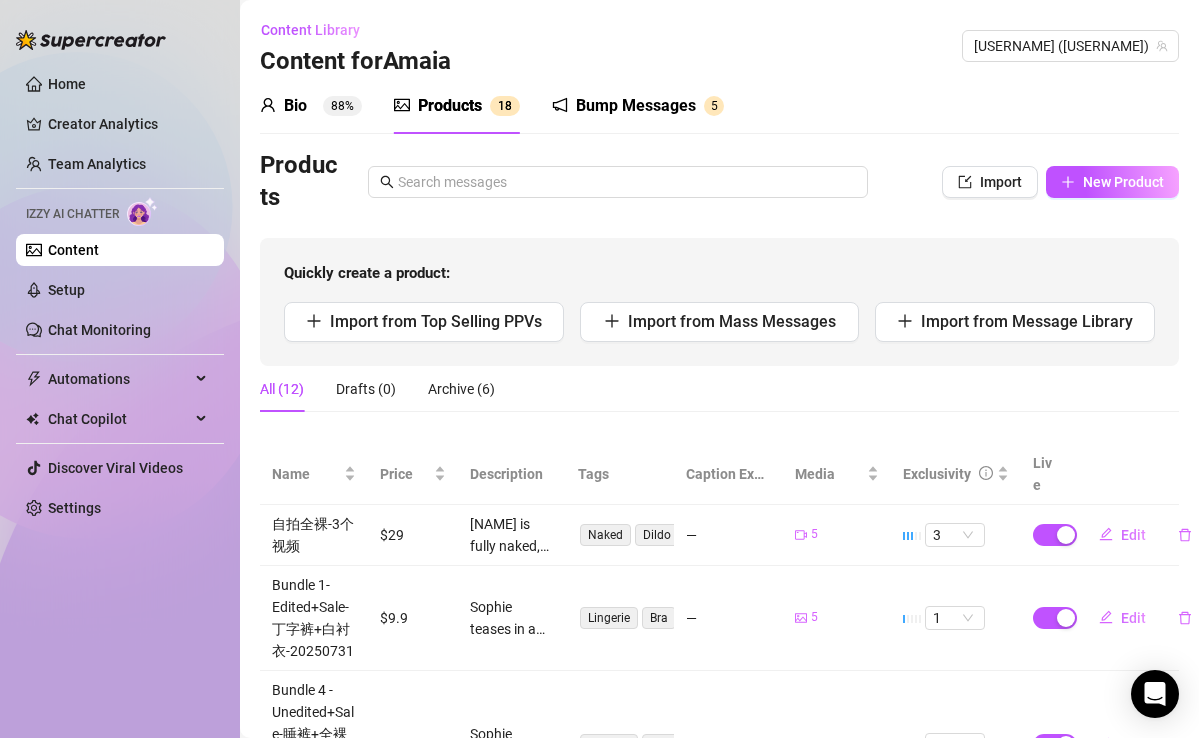 scroll, scrollTop: 0, scrollLeft: 0, axis: both 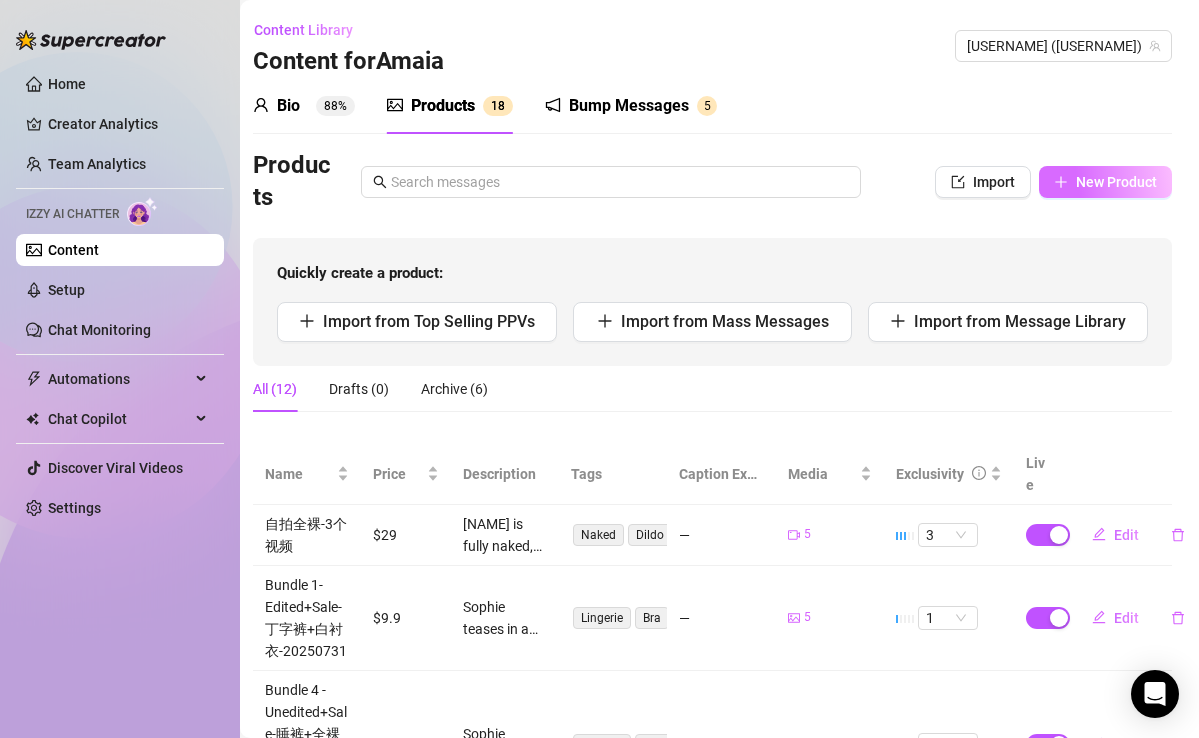 click on "New Product" at bounding box center [1116, 182] 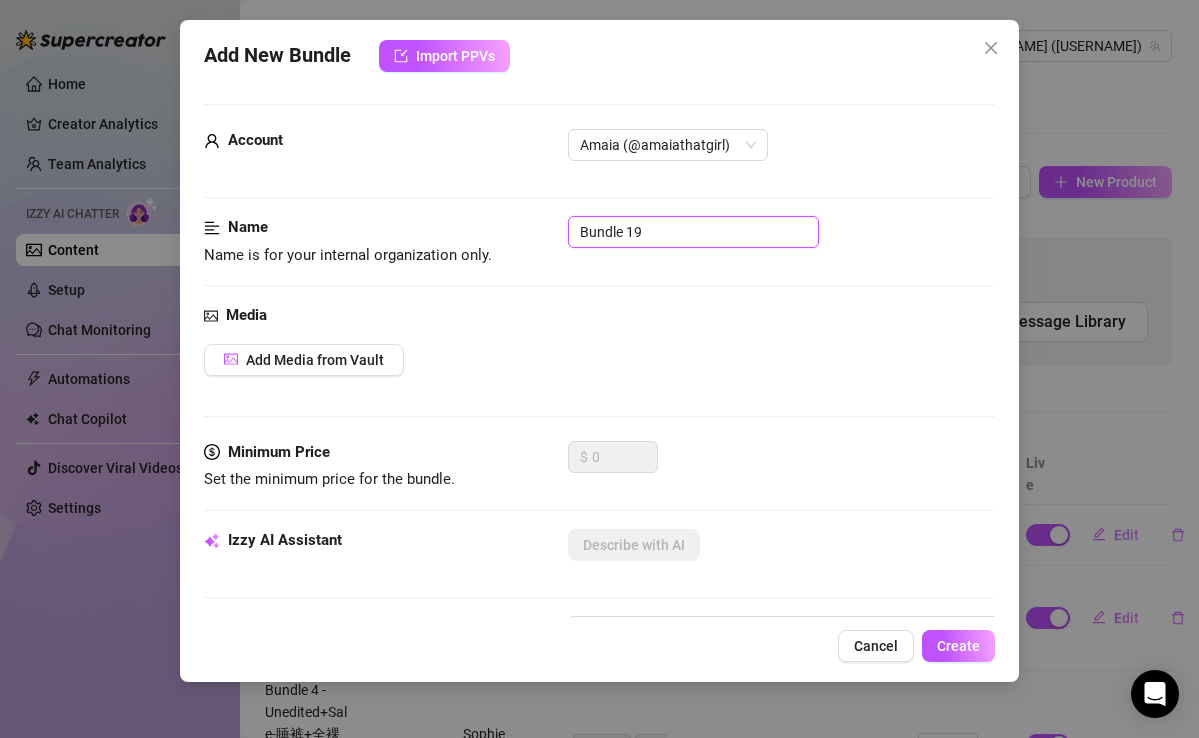 drag, startPoint x: 658, startPoint y: 237, endPoint x: 521, endPoint y: 209, distance: 139.83205 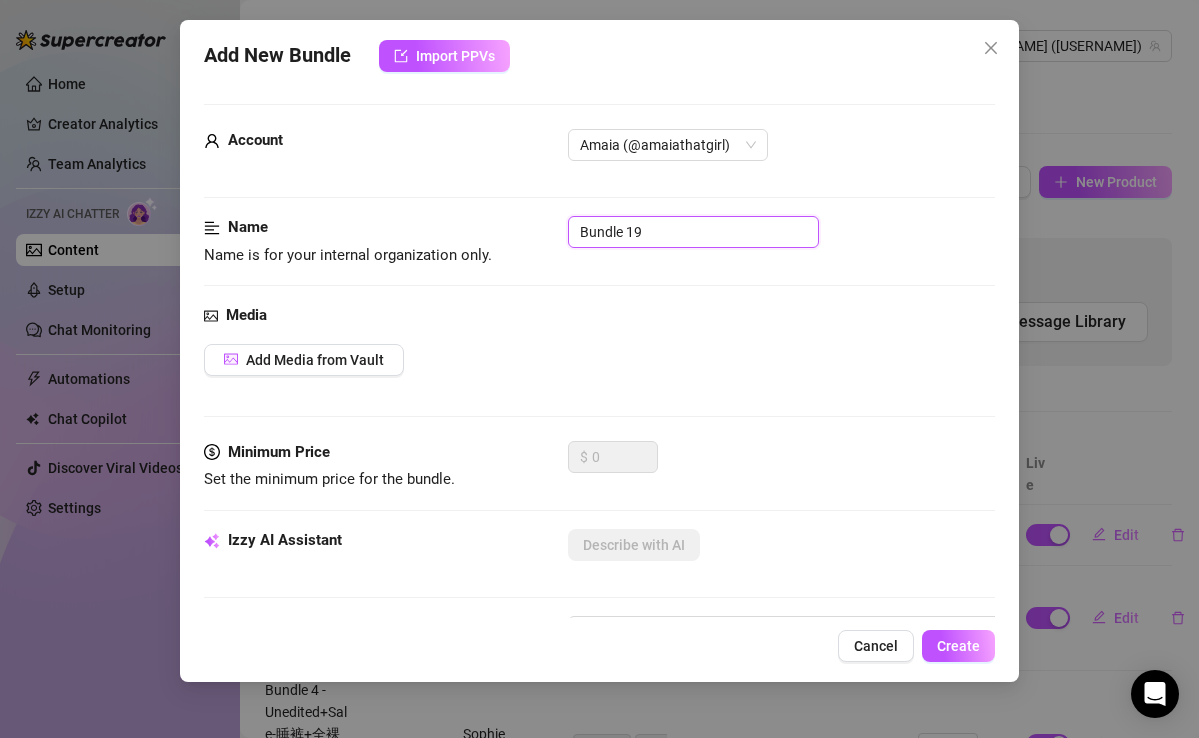 paste on "8-Unedited+Sale-Solo+Toy-20240424" 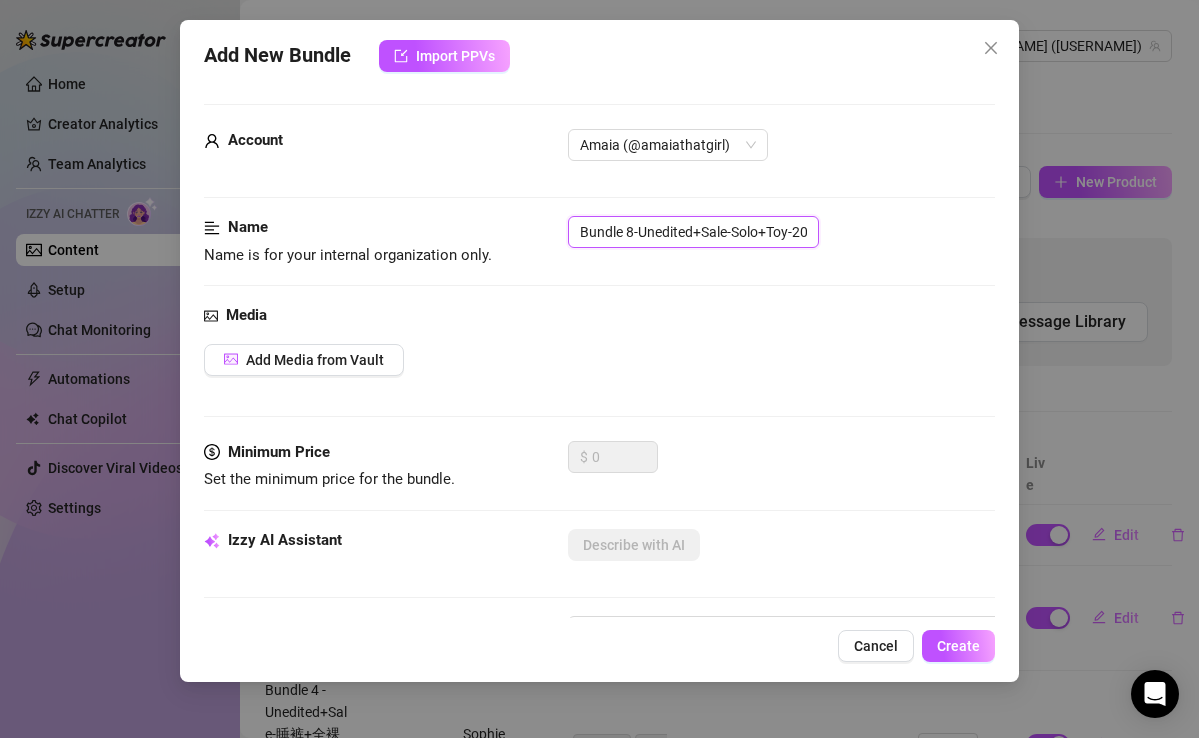 scroll, scrollTop: 0, scrollLeft: 49, axis: horizontal 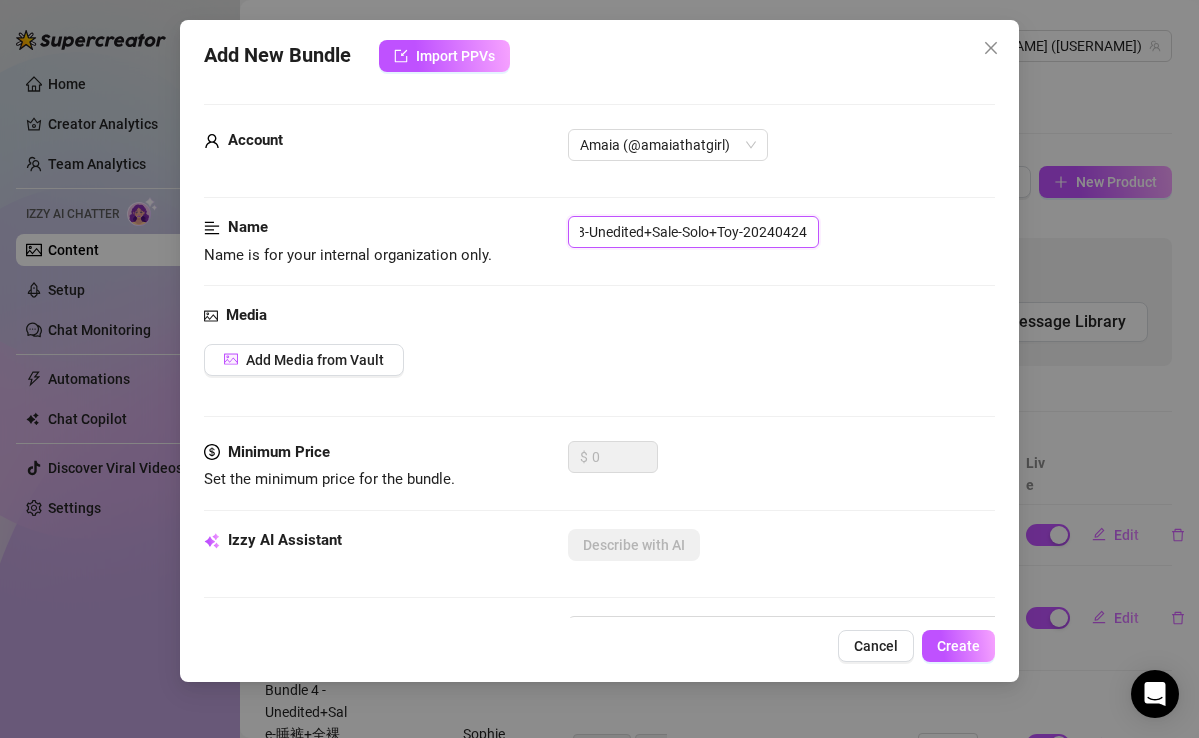 click on "Bundle 8-Unedited+Sale-Solo+Toy-20240424" at bounding box center [693, 232] 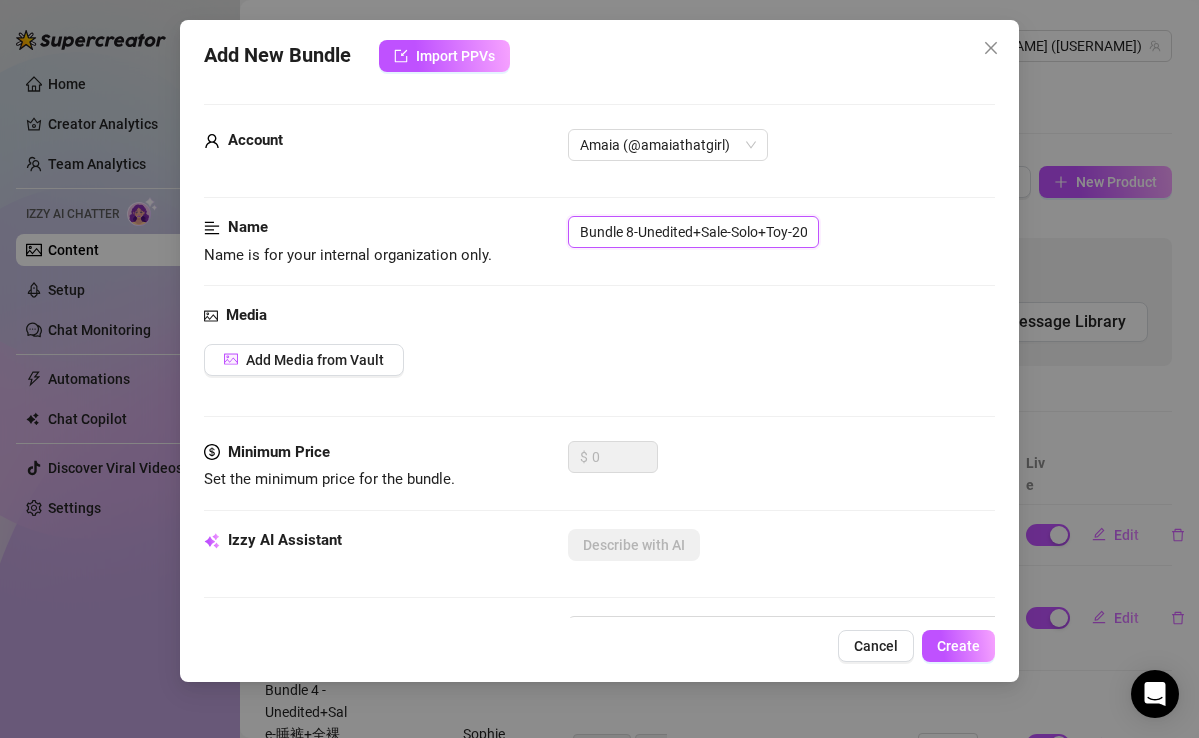 drag, startPoint x: 751, startPoint y: 231, endPoint x: 453, endPoint y: 195, distance: 300.16663 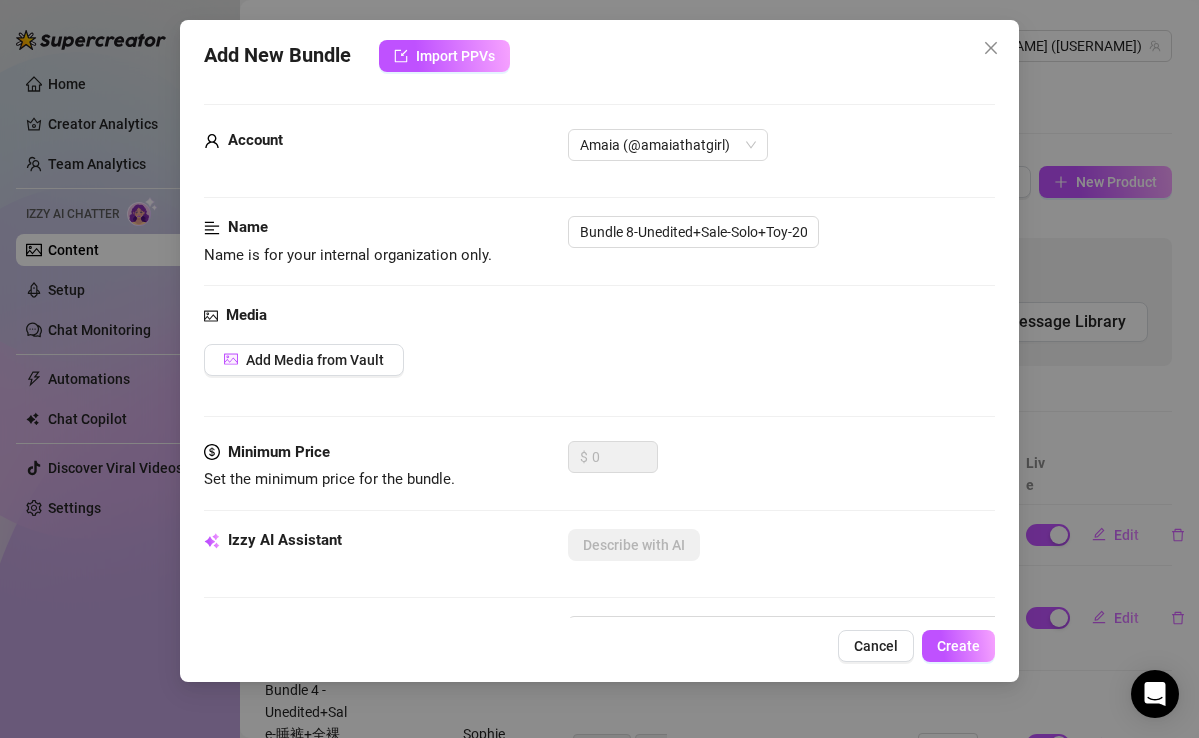 click on "Add Media from Vault" at bounding box center [599, 360] 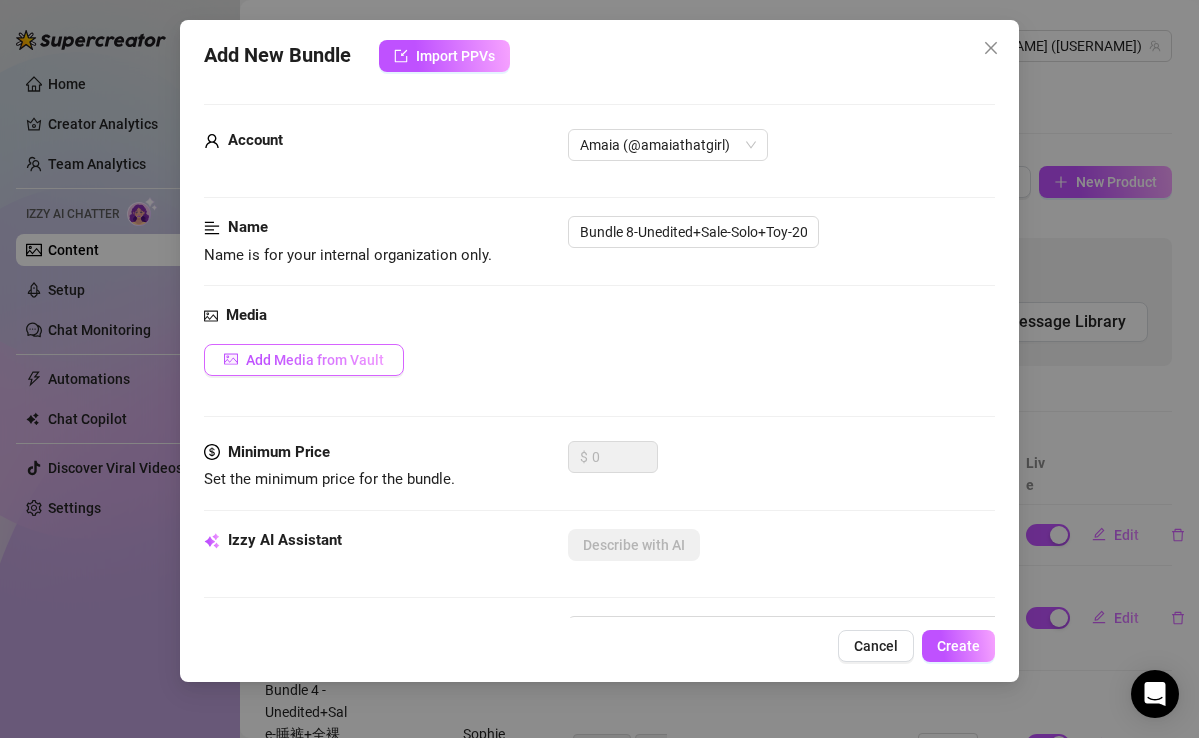 click on "Add Media from Vault" at bounding box center [315, 360] 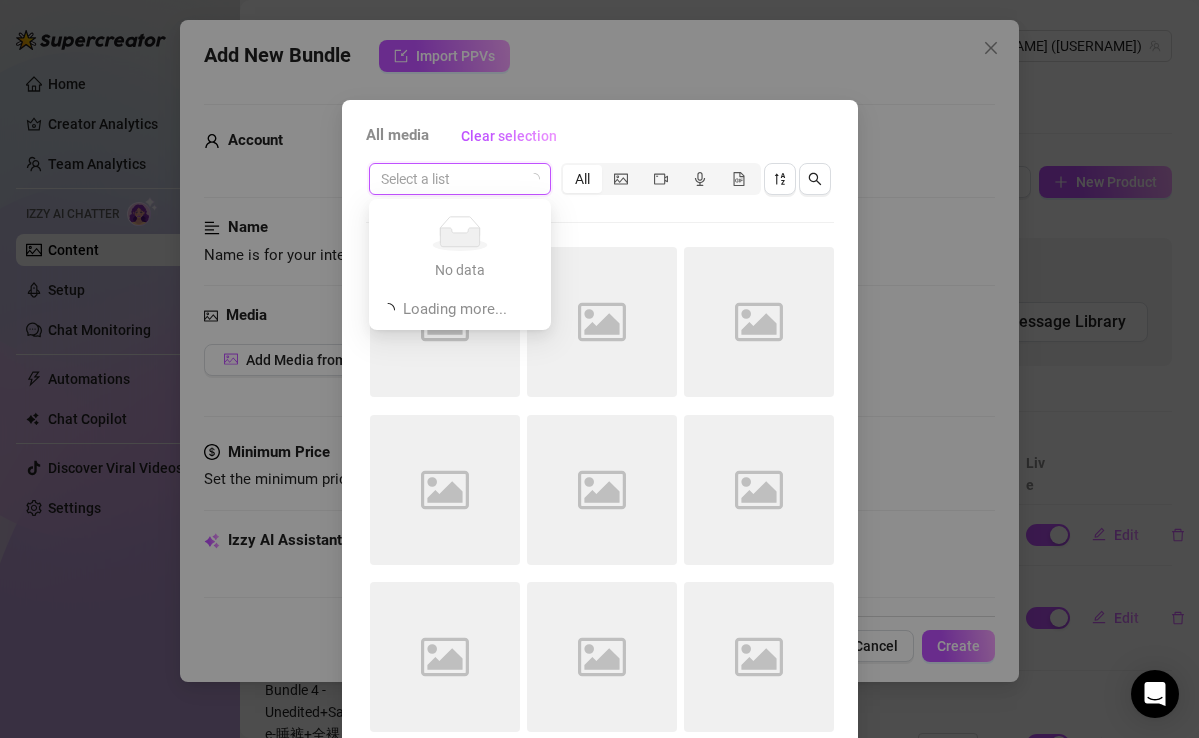 click at bounding box center [451, 179] 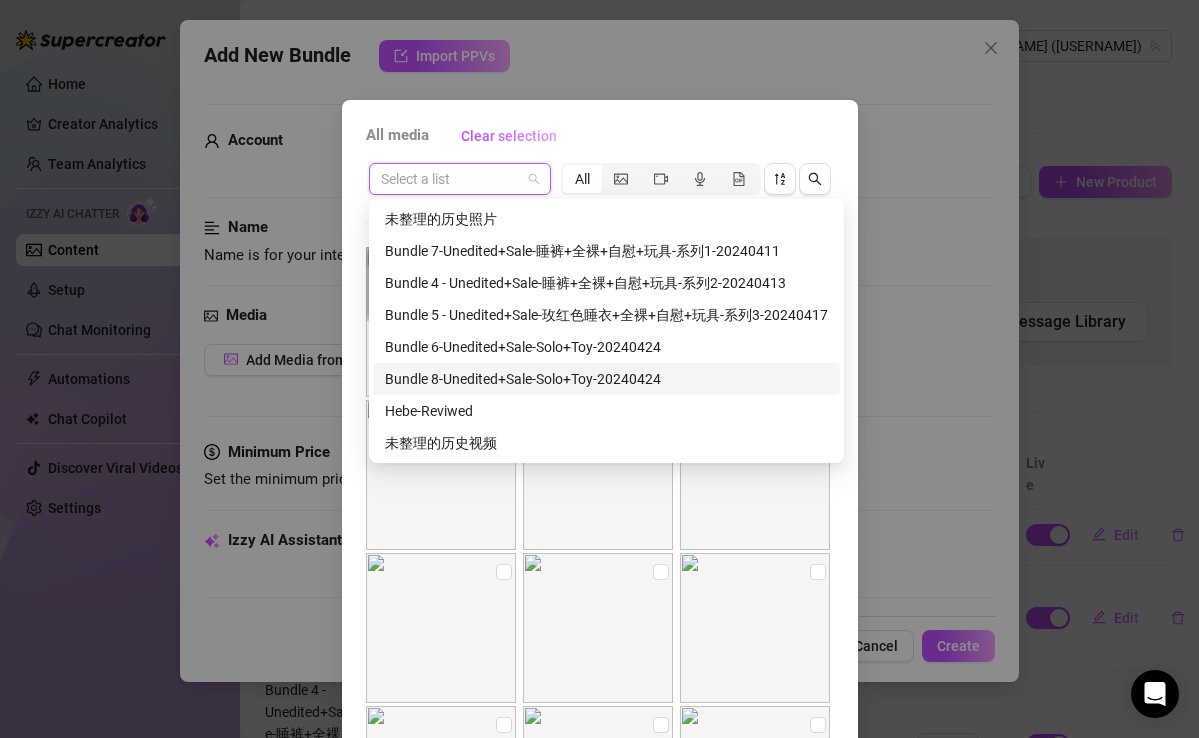 click on "Bundle 8-Unedited+Sale-Solo+Toy-20240424" at bounding box center [606, 379] 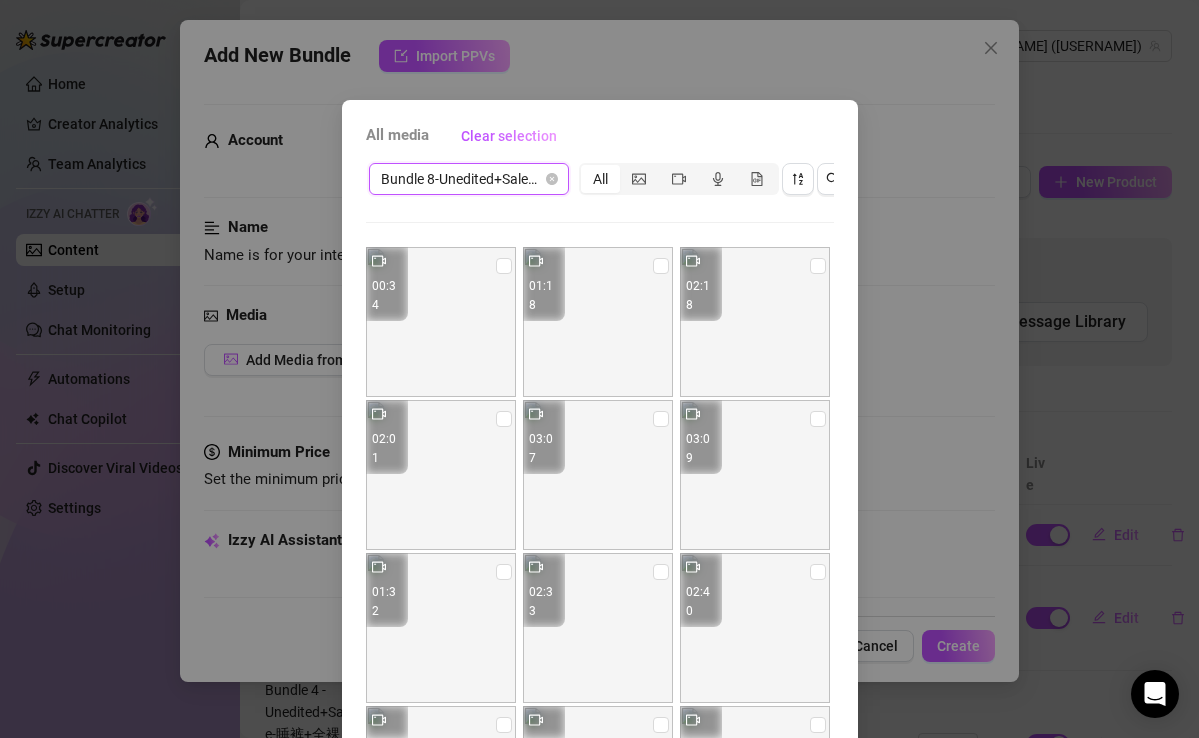 click on "All" at bounding box center [600, 179] 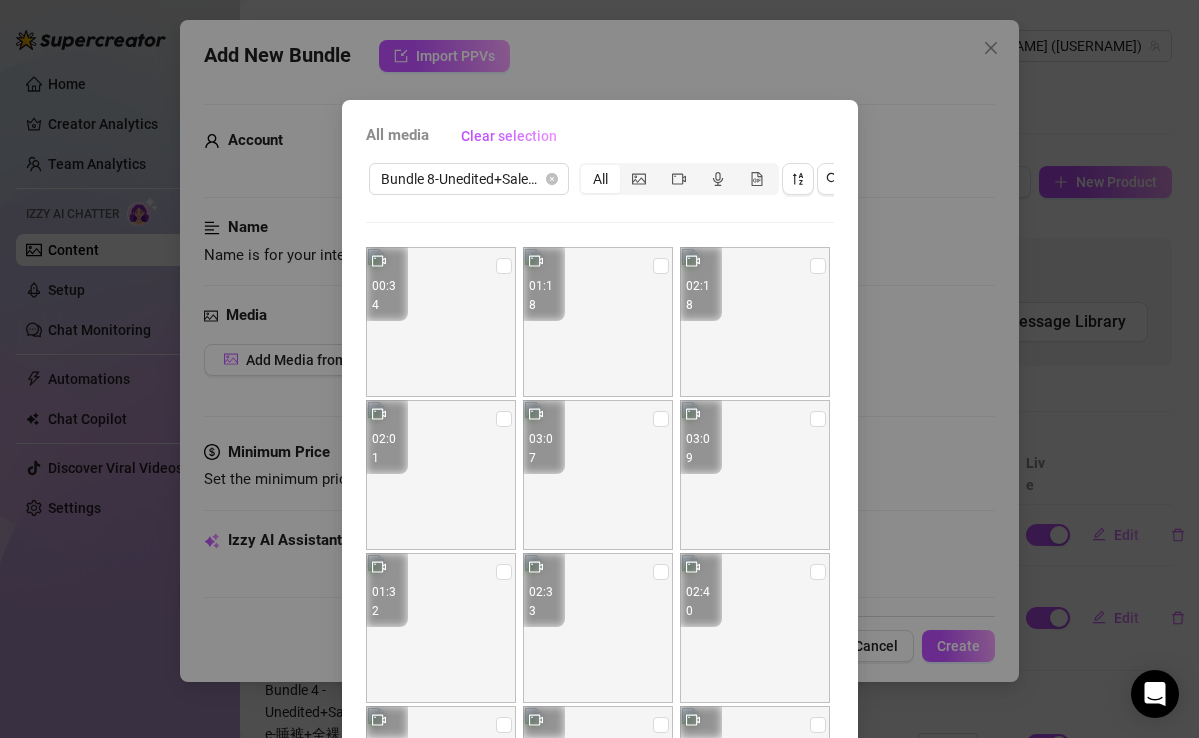 scroll, scrollTop: 142, scrollLeft: 0, axis: vertical 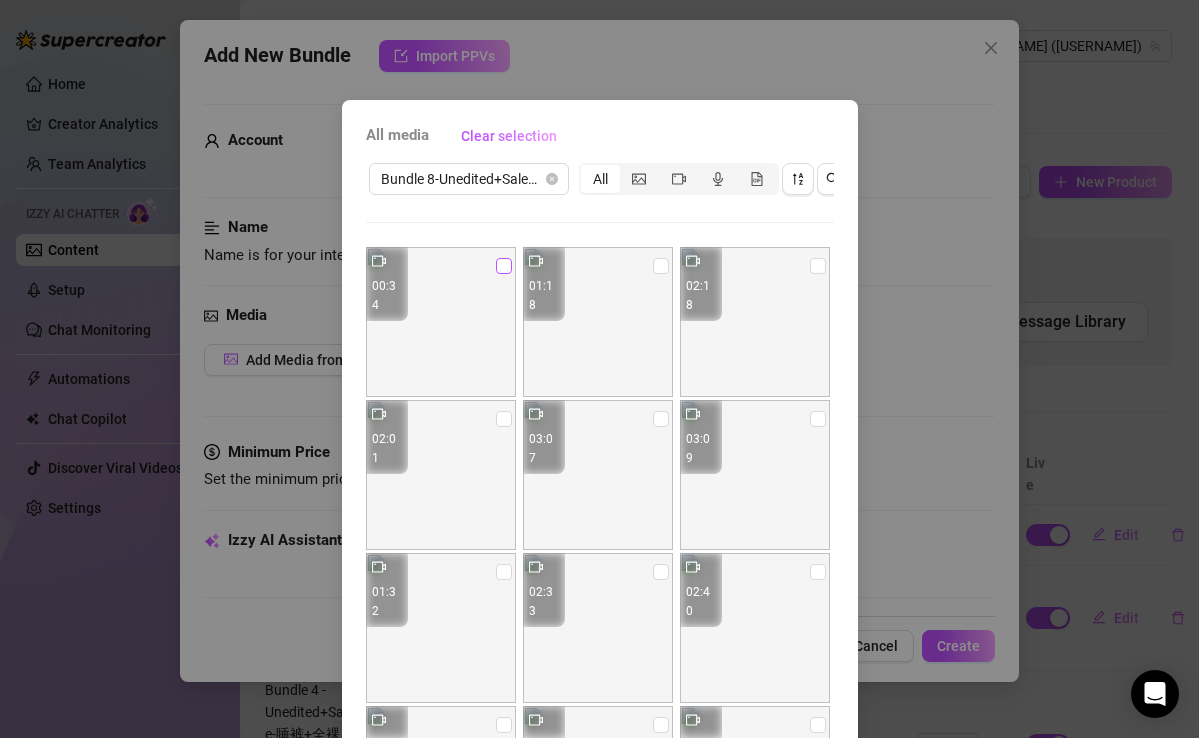 click at bounding box center (504, 266) 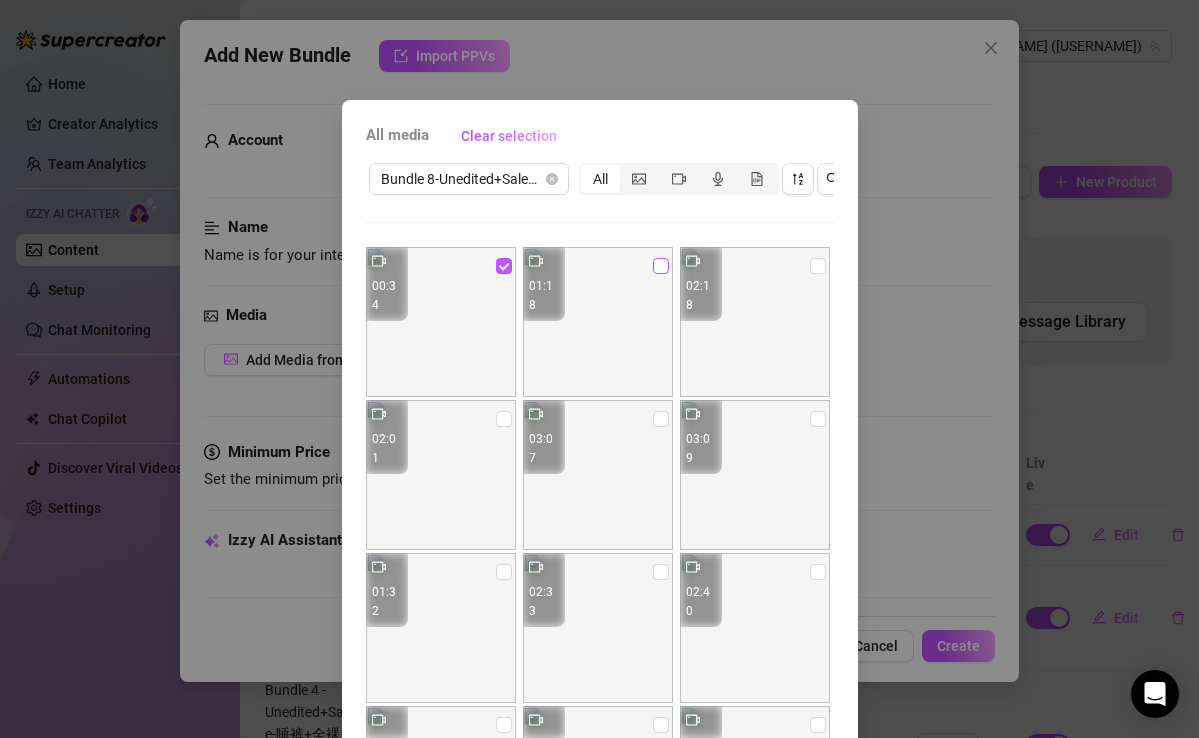 click at bounding box center [661, 266] 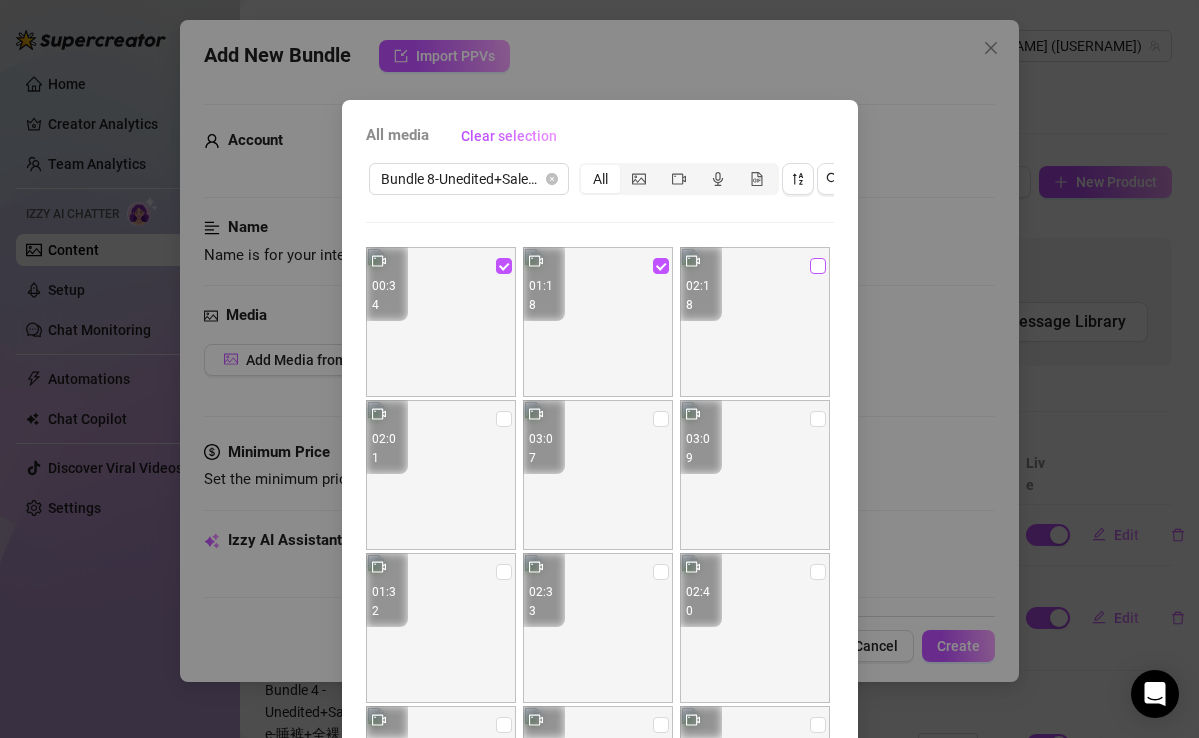 click at bounding box center [818, 266] 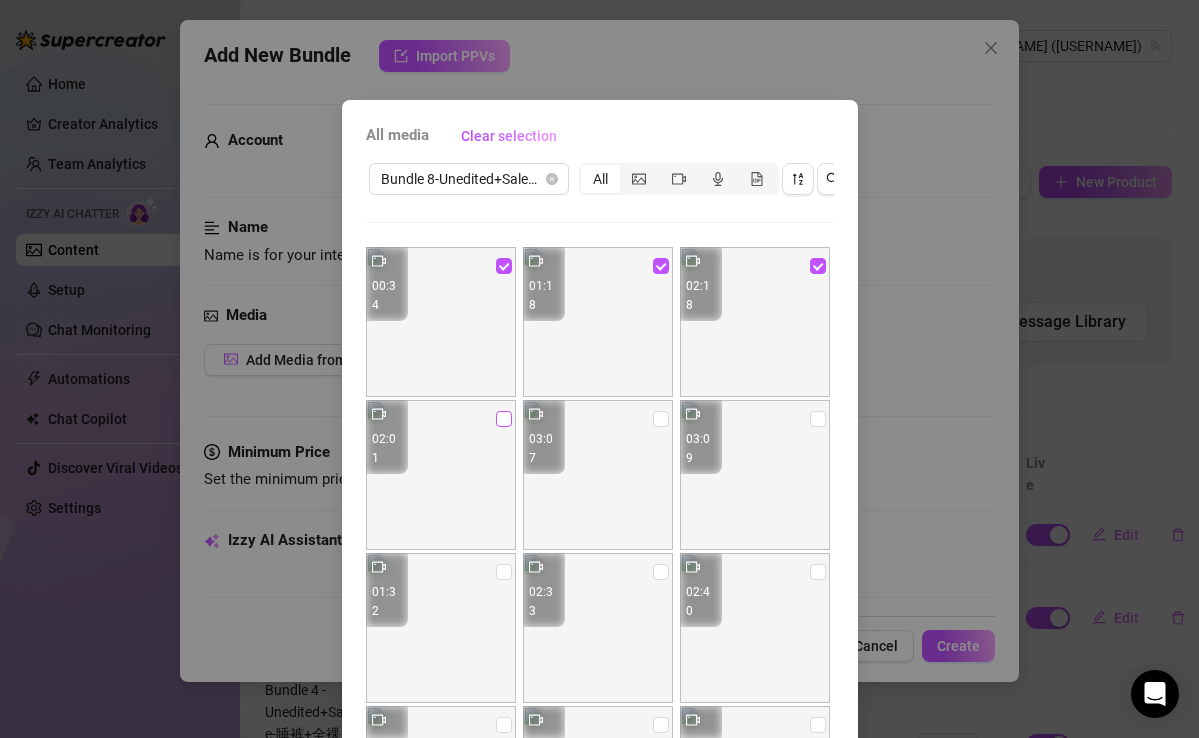 click at bounding box center [504, 419] 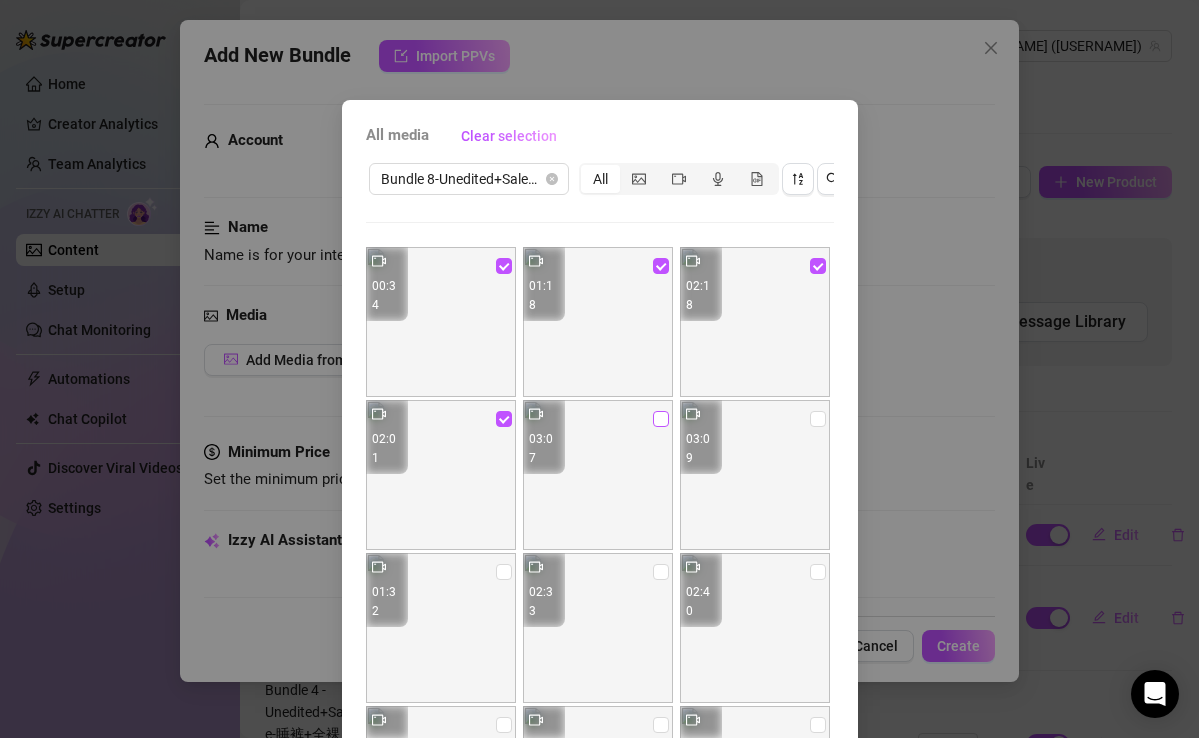 click at bounding box center (661, 419) 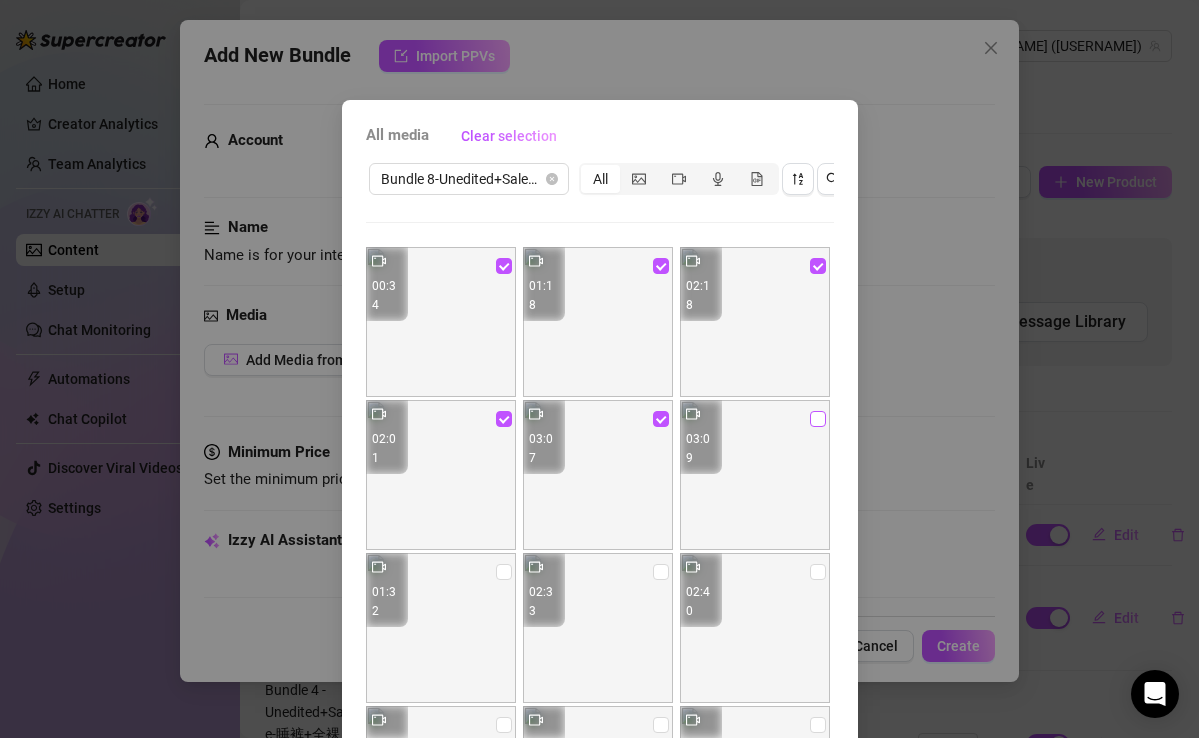 click at bounding box center (818, 419) 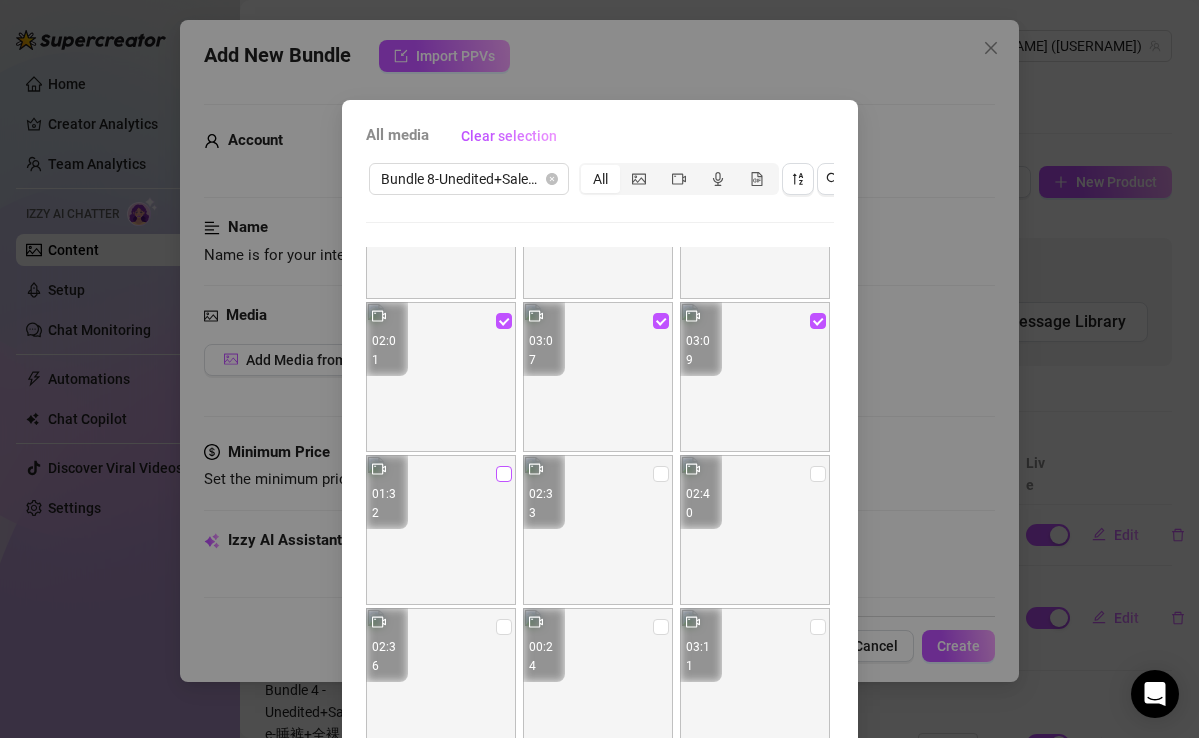 scroll, scrollTop: 111, scrollLeft: 0, axis: vertical 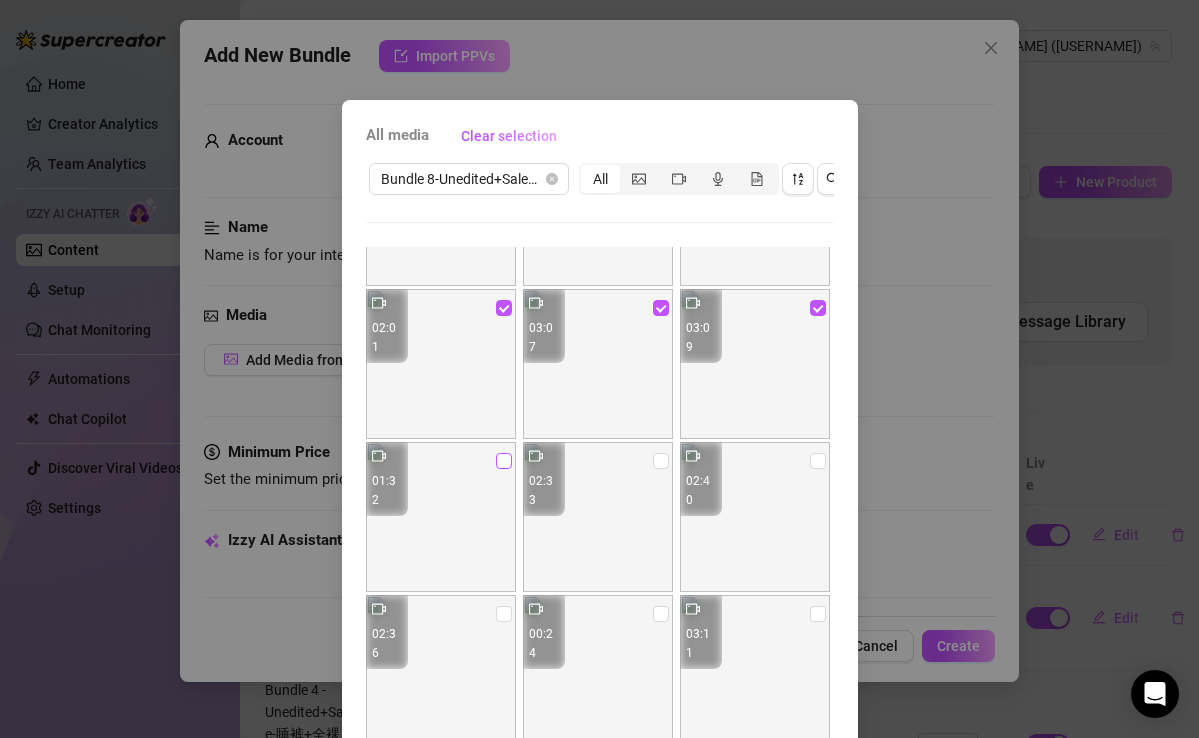 click at bounding box center [504, 461] 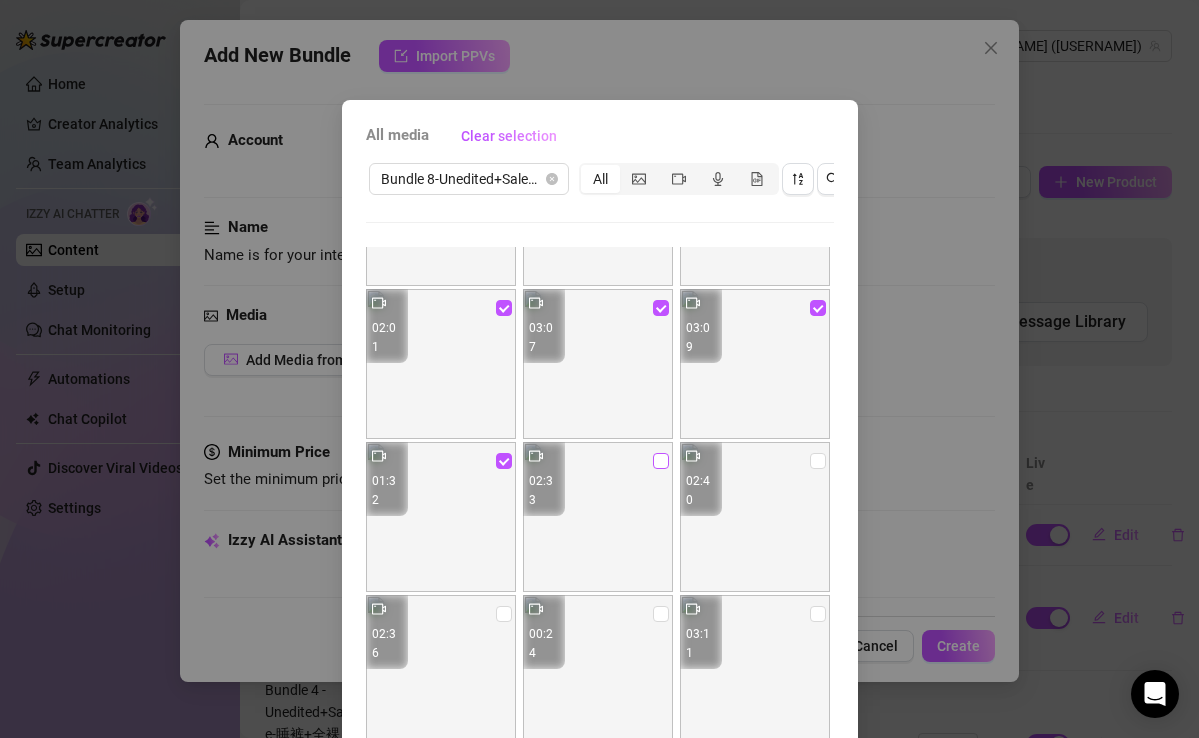 click at bounding box center [661, 461] 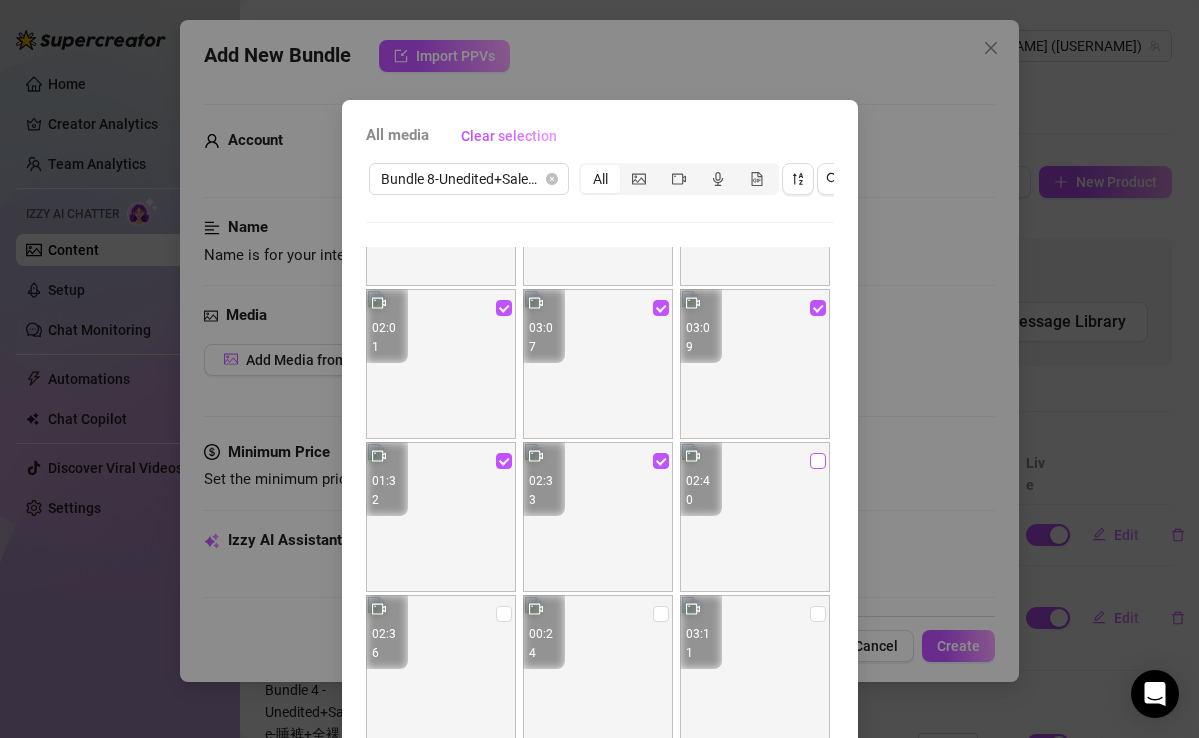 click at bounding box center [818, 461] 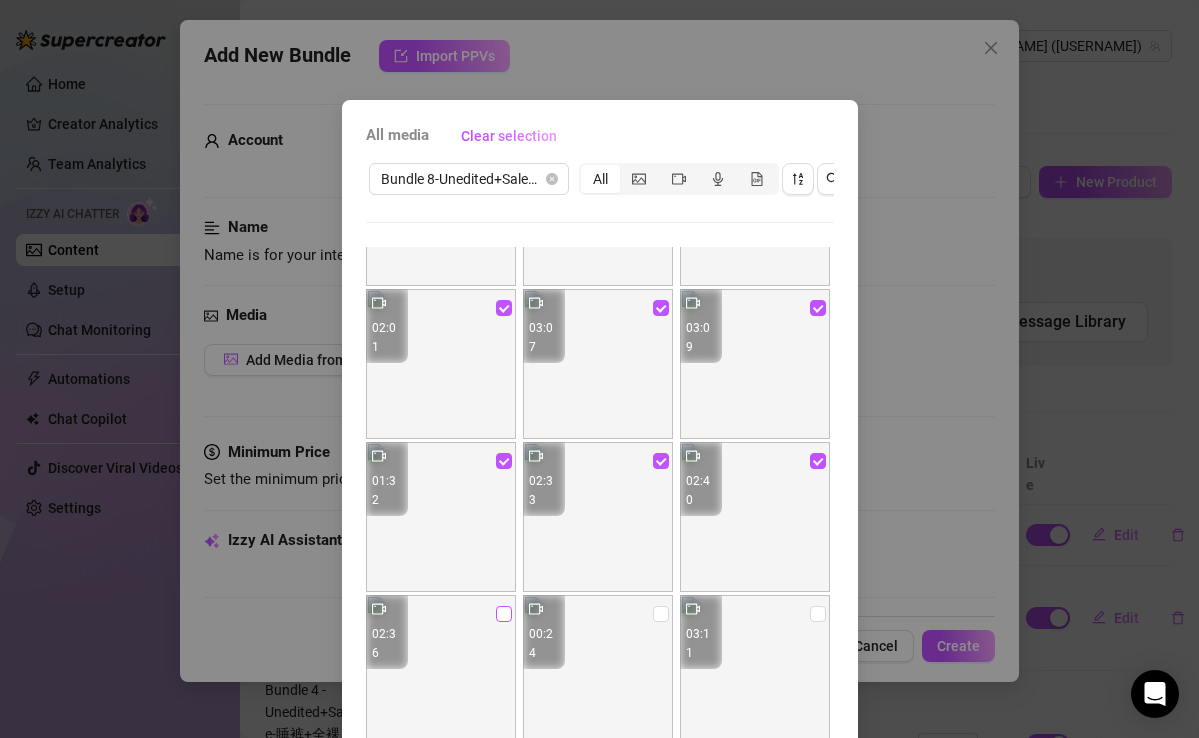 click at bounding box center (504, 614) 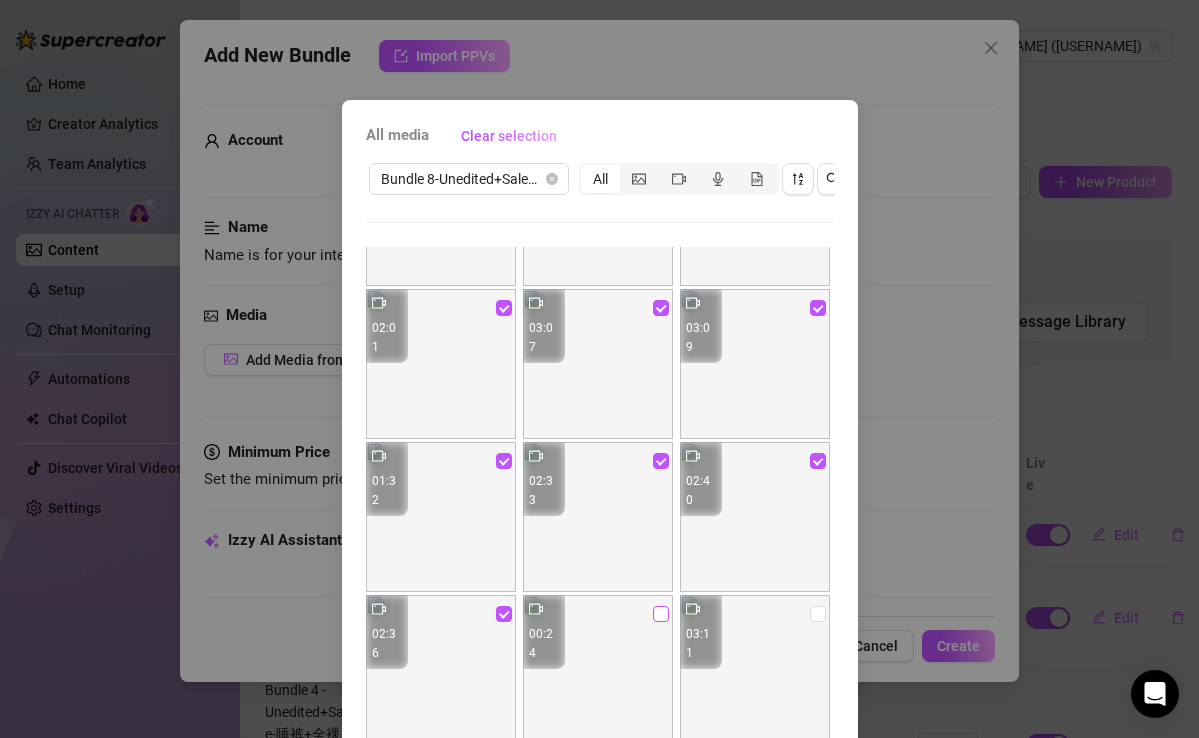 click at bounding box center (661, 614) 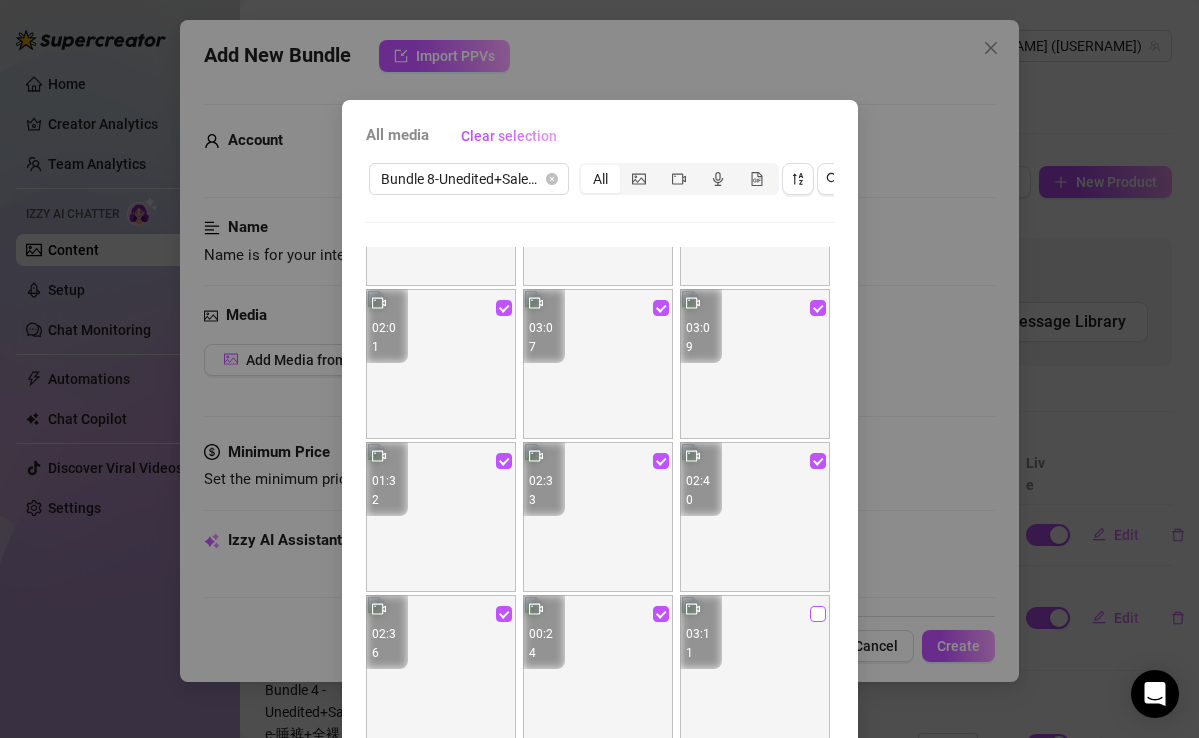 click at bounding box center [818, 614] 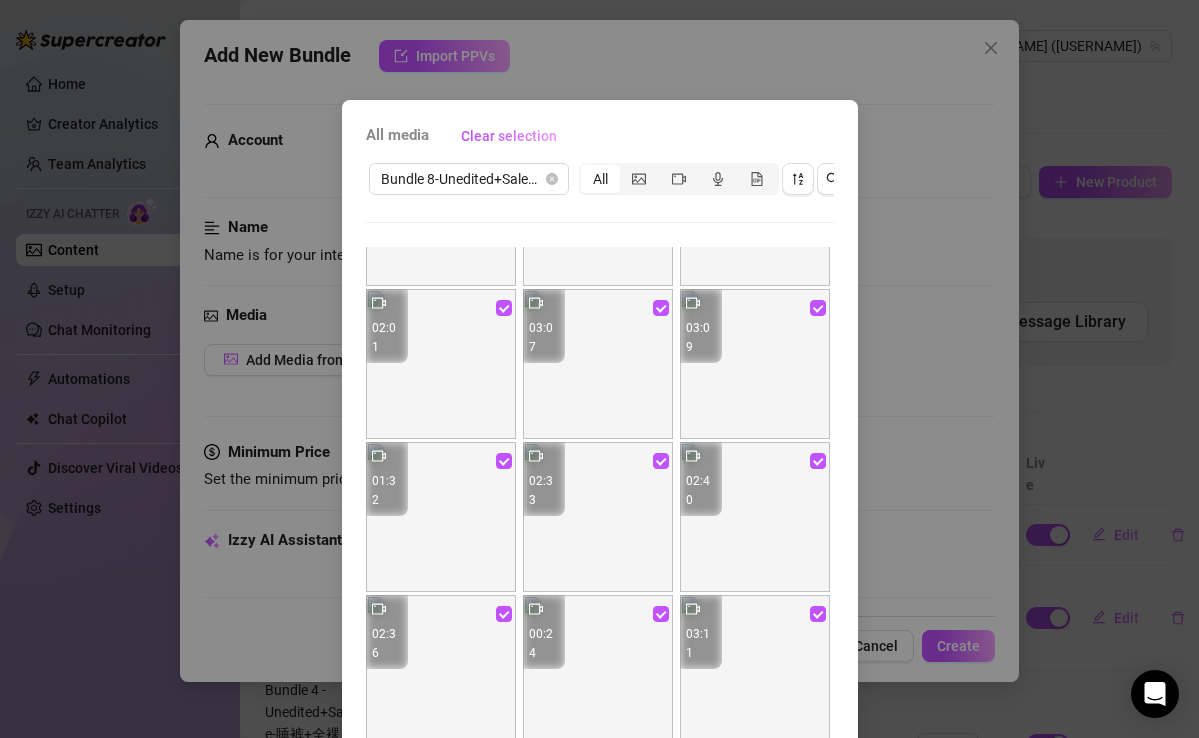 scroll, scrollTop: 142, scrollLeft: 0, axis: vertical 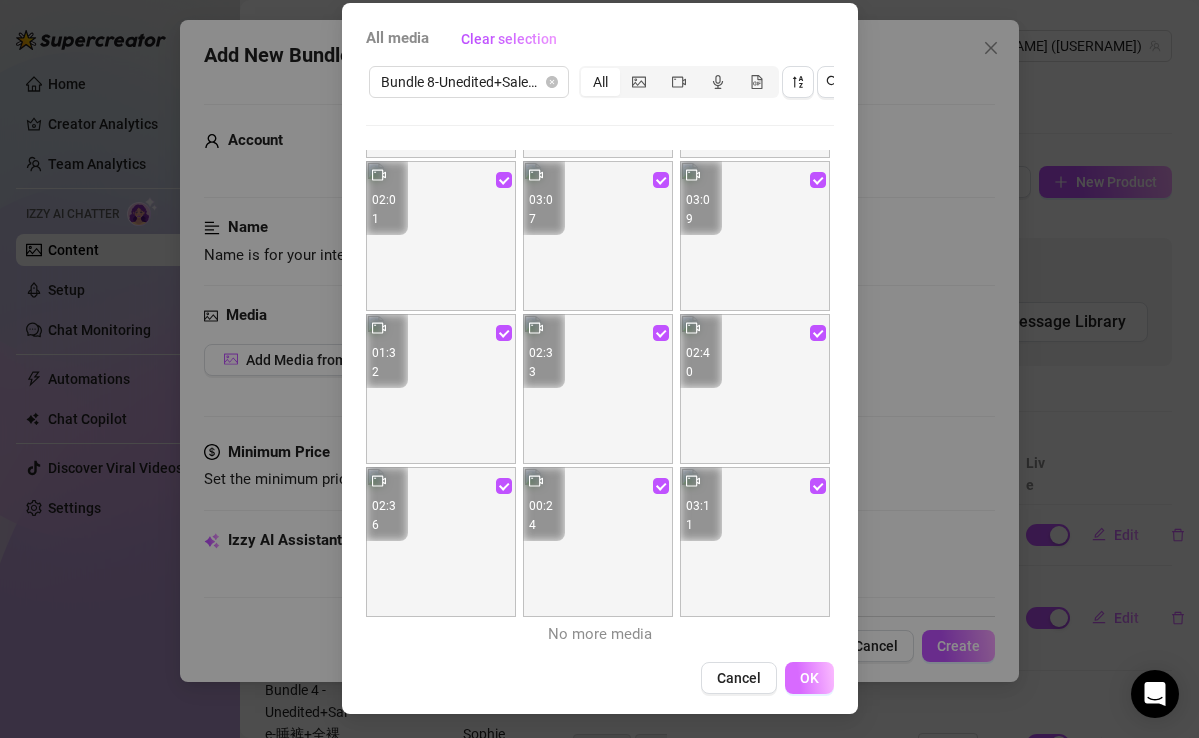 click on "OK" at bounding box center [809, 678] 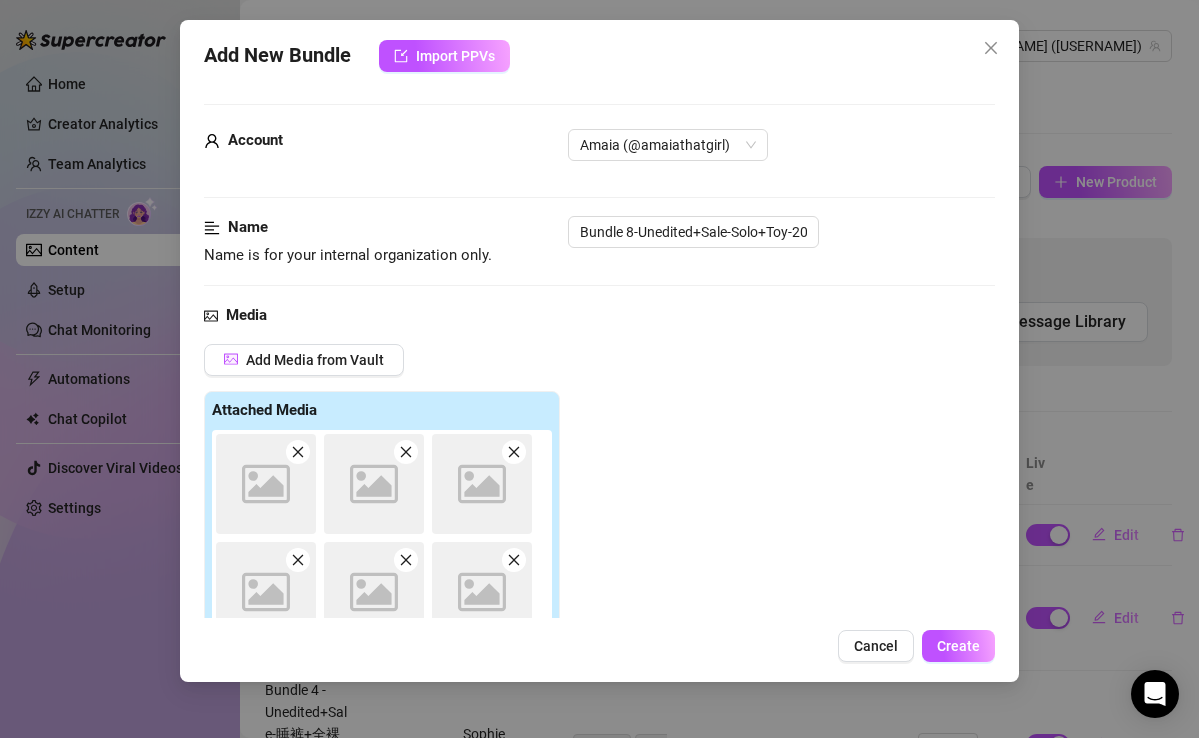 scroll, scrollTop: 281, scrollLeft: 0, axis: vertical 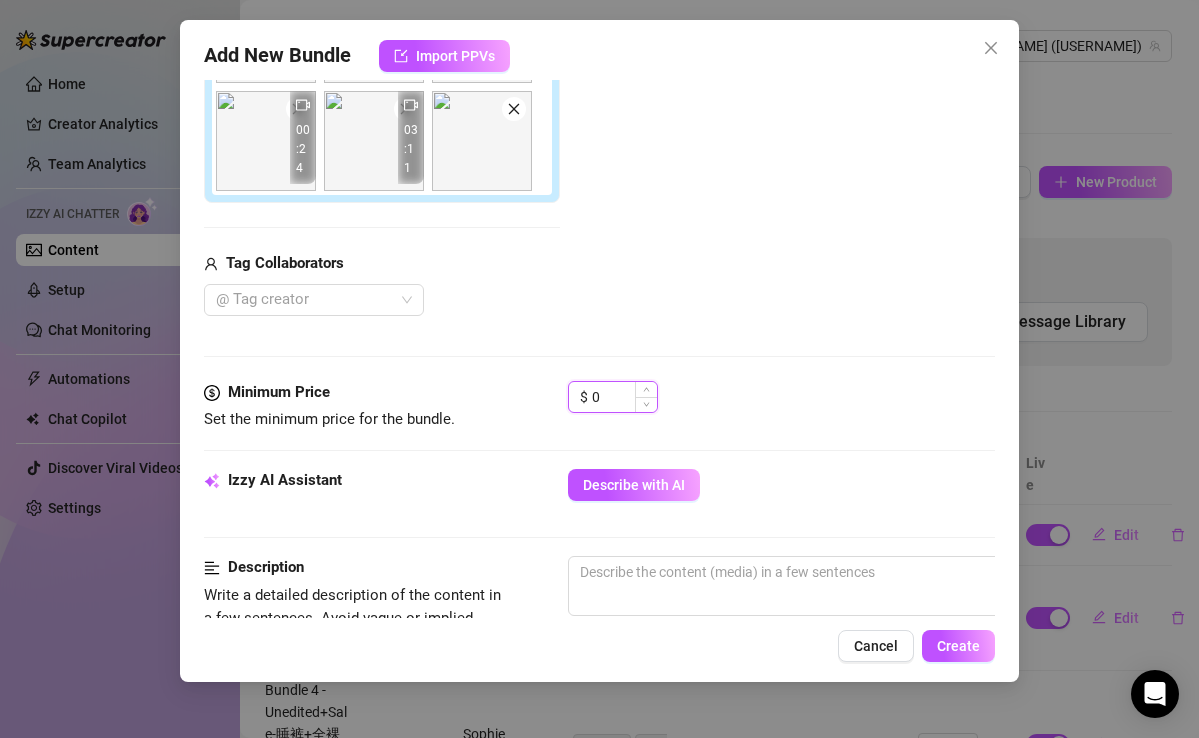 click on "0" at bounding box center [624, 397] 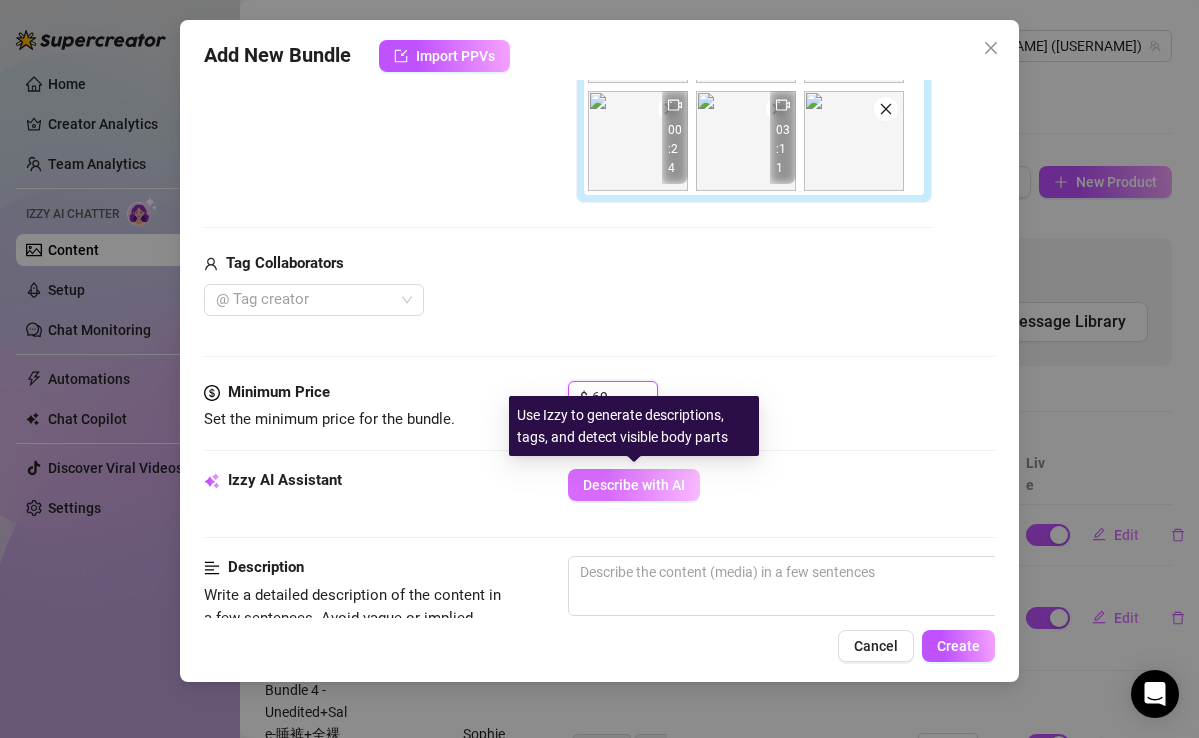 type on "69" 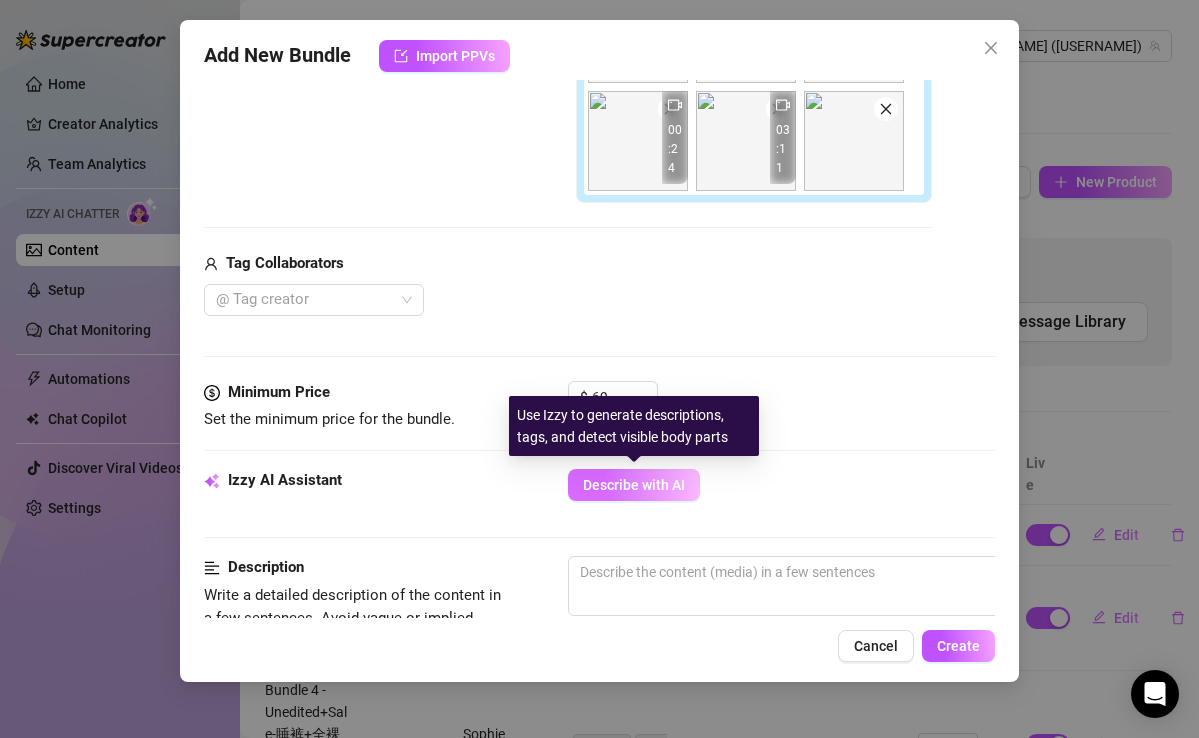 click on "Describe with AI" at bounding box center (634, 485) 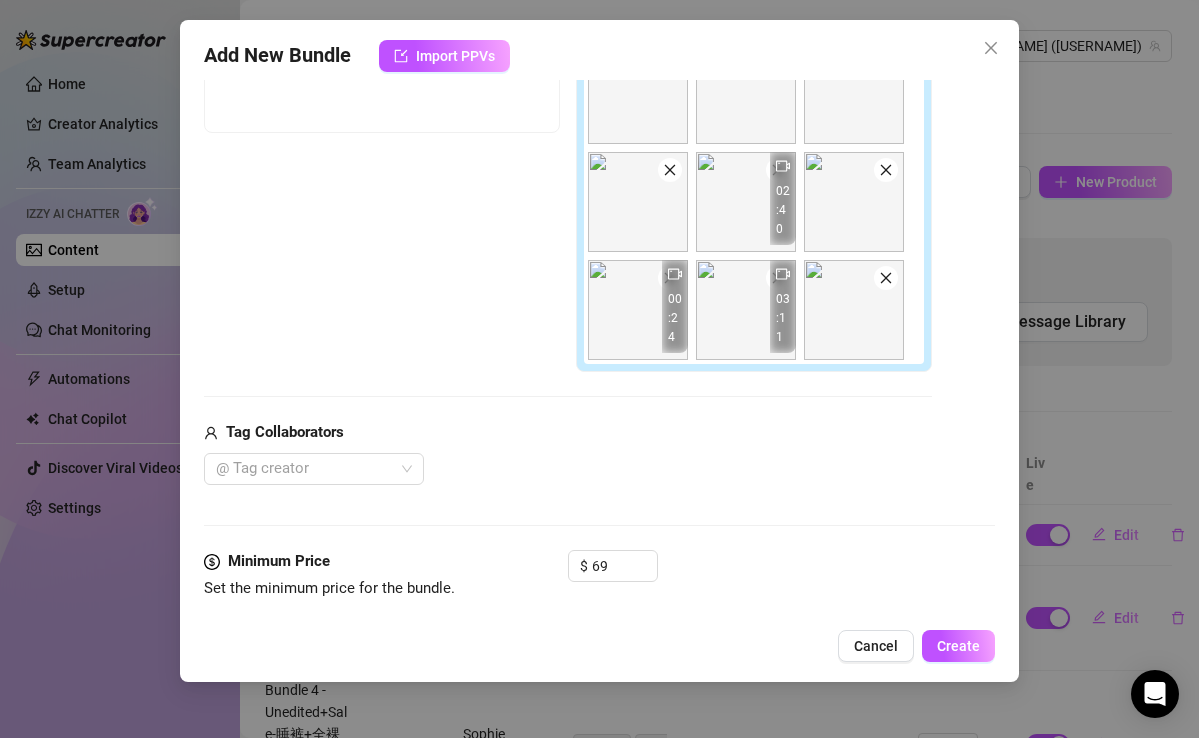 scroll, scrollTop: 213, scrollLeft: 0, axis: vertical 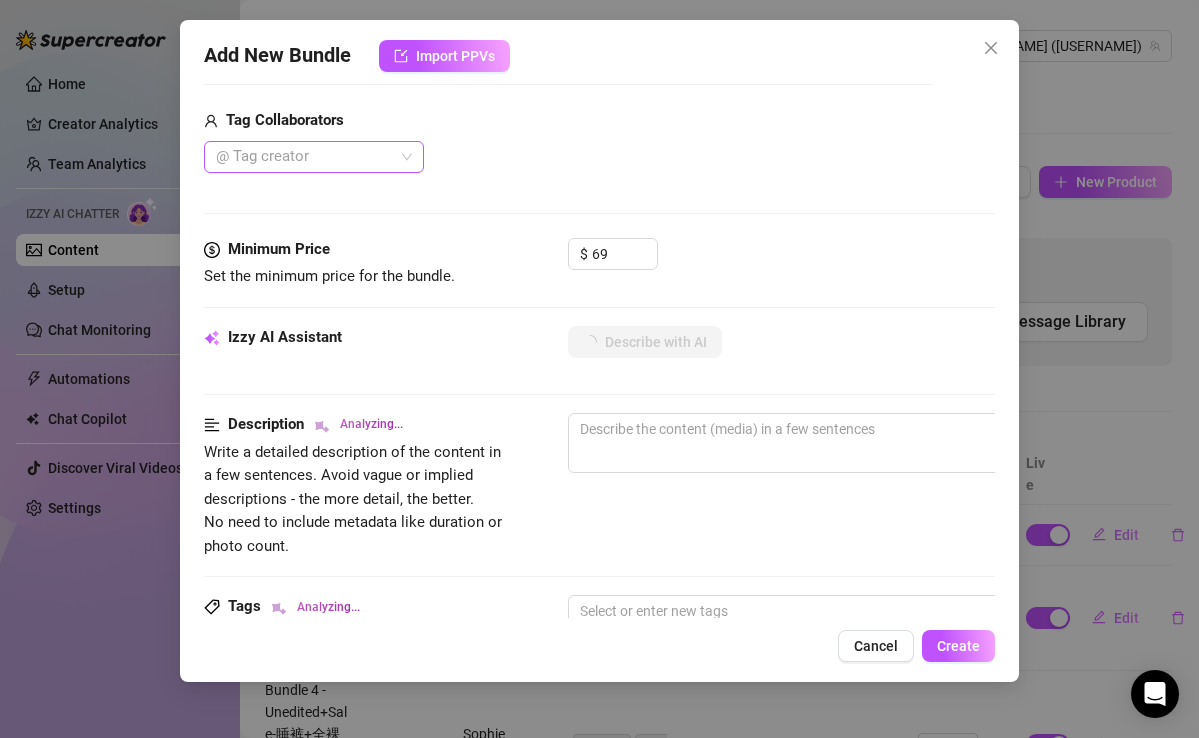 type on "Sophie" 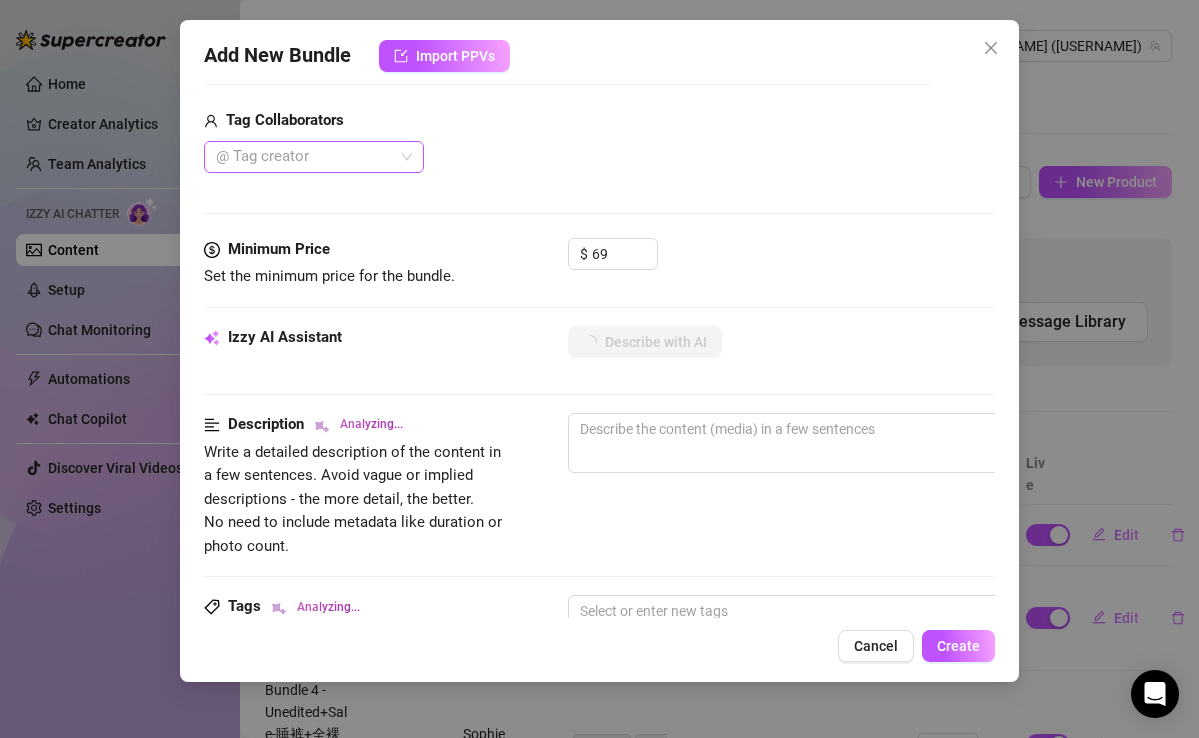 type on "Sophie" 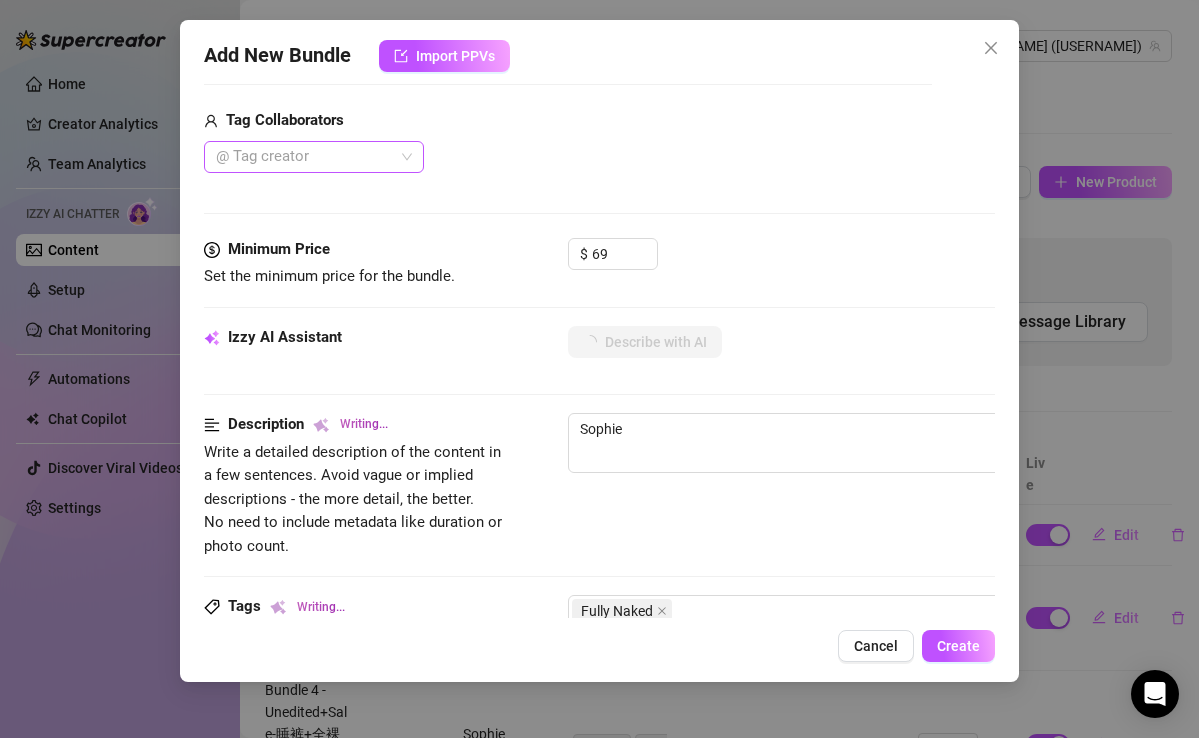 type on "Sophie is" 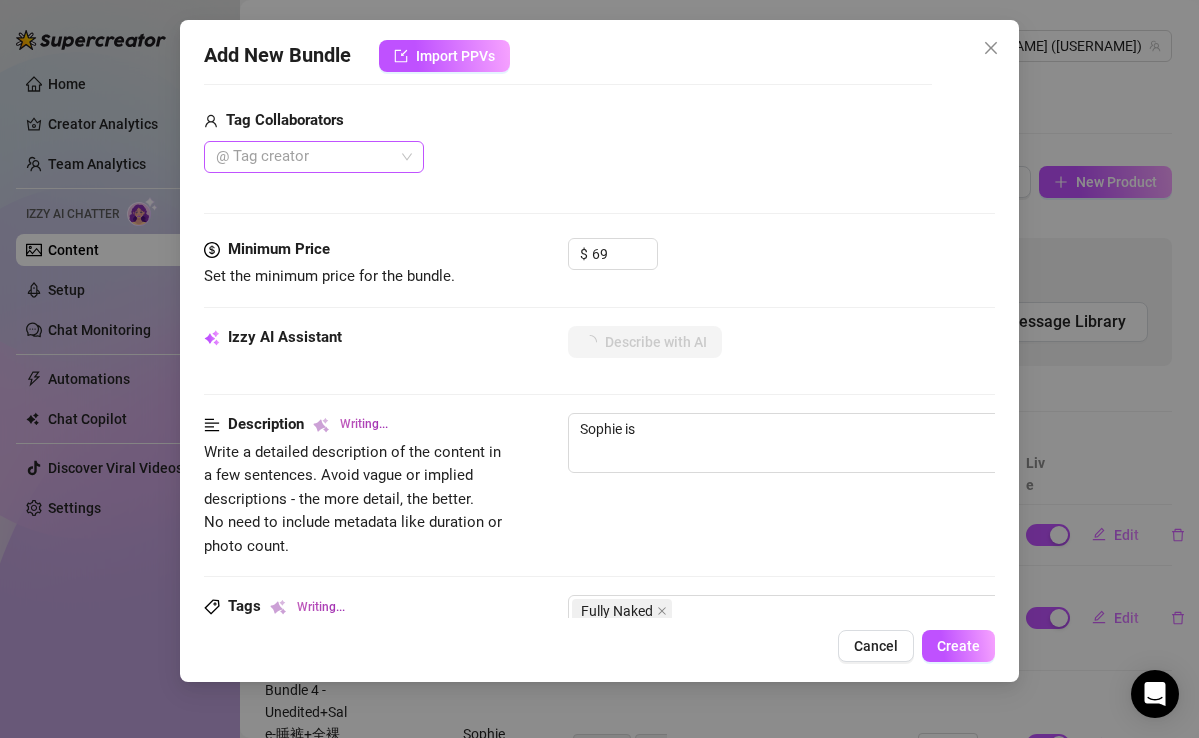 type on "[FIRST] is fully" 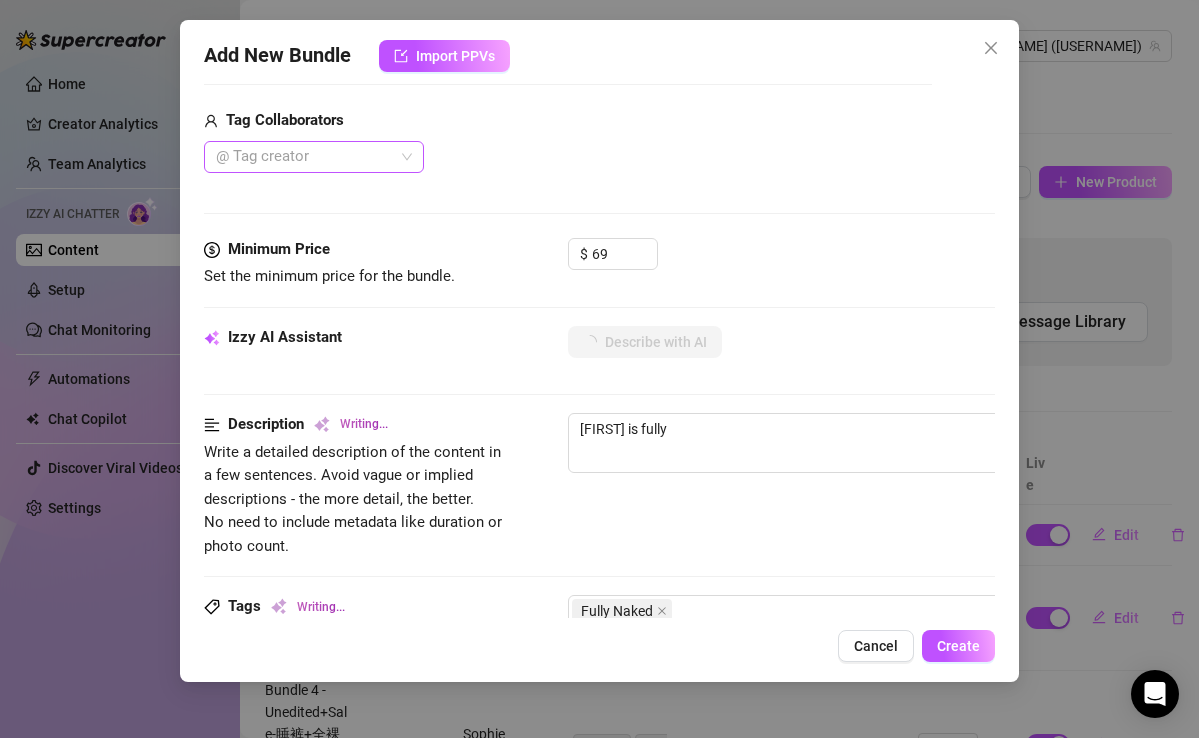 type on "[NAME] is fully naked," 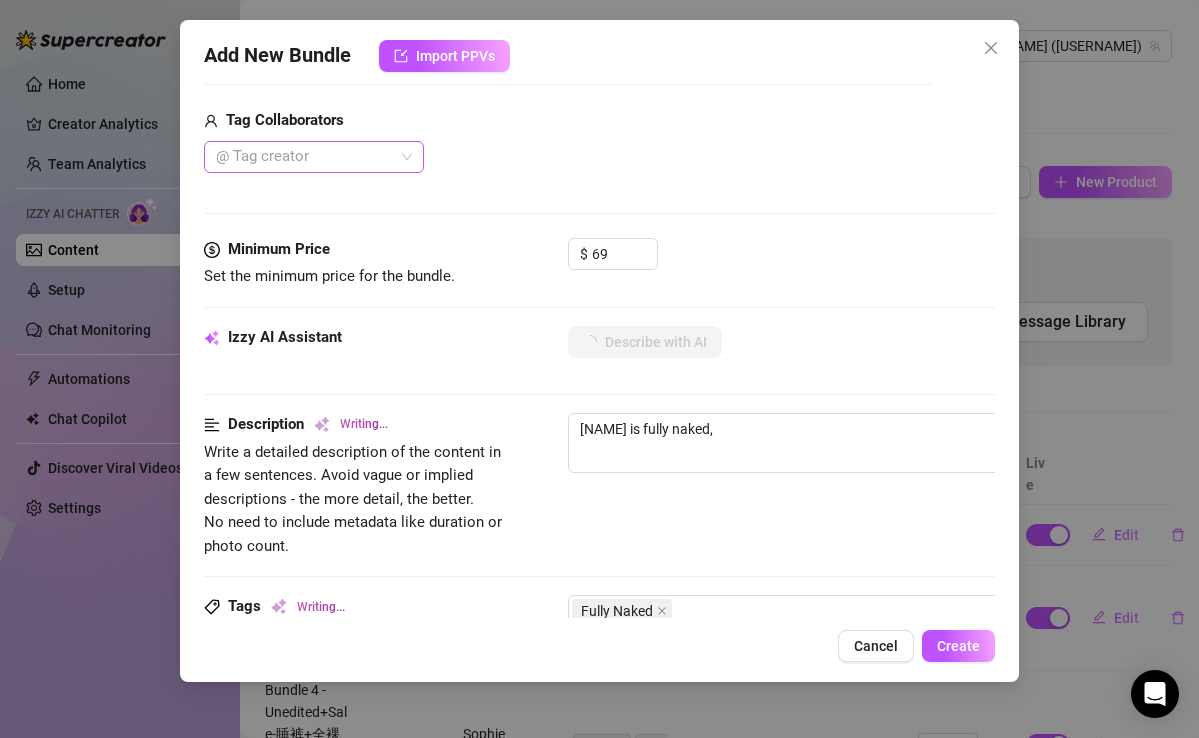 type on "[NAME] is fully naked, flaunting" 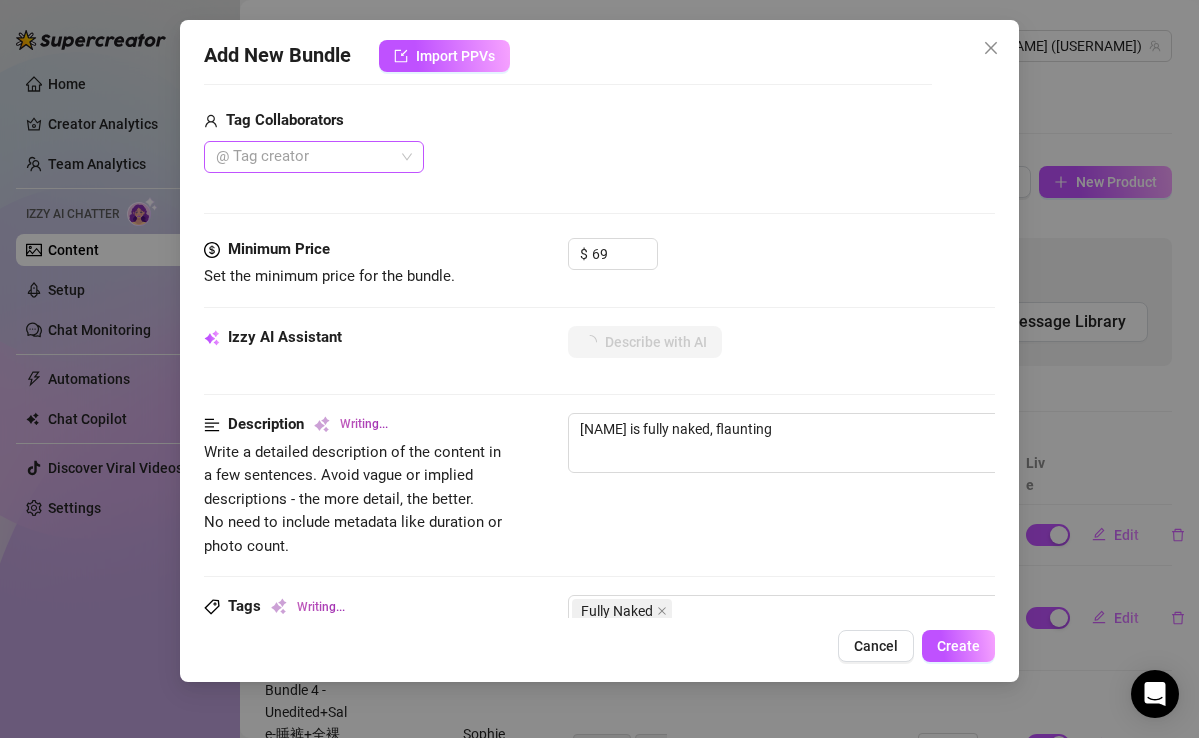 type on "[FIRST] is fully naked, flaunting her" 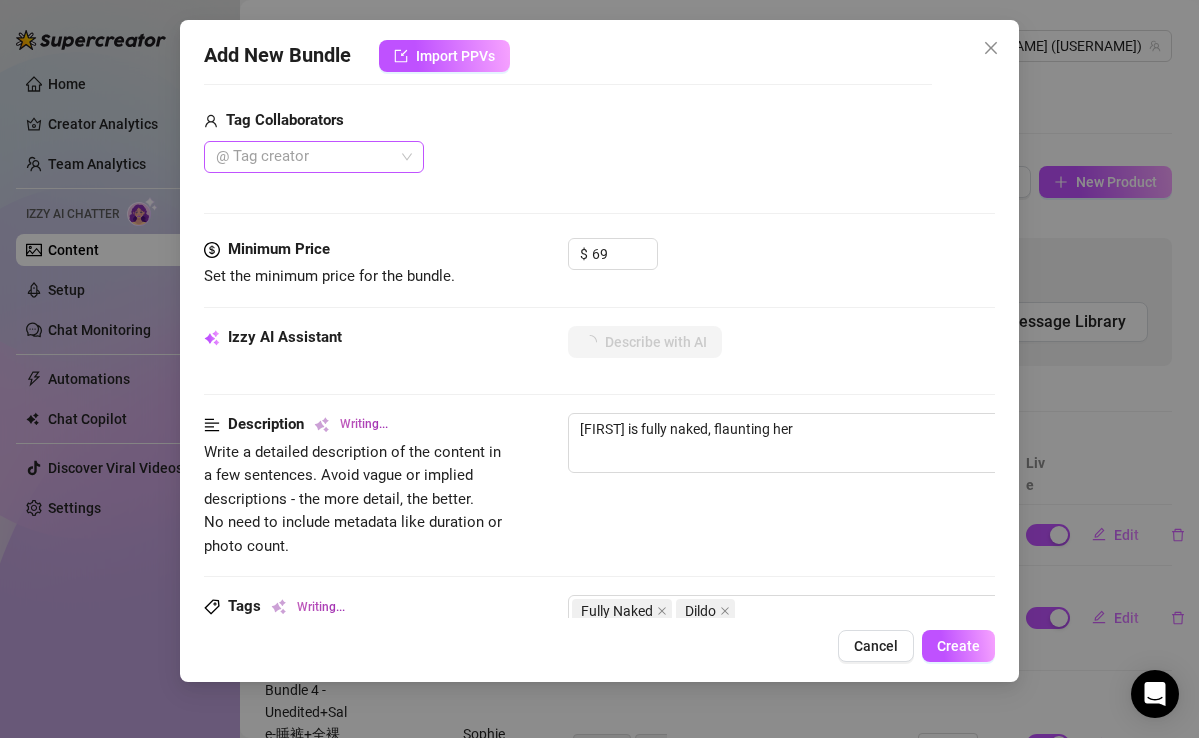 type on "Sophie is fully naked, flaunting her busty" 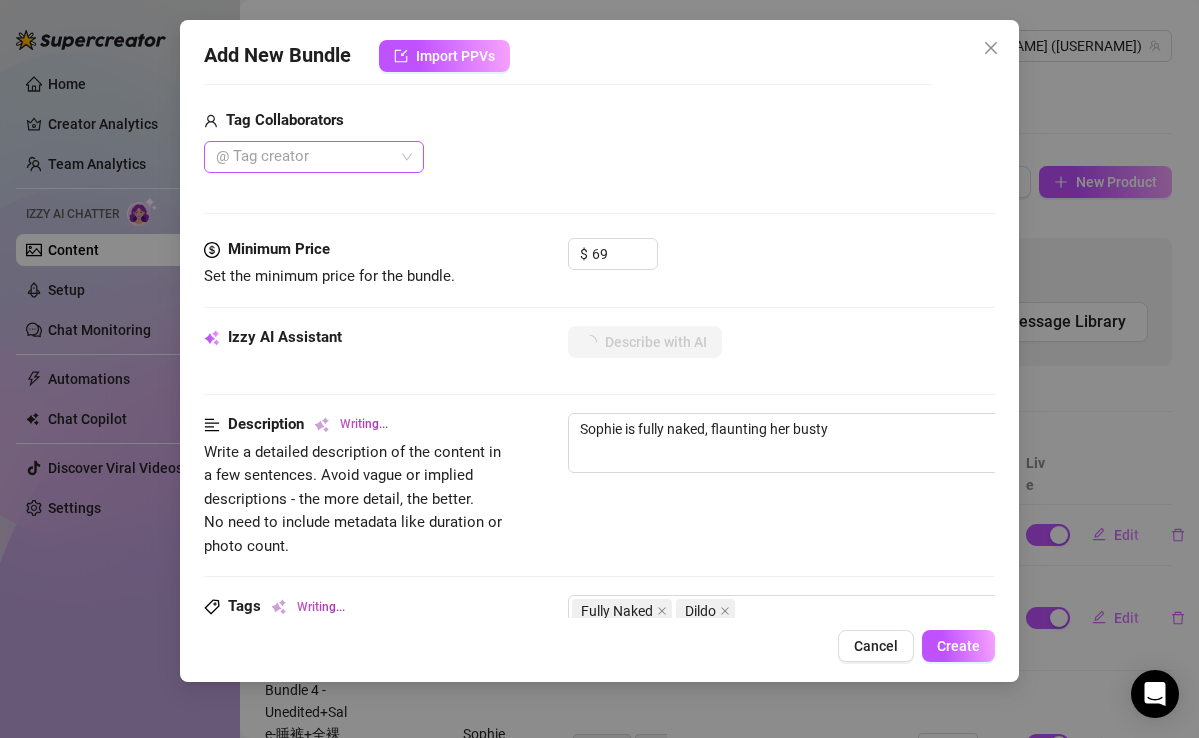 type on "[NAME] is fully naked, flaunting her busty tits" 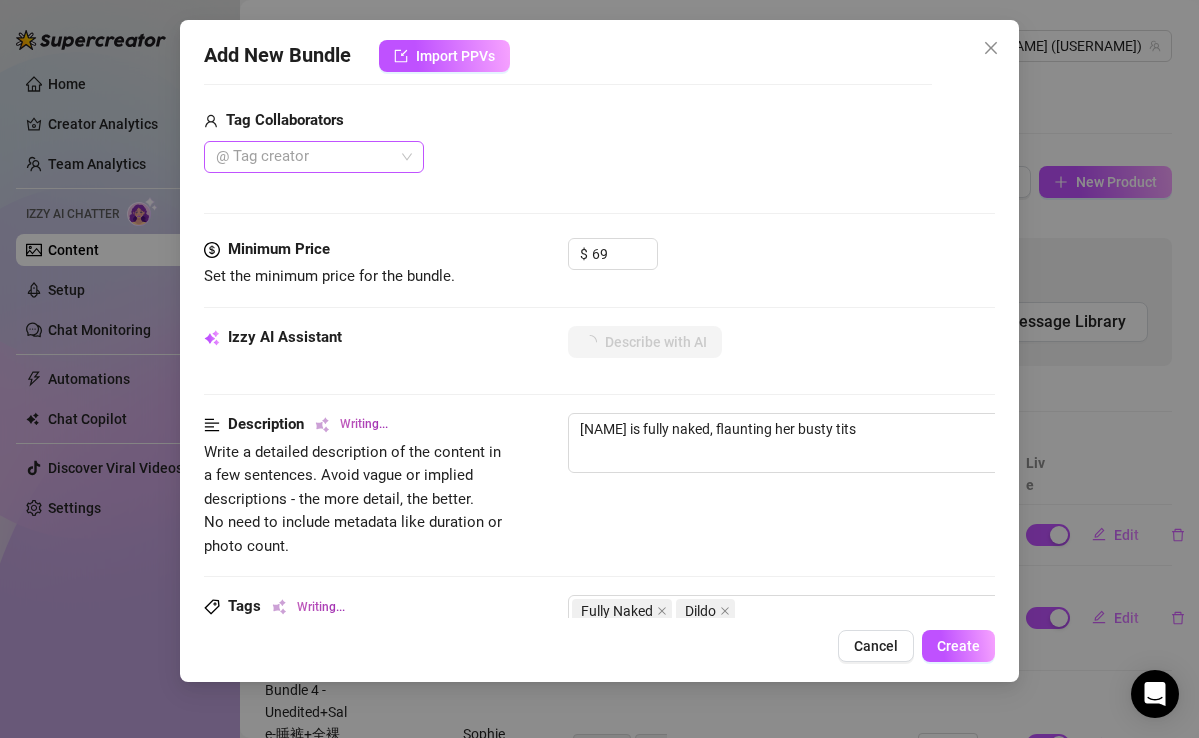 type on "[FIRST] is fully naked, flaunting her busty tits and" 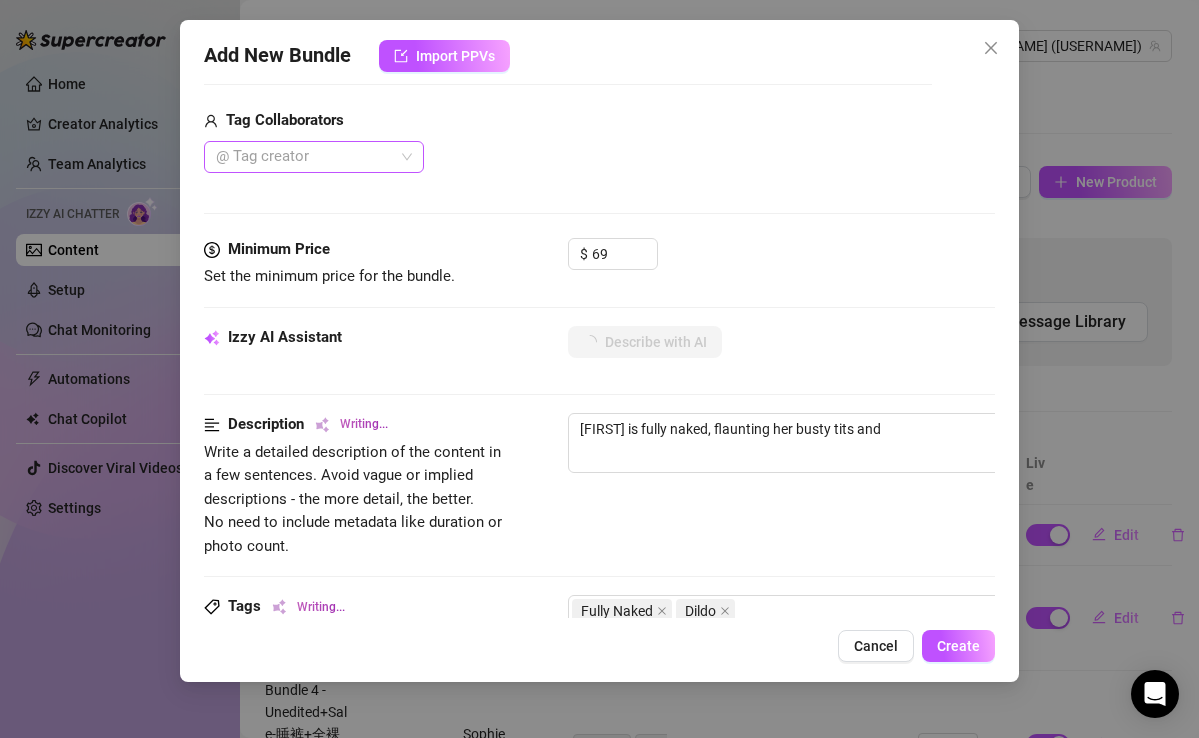 type on "[NAME] is fully naked, flaunting her busty tits and spread" 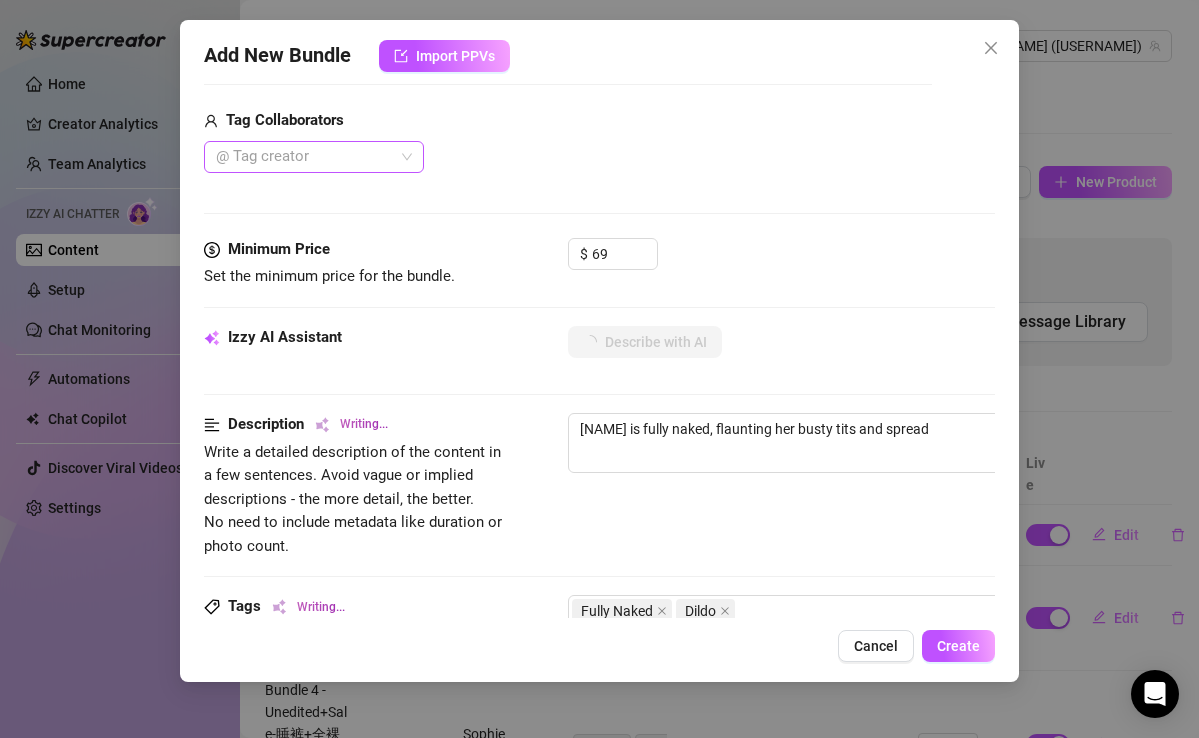 type on "[FIRST] is fully naked, flaunting her busty tits and spread pussy" 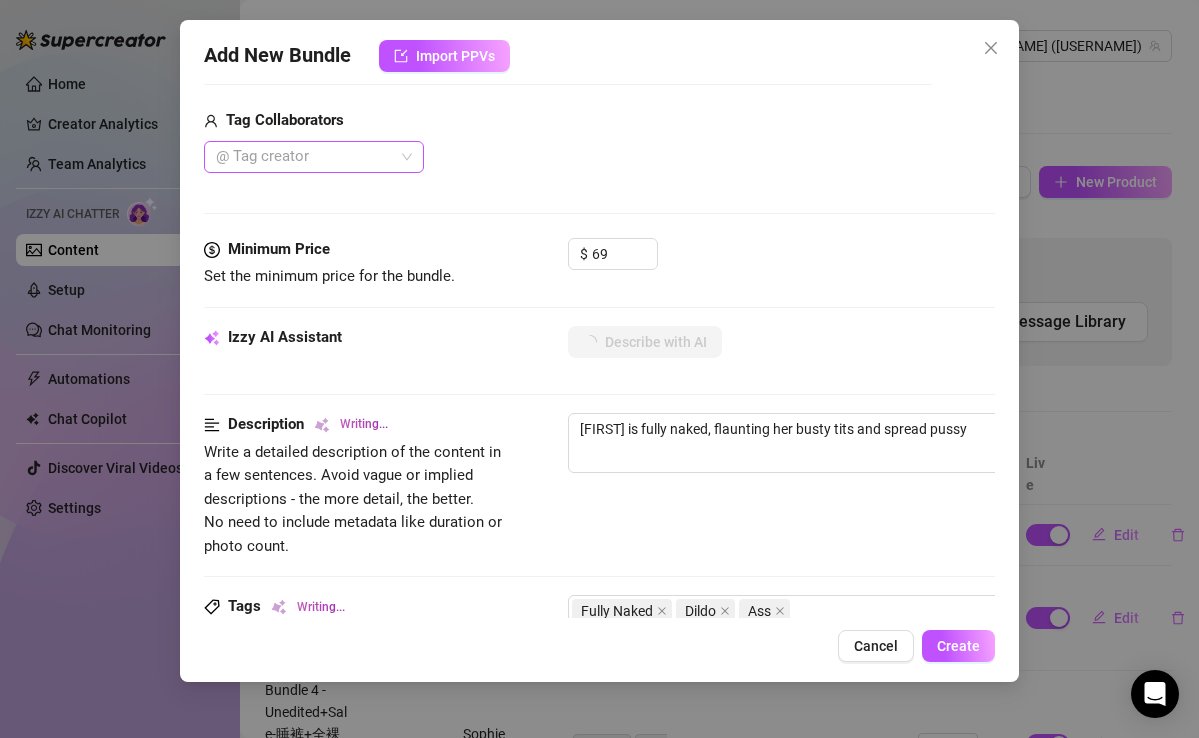 type on "[NAME] is fully naked, flaunting her busty tits and spread pussy while" 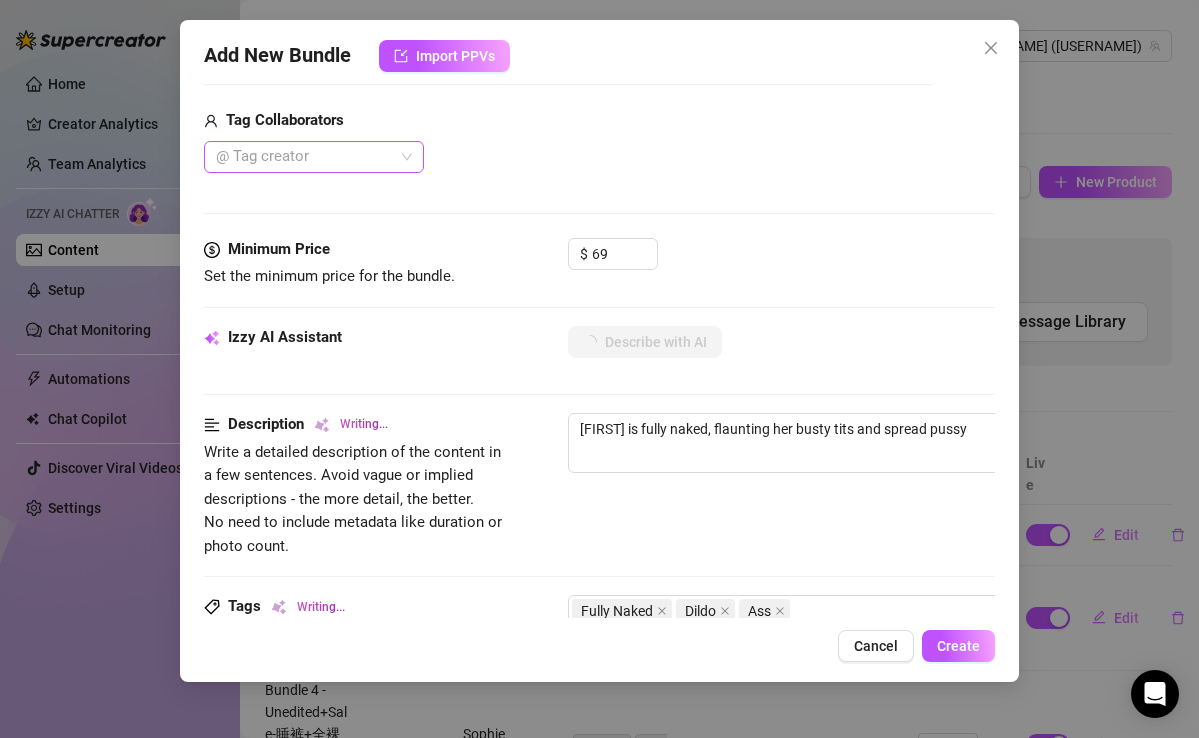 type on "[NAME] is fully naked, flaunting her busty tits and spread pussy while" 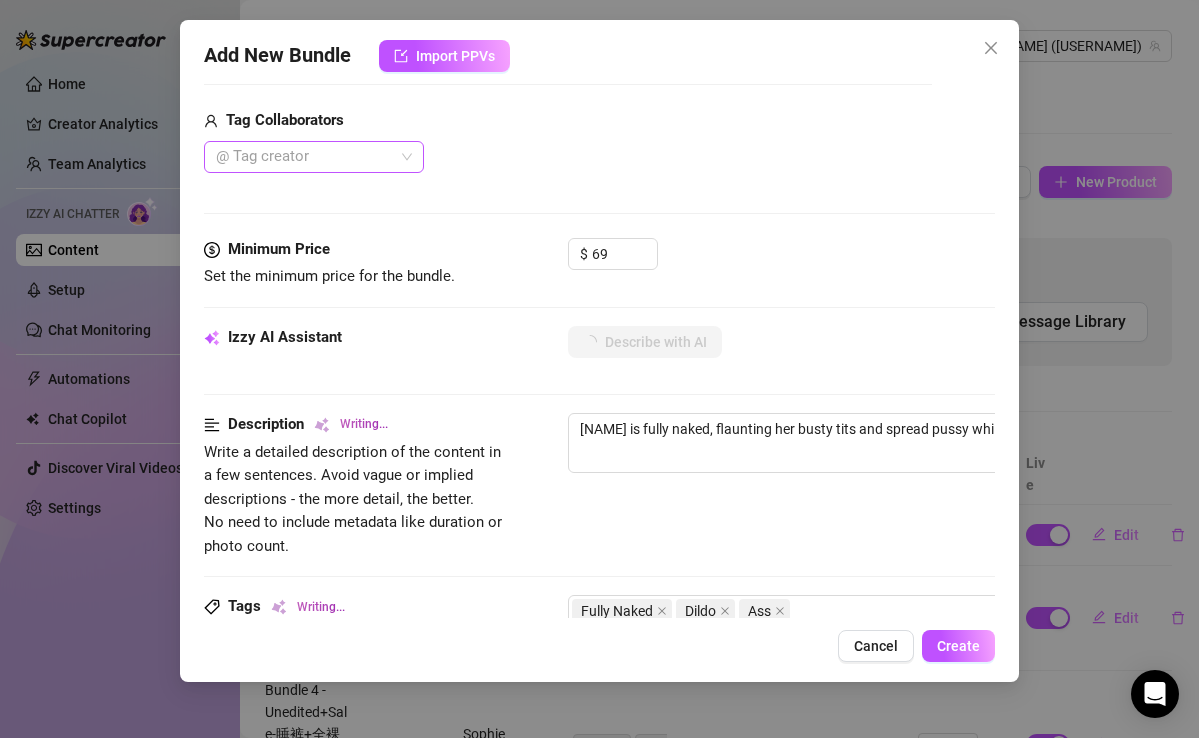 type on "[NAME] is fully naked, flaunting her busty tits and spread pussy while teasing" 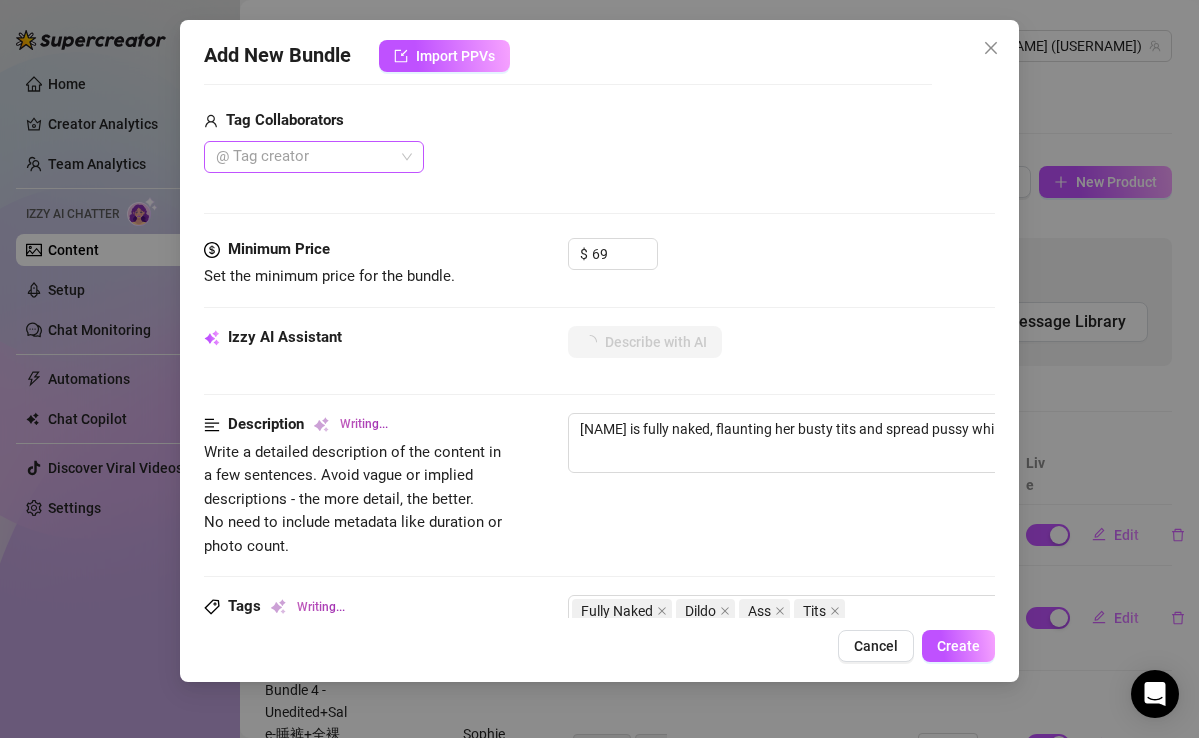 type on "[FIRST] is fully naked, flaunting her busty tits and spread pussy while teasing with" 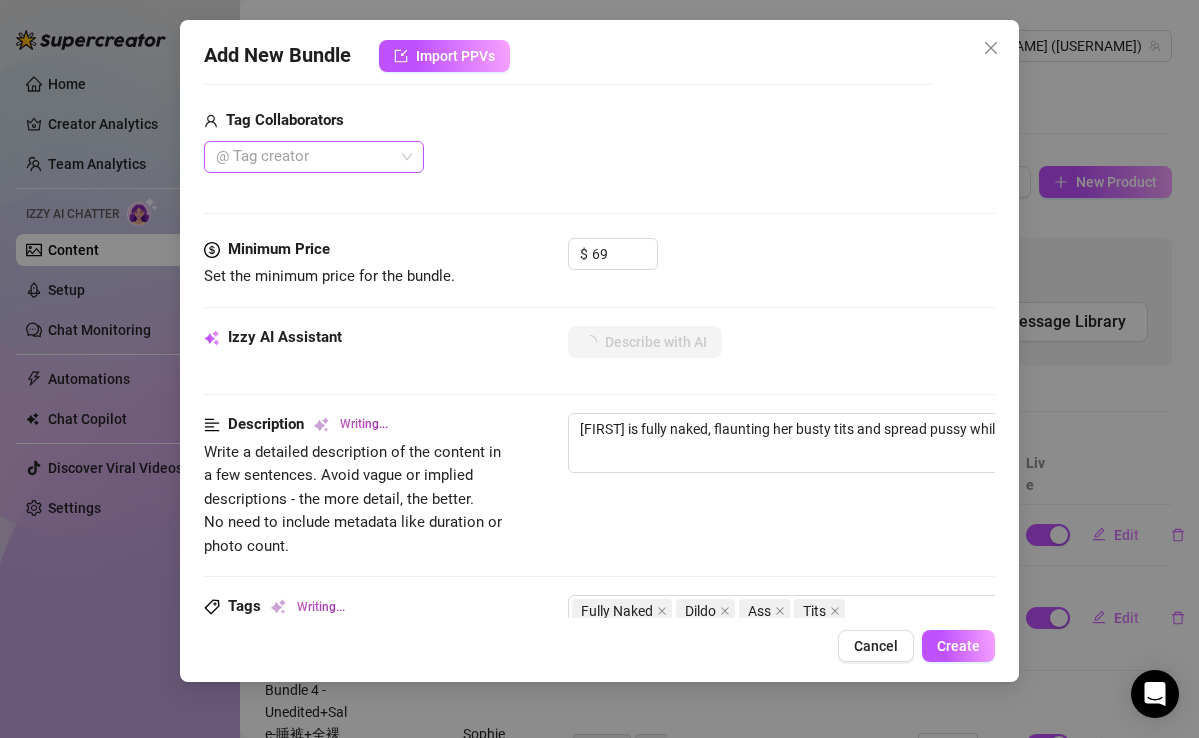 type on "Sophie is fully naked, flaunting her busty tits and spread pussy while teasing with a" 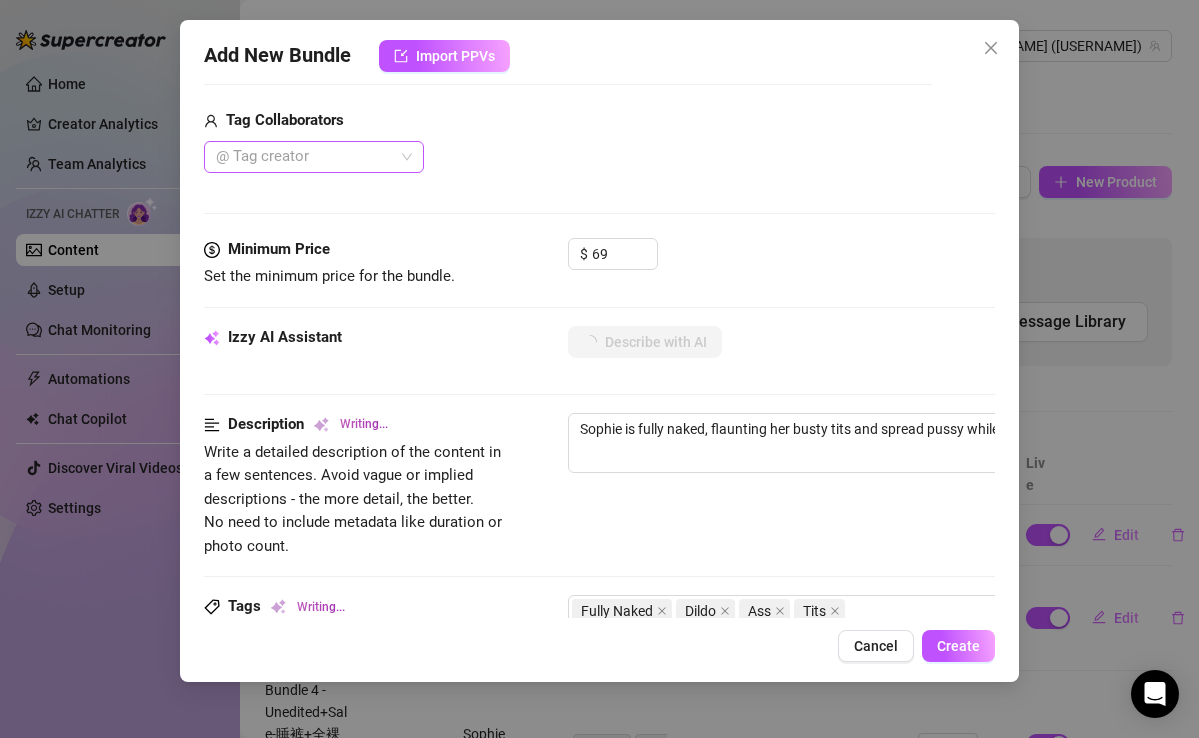 type on "[NAME] is fully naked, flaunting her busty tits and spread pussy while teasing with a dildo." 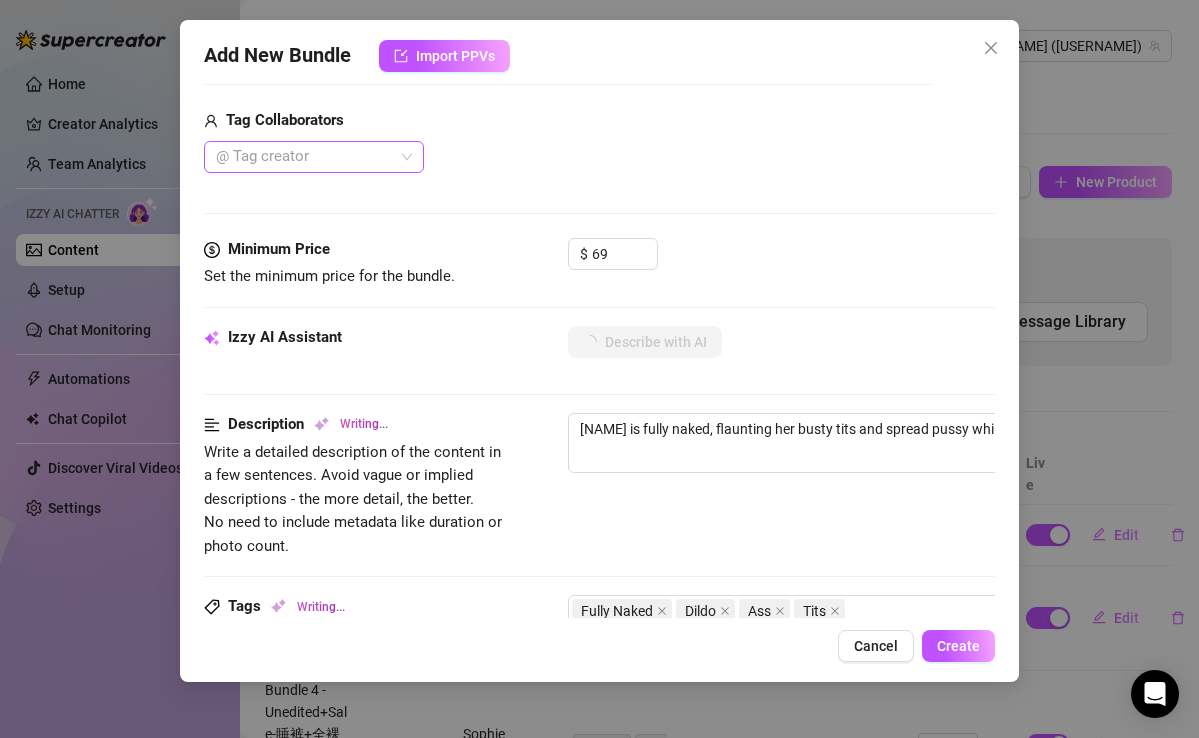 type on "[FIRST] is fully naked, flaunting her busty tits and spread pussy while teasing with a dildo. Her" 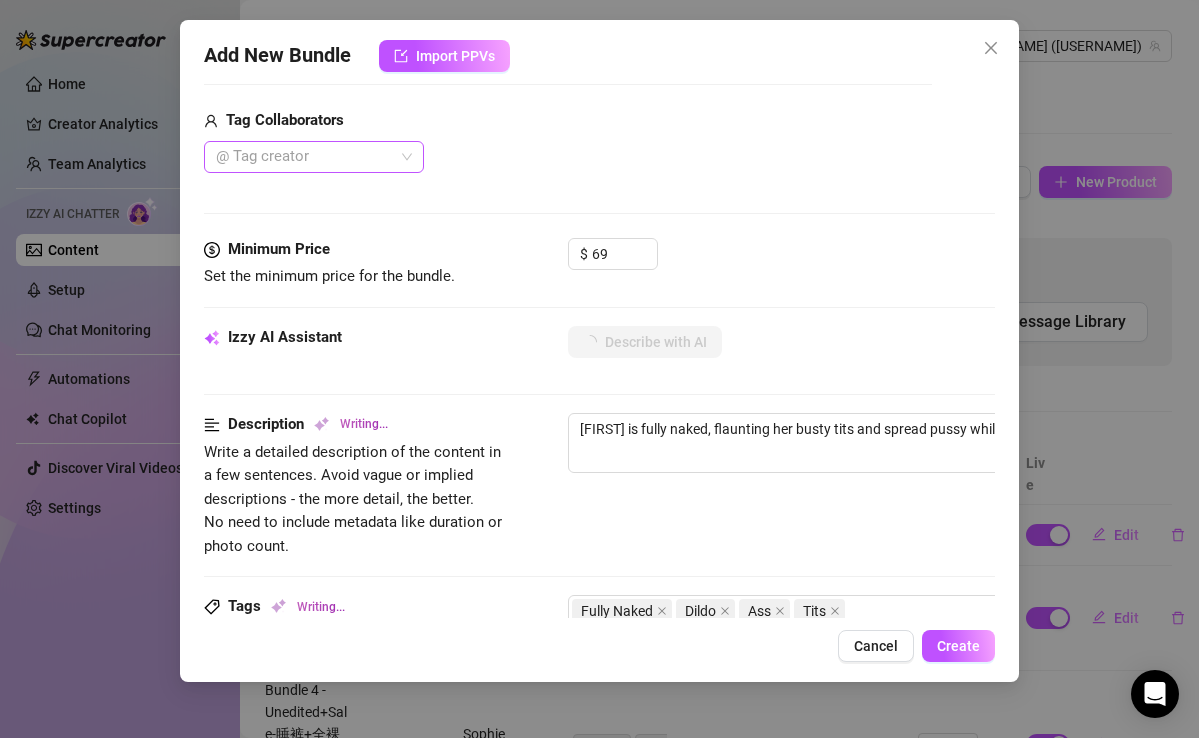 type on "[NAME] is fully naked, flaunting her busty tits and spread pussy while teasing with a dildo. Her ass" 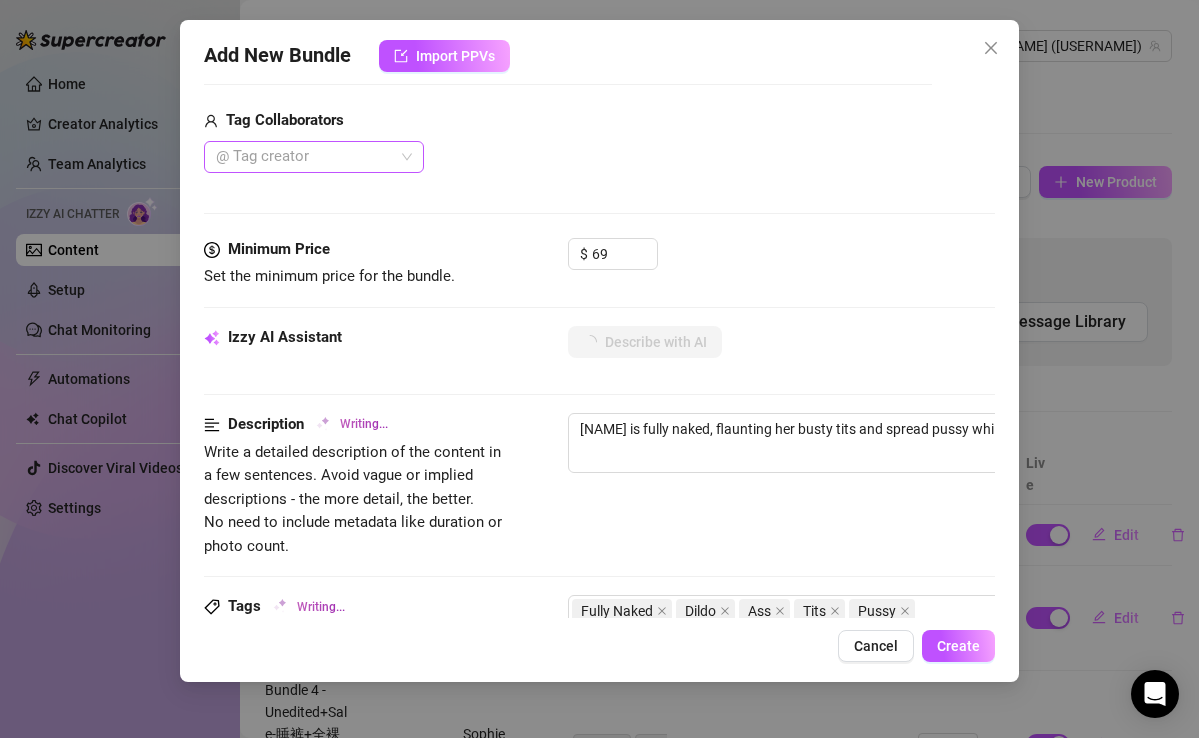 type on "[NAME] is fully naked, flaunting her busty tits and spread pussy while teasing with a dildo. Her ass and" 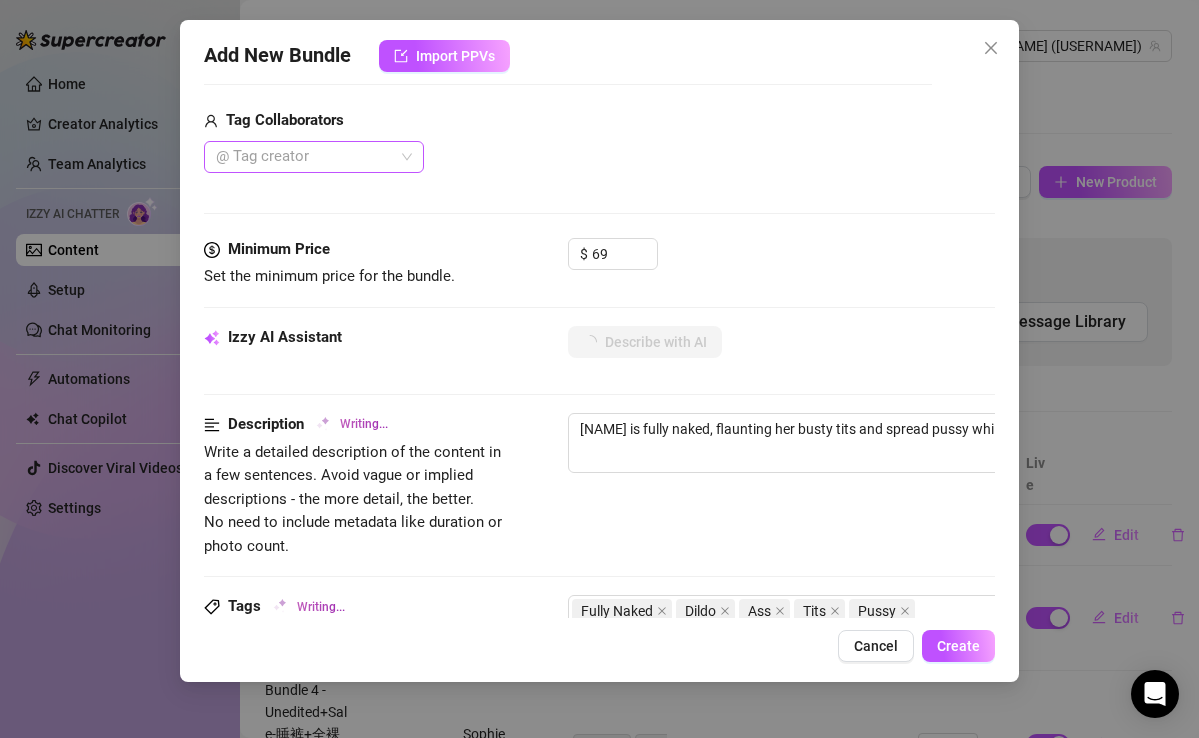 type on "[NAME] is fully naked, flaunting her busty tits and spread pussy while teasing with a dildo. Her ass and" 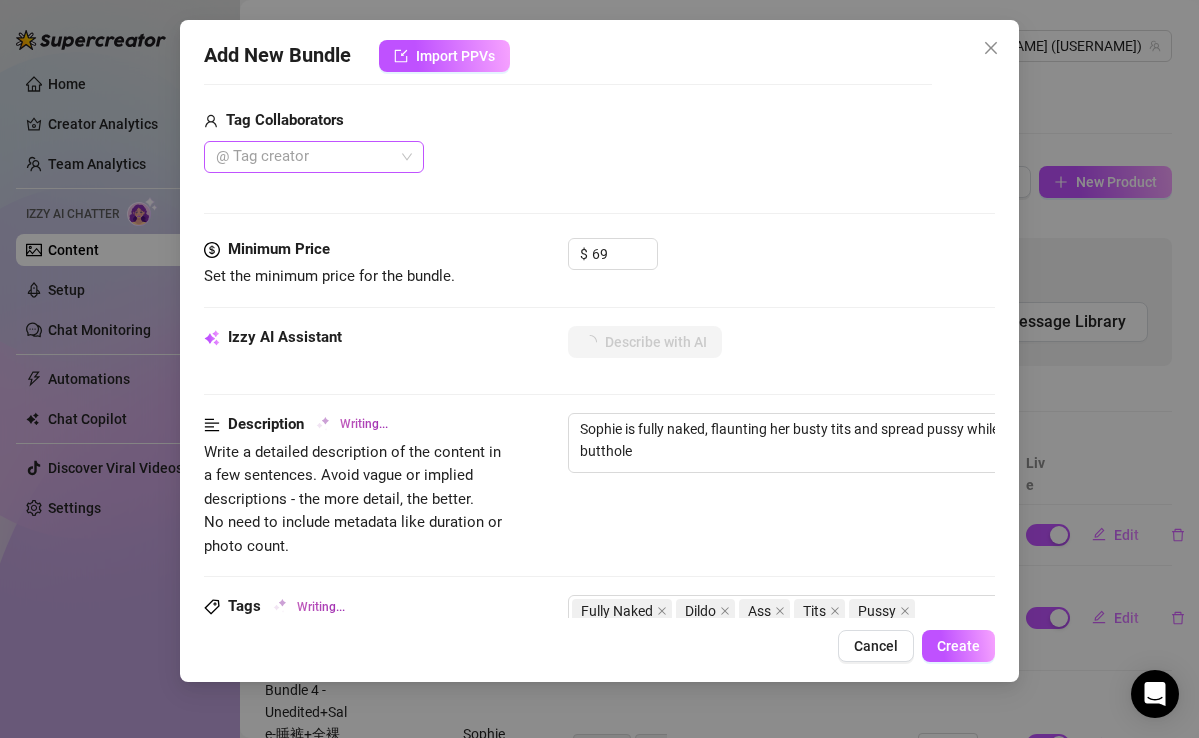 type on "[FIRST] is fully naked, flaunting her busty tits and spread pussy while teasing with a dildo. Her ass and butthole are" 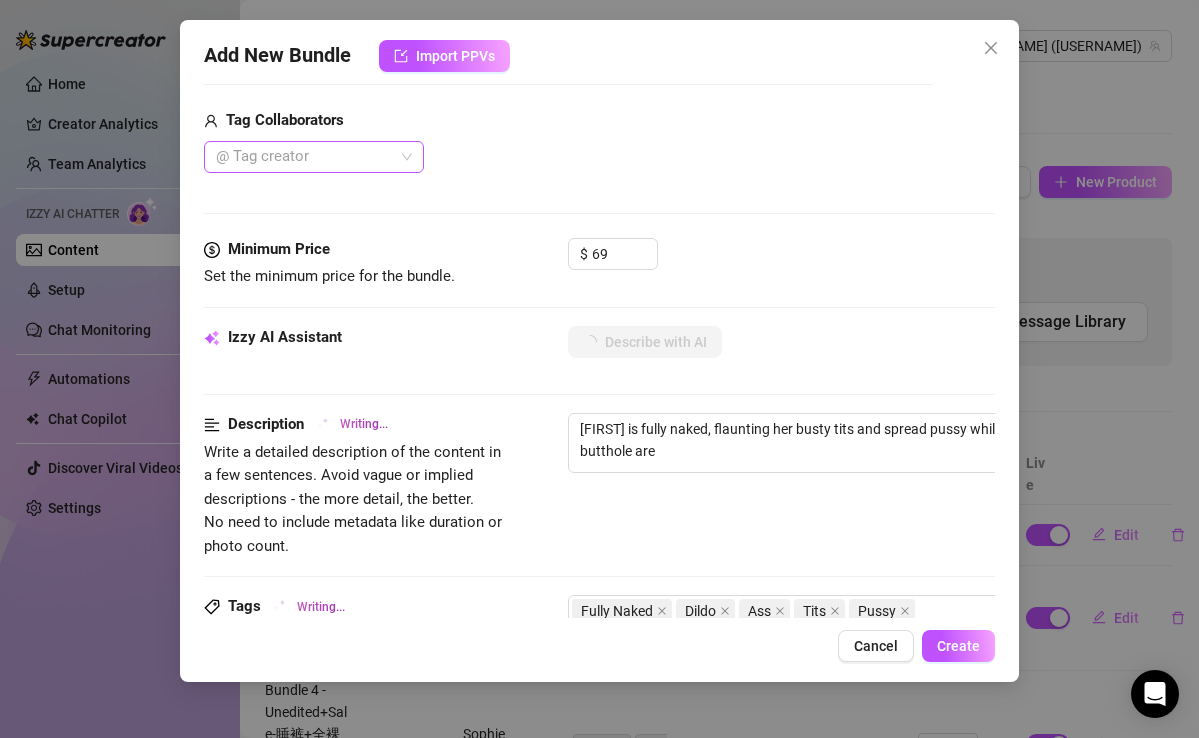 type on "[NAME] is fully naked, flaunting her busty tits and spread pussy while teasing with a dildo. Her ass and butthole are in" 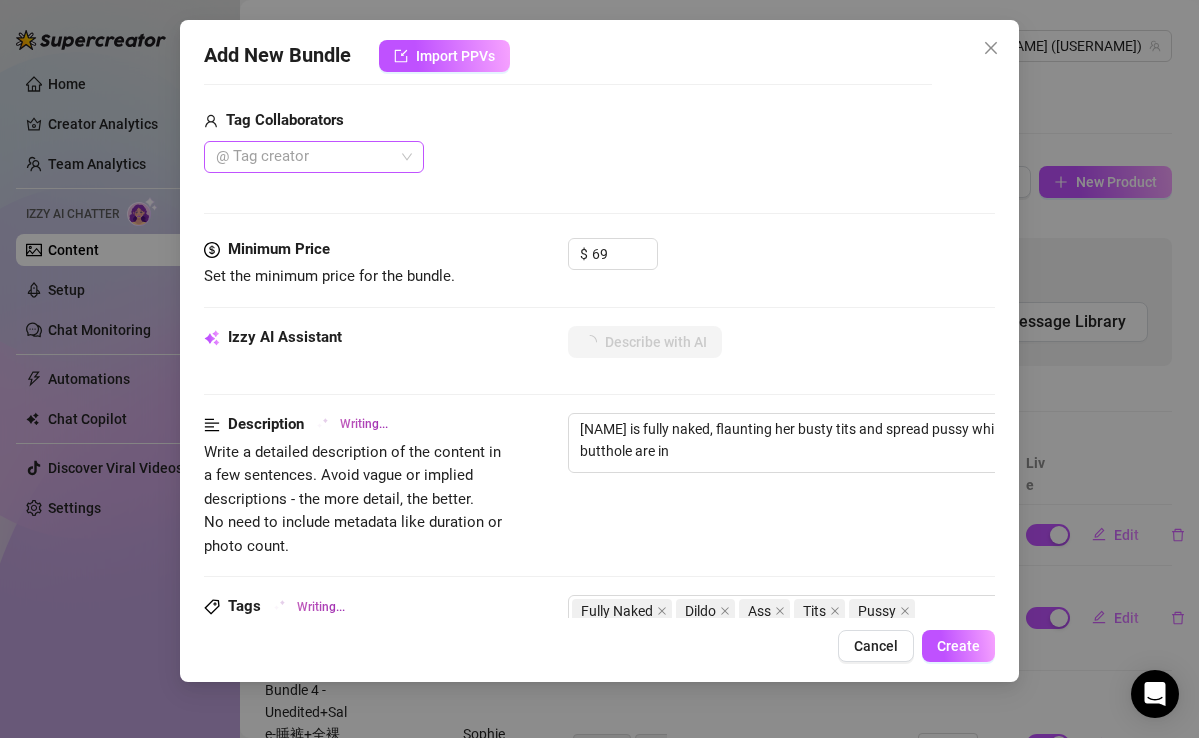 type on "[NAME] is fully naked, flaunting her busty tits and spread pussy while teasing with a dildo. Her ass and butthole are in clear" 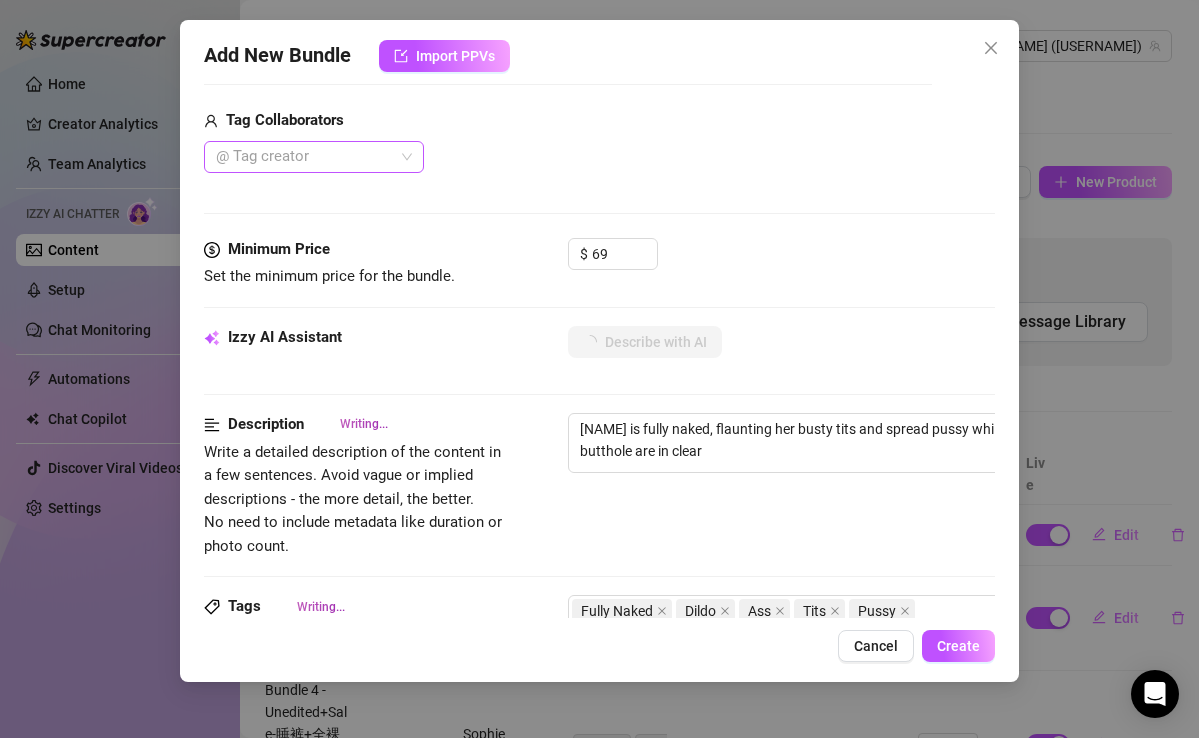 type on "[NAME] is fully naked, flaunting her busty tits and spread pussy while teasing with a dildo. Her ass and butthole are in clear view" 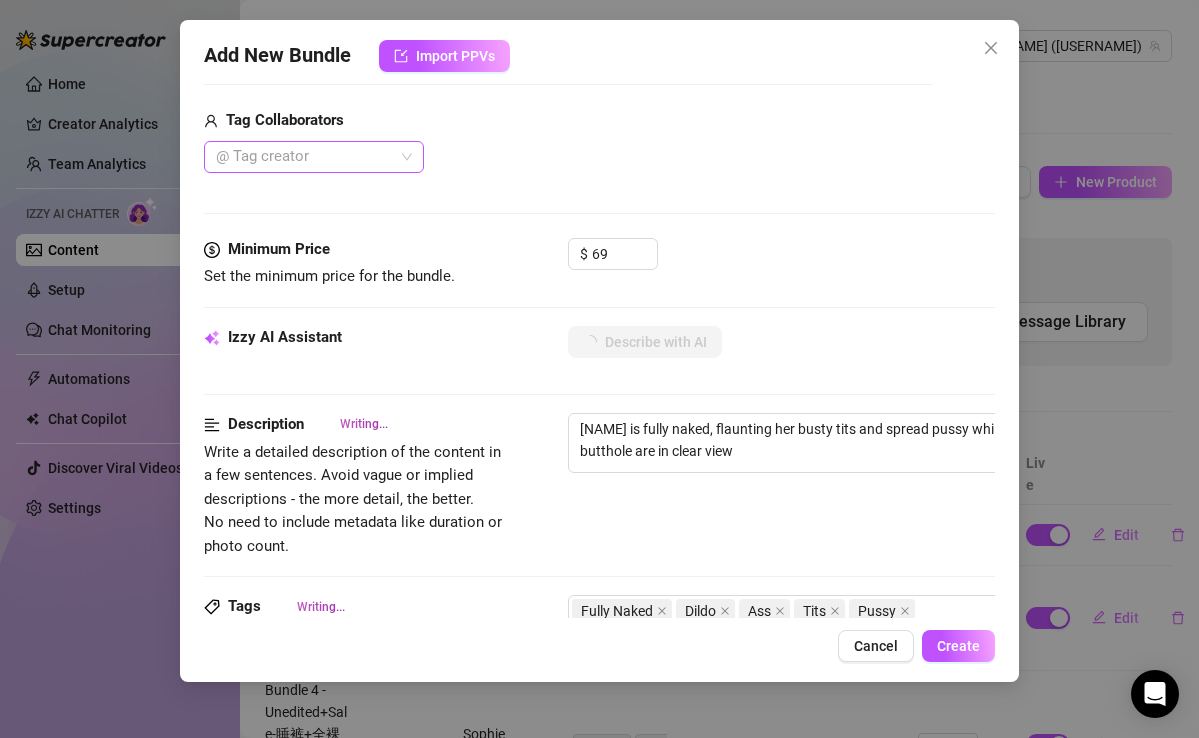 type on "[NAME] is fully naked, flaunting her busty tits and spread pussy while teasing with a dildo. Her ass and butthole are in clear view as" 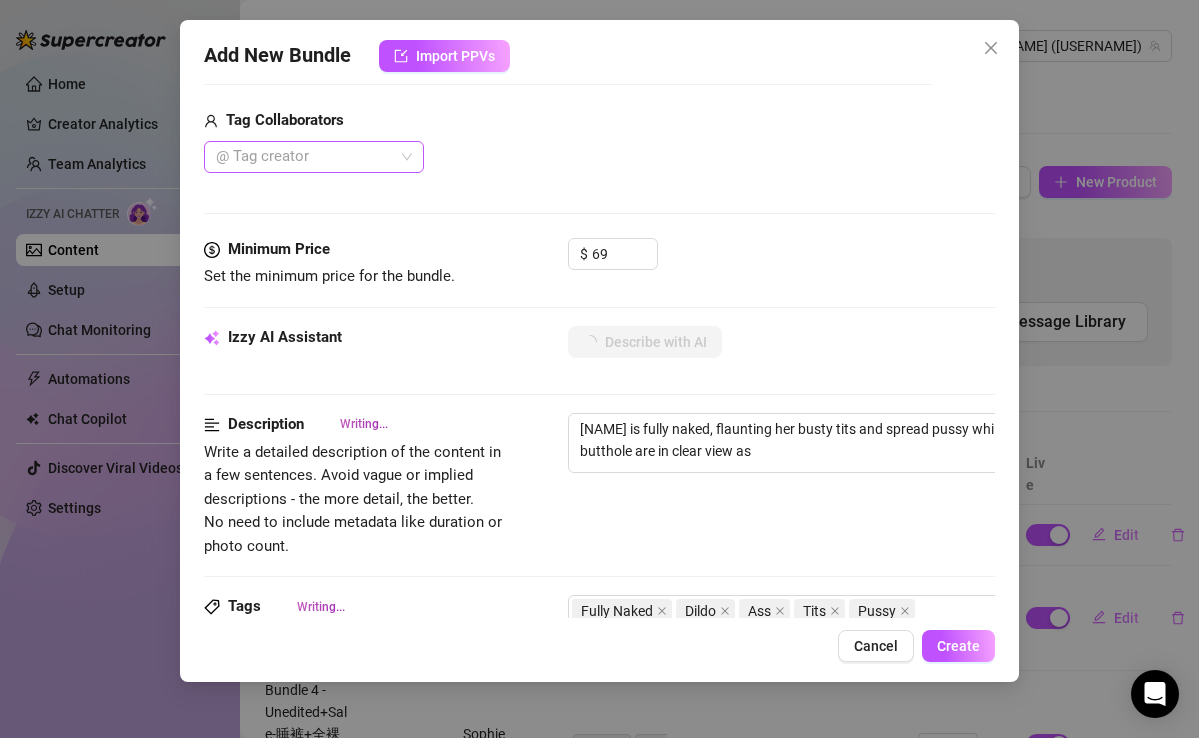type on "[FIRST] is fully naked, flaunting her busty tits and spread pussy while teasing with a dildo. Her ass and butthole are in clear view as she" 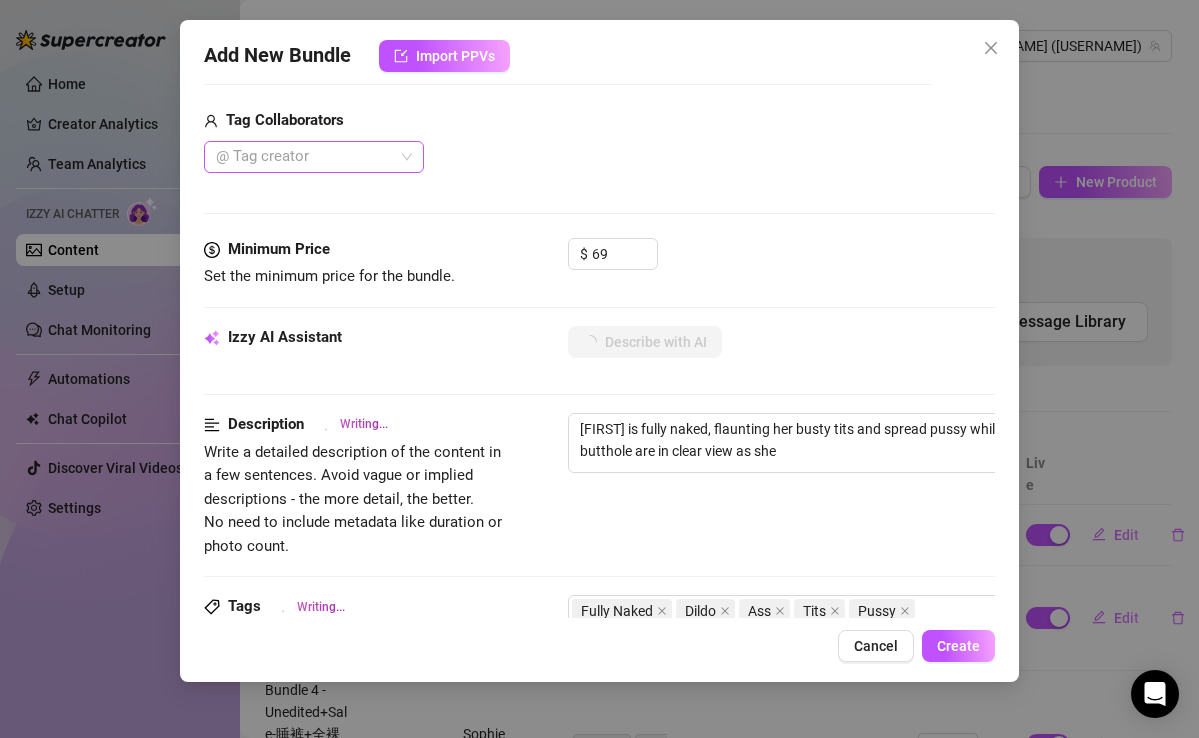 type on "Sophie is fully naked, flaunting her busty tits and spread pussy while teasing with a dildo. Her ass and butthole are in clear view as she bends" 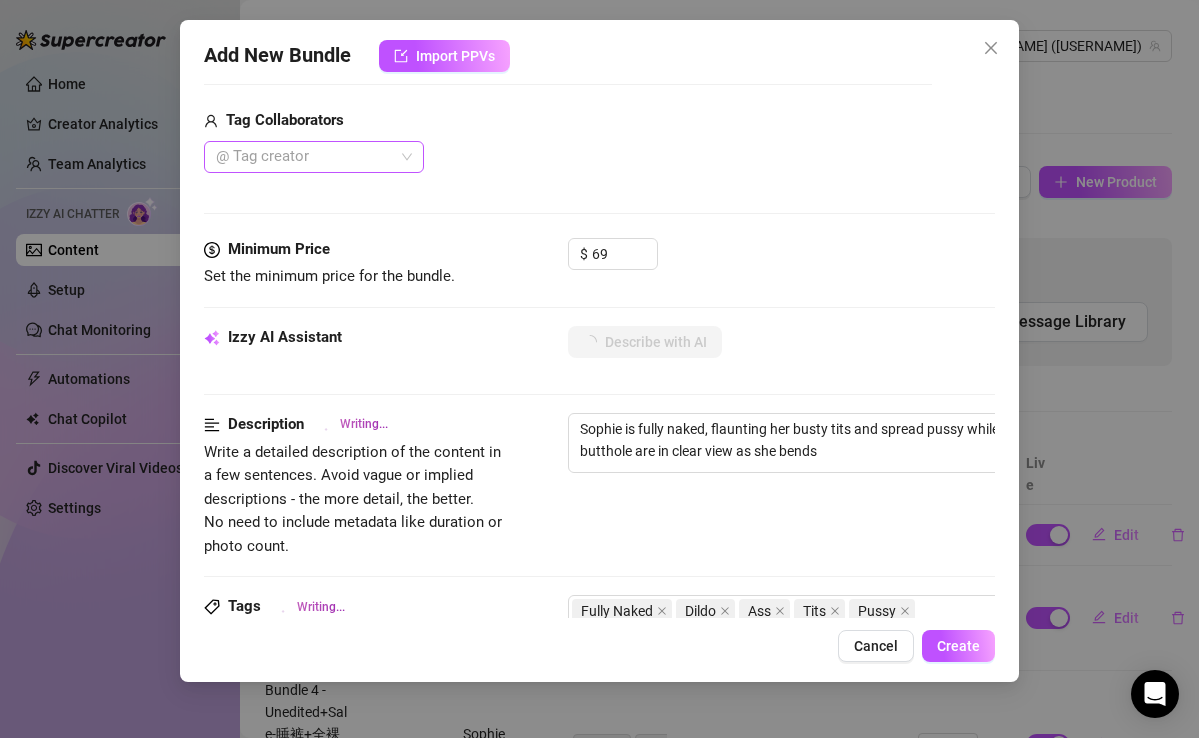 type on "[FIRST] is fully naked, flaunting her busty tits and spread pussy while teasing with a dildo. Her ass and butthole are in clear view as she bends over," 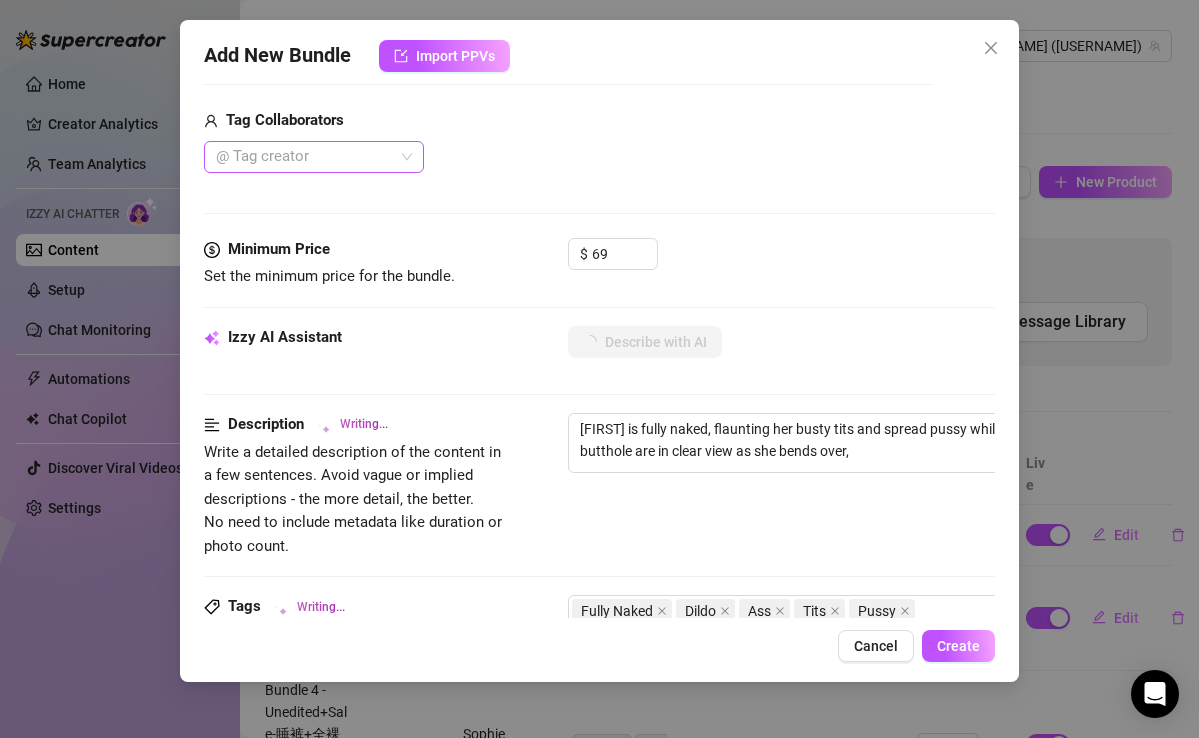 type on "[FIRST] is fully naked, flaunting her busty tits and spread pussy while teasing with a dildo. Her ass and butthole are in clear view as she bends over, giving" 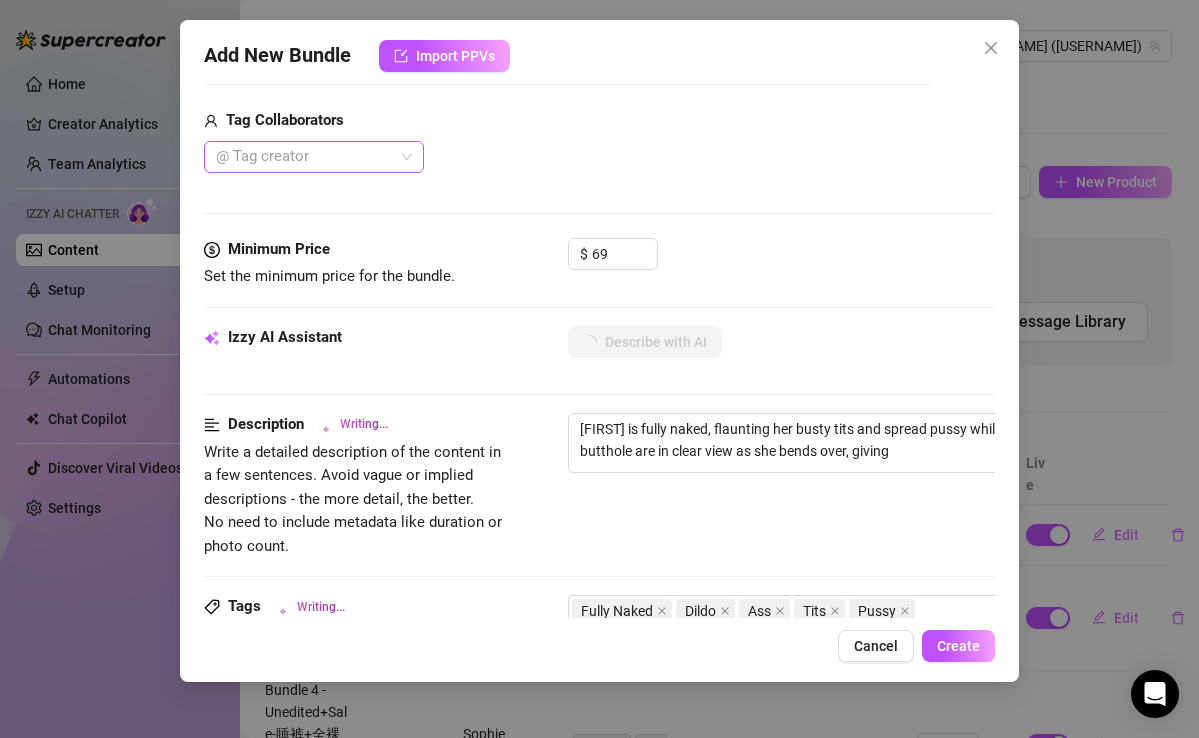type on "[NAME] is fully naked, flaunting her busty tits and spread pussy while teasing with a dildo. Her ass and butthole are in clear view as she bends over, giving a" 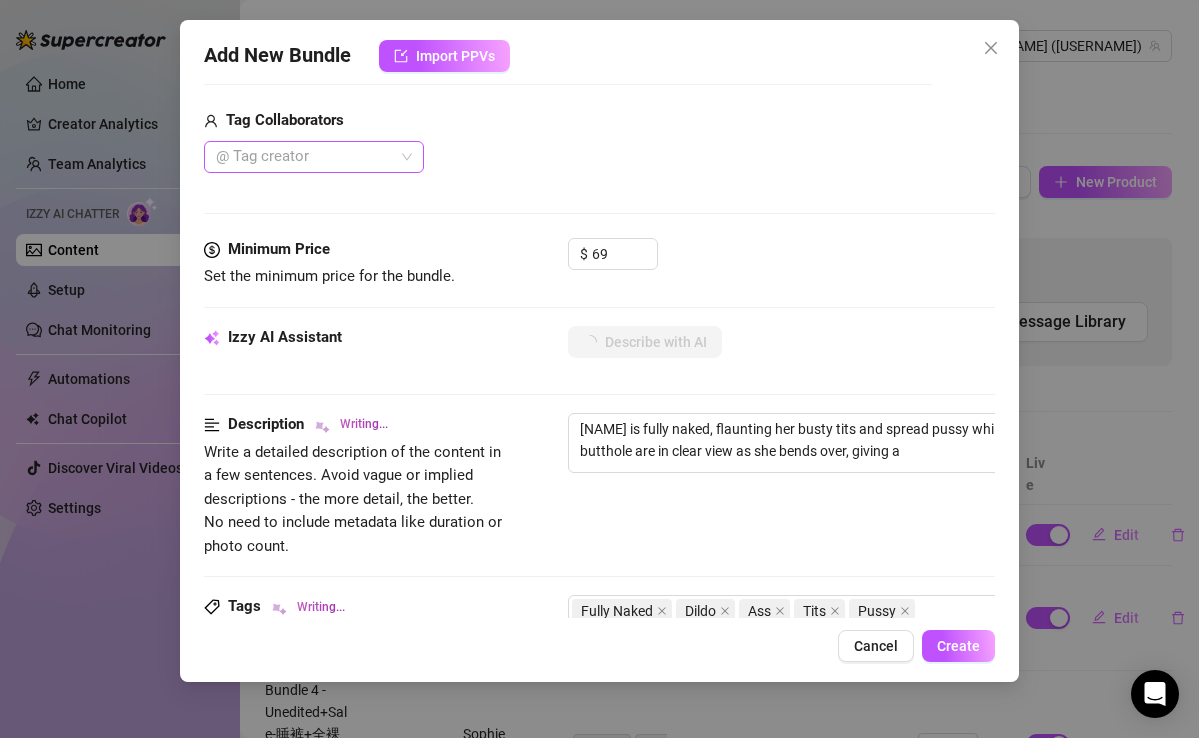 type on "[NAME] is fully naked, flaunting her busty tits and spread pussy while teasing with a dildo. Her ass and butthole are in clear view as she bends over, giving a perfect" 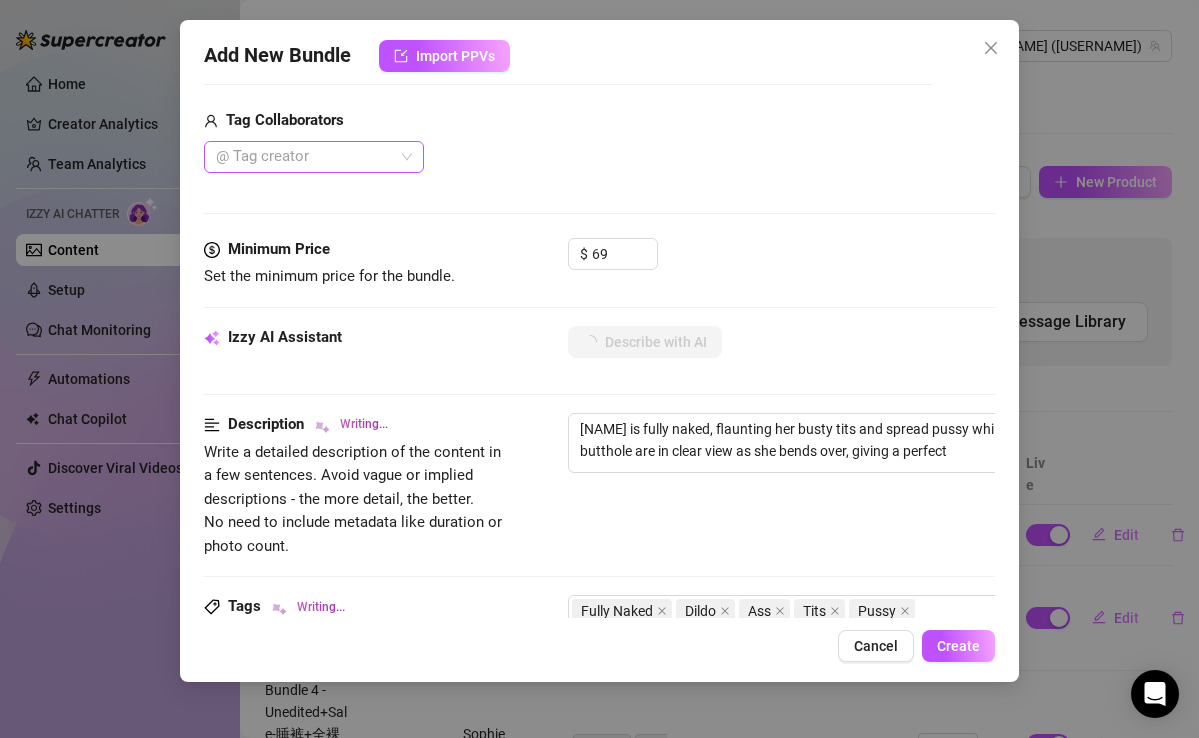 type on "Sophie is fully naked, flaunting her busty tits and spread pussy while teasing with a dildo. Her ass and butthole are in clear view as she bends over, giving a perfect rear" 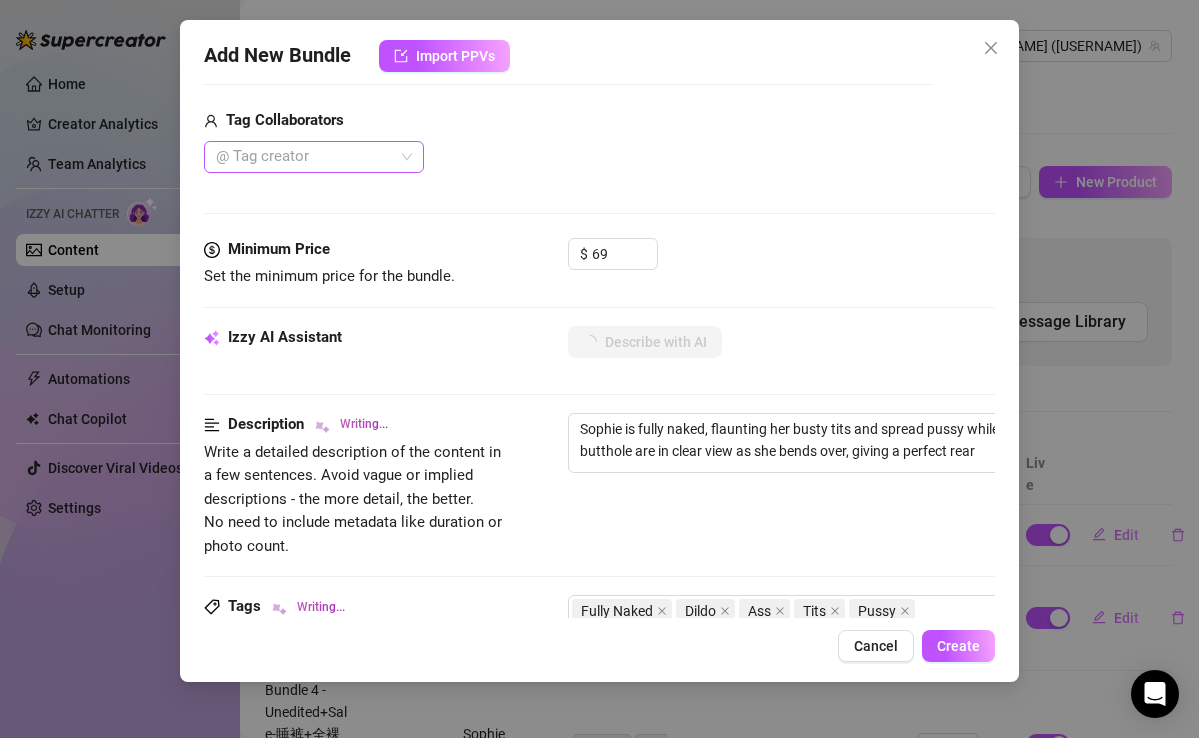 type on "[FIRST] is fully naked, flaunting her busty tits and spread pussy while teasing with a dildo. Her ass and butthole are in clear view as she bends over, giving a perfect rear view." 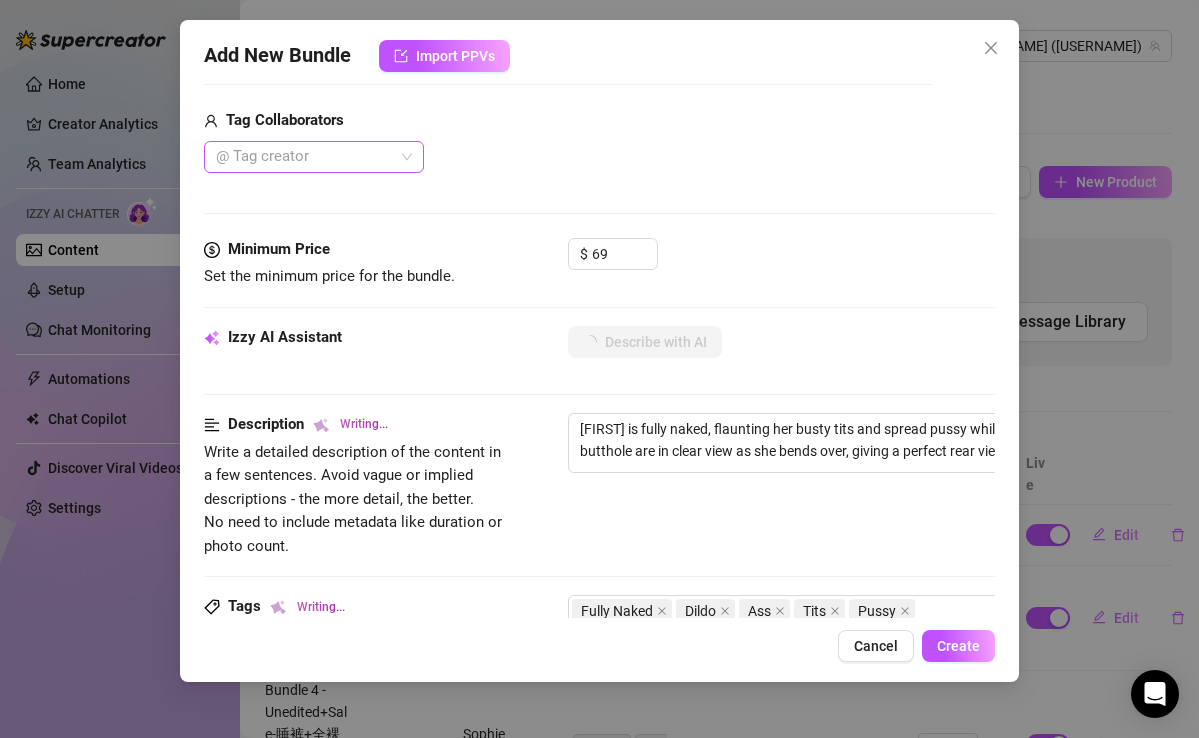 type on "[FIRST] is fully naked, flaunting her busty tits and spread pussy while teasing with a dildo. Her ass and butthole are in clear view as she bends over, giving a perfect rear view. She" 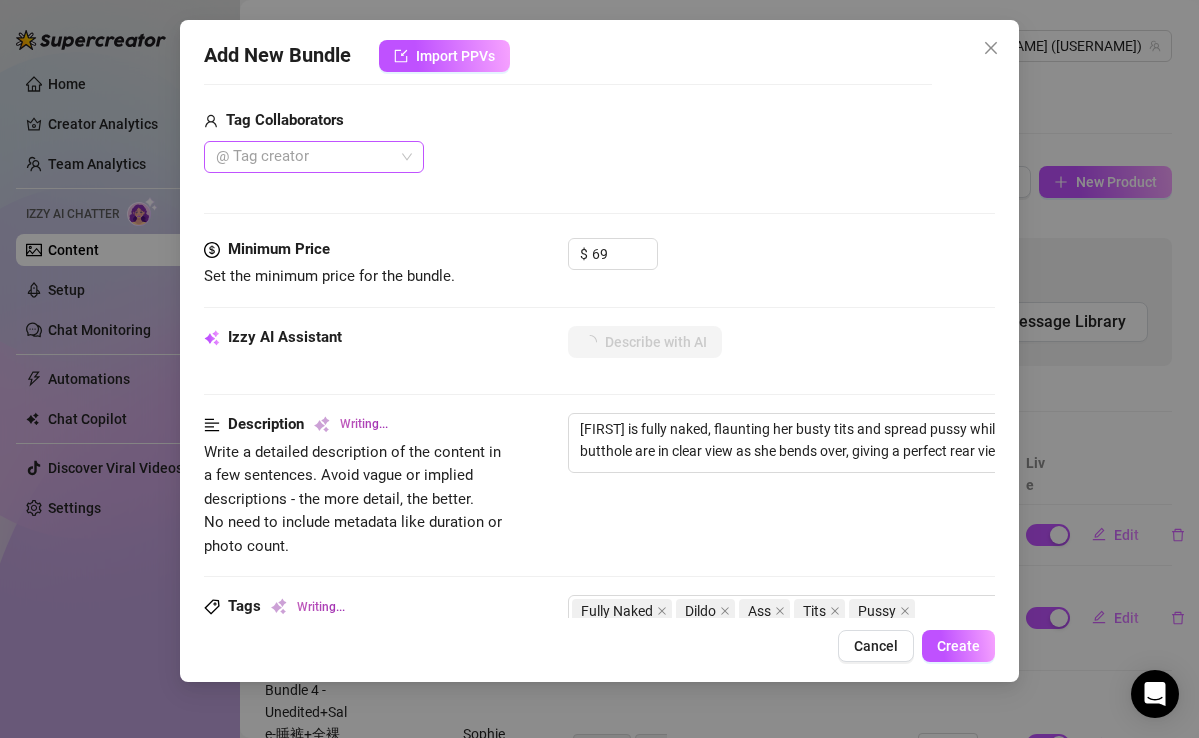 type on "[NAME] is fully naked, flaunting her busty tits and spread pussy while teasing with a dildo. Her ass and butthole are in clear view as she bends over, giving a perfect rear view. She strips from" 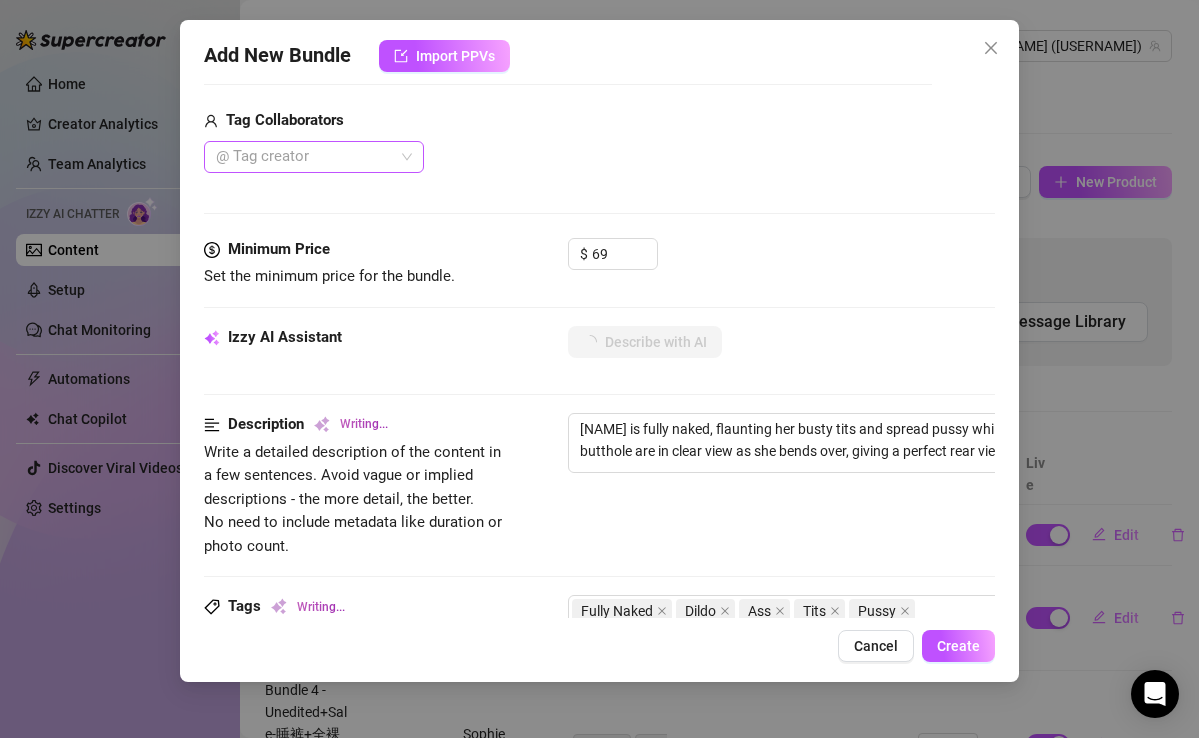 type on "[NAME] is fully naked, flaunting her busty tits and spread pussy while teasing with a dildo. Her ass and butthole are in clear view as she bends over, giving a perfect rear view. She strips from a" 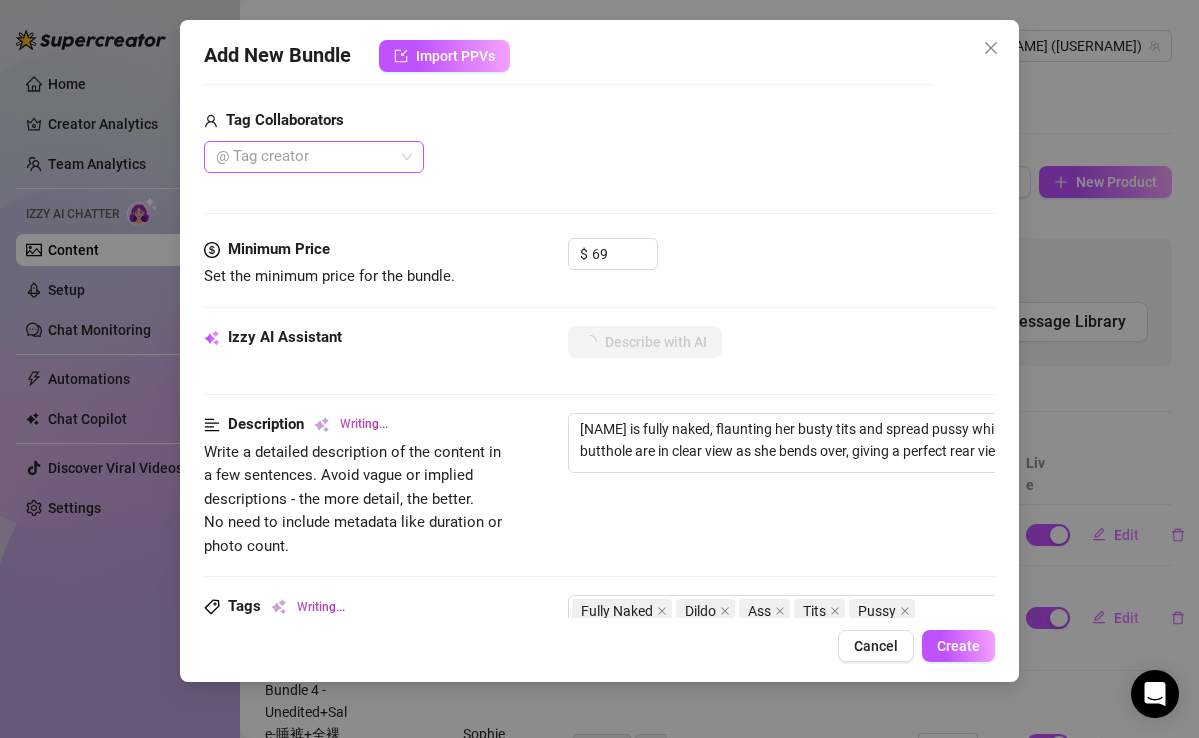 type on "[FIRST] is fully naked, flaunting her busty tits and spread pussy while teasing with a dildo. Her ass and butthole are in clear view as she bends over, giving a perfect rear view. She strips from a black bikini," 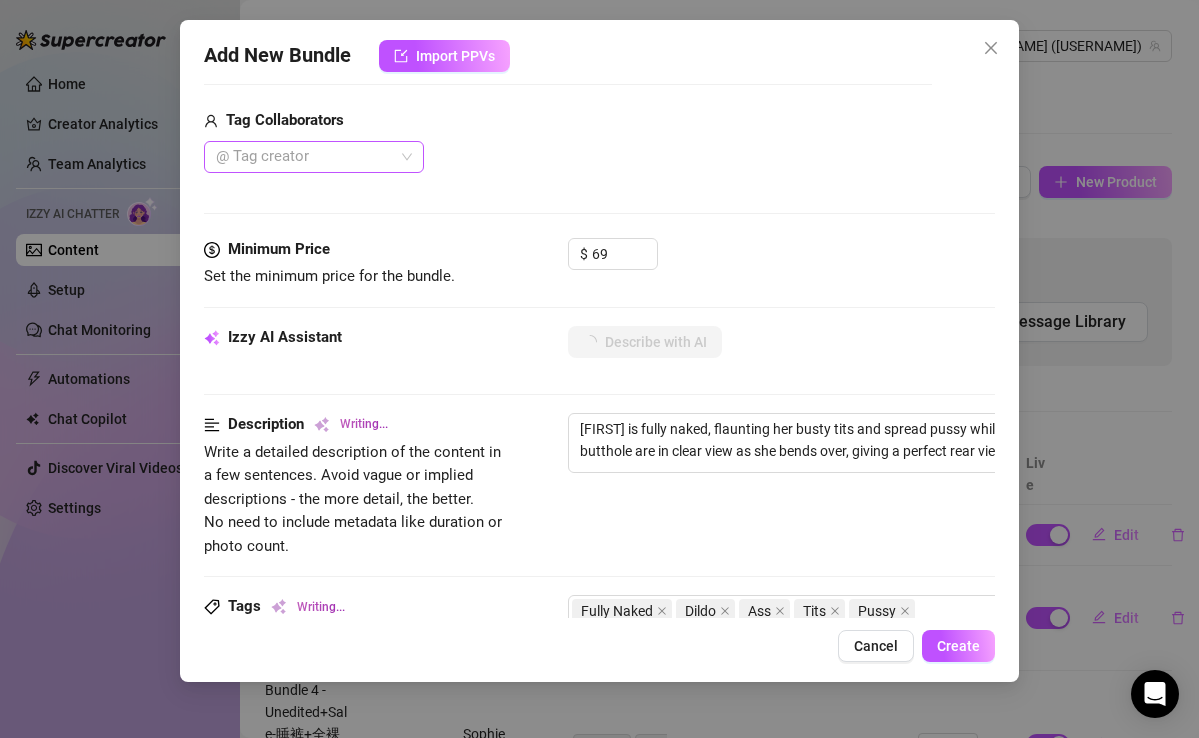 type on "Sophie is fully naked, flaunting her busty tits and spread pussy while teasing with a dildo. Her ass and butthole are in clear view as she bends over, giving a perfect rear view. She strips from a black bikini, showcasing" 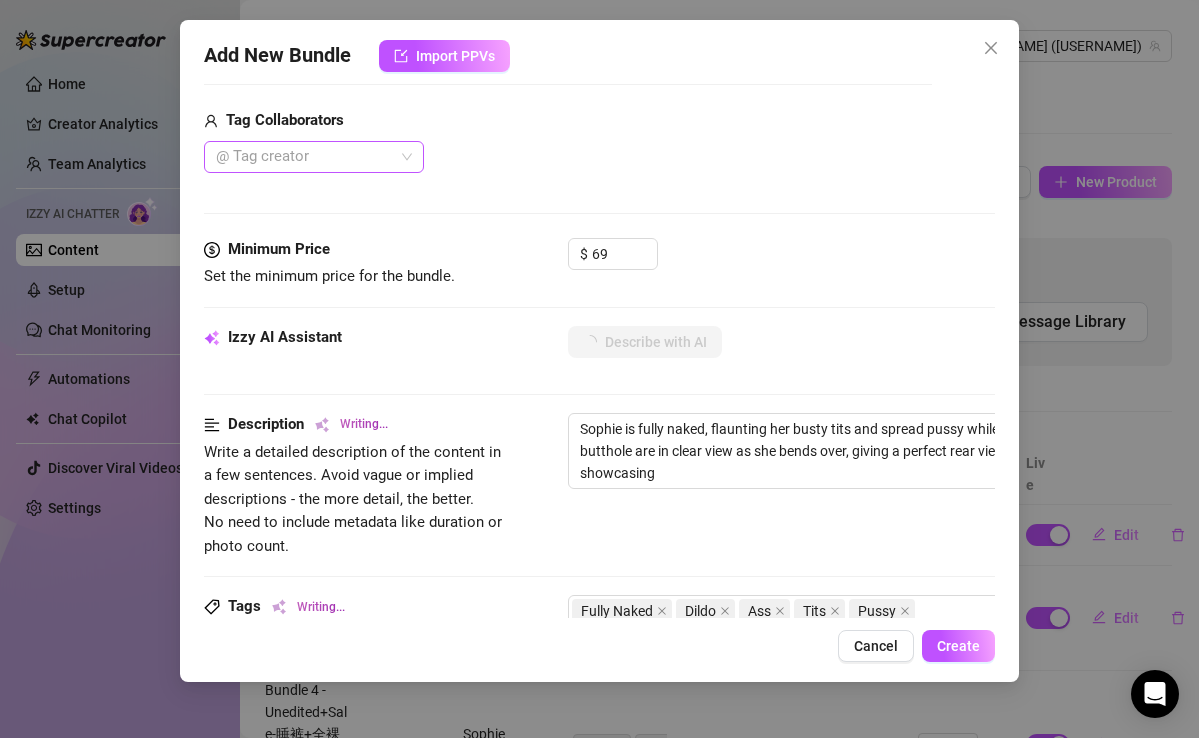 type on "[FIRST] is fully naked, flaunting her busty tits and spread pussy while teasing with a dildo. Her ass and butthole are in clear view as she bends over, giving a perfect rear view. She strips from a black bikini, showcasing her" 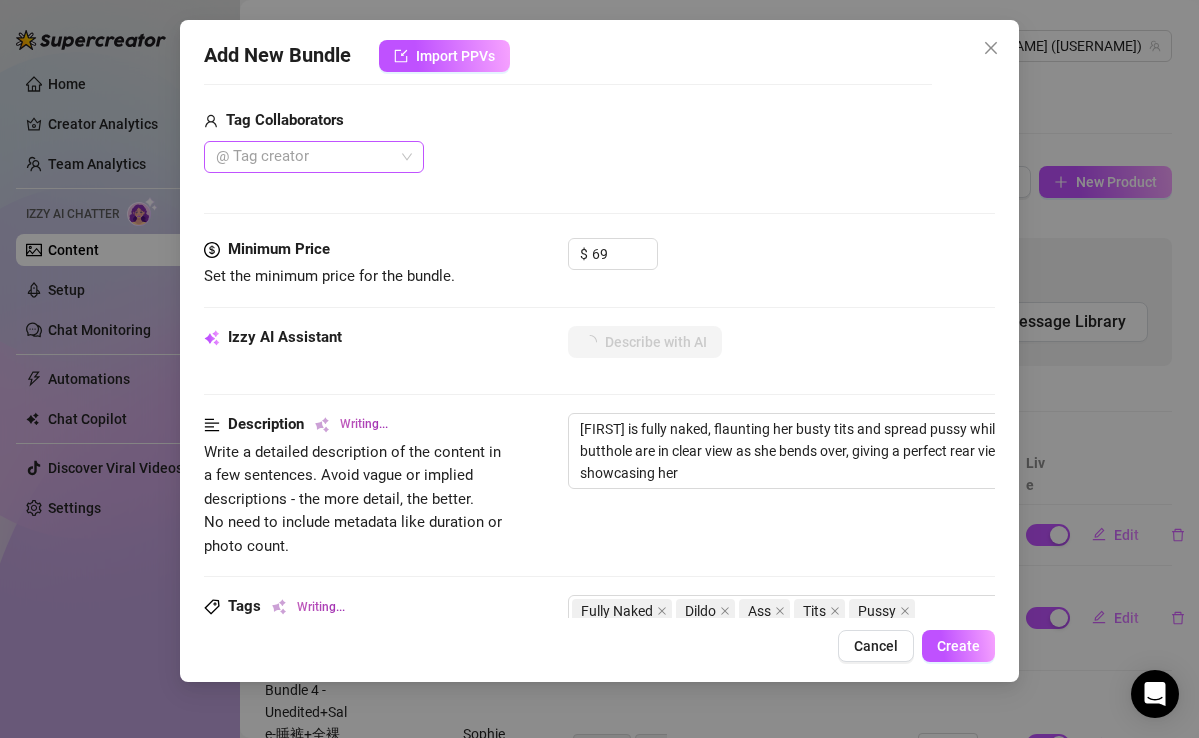 type on "Sophie is fully naked, flaunting her busty tits and spread pussy while teasing with a dildo. Her ass and butthole are in clear view as she bends over, giving a perfect rear view. She strips from a black bikini, showcasing her sexy" 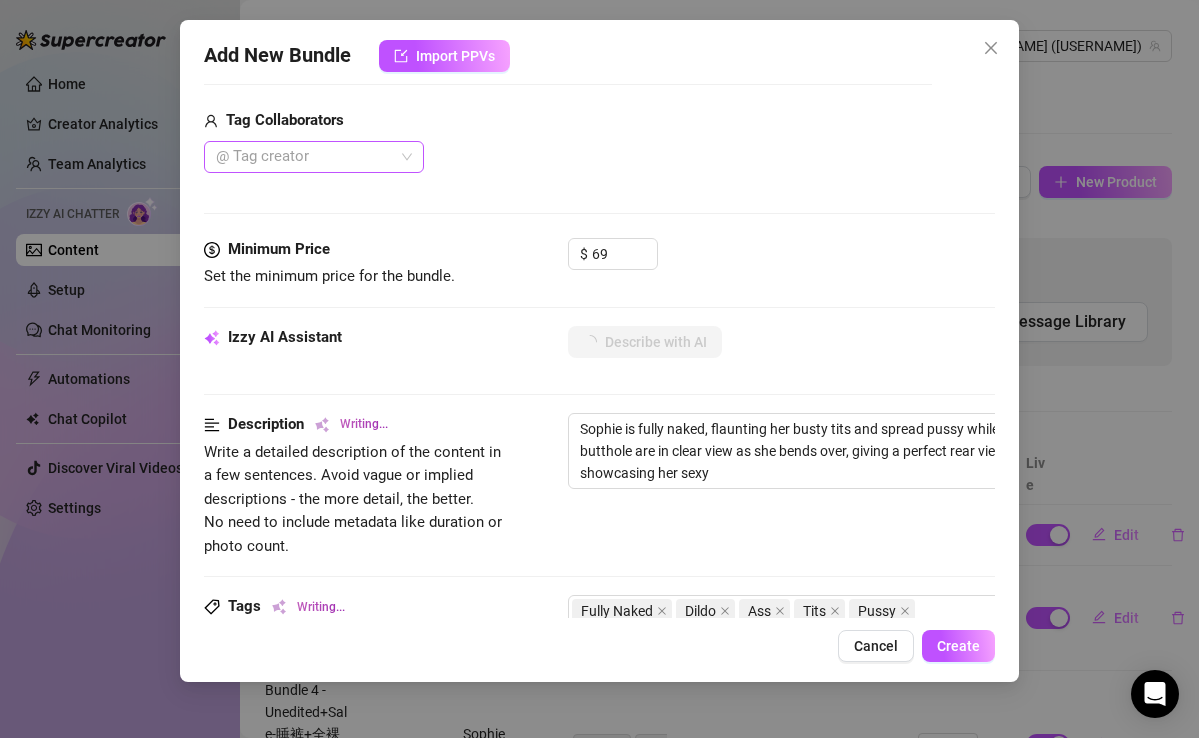 type on "[NAME] is fully naked, flaunting her busty tits and spread pussy while teasing with a dildo. Her ass and butthole are in clear view as she bends over, giving a perfect rear view. She strips from a black bikini, showcasing her sexy body" 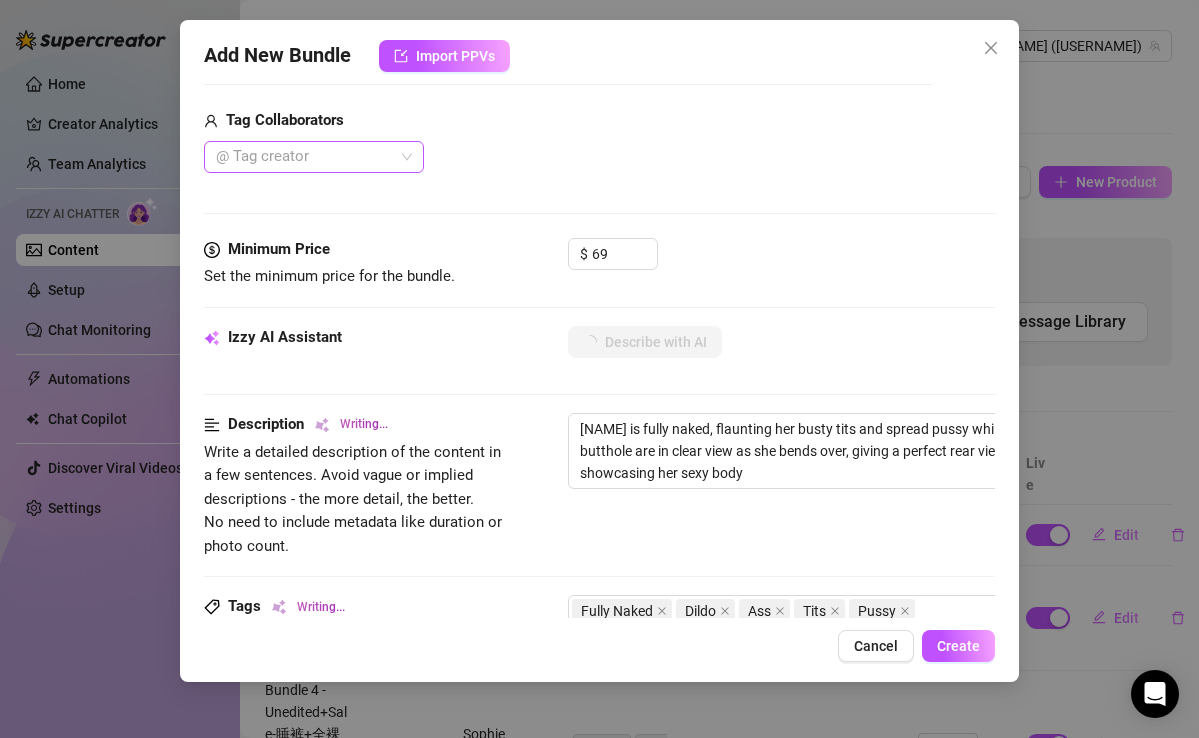 type on "Sophie is fully naked, flaunting her busty tits and spread pussy while teasing with a dildo. Her ass and butthole are in clear view as she bends over, giving a perfect rear view. She strips from a black bikini, showcasing her sexy body and" 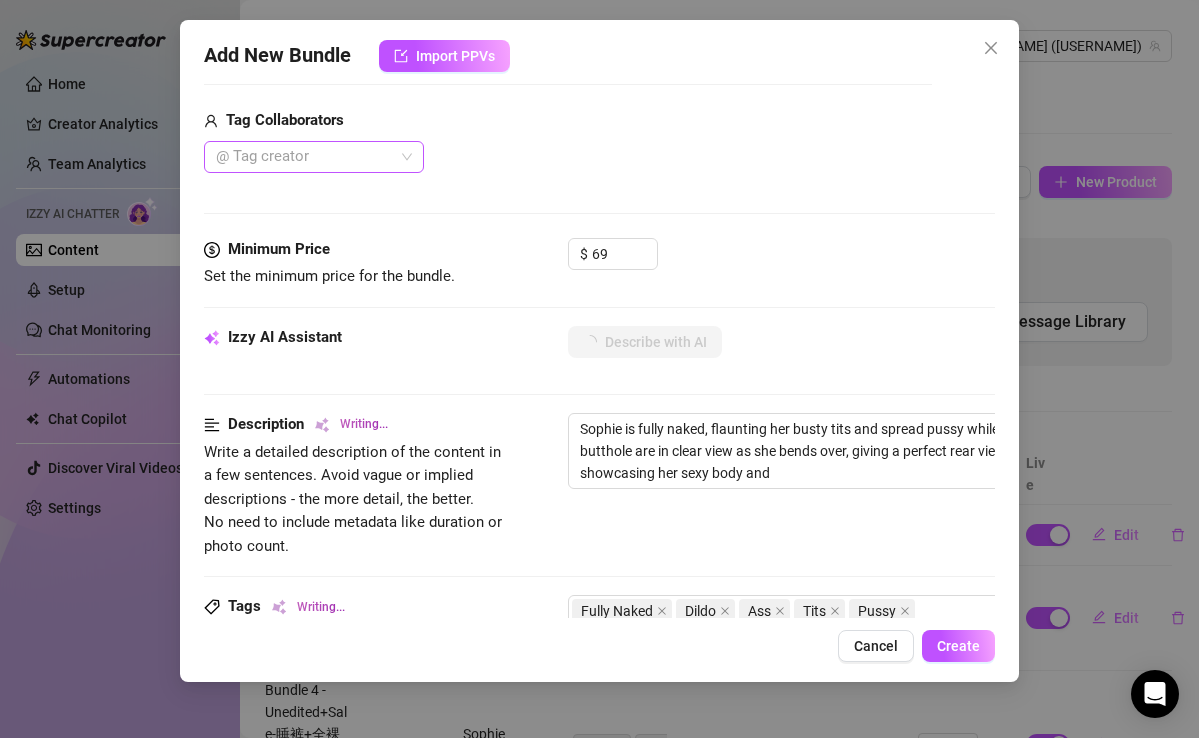 type on "Sophie is fully naked, flaunting her busty tits and spread pussy while teasing with a dildo. Her ass and butthole are in clear view as she bends over, giving a perfect rear view. She strips from a black bikini, showcasing her sexy body and playful" 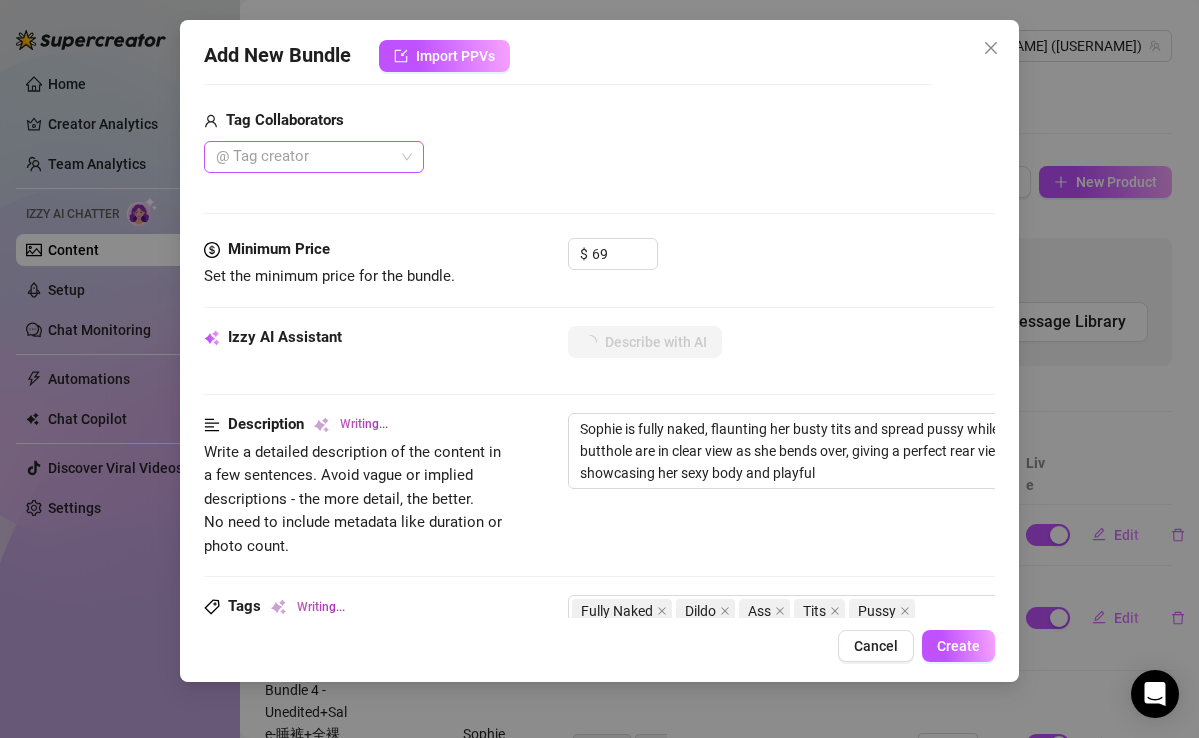 type on "[NAME] is fully naked, flaunting her busty tits and spread pussy while teasing with a dildo. Her ass and butthole are in clear view as she bends over, giving a perfect rear view. She strips from a black bikini, showcasing her sexy body and playful expressions," 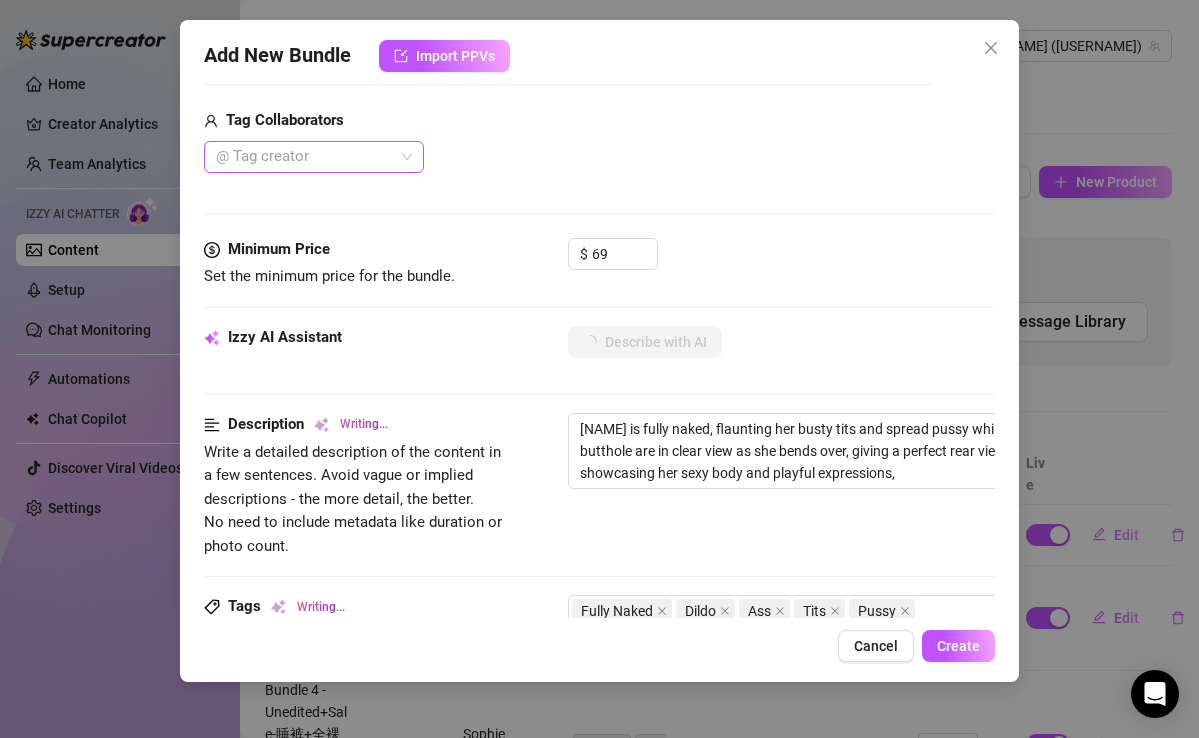 type on "Sophie is fully naked, flaunting her busty tits and spread pussy while teasing with a dildo. Her ass and butthole are in clear view as she bends over, giving a perfect rear view. She strips from a black bikini, showcasing her sexy body and playful expressions, while" 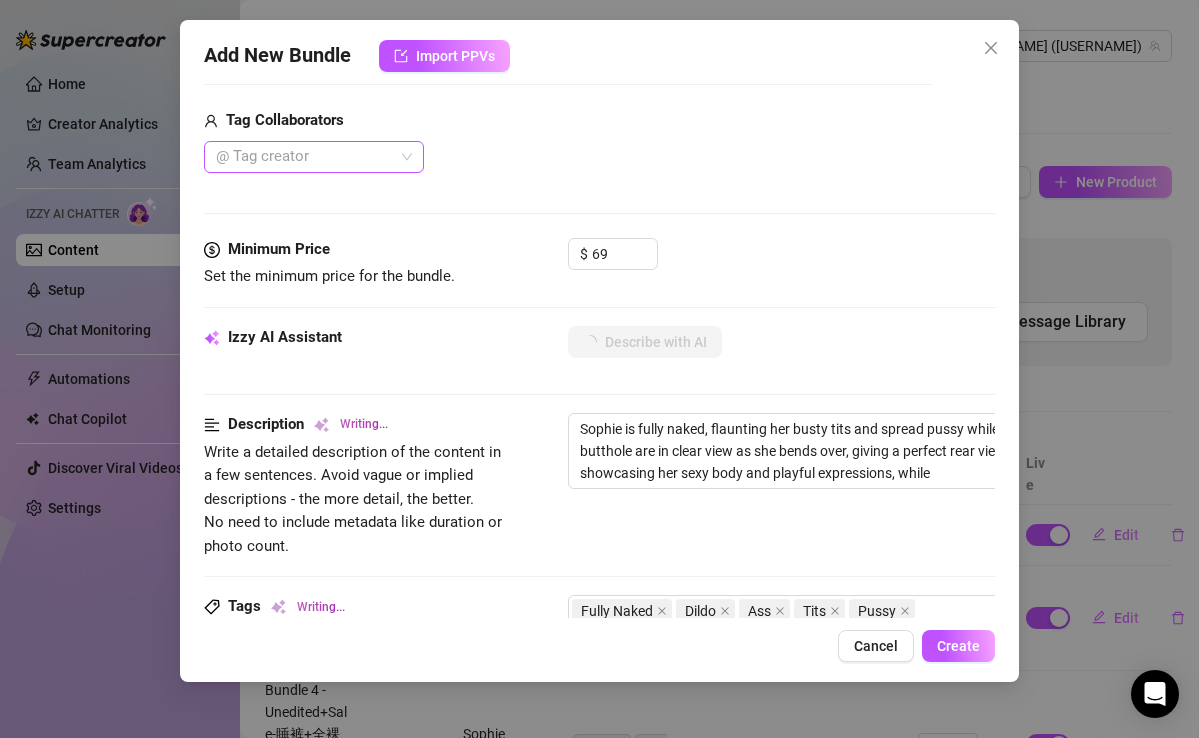 type on "[NAME] is fully naked, flaunting her busty tits and spread pussy while teasing with a dildo. Her ass and butthole are in clear view as she bends over, giving a perfect rear view. She strips from a black bikini, showcasing her sexy body and playful expressions, while sucking" 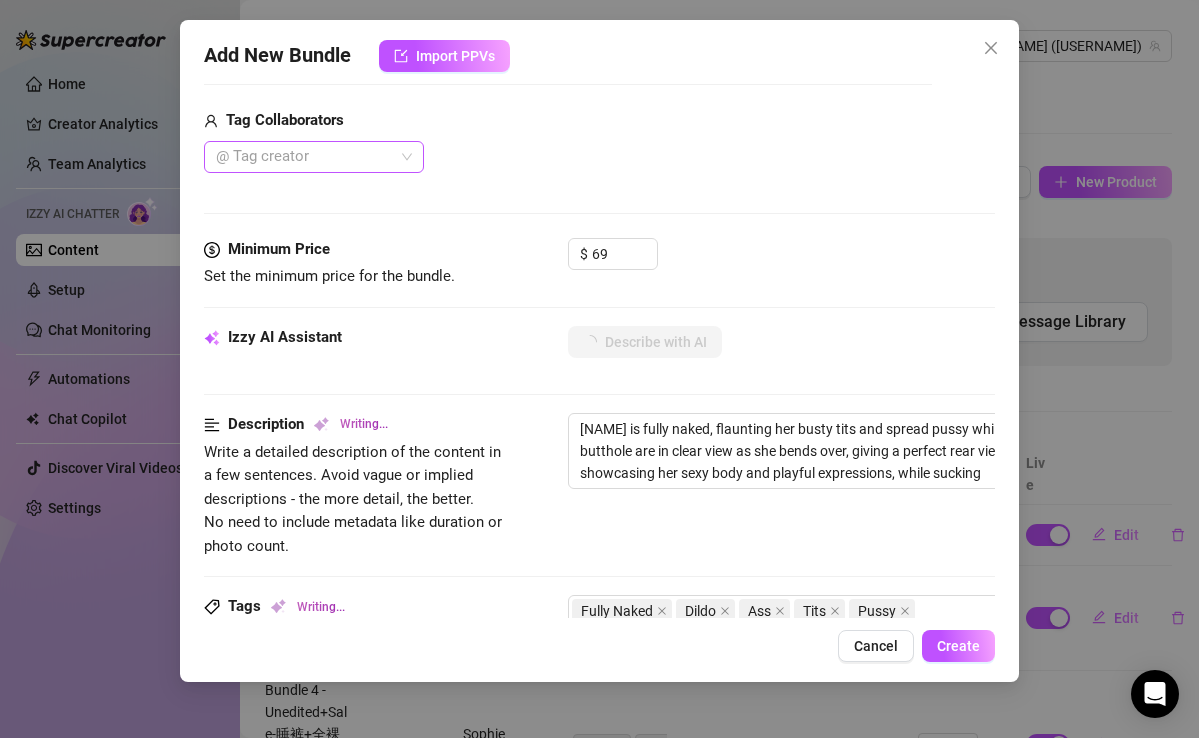 type on "[NAME] is fully naked, flaunting her busty tits and spread pussy while teasing with a dildo. Her ass and butthole are in clear view as she bends over, giving a perfect rear view. She strips from a black bikini, showcasing her sexy body and playful expressions, while sucking on" 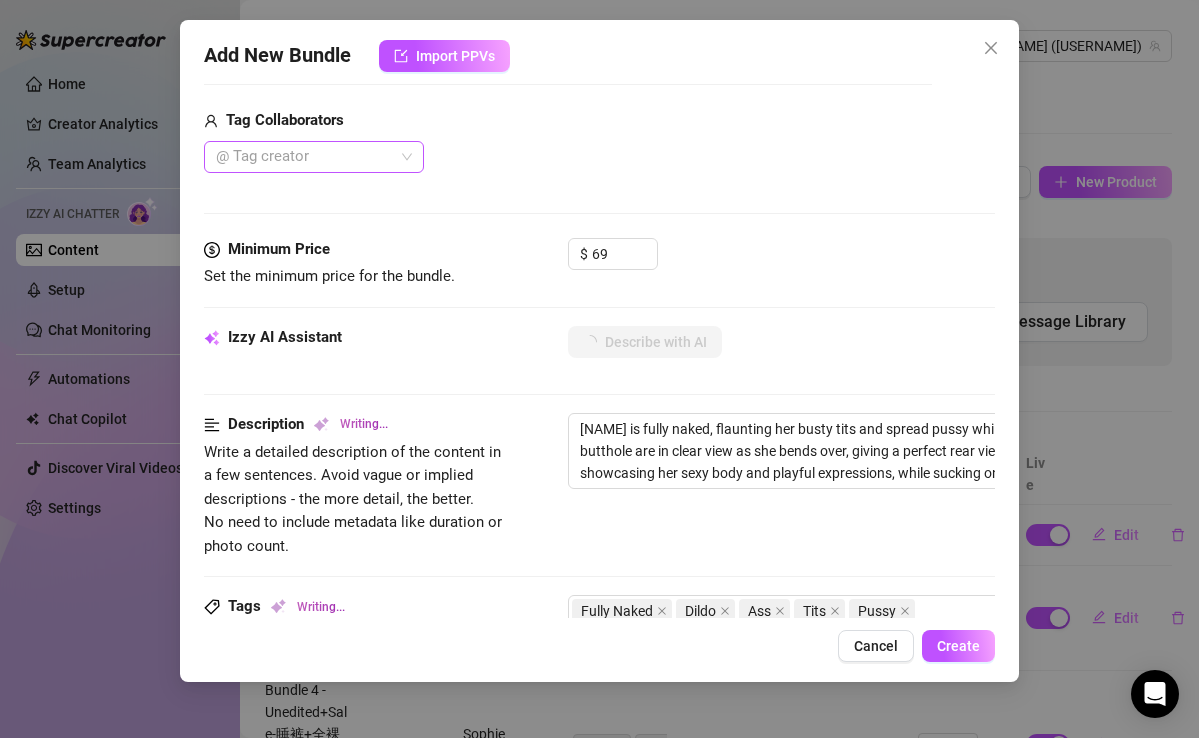 type on "[NAME] is fully naked, flaunting her busty tits and spread pussy while teasing with a dildo. Her ass and butthole are in clear view as she bends over, giving a perfect rear view. She strips from a black bikini, showcasing her sexy body and playful expressions, while sucking on a" 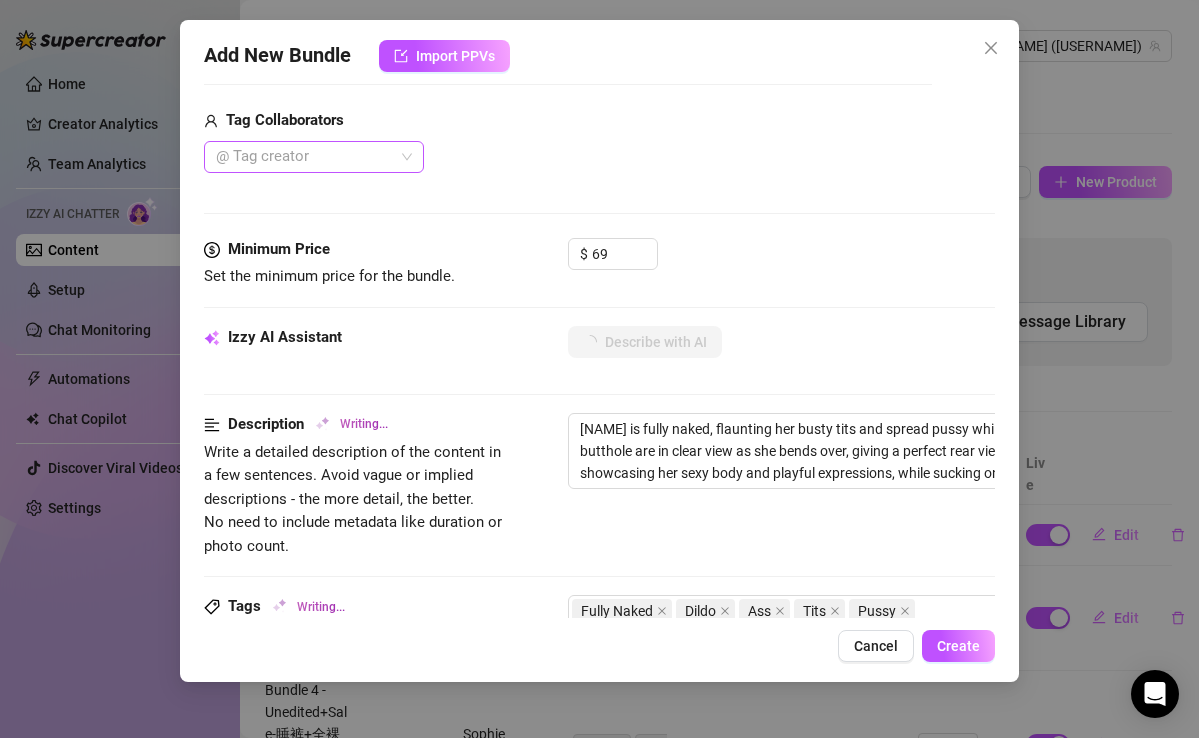 type on "[FIRST] is fully naked, flaunting her busty tits and spread pussy while teasing with a dildo. Her ass and butthole are in clear view as she bends over, giving a perfect rear view. She strips from a black bikini, showcasing her sexy body and playful expressions, while sucking on a dildo" 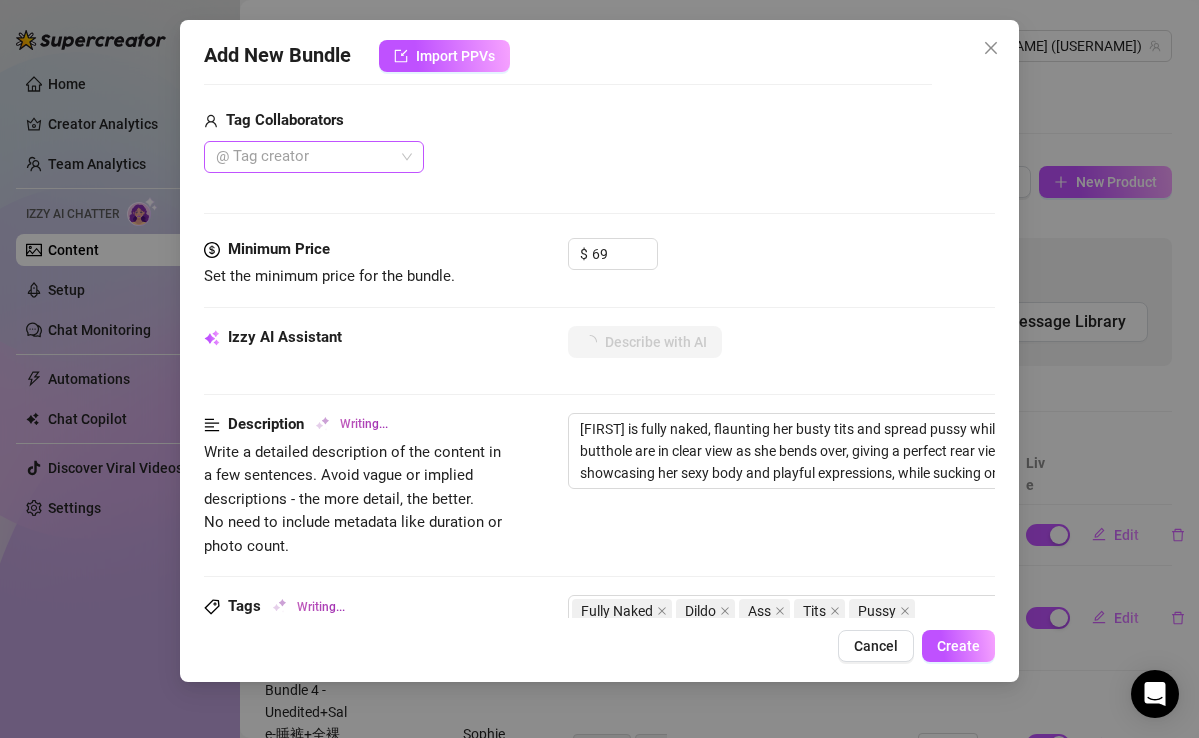 type on "[NAME] is fully naked, flaunting her busty tits and spread pussy while teasing with a dildo. Her ass and butthole are in clear view as she bends over, giving a perfect rear view. She strips from a black bikini, showcasing her sexy body and playful expressions, while sucking on a dildo in" 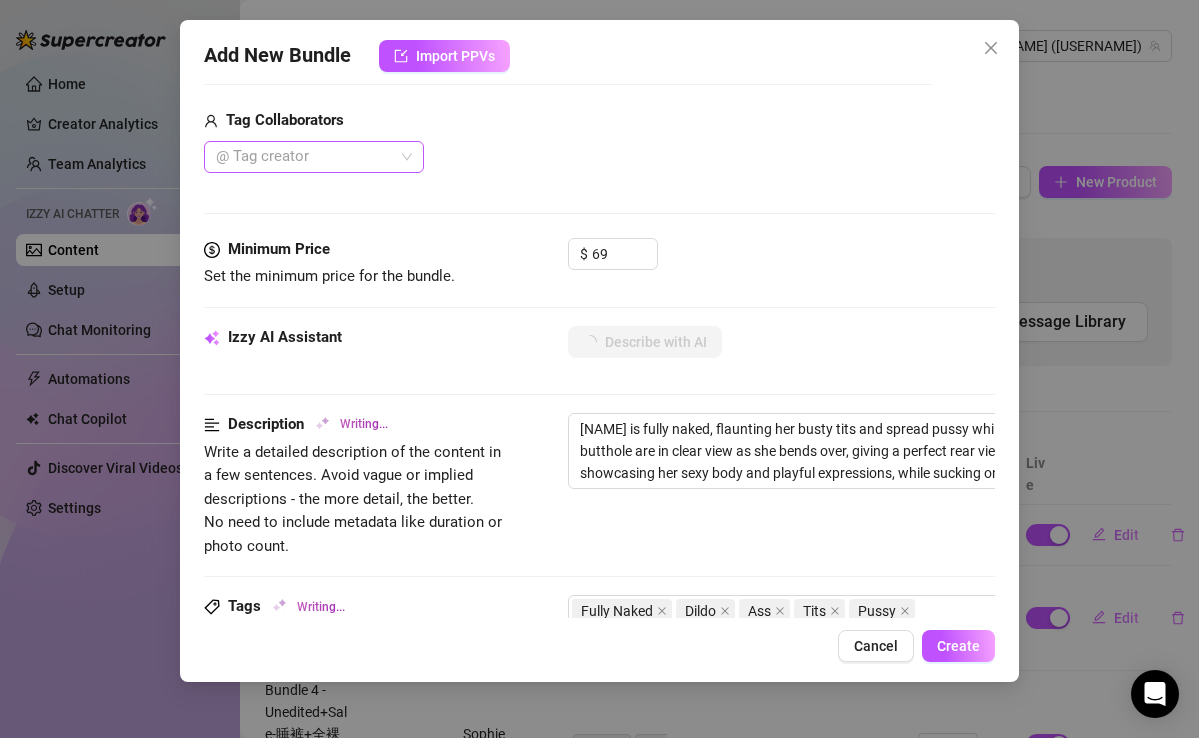 type on "Sophie is fully naked, flaunting her busty tits and spread pussy while teasing with a dildo. Her ass and butthole are in clear view as she bends over, giving a perfect rear view. She strips from a black bikini, showcasing her sexy body and playful expressions, while sucking on a dildo in a" 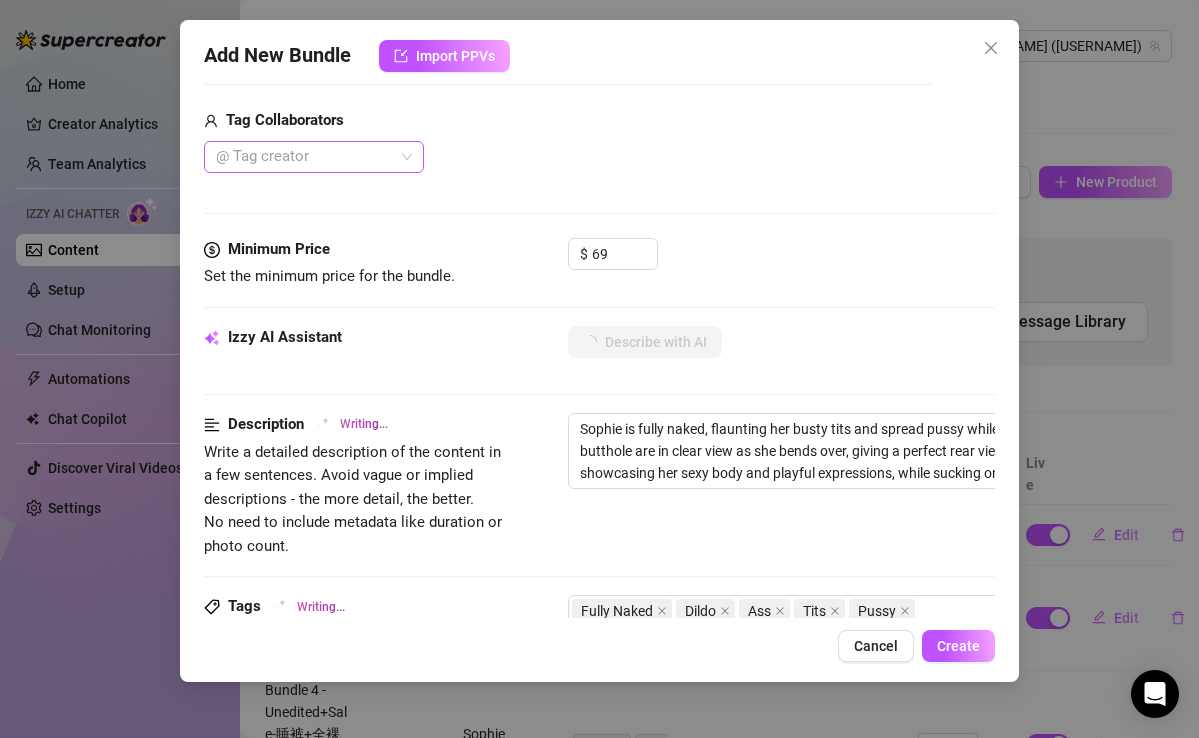 type on "[NAME] is fully naked, flaunting her busty tits and spread pussy while teasing with a dildo. Her ass and butthole are in clear view as she bends over, giving a perfect rear view. She strips from a black bikini, showcasing her sexy body and playful expressions, while sucking on a dildo in a bedroom" 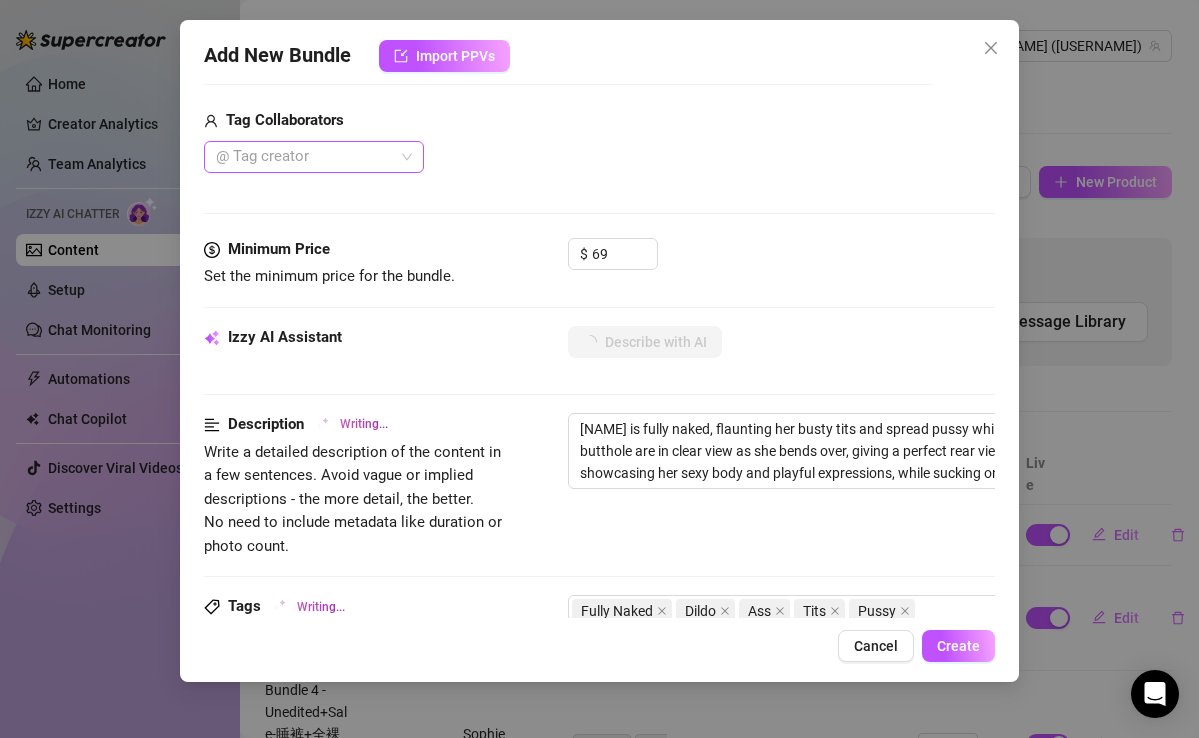 type on "[NAME] is fully naked, flaunting her busty tits and spread pussy while teasing with a dildo. Her ass and butthole are in clear view as she bends over, giving a perfect rear view. She strips from a black bikini, showcasing her sexy body and playful expressions, while sucking on a dildo in a bedroom setting." 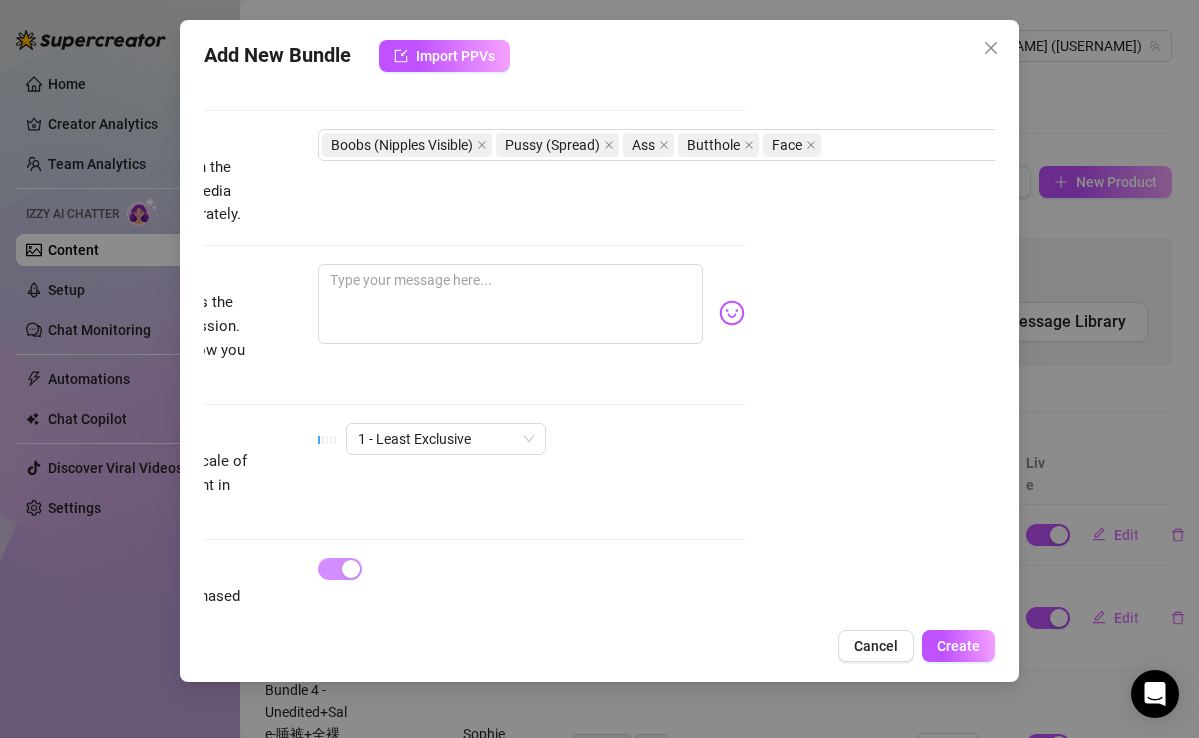 scroll, scrollTop: 1331, scrollLeft: 250, axis: both 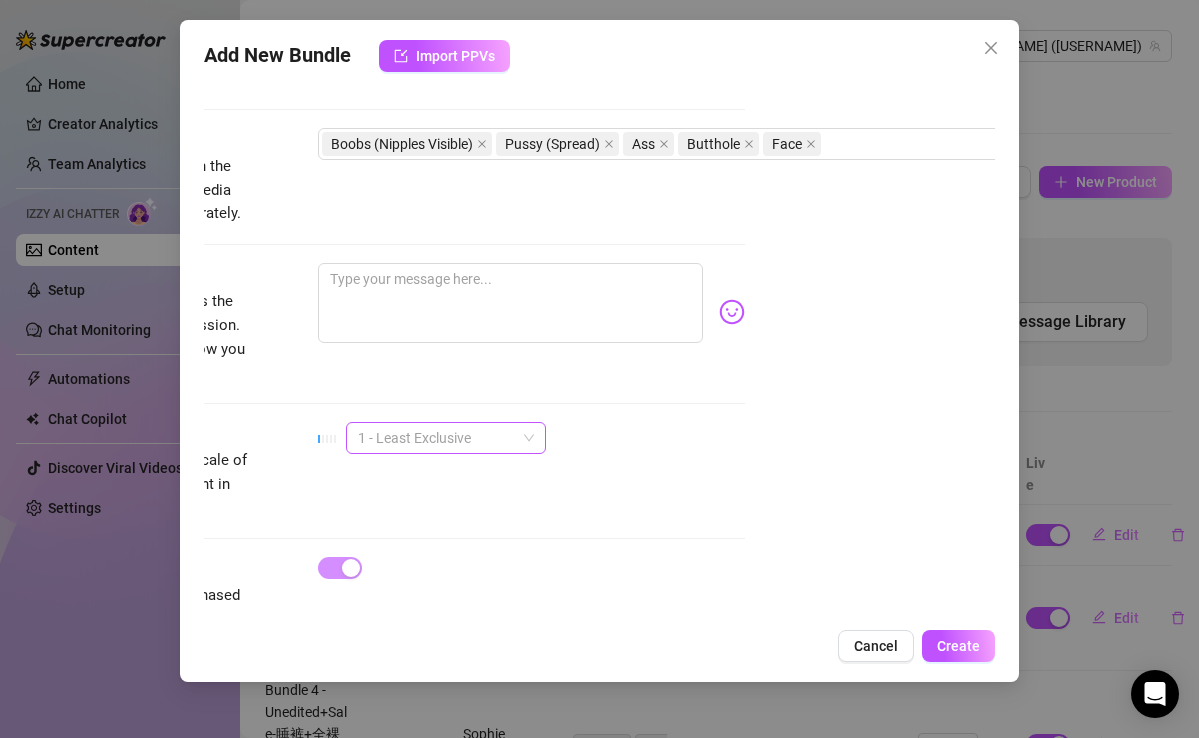 click on "1 - Least Exclusive" at bounding box center (446, 438) 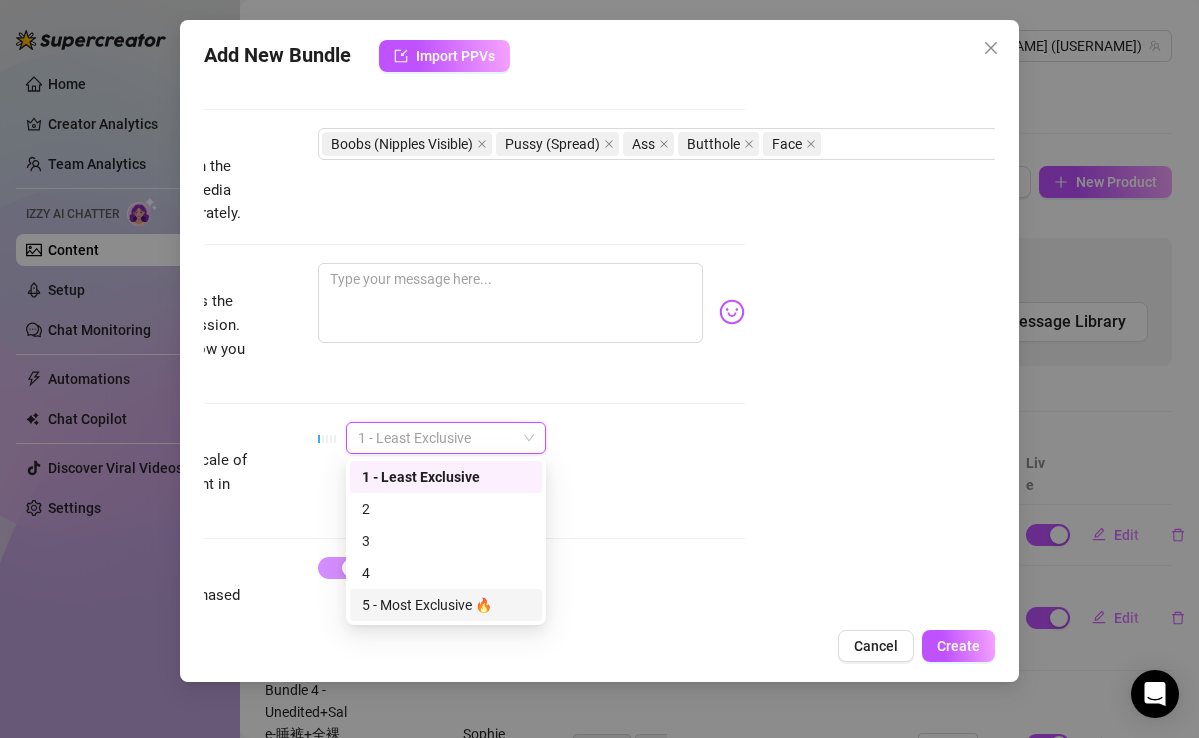 click on "5 - Most Exclusive 🔥" at bounding box center [446, 605] 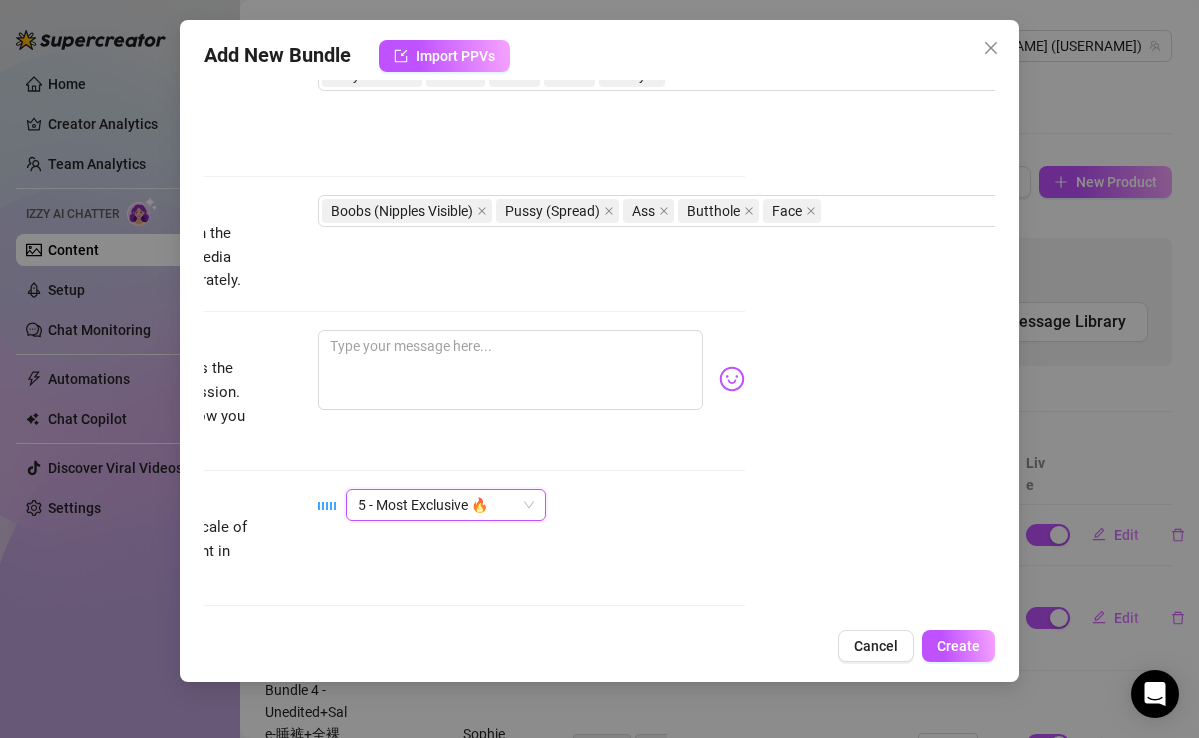 scroll, scrollTop: 1382, scrollLeft: 250, axis: both 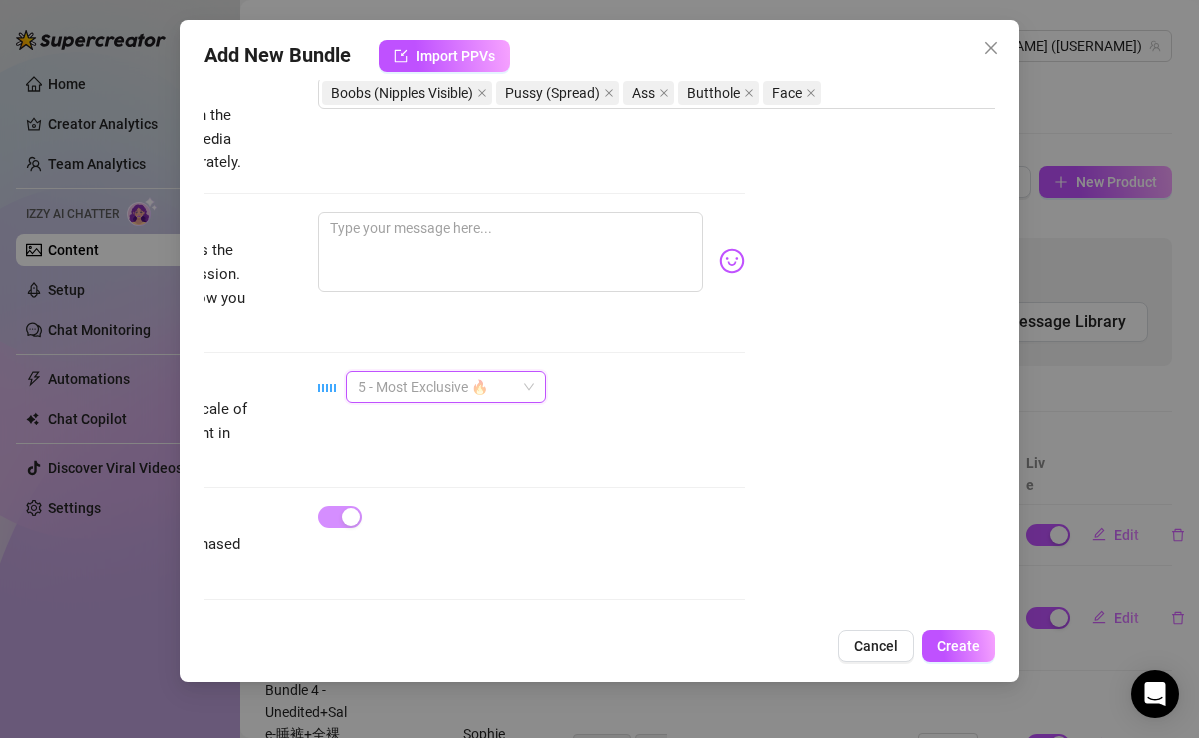 click on "5 - Most Exclusive 🔥" at bounding box center [446, 387] 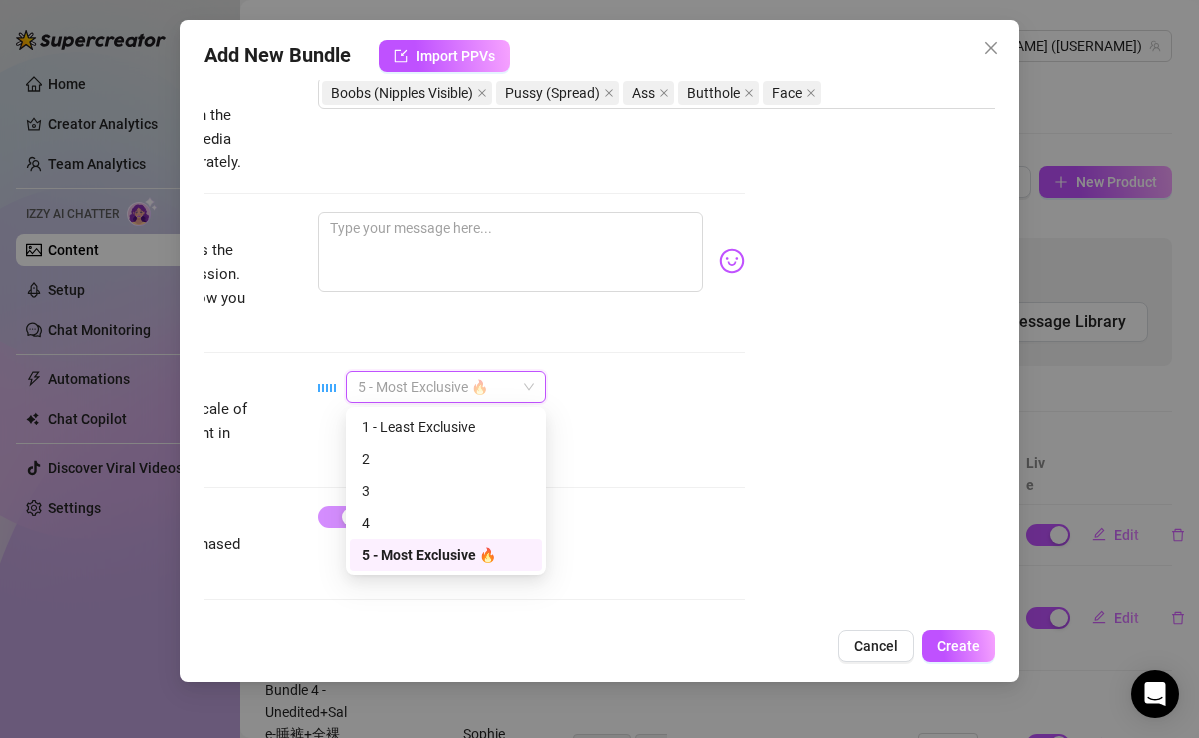 click on "5 - Most Exclusive 🔥" at bounding box center (446, 555) 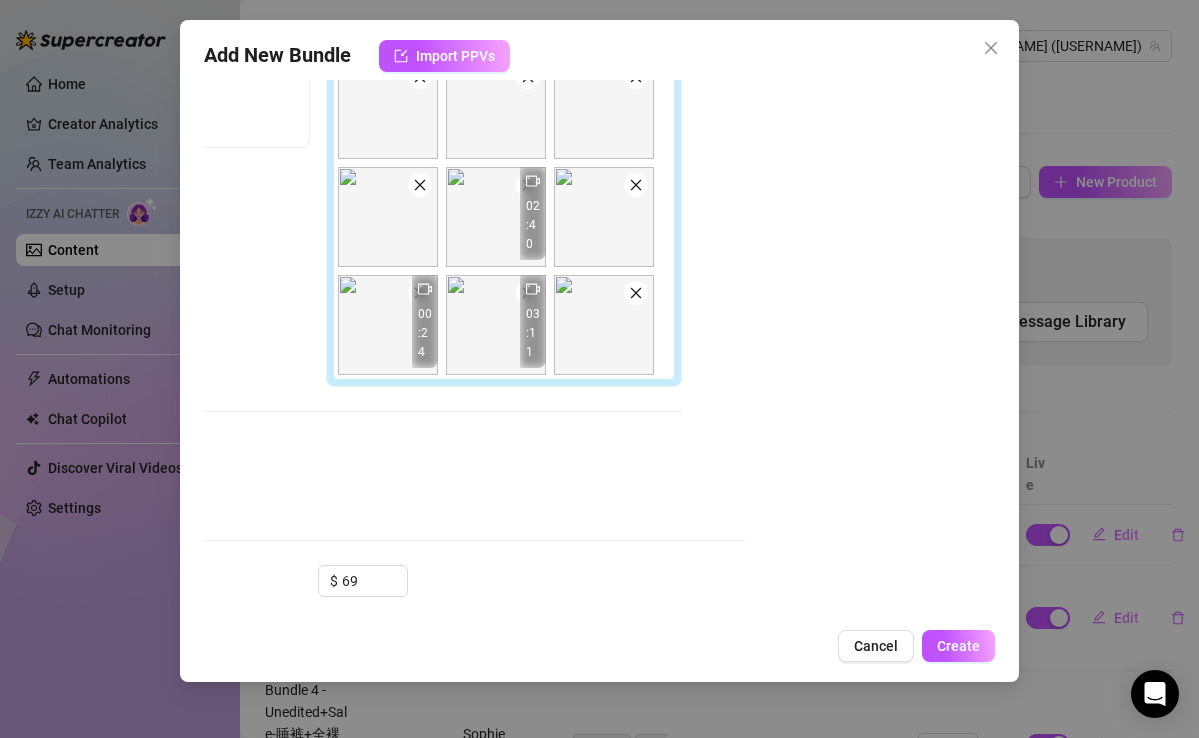 scroll, scrollTop: 385, scrollLeft: 250, axis: both 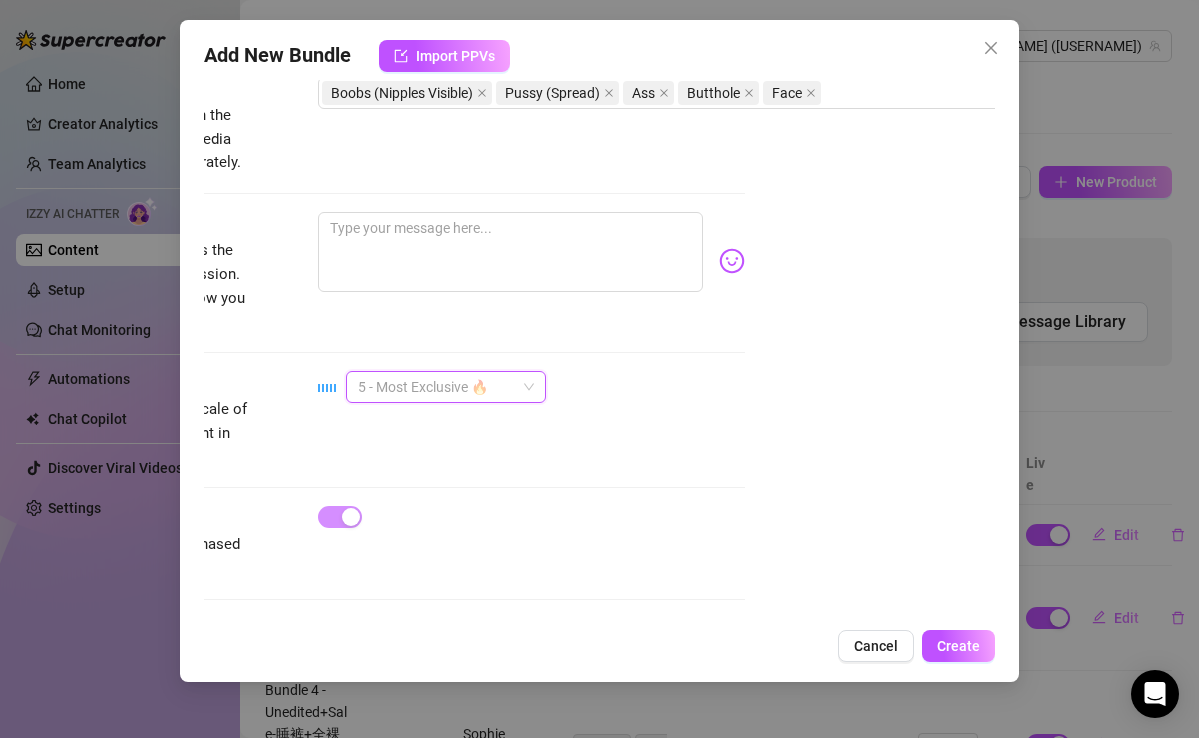 click on "5 - Most Exclusive 🔥" at bounding box center [446, 387] 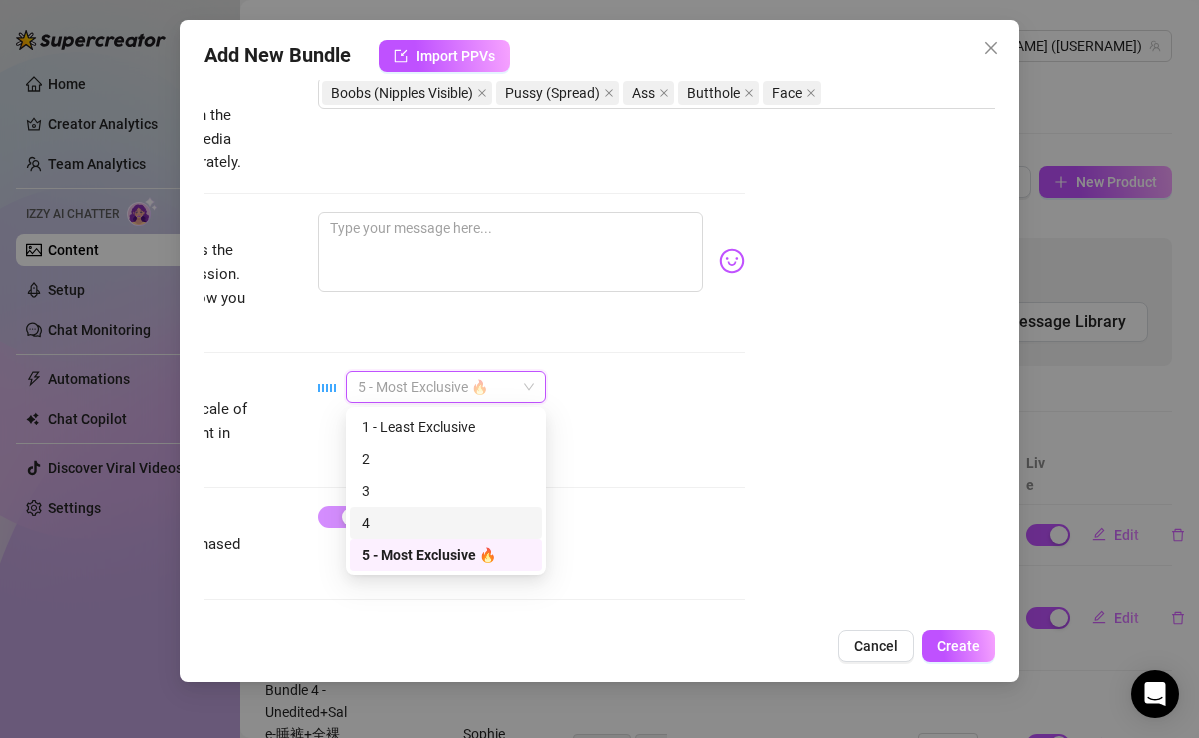 click on "4" at bounding box center (446, 523) 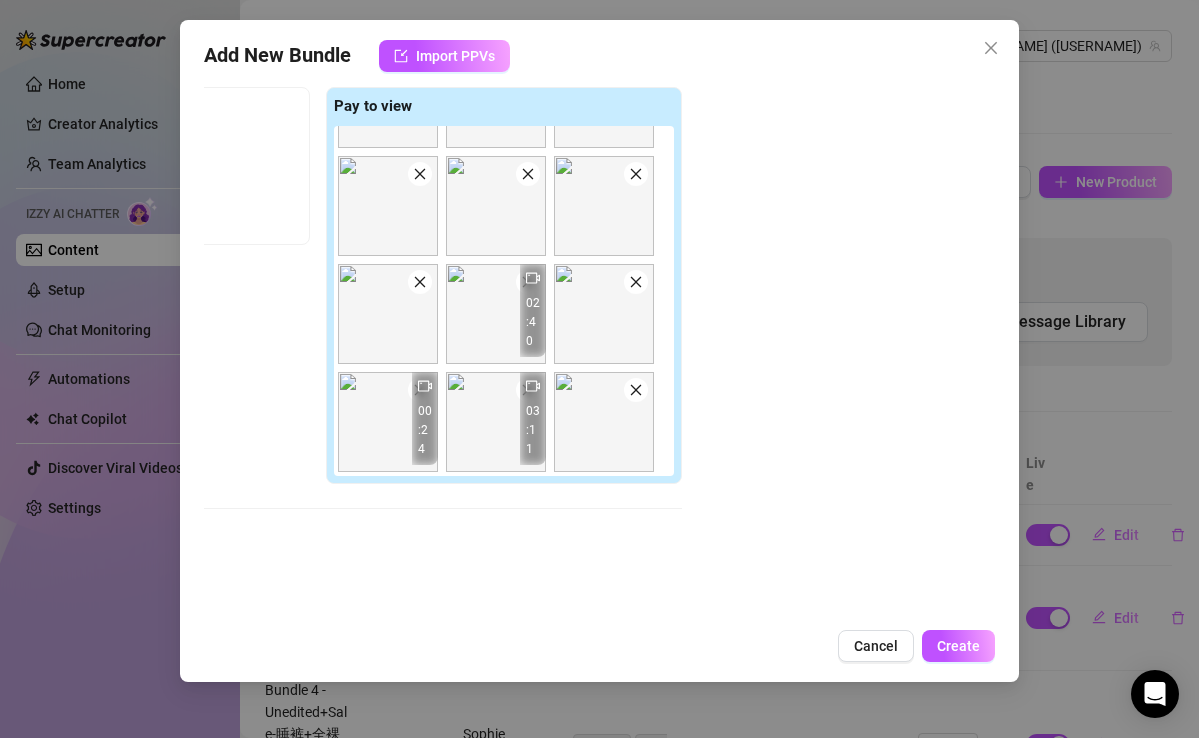scroll, scrollTop: 210, scrollLeft: 250, axis: both 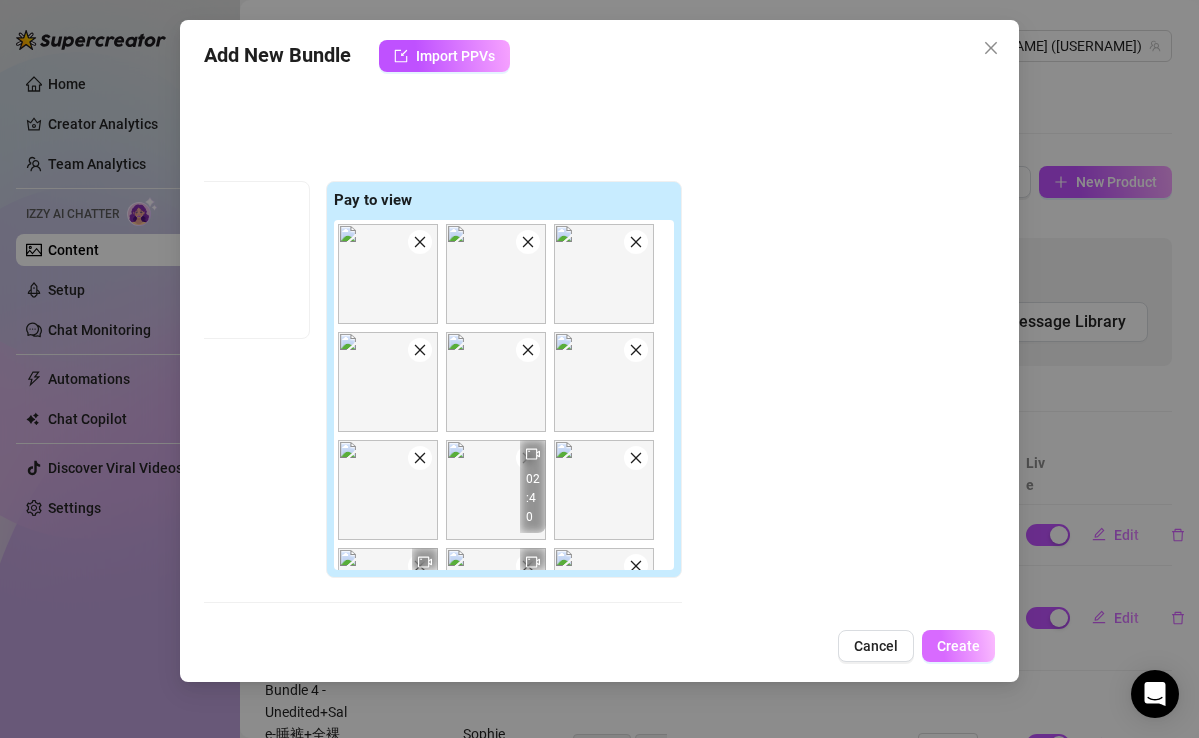 click on "Create" at bounding box center (958, 646) 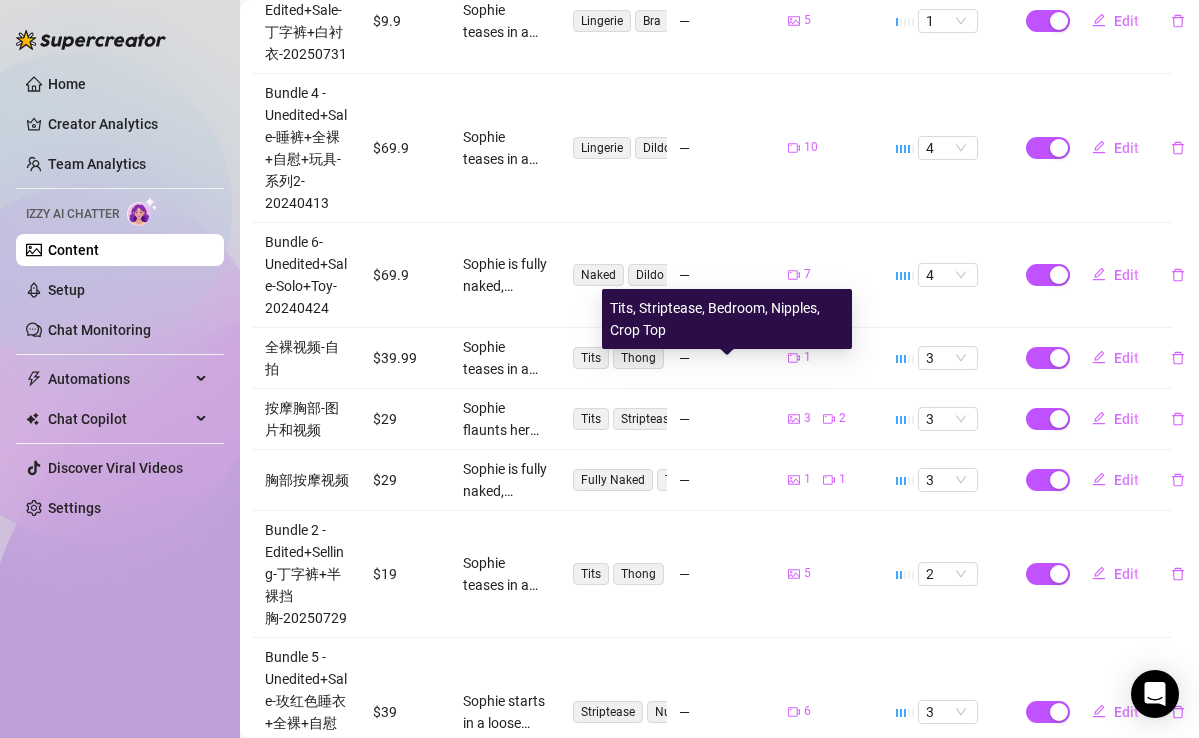 scroll, scrollTop: 828, scrollLeft: 7, axis: both 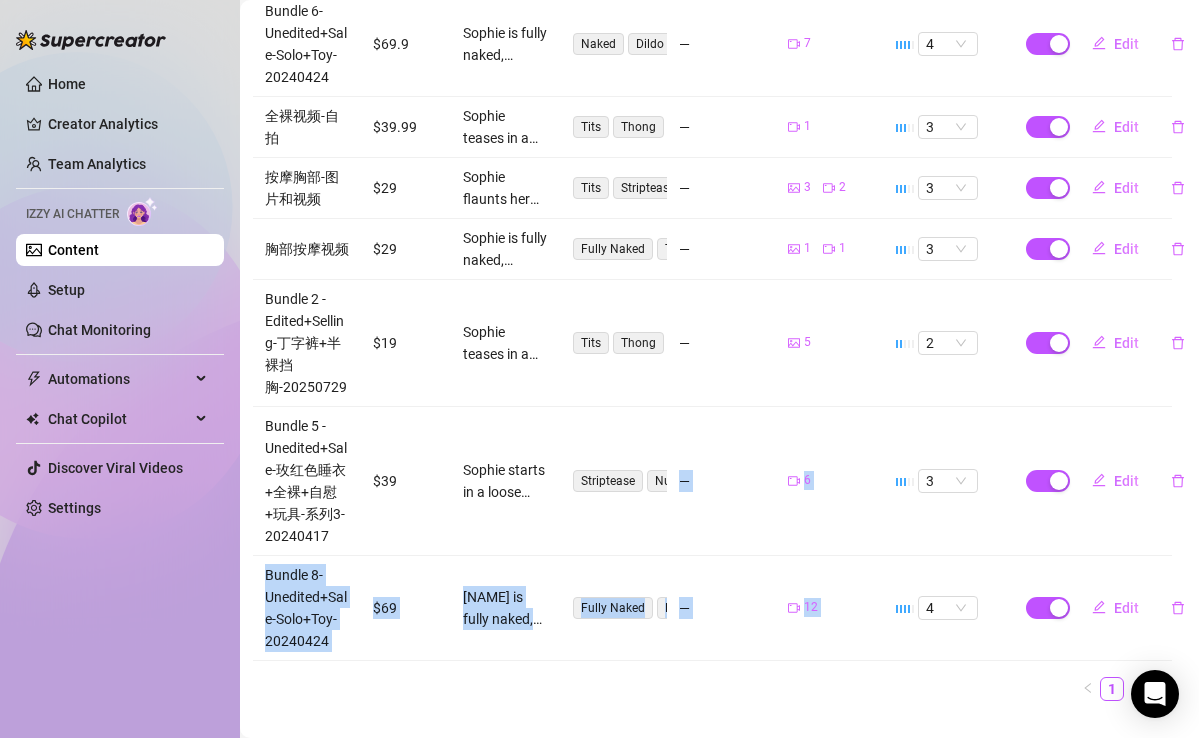 drag, startPoint x: 588, startPoint y: 517, endPoint x: 577, endPoint y: 656, distance: 139.43457 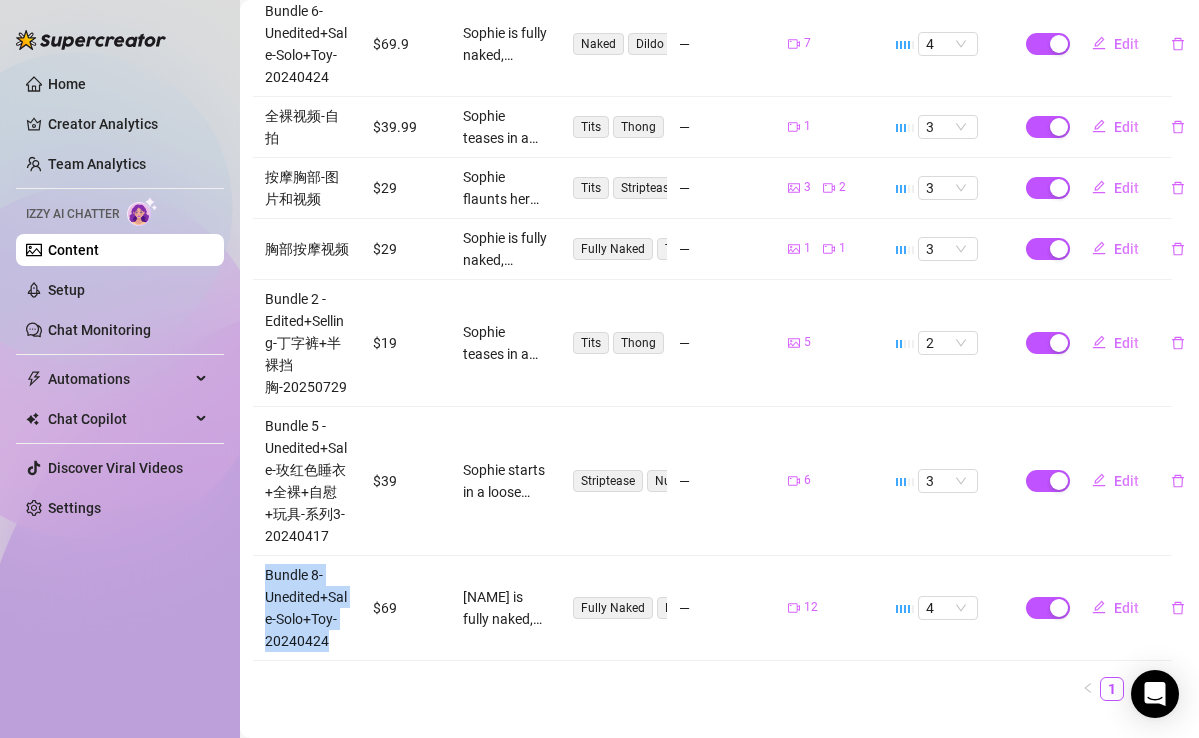 drag, startPoint x: 337, startPoint y: 611, endPoint x: 260, endPoint y: 551, distance: 97.6166 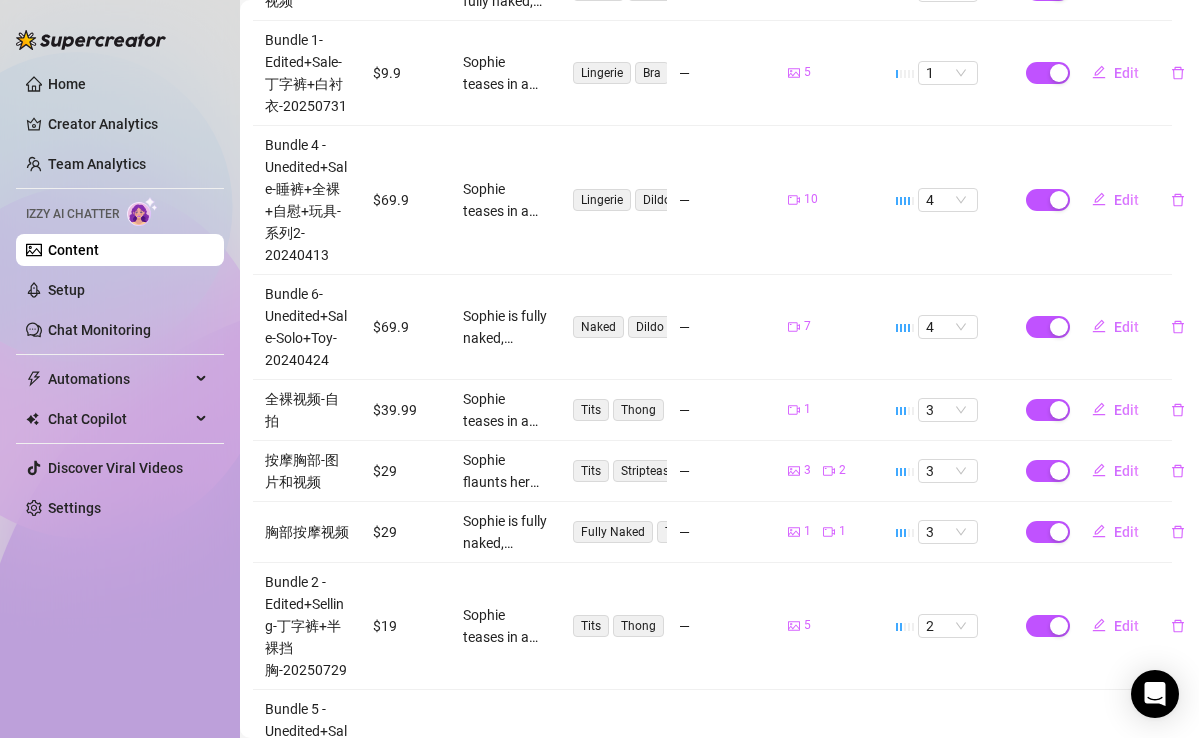 scroll, scrollTop: 537, scrollLeft: 7, axis: both 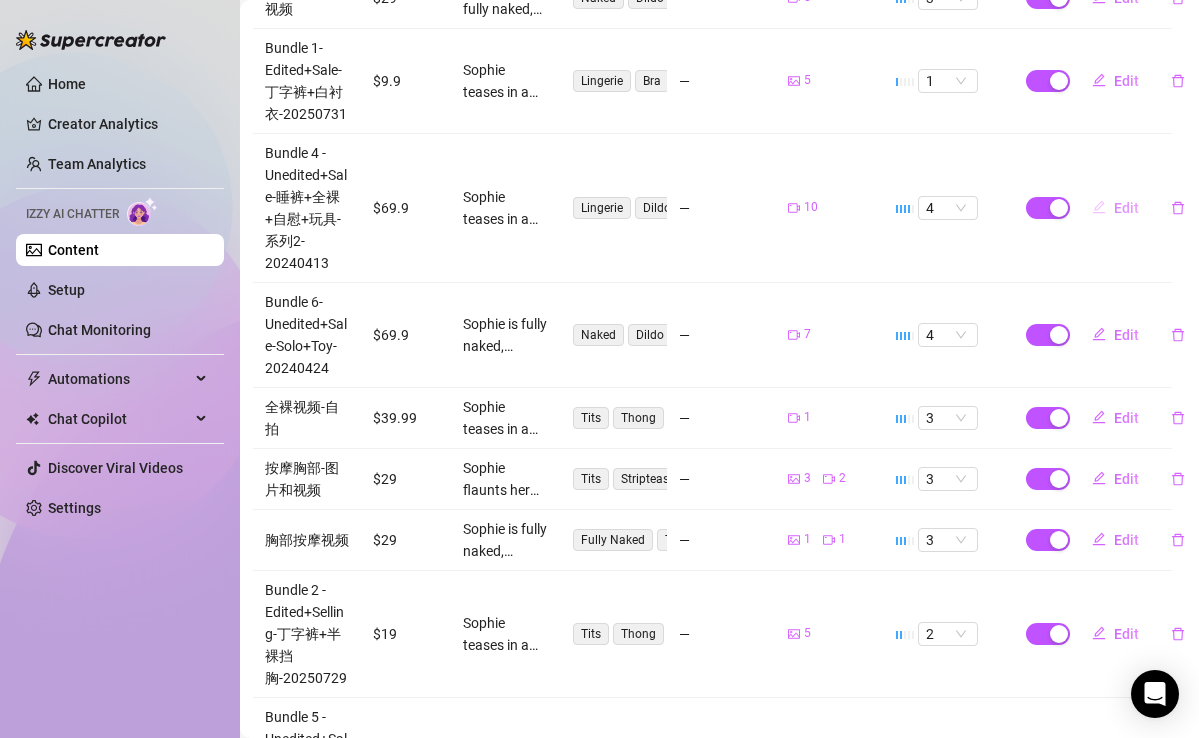 click on "Edit" at bounding box center [1115, 208] 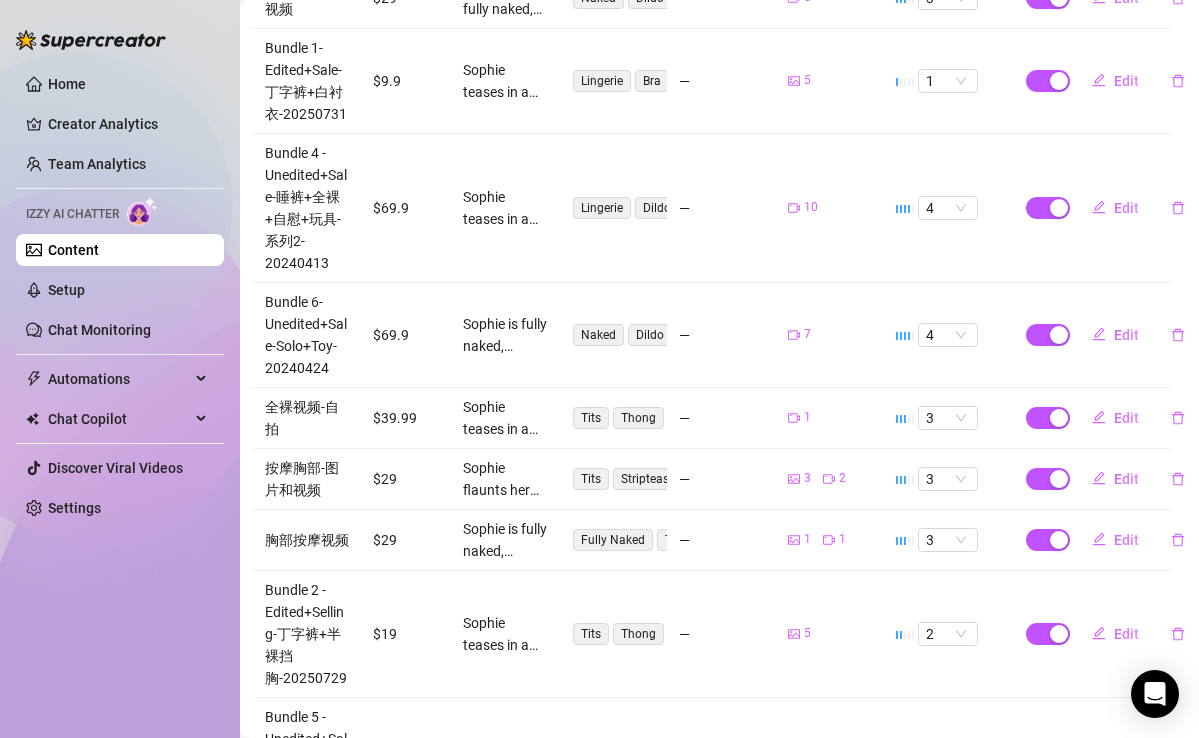 type on "Type your message here..." 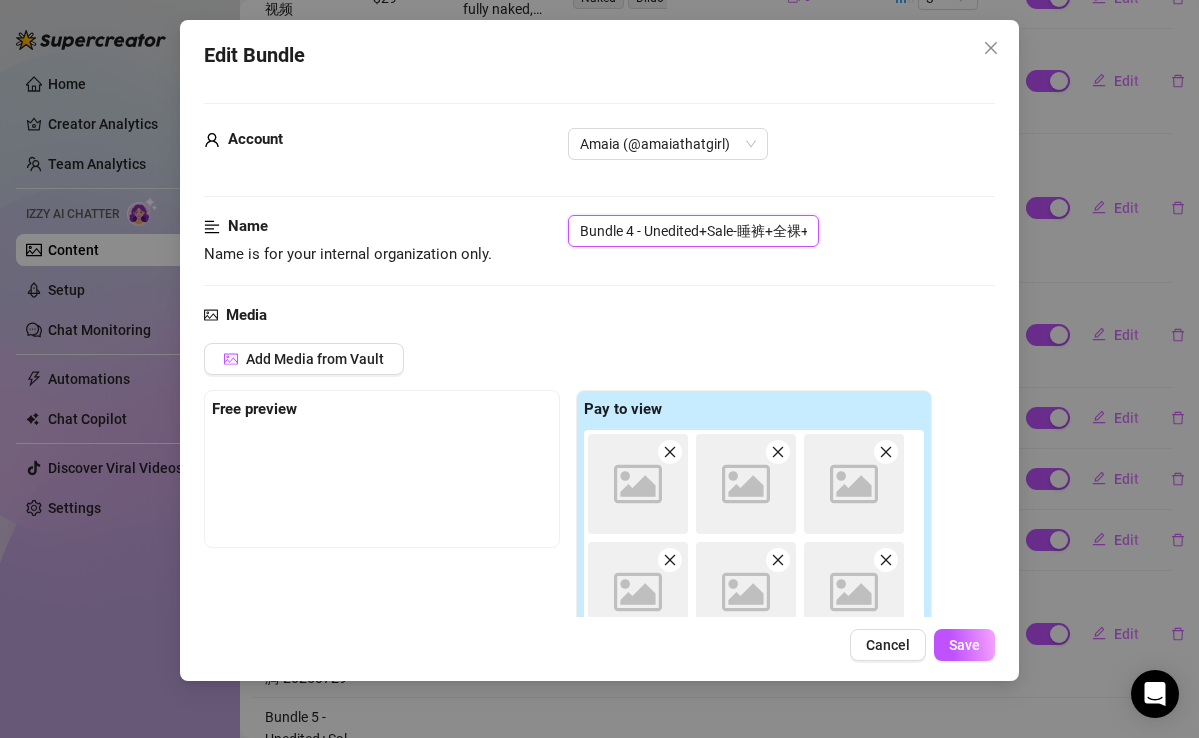click on "Bundle 4 - Unedited+Sale-睡裤+全裸+自慰+玩具-系列2-20240413" at bounding box center (693, 231) 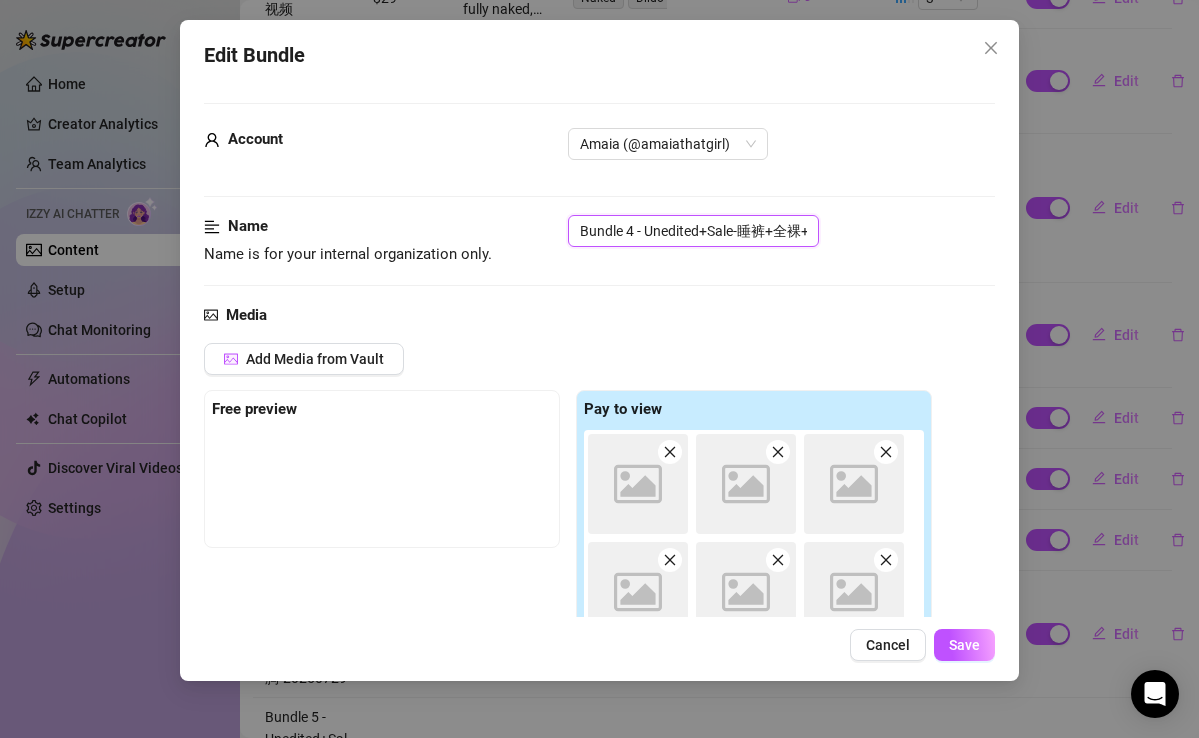 paste on "-Unedited+Sale-Naked+Solo+Toy" 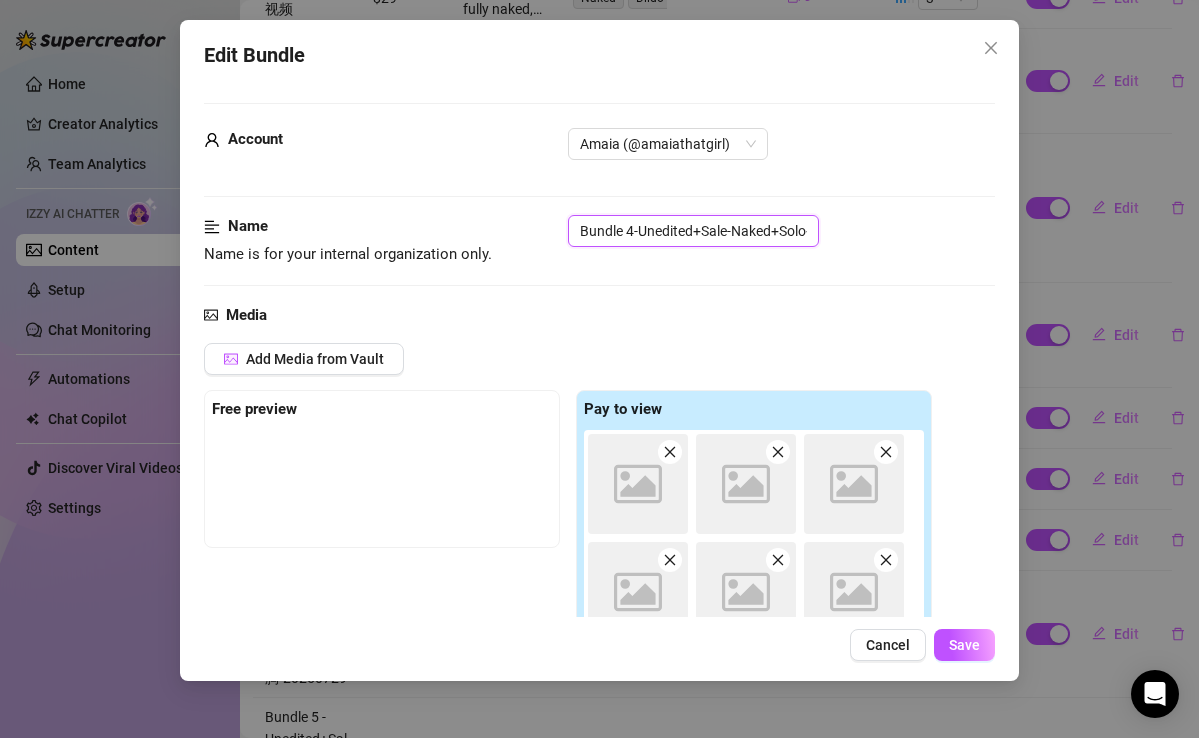 scroll, scrollTop: 0, scrollLeft: 97, axis: horizontal 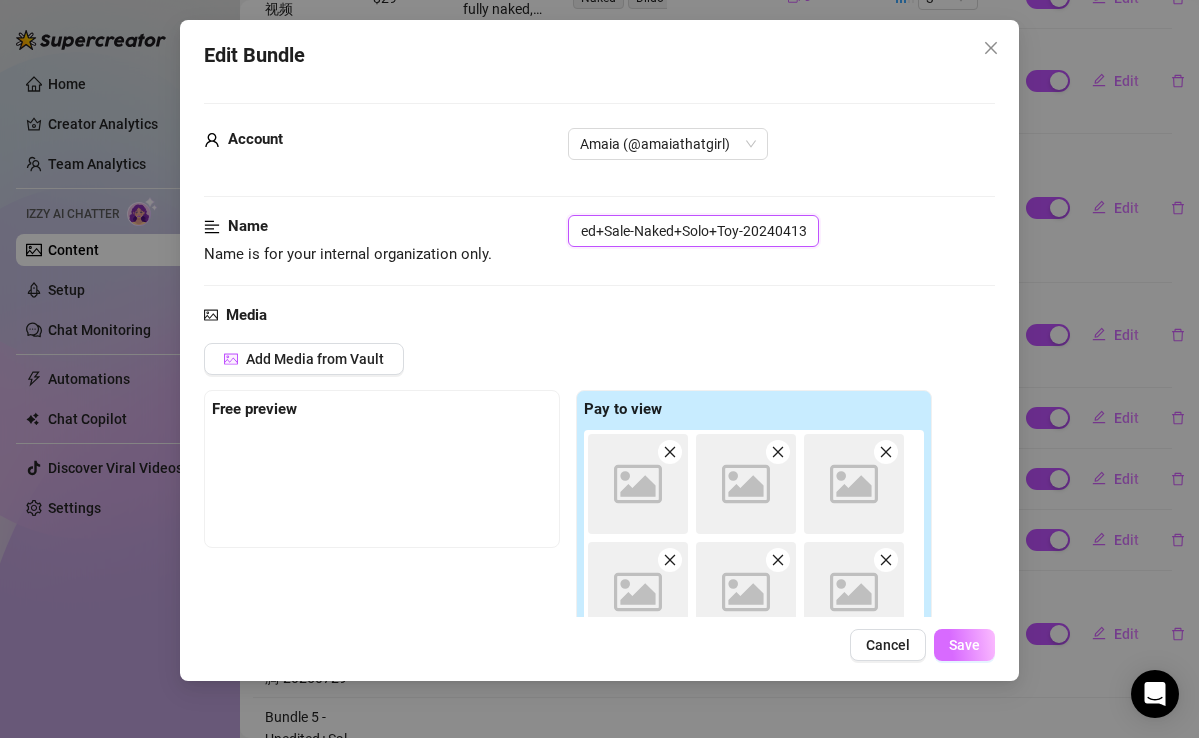 type on "Bundle 4-Unedited+Sale-Naked+Solo+Toy-20240413" 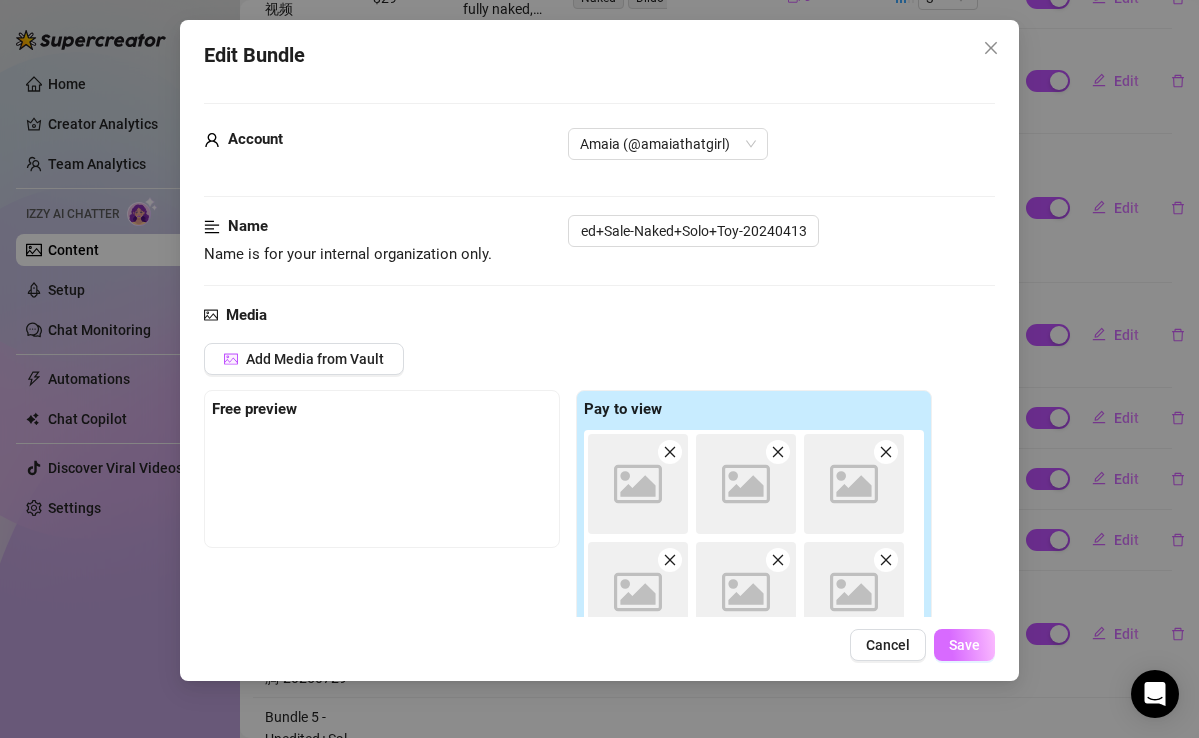 scroll, scrollTop: 0, scrollLeft: 0, axis: both 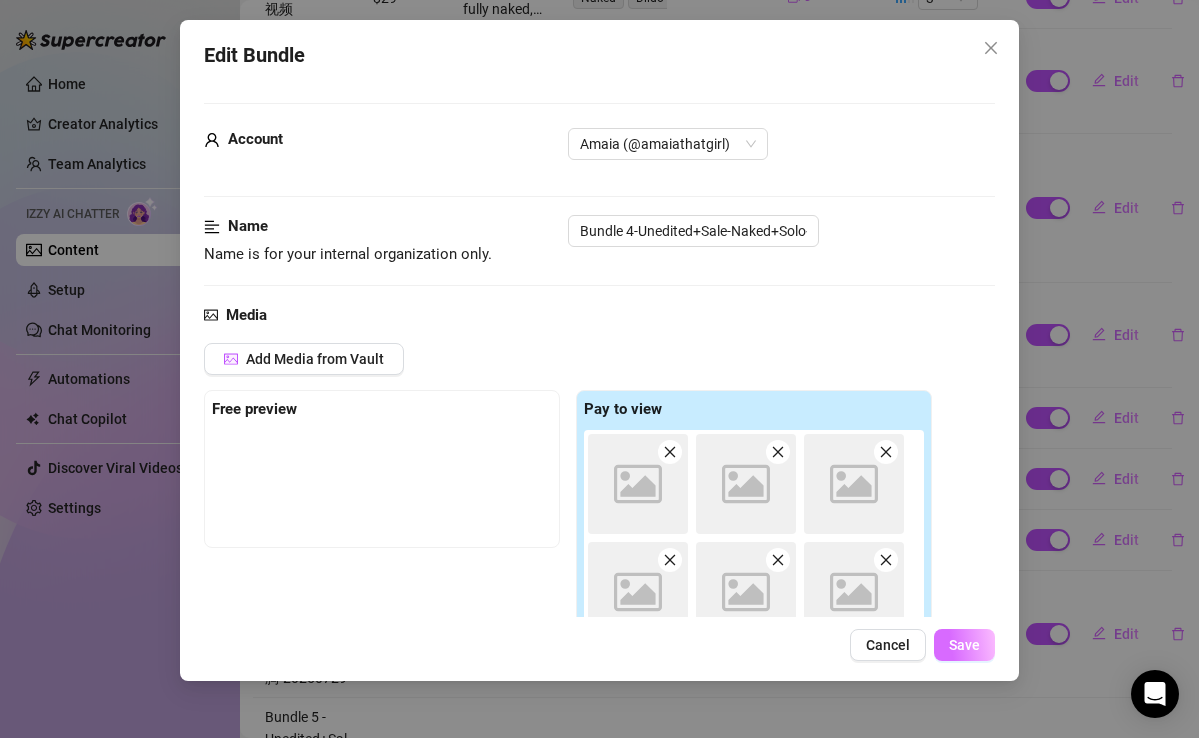 click on "Save" at bounding box center (964, 645) 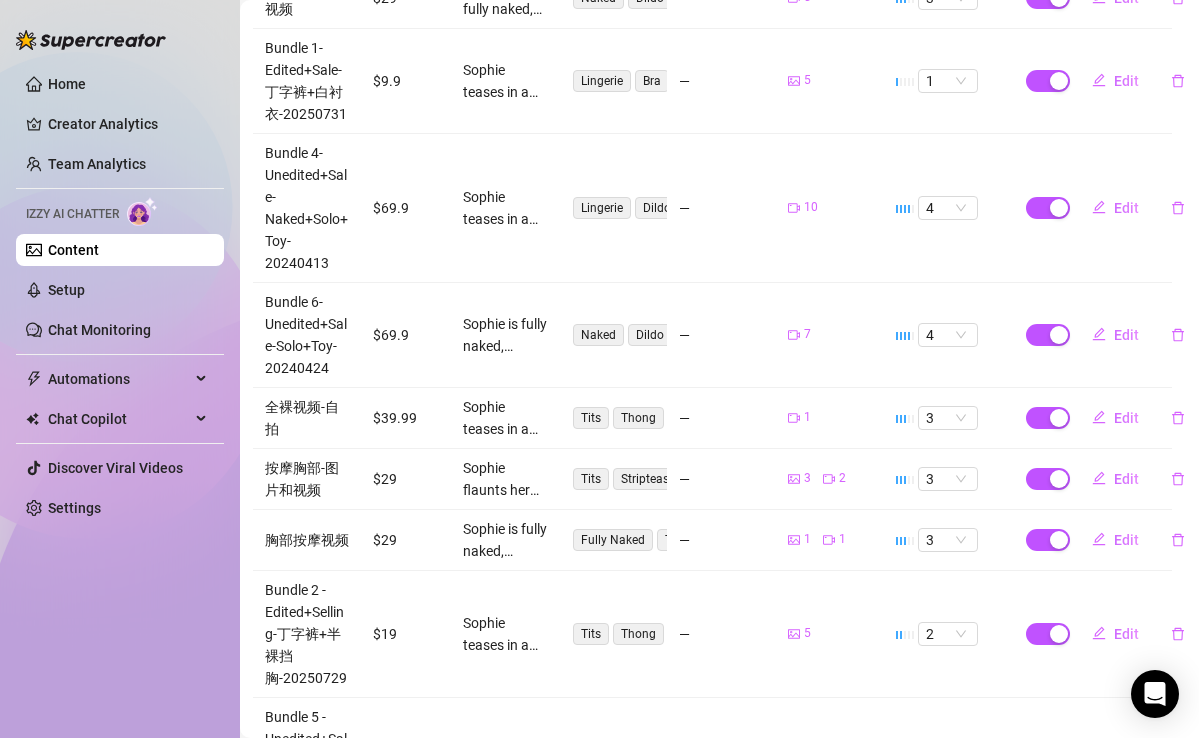 scroll, scrollTop: 0, scrollLeft: 7, axis: horizontal 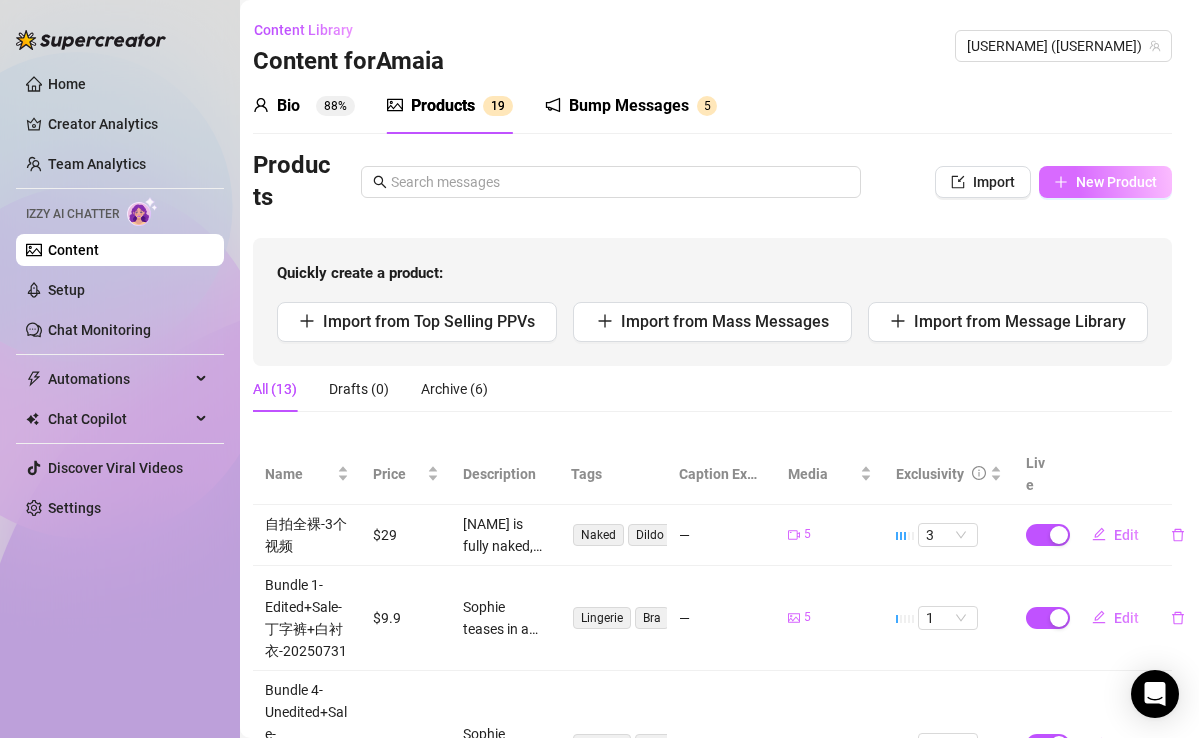 click on "New Product" at bounding box center [1116, 182] 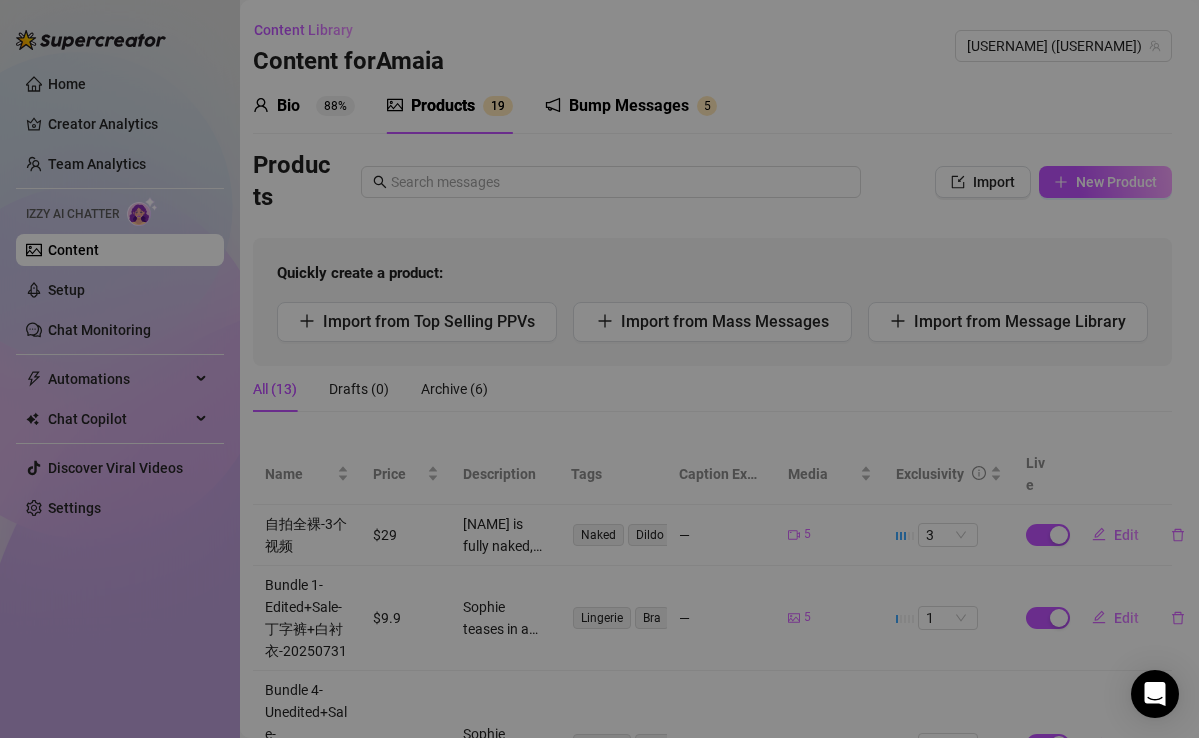 type on "Type your message here..." 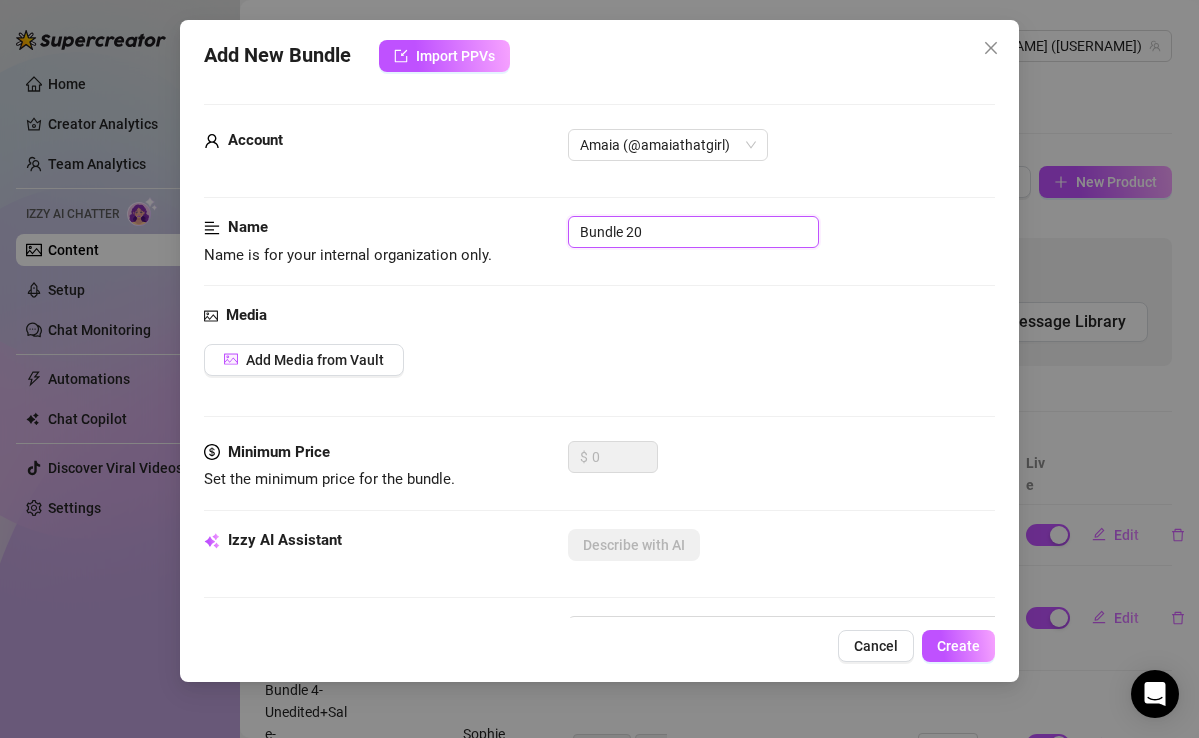 drag, startPoint x: 658, startPoint y: 231, endPoint x: 509, endPoint y: 228, distance: 149.0302 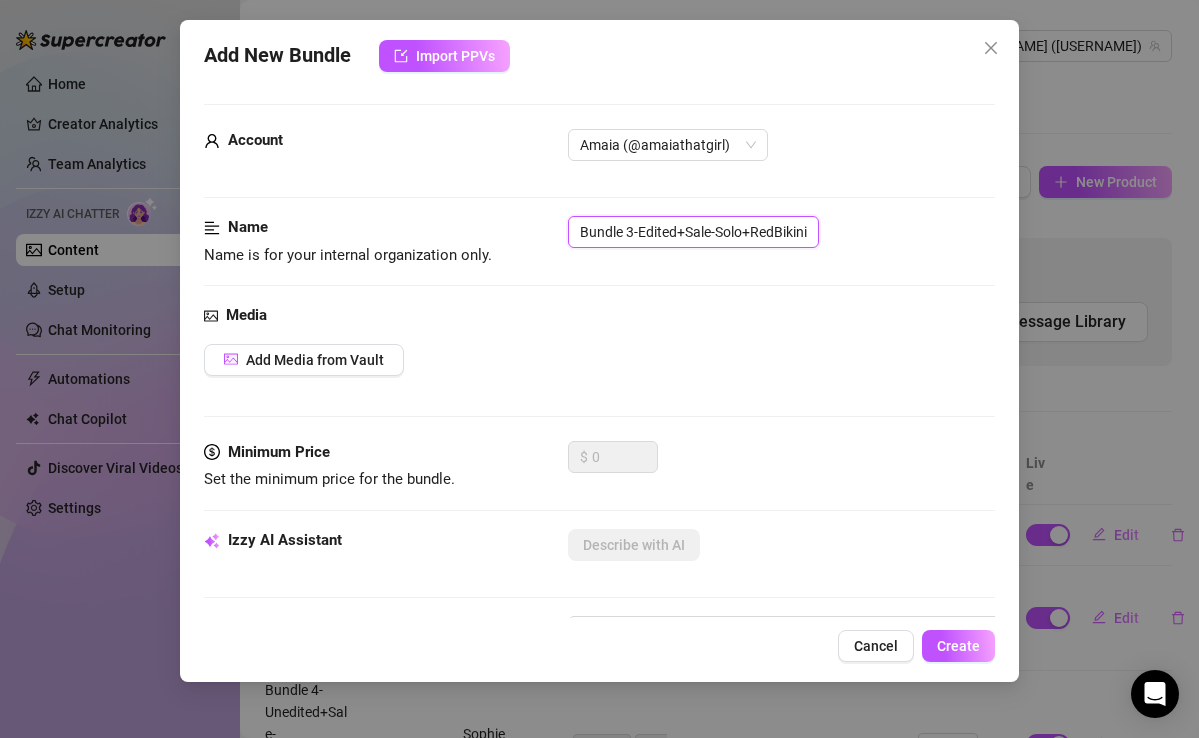 scroll, scrollTop: 0, scrollLeft: 68, axis: horizontal 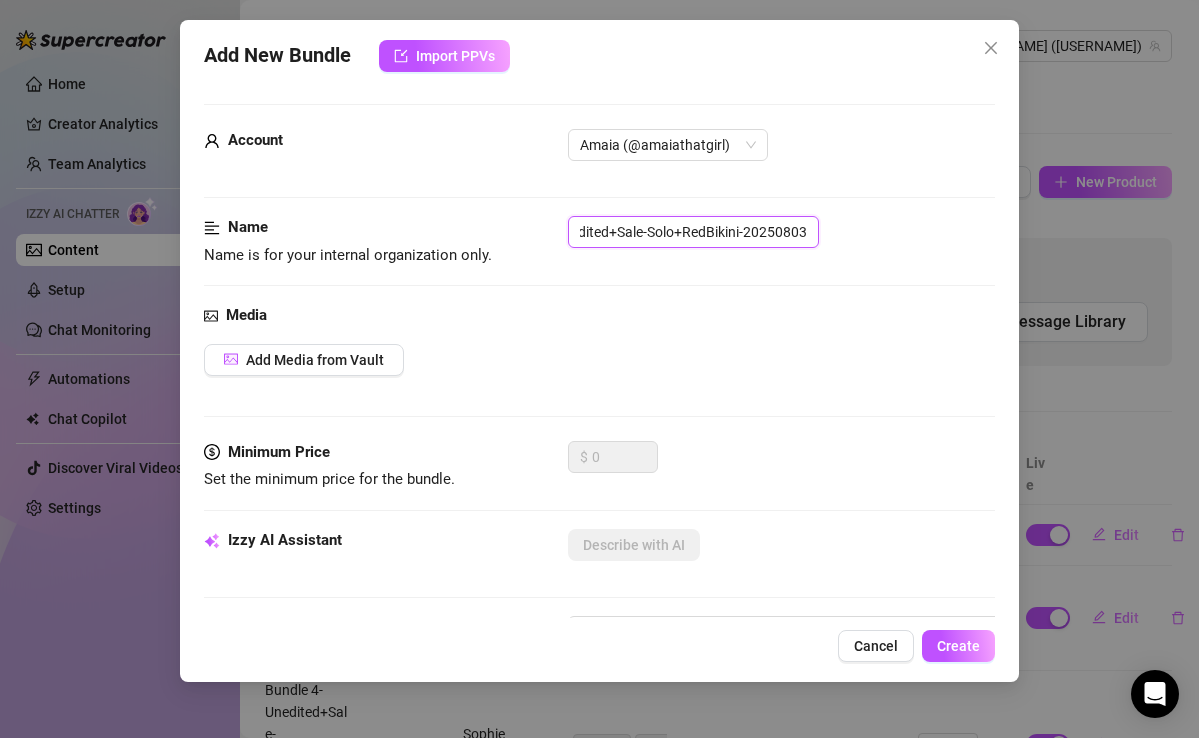 type on "Bundle 3-Edited+Sale-Solo+RedBikini-20250803" 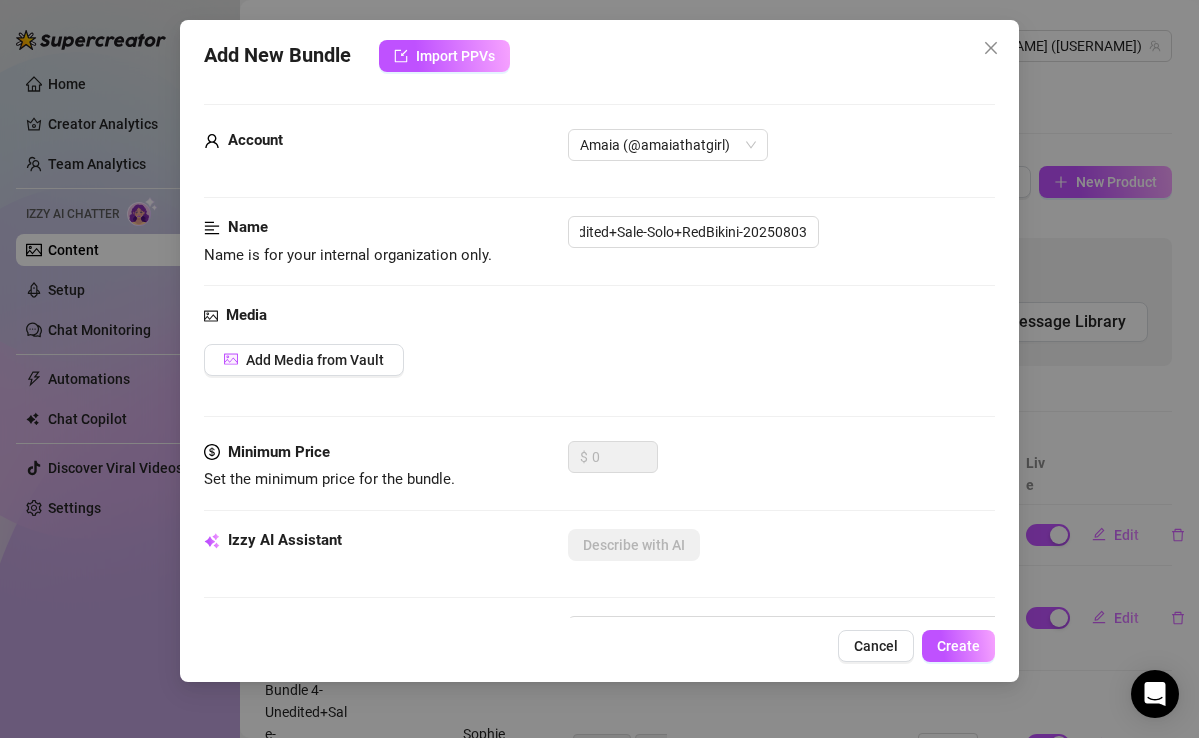 click on "Media Add Media from Vault" at bounding box center [599, 372] 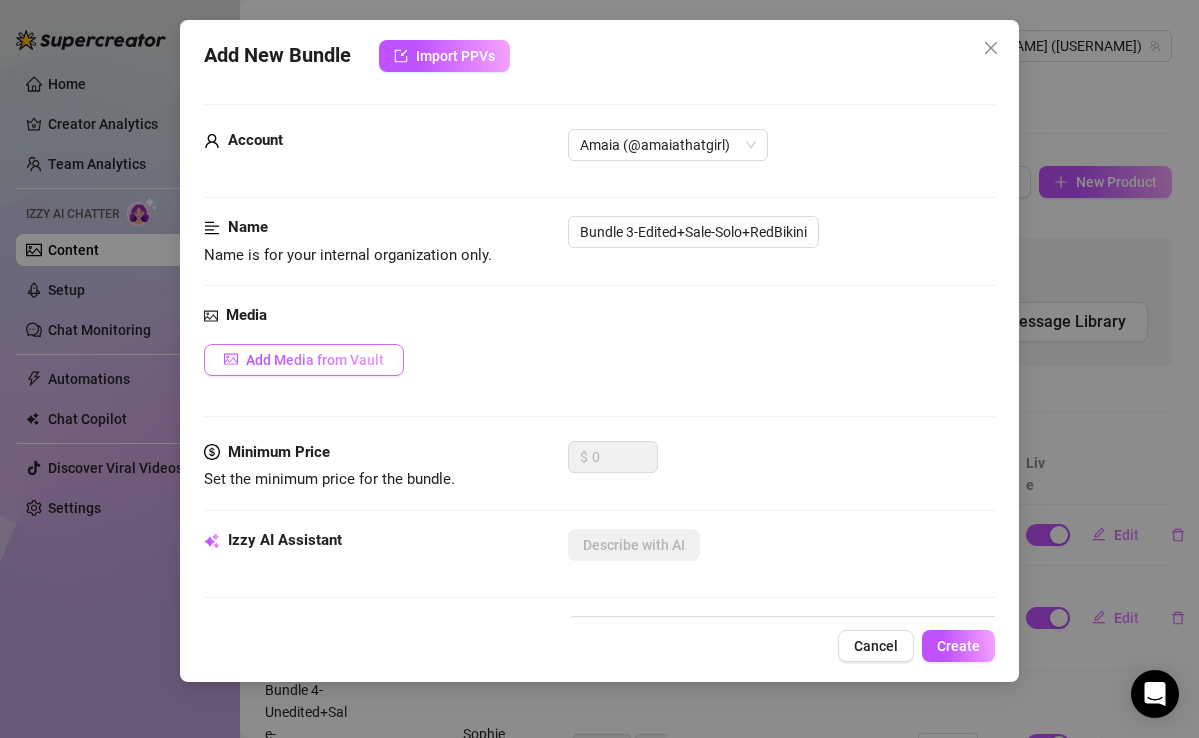 click on "Add Media from Vault" at bounding box center (304, 360) 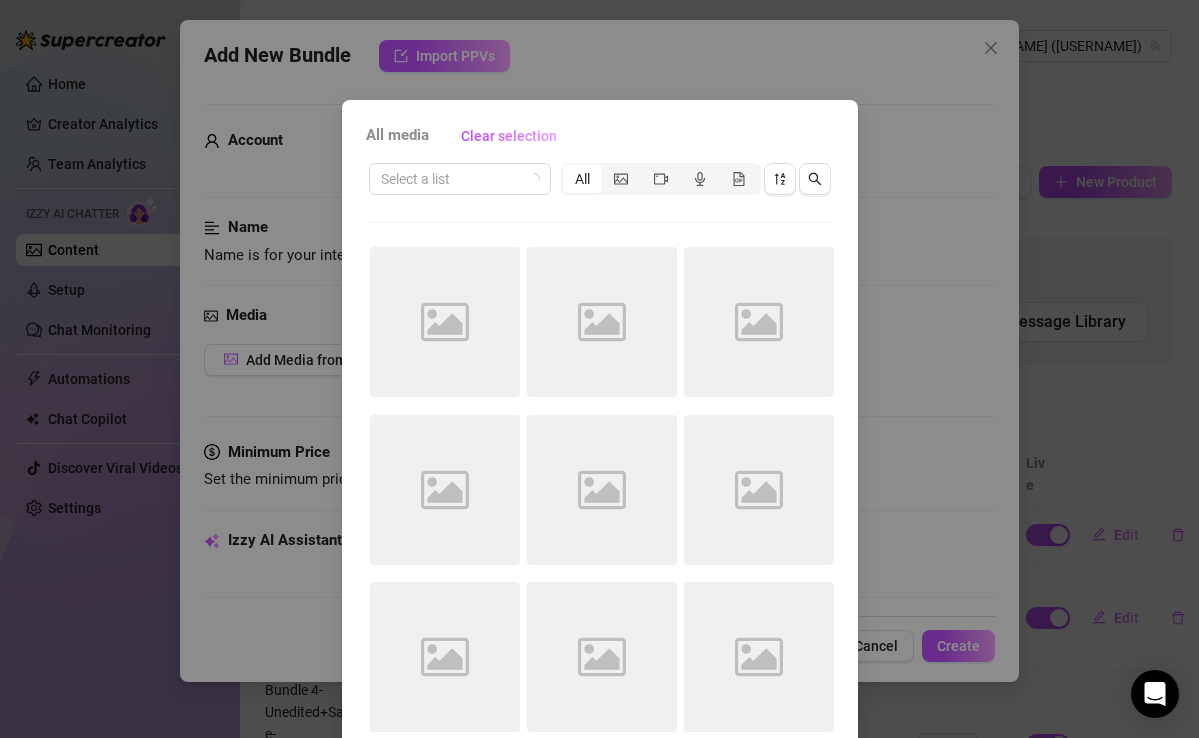click on "All media" at bounding box center [397, 136] 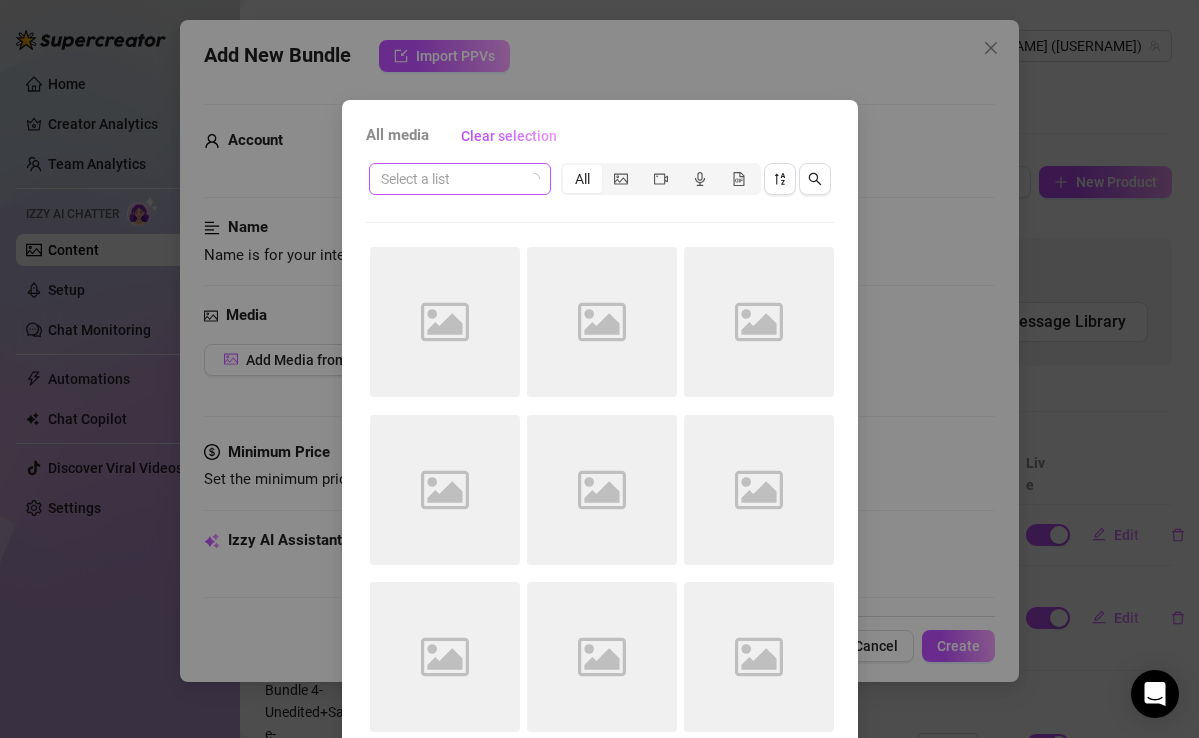 click at bounding box center (451, 179) 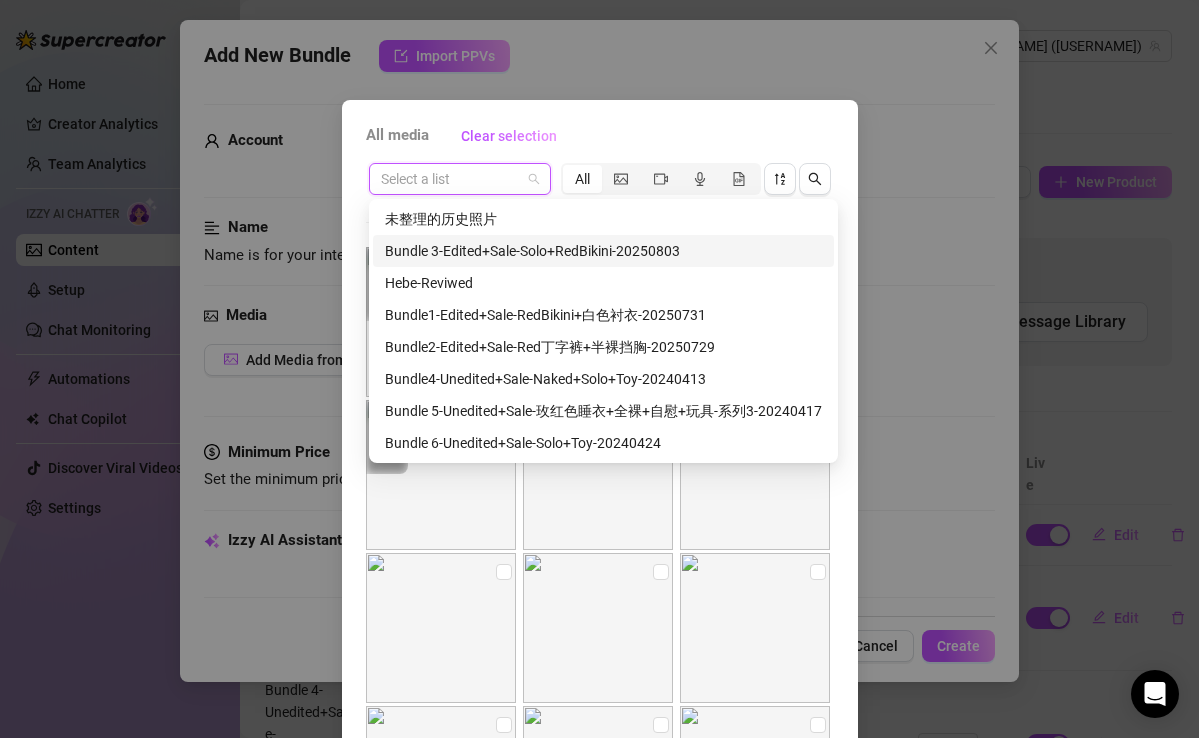 click on "Bundle 3-Edited+Sale-Solo+RedBikini-20250803" at bounding box center (603, 251) 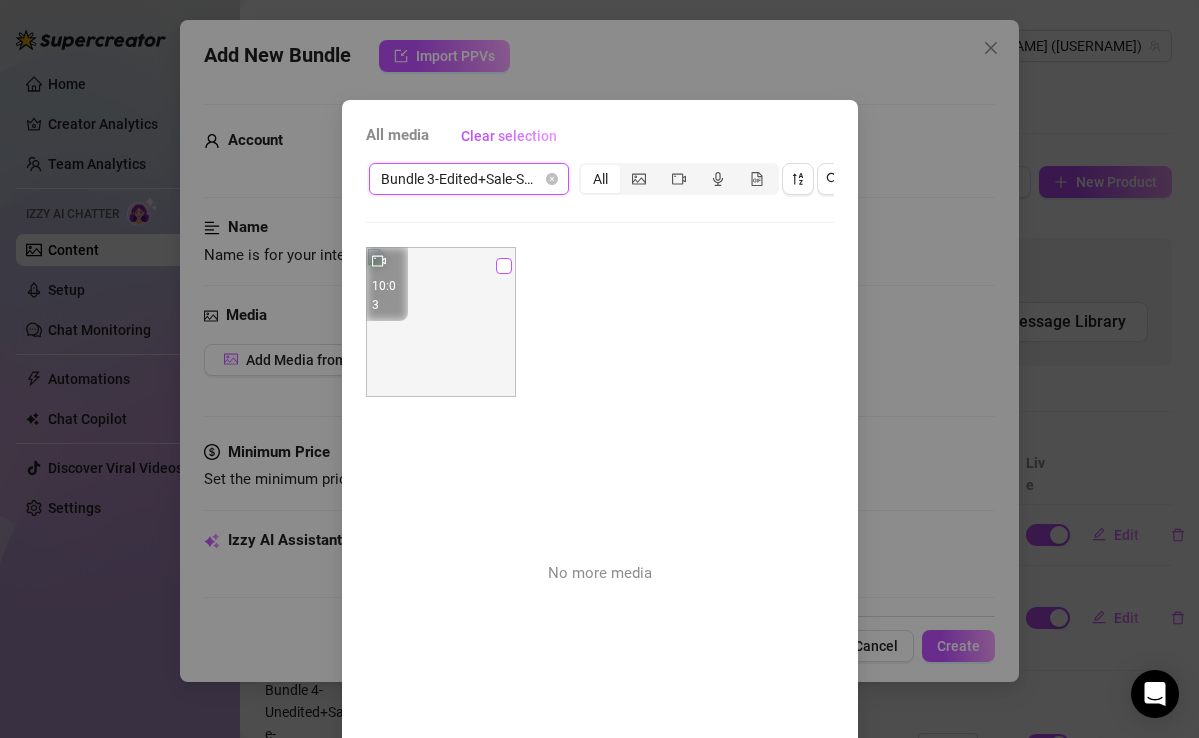 click at bounding box center [504, 266] 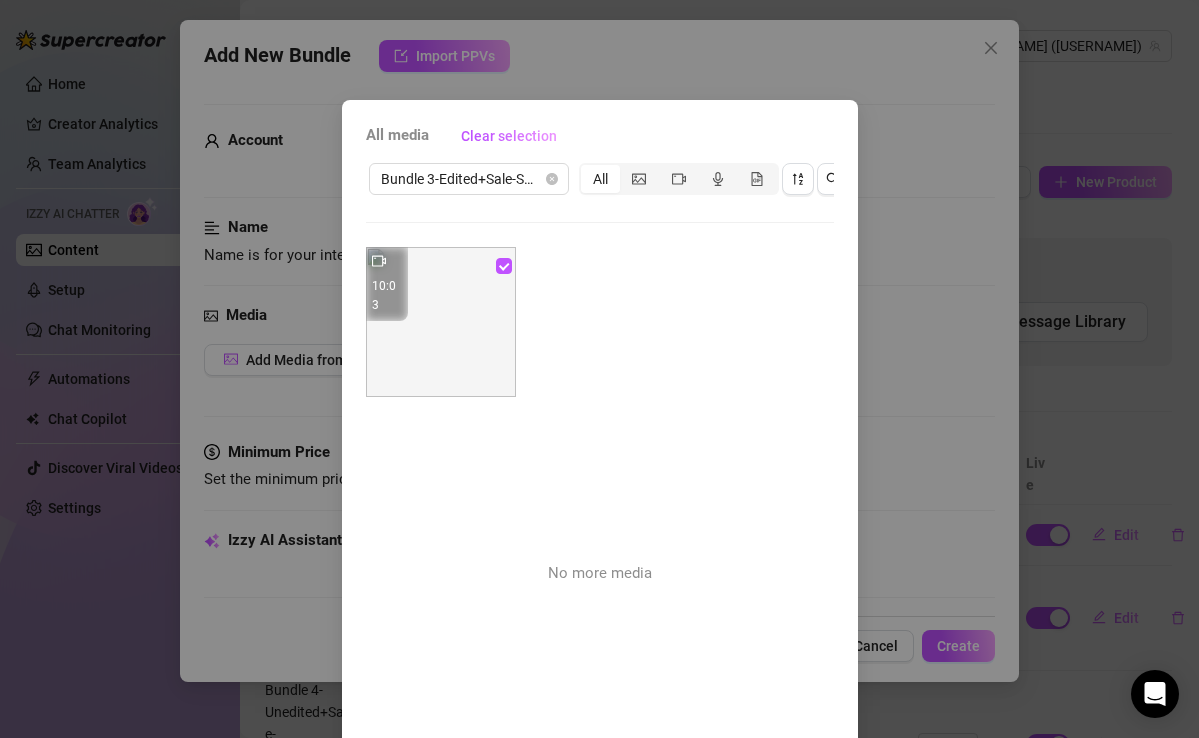 scroll, scrollTop: 97, scrollLeft: 0, axis: vertical 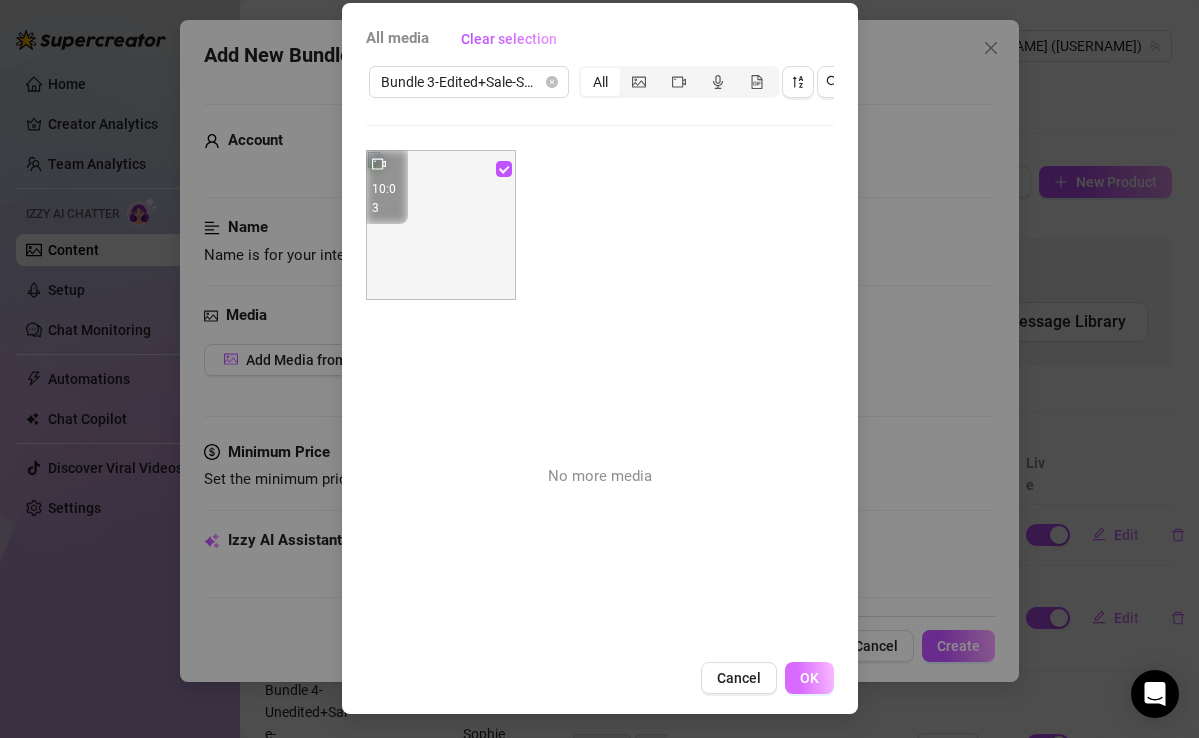 click on "OK" at bounding box center [809, 678] 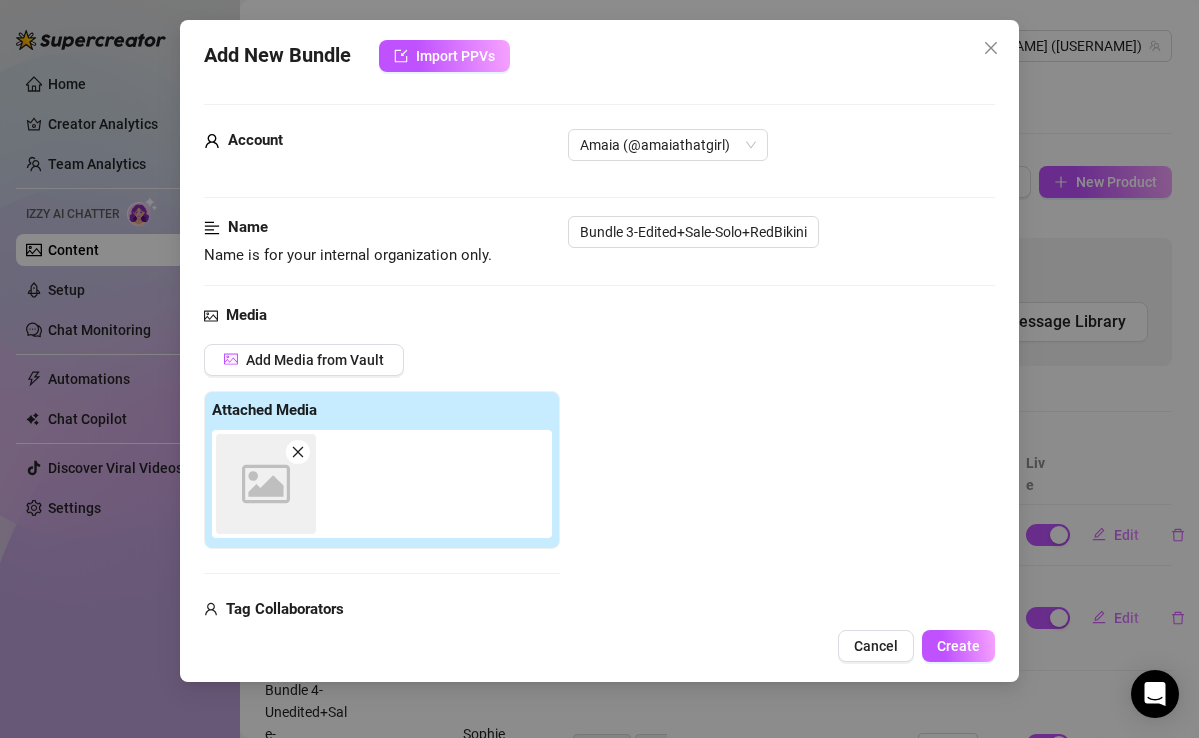 scroll, scrollTop: 281, scrollLeft: 0, axis: vertical 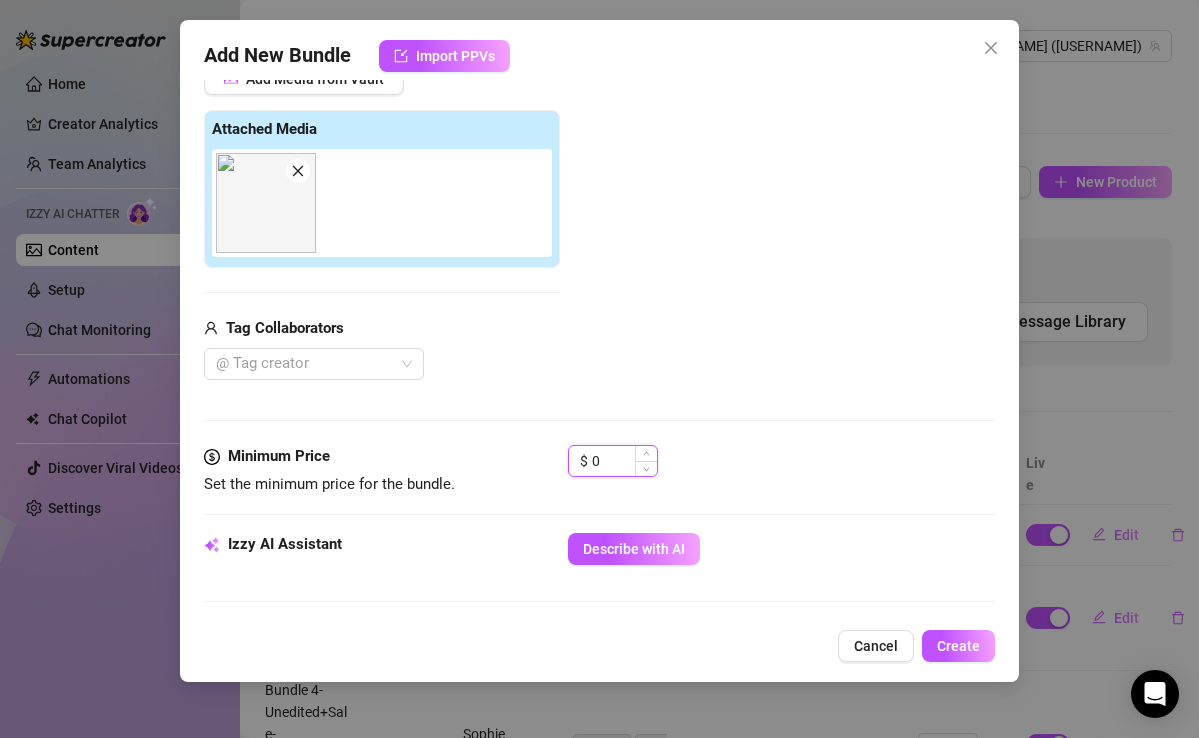 drag, startPoint x: 604, startPoint y: 465, endPoint x: 589, endPoint y: 464, distance: 15.033297 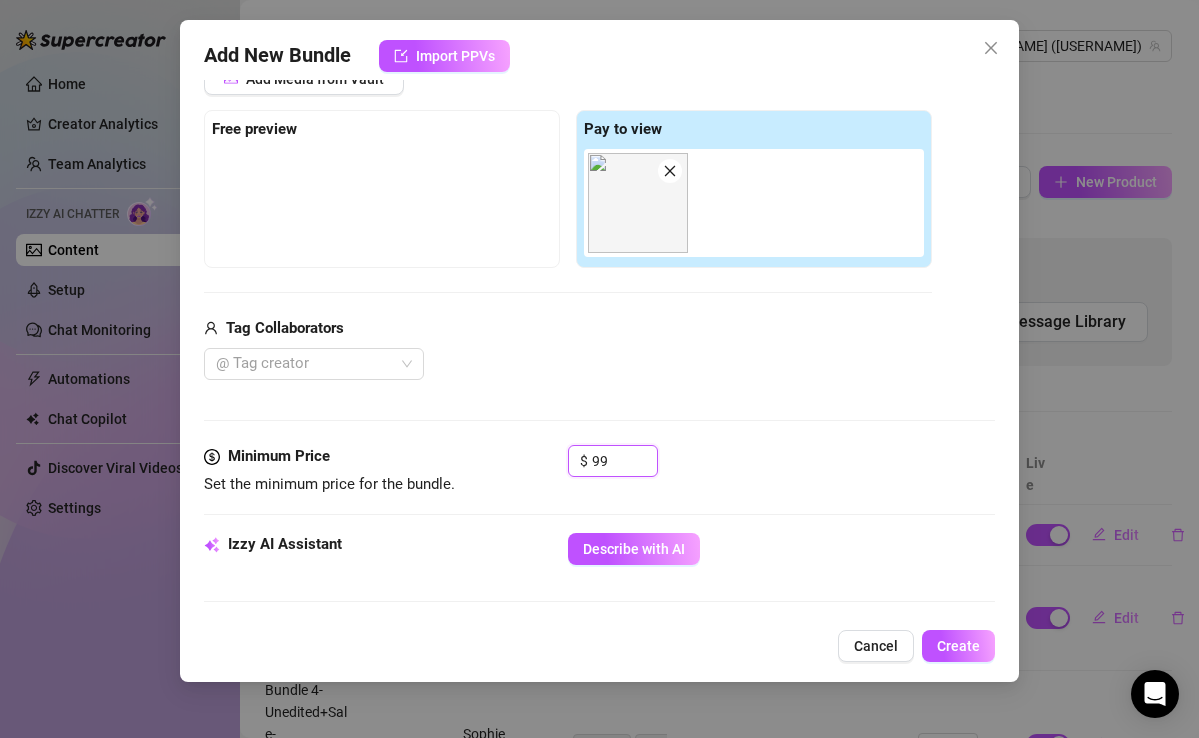 type on "99" 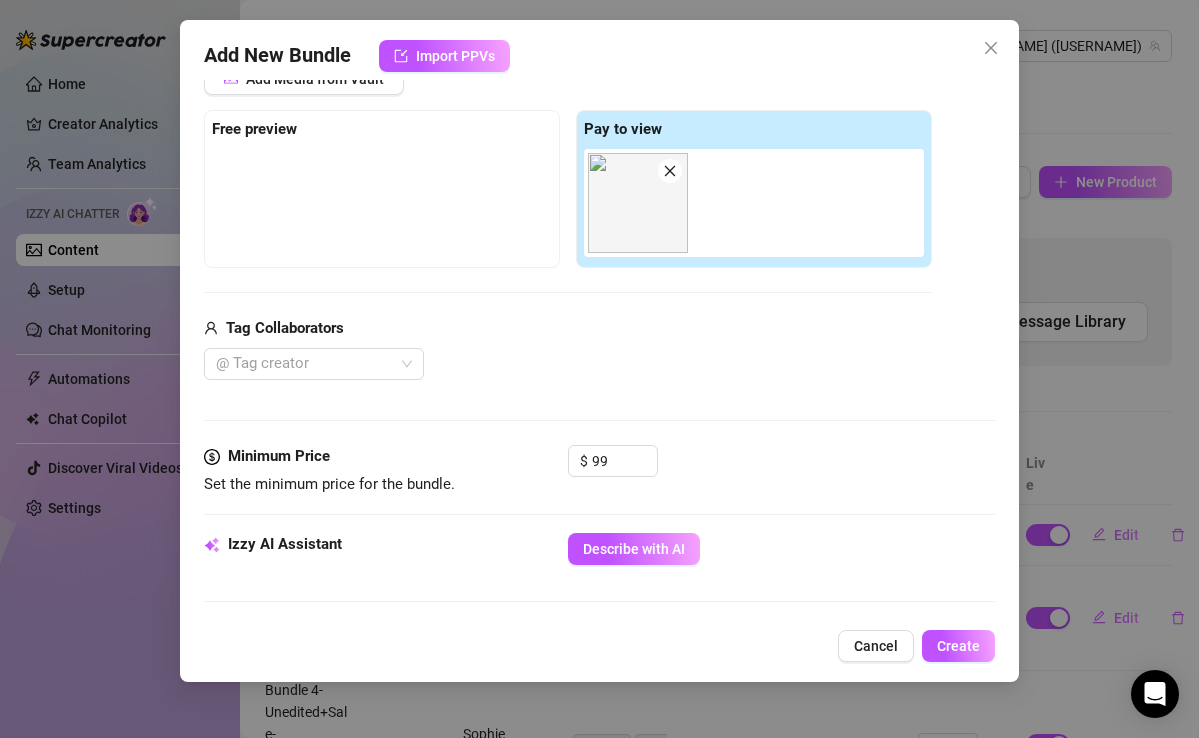 click on "Media Add Media from Vault Free preview Pay to view 10:03 Tag Collaborators   @ Tag creator" at bounding box center [599, 234] 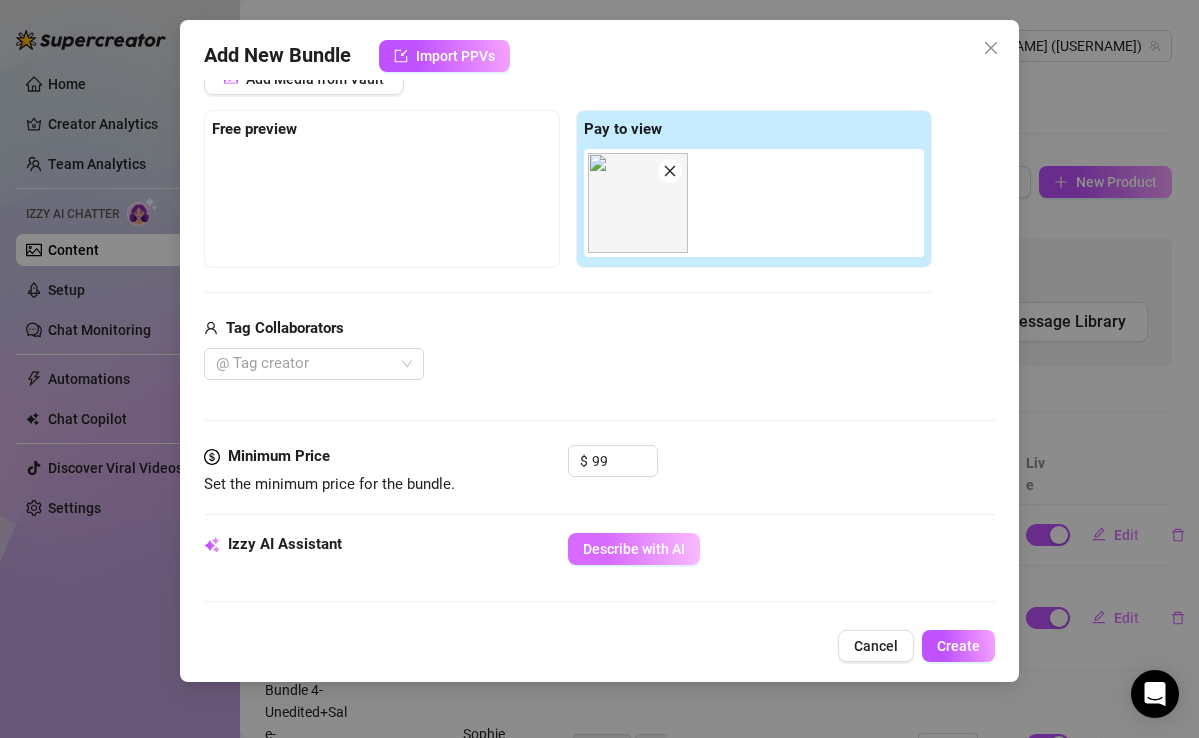 click on "Describe with AI" at bounding box center (634, 549) 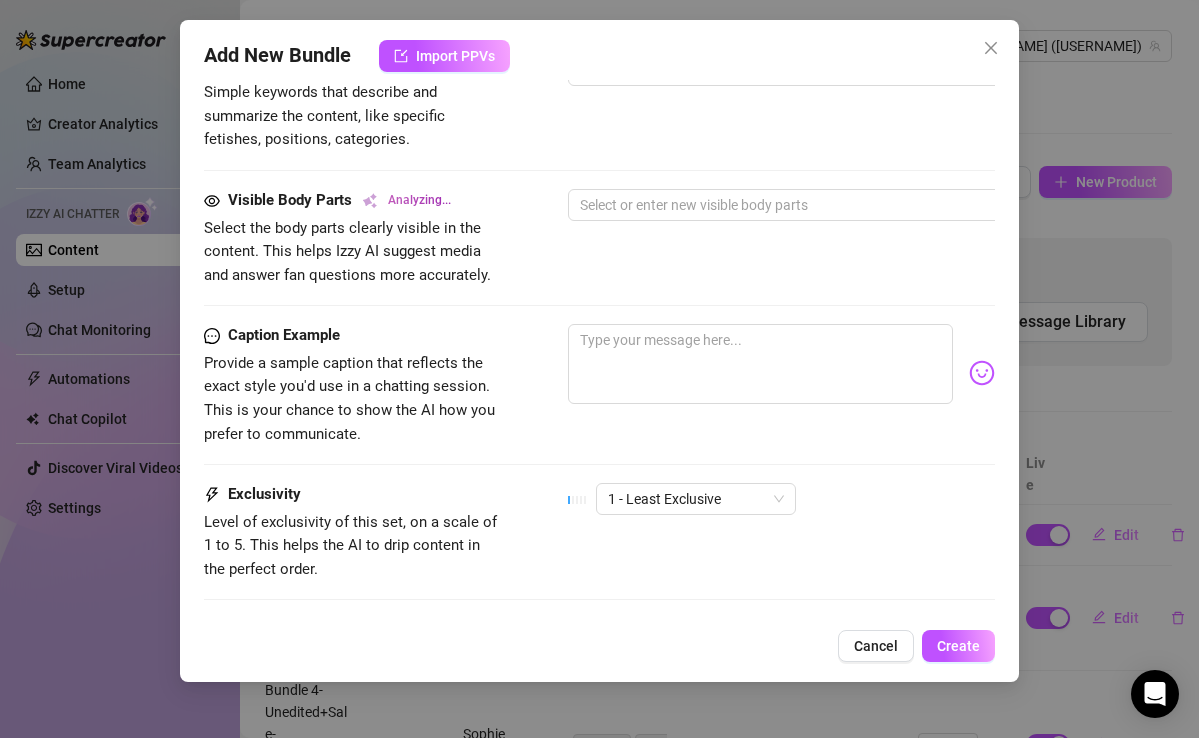 scroll, scrollTop: 1142, scrollLeft: 0, axis: vertical 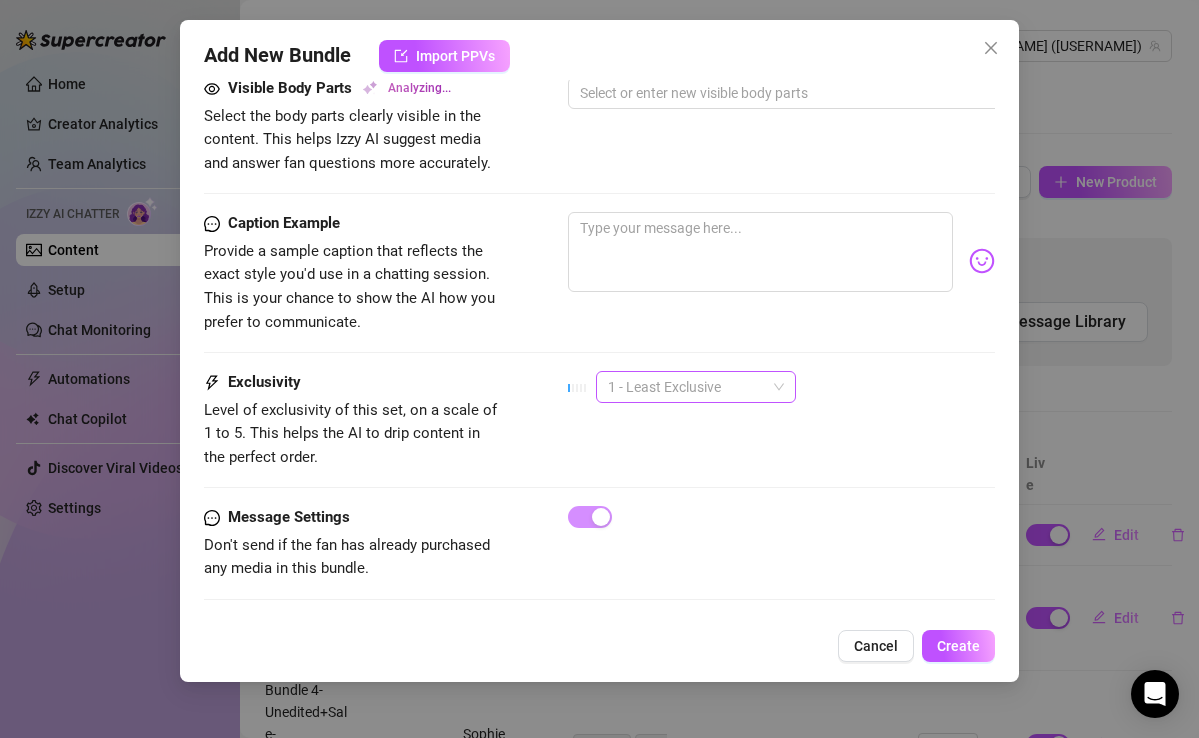 click on "1 - Least Exclusive" at bounding box center [696, 387] 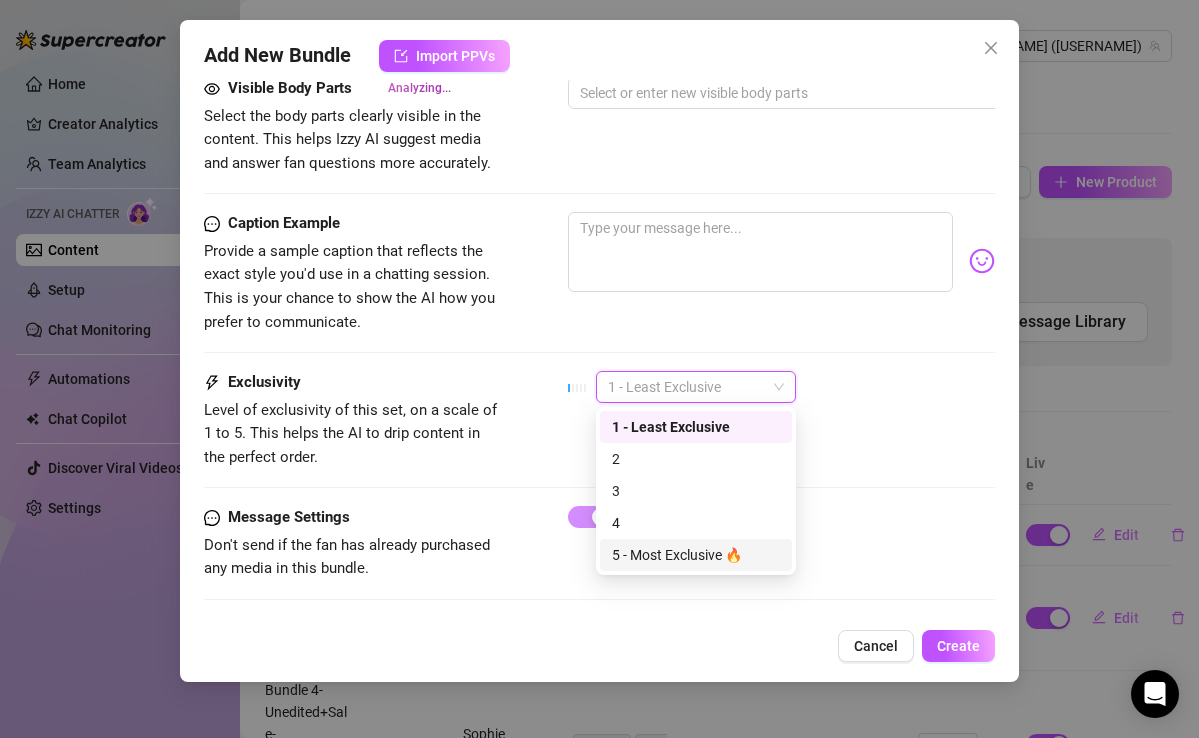 click on "5 - Most Exclusive 🔥" at bounding box center [696, 555] 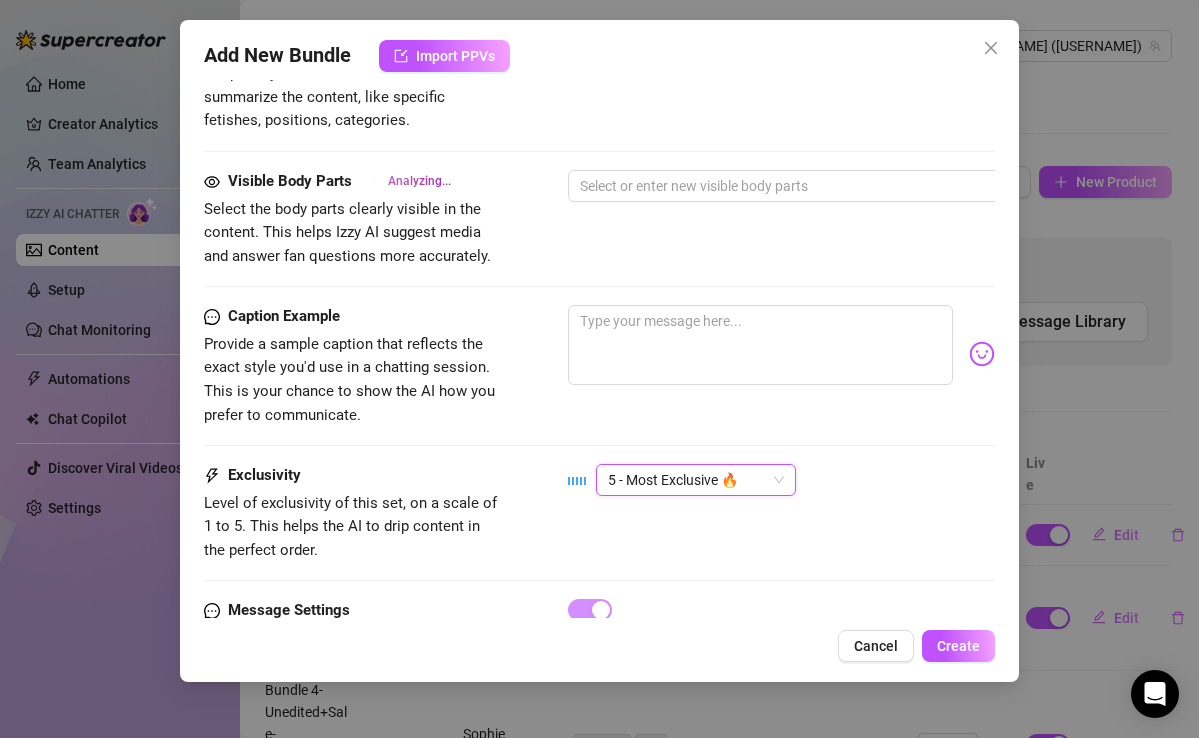 scroll, scrollTop: 1048, scrollLeft: 2, axis: both 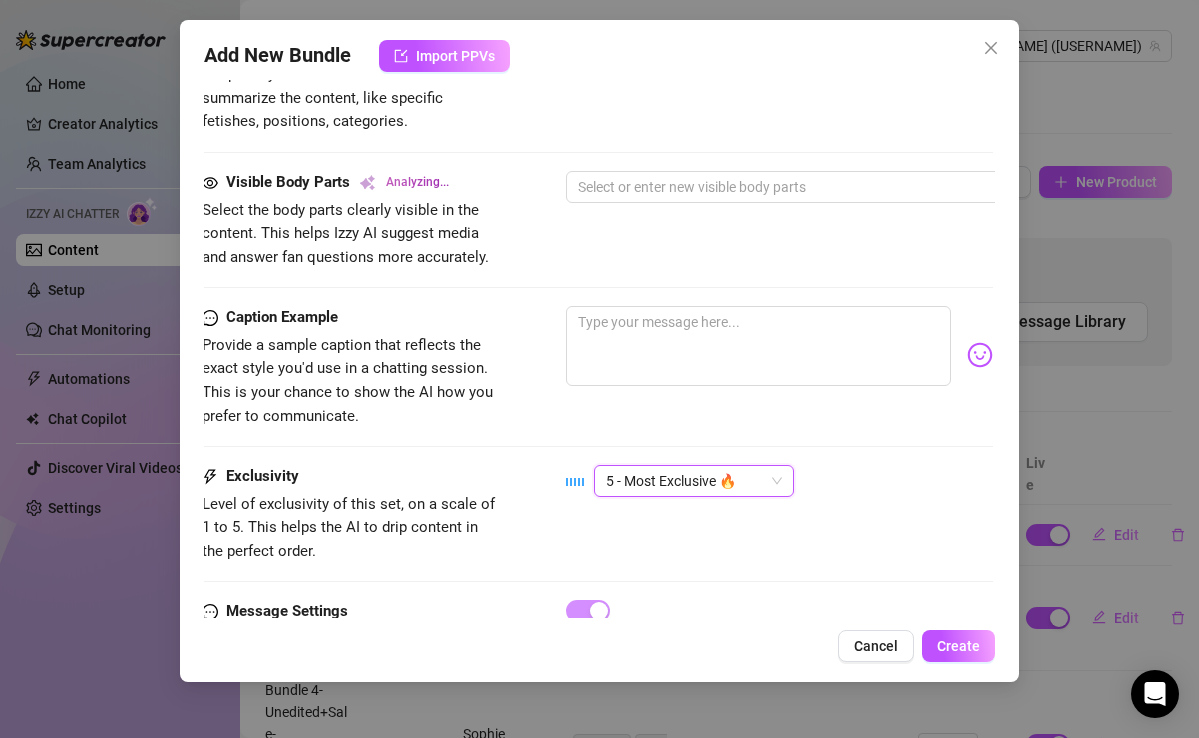 type on "Sophie" 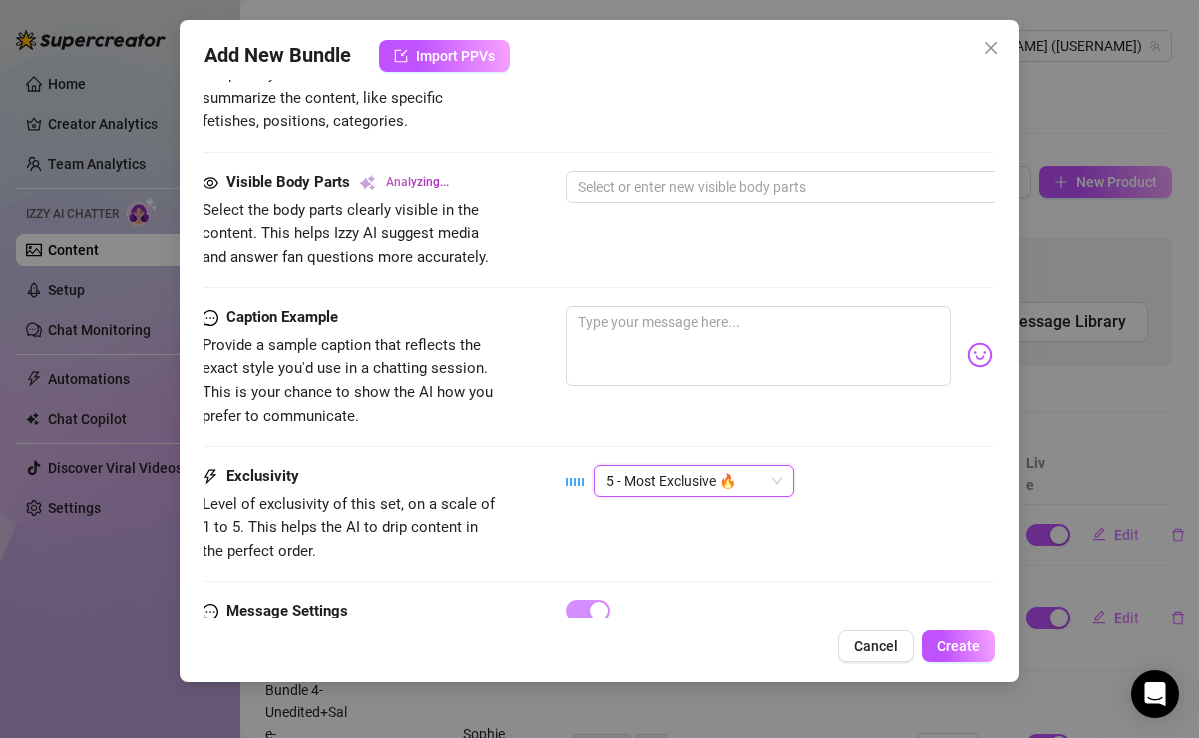 type on "Sophie" 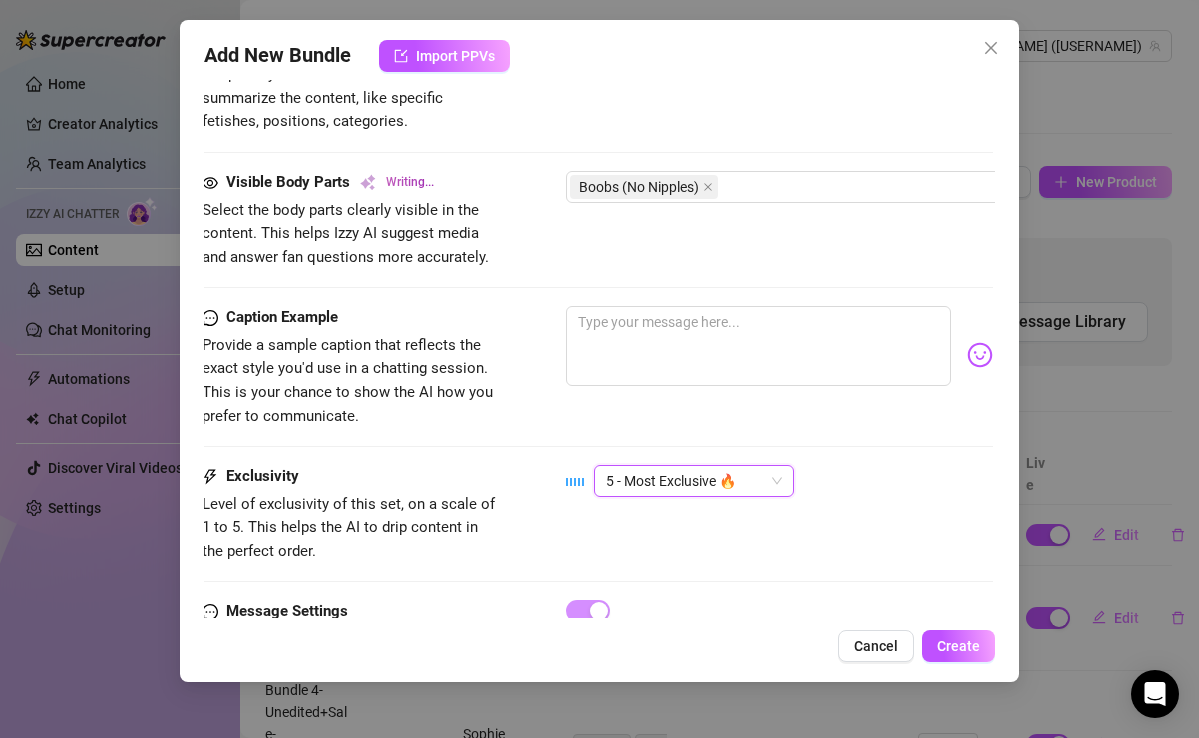 type on "Sophie teases in" 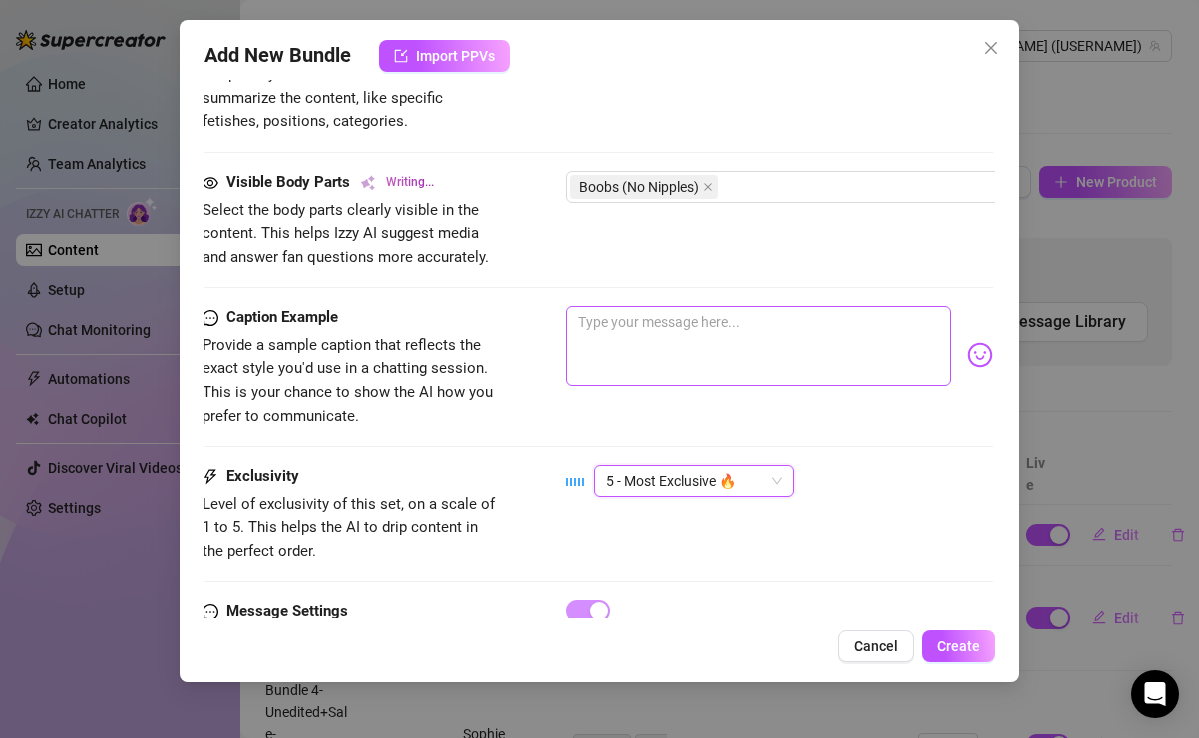 type on "[FIRST] teases in a tiny" 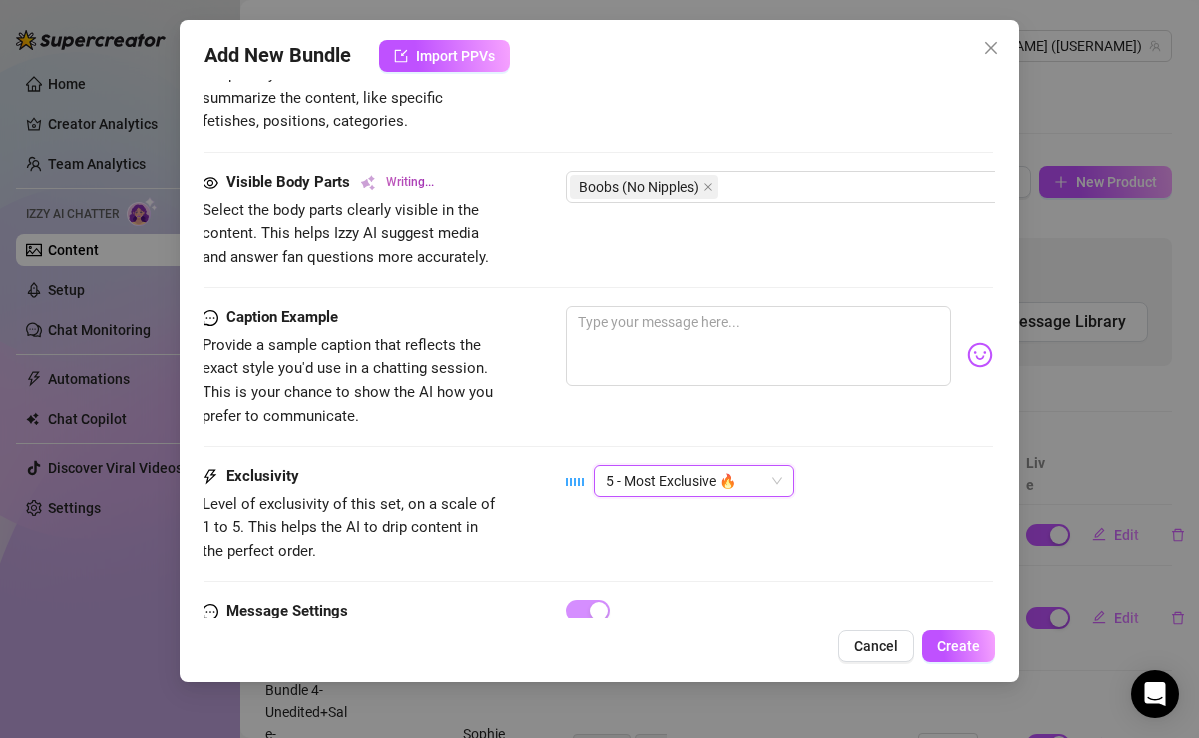 type on "Sophie teases in a tiny red thong," 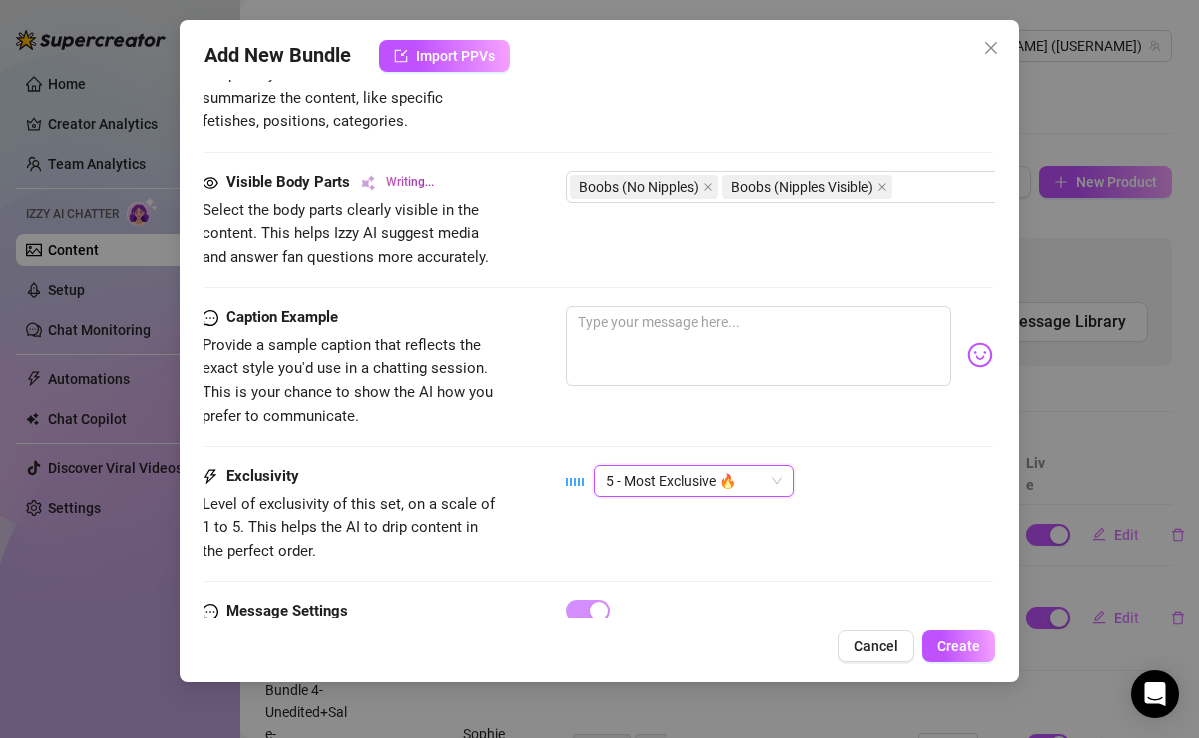 type on "Sophie teases in a tiny red thong, flaunting" 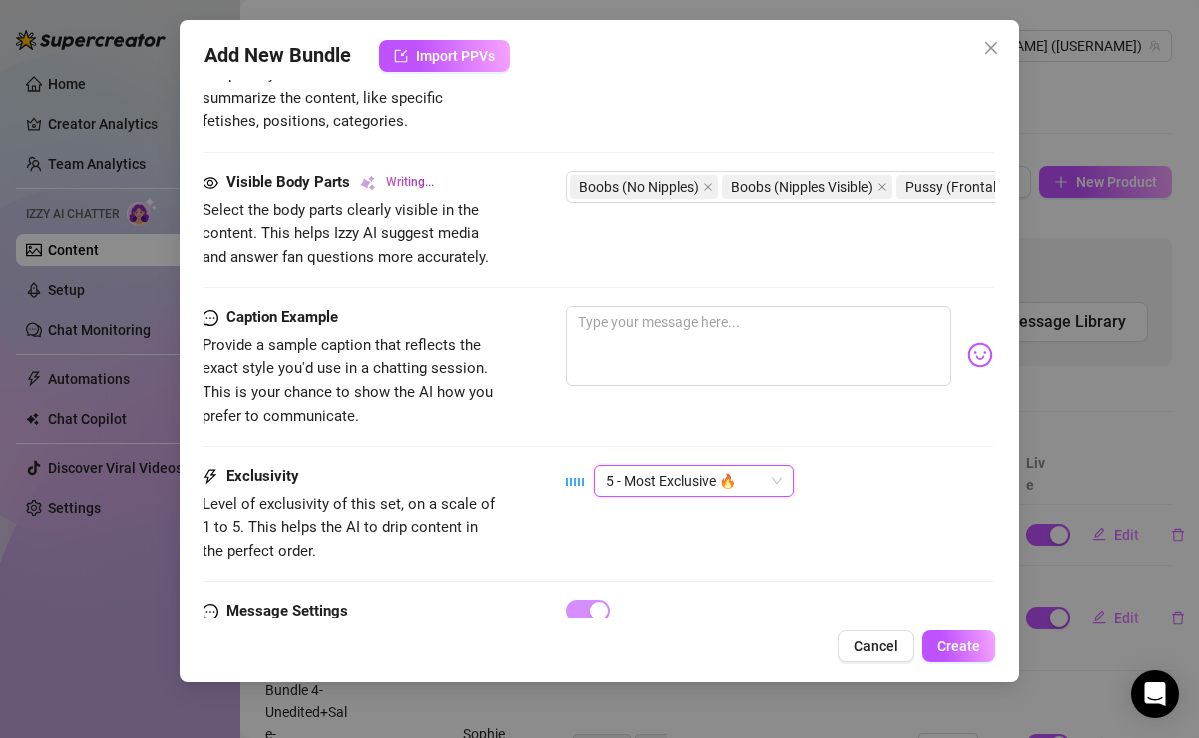 type on "[NAME] teases in a tiny red thong, flaunting her busty" 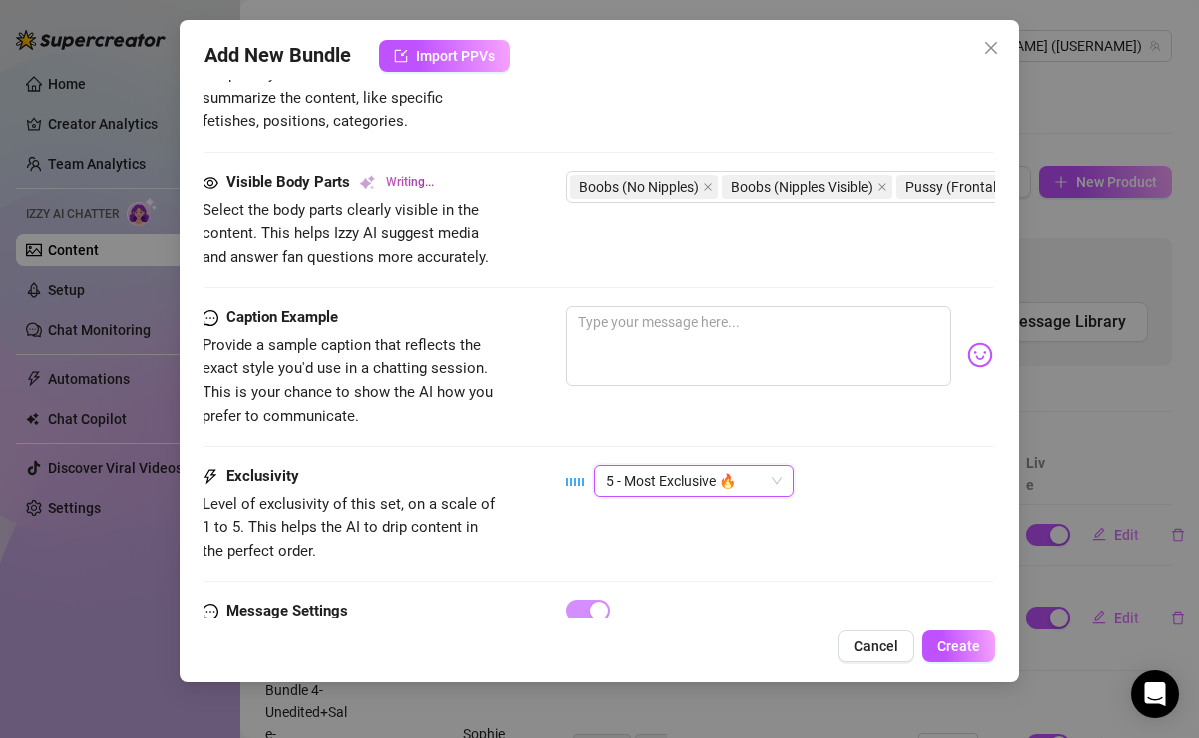type on "[NAME] teases in a tiny red thong, flaunting her busty tits and" 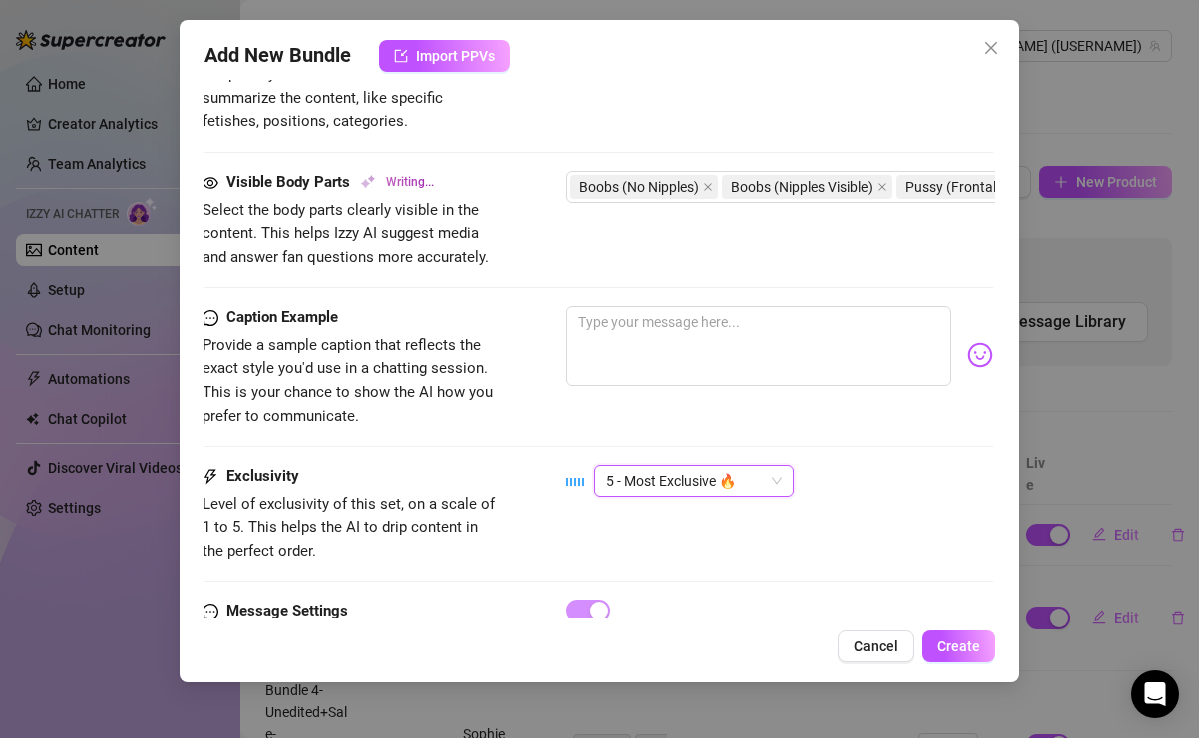 type on "Sophie teases in a tiny red thong, flaunting her busty tits and thick ass. She" 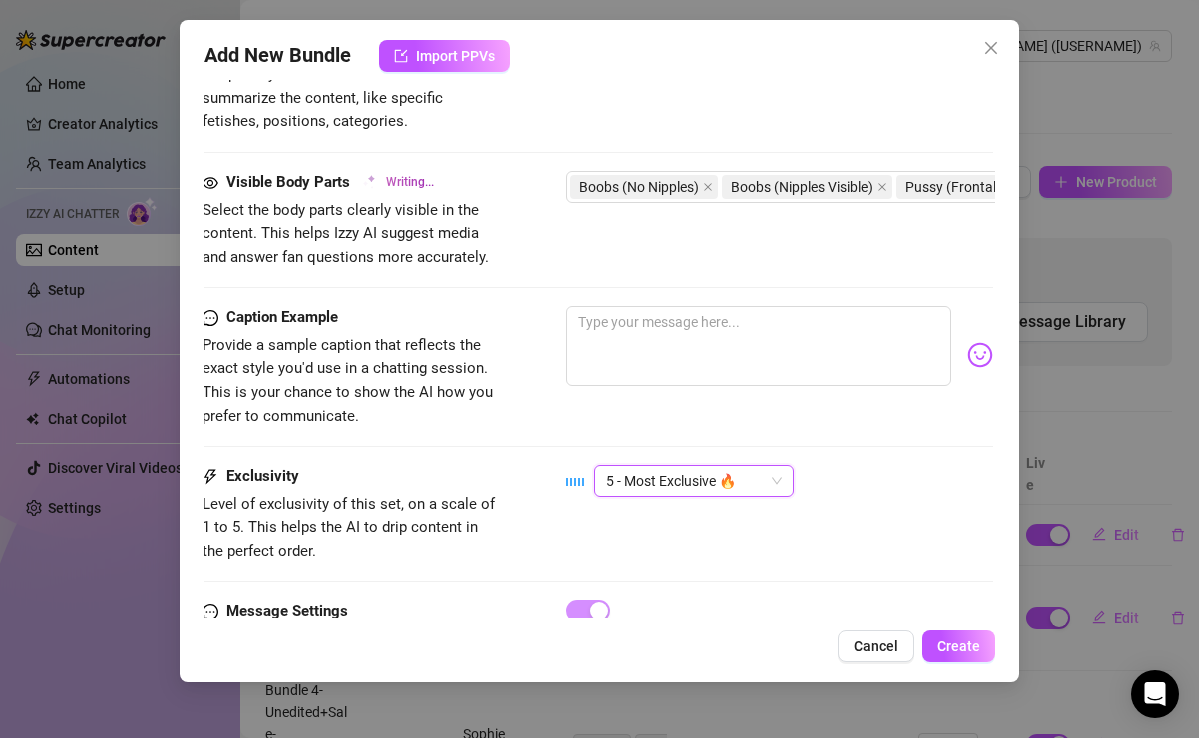 type on "[NAME] teases in a tiny red thong, flaunting her busty tits and thick ass. She strips down" 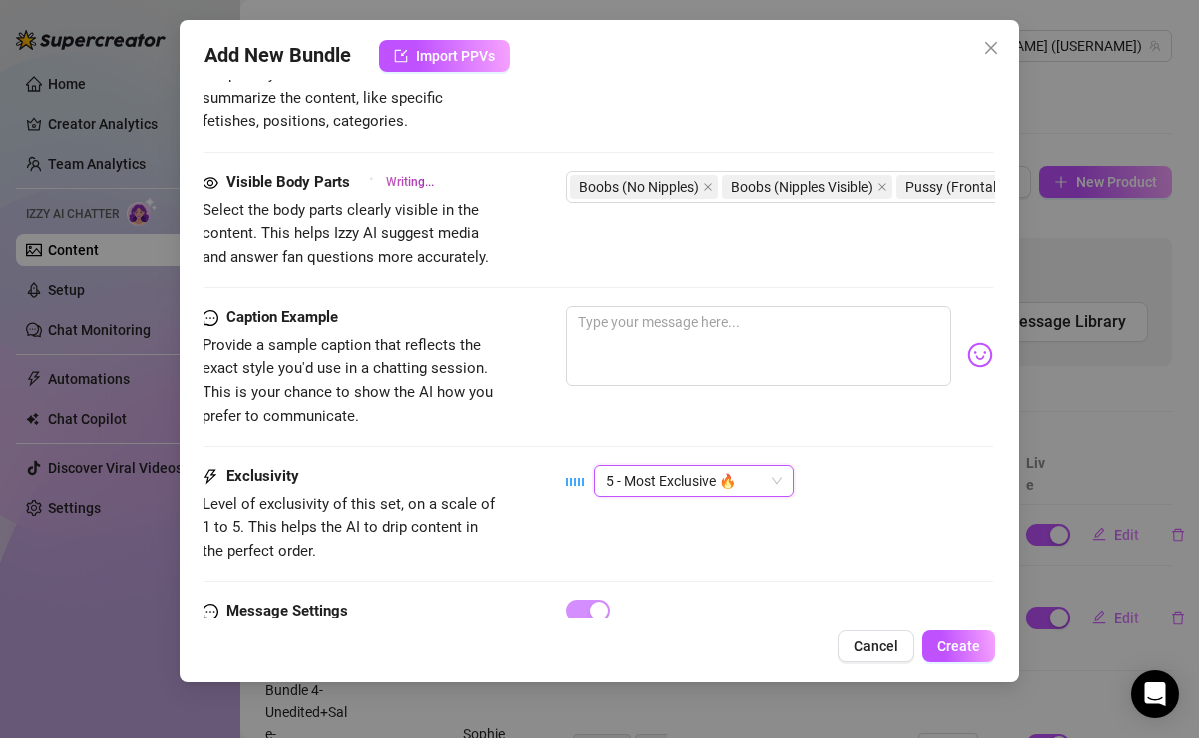 type on "[NAME] teases in a tiny red thong, flaunting her busty tits and thick ass. She strips down to fully naked," 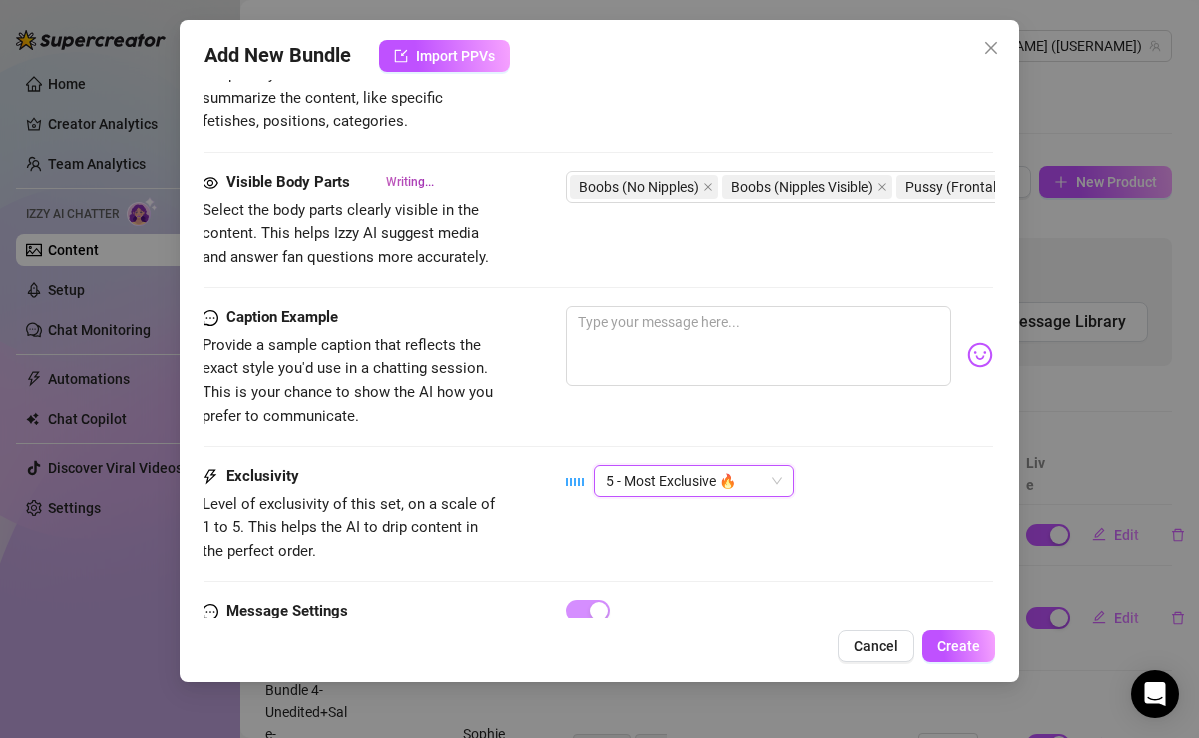 type on "[FIRST] teases in a tiny red thong, flaunting her busty tits and thick ass. She strips down to fully naked, showing off" 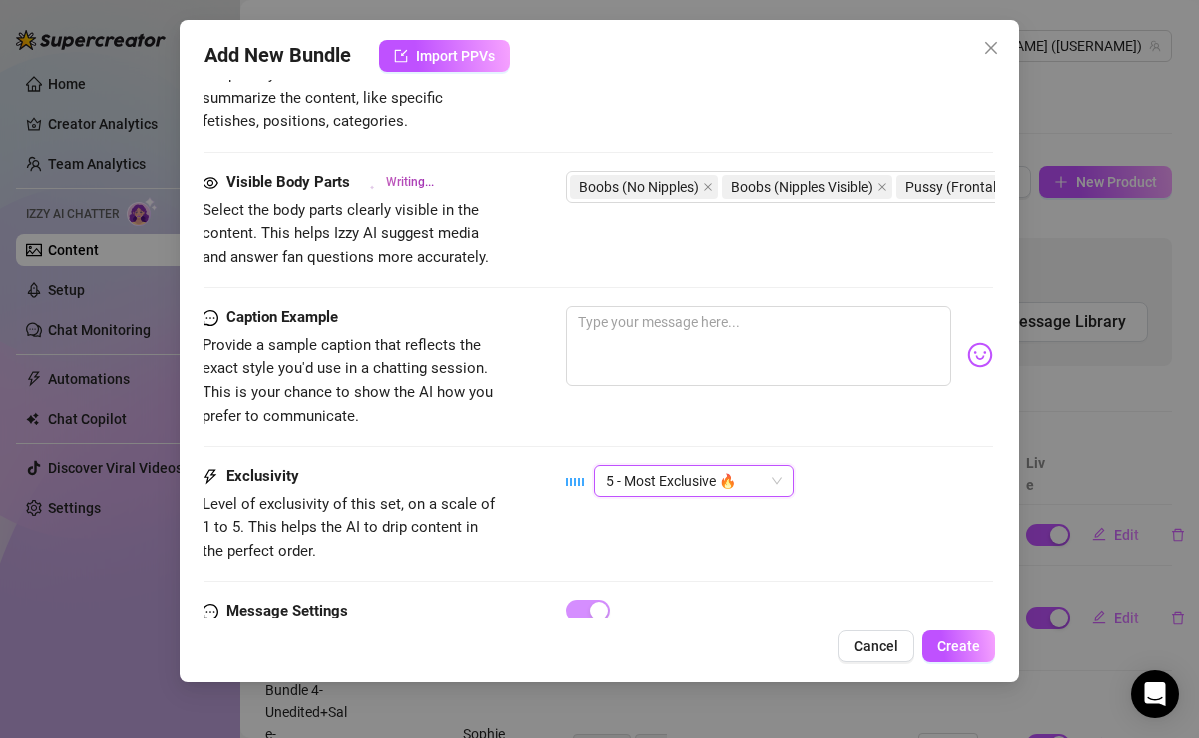type on "[NAME] teases in a tiny red thong, flaunting her busty tits and thick ass. She strips down to fully naked, showing off her pussy and" 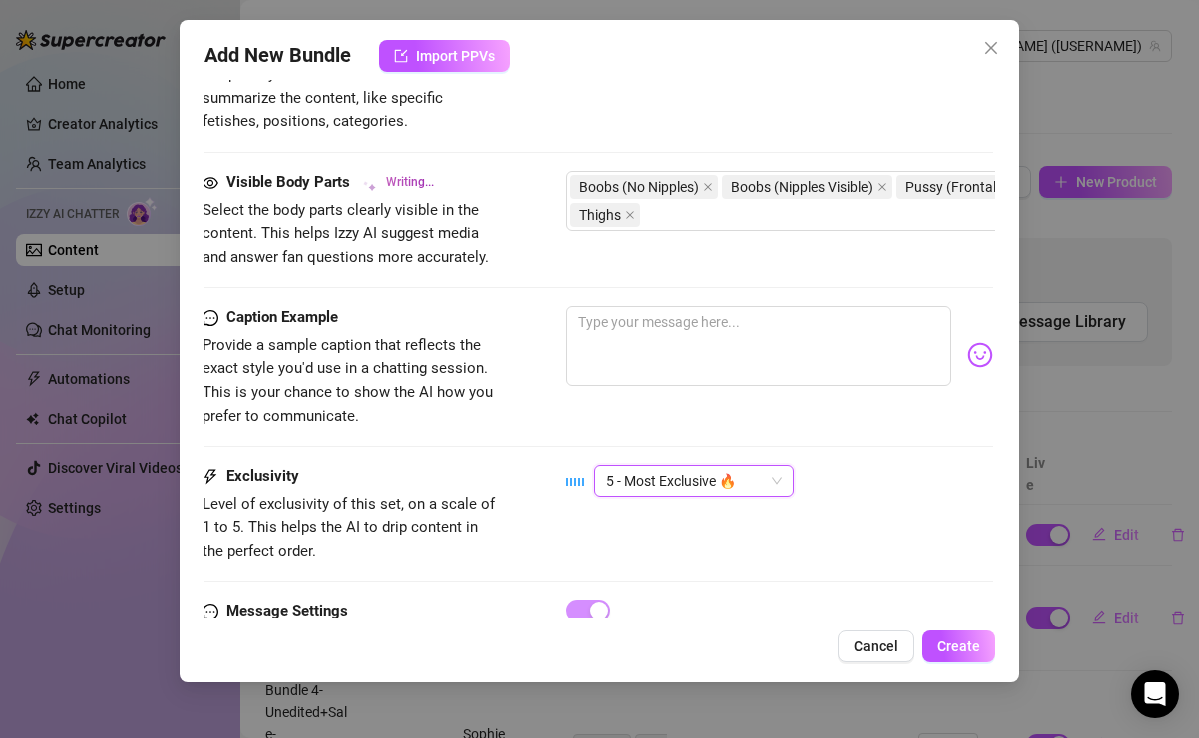 type on "[NAME] teases in a tiny red thong, flaunting her busty tits and thick ass. She strips down to fully naked, showing off her pussy and" 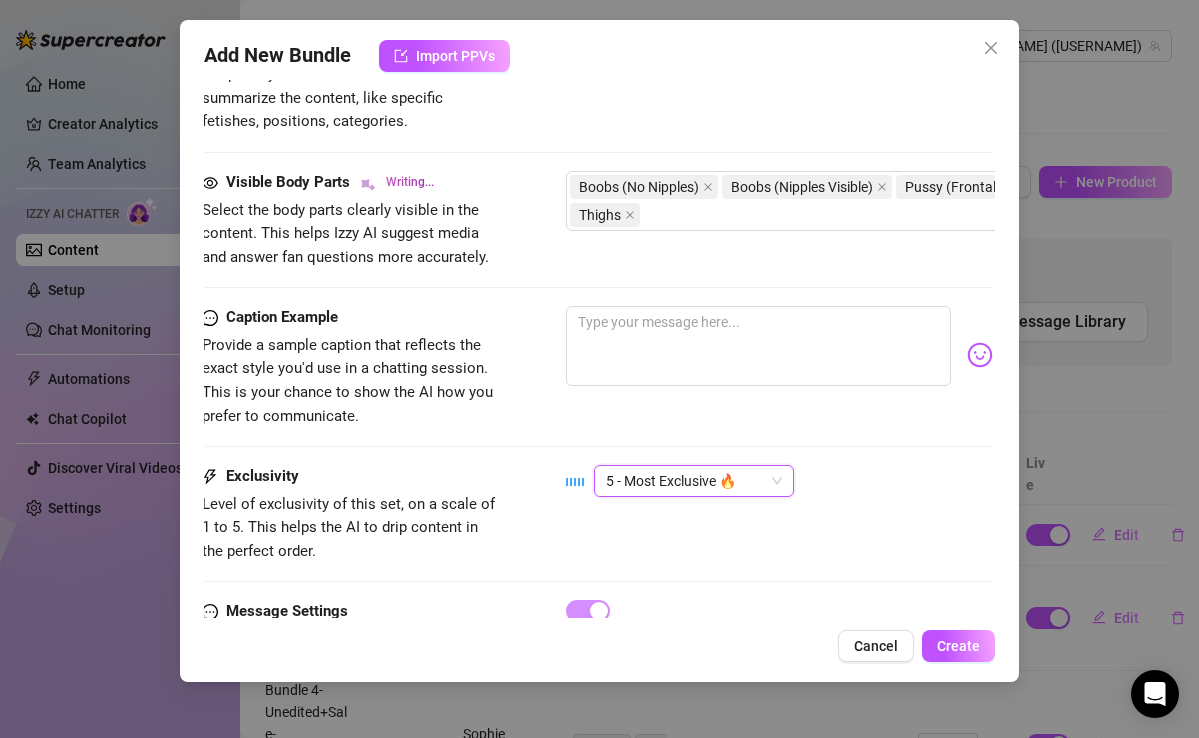 type on "[FIRST] teases in a tiny red thong, flaunting her busty tits and thick ass. She strips down to fully naked, showing off her pussy and ass in various poses on" 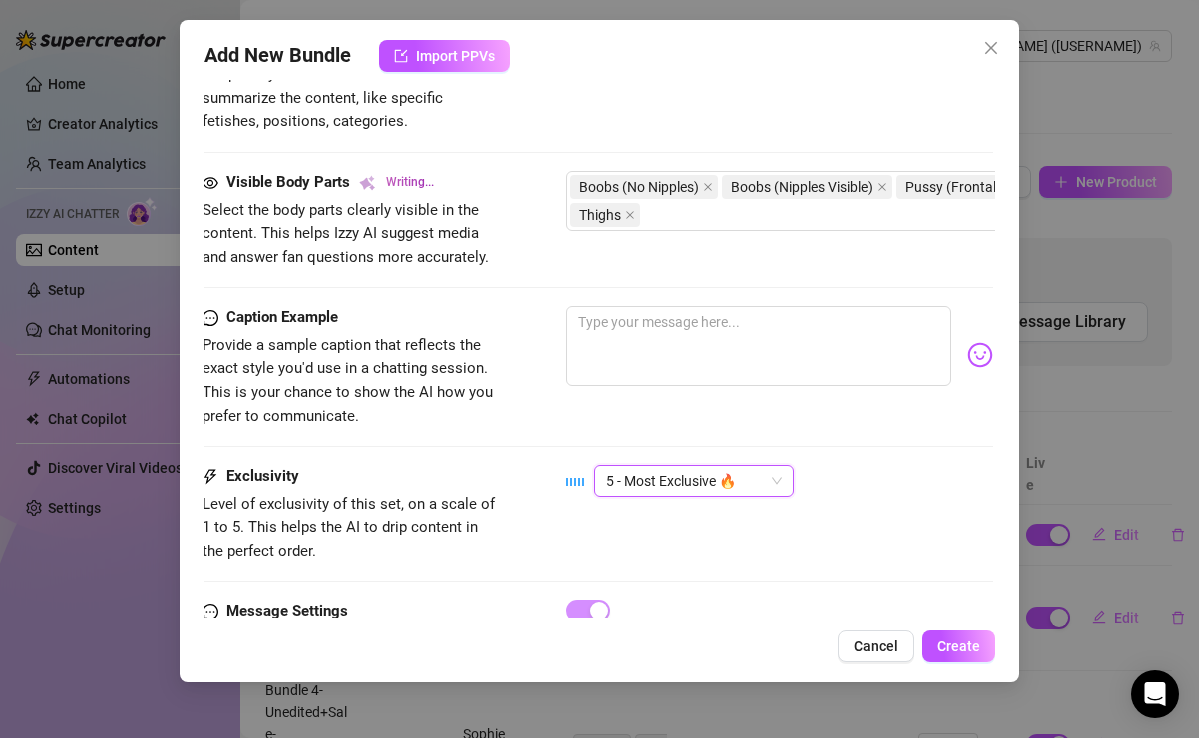type on "[FIRST] teases in a tiny red thong, flaunting her busty tits and thick ass. She strips down to fully naked, showing off her pussy and ass in various poses on the bed." 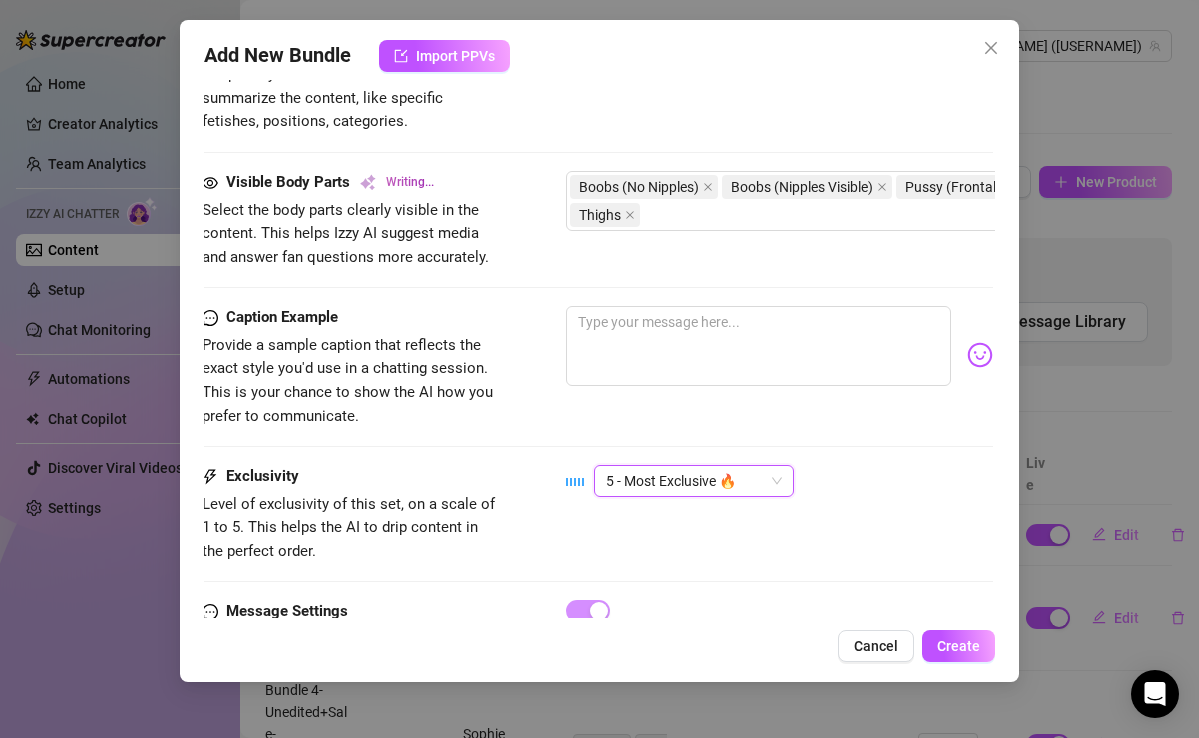 type on "[FIRST] teases in a tiny red thong, flaunting her busty tits and thick ass. She strips down to fully naked, showing off her pussy and ass in various poses on the bed. Her hands cover" 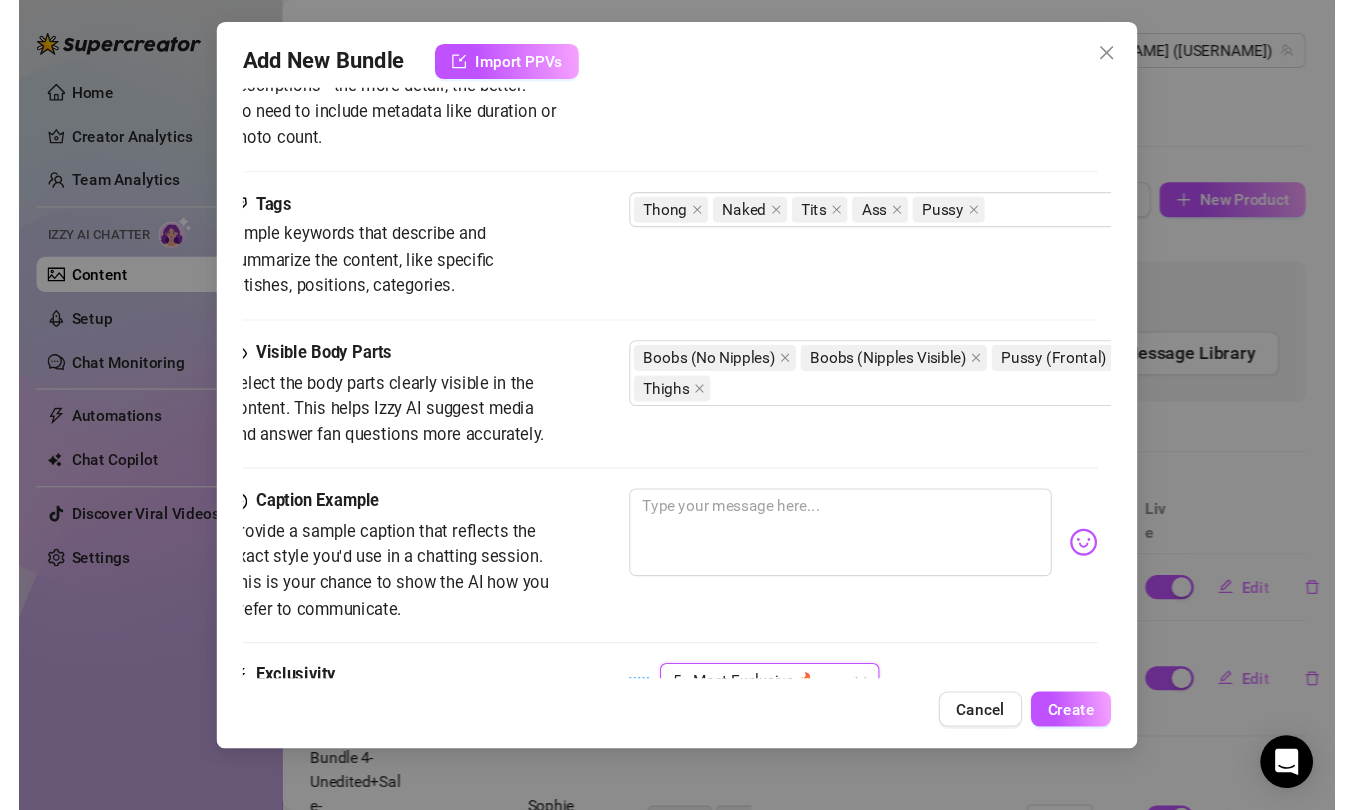scroll, scrollTop: 798, scrollLeft: 12, axis: both 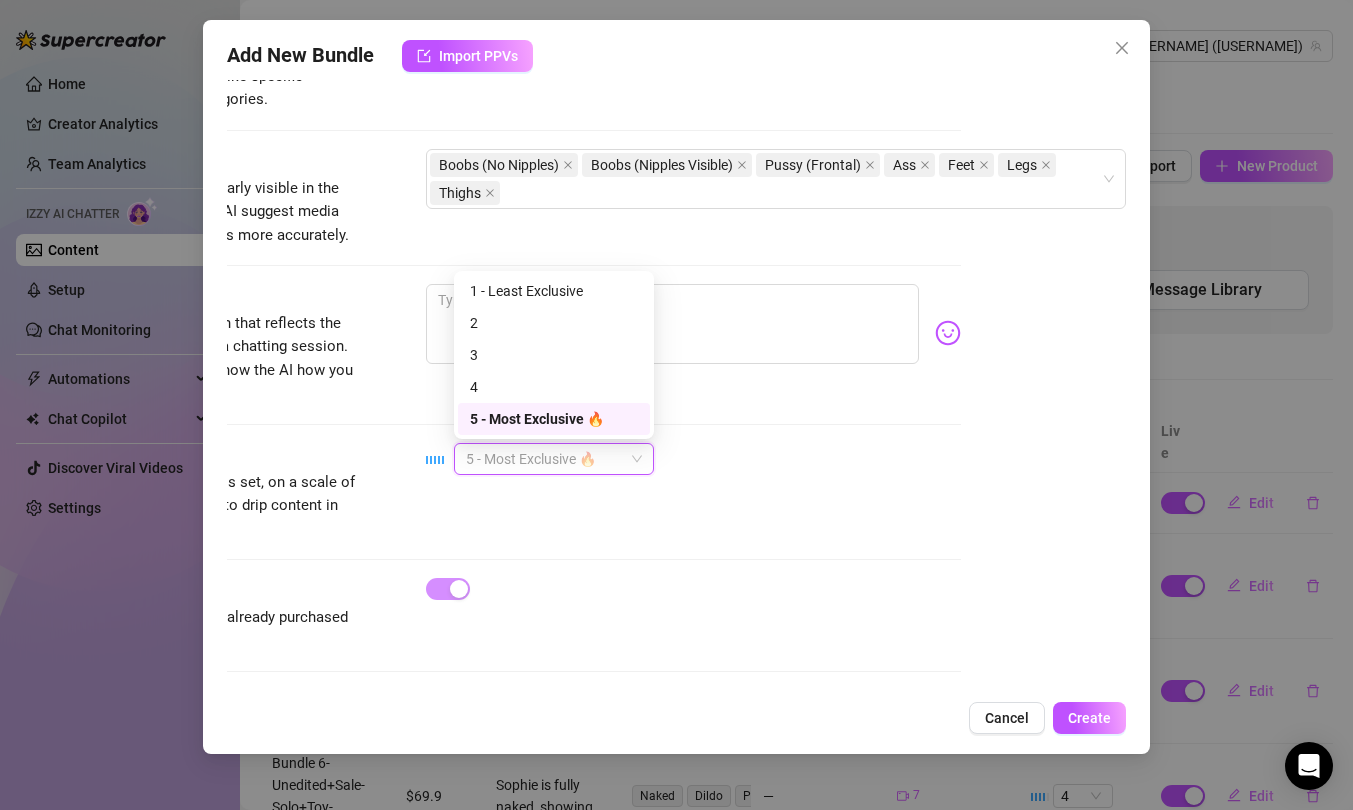 click on "5 - Most Exclusive 🔥" at bounding box center [554, 419] 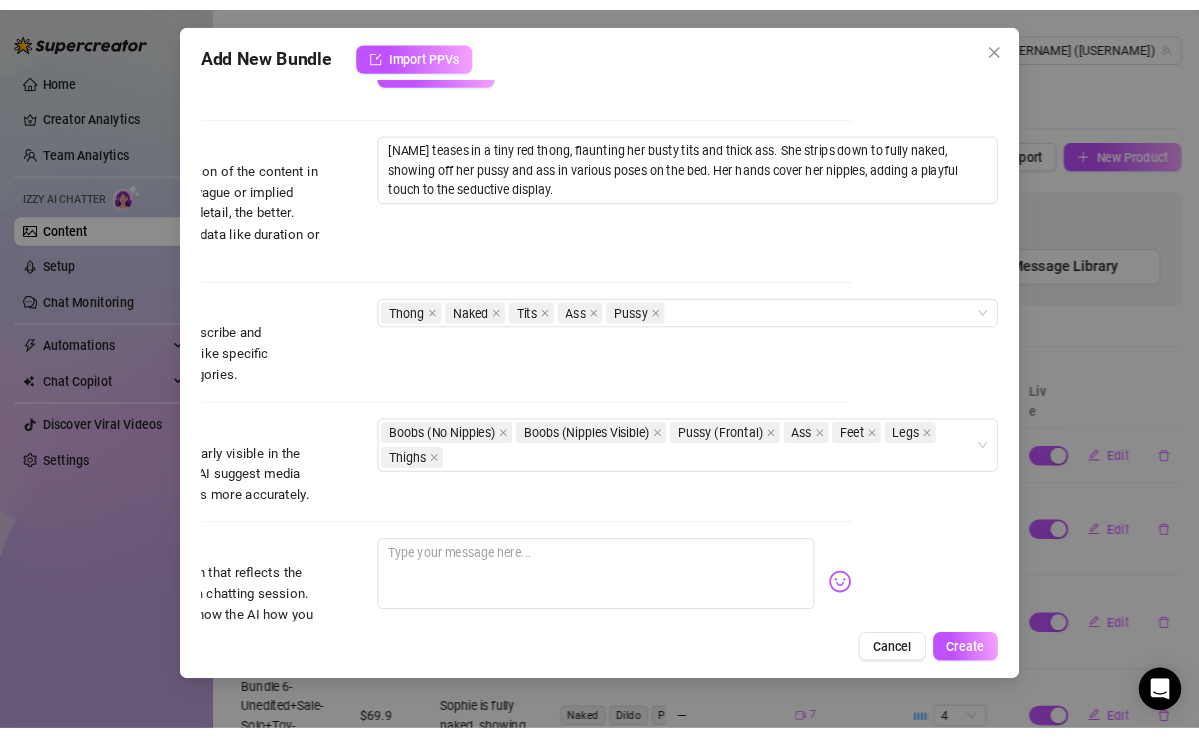 scroll, scrollTop: 757, scrollLeft: 165, axis: both 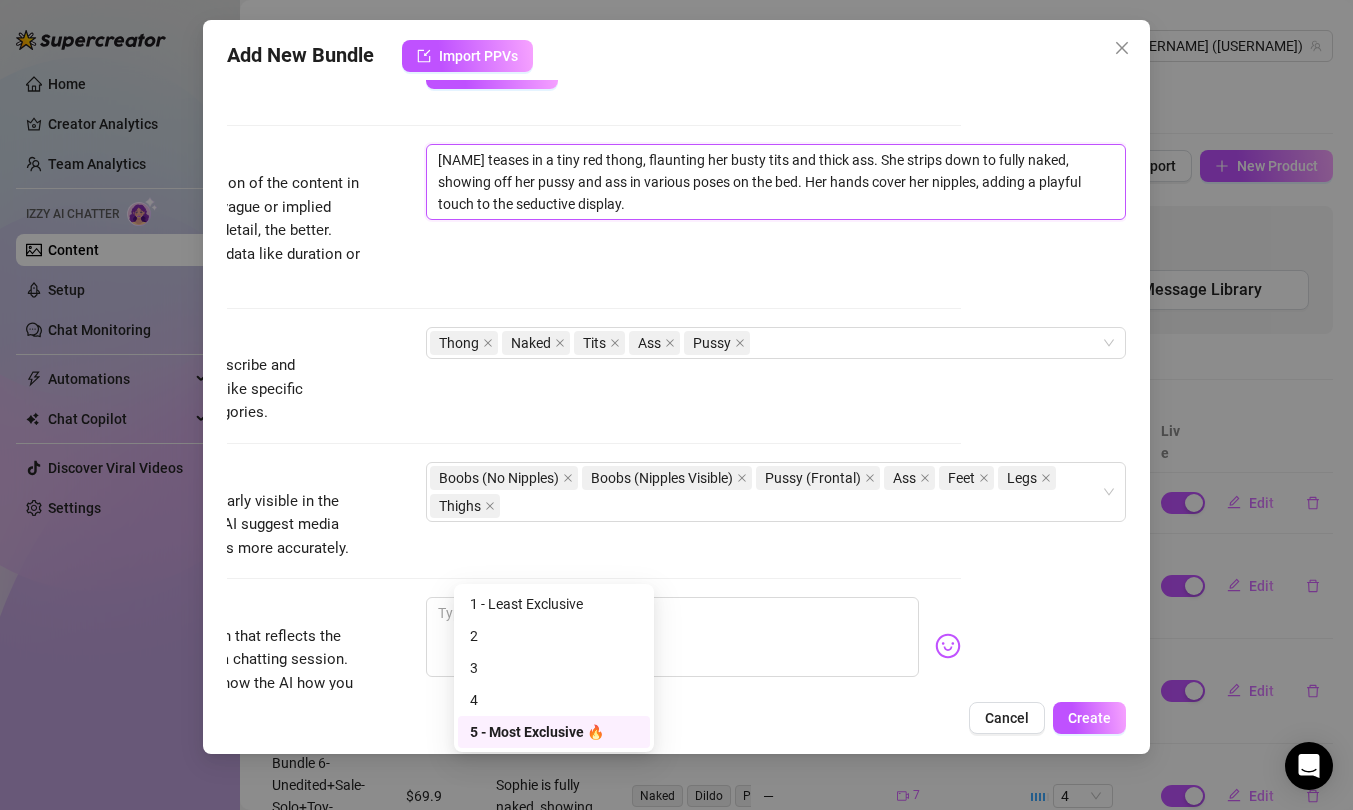 click on "[NAME] teases in a tiny red thong, flaunting her busty tits and thick ass. She strips down to fully naked, showing off her pussy and ass in various poses on the bed. Her hands cover her nipples, adding a playful touch to the seductive display." at bounding box center [776, 182] 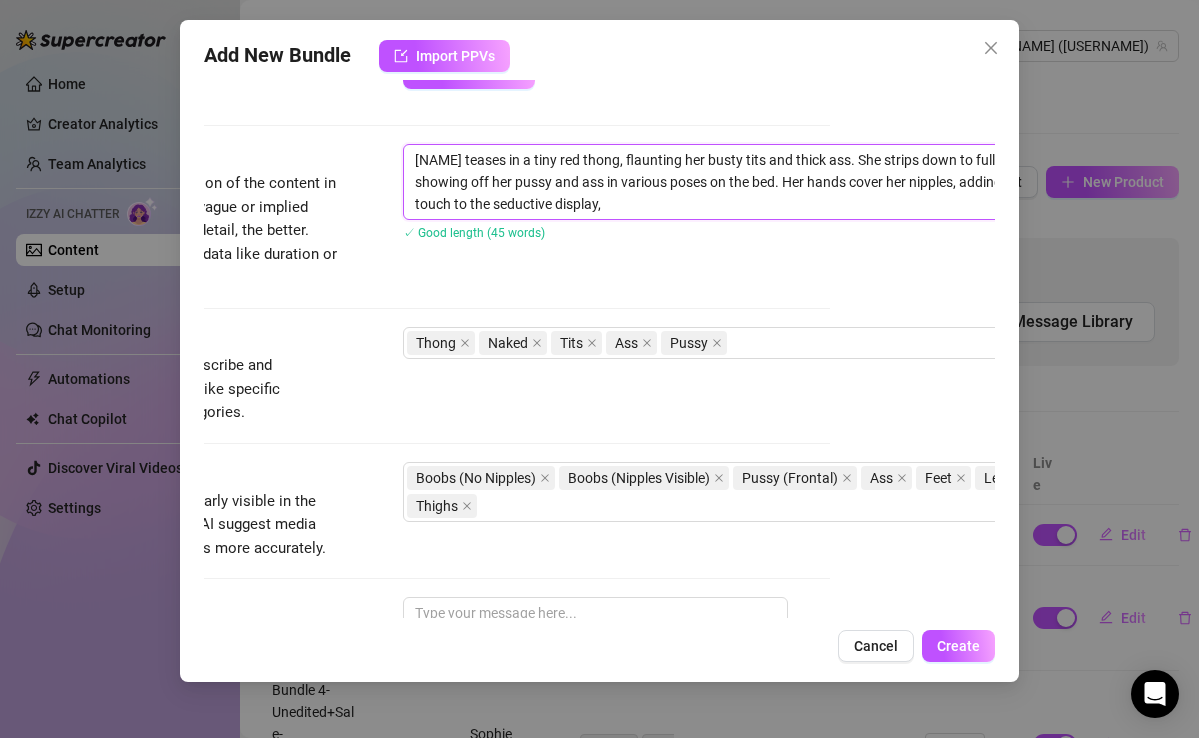 click on "[NAME] teases in a tiny red thong, flaunting her busty tits and thick ass. She strips down to fully naked, showing off her pussy and ass in various poses on the bed. Her hands cover her nipples, adding a playful touch to the seductive display," at bounding box center [753, 182] 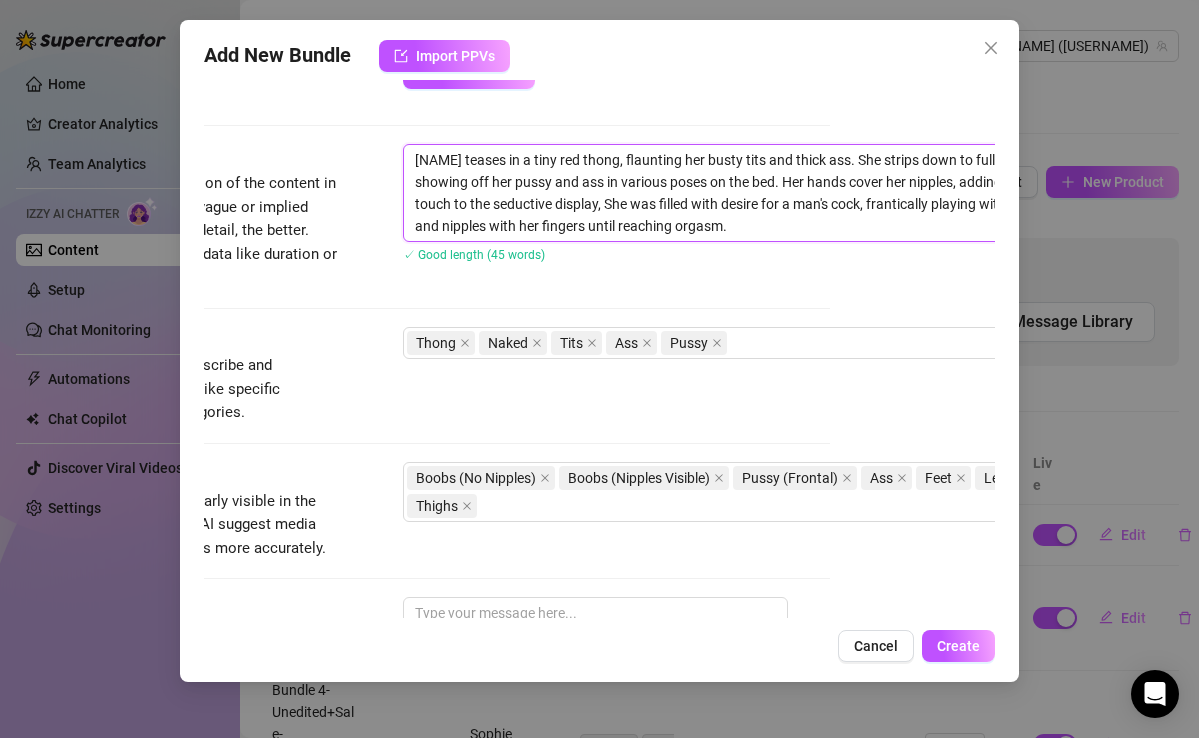 scroll, scrollTop: 0, scrollLeft: 0, axis: both 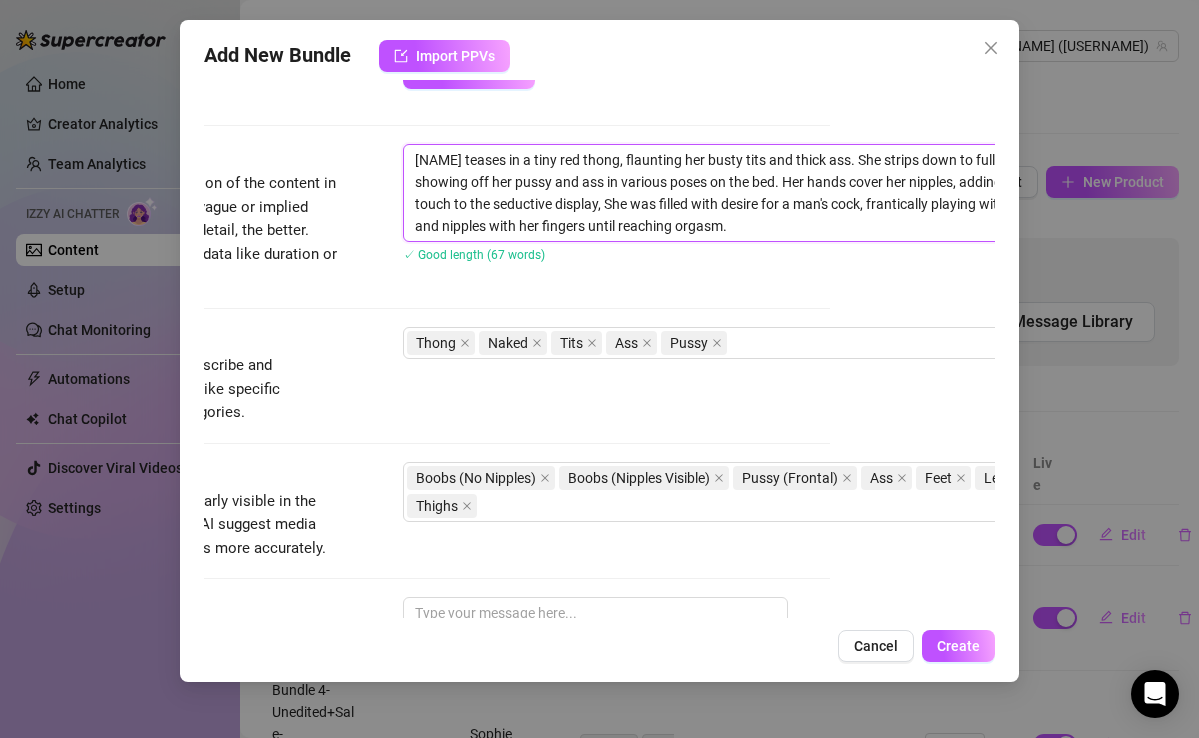 drag, startPoint x: 603, startPoint y: 206, endPoint x: 608, endPoint y: 248, distance: 42.296574 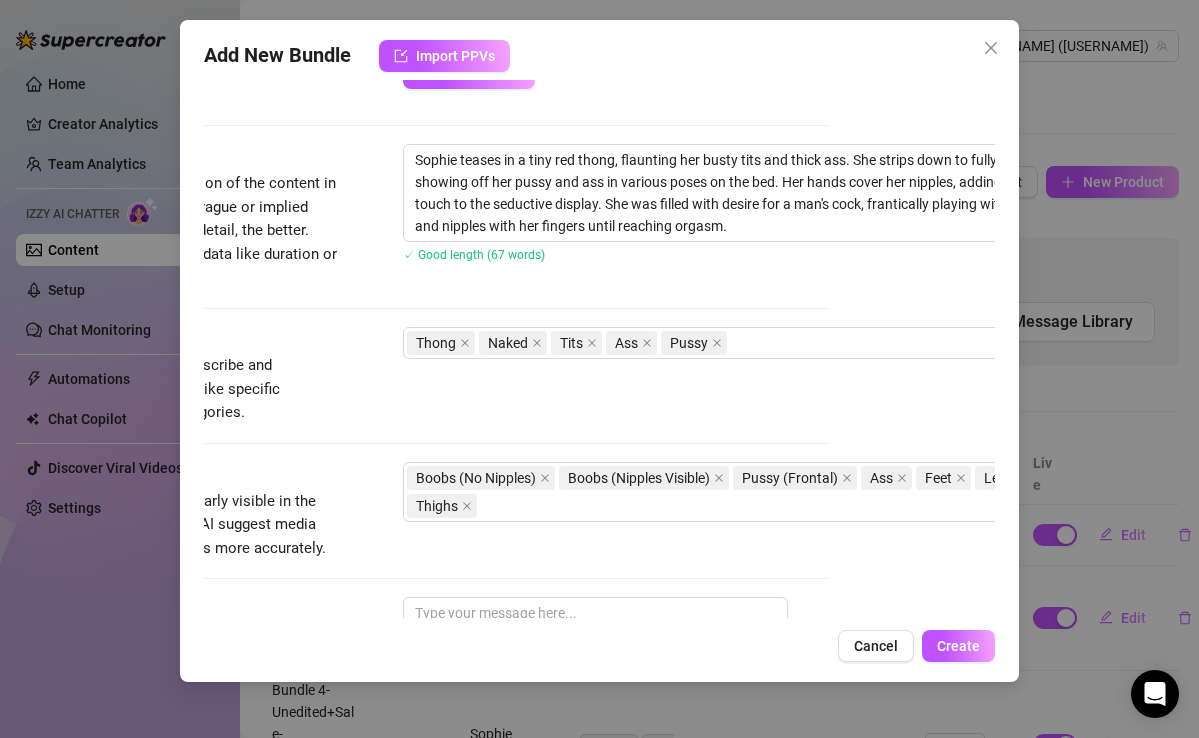 click on "Description Write a detailed description of the content in a few sentences. Avoid vague or implied descriptions - the more detail, the better.  No need to include metadata like duration or photo count. [NAME] teases in a tiny red thong, flaunting her busty tits and thick ass. She strips down to fully naked, showing off her pussy and ass in various poses on the bed. Her hands cover her nipples, adding a playful touch to the seductive display. She was filled with desire for a man's cock, frantically playing with her clitoris and nipples with her fingers until reaching orgasm. ✓ Good length (67 words)" at bounding box center (434, 216) 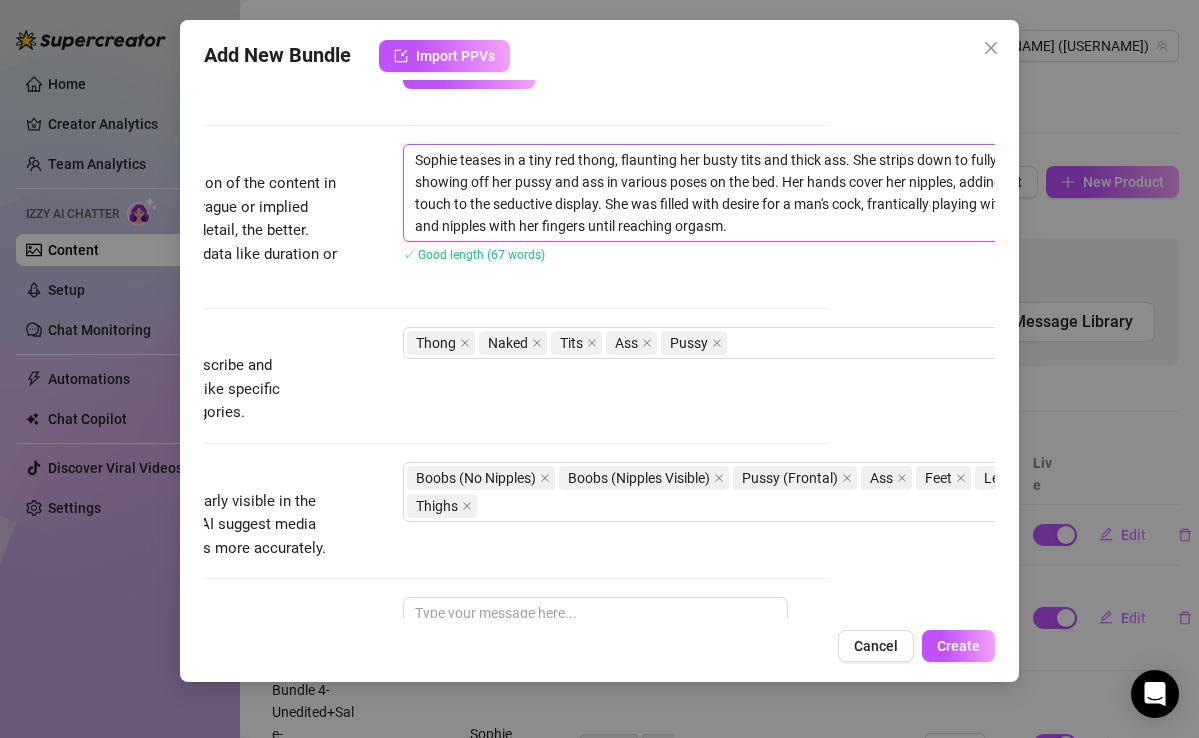 click on "Sophie teases in a tiny red thong, flaunting her busty tits and thick ass. She strips down to fully naked, showing off her pussy and ass in various poses on the bed. Her hands cover her nipples, adding a playful touch to the seductive display. She was filled with desire for a man's cock, frantically playing with her clitoris and nipples with her fingers until reaching orgasm." at bounding box center [753, 193] 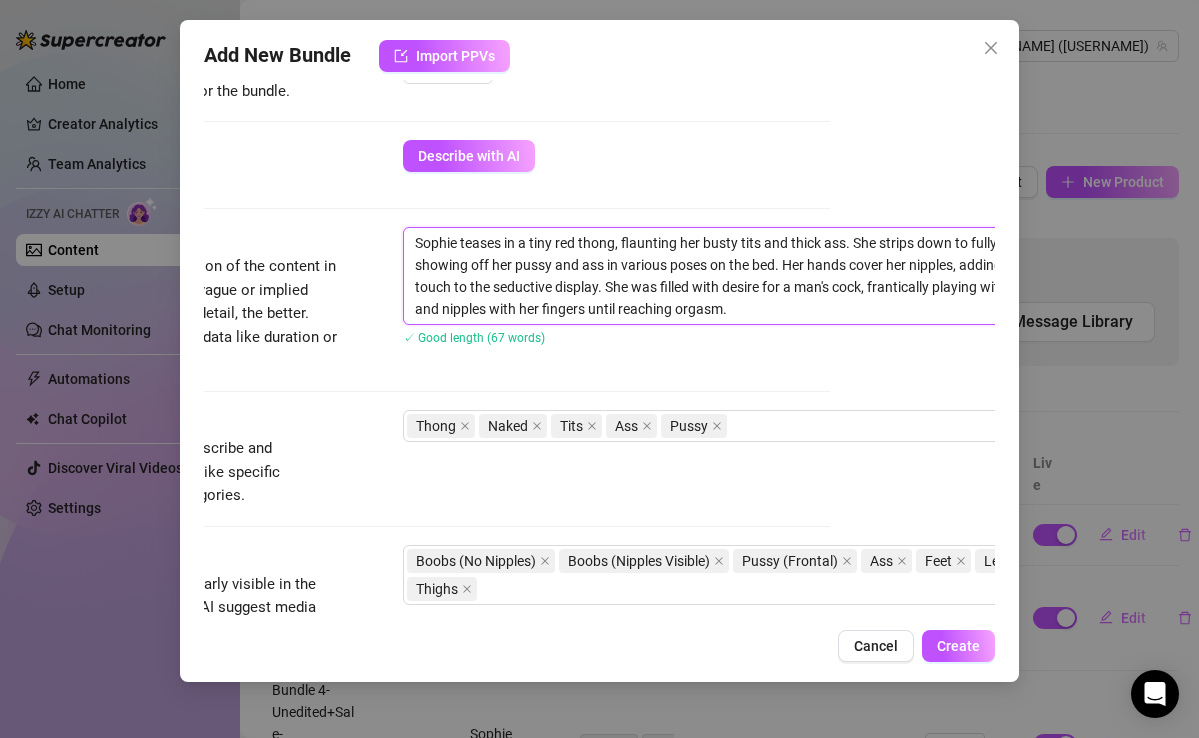 scroll, scrollTop: 674, scrollLeft: 166, axis: both 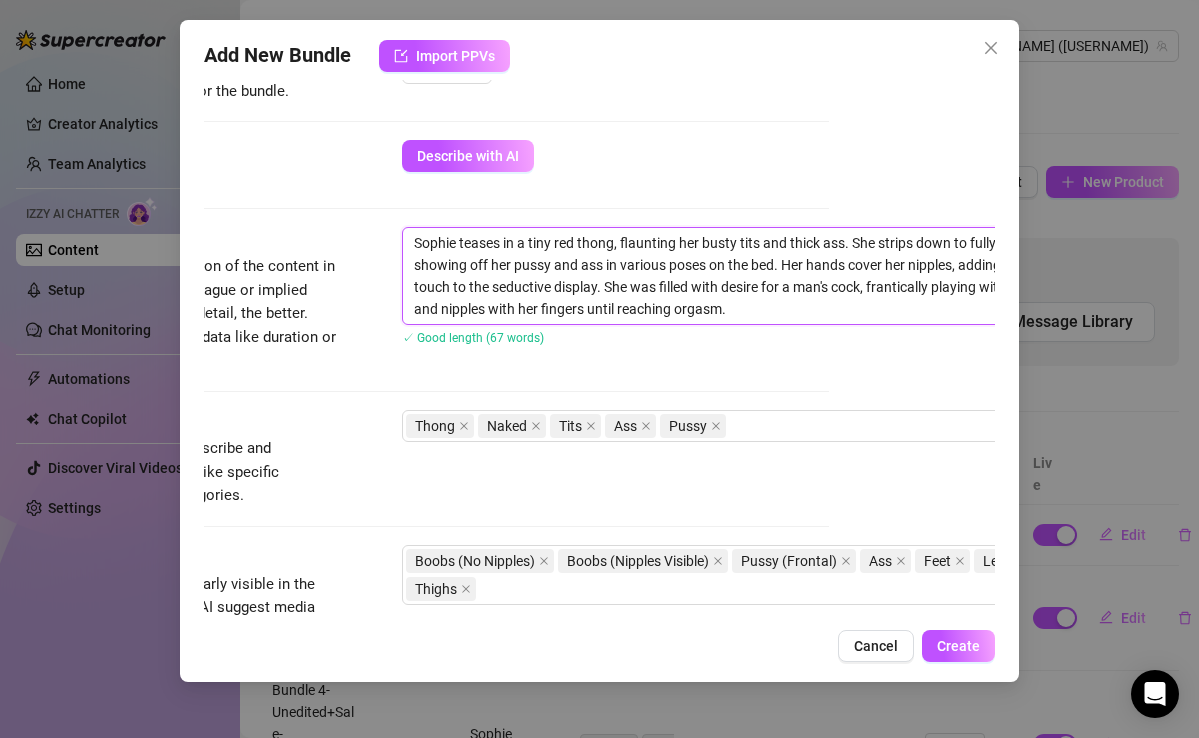 click on "Sophie teases in a tiny red thong, flaunting her busty tits and thick ass. She strips down to fully naked, showing off her pussy and ass in various poses on the bed. Her hands cover her nipples, adding a playful touch to the seductive display. She was filled with desire for a man's cock, frantically playing with her clitoris and nipples with her fingers until reaching orgasm." at bounding box center (752, 276) 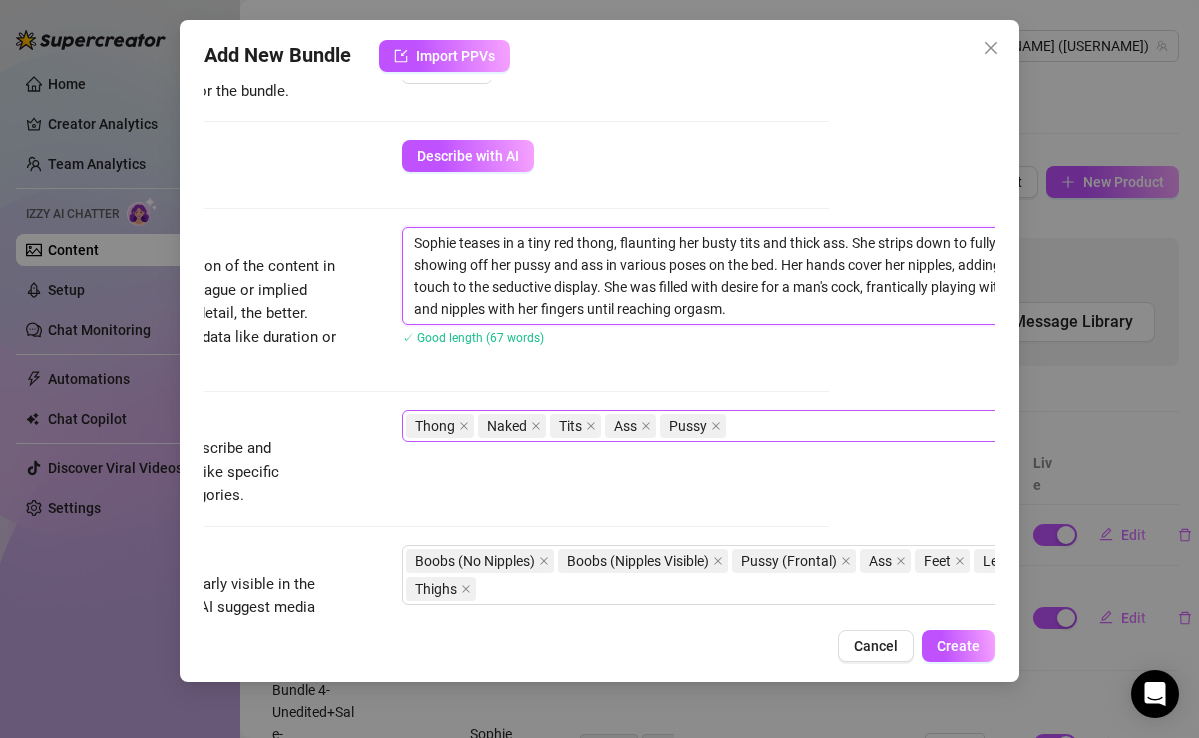 click on "Thong Naked Tits Ass Pussy" at bounding box center [741, 426] 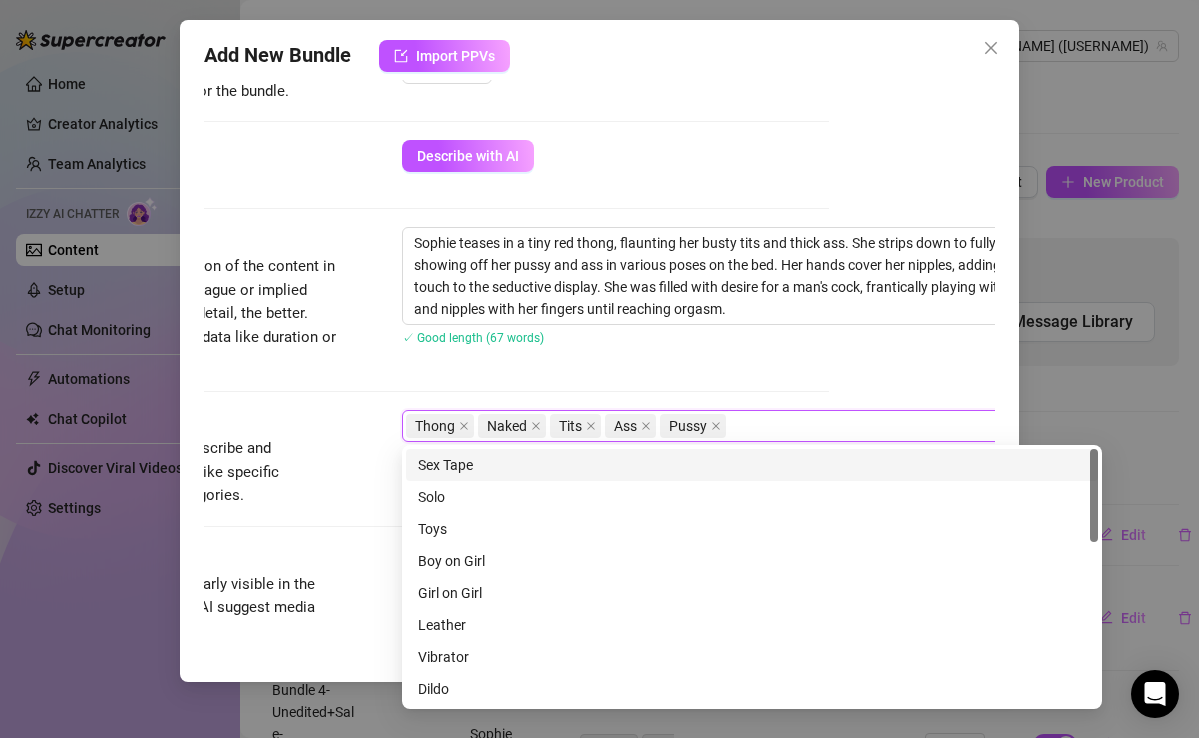 paste on "orgasm" 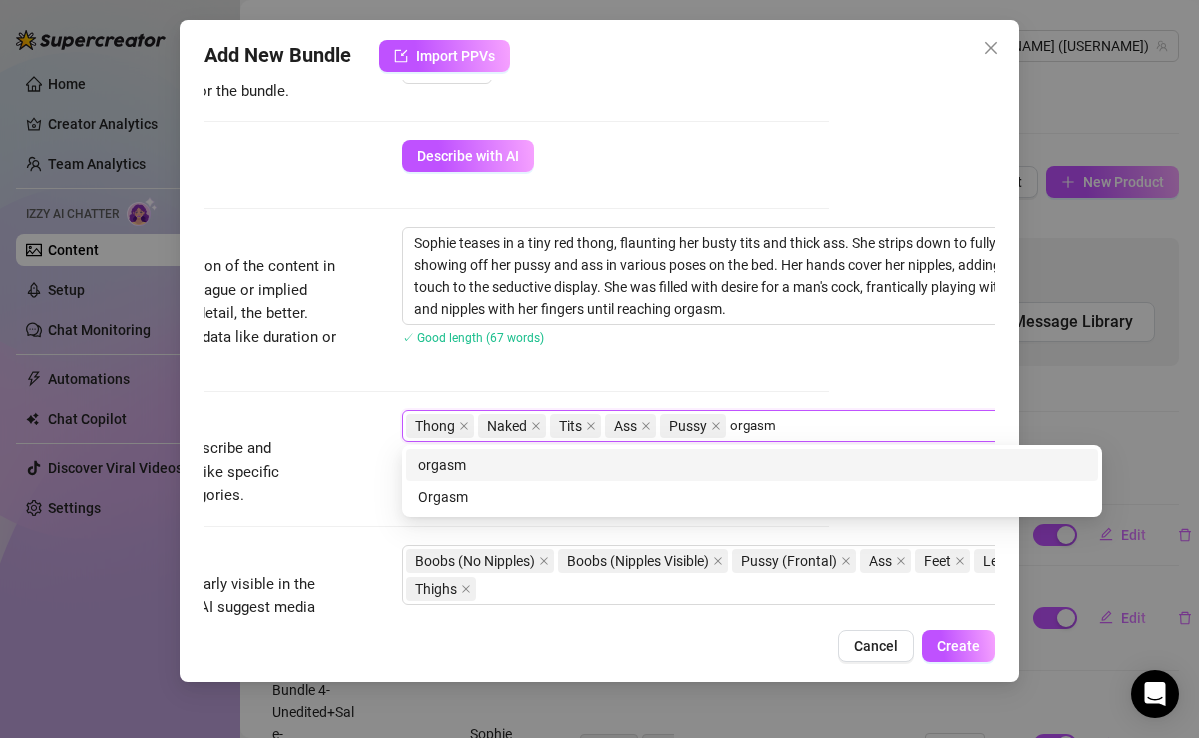 click on "orgasm" at bounding box center [755, 426] 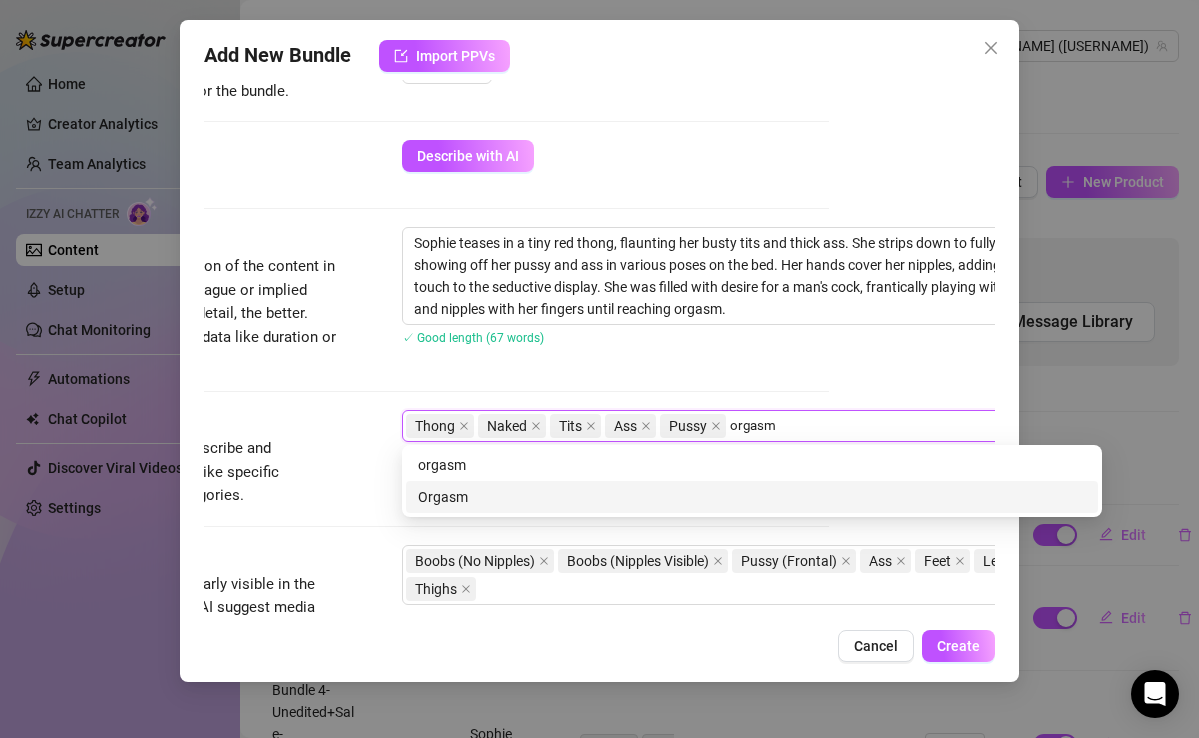 click on "Orgasm" at bounding box center (752, 497) 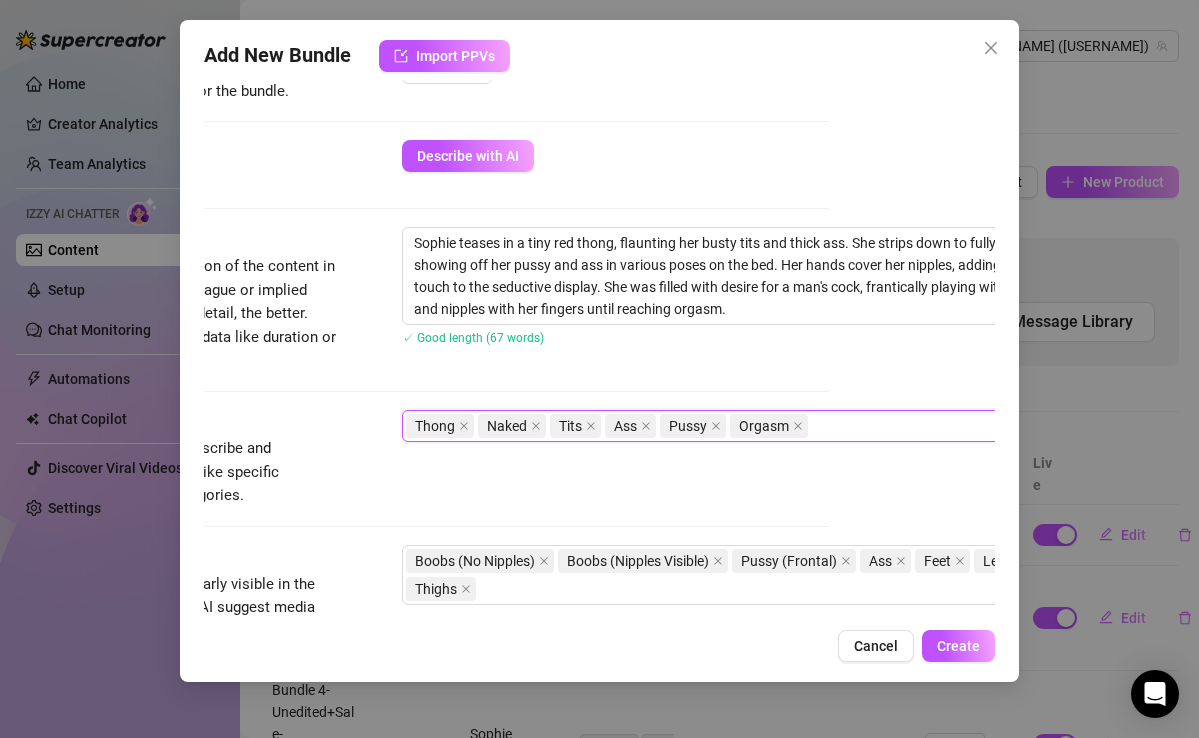 click on "Thong Naked Tits Ass Pussy Orgasm" at bounding box center [741, 426] 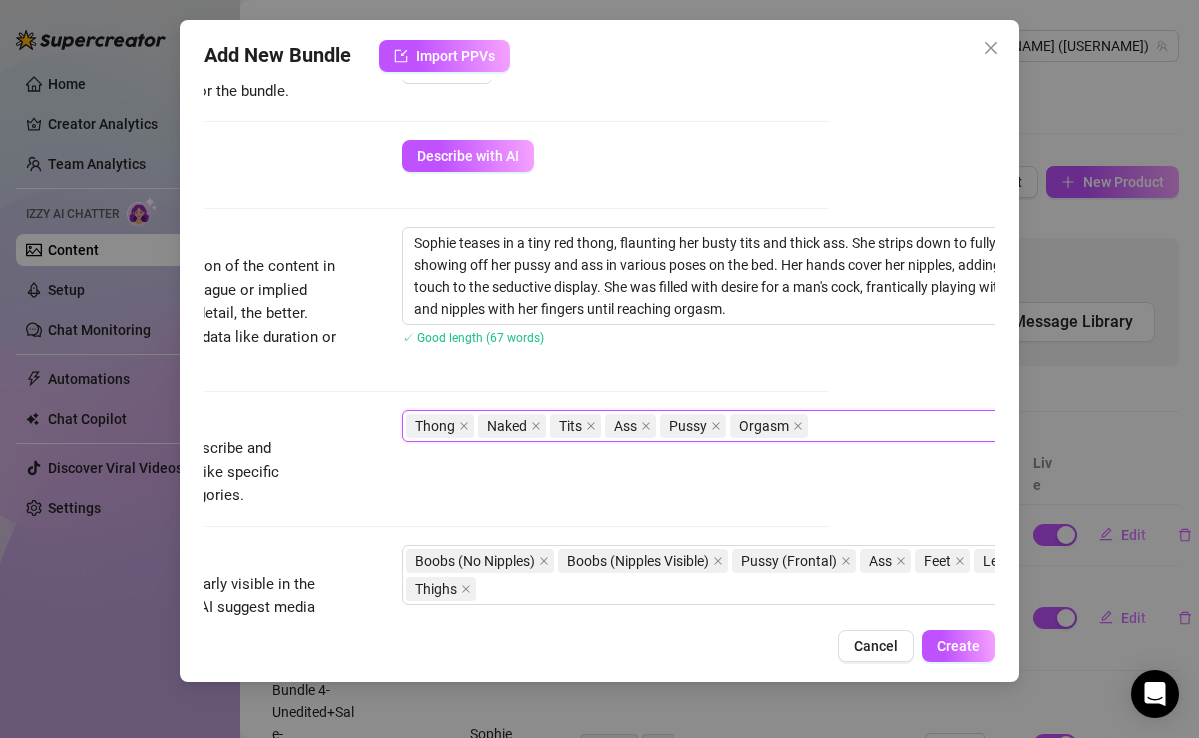 click on "Thong Naked Tits Ass Pussy Orgasm" at bounding box center [741, 426] 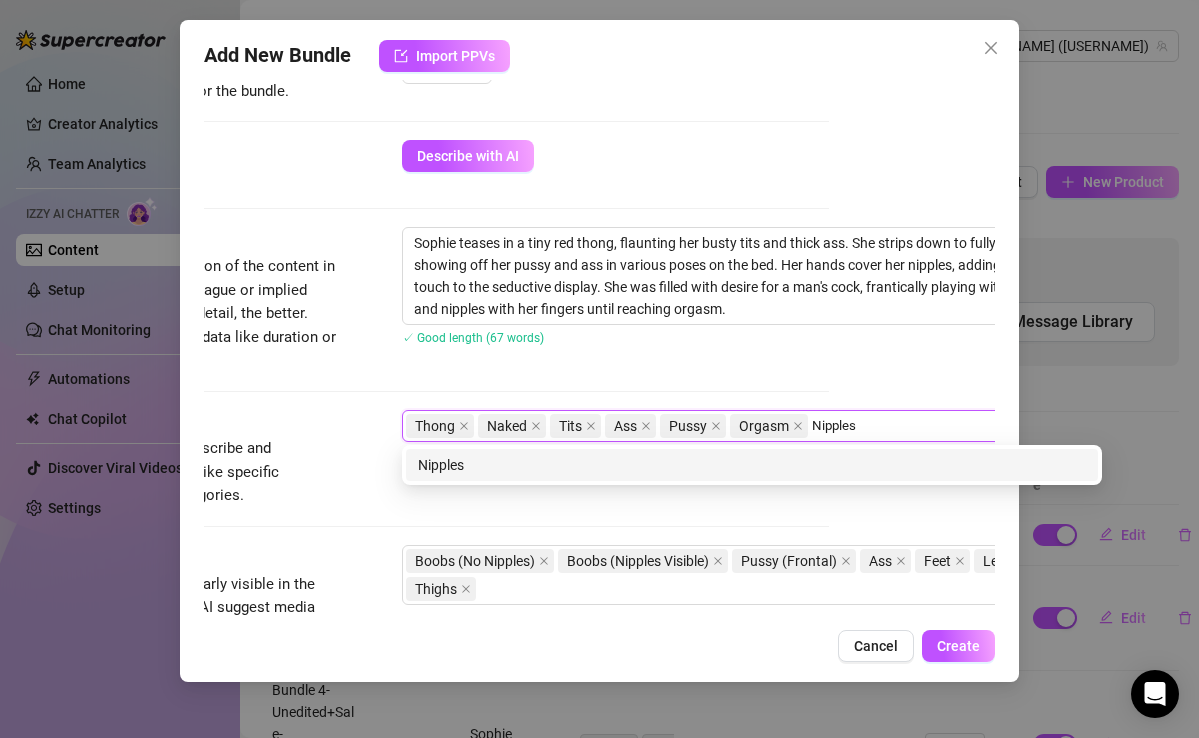 click on "Nipples" at bounding box center (752, 465) 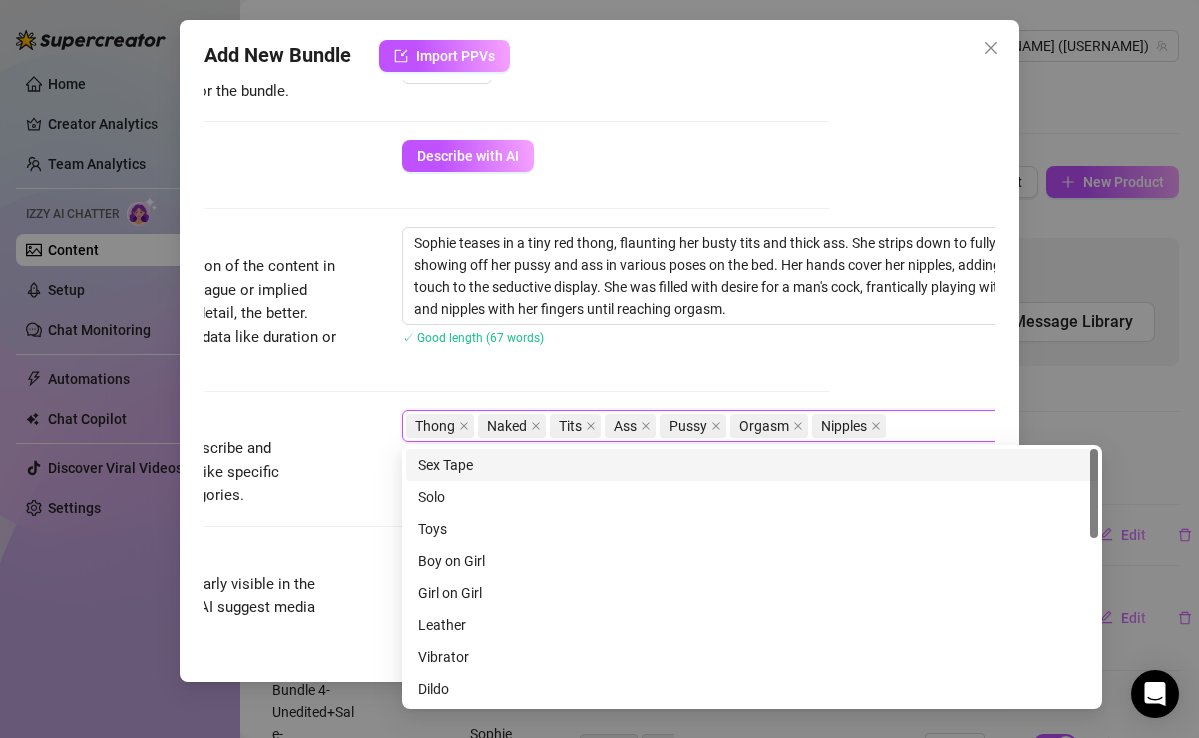 click on "Description Write a detailed description of the content in a few sentences. Avoid vague or implied descriptions - the more detail, the better.  No need to include metadata like duration or photo count. [NAME] teases in a tiny red thong, flaunting her busty tits and thick ass. She strips down to fully naked, showing off her pussy and ass in various poses on the bed. Her hands cover her nipples, adding a playful touch to the seductive display. She was filled with desire for a man's cock, frantically playing with her clitoris and nipples with her fingers until reaching orgasm. ✓ Good length (67 words)" at bounding box center [433, 299] 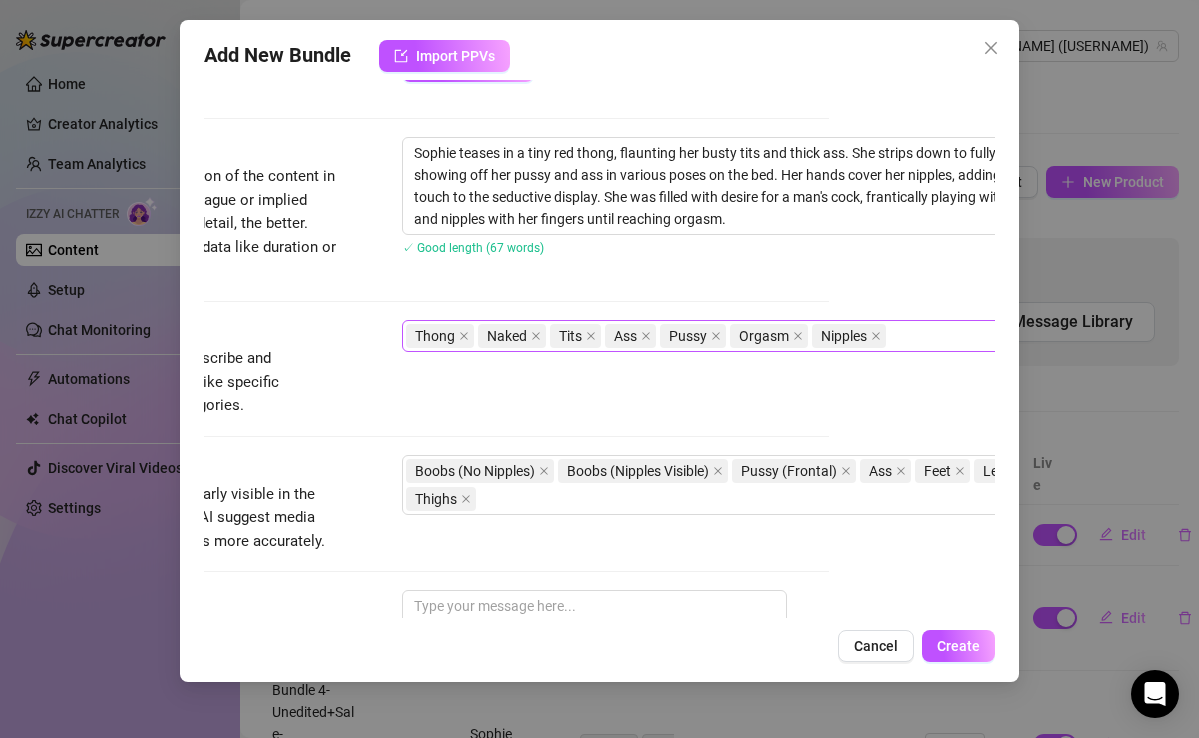 scroll, scrollTop: 766, scrollLeft: 166, axis: both 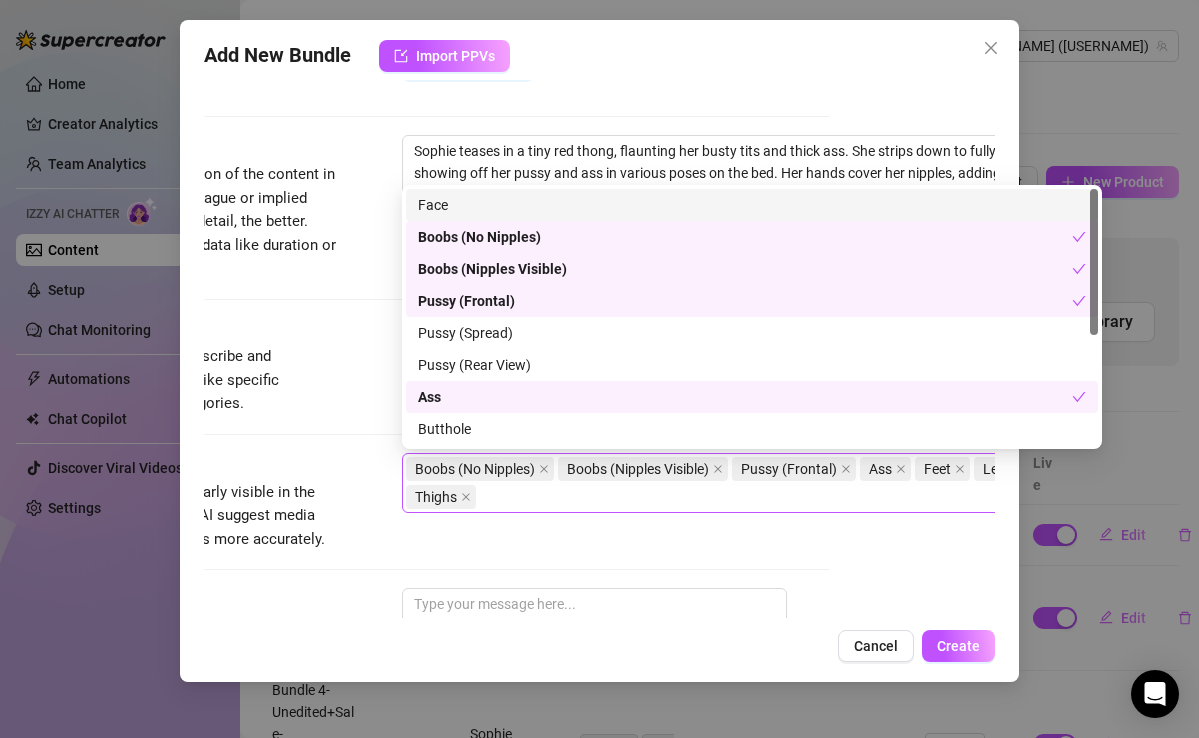 click on "Boobs (No Nipples) Boobs (Nipples Visible) Pussy (Frontal) Ass Feet Thighs" at bounding box center (741, 483) 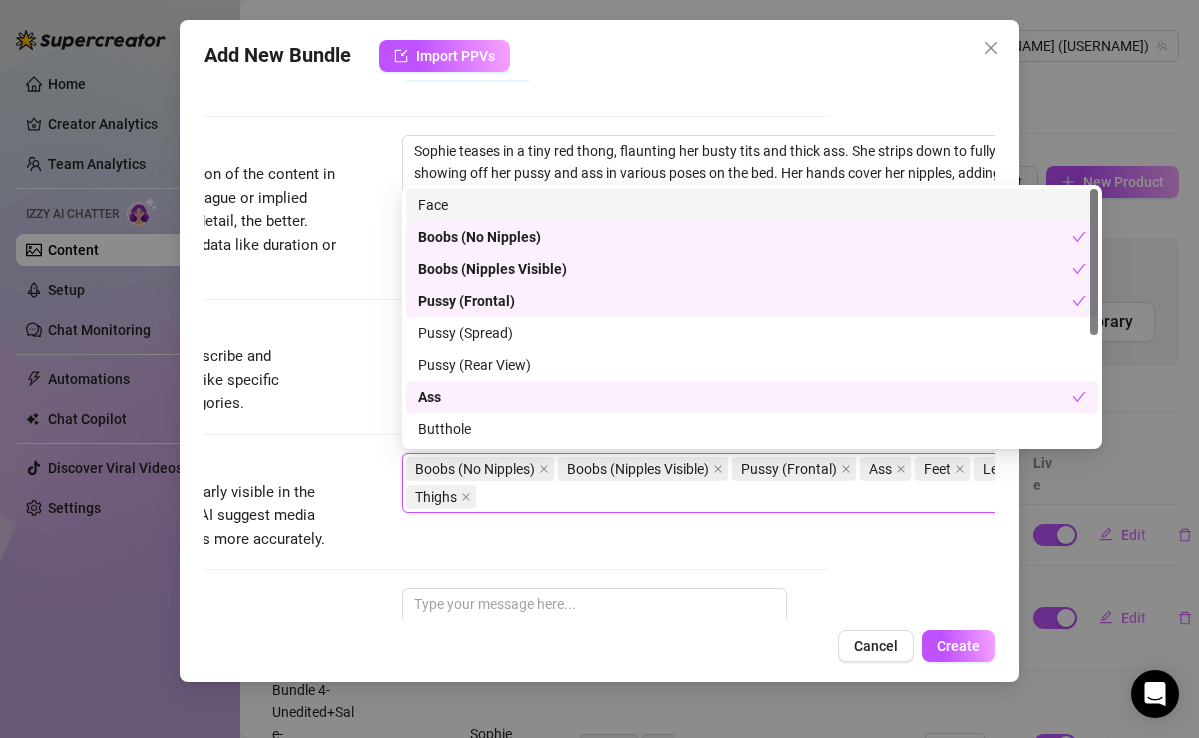 click on "Boobs (No Nipples) Boobs (Nipples Visible) Pussy (Frontal) Ass Feet Thighs" at bounding box center (741, 483) 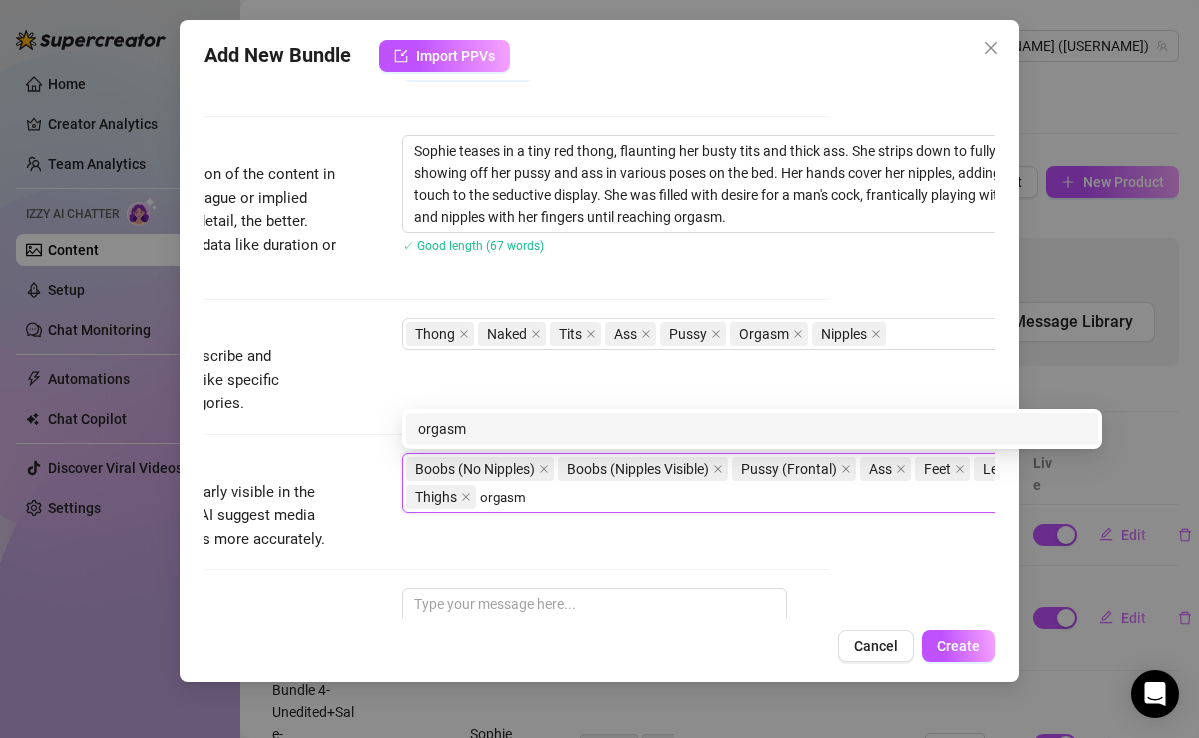 click on "orgasm" at bounding box center [752, 429] 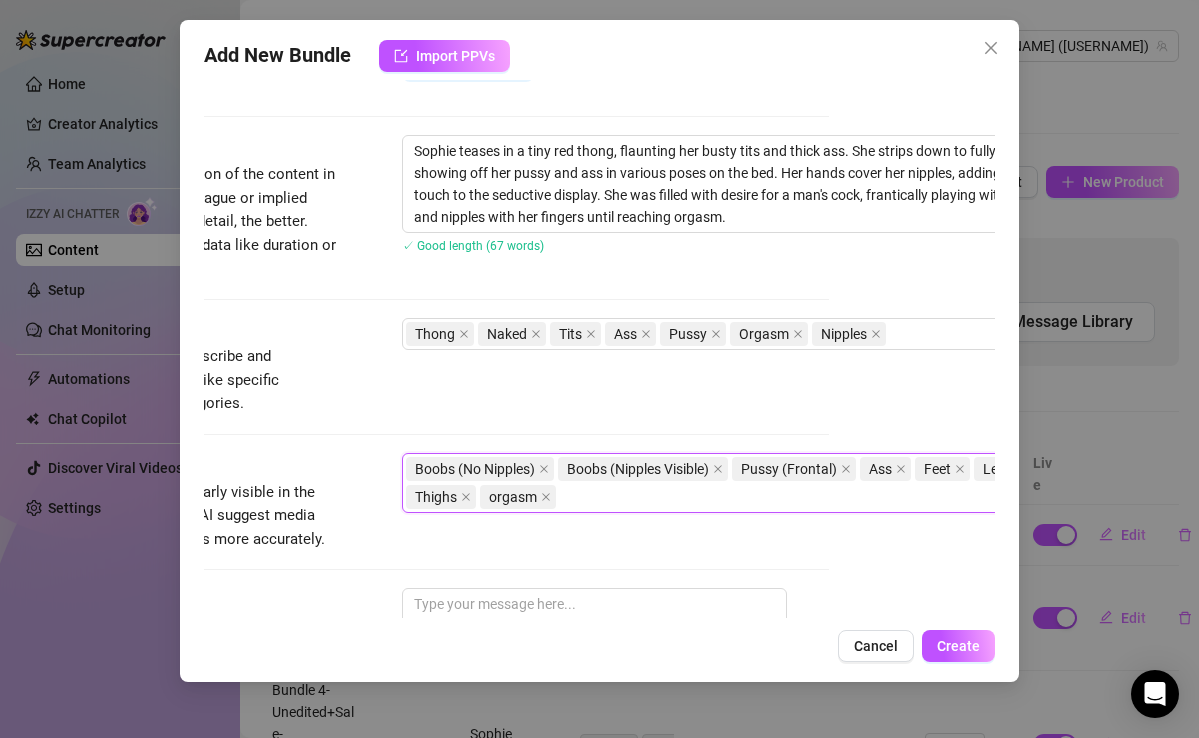 click on "orgasm" at bounding box center (513, 497) 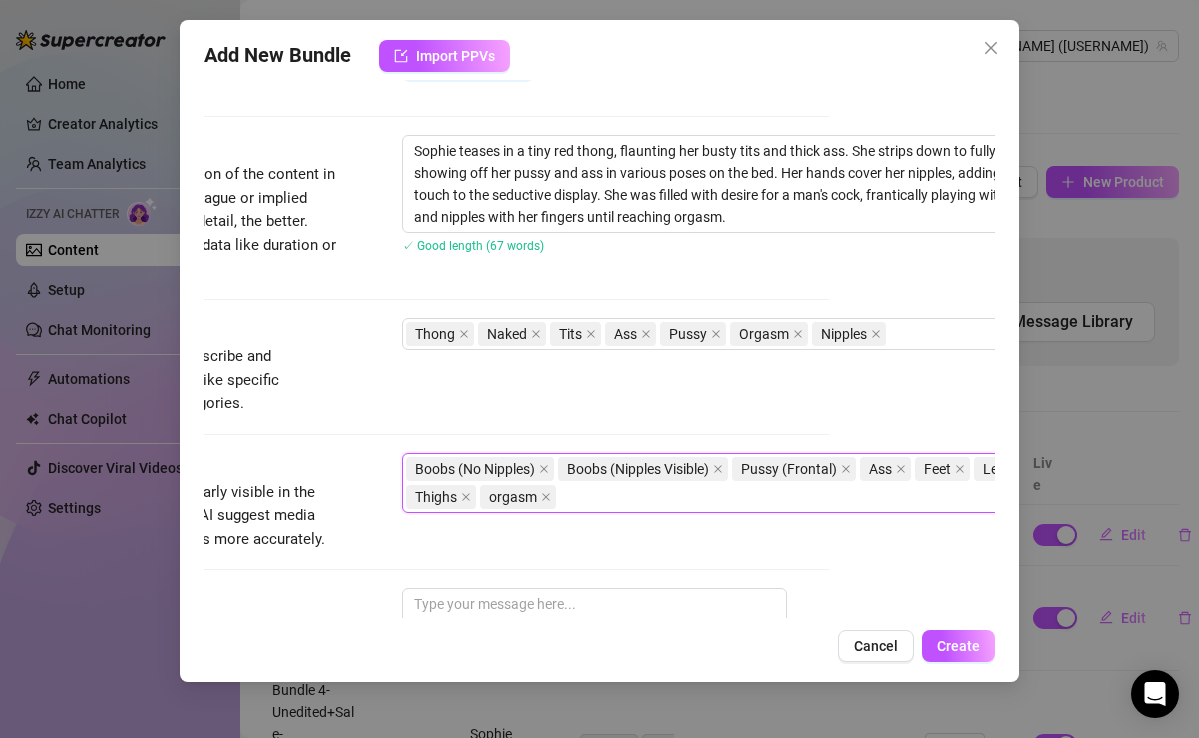 click on "orgasm" at bounding box center (513, 497) 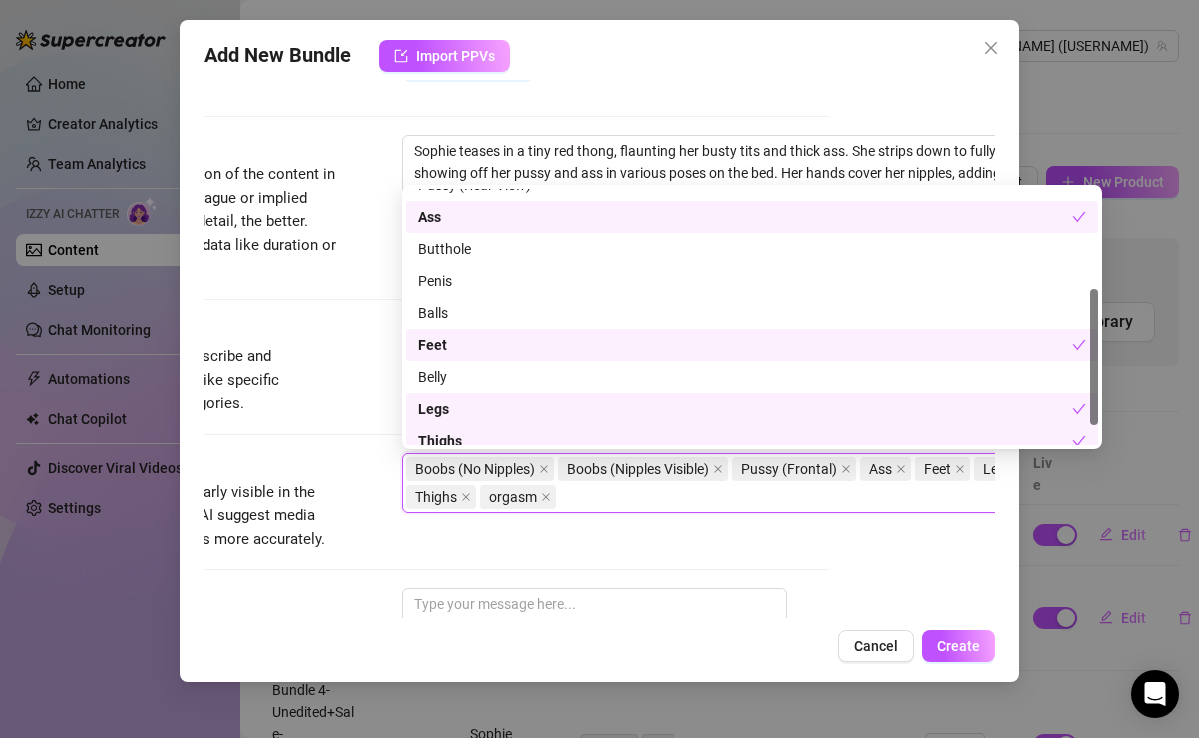 scroll, scrollTop: 224, scrollLeft: 0, axis: vertical 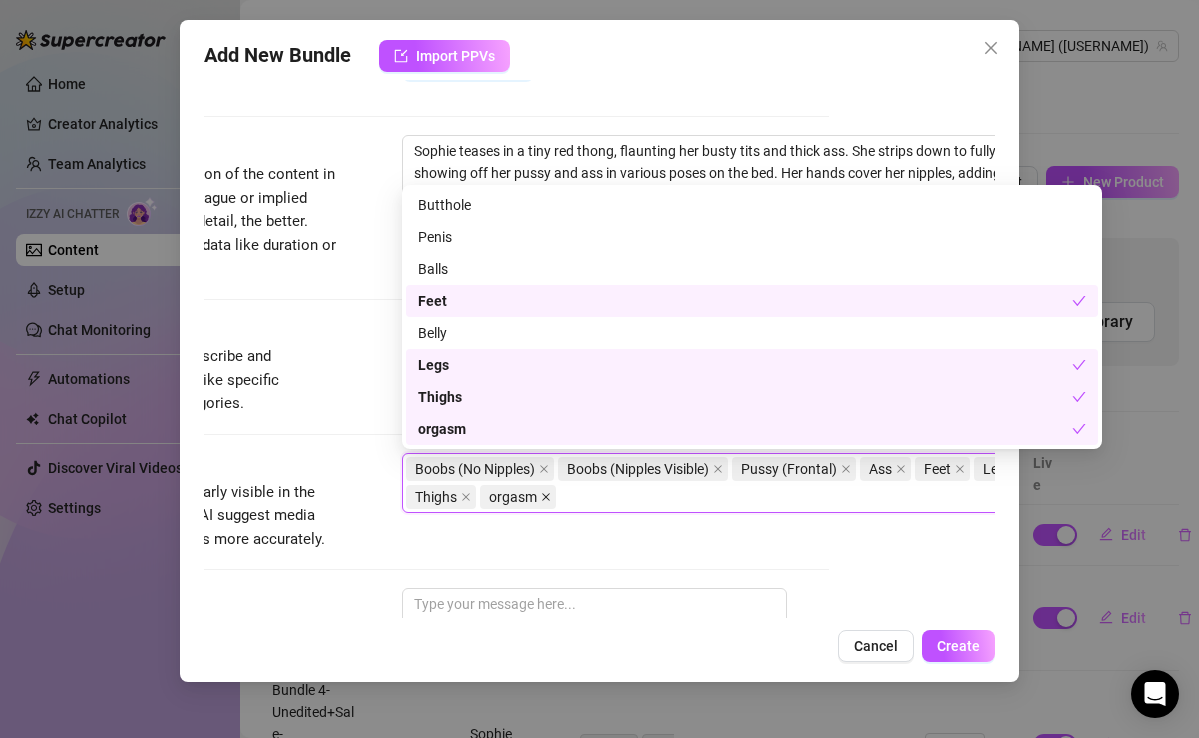 click 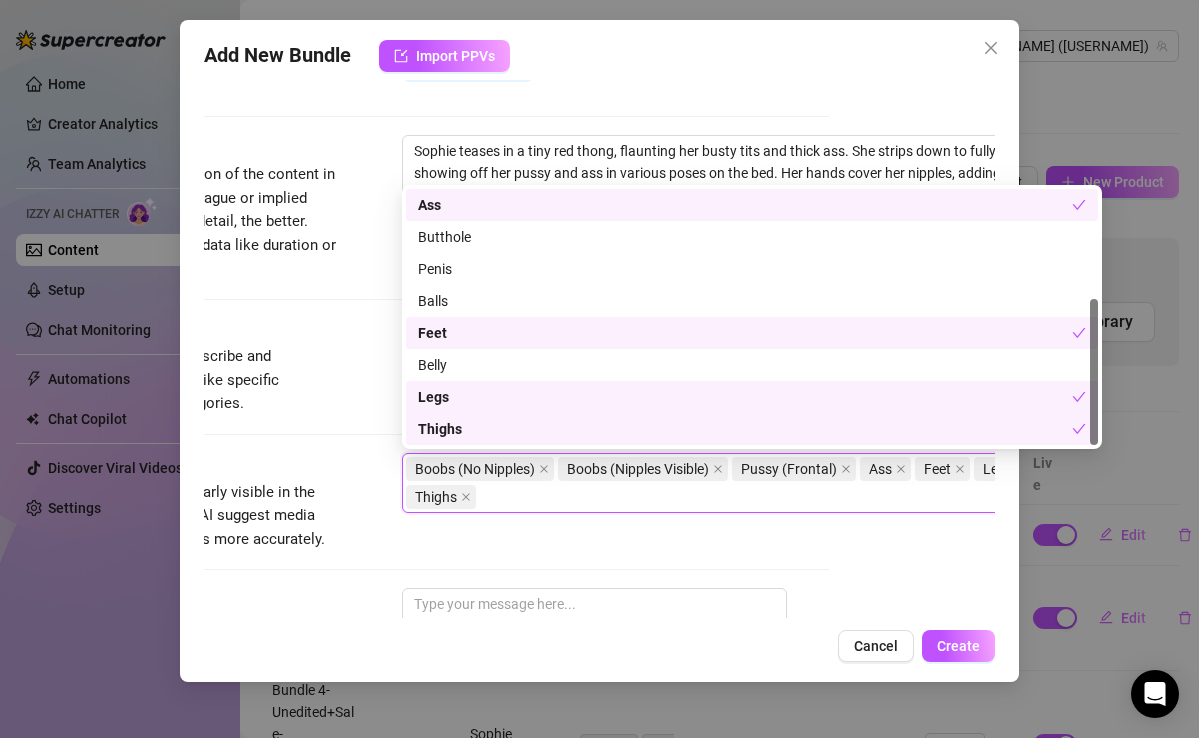 click on "Boobs (No Nipples) Boobs (Nipples Visible) Pussy (Frontal) Ass Feet Thighs" at bounding box center (741, 483) 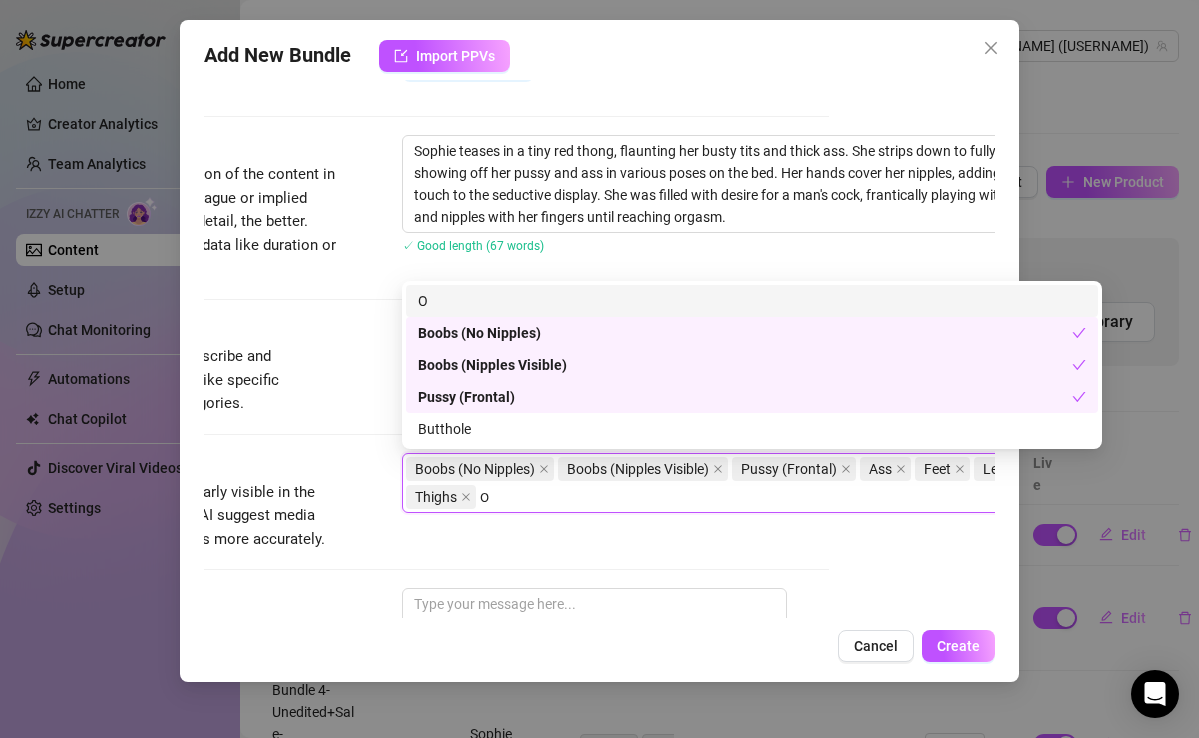 scroll, scrollTop: 0, scrollLeft: 0, axis: both 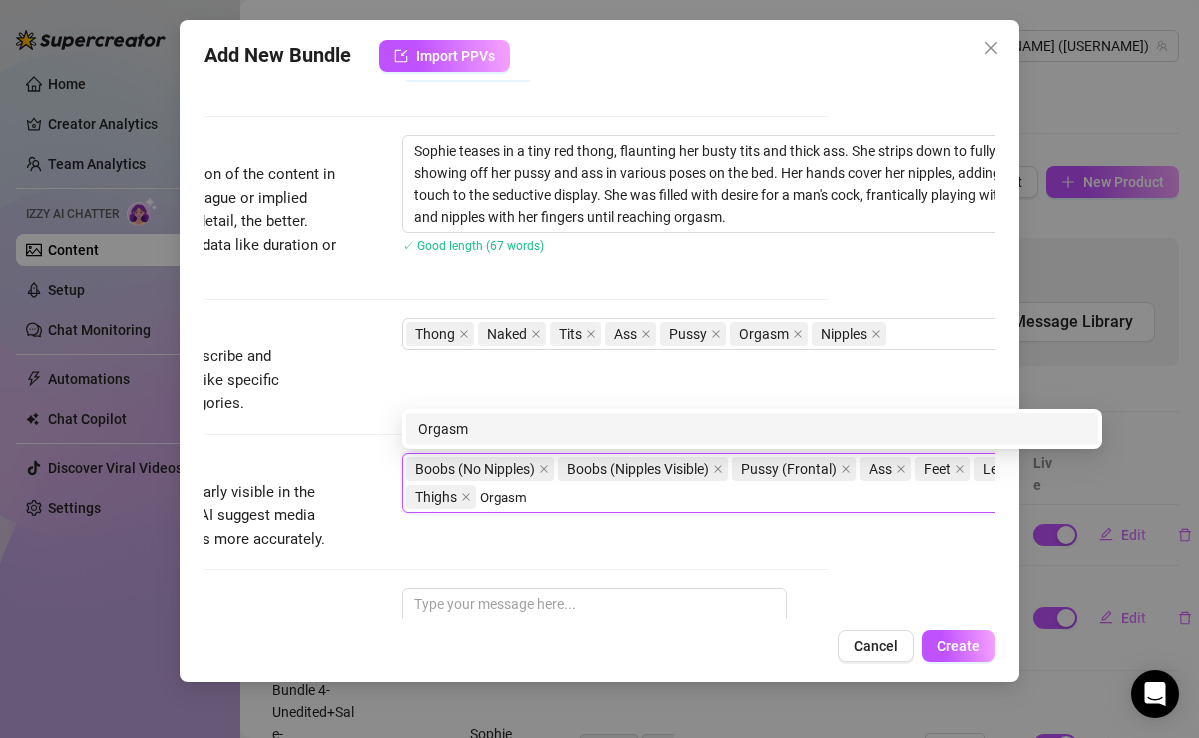 click on "Orgasm" at bounding box center [752, 429] 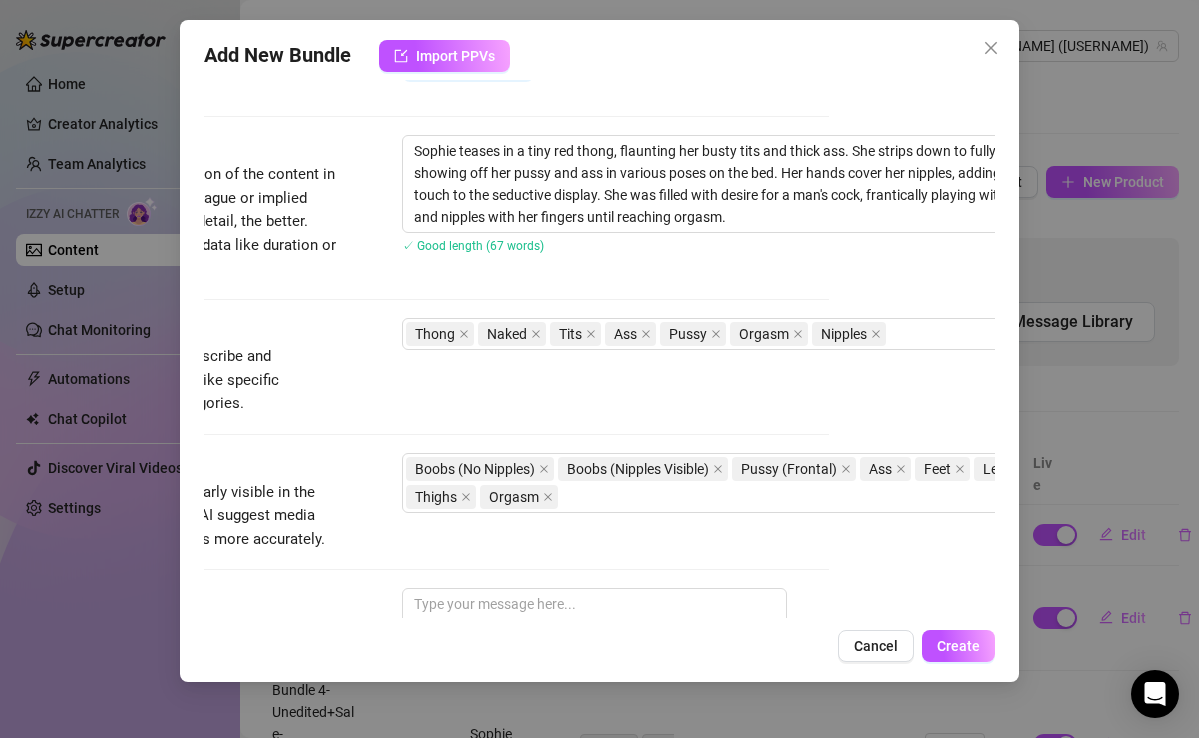 click on "Visible Body Parts Select the body parts clearly visible in the content. This helps Izzy AI suggest media and answer fan questions more accurately. Boobs (No Nipples) Boobs (Nipples Visible) Pussy (Frontal) Ass Feet Legs Thighs Orgasm" at bounding box center [433, 502] 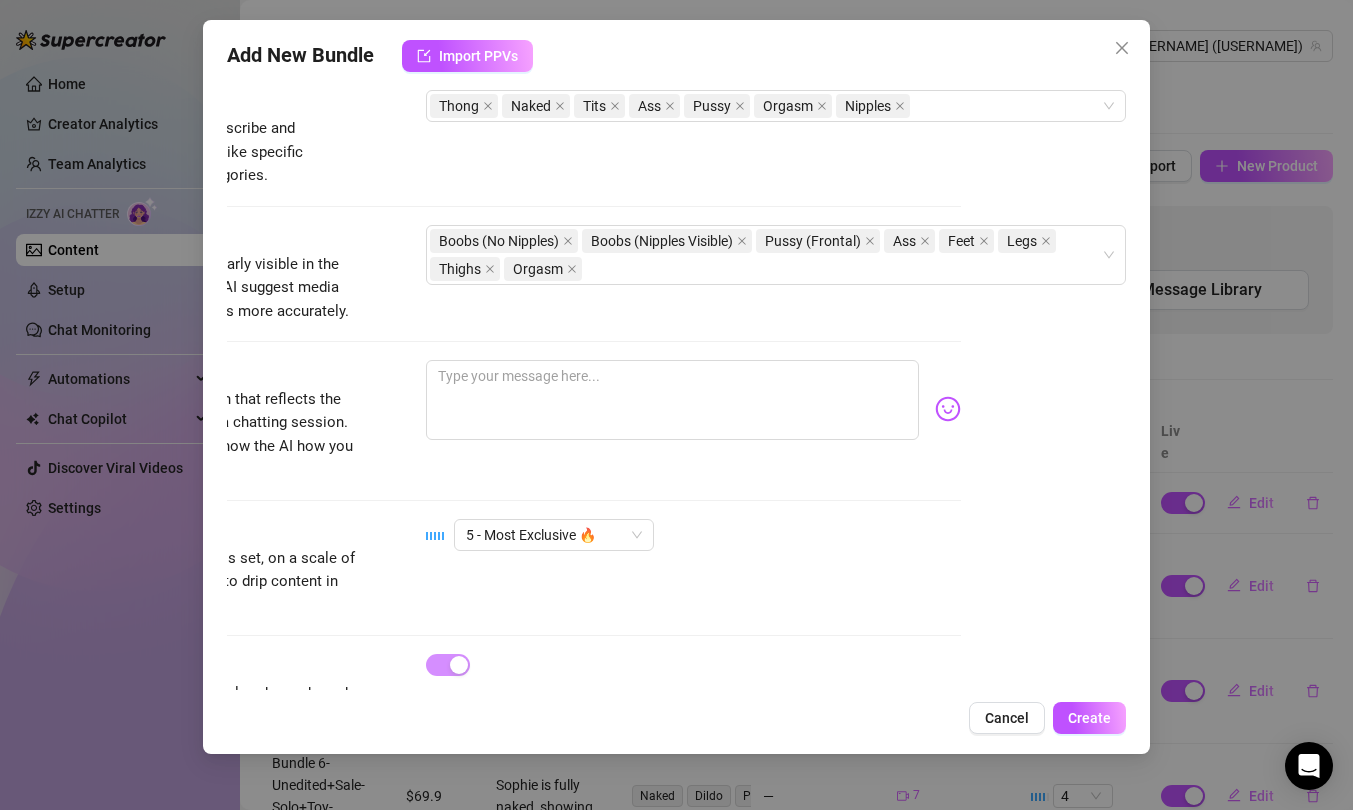 scroll, scrollTop: 1070, scrollLeft: 165, axis: both 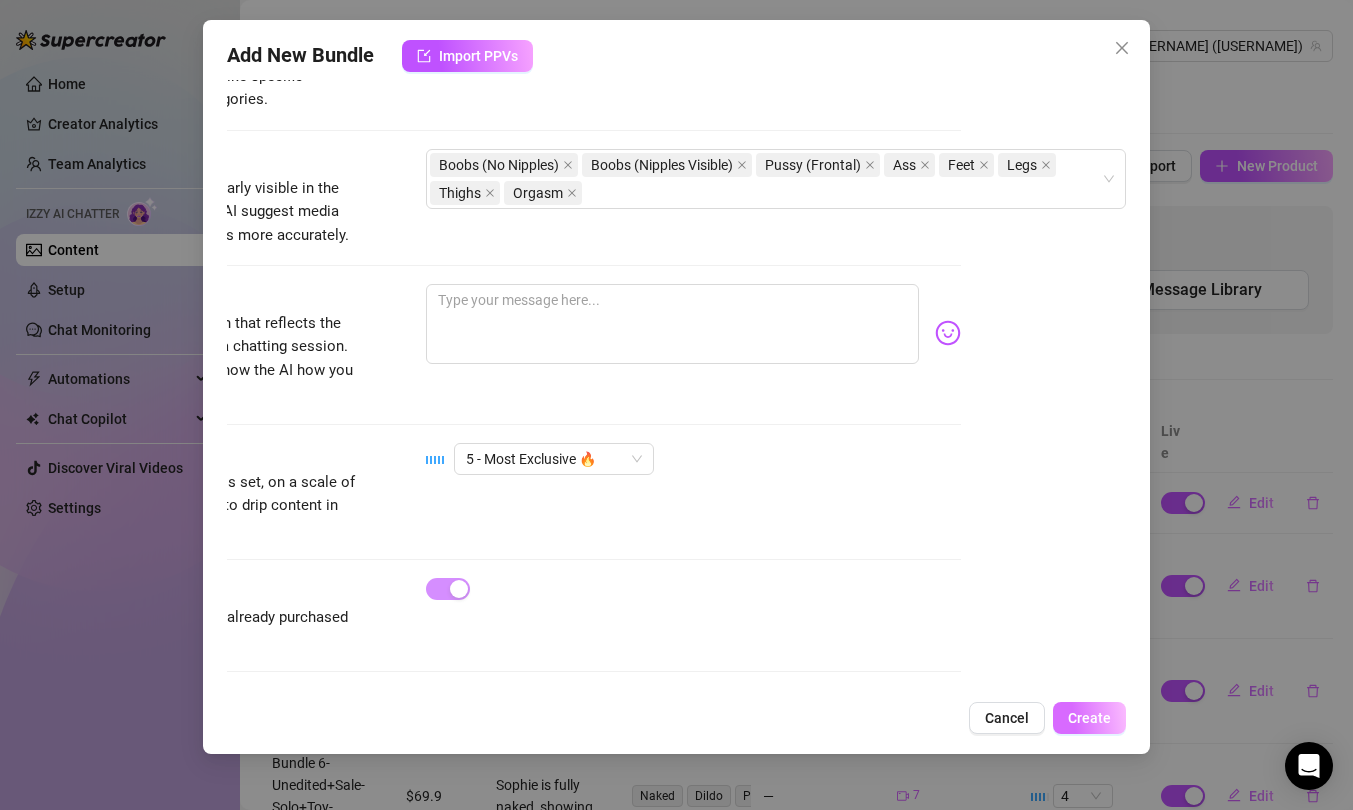 click on "Create" at bounding box center [1089, 718] 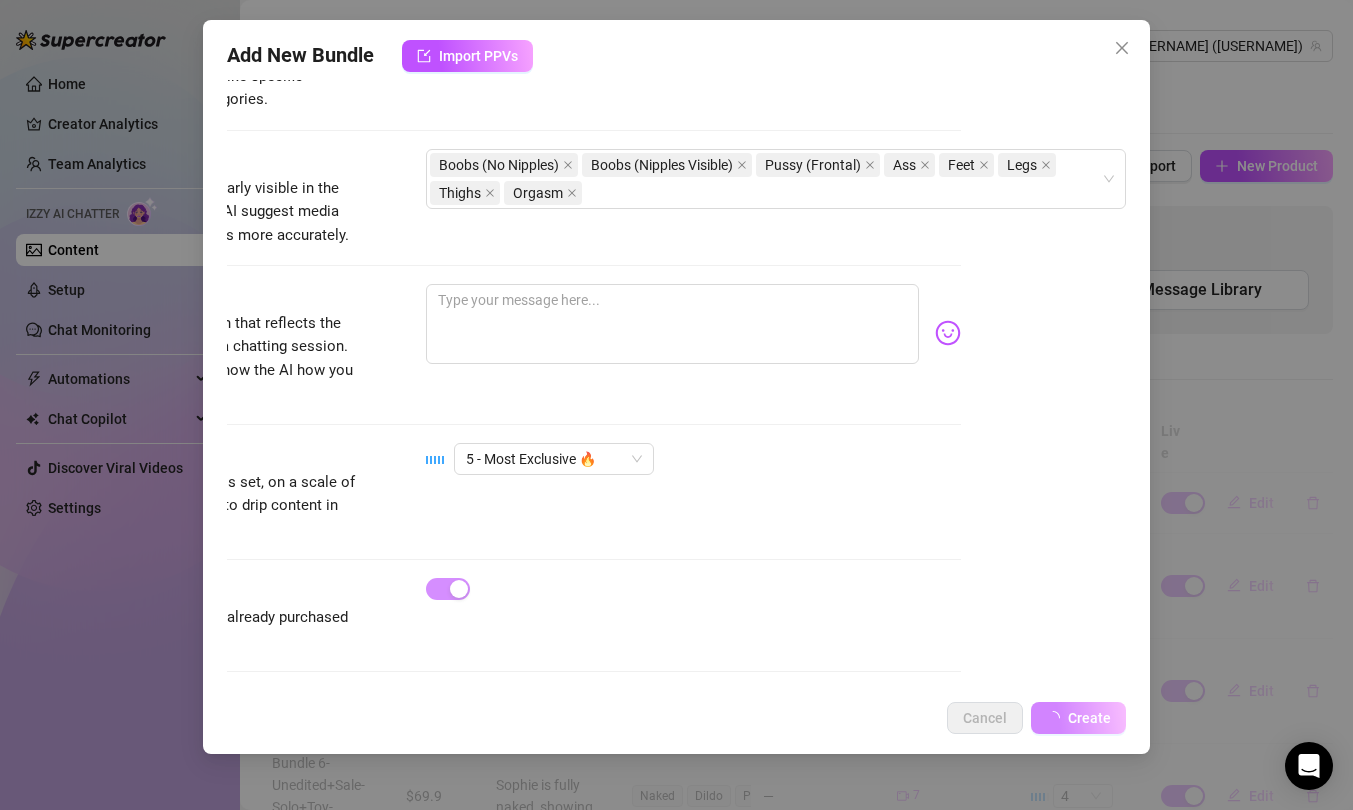 scroll, scrollTop: 877, scrollLeft: 165, axis: both 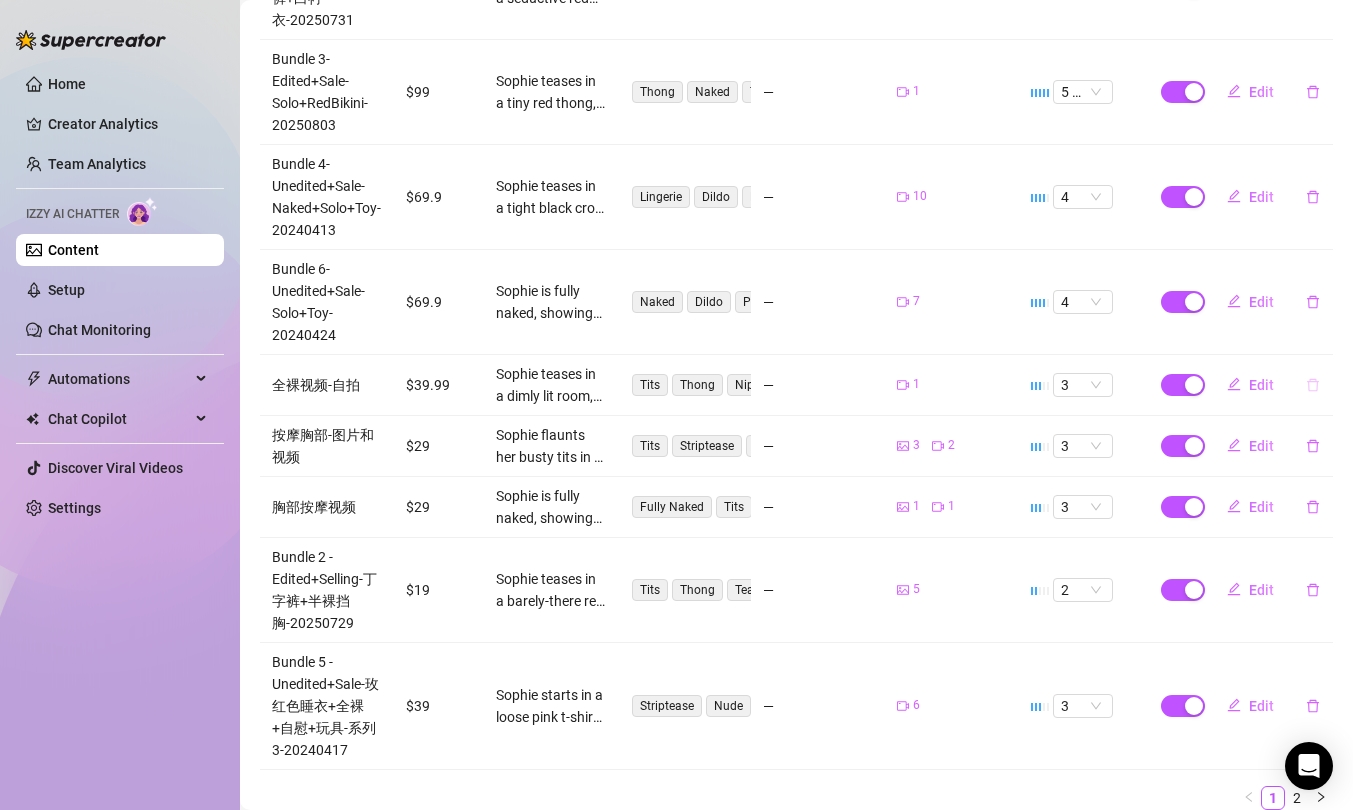 click 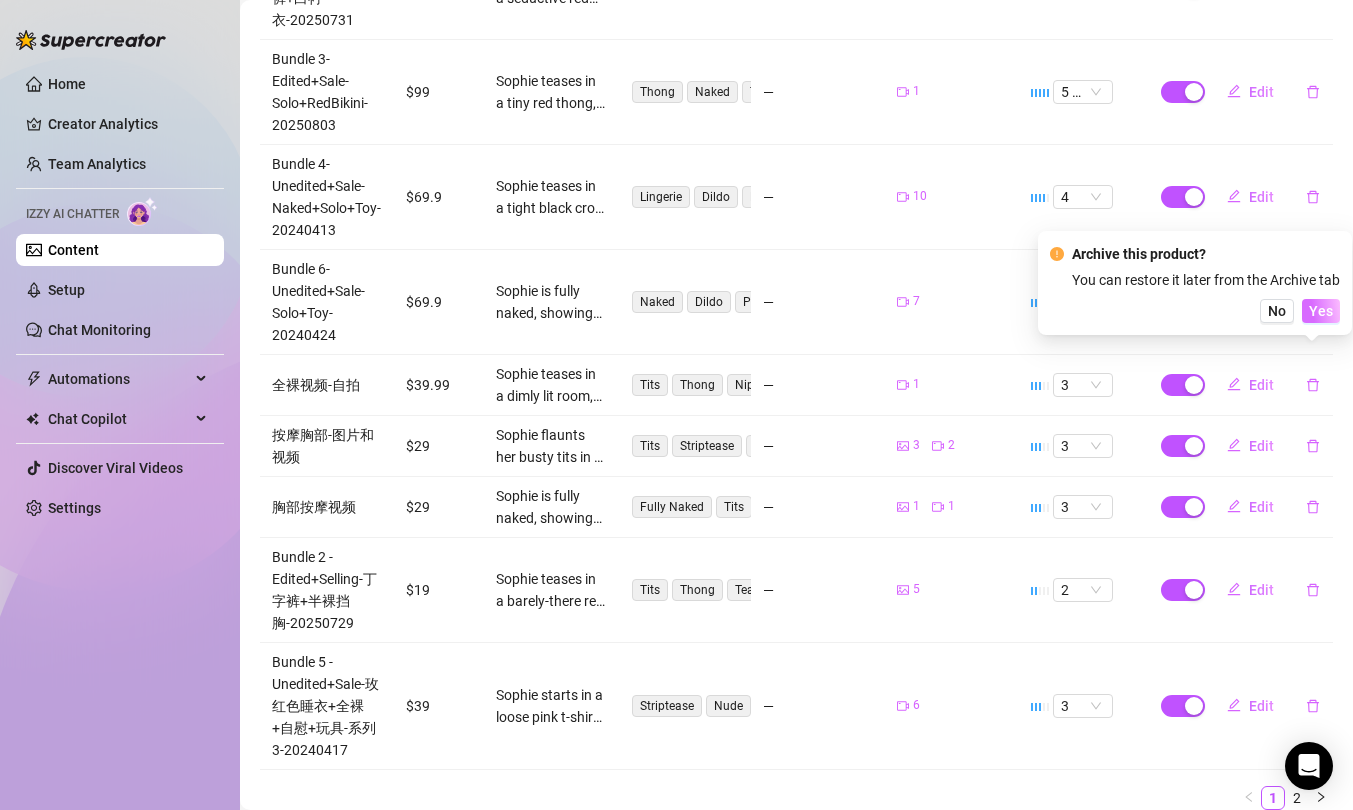 click on "Yes" at bounding box center (1321, 311) 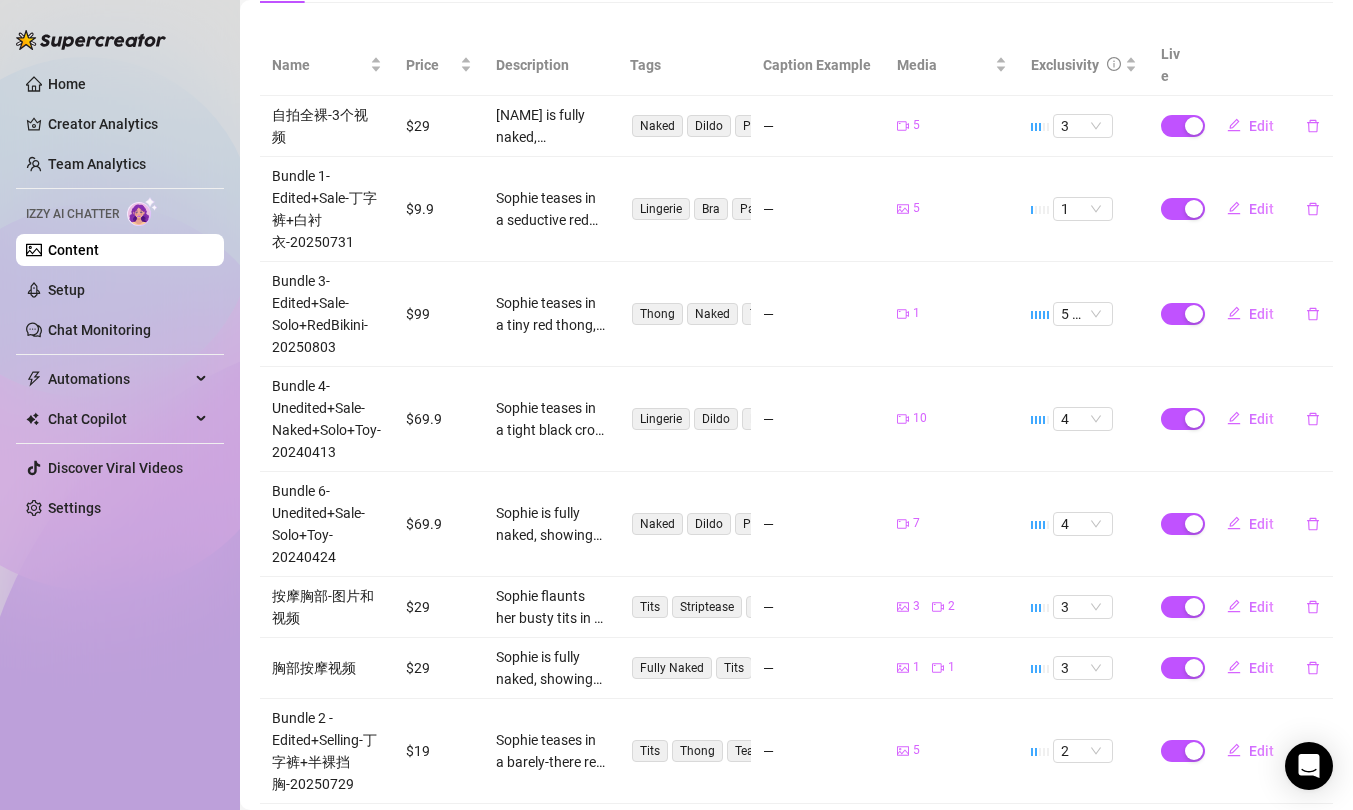 scroll, scrollTop: 696, scrollLeft: 0, axis: vertical 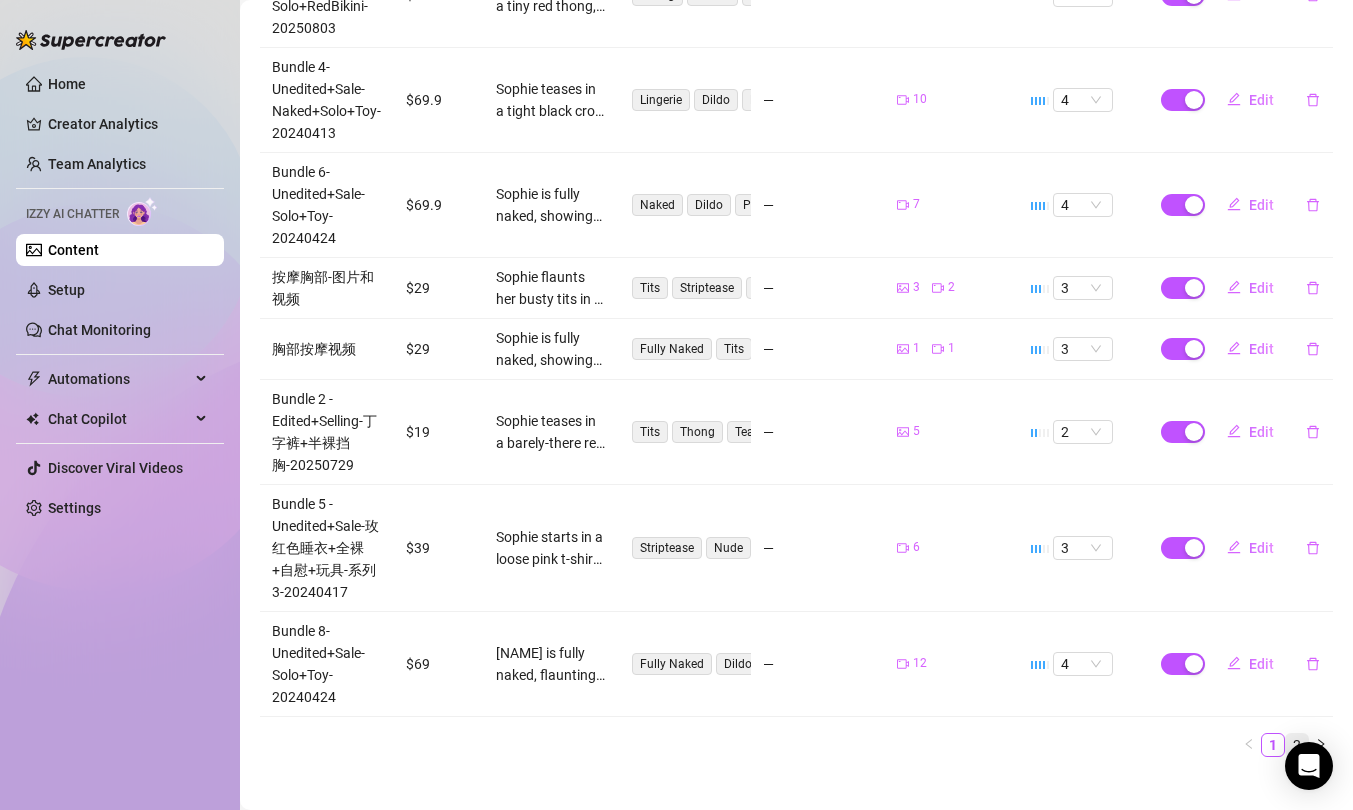 click on "2" at bounding box center [1297, 745] 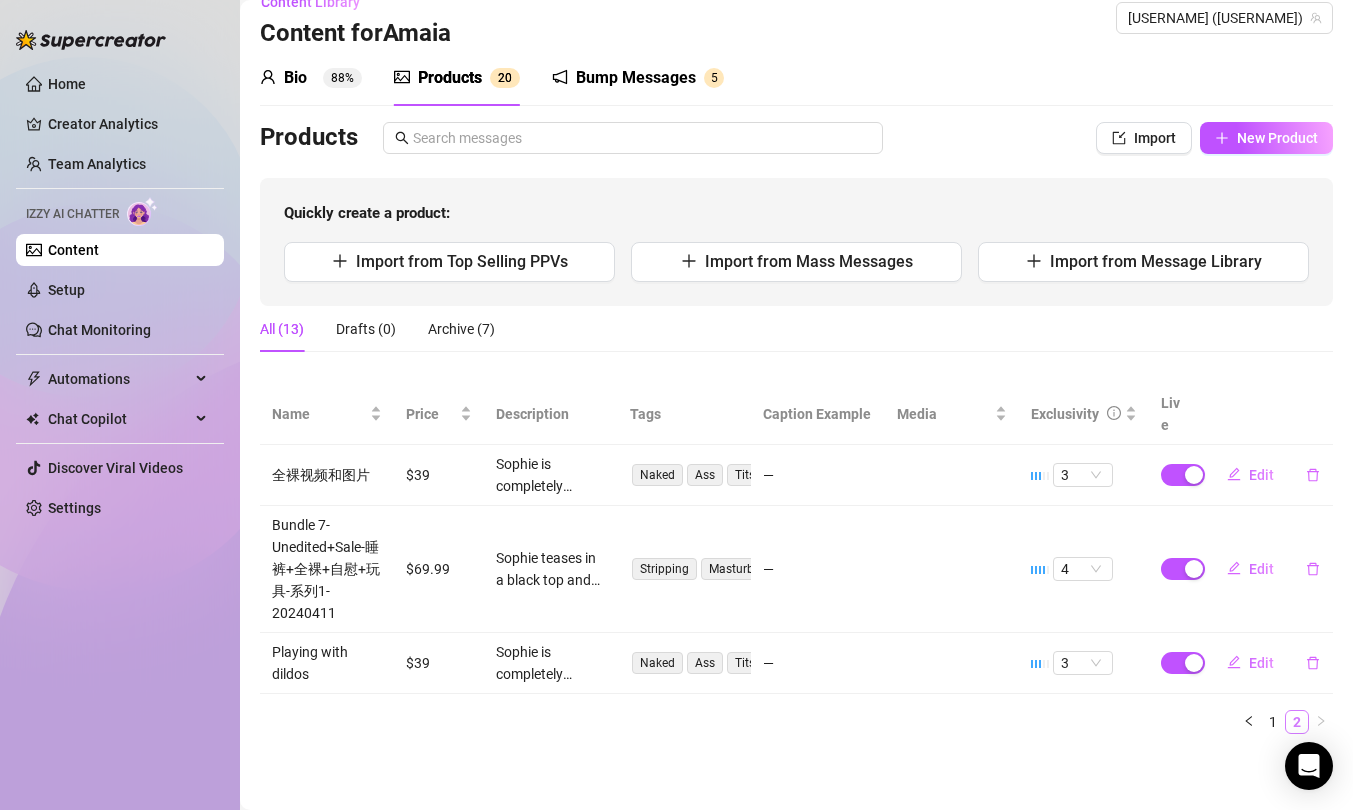 scroll, scrollTop: 5, scrollLeft: 0, axis: vertical 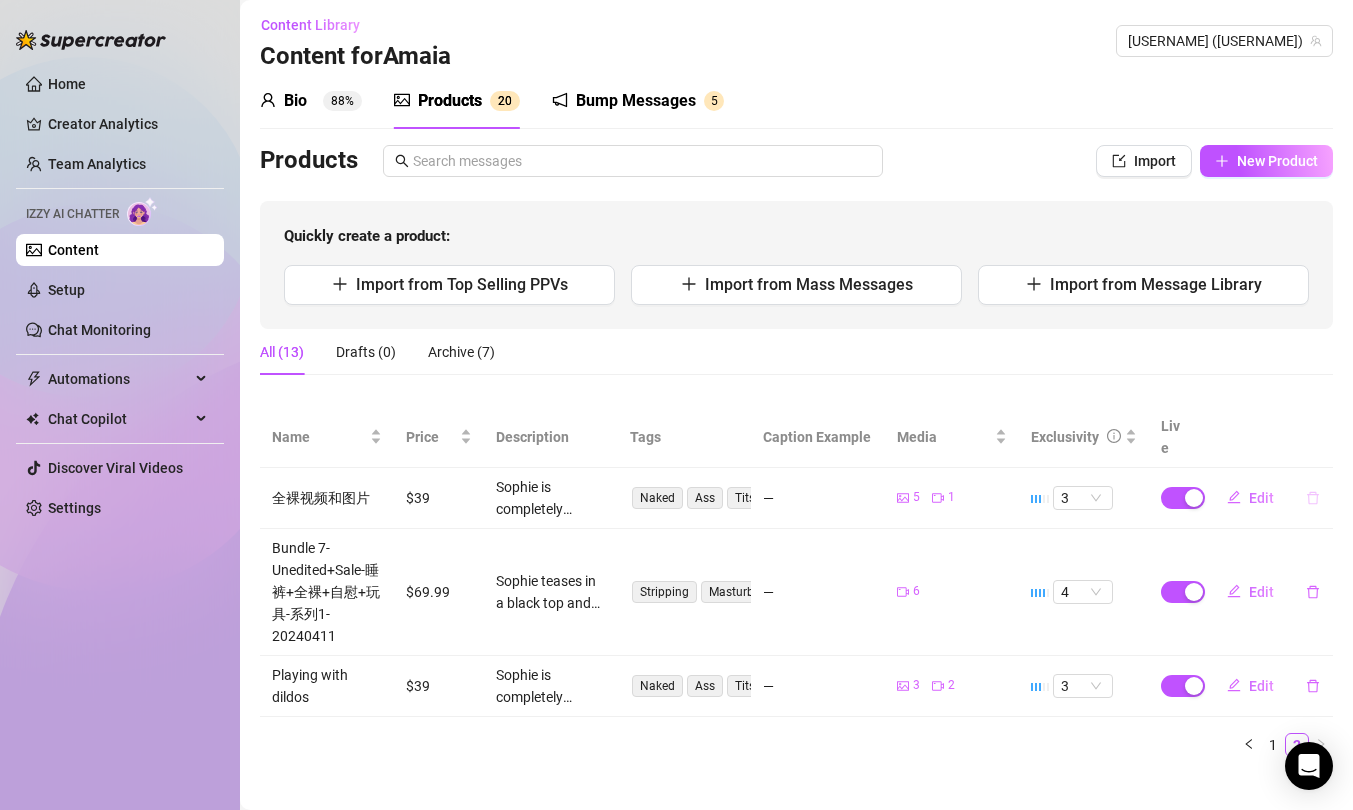 click 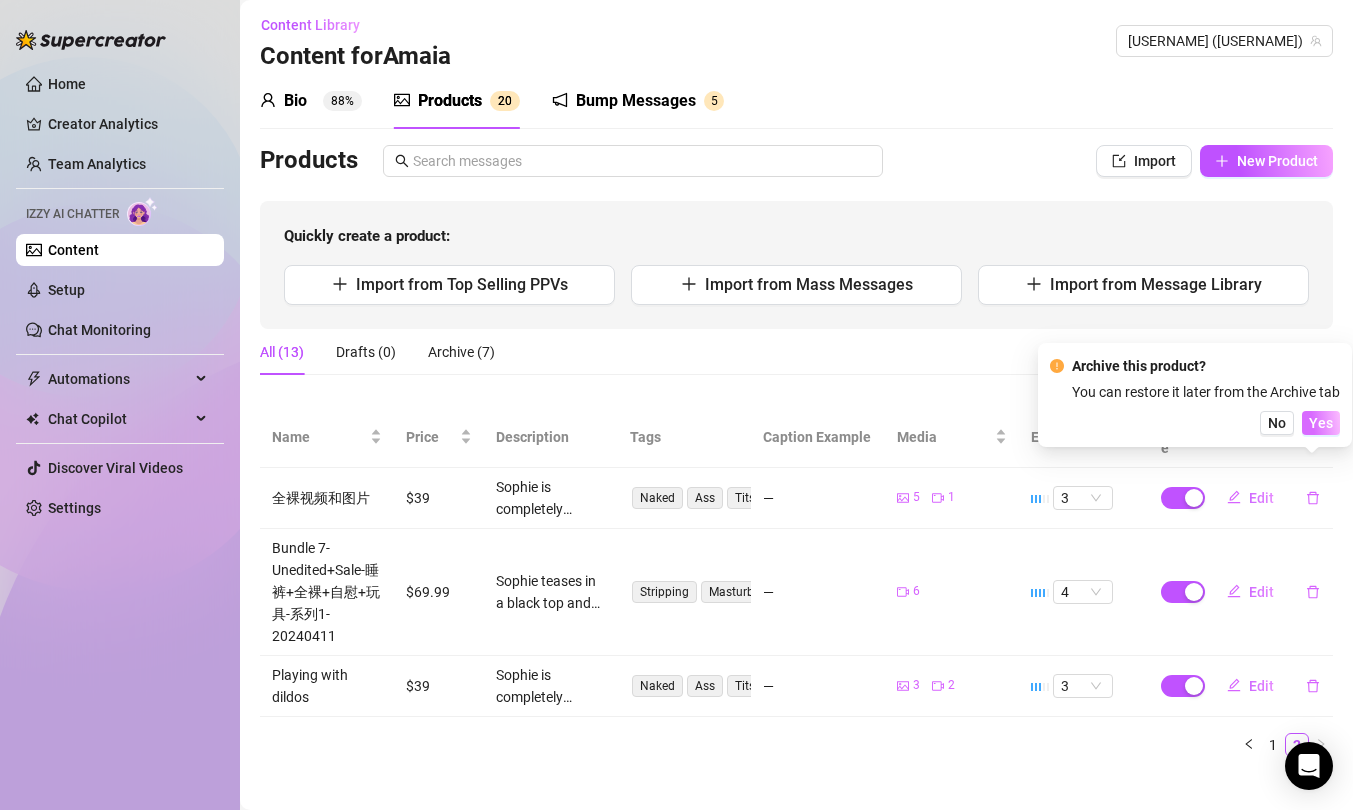 click on "Yes" at bounding box center (1321, 423) 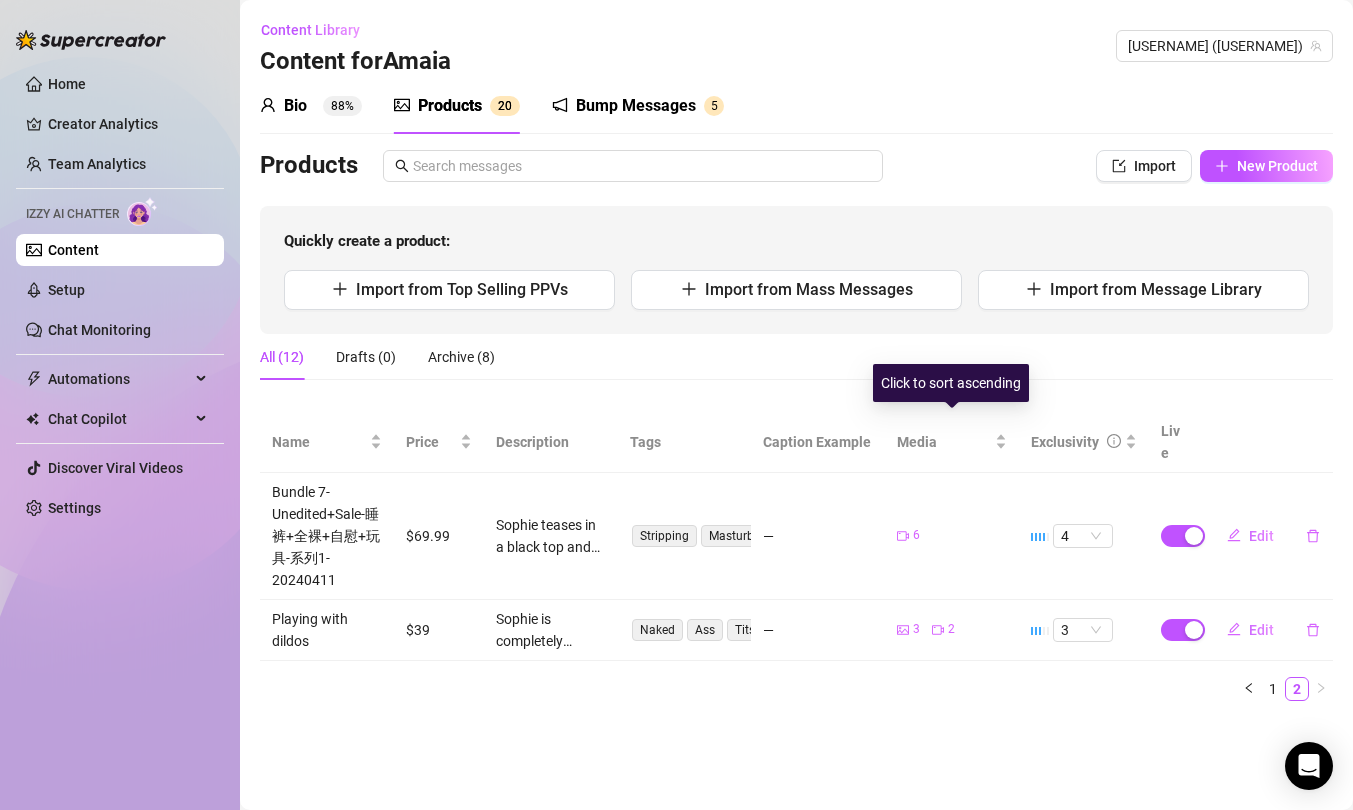 scroll, scrollTop: 0, scrollLeft: 0, axis: both 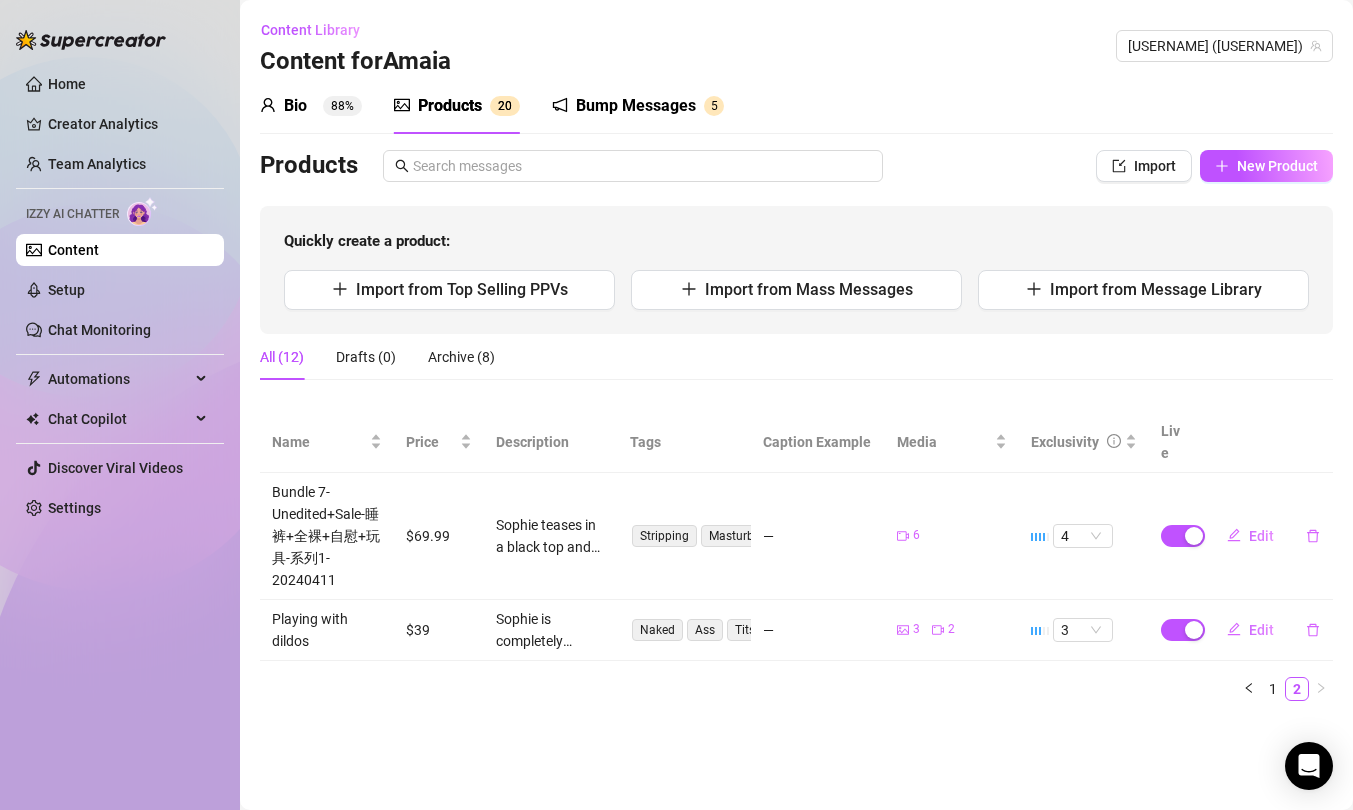 click on "All (12) Drafts (0) Archive (8)" at bounding box center (796, 357) 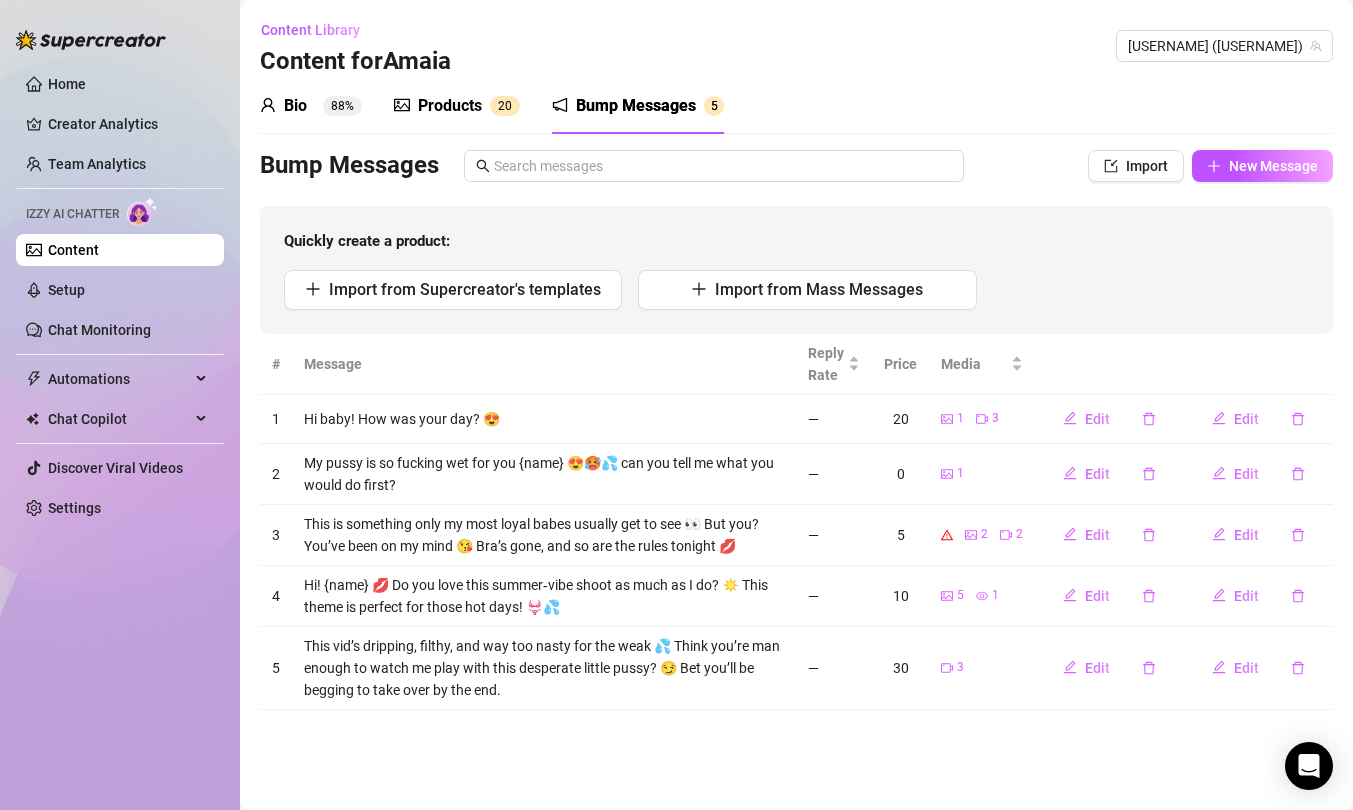click on "Products" at bounding box center (450, 106) 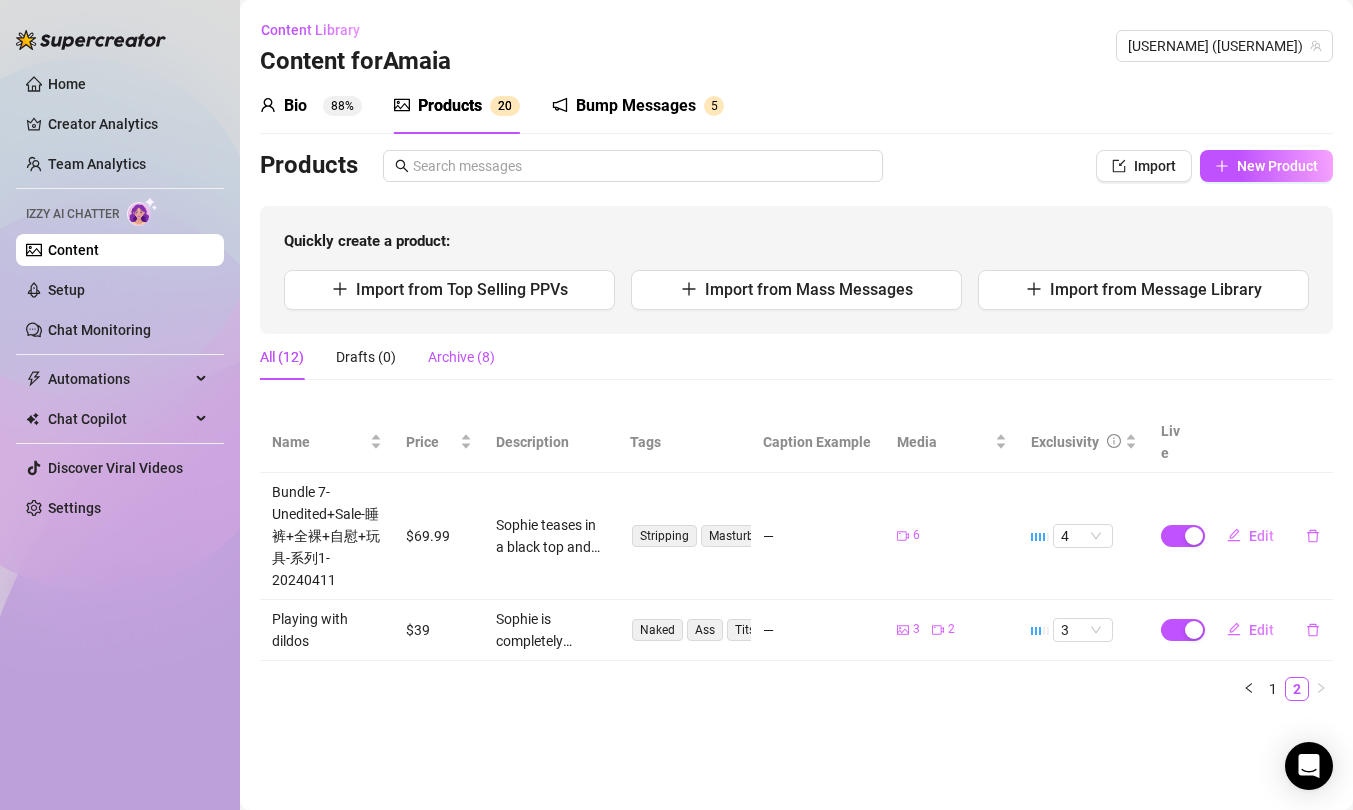 click on "Archive (8)" at bounding box center [461, 357] 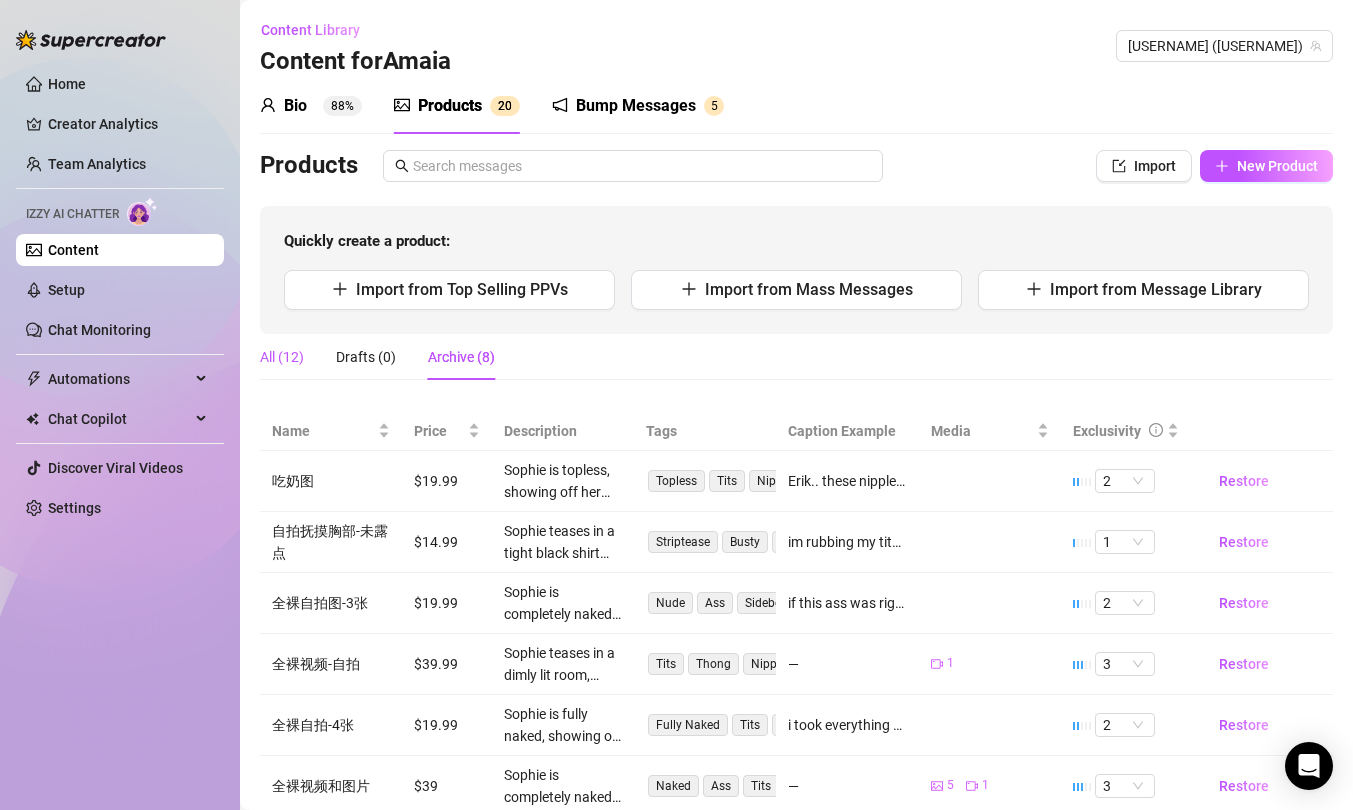 click on "All (12)" at bounding box center [282, 357] 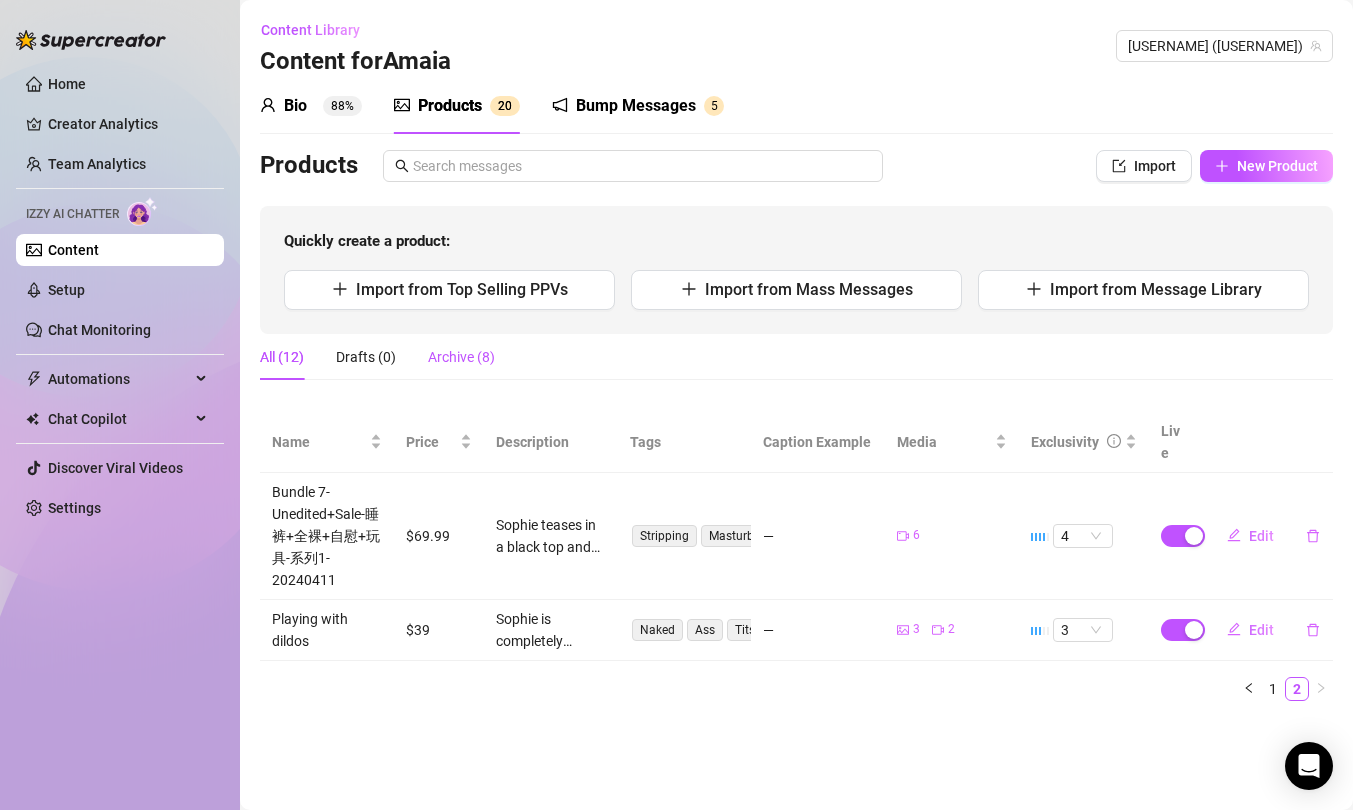 click on "Archive (8)" at bounding box center [461, 357] 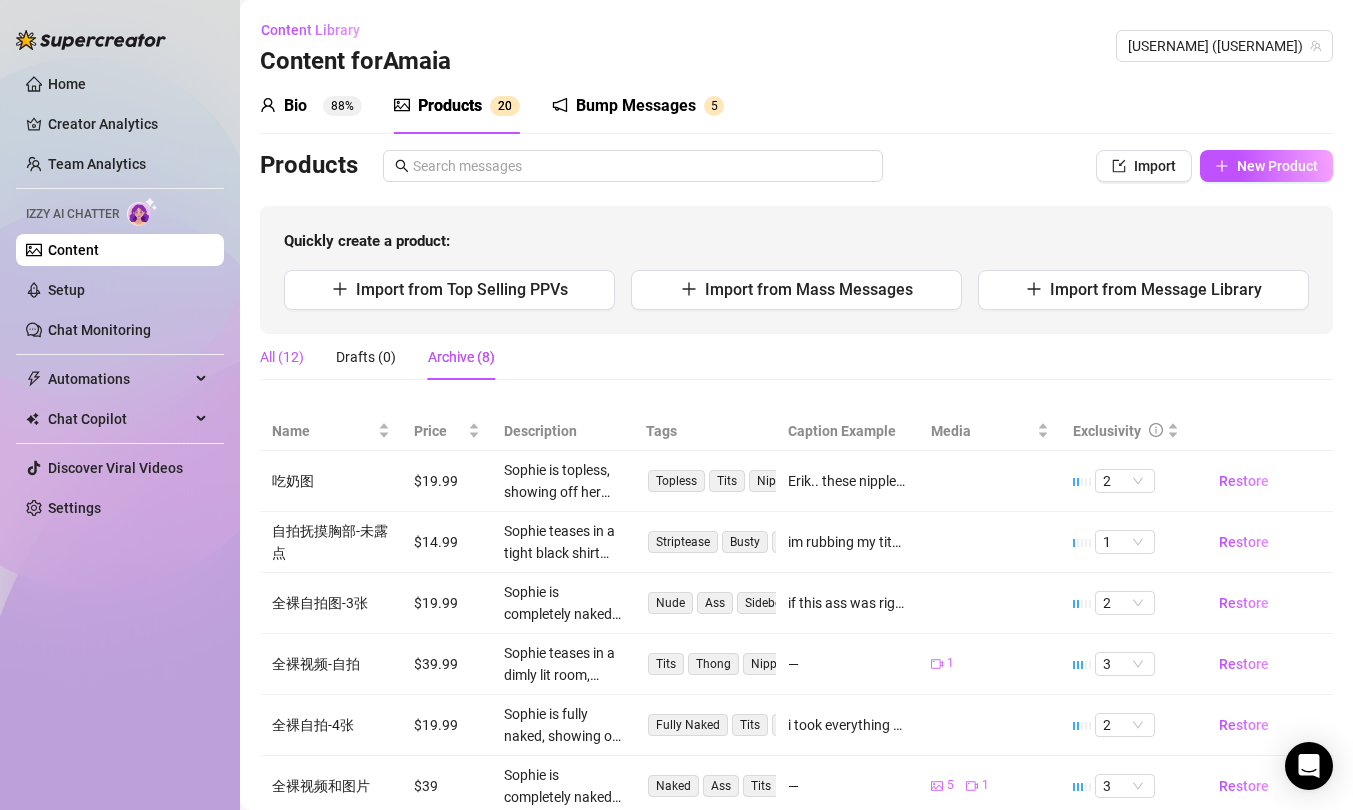 click on "All (12)" at bounding box center (282, 357) 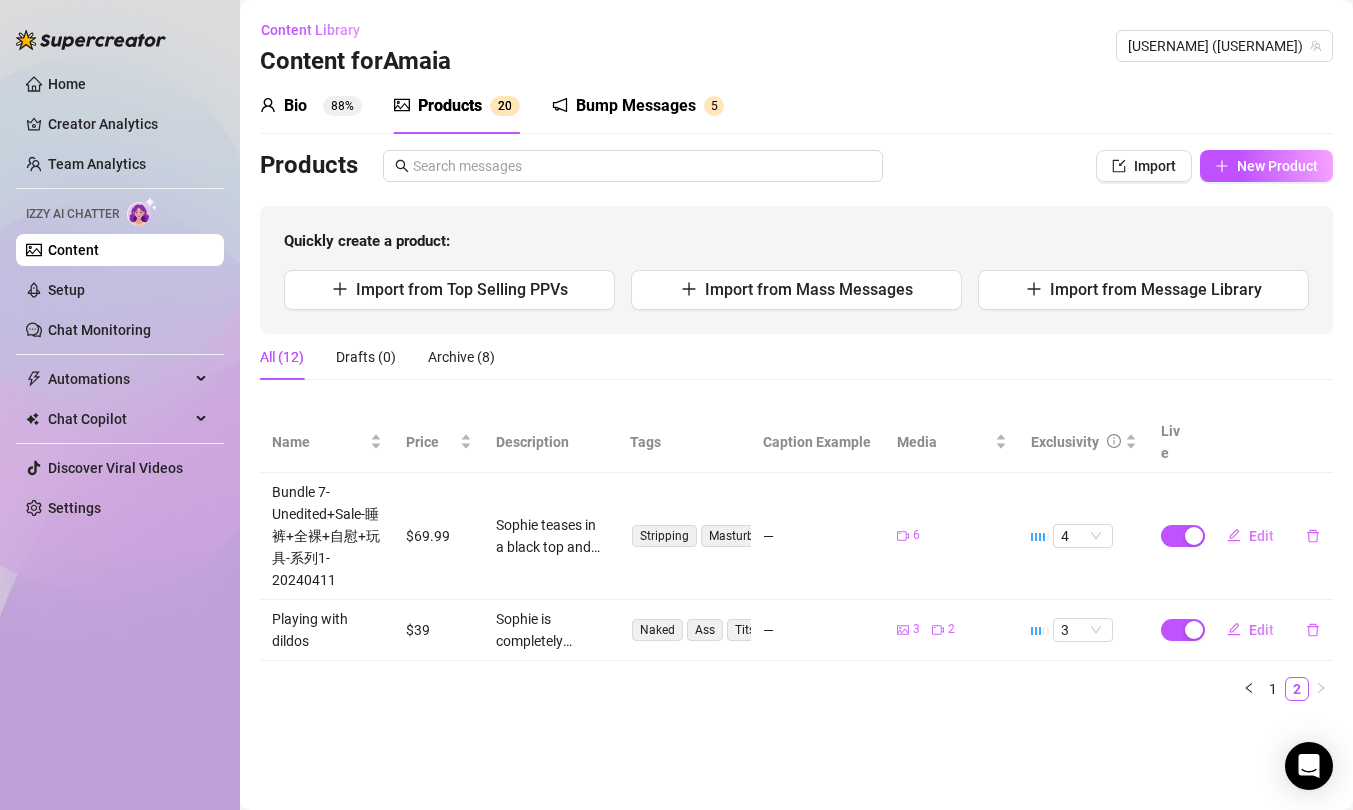 drag, startPoint x: 505, startPoint y: 667, endPoint x: 505, endPoint y: 487, distance: 180 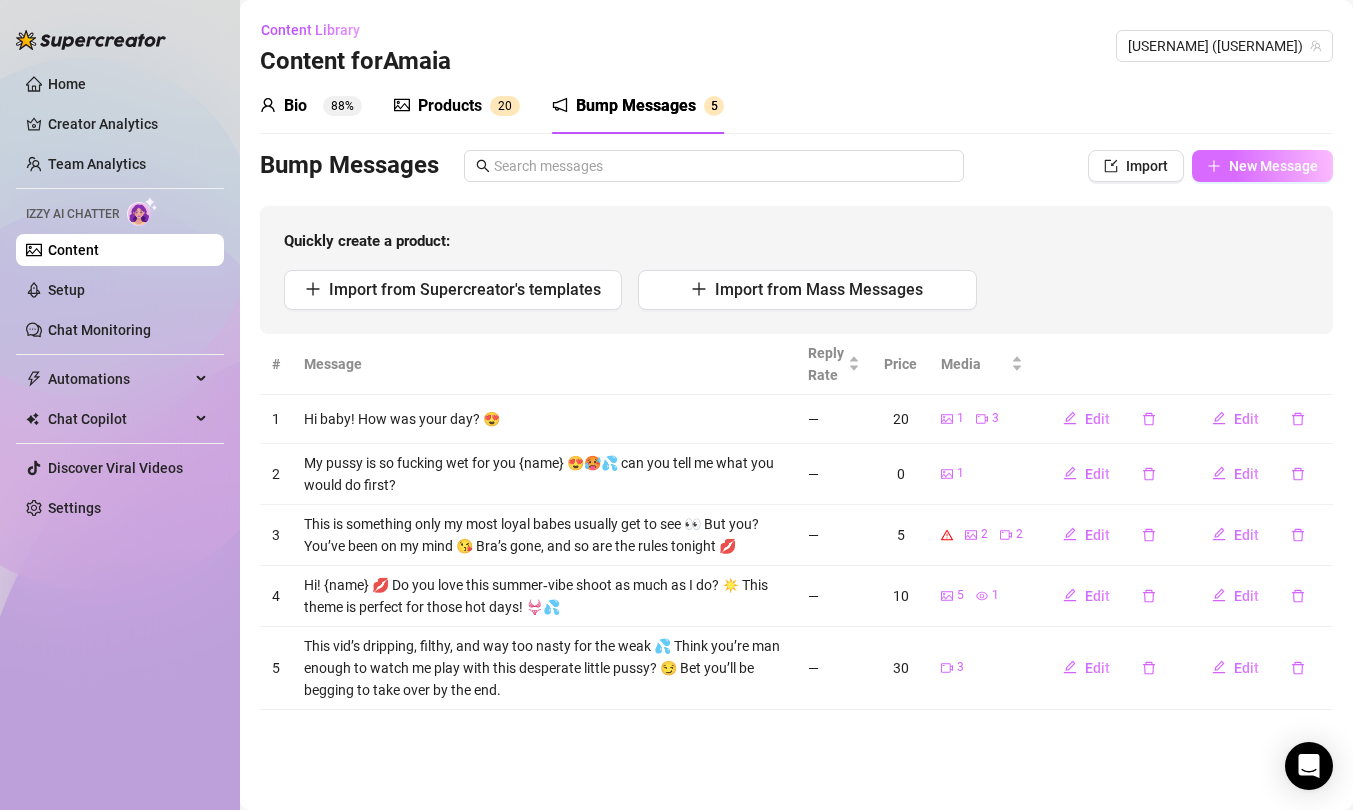 click on "New Message" at bounding box center [1273, 166] 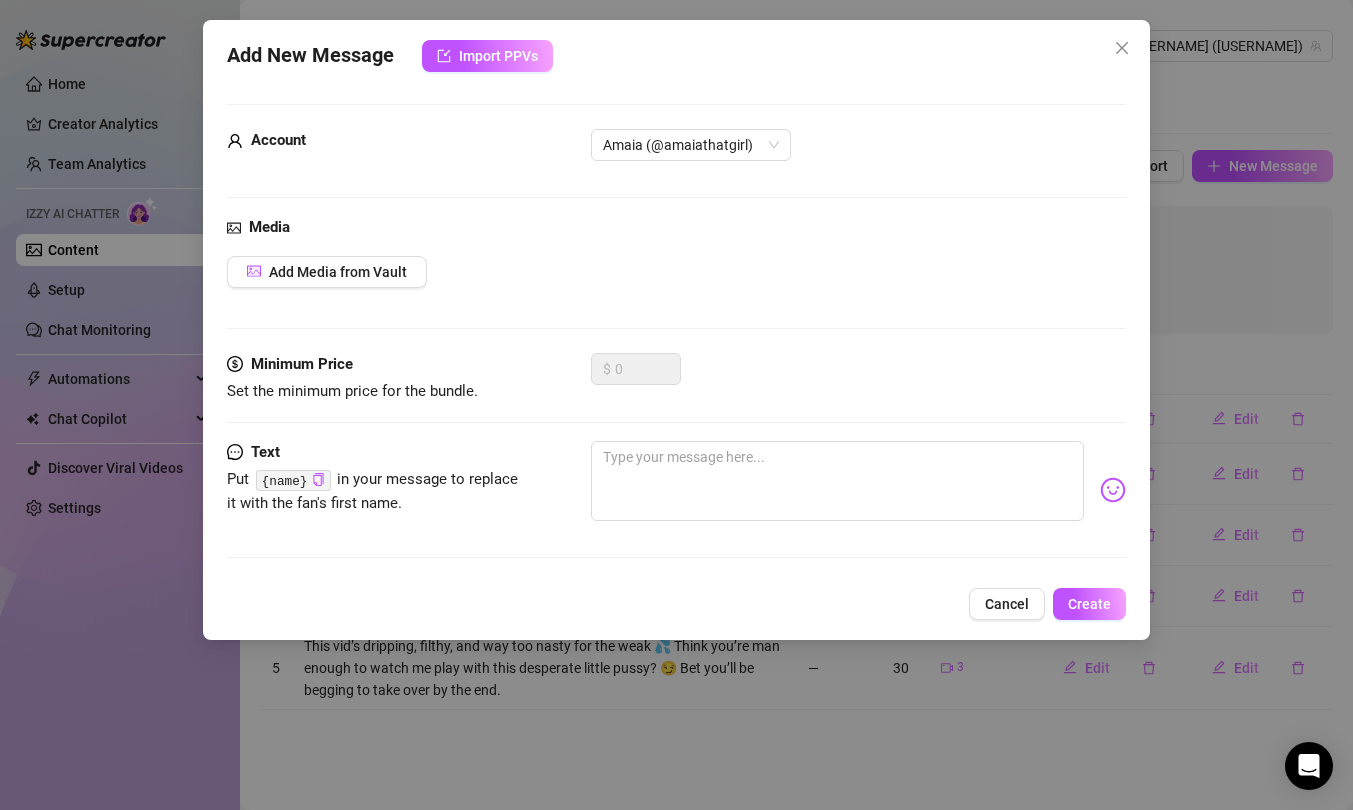 click on "Media Add Media from Vault" at bounding box center [676, 284] 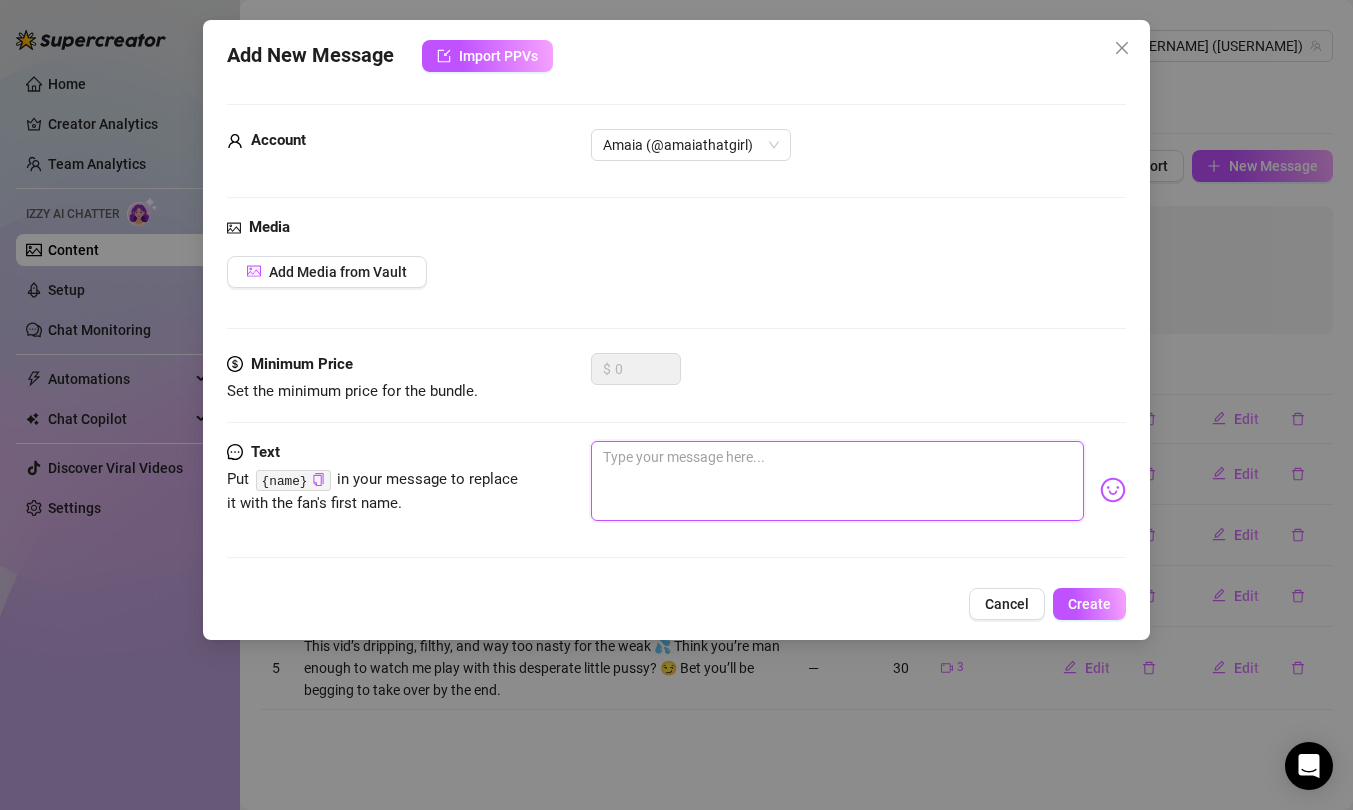 click at bounding box center [837, 481] 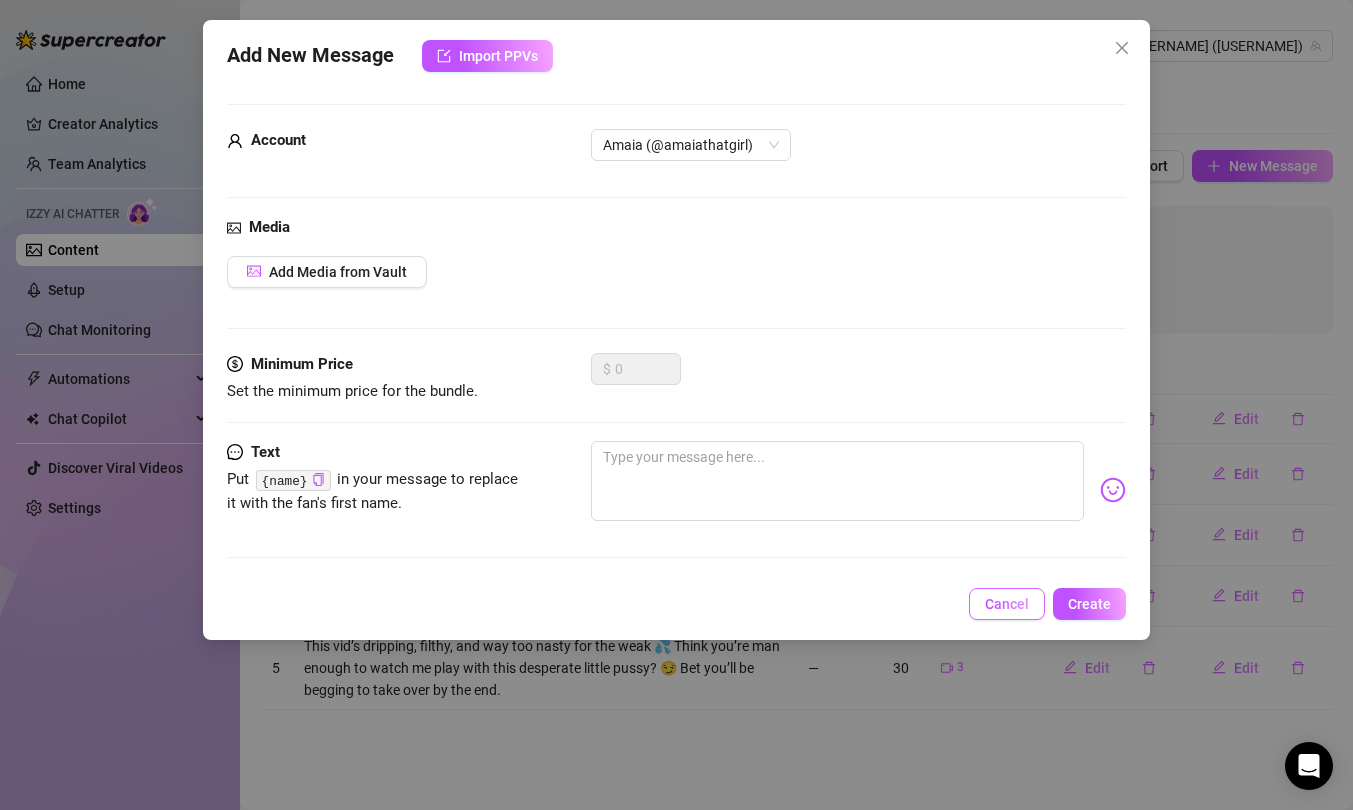 click on "Cancel" at bounding box center [1007, 604] 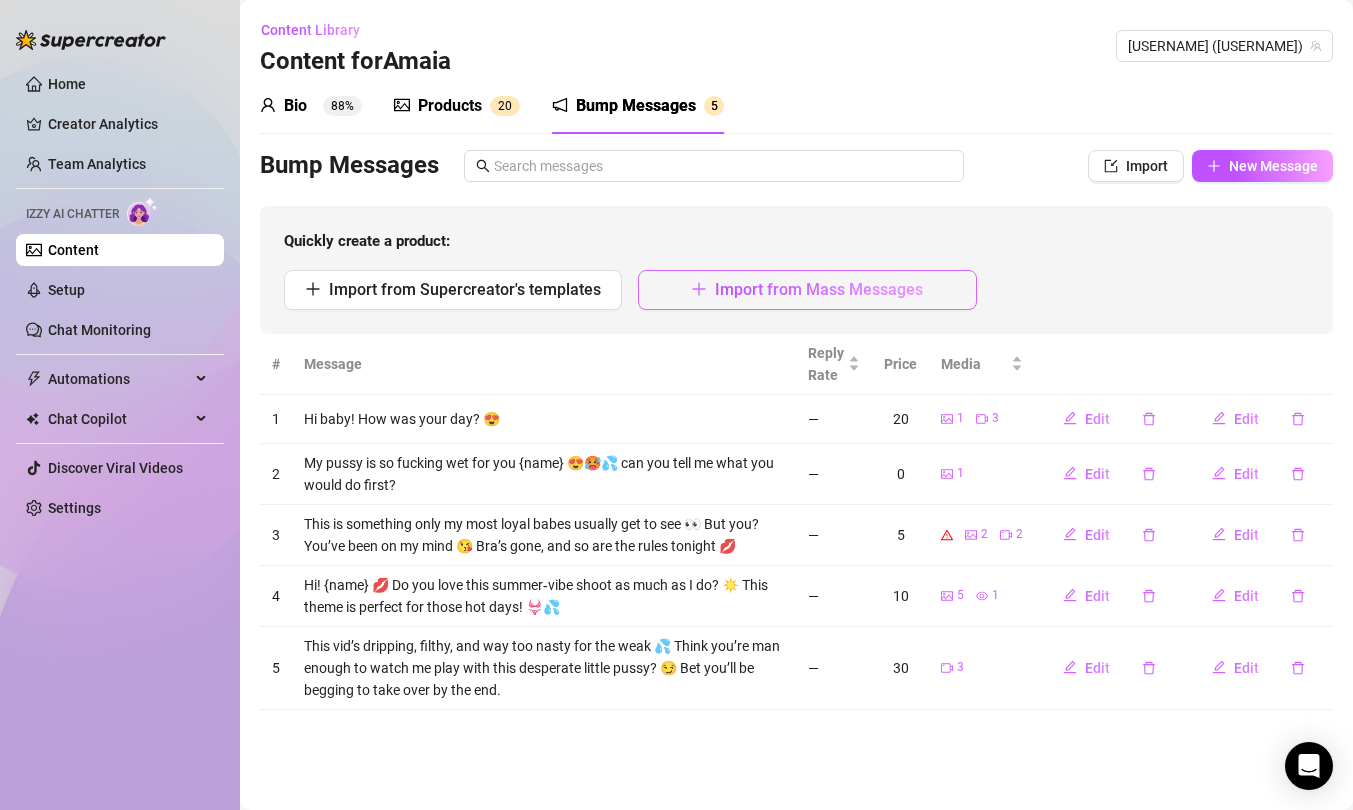 click on "Import from Mass Messages" at bounding box center (819, 289) 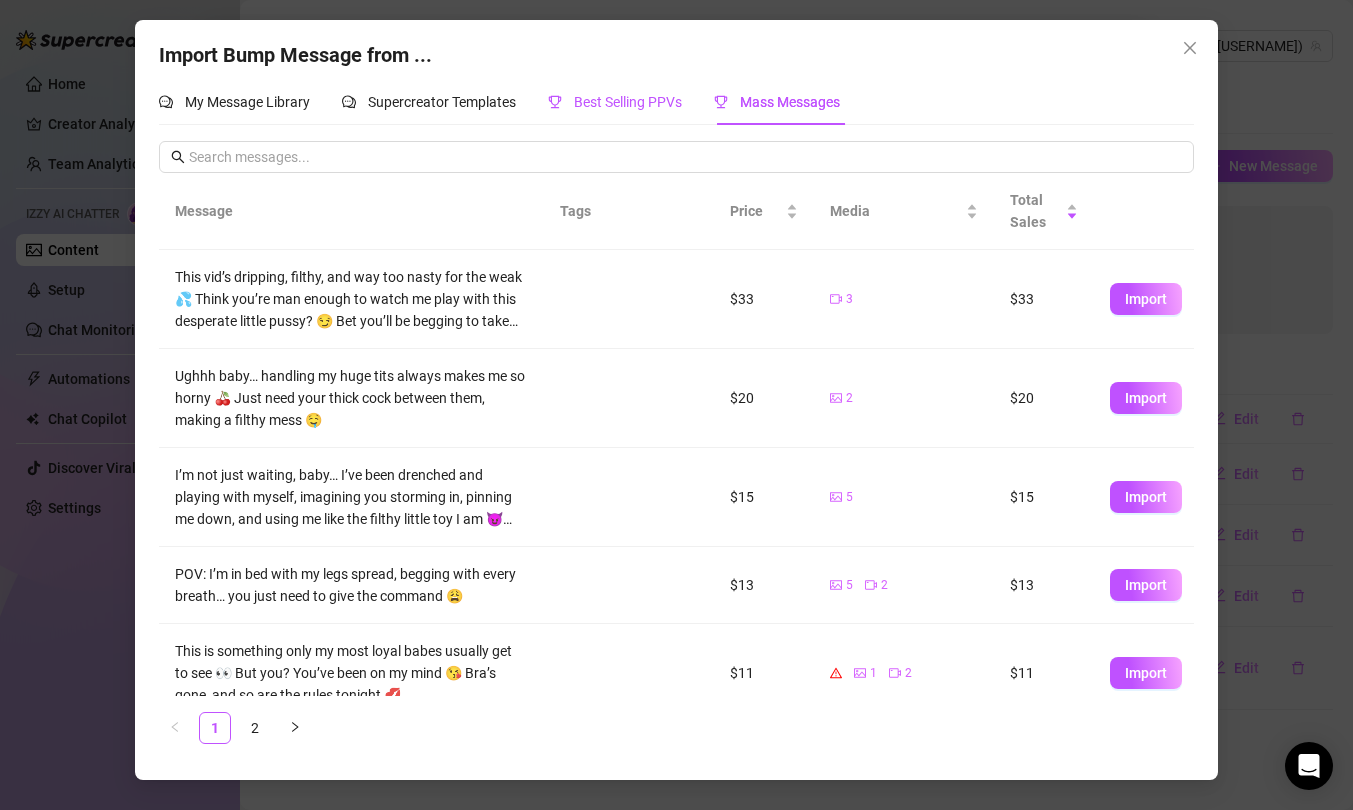 click on "Best Selling PPVs" at bounding box center [615, 102] 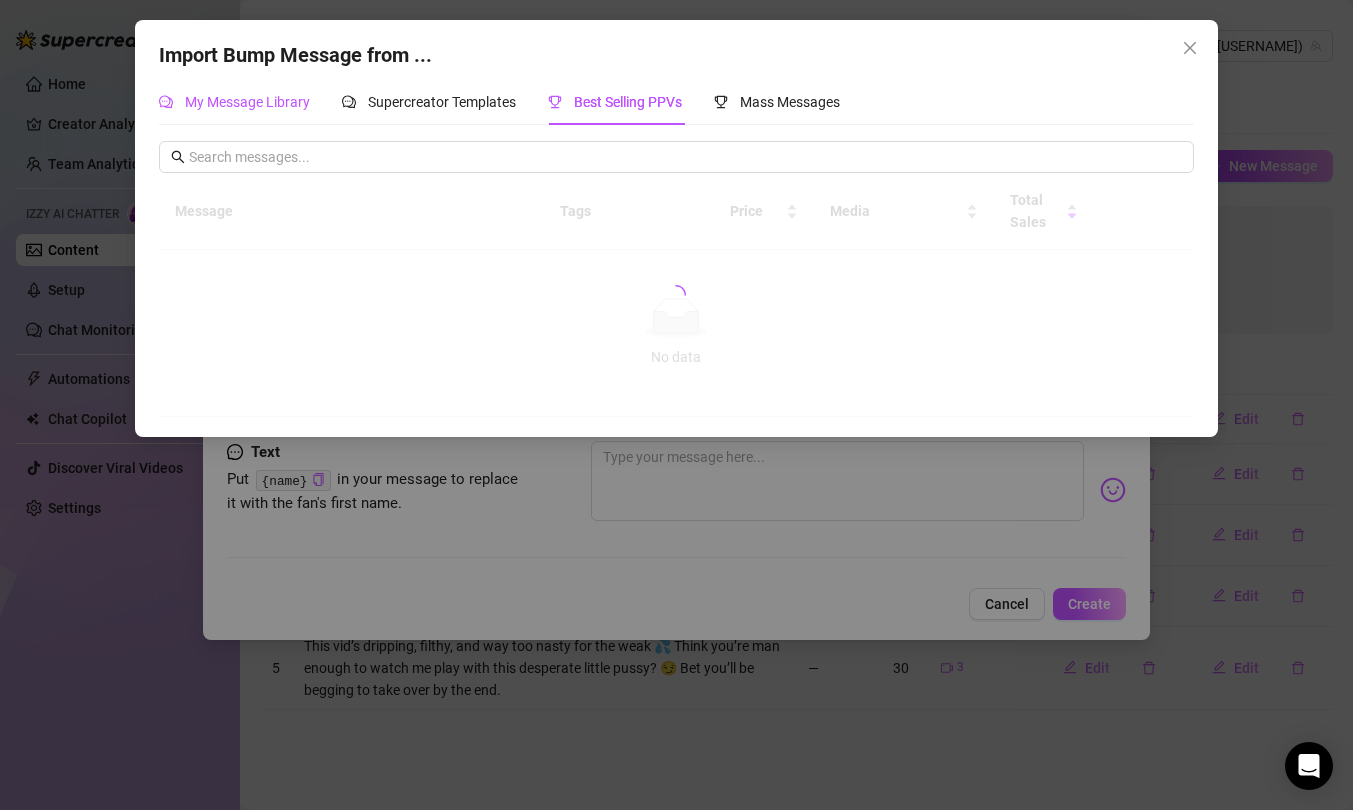 click on "My Message Library" at bounding box center (247, 102) 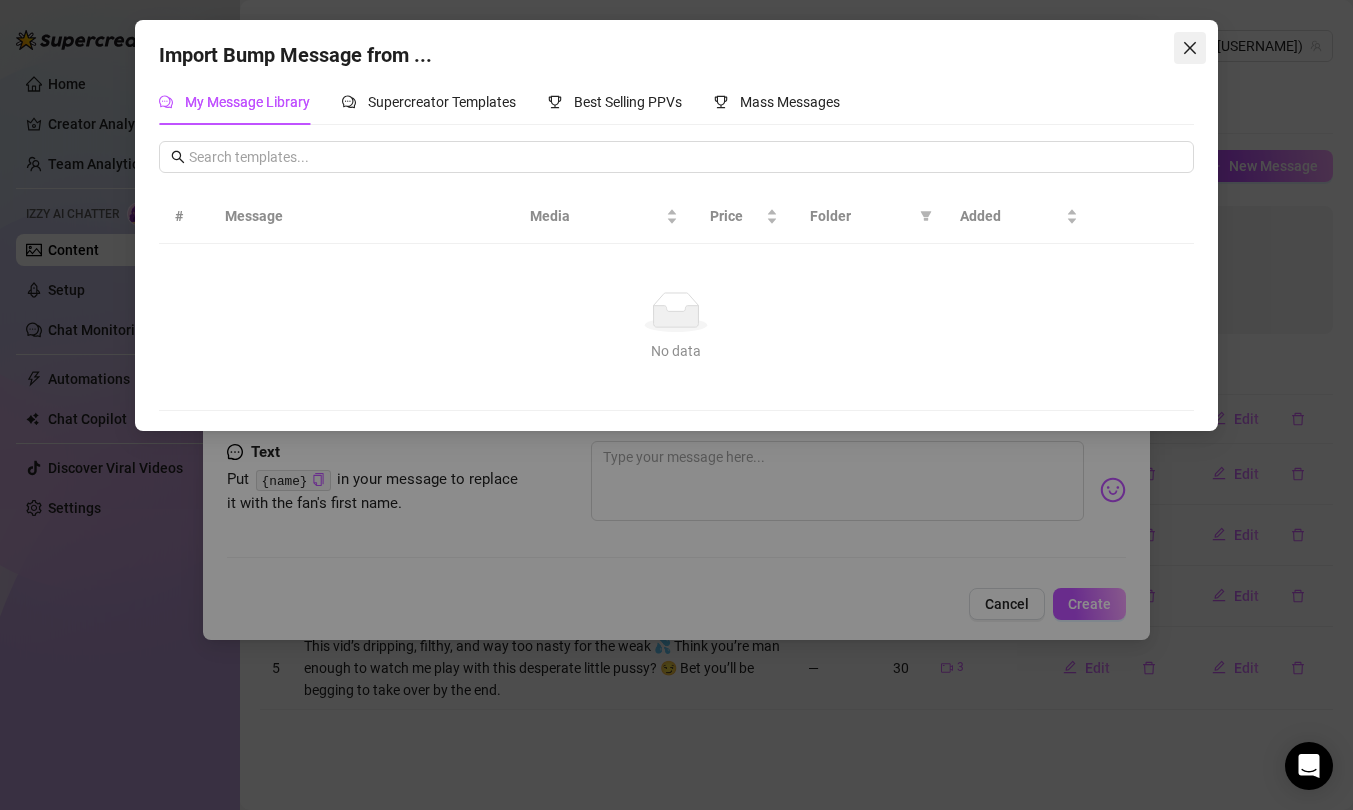 click 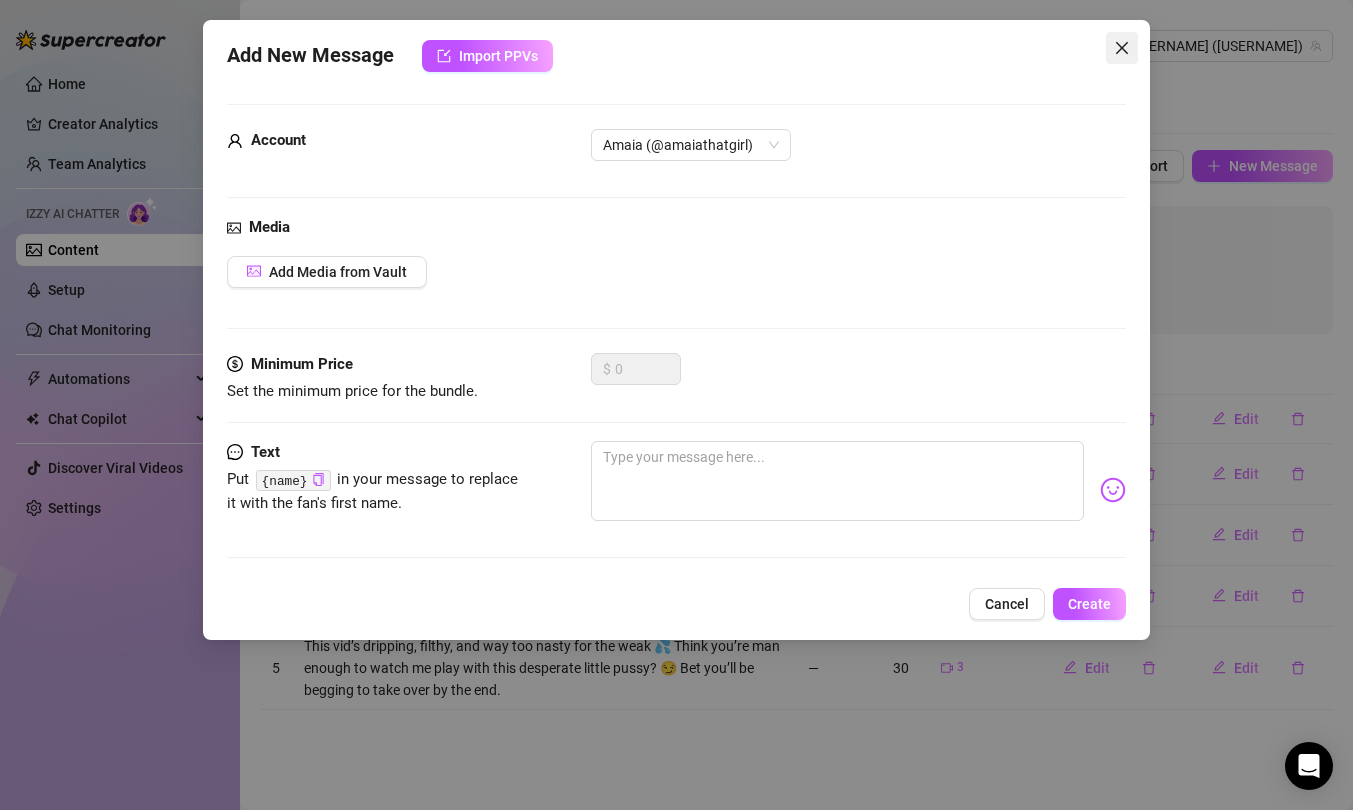 click 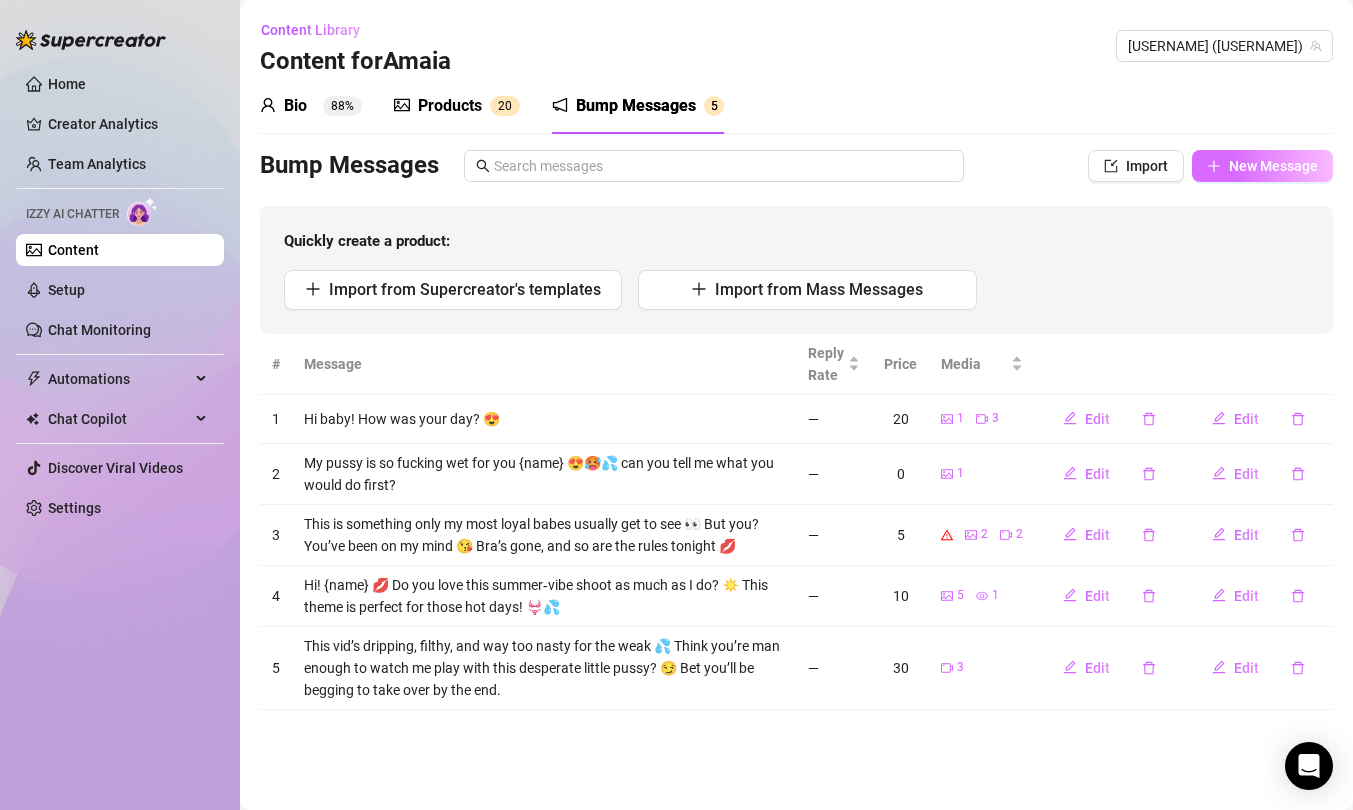 click on "New Message" at bounding box center [1273, 166] 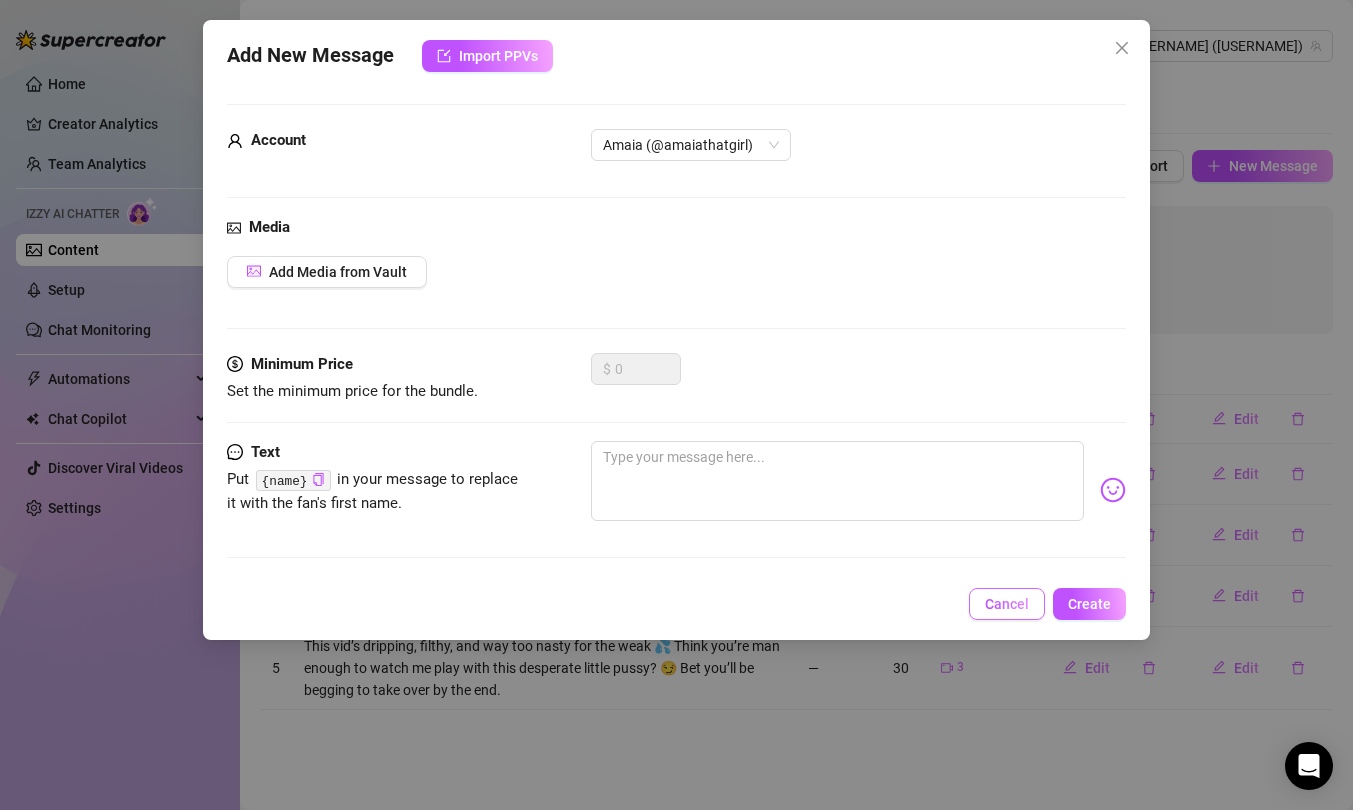 click on "Cancel" at bounding box center (1007, 604) 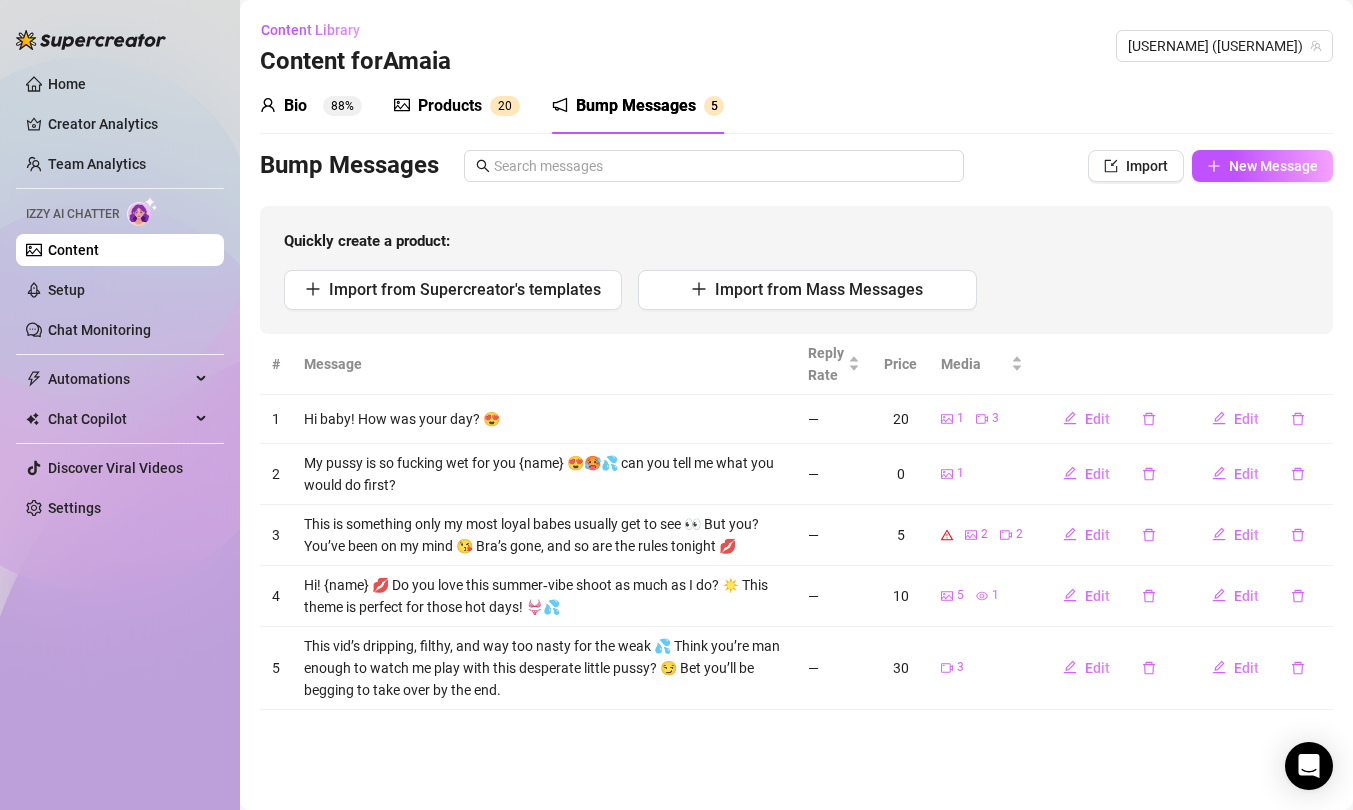 click on "Products" at bounding box center [450, 106] 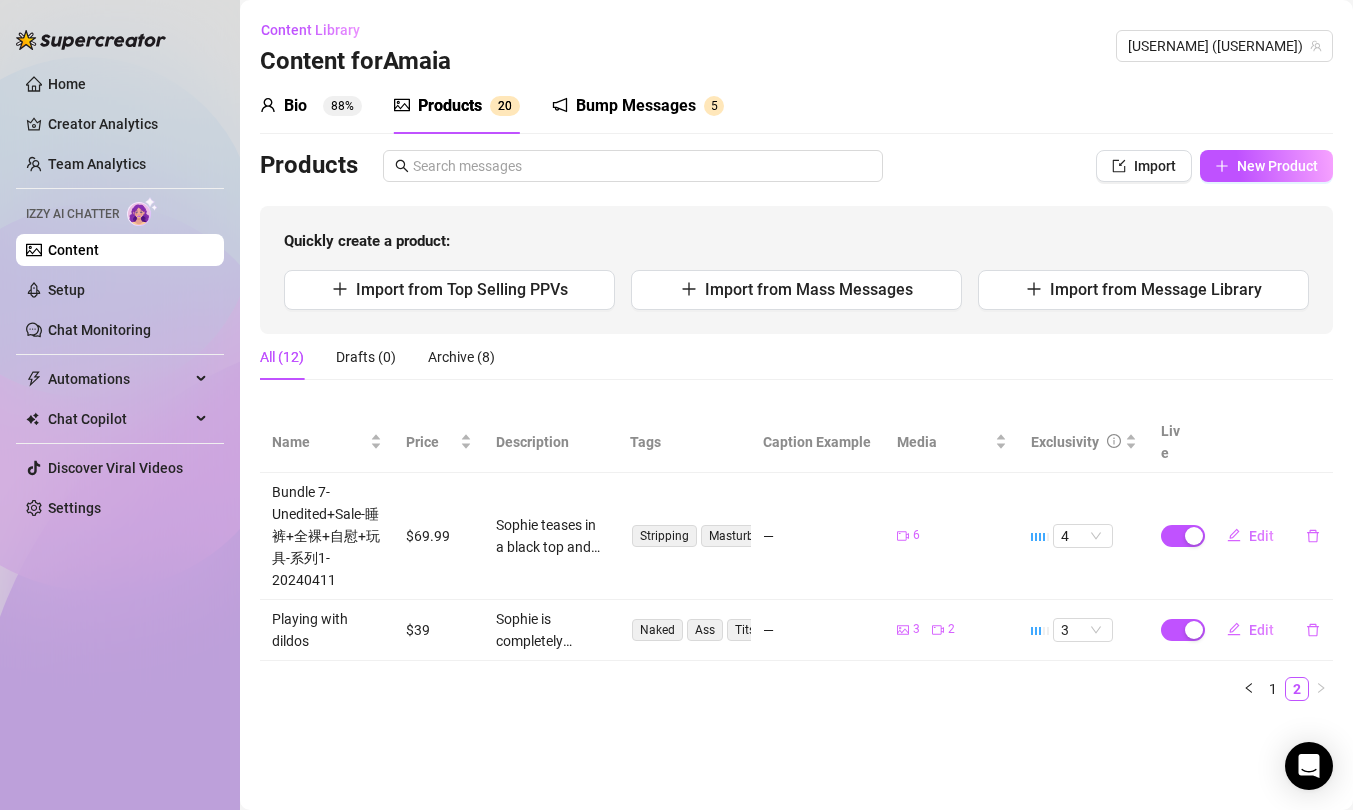 click on "1 2" at bounding box center [796, 689] 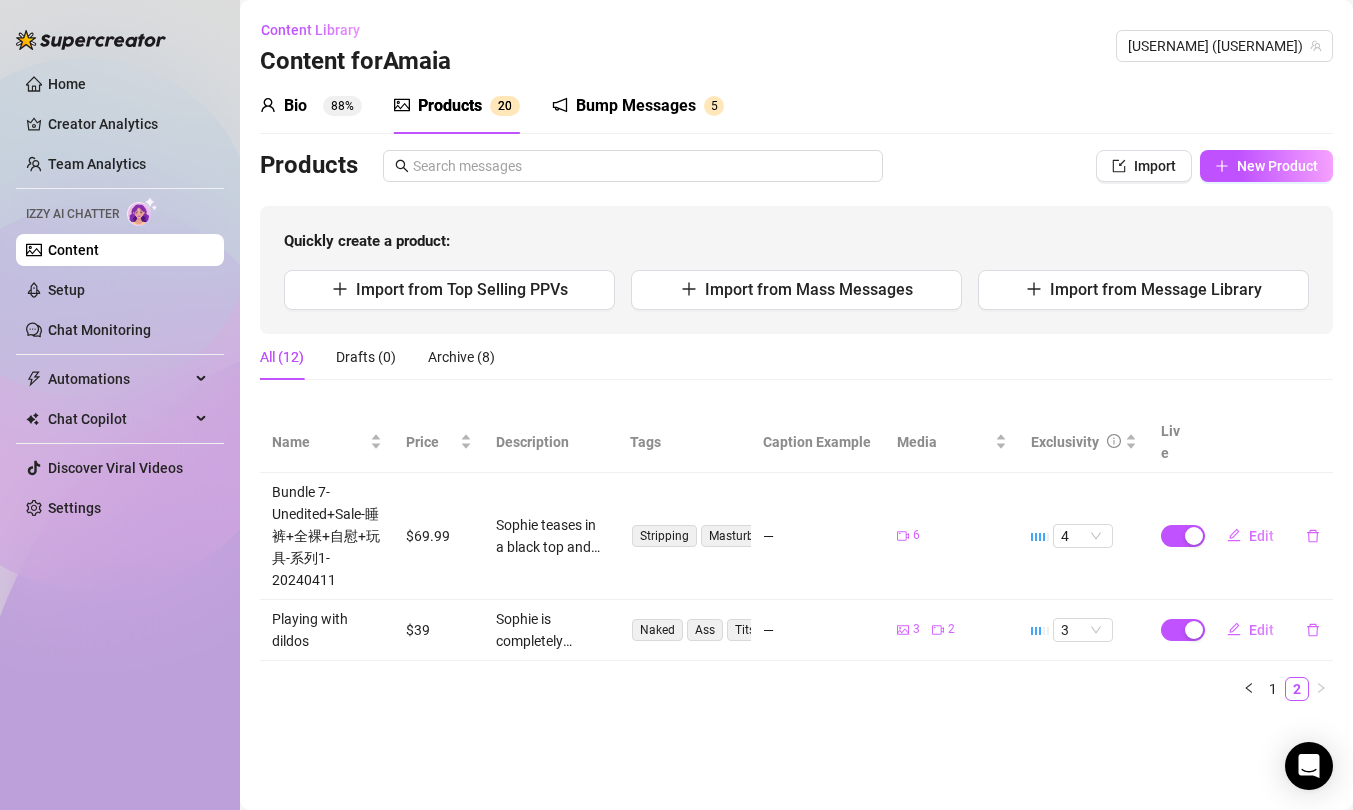 click on "Bump Messages 5" at bounding box center (638, 106) 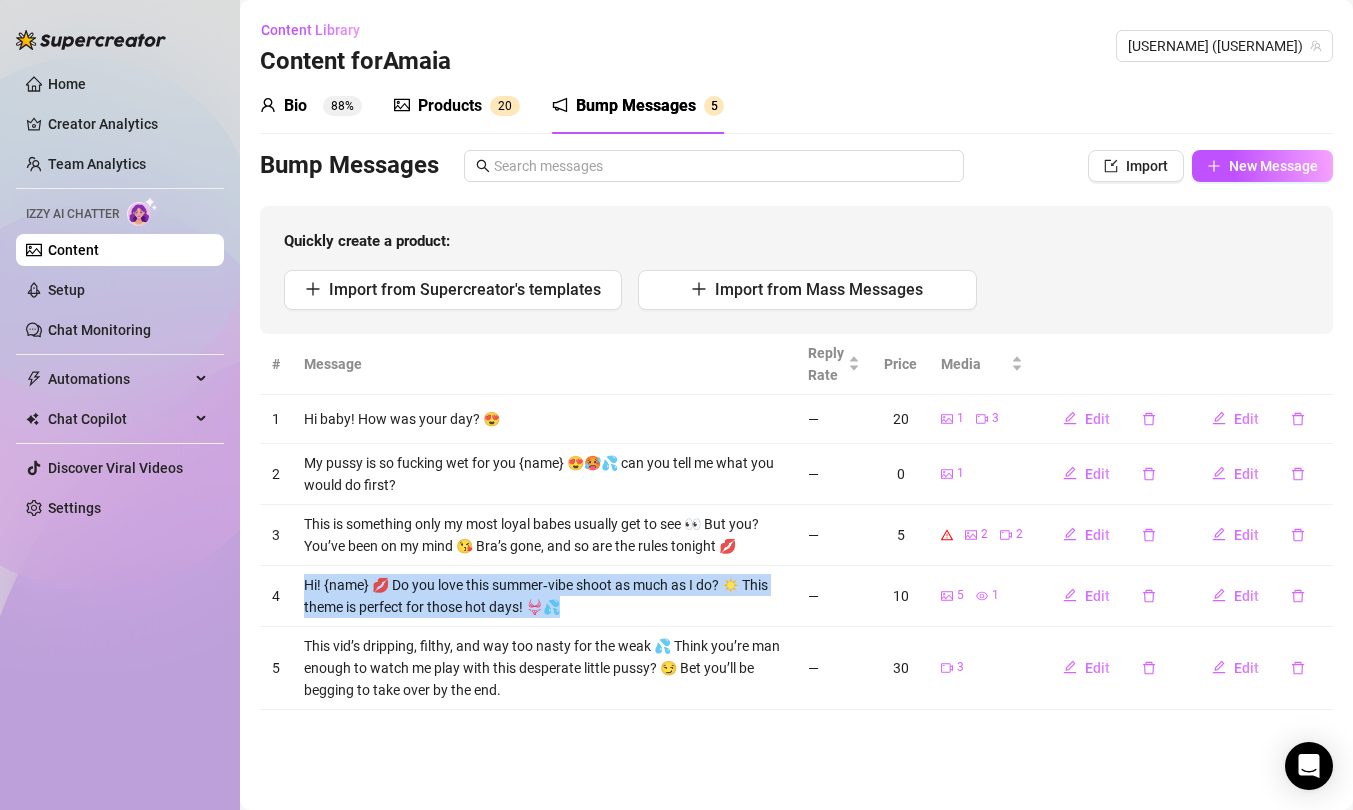 drag, startPoint x: 655, startPoint y: 606, endPoint x: 655, endPoint y: 569, distance: 37 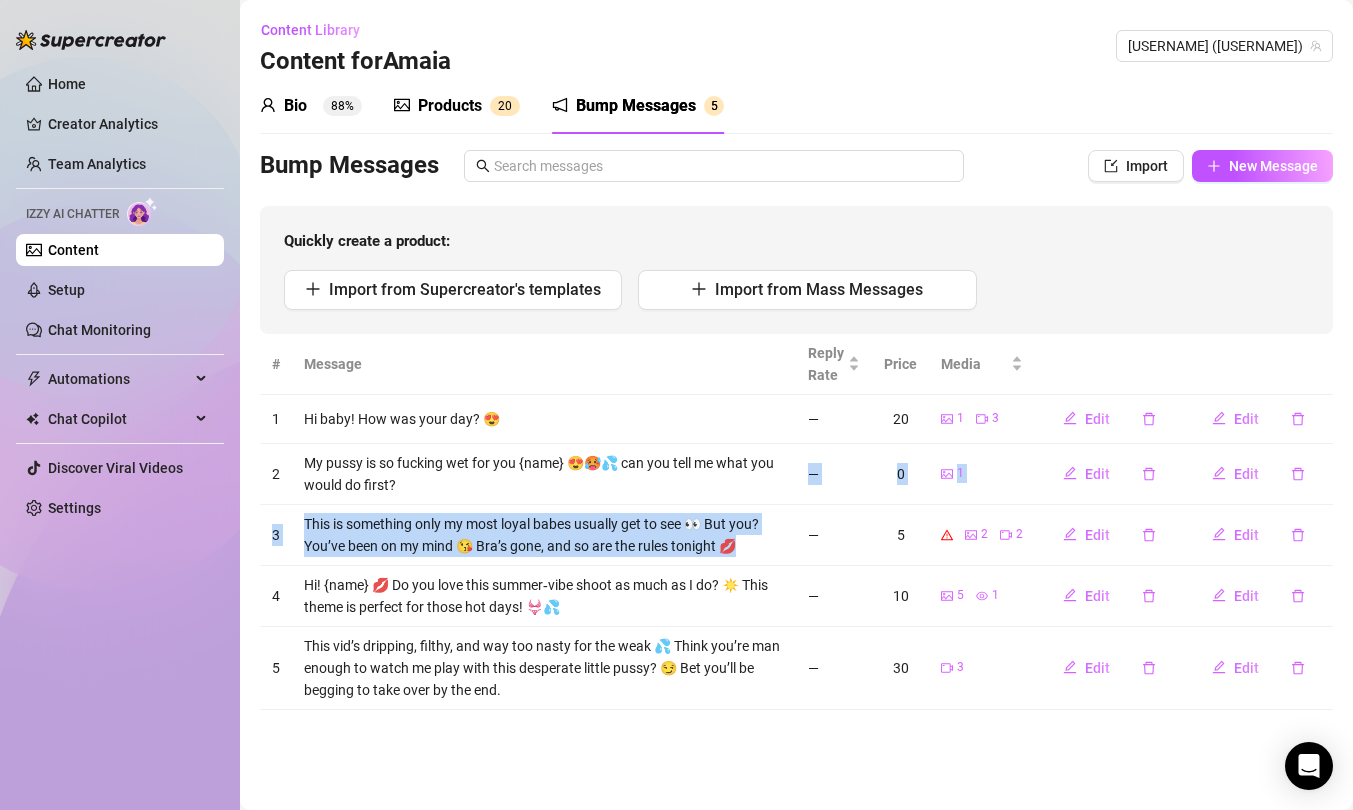 drag, startPoint x: 735, startPoint y: 555, endPoint x: 736, endPoint y: 504, distance: 51.009804 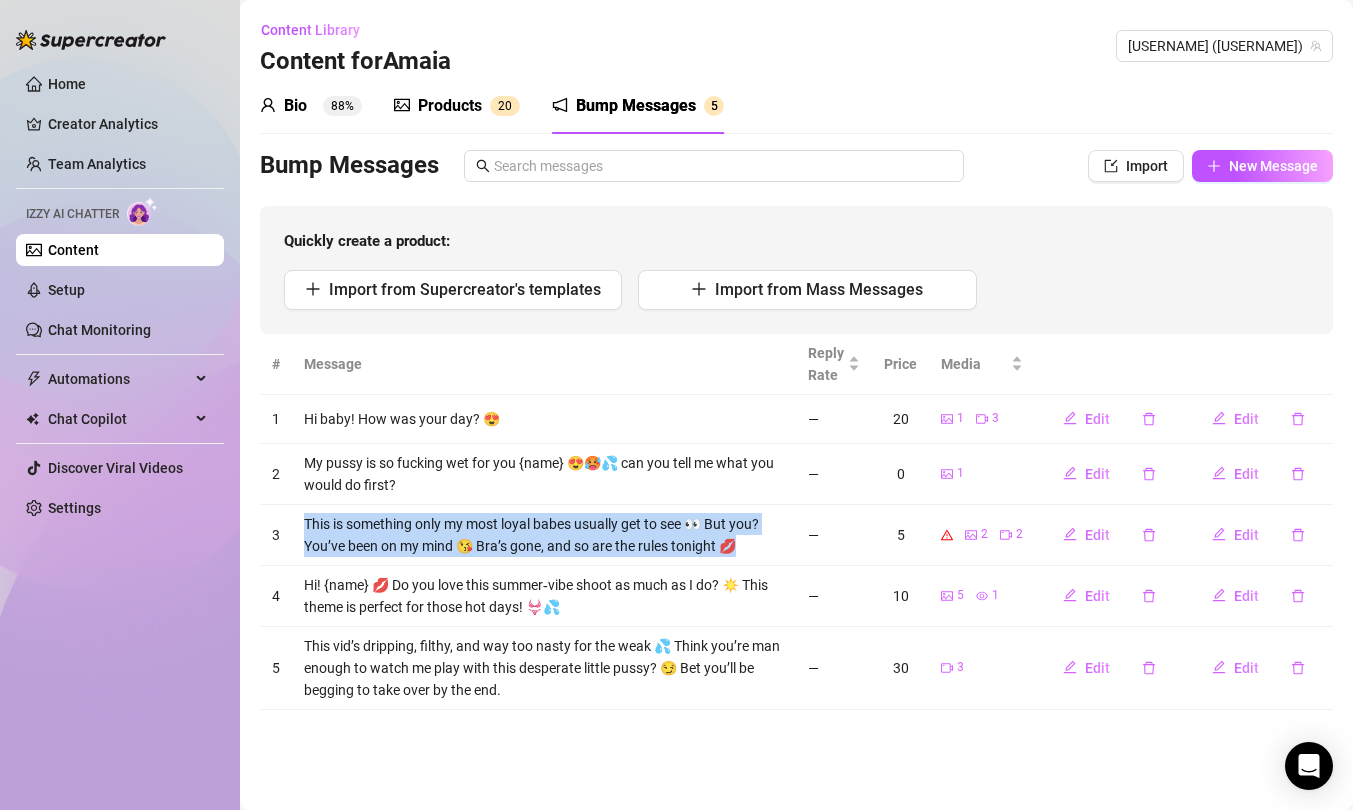 drag, startPoint x: 731, startPoint y: 508, endPoint x: 752, endPoint y: 559, distance: 55.154327 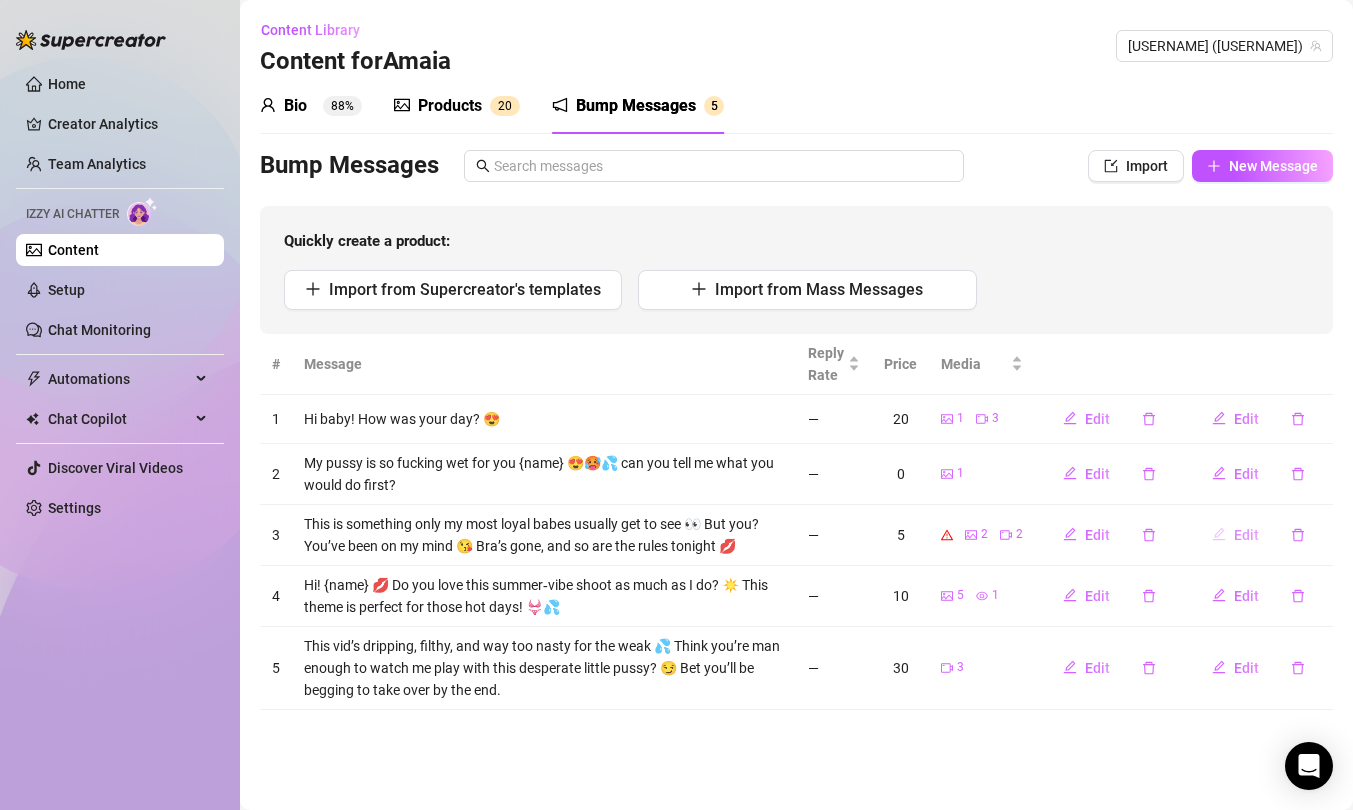click on "Edit" at bounding box center [1246, 535] 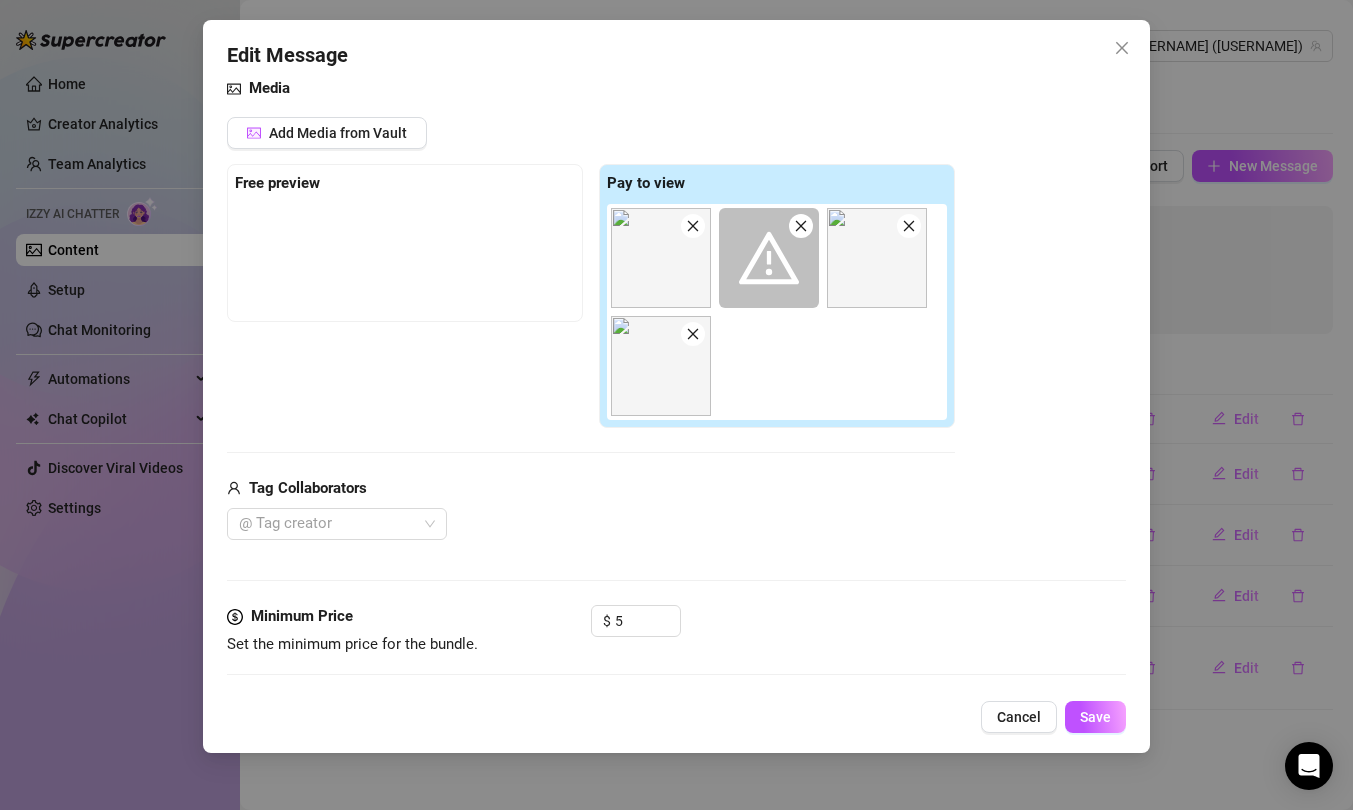 scroll, scrollTop: 128, scrollLeft: 0, axis: vertical 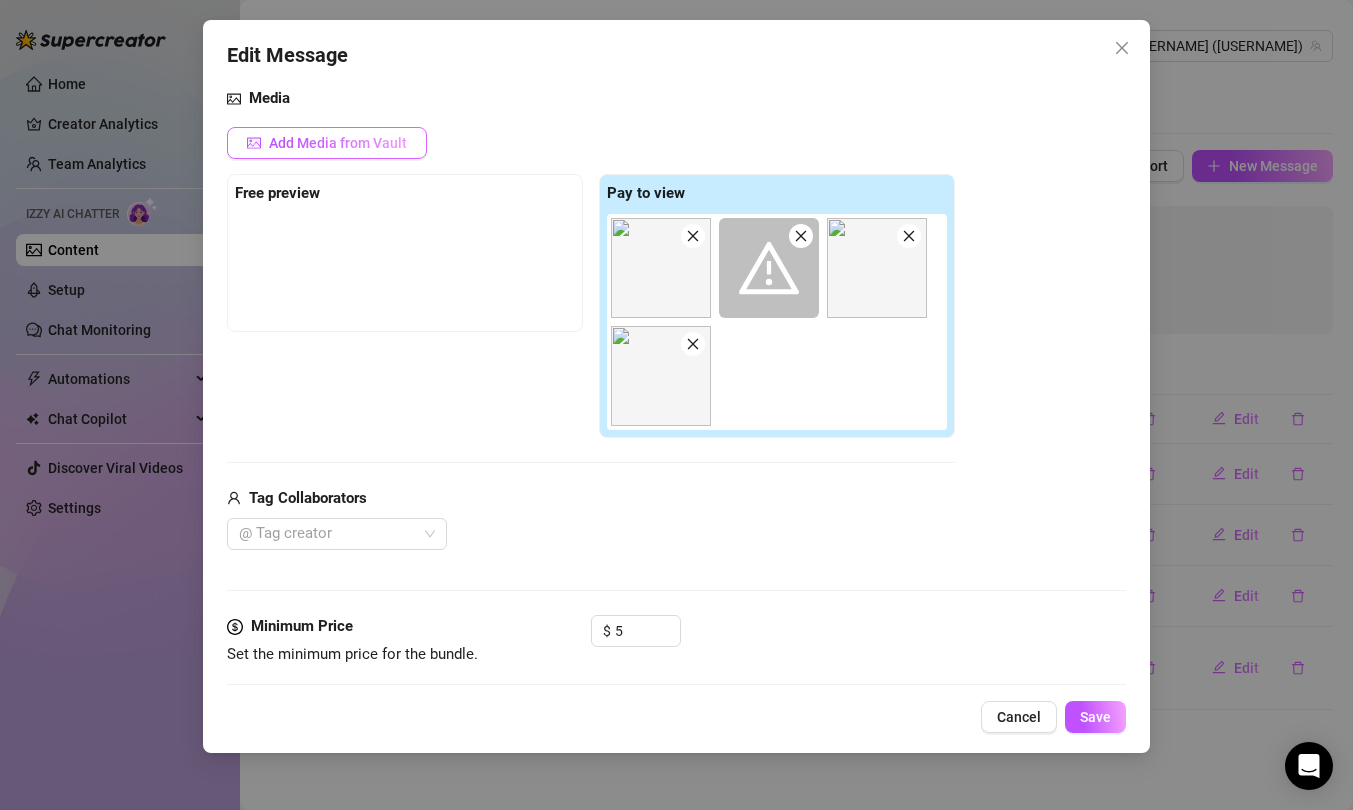 click on "Add Media from Vault" at bounding box center (338, 143) 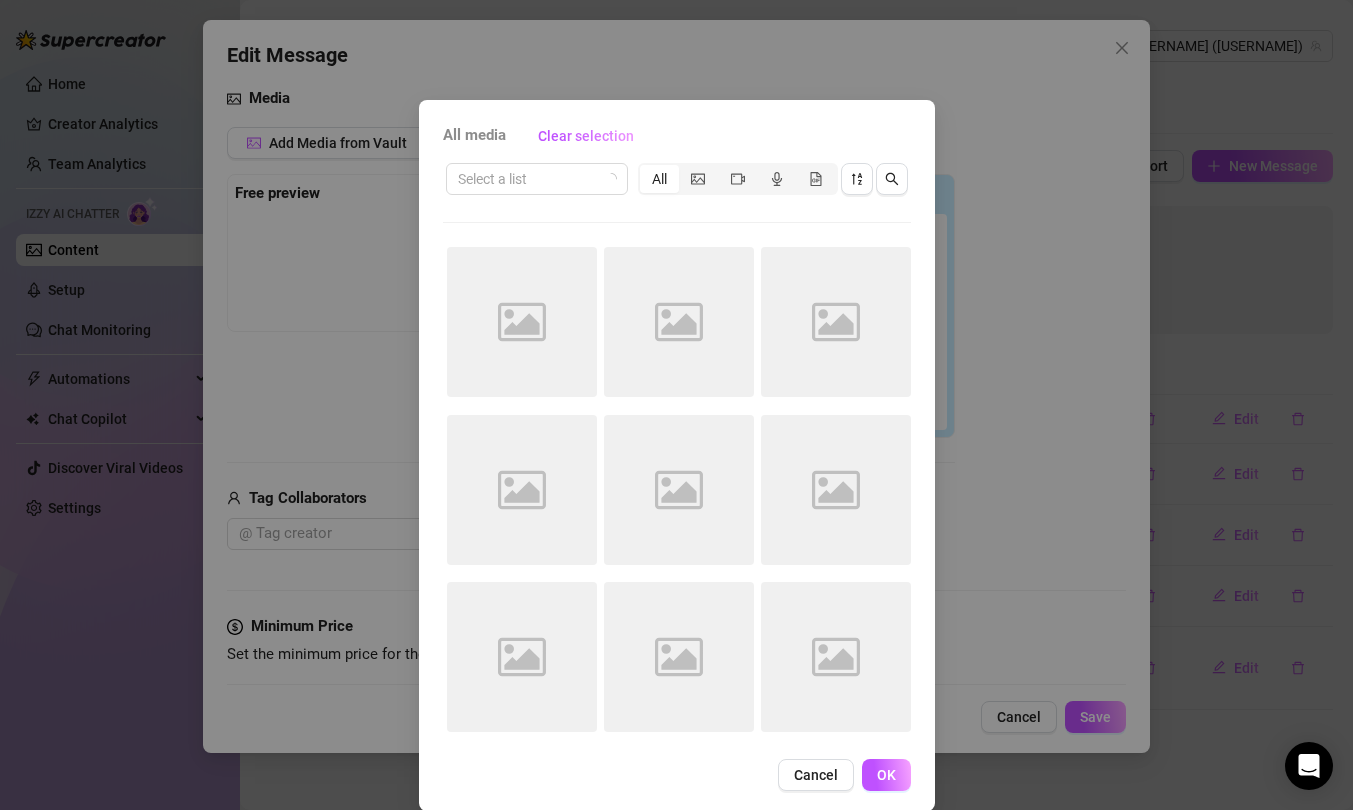 click on "All media Clear selection Select a list All Image placeholder Image placeholder Image placeholder Image placeholder Image placeholder Image placeholder Image placeholder Image placeholder Image placeholder Cancel OK" at bounding box center [676, 405] 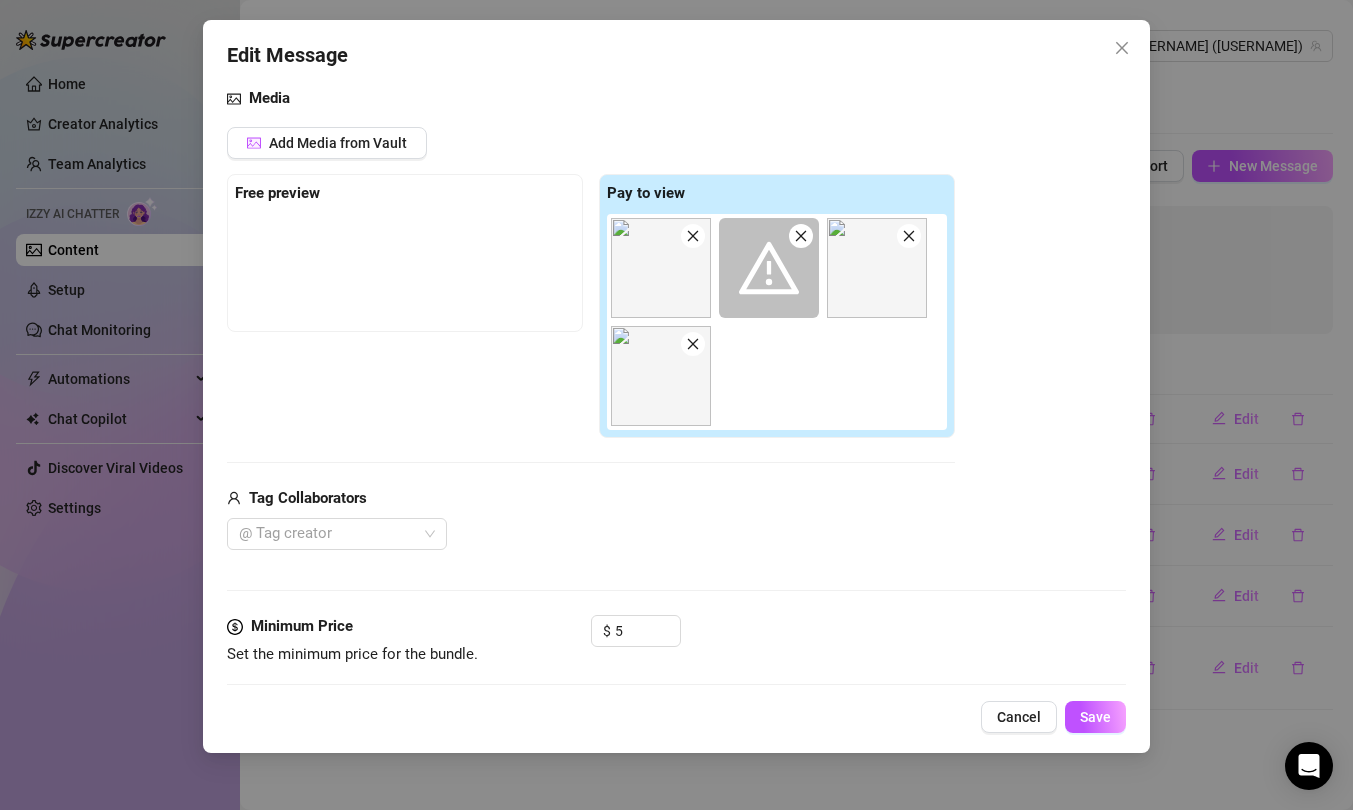 click at bounding box center [877, 268] 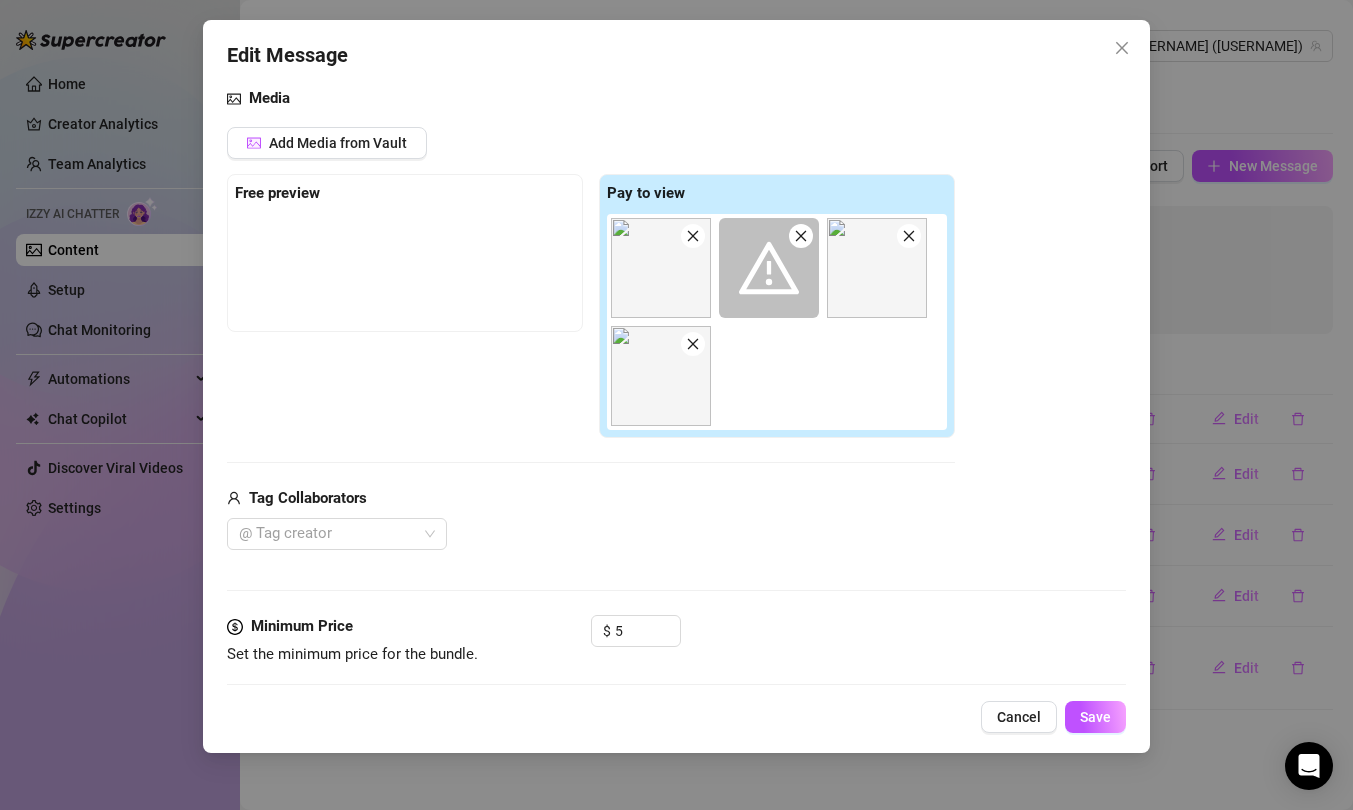 click at bounding box center (909, 236) 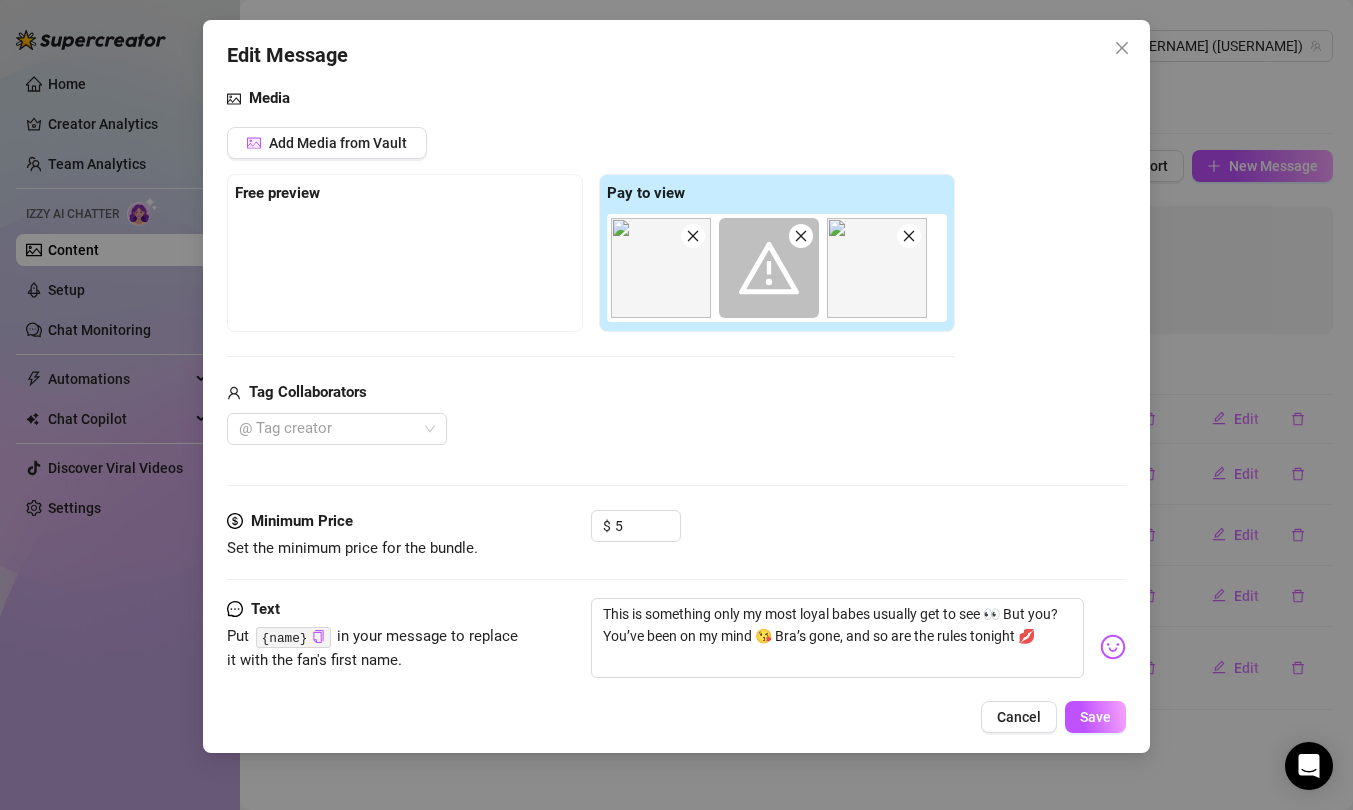 click at bounding box center (801, 236) 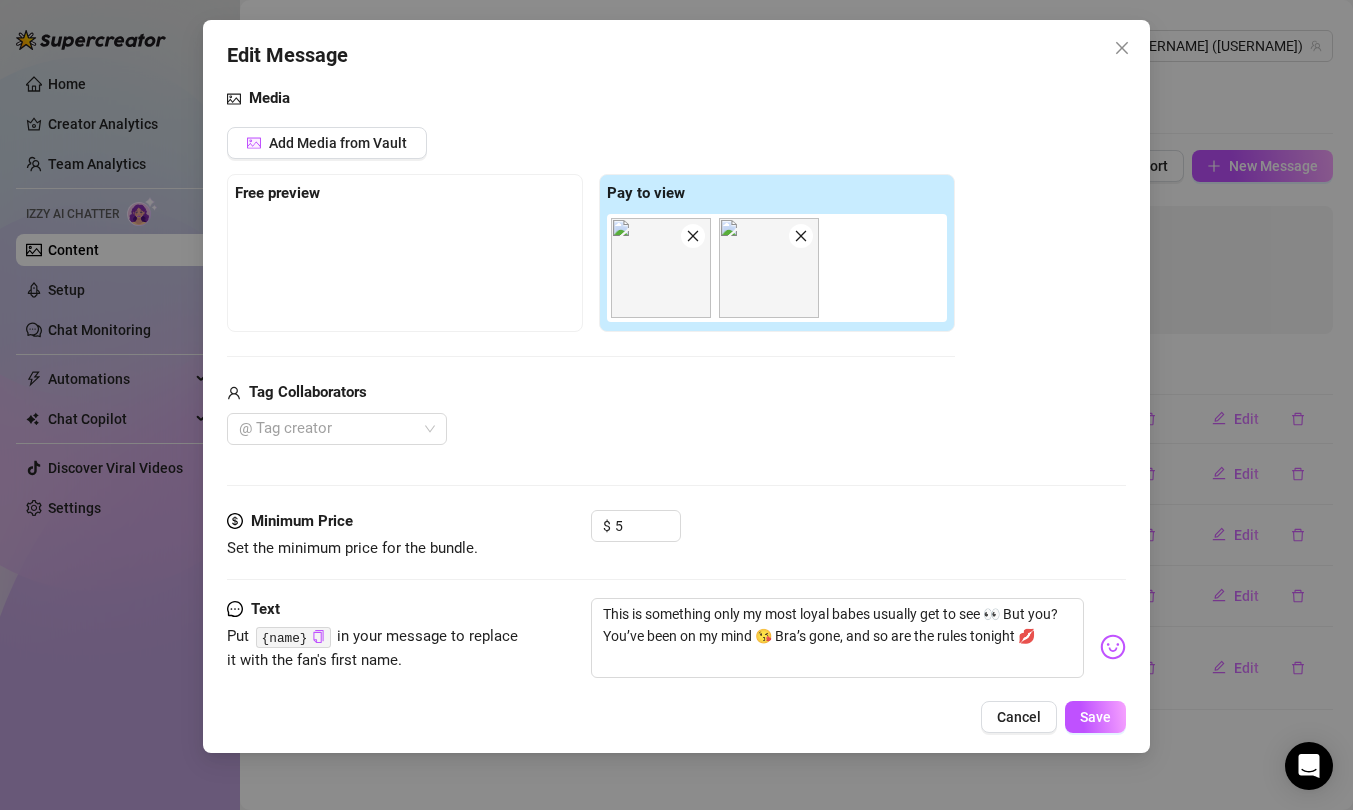 click 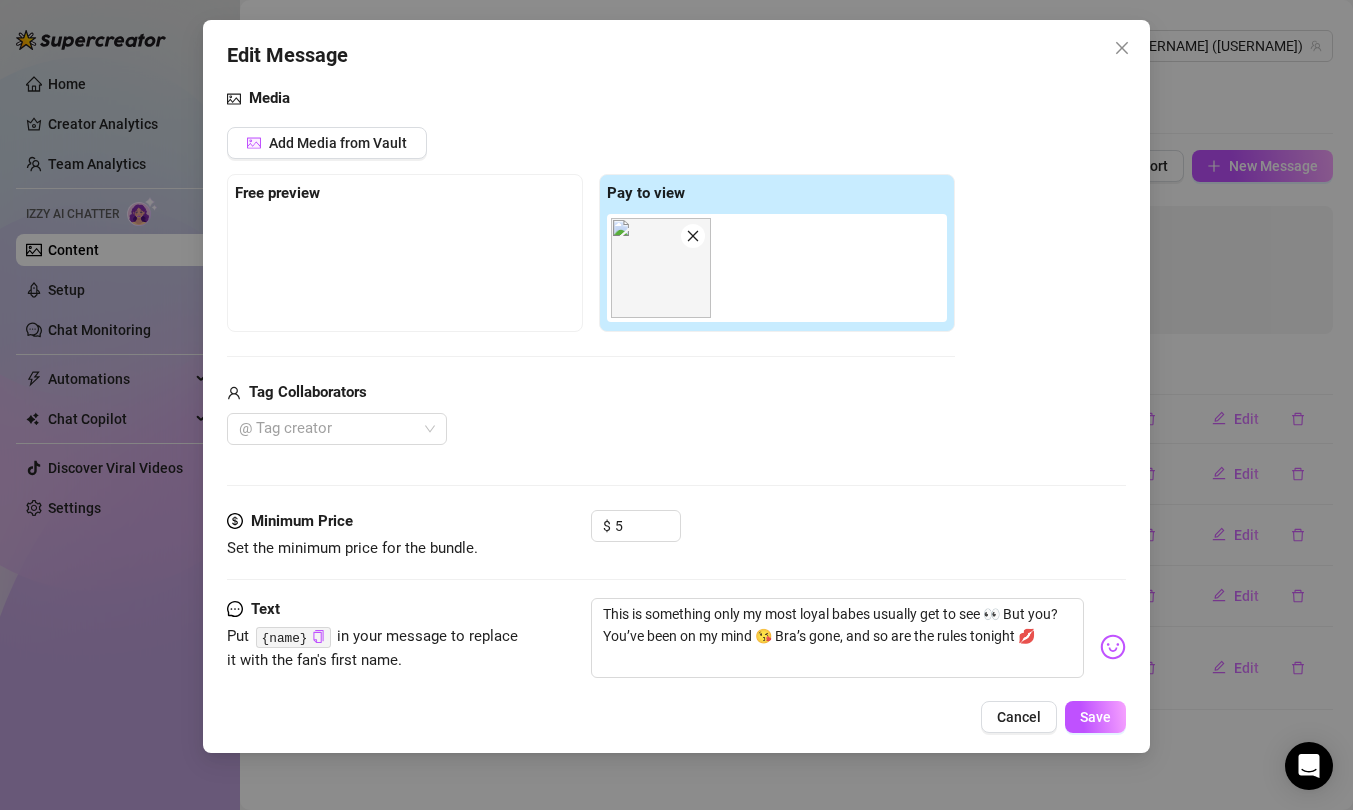 click at bounding box center [693, 236] 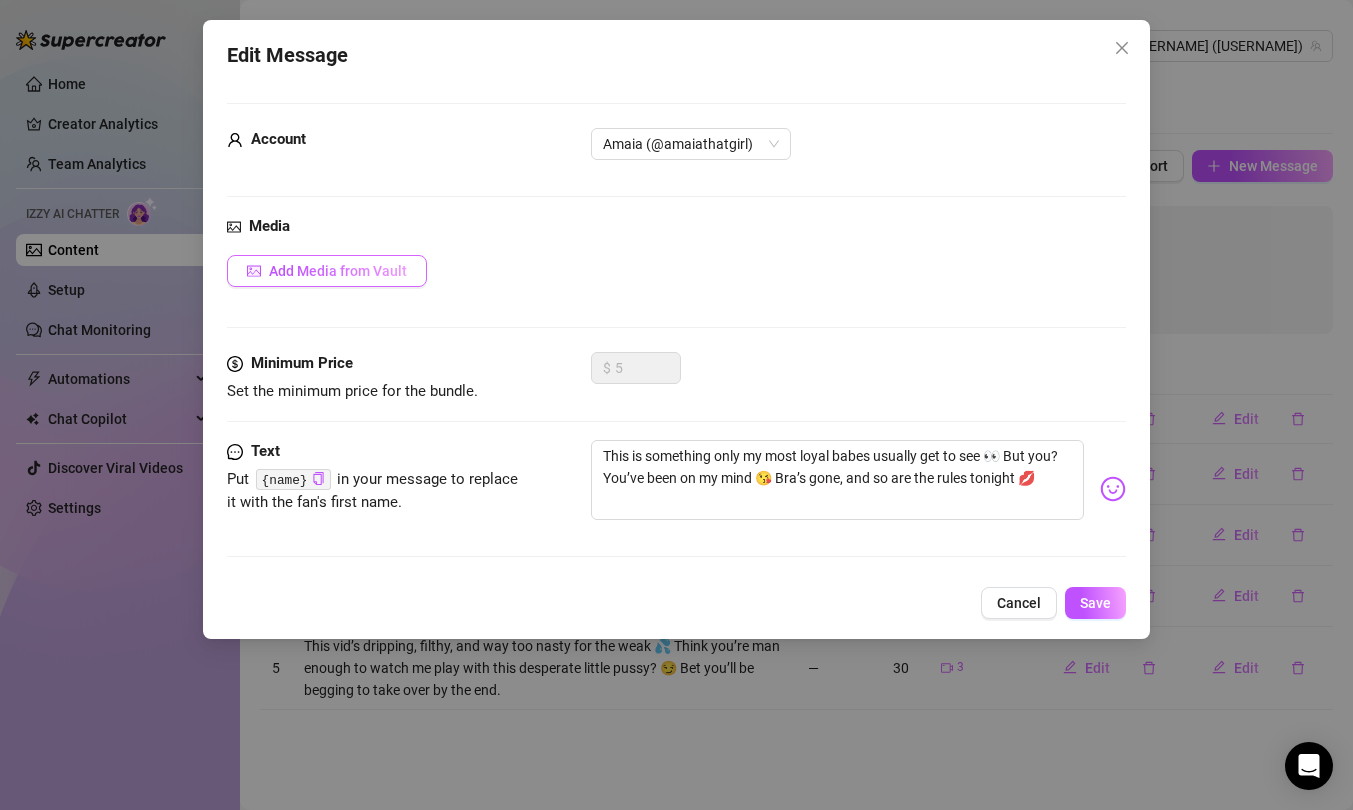 click on "Add Media from Vault" at bounding box center [338, 271] 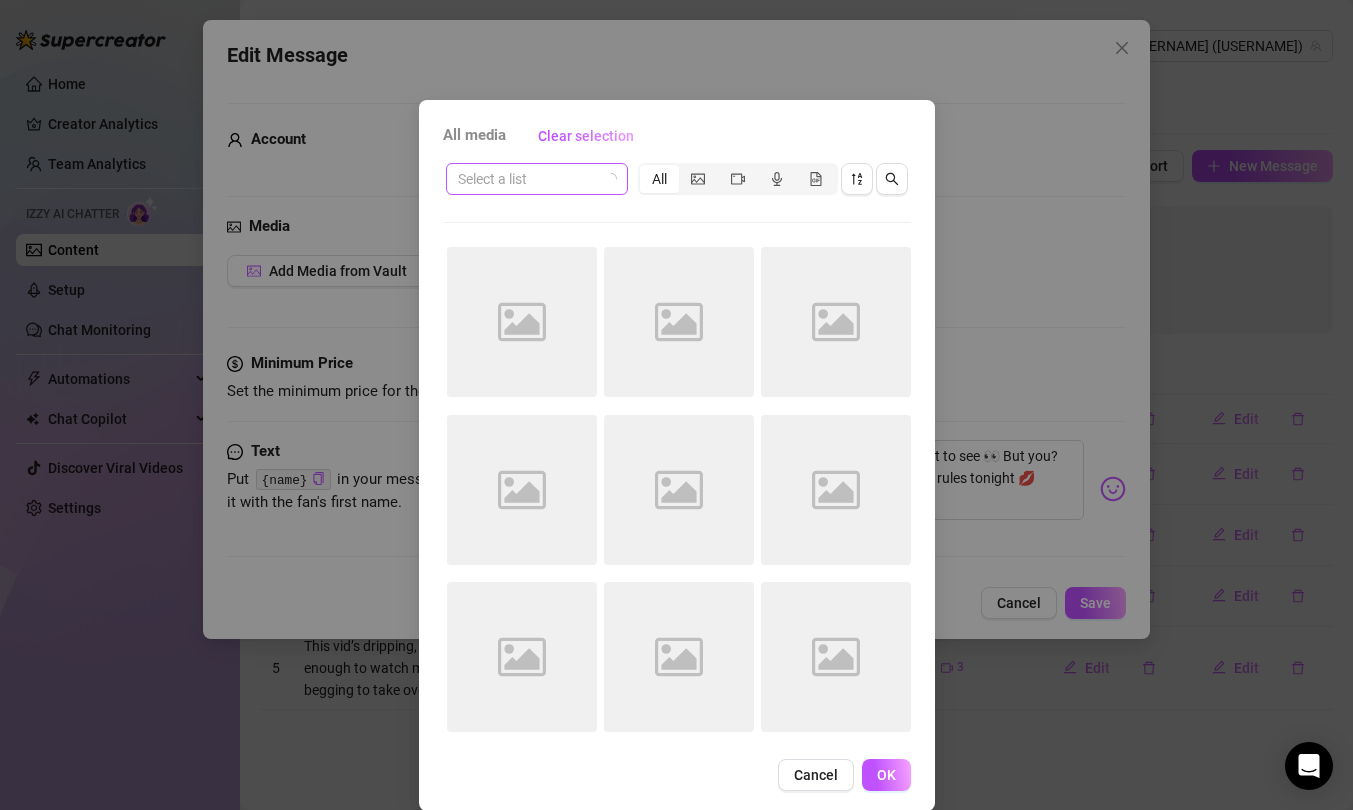 click at bounding box center [528, 179] 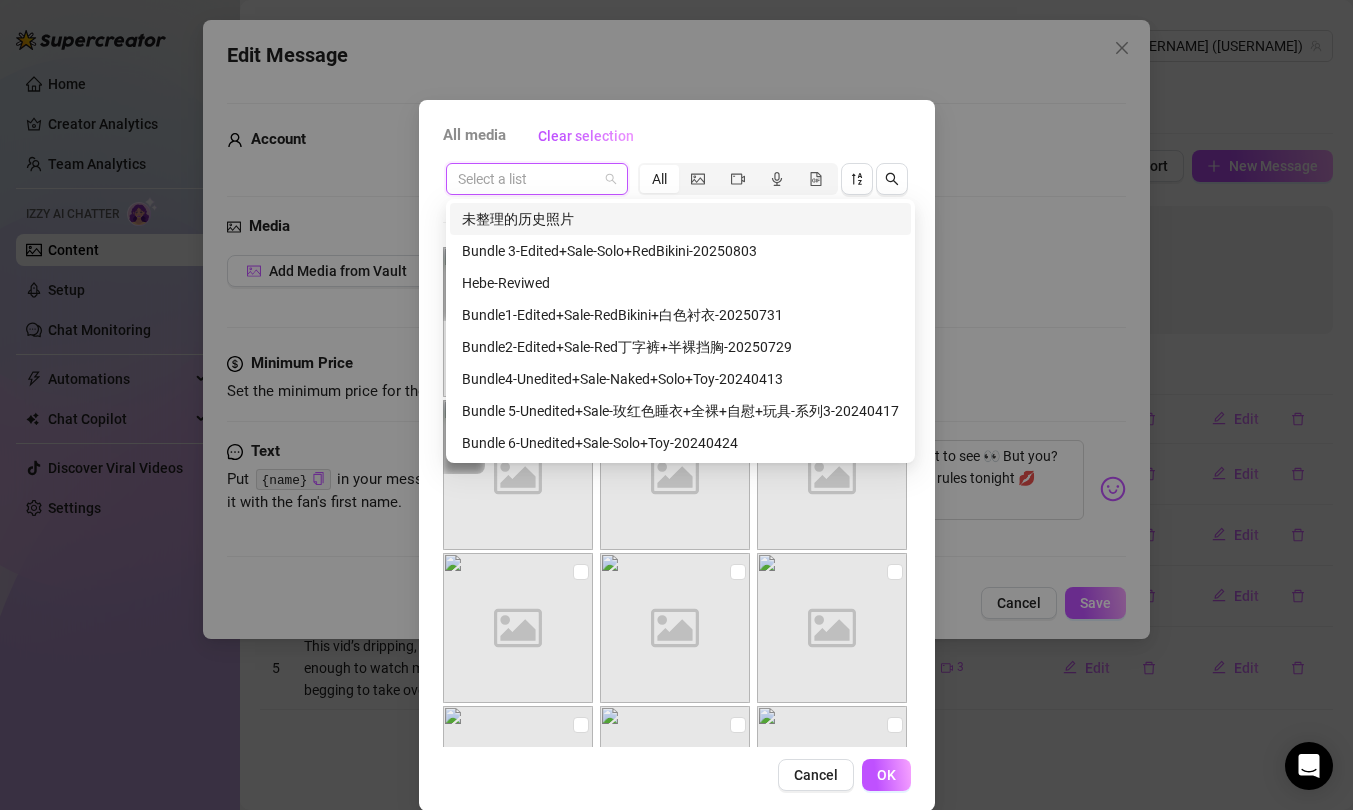 click at bounding box center (528, 179) 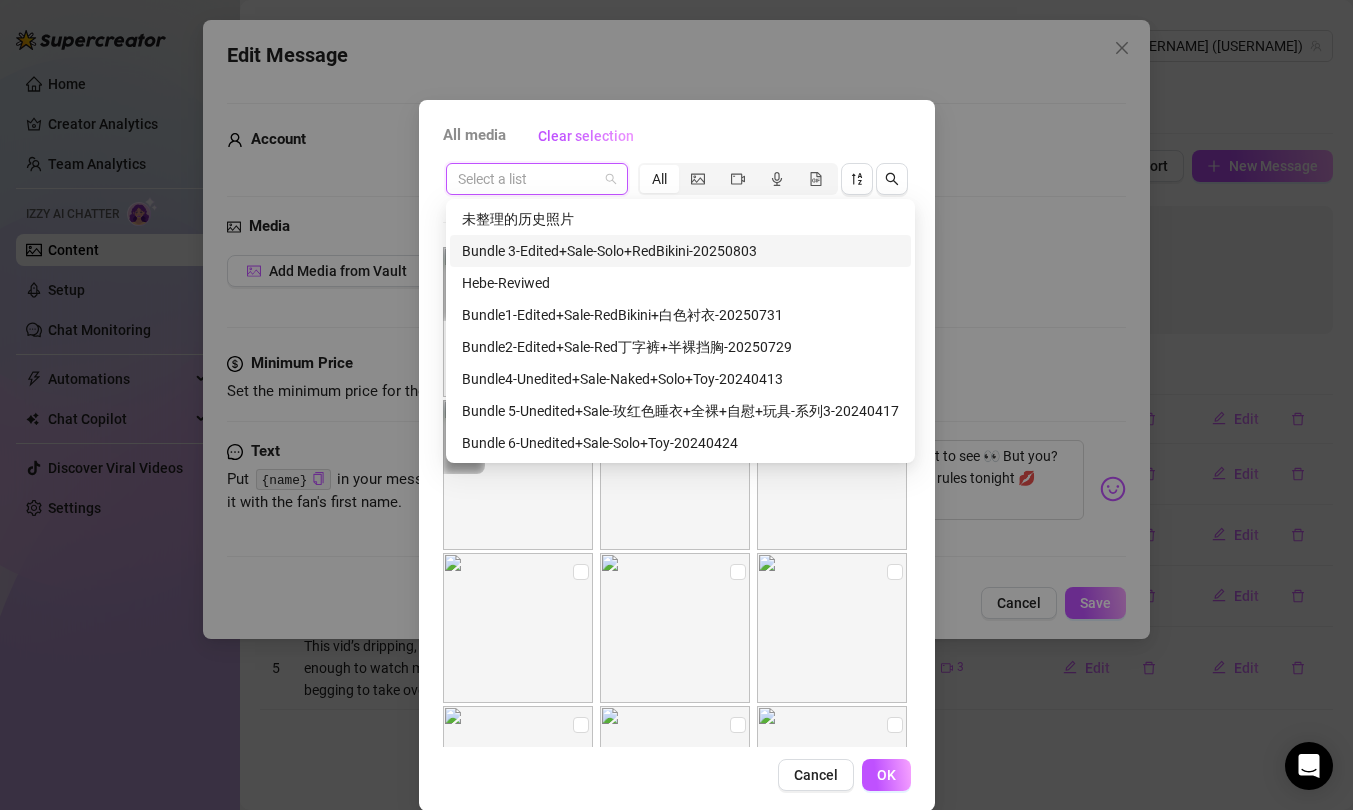 click on "Bundle 3-Edited+Sale-Solo+RedBikini-20250803" at bounding box center [680, 251] 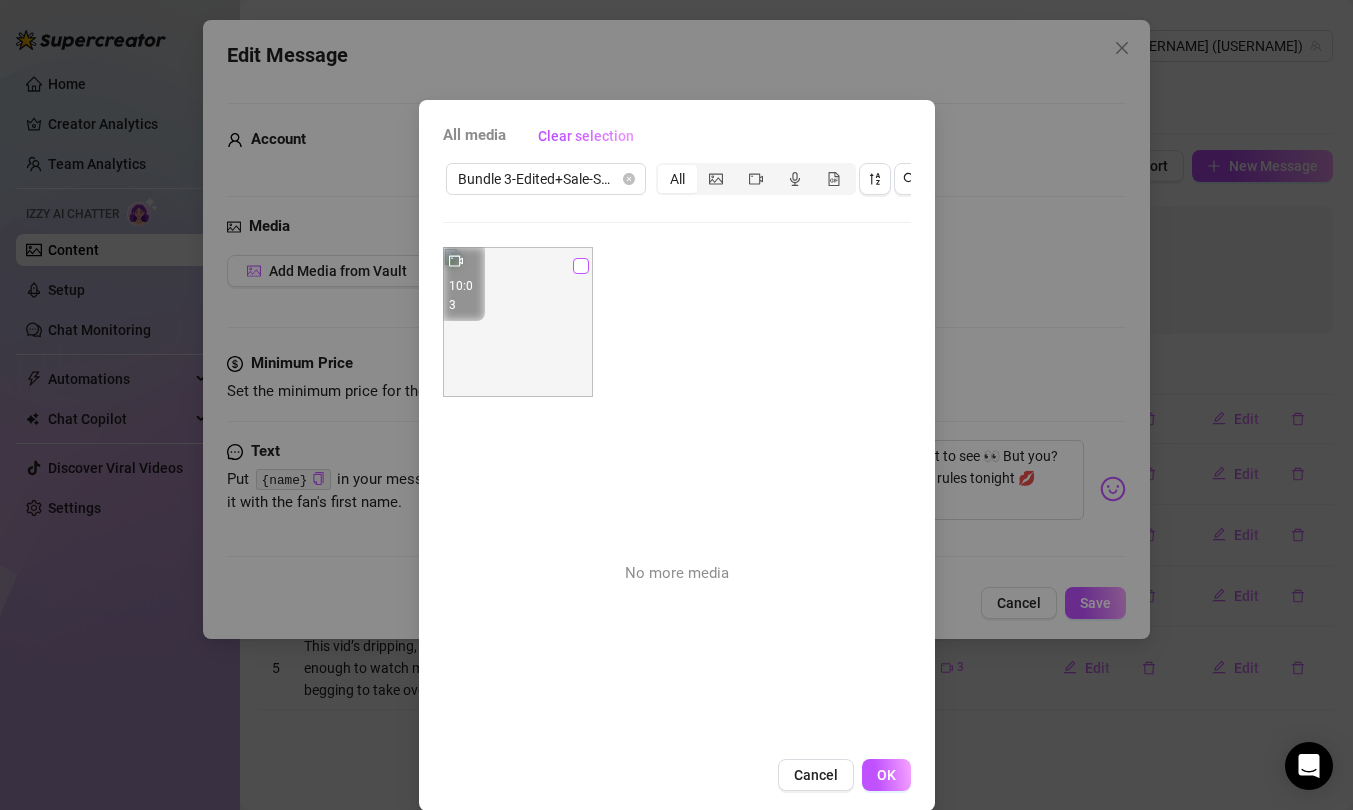 click at bounding box center [581, 266] 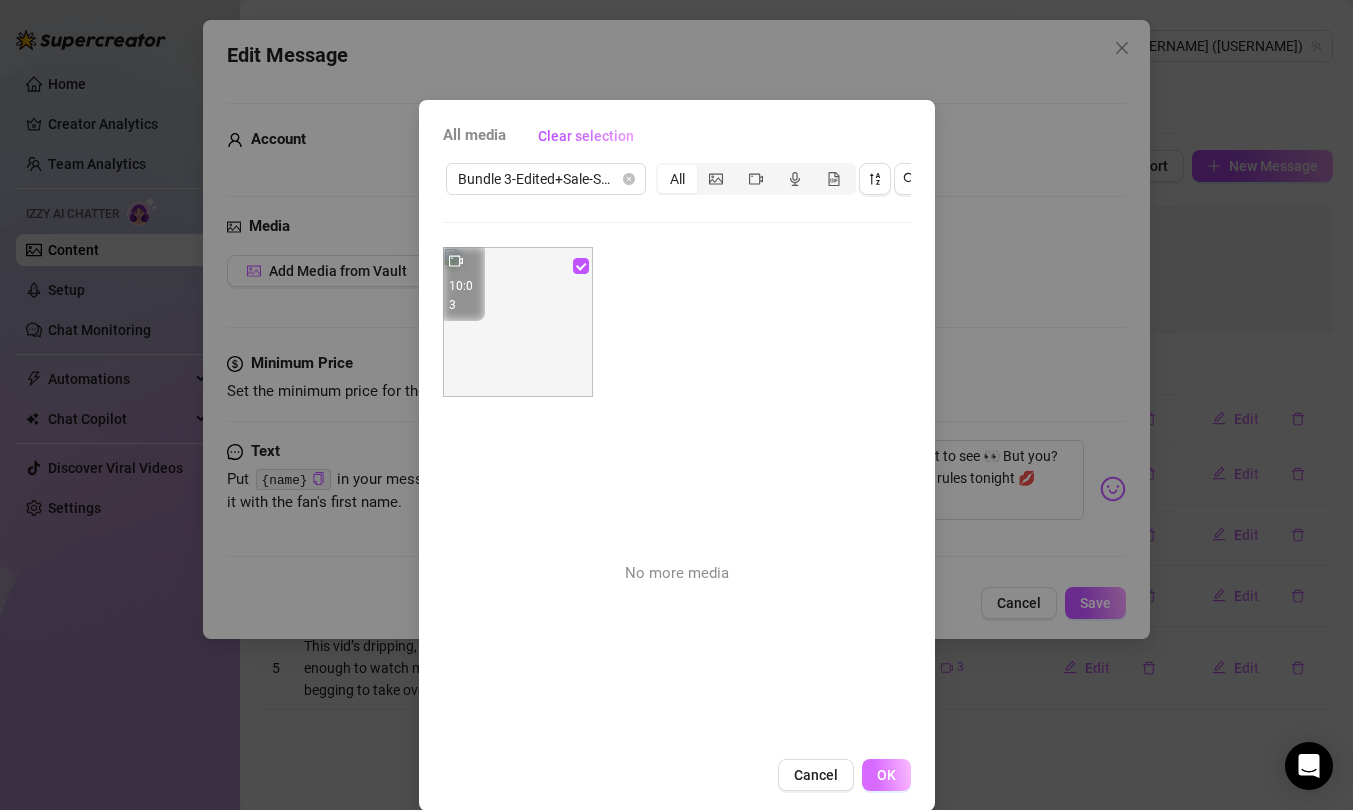 click on "OK" at bounding box center [886, 775] 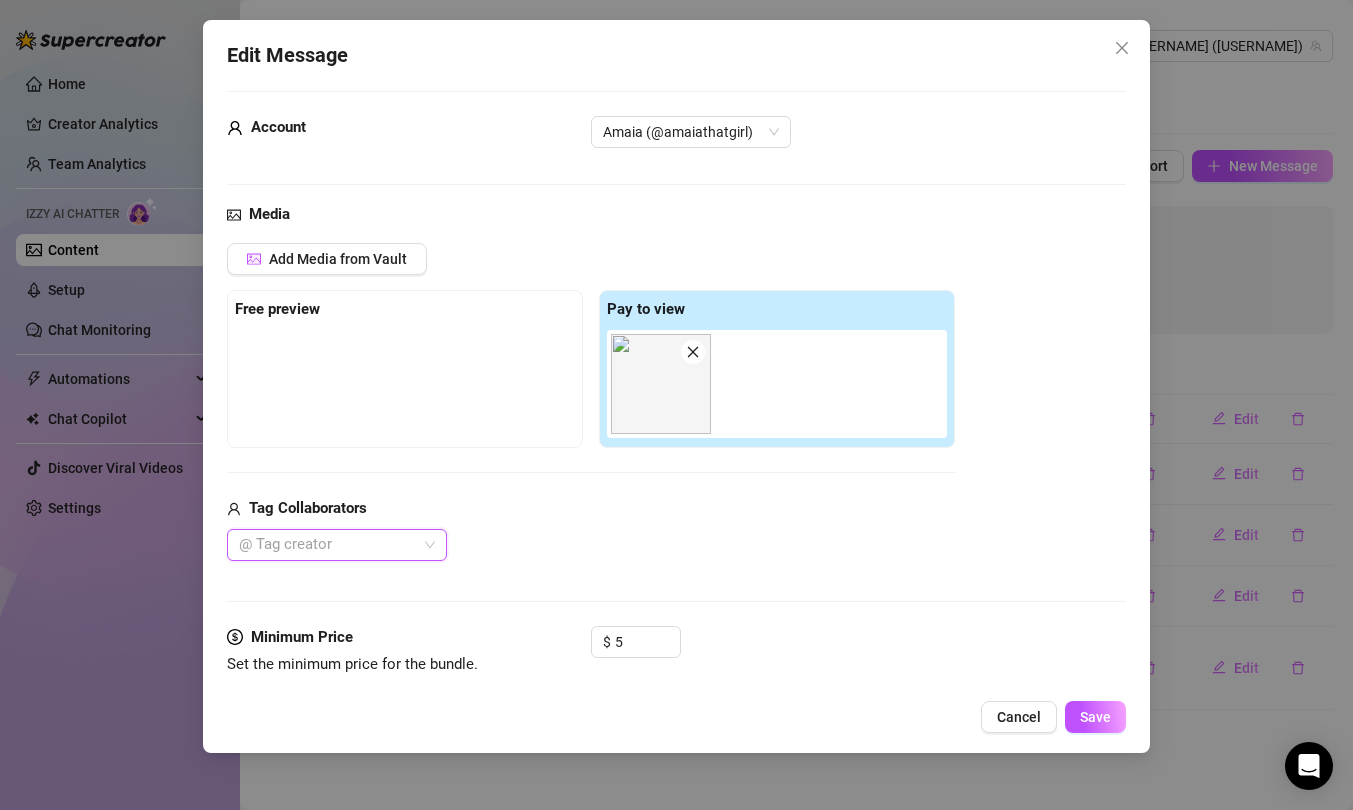 scroll, scrollTop: 171, scrollLeft: 0, axis: vertical 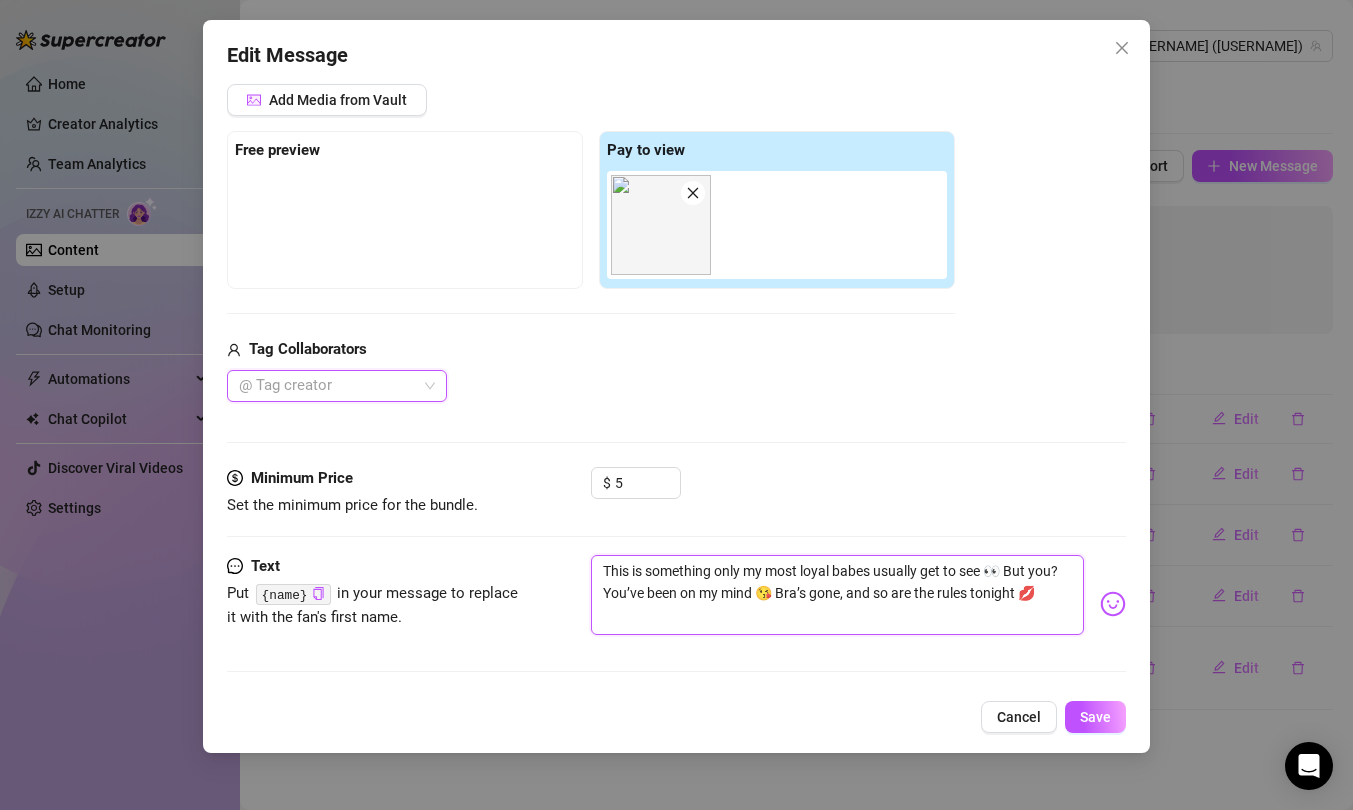 click on "This is something only my most loyal babes usually get to see 👀 But you? You’ve been on my mind 😘 Bra’s gone, and so are the rules tonight 💋" at bounding box center [837, 595] 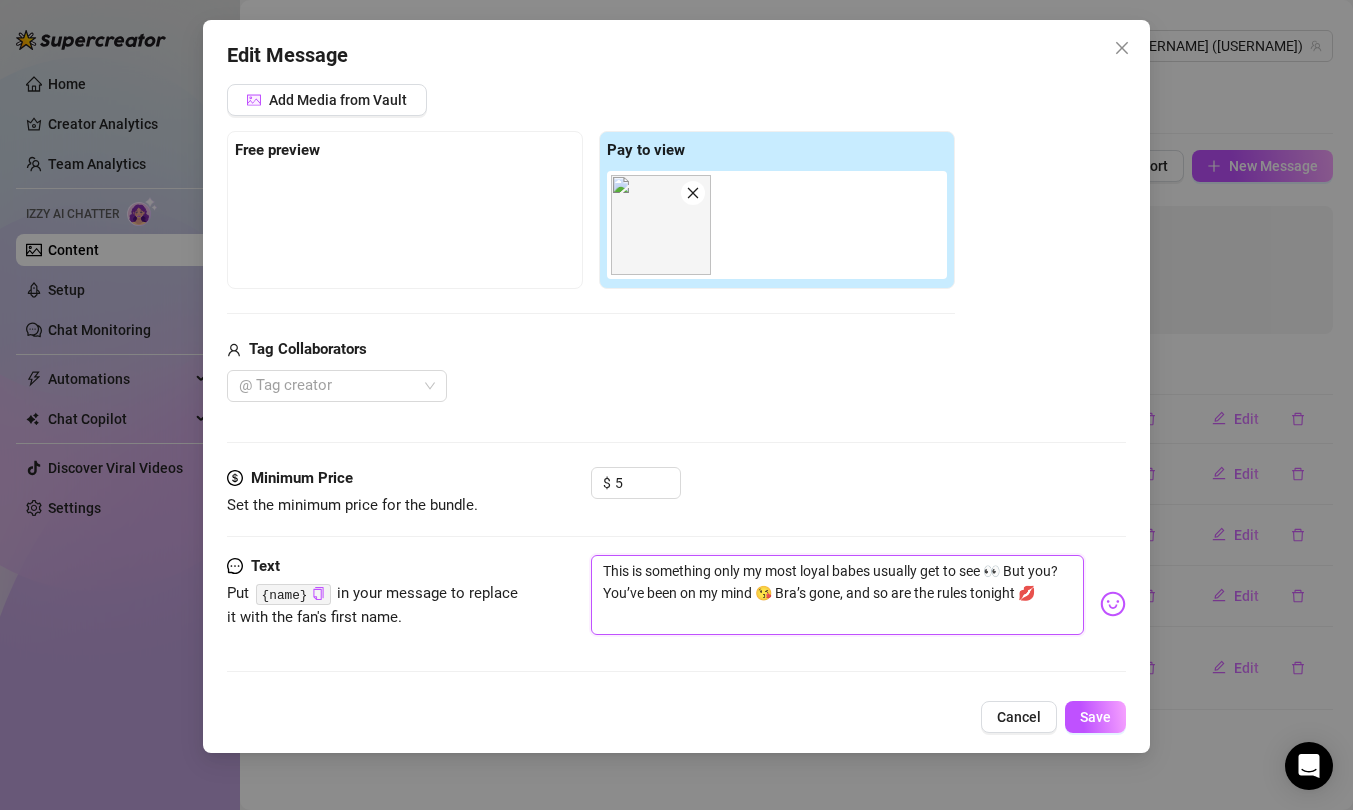 click on "This is something only my most loyal babes usually get to see 👀 But you? You’ve been on my mind 😘 Bra’s gone, and so are the rules tonight 💋" at bounding box center (837, 595) 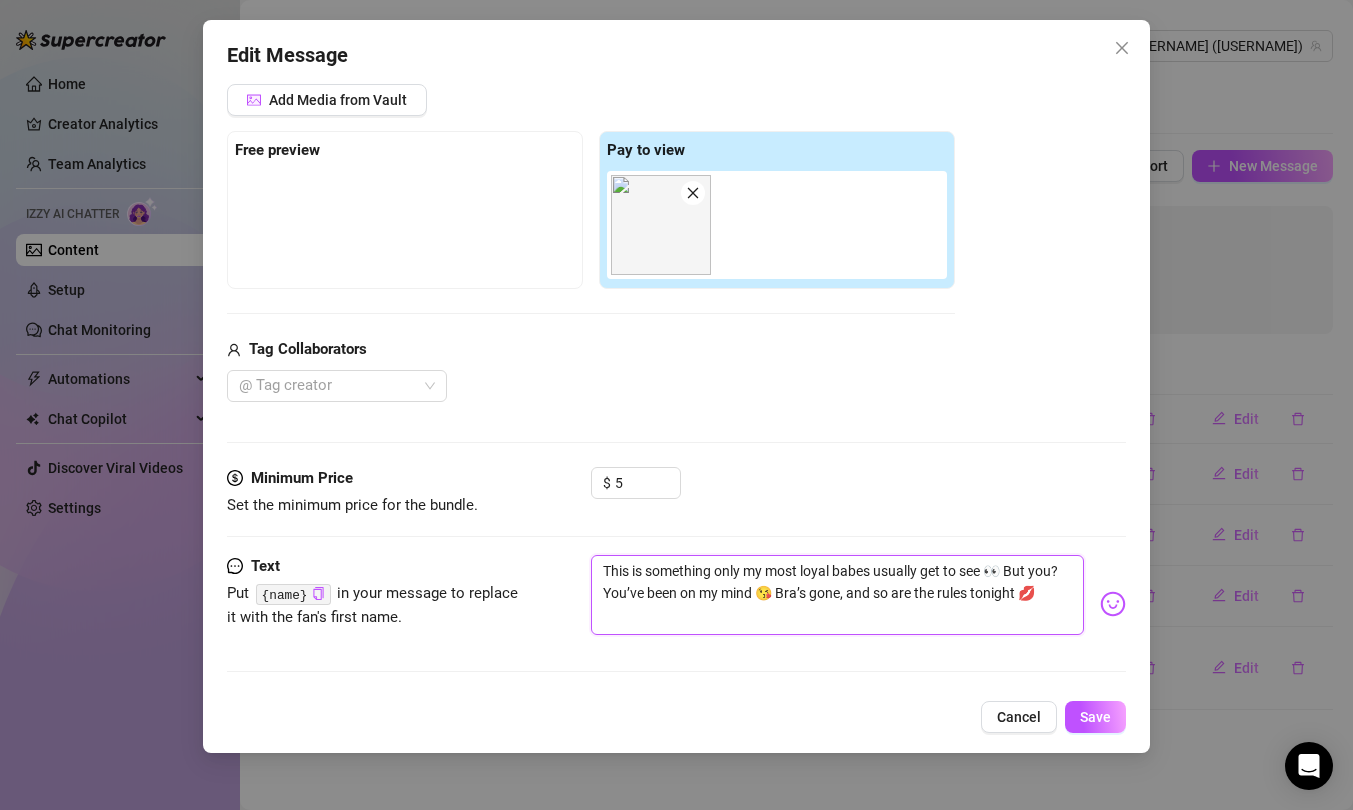 drag, startPoint x: 1047, startPoint y: 601, endPoint x: 1007, endPoint y: 565, distance: 53.814495 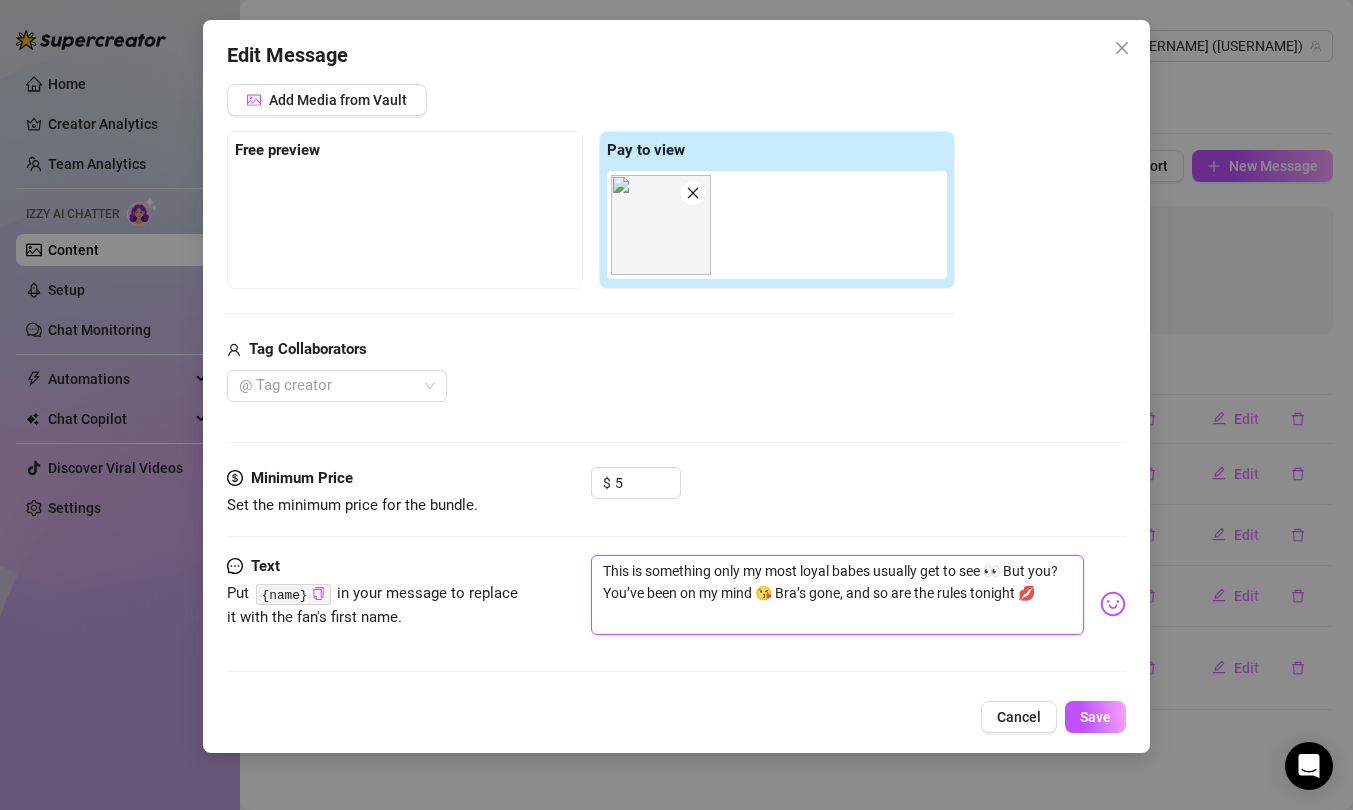 click on "This is something only my most loyal babes usually get to see 👀 But you? You’ve been on my mind 😘 Bra’s gone, and so are the rules tonight 💋" at bounding box center (837, 595) 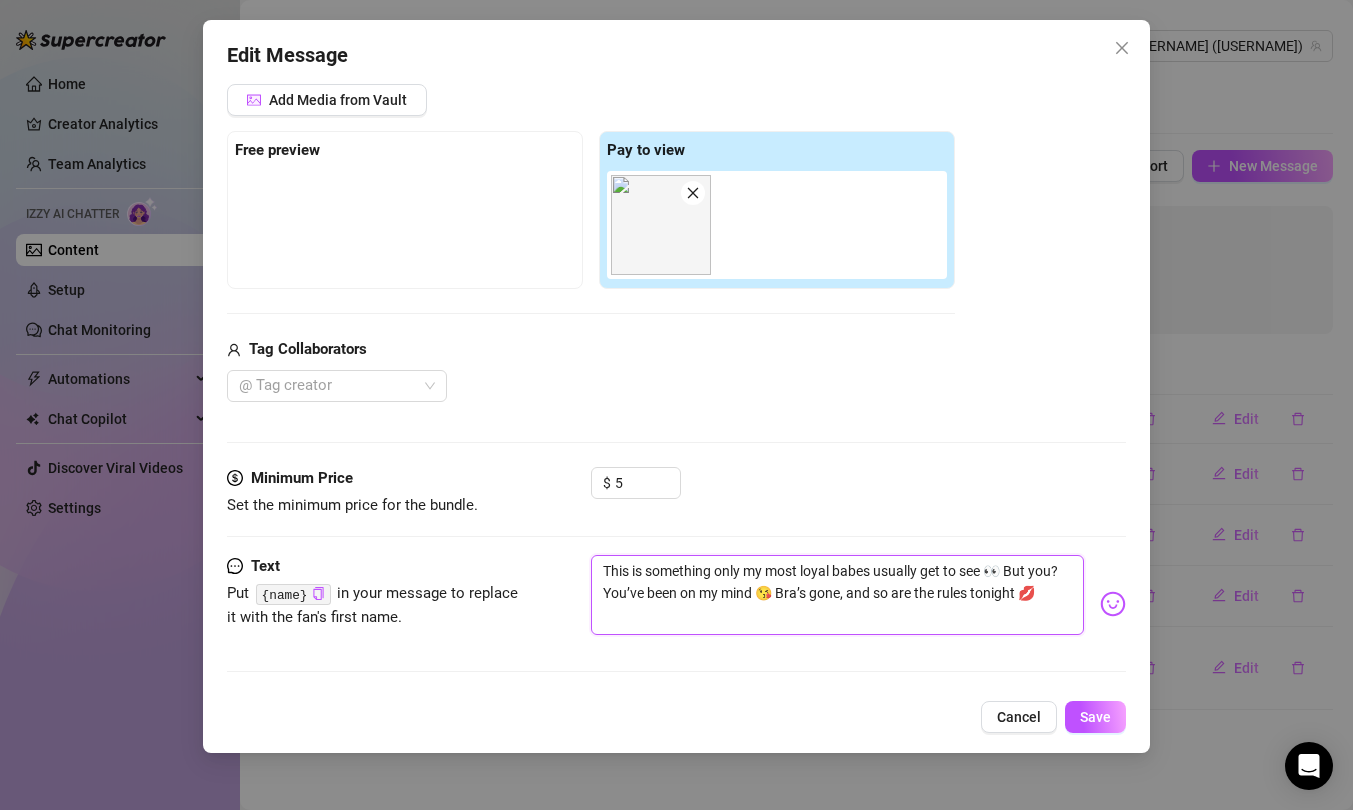 drag, startPoint x: 1008, startPoint y: 578, endPoint x: 1030, endPoint y: 596, distance: 28.42534 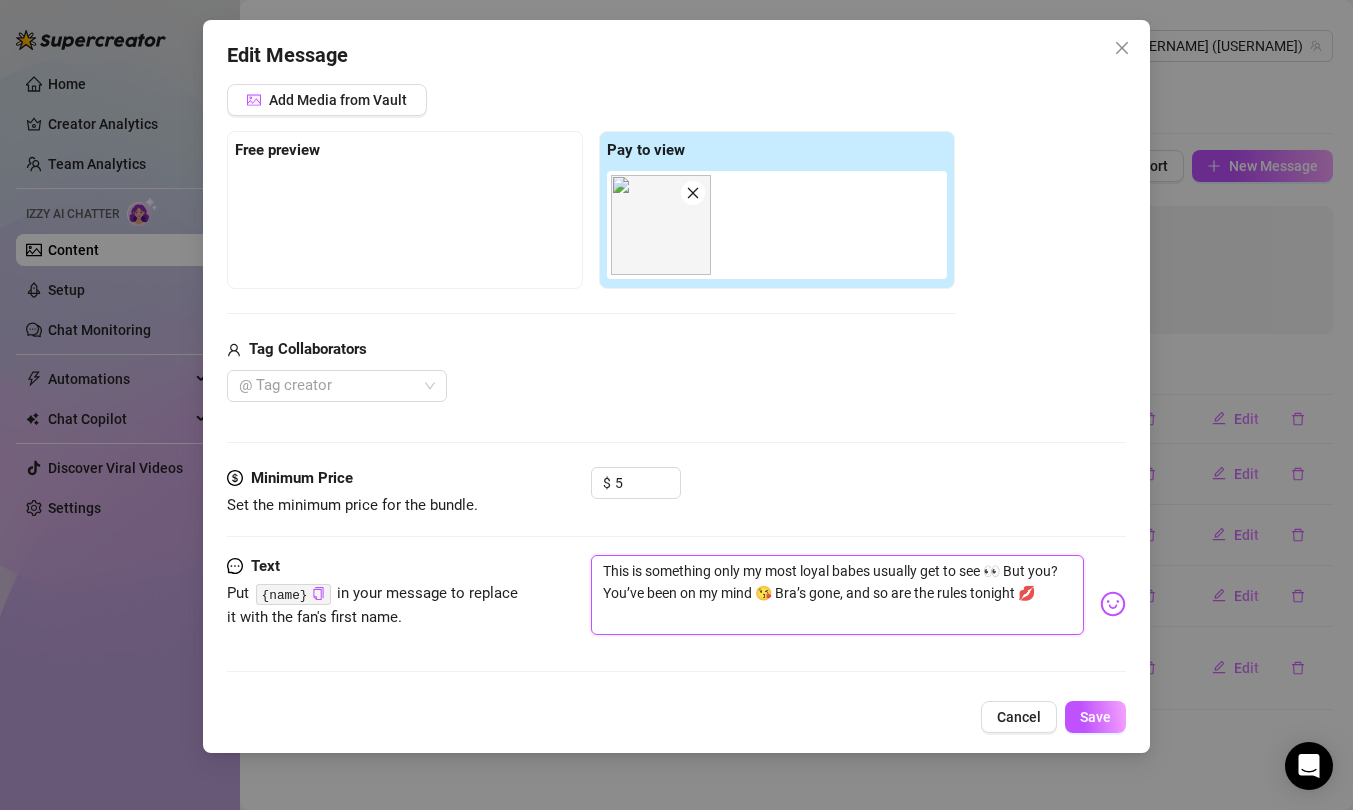 click on "This is something only my most loyal babes usually get to see 👀 But you? You’ve been on my mind 😘 Bra’s gone, and so are the rules tonight 💋" at bounding box center (837, 595) 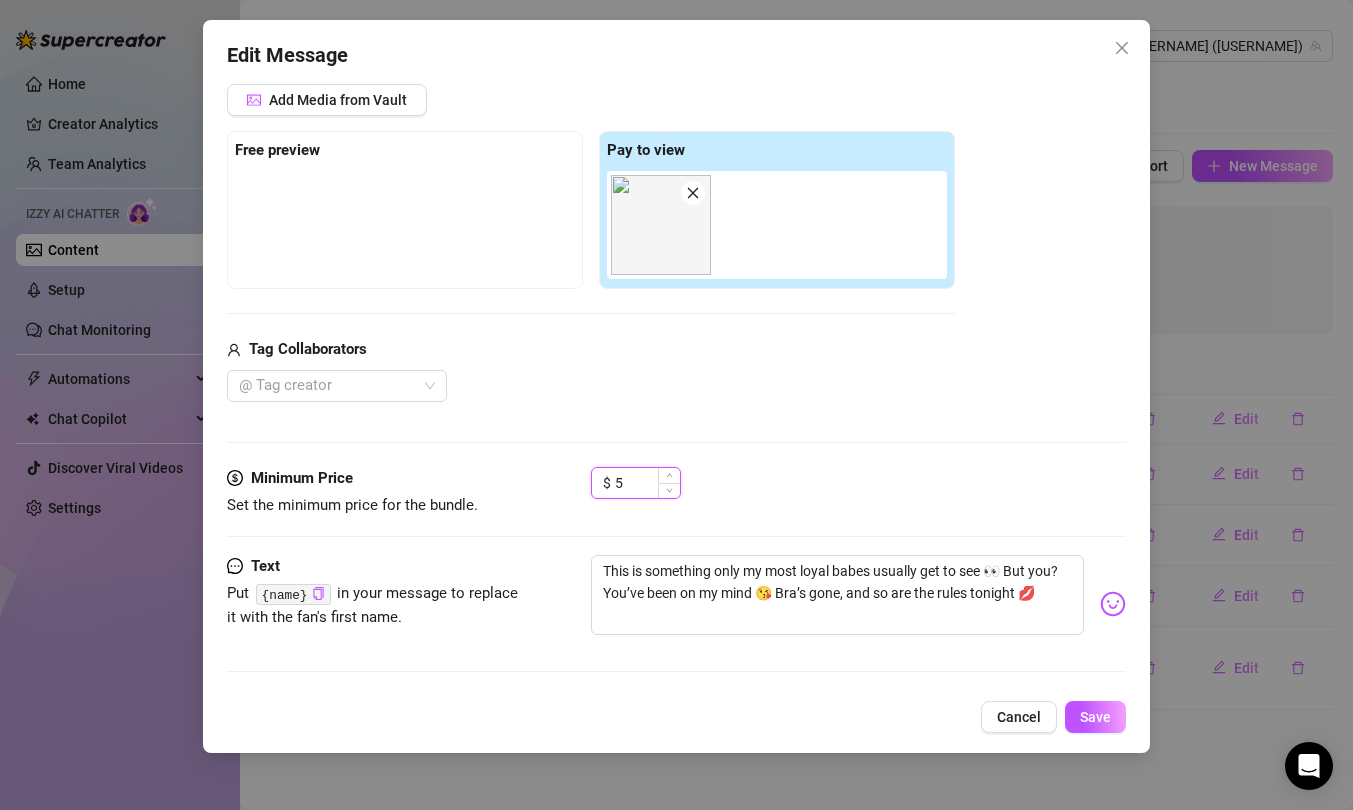 click on "5" at bounding box center (647, 483) 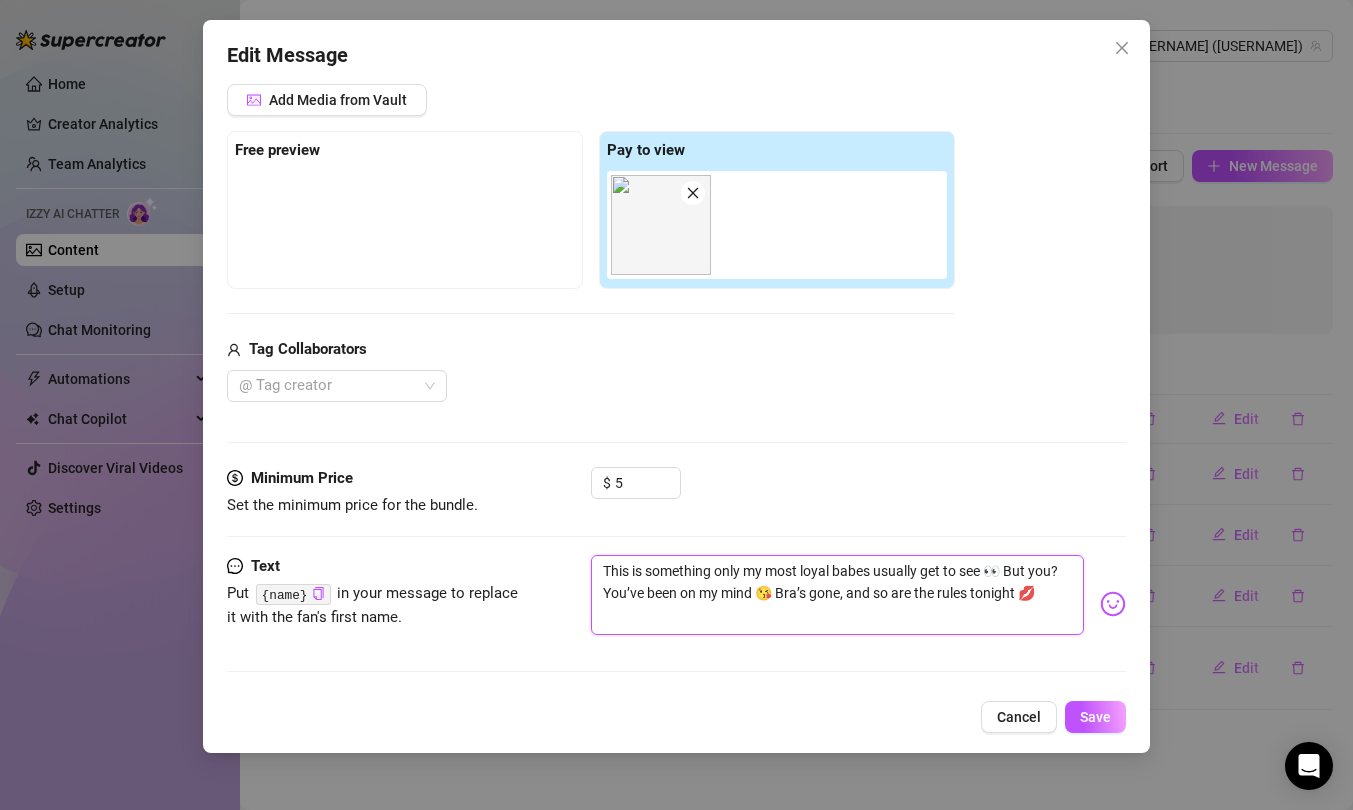 click on "This is something only my most loyal babes usually get to see 👀 But you? You’ve been on my mind 😘 Bra’s gone, and so are the rules tonight 💋" at bounding box center [837, 595] 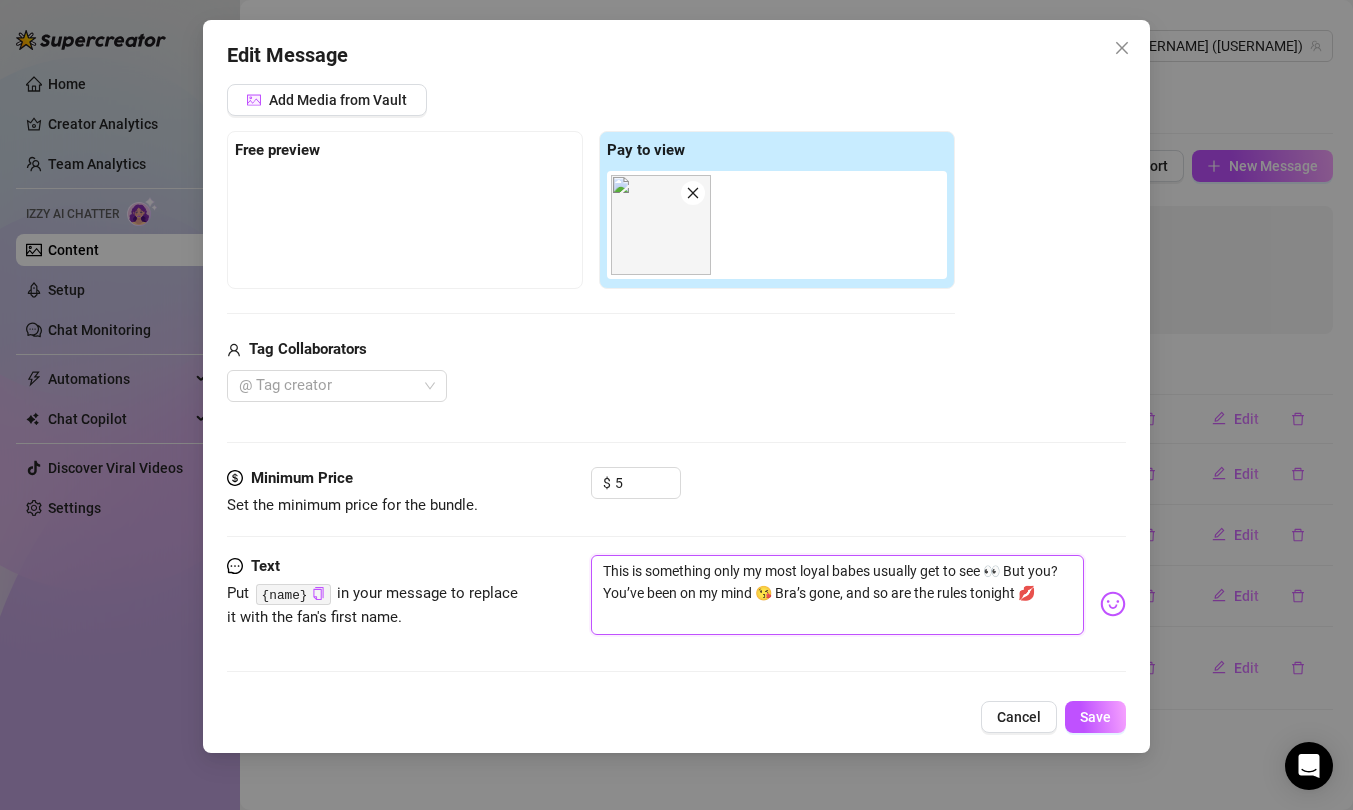 click on "This is something only my most loyal babes usually get to see 👀 But you? You’ve been on my mind 😘 Bra’s gone, and so are the rules tonight 💋" at bounding box center (837, 595) 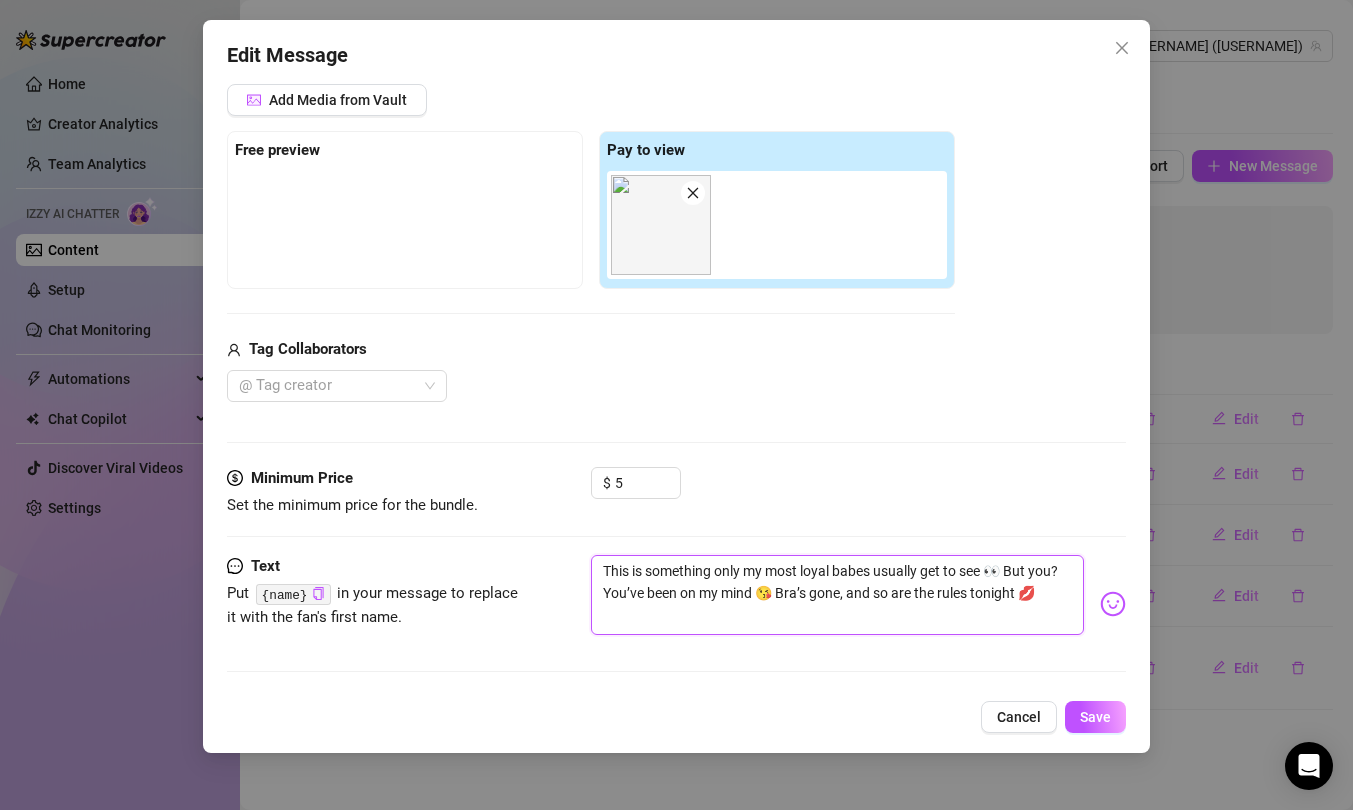 drag, startPoint x: 973, startPoint y: 592, endPoint x: 1015, endPoint y: 587, distance: 42.296574 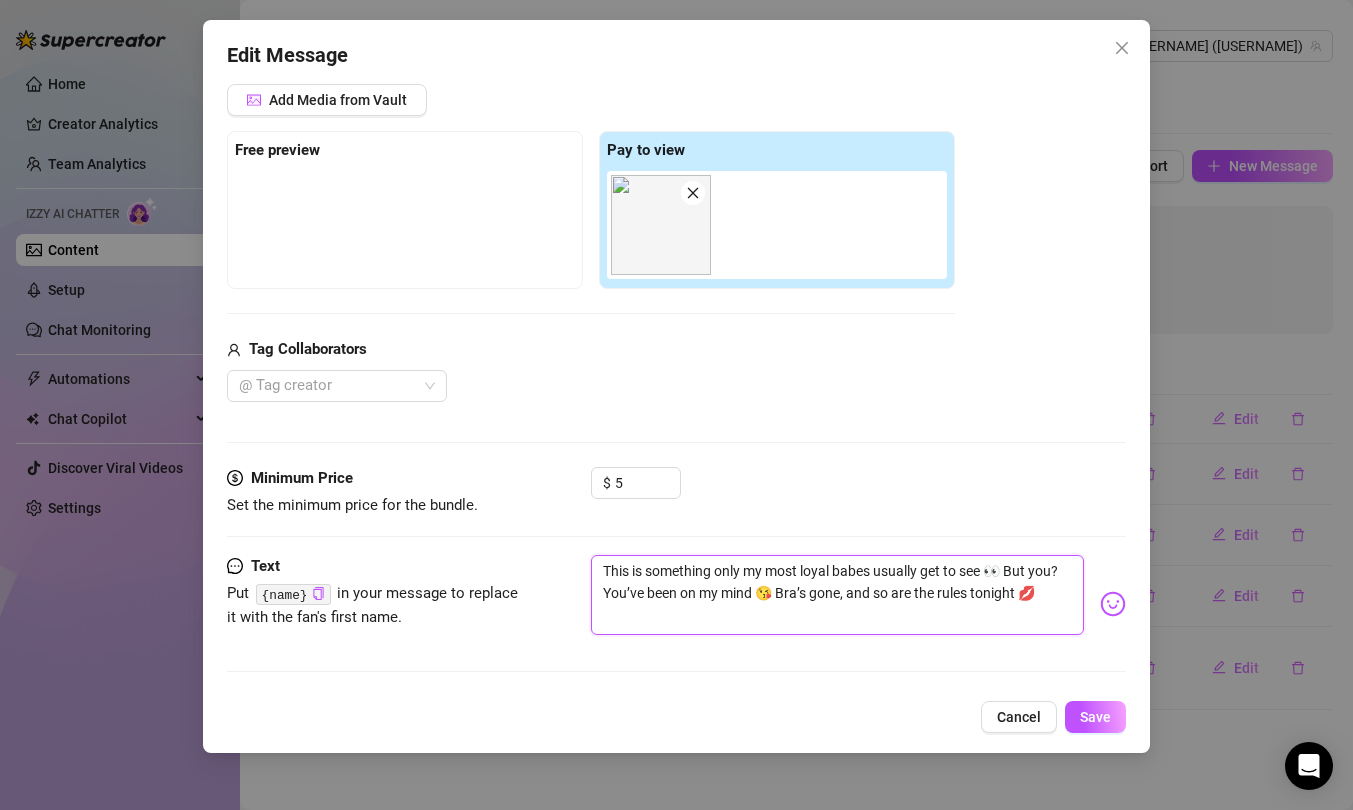 click on "This is something only my most loyal babes usually get to see 👀 But you? You’ve been on my mind 😘 Bra’s gone, and so are the rules tonight 💋" at bounding box center [837, 595] 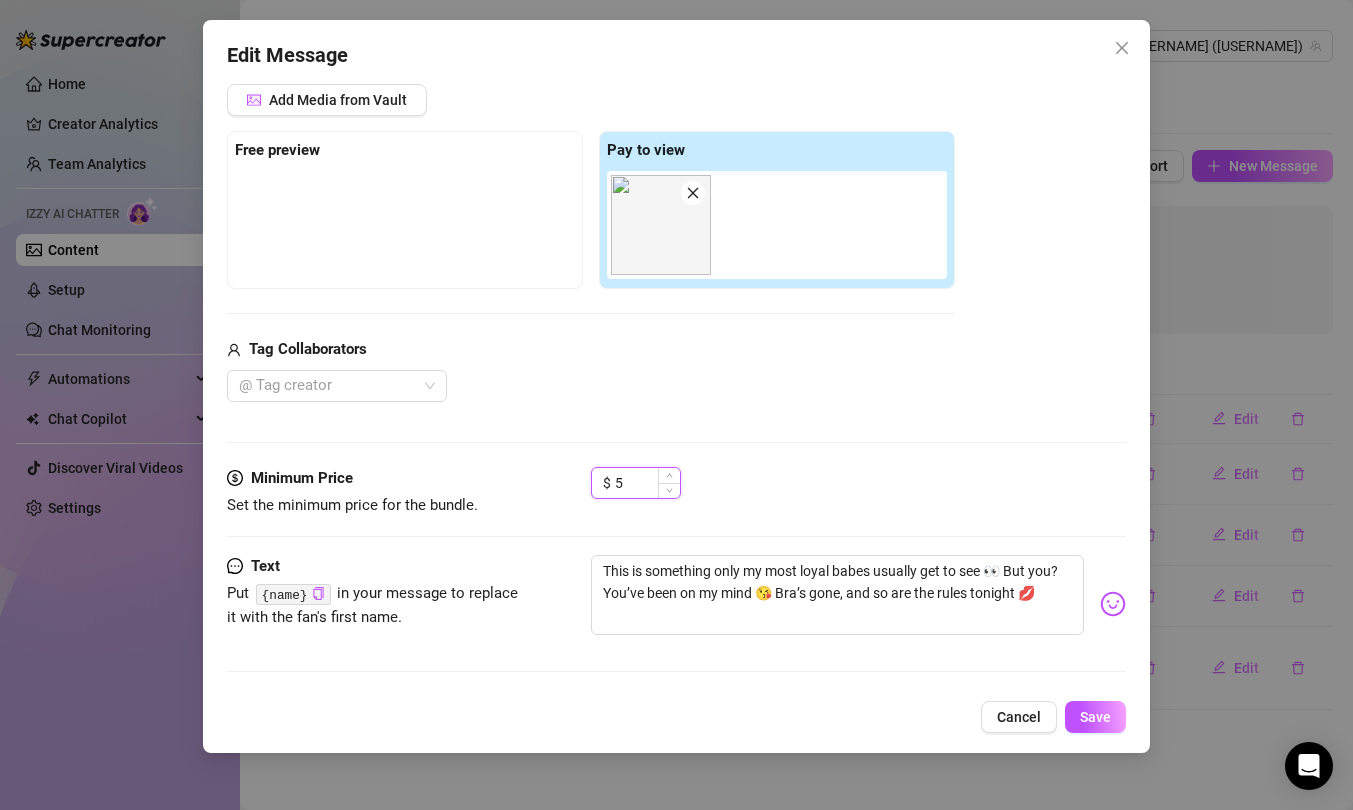 click on "5" at bounding box center [647, 483] 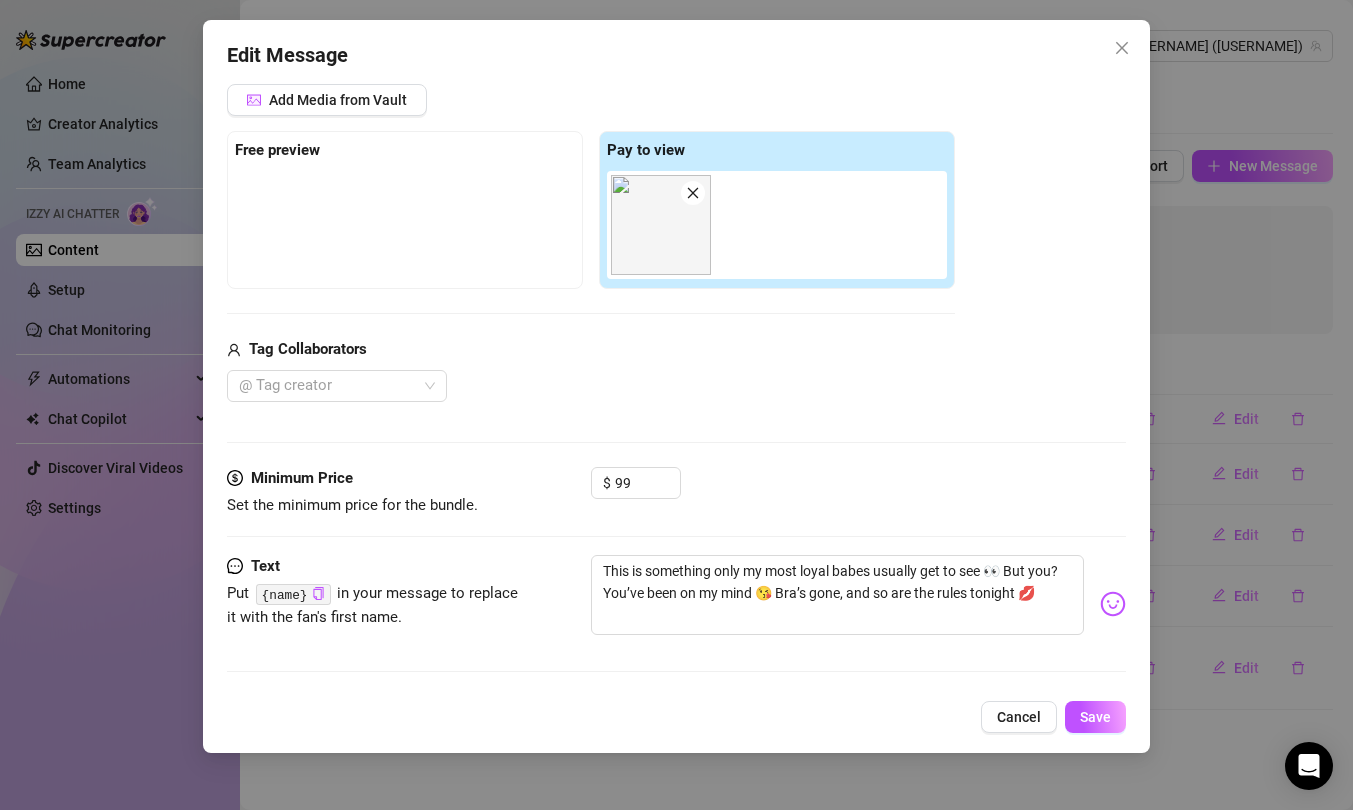 click on "Media Add Media from Vault Free preview Pay to view 10:03 Tag Collaborators   @ Tag creator" at bounding box center (676, 255) 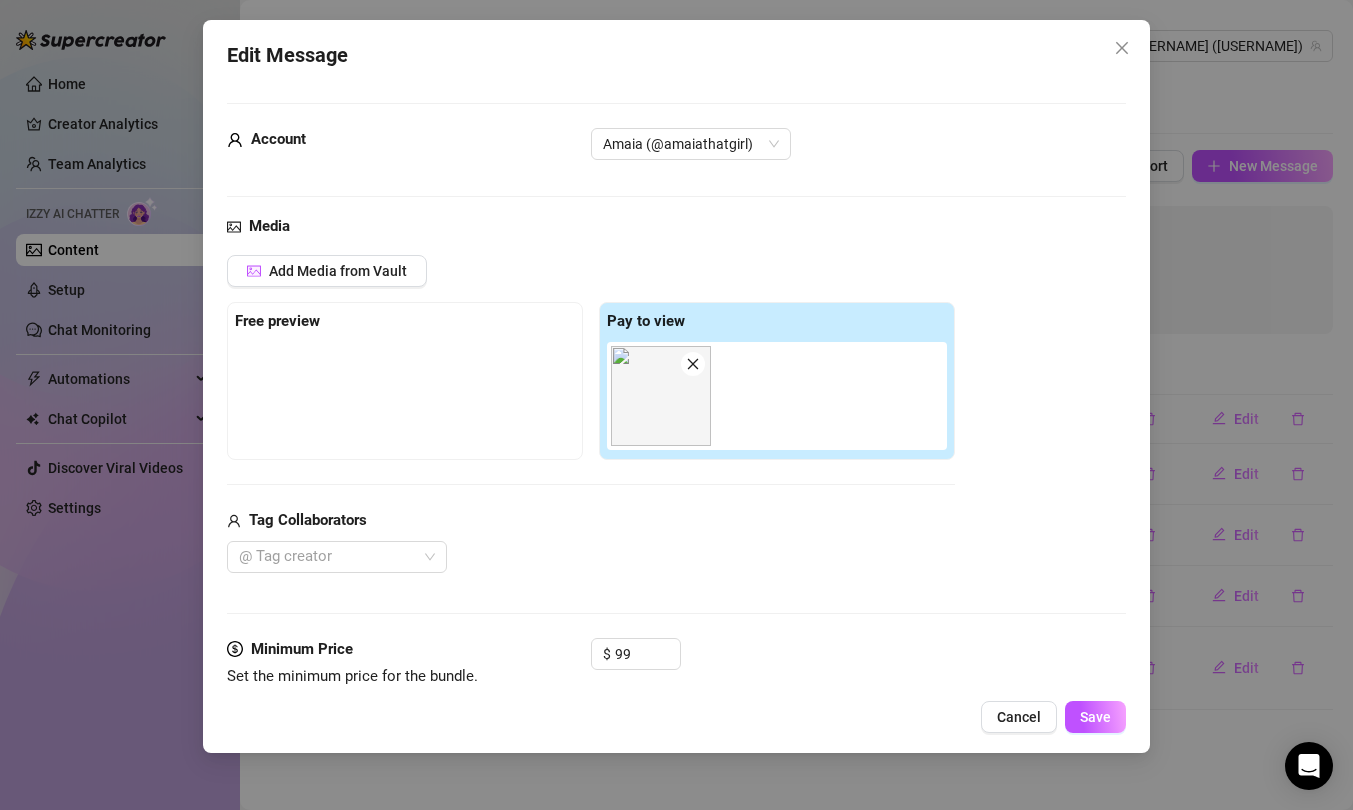 scroll, scrollTop: 171, scrollLeft: 0, axis: vertical 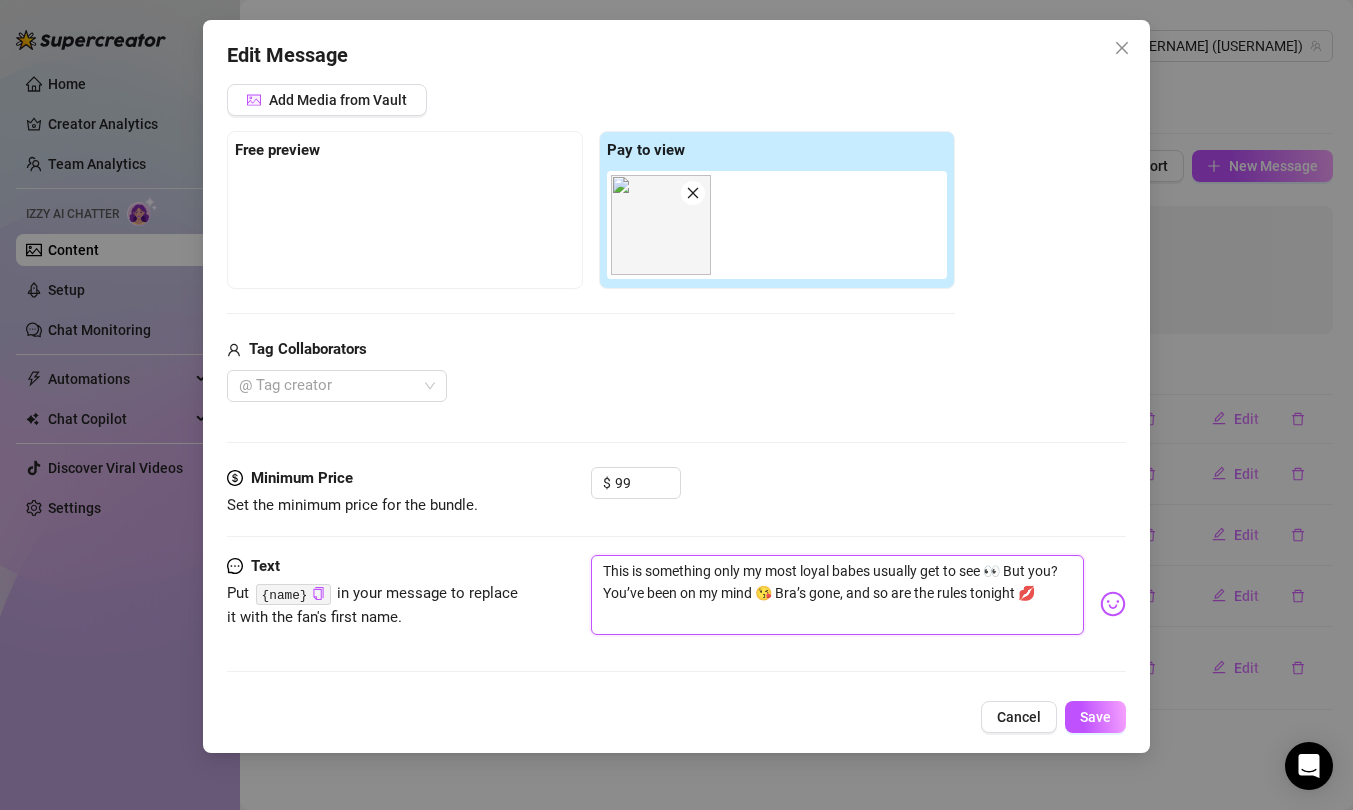 click on "This is something only my most loyal babes usually get to see 👀 But you? You’ve been on my mind 😘 Bra’s gone, and so are the rules tonight 💋" at bounding box center (837, 595) 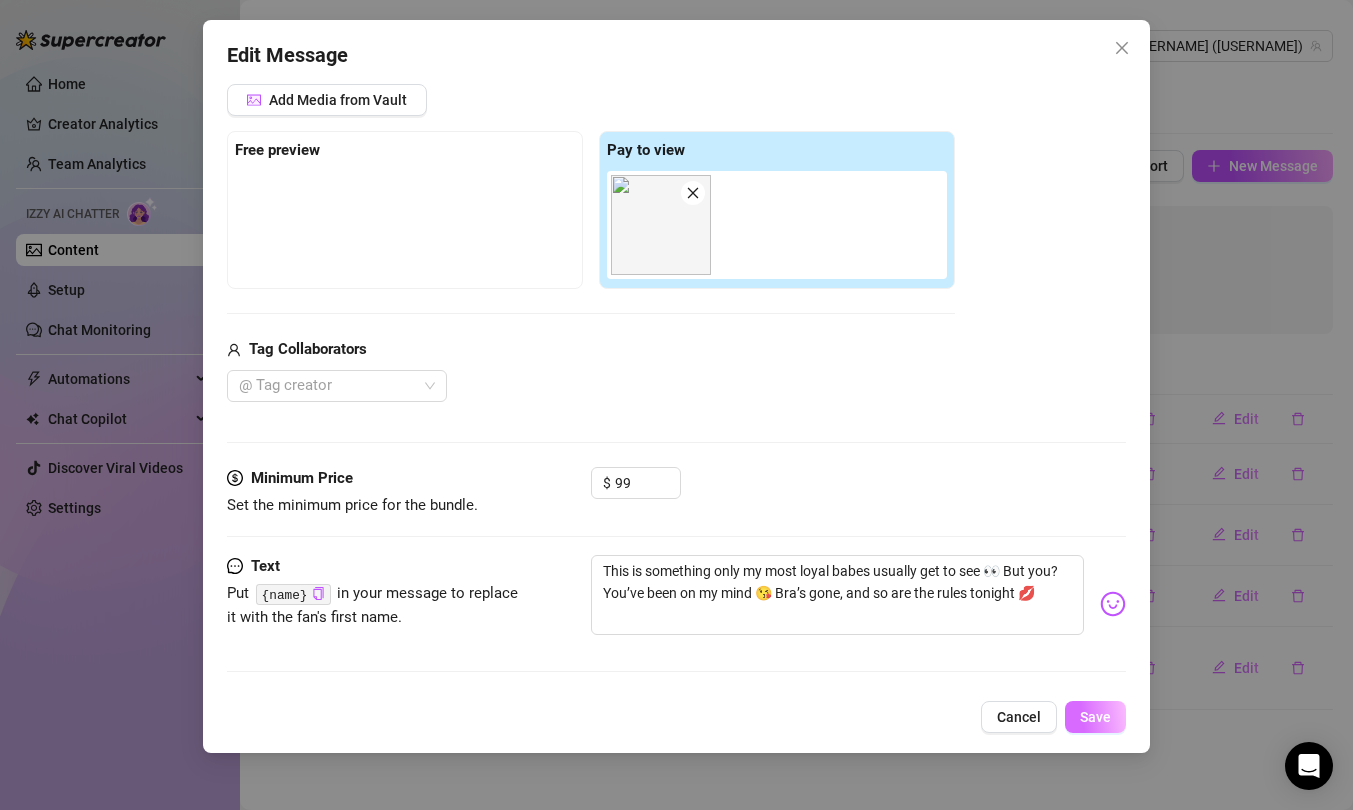 click on "Save" at bounding box center [1095, 717] 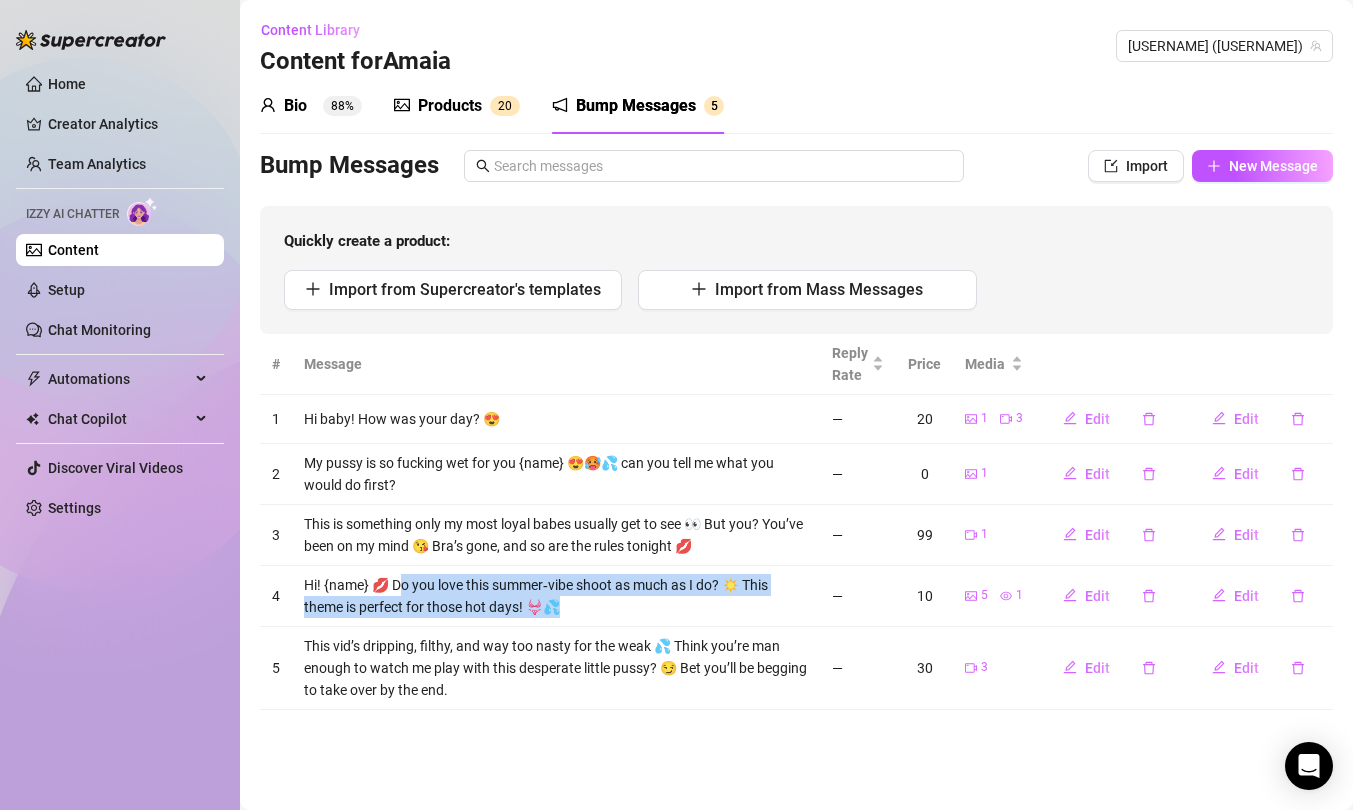 drag, startPoint x: 402, startPoint y: 578, endPoint x: 510, endPoint y: 612, distance: 113.22544 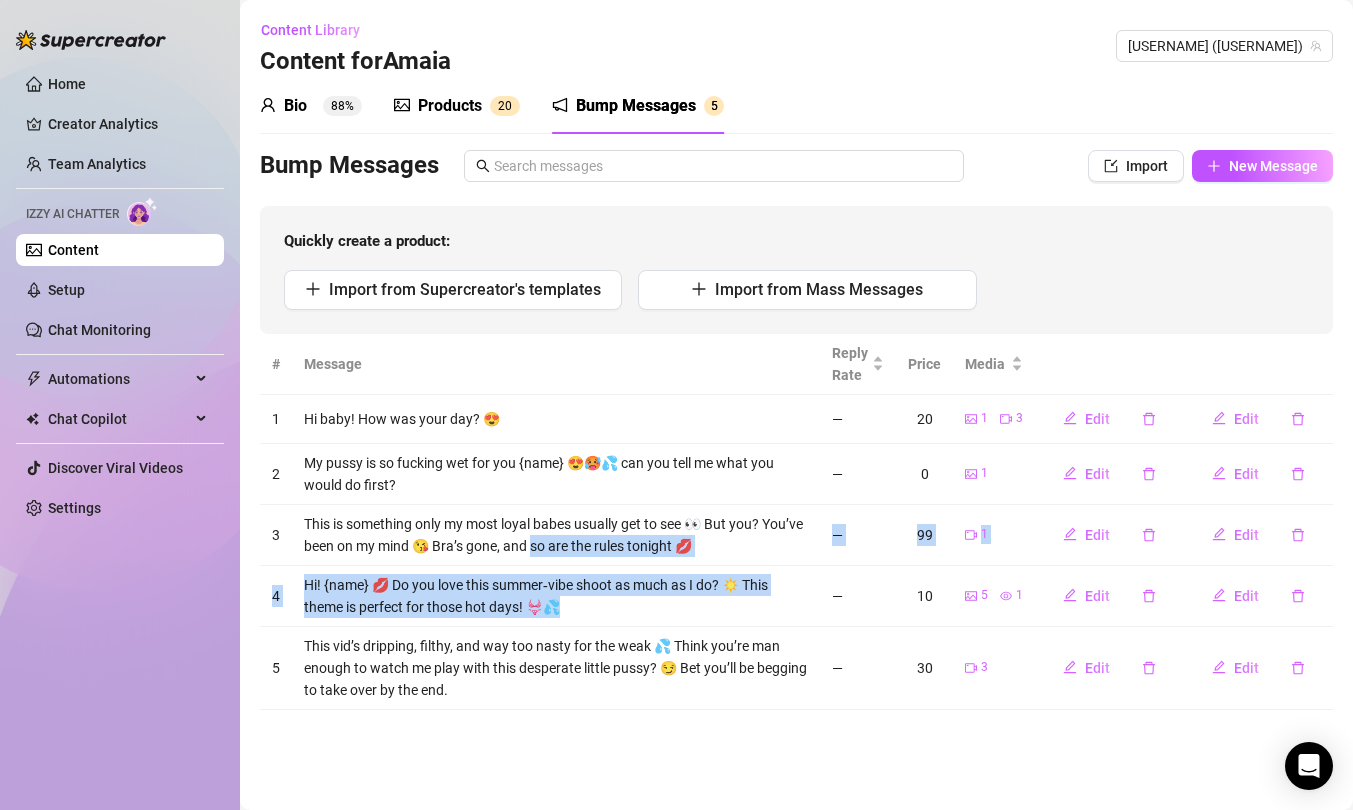 drag, startPoint x: 526, startPoint y: 601, endPoint x: 528, endPoint y: 536, distance: 65.03076 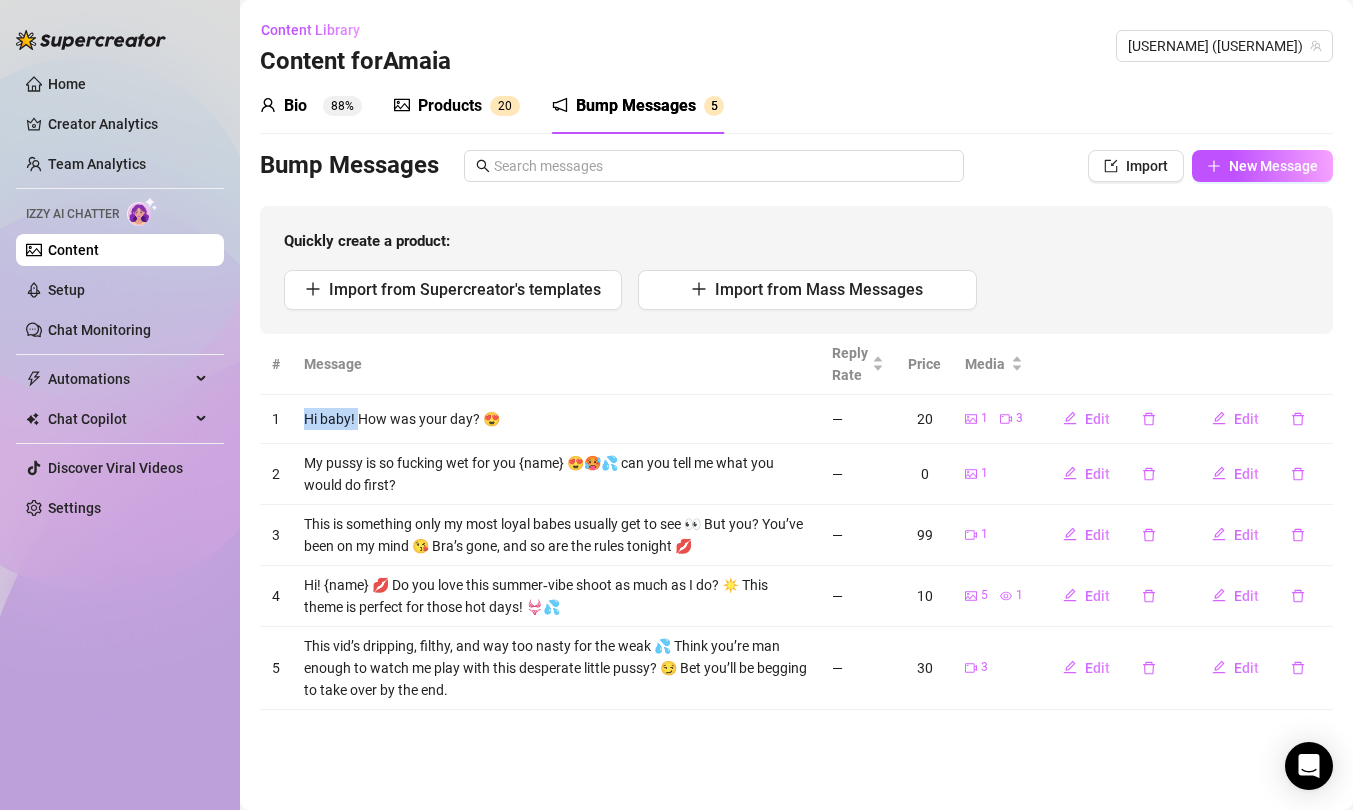 drag, startPoint x: 304, startPoint y: 417, endPoint x: 356, endPoint y: 421, distance: 52.153618 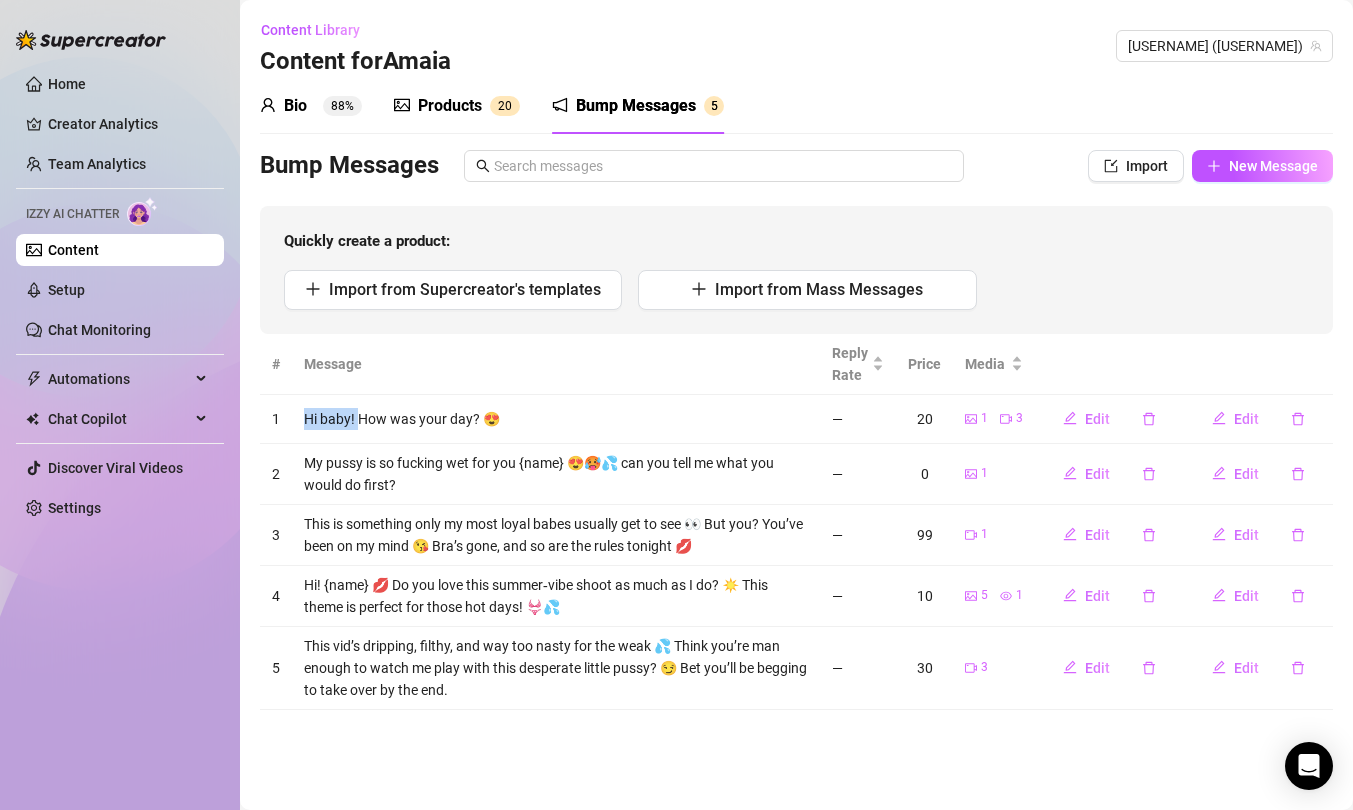 copy on "Hi baby!" 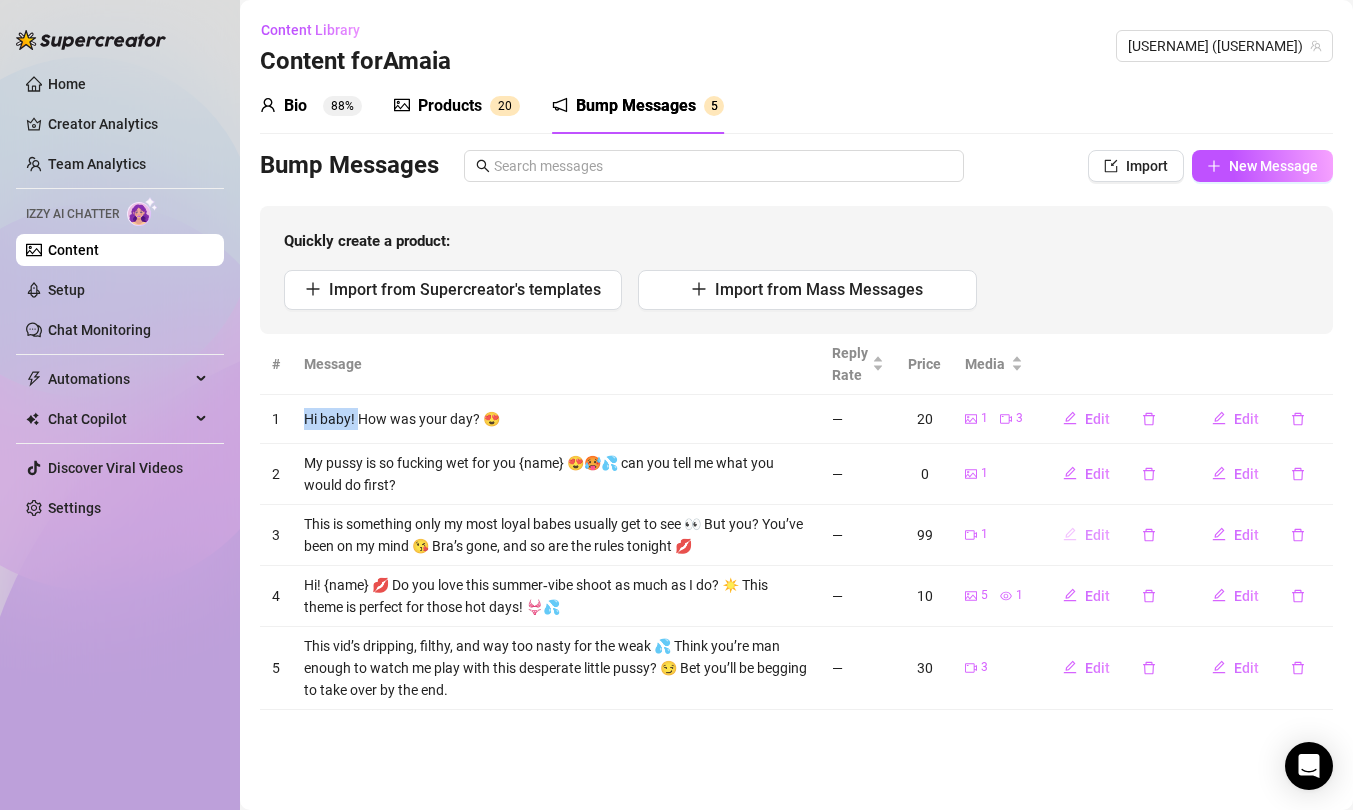 click on "Edit" at bounding box center [1086, 535] 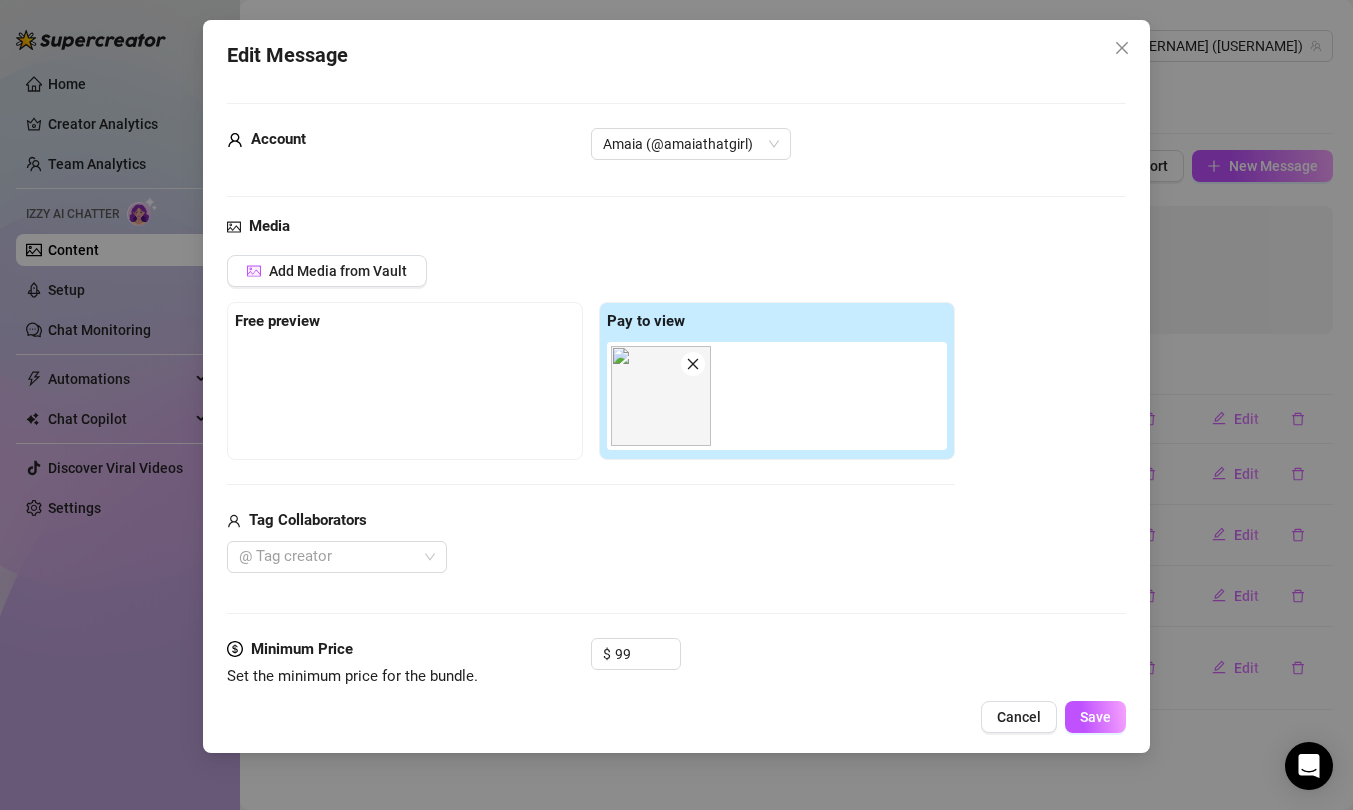 scroll, scrollTop: 171, scrollLeft: 0, axis: vertical 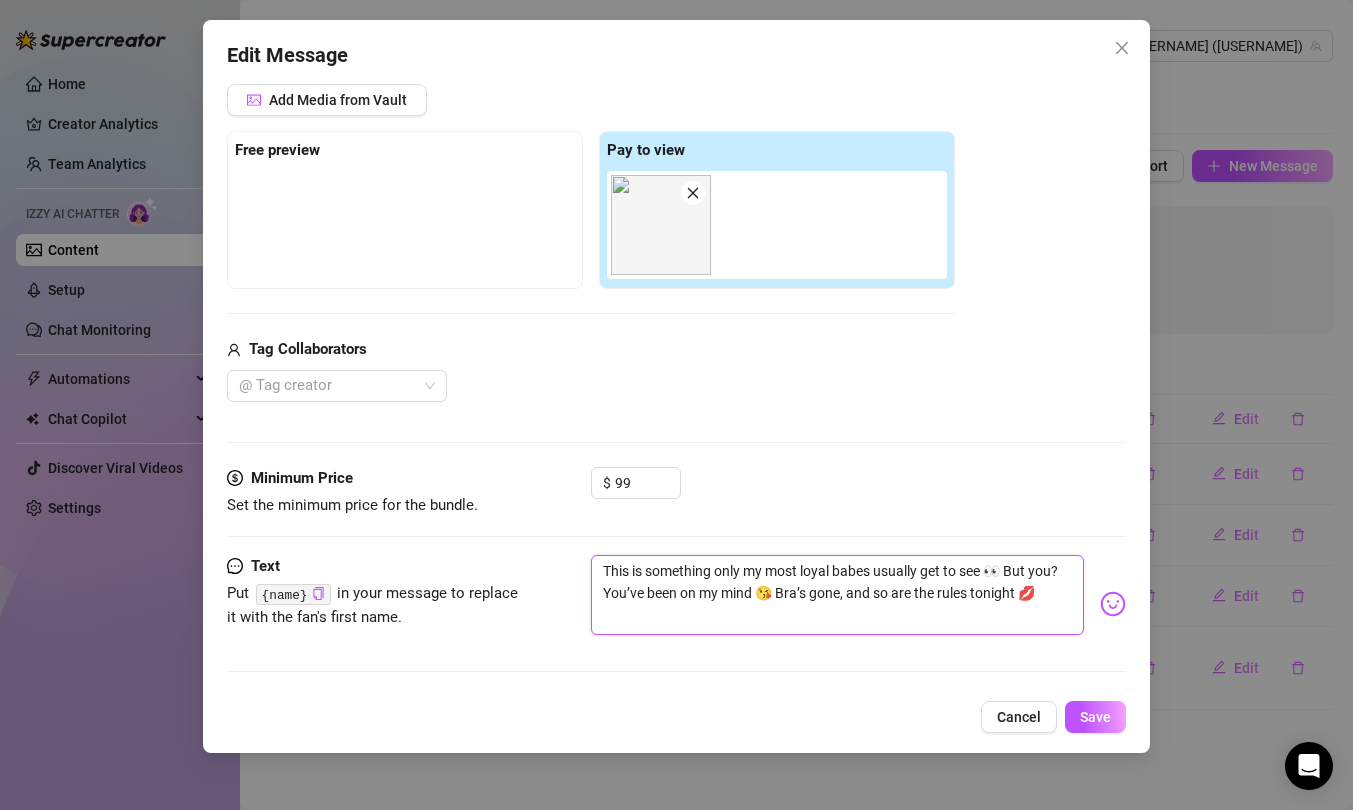 drag, startPoint x: 602, startPoint y: 571, endPoint x: 605, endPoint y: 585, distance: 14.3178215 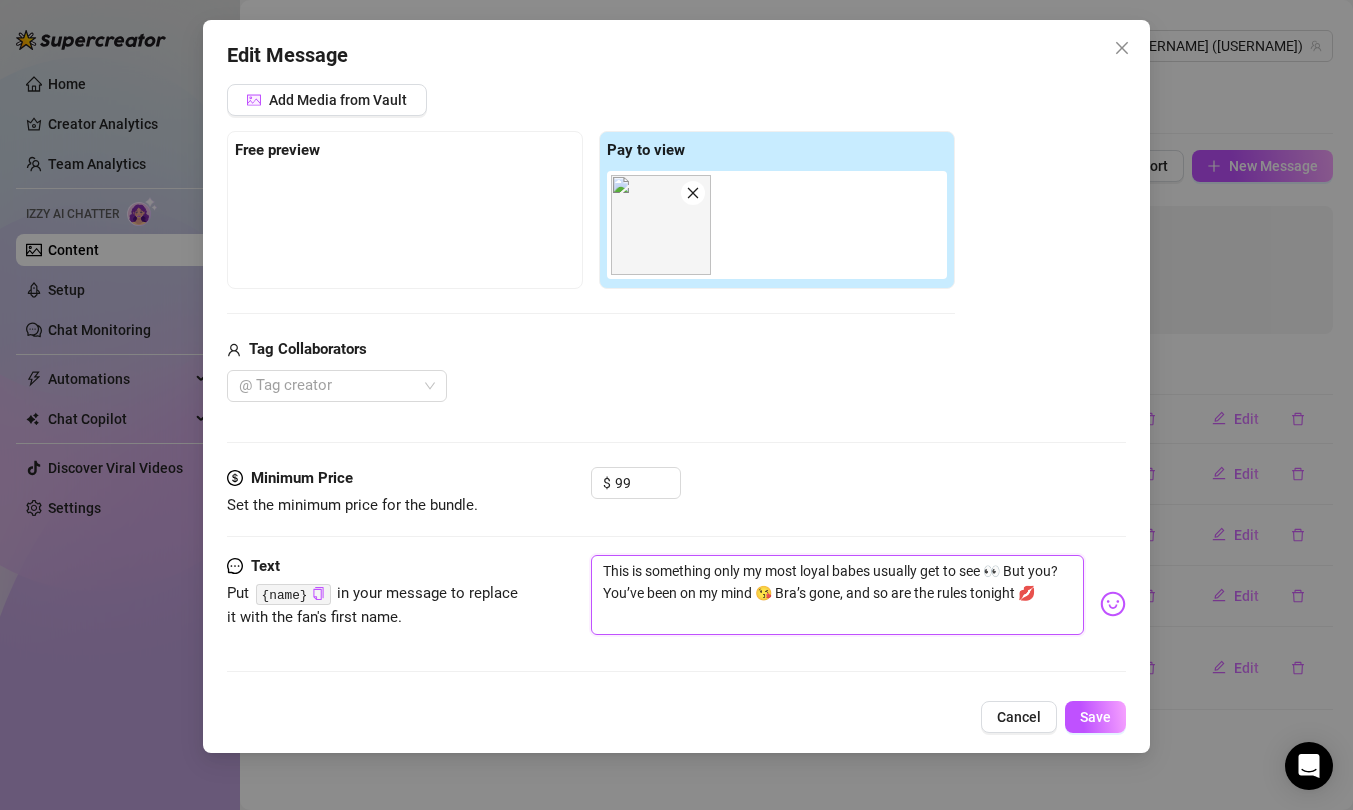 click on "This is something only my most loyal babes usually get to see 👀 But you? You’ve been on my mind 😘 Bra’s gone, and so are the rules tonight 💋" at bounding box center (837, 595) 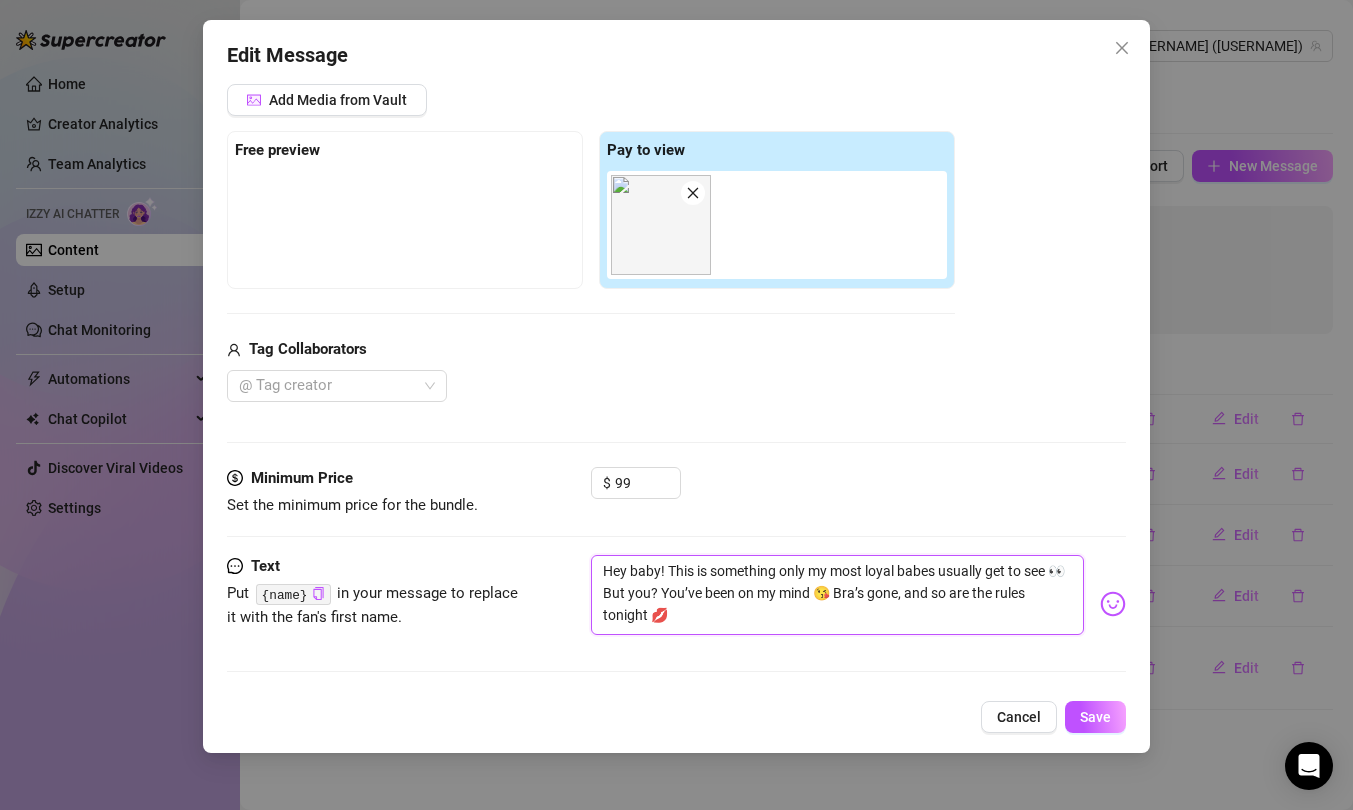 click on "Hey baby! This is something only my most loyal babes usually get to see 👀 But you? You’ve been on my mind 😘 Bra’s gone, and so are the rules tonight 💋" at bounding box center (837, 595) 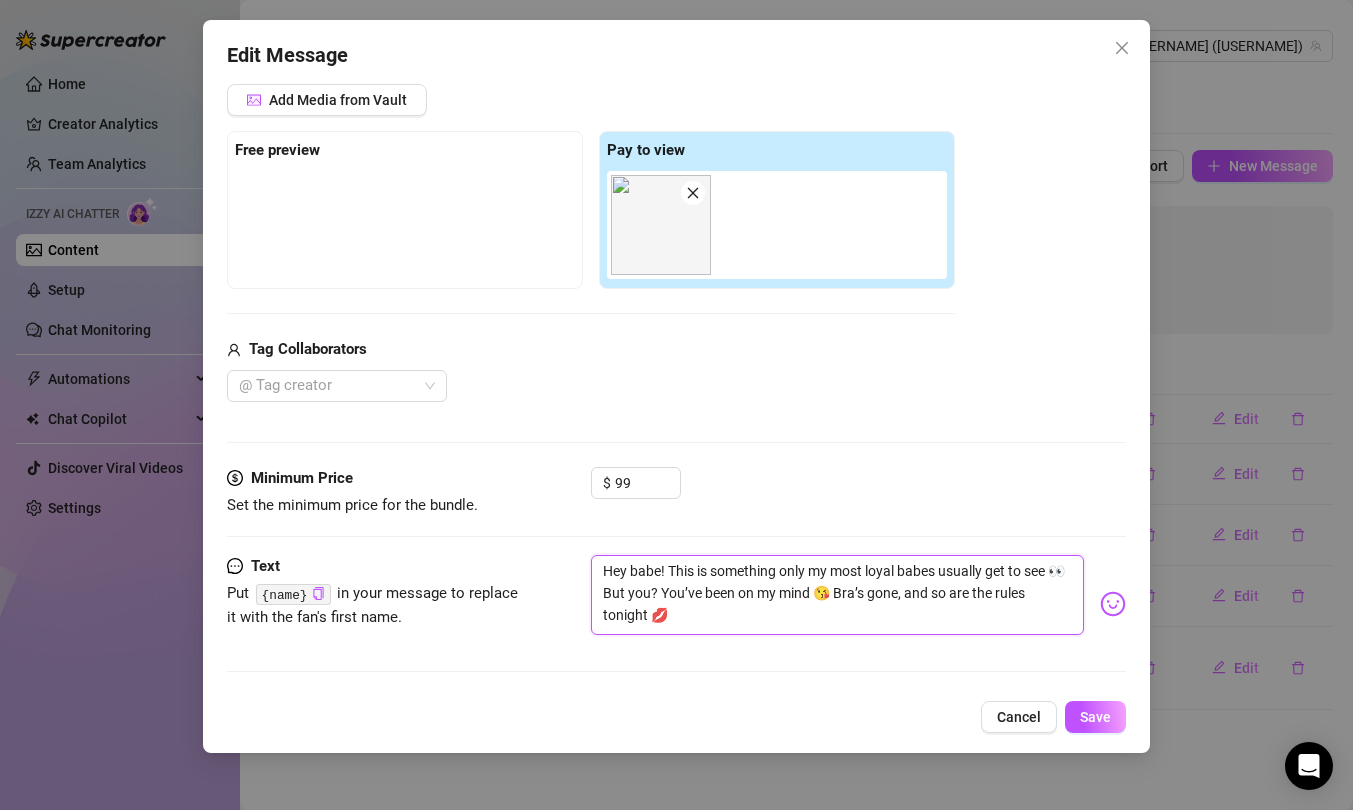 click on "Hey babe! This is something only my most loyal babes usually get to see 👀 But you? You’ve been on my mind 😘 Bra’s gone, and so are the rules tonight 💋" at bounding box center (837, 595) 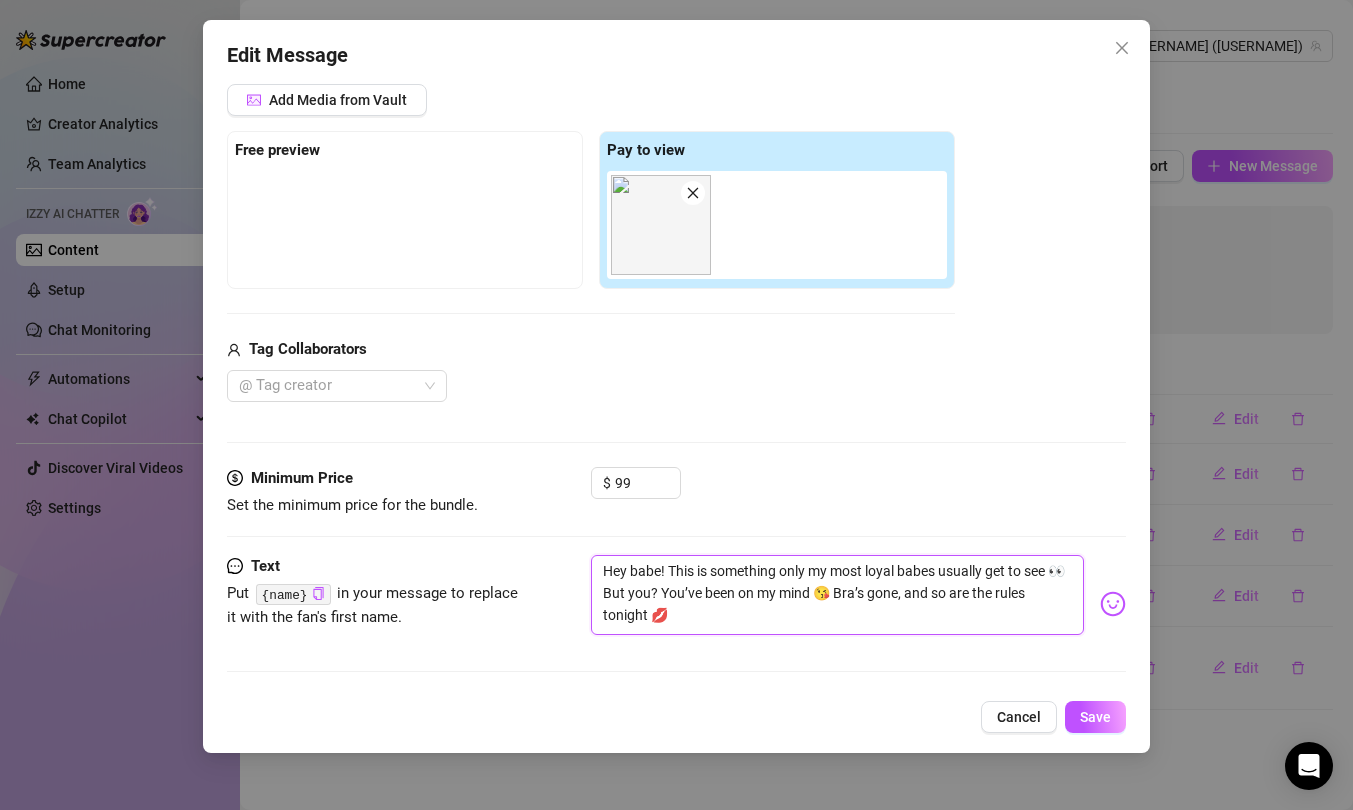 click on "Hey babe! This is something only my most loyal babes usually get to see 👀 But you? You’ve been on my mind 😘 Bra’s gone, and so are the rules tonight 💋" at bounding box center (837, 595) 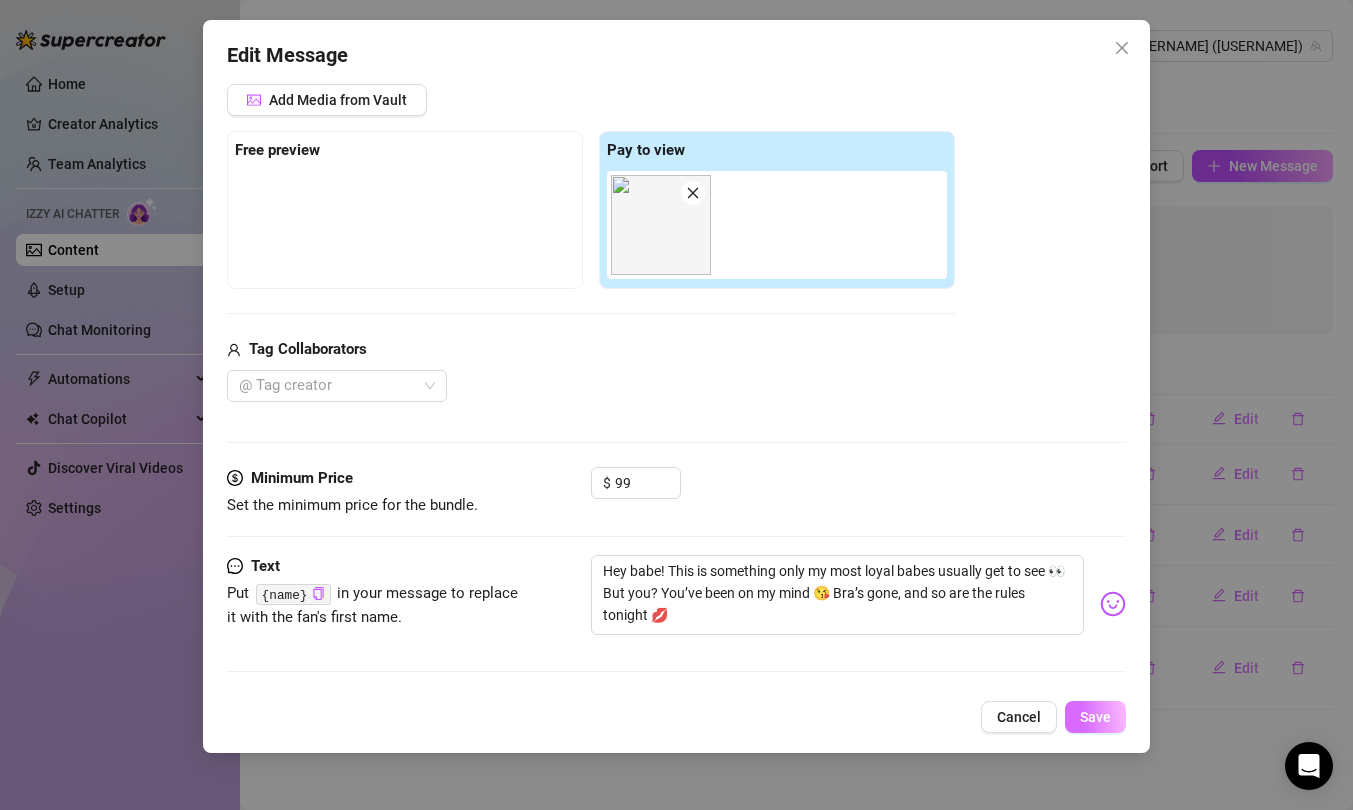 click on "Save" at bounding box center [1095, 717] 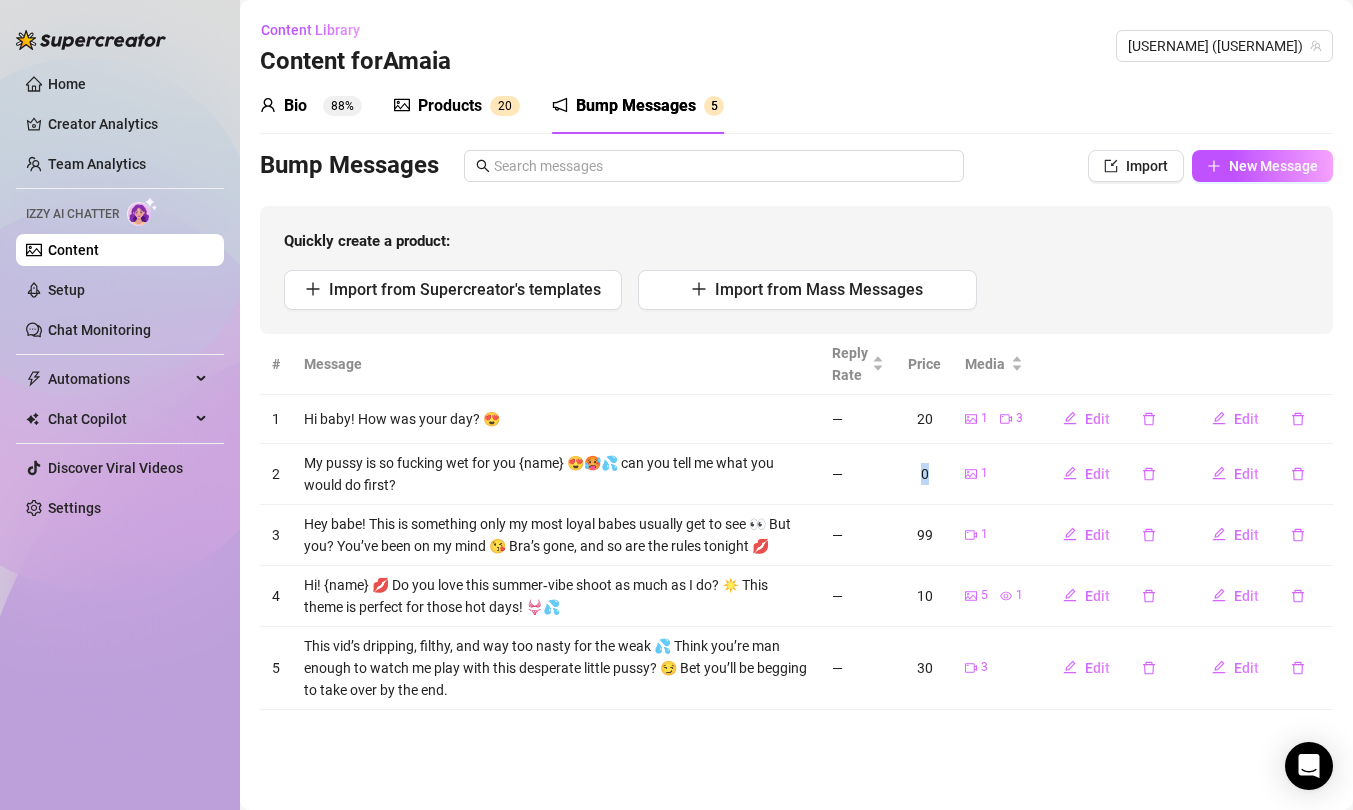 drag, startPoint x: 927, startPoint y: 462, endPoint x: 941, endPoint y: 484, distance: 26.076809 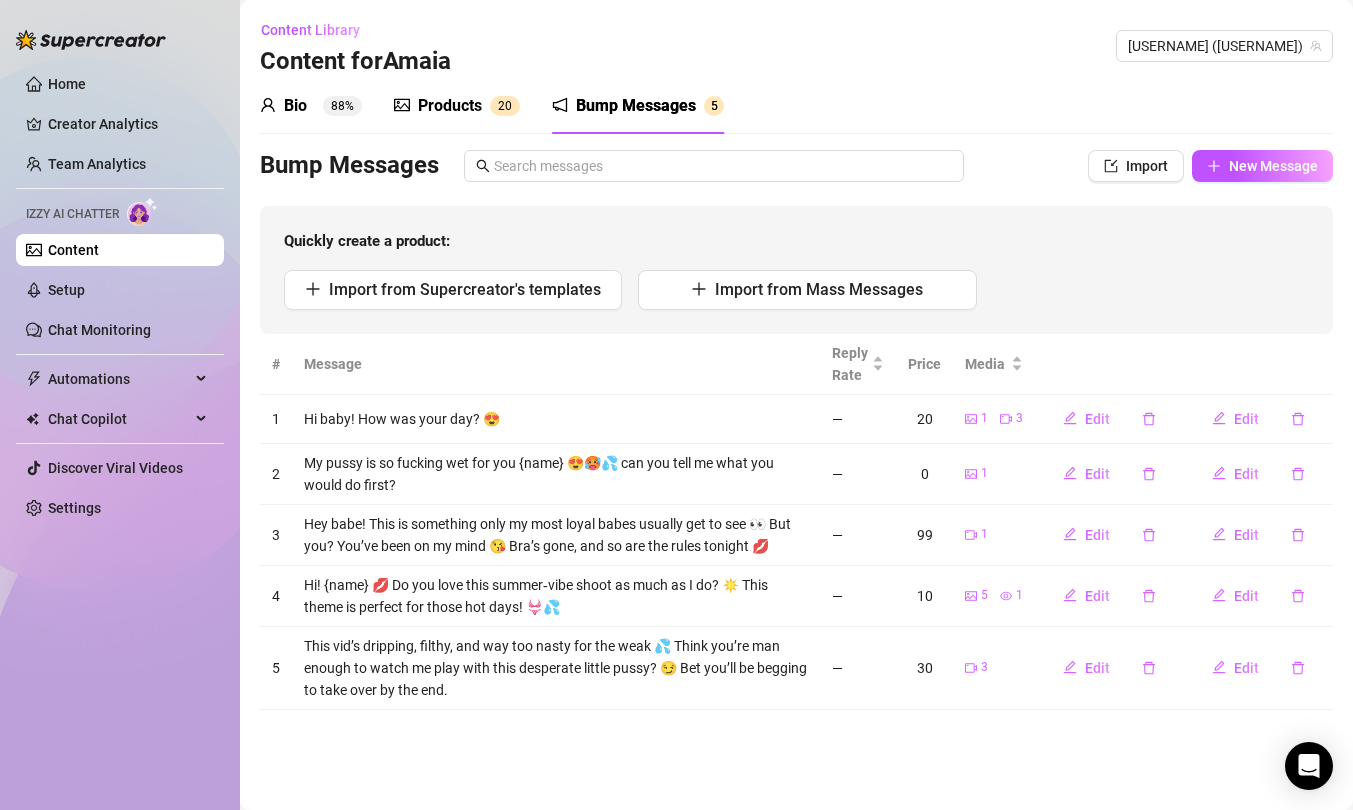 drag, startPoint x: 936, startPoint y: 484, endPoint x: 936, endPoint y: 466, distance: 18 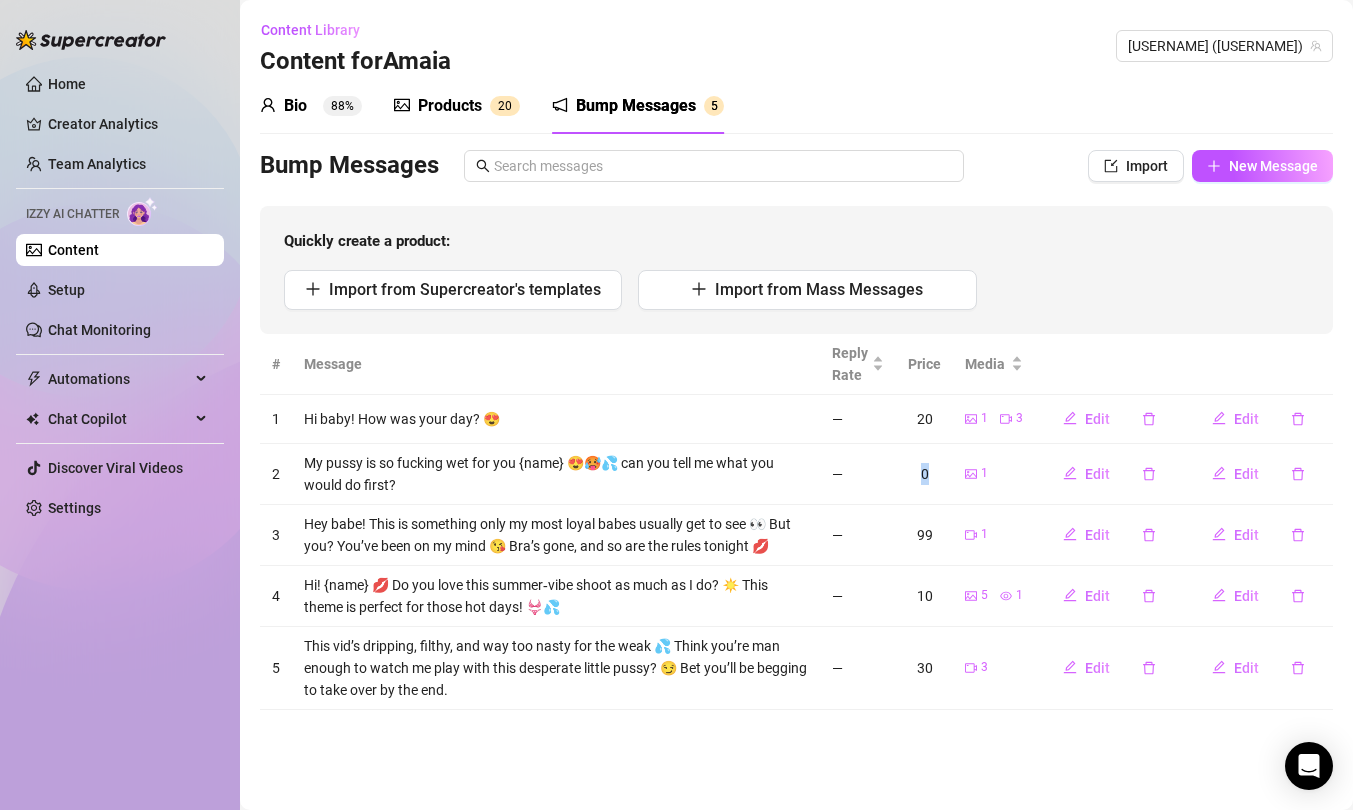 drag, startPoint x: 912, startPoint y: 459, endPoint x: 928, endPoint y: 486, distance: 31.38471 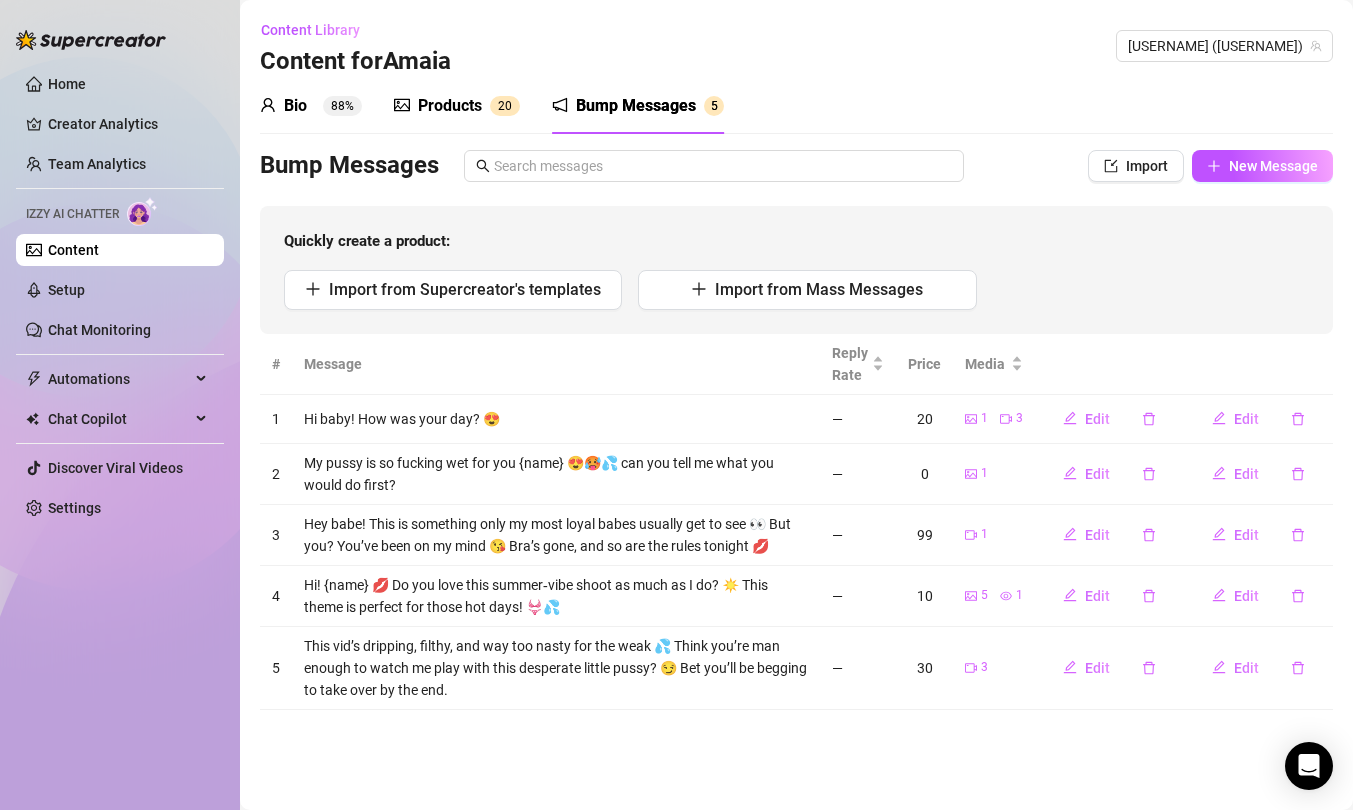 drag, startPoint x: 914, startPoint y: 461, endPoint x: 912, endPoint y: 478, distance: 17.117243 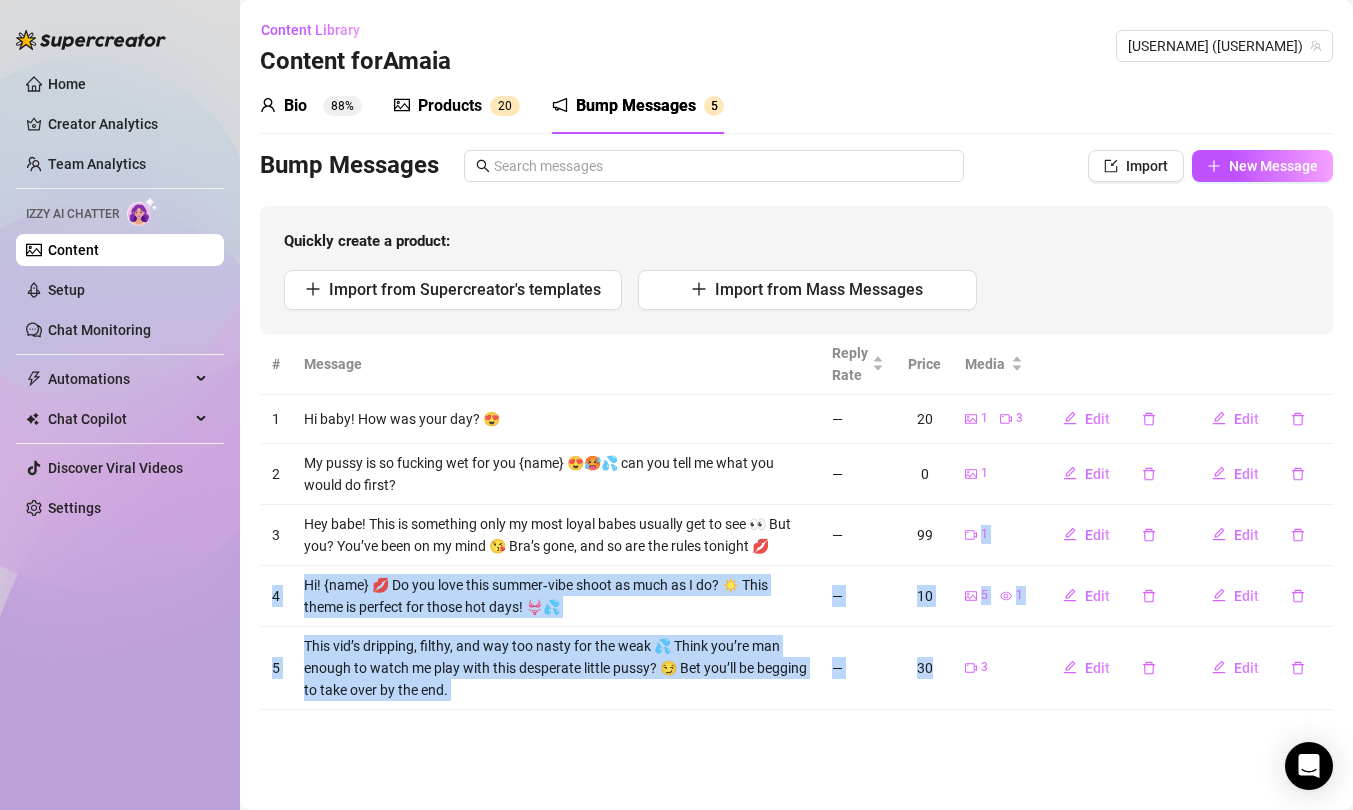 drag, startPoint x: 926, startPoint y: 707, endPoint x: 920, endPoint y: 562, distance: 145.12408 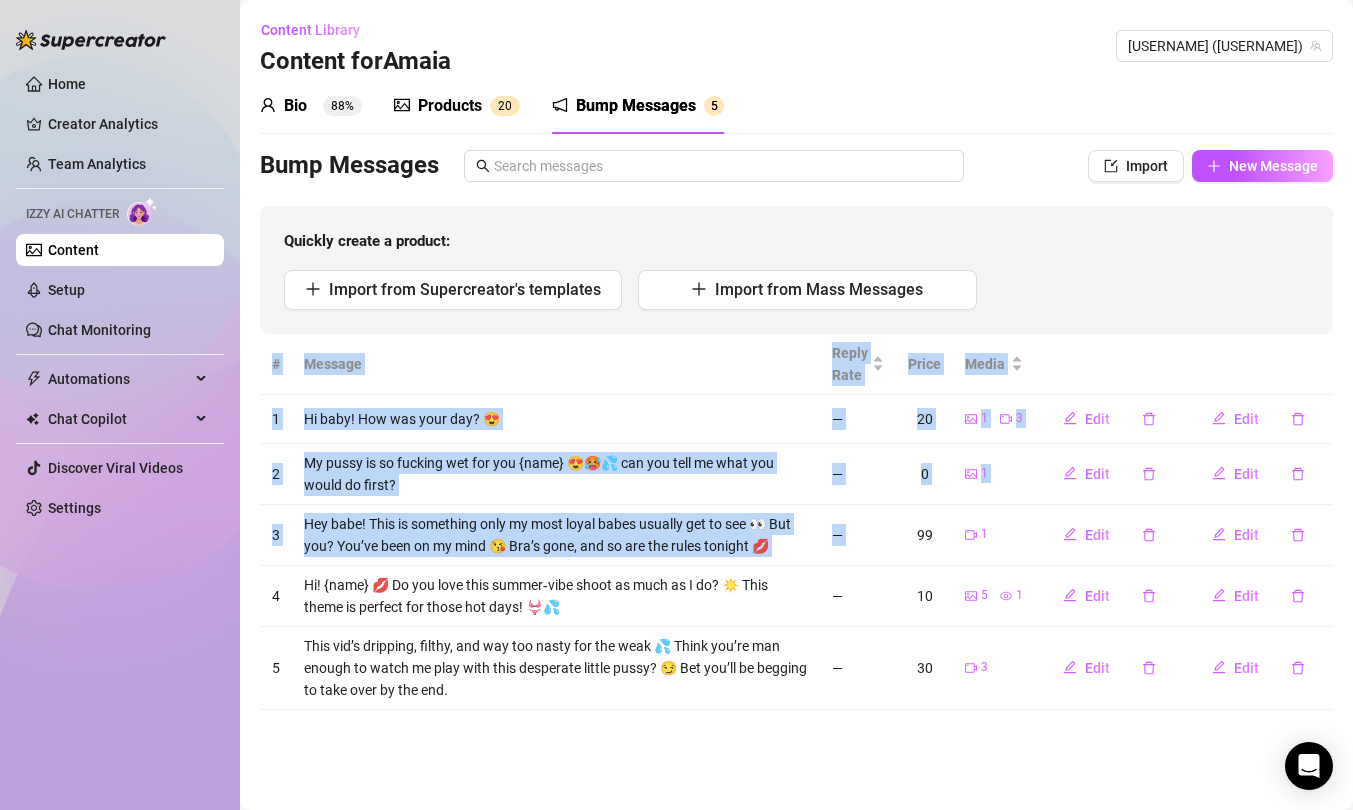 drag, startPoint x: 920, startPoint y: 535, endPoint x: 921, endPoint y: 733, distance: 198.00252 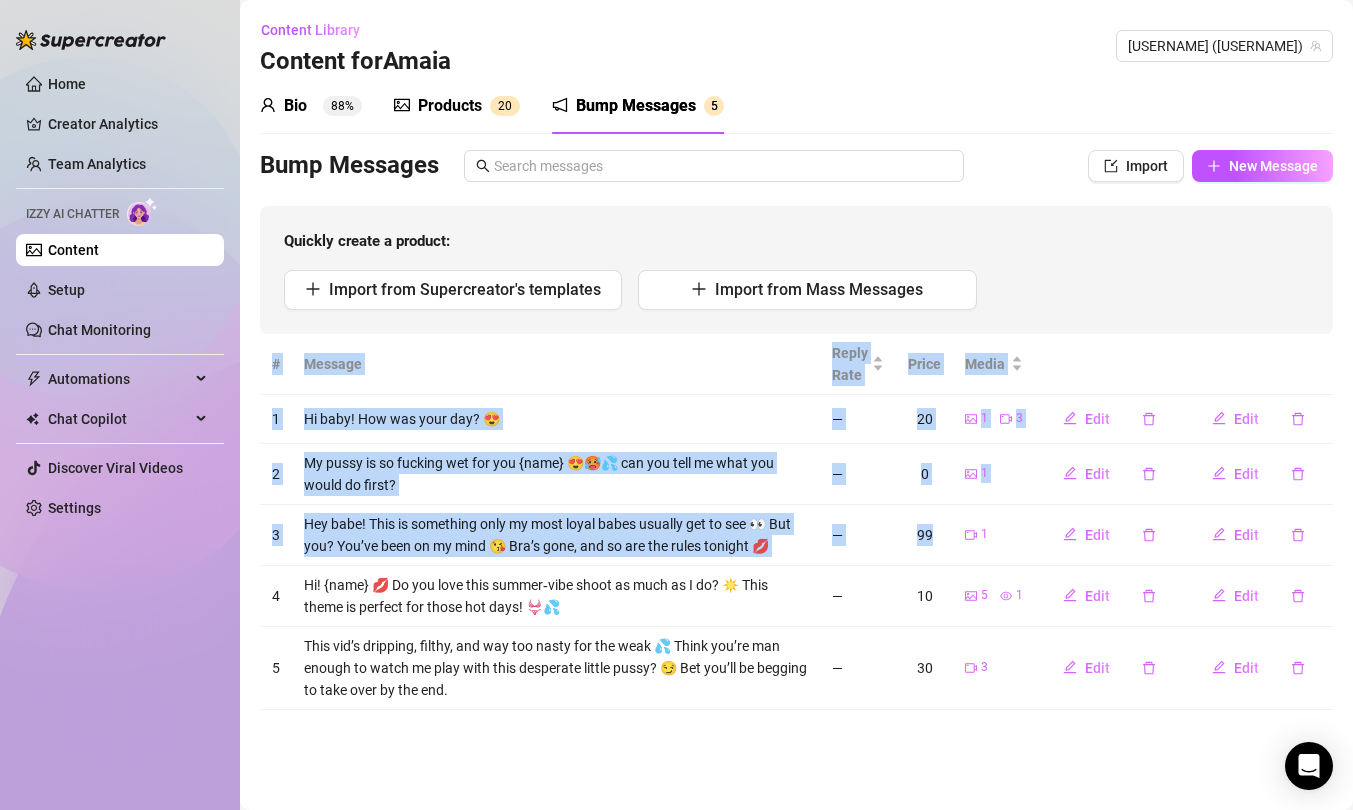 drag, startPoint x: 941, startPoint y: 720, endPoint x: 898, endPoint y: 549, distance: 176.32356 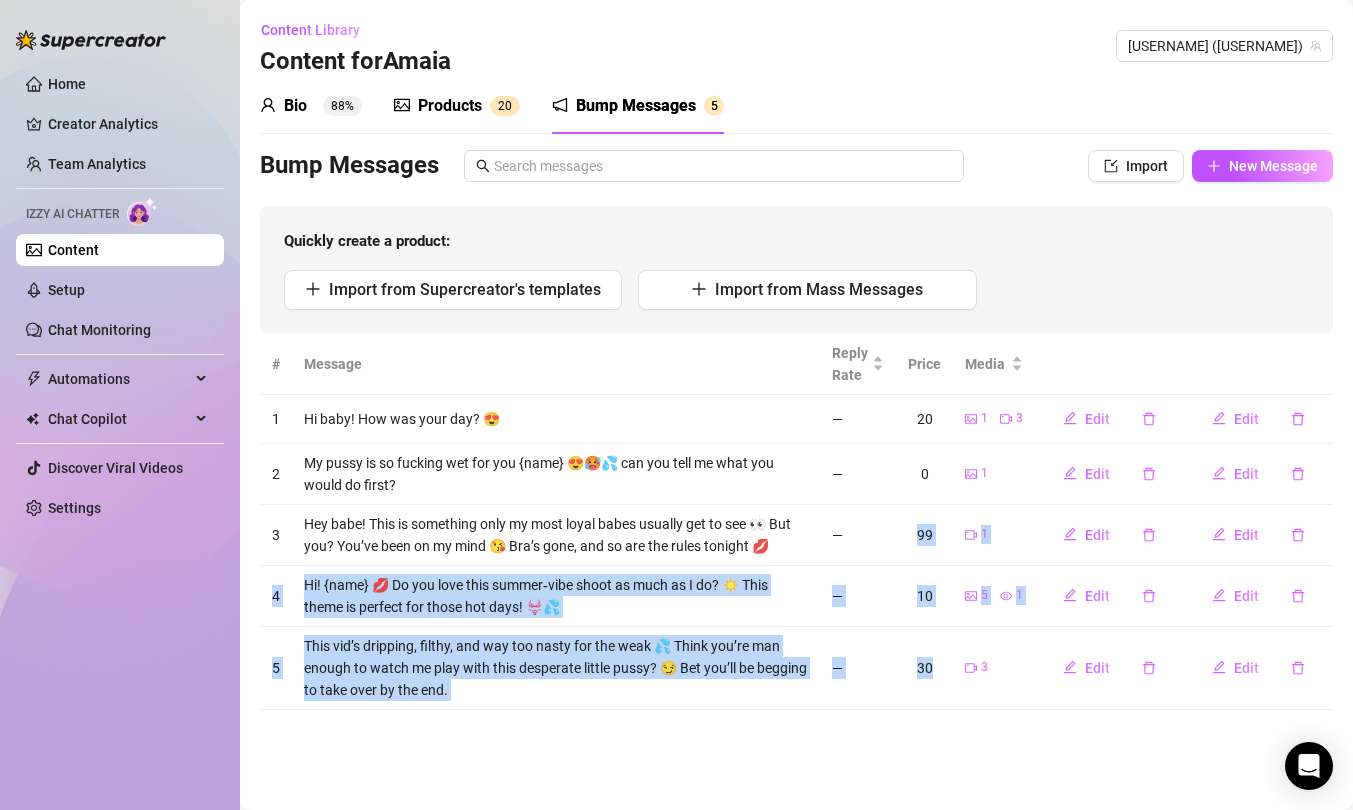drag, startPoint x: 909, startPoint y: 517, endPoint x: 909, endPoint y: 691, distance: 174 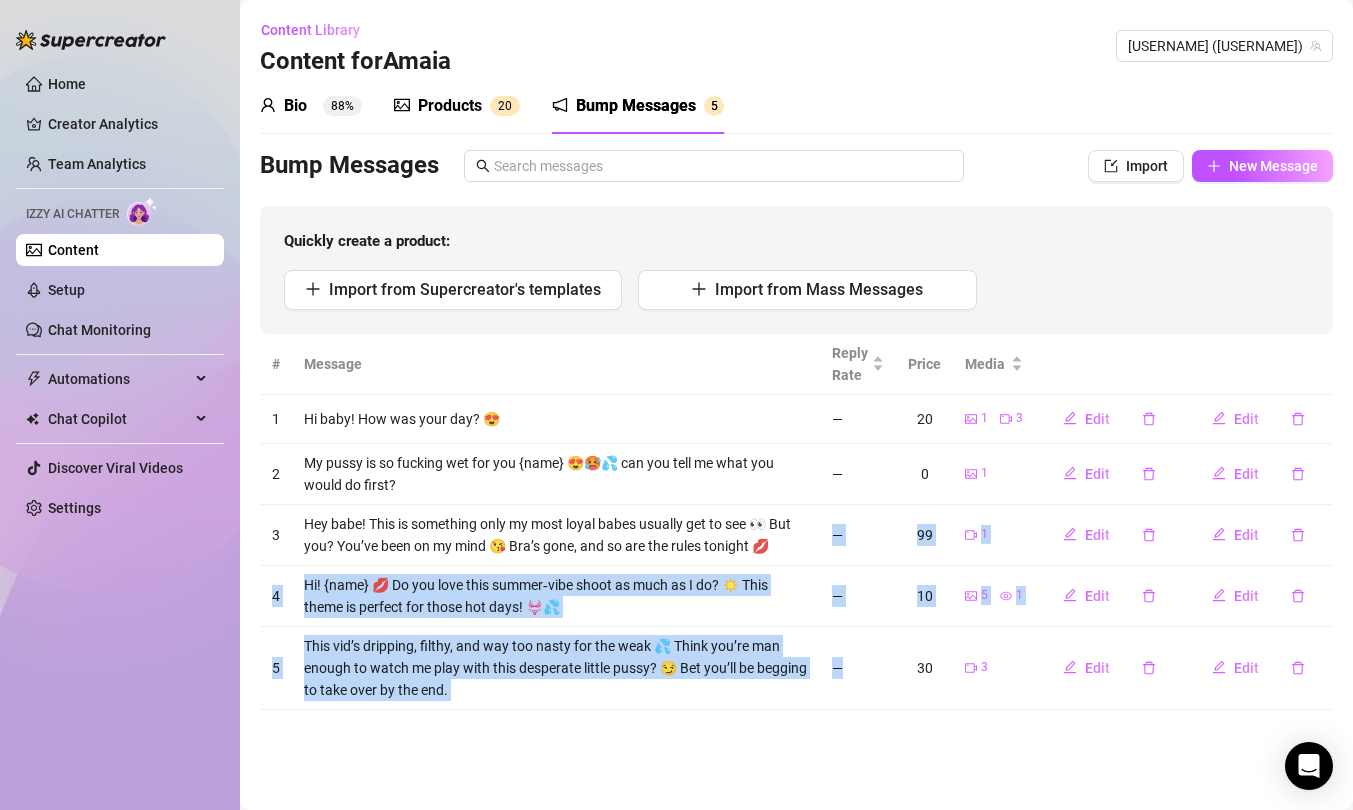 drag, startPoint x: 898, startPoint y: 514, endPoint x: 881, endPoint y: 687, distance: 173.83325 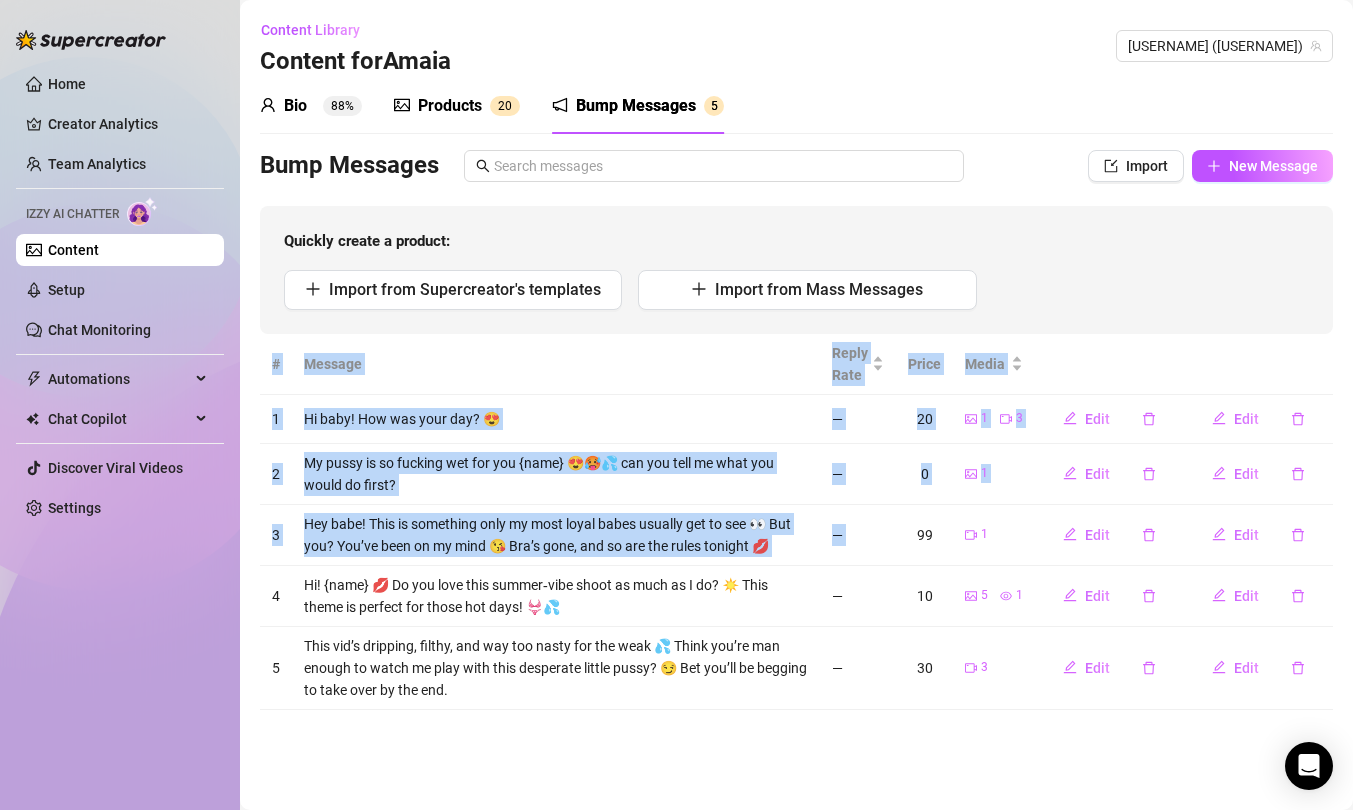 drag, startPoint x: 899, startPoint y: 536, endPoint x: 879, endPoint y: 738, distance: 202.98769 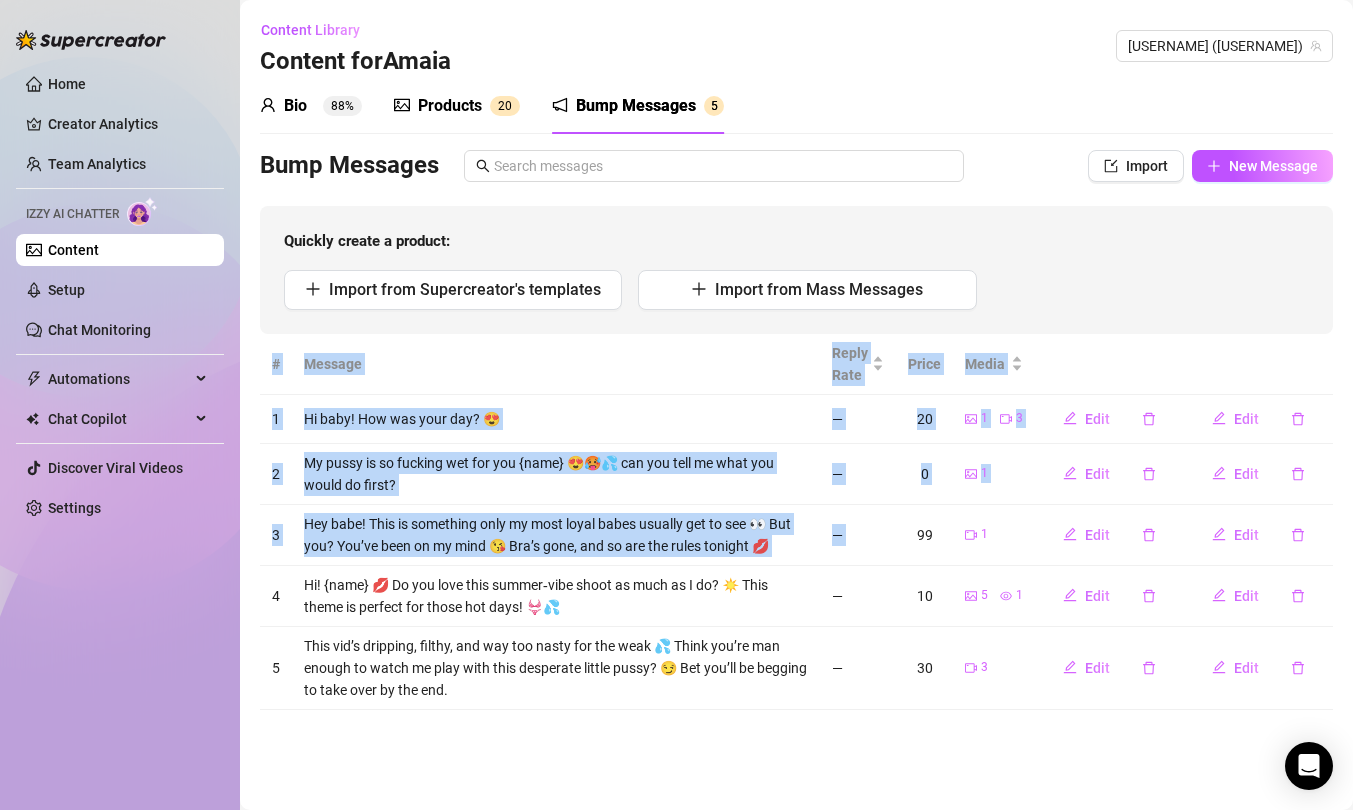 click on "—" at bounding box center [858, 668] 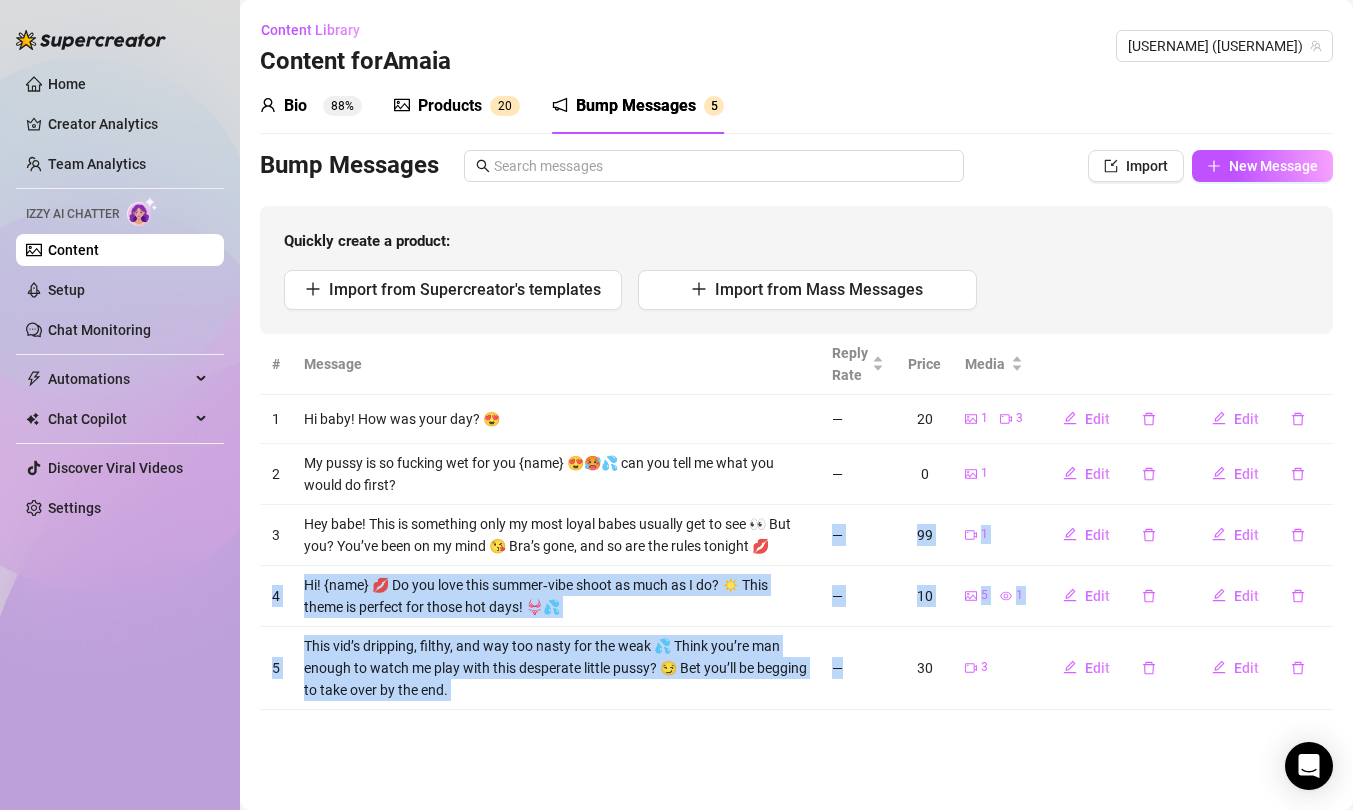drag, startPoint x: 879, startPoint y: 690, endPoint x: 890, endPoint y: 521, distance: 169.3576 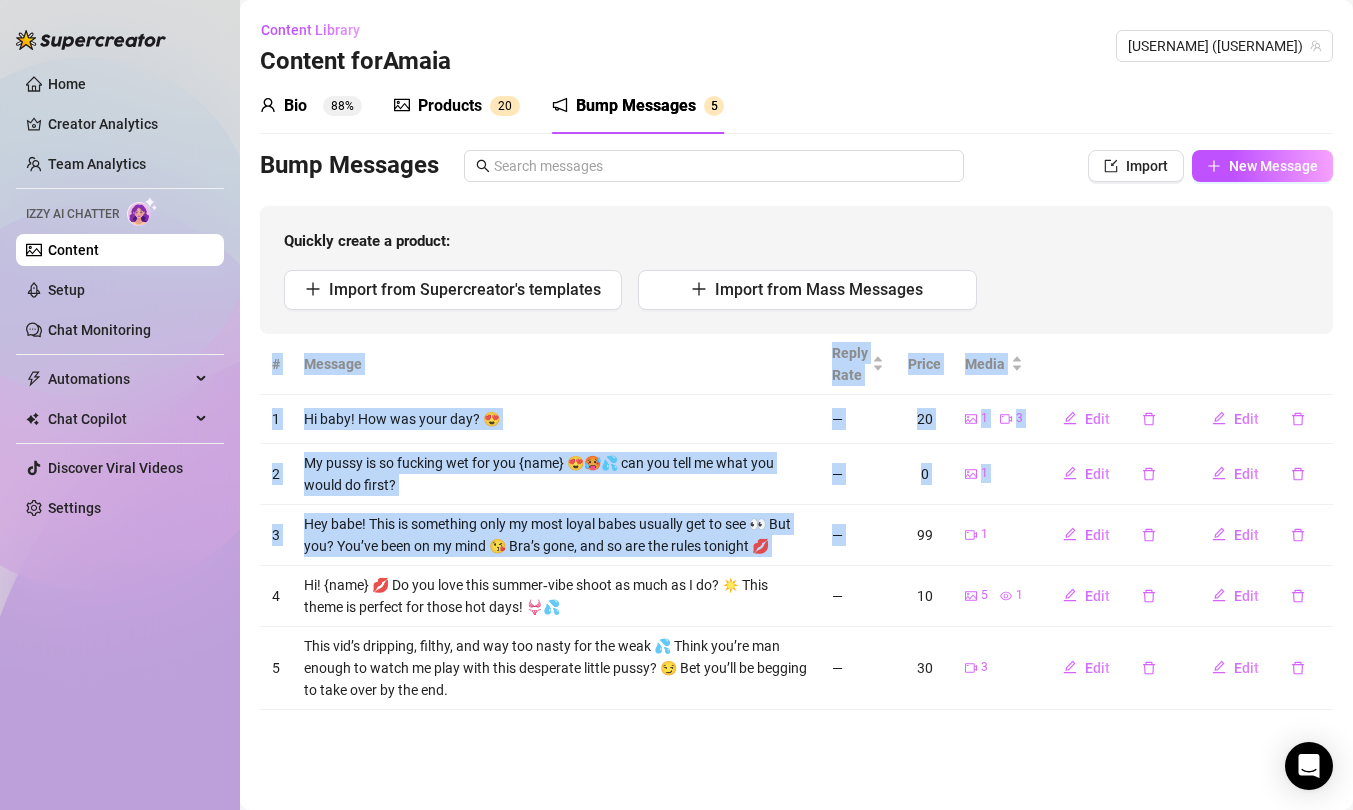 drag, startPoint x: 907, startPoint y: 516, endPoint x: 906, endPoint y: 722, distance: 206.00243 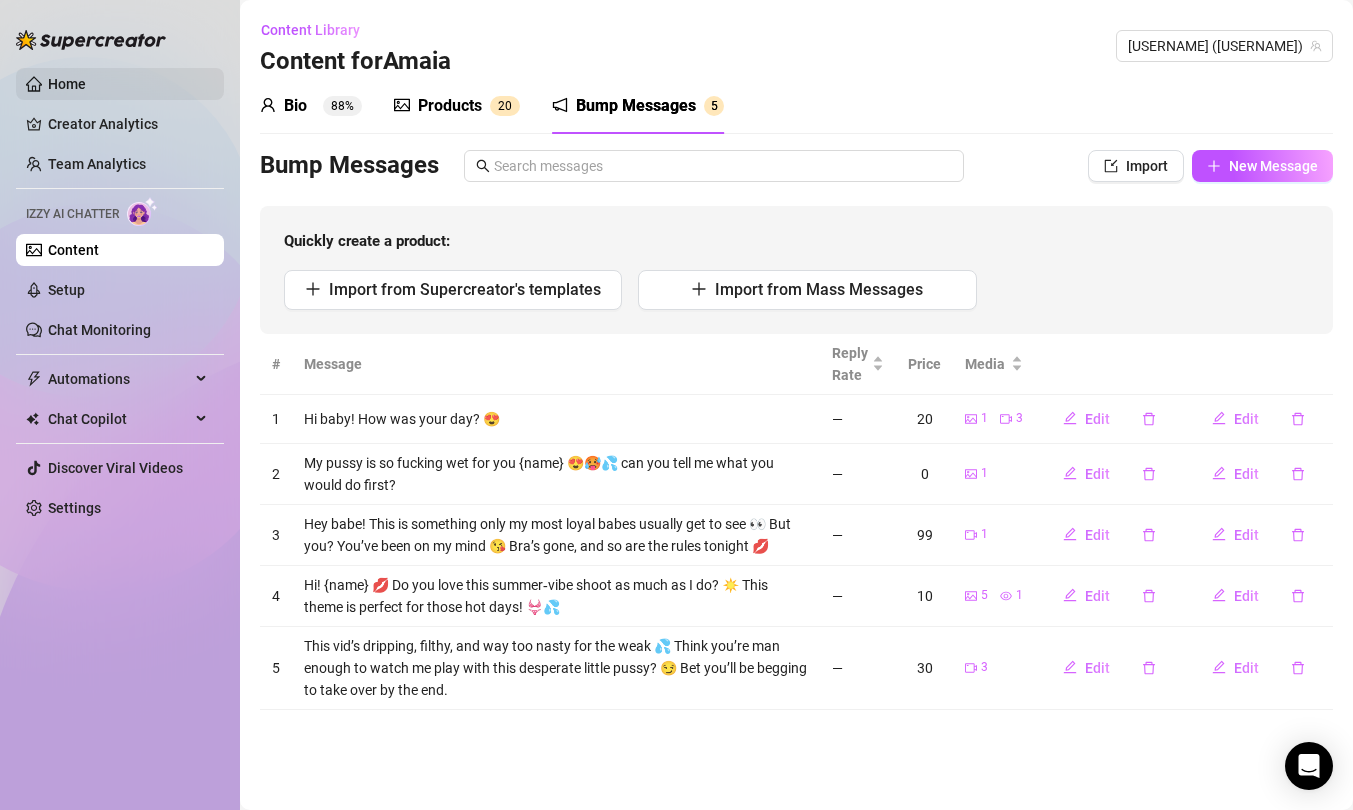 click on "Home" at bounding box center [67, 84] 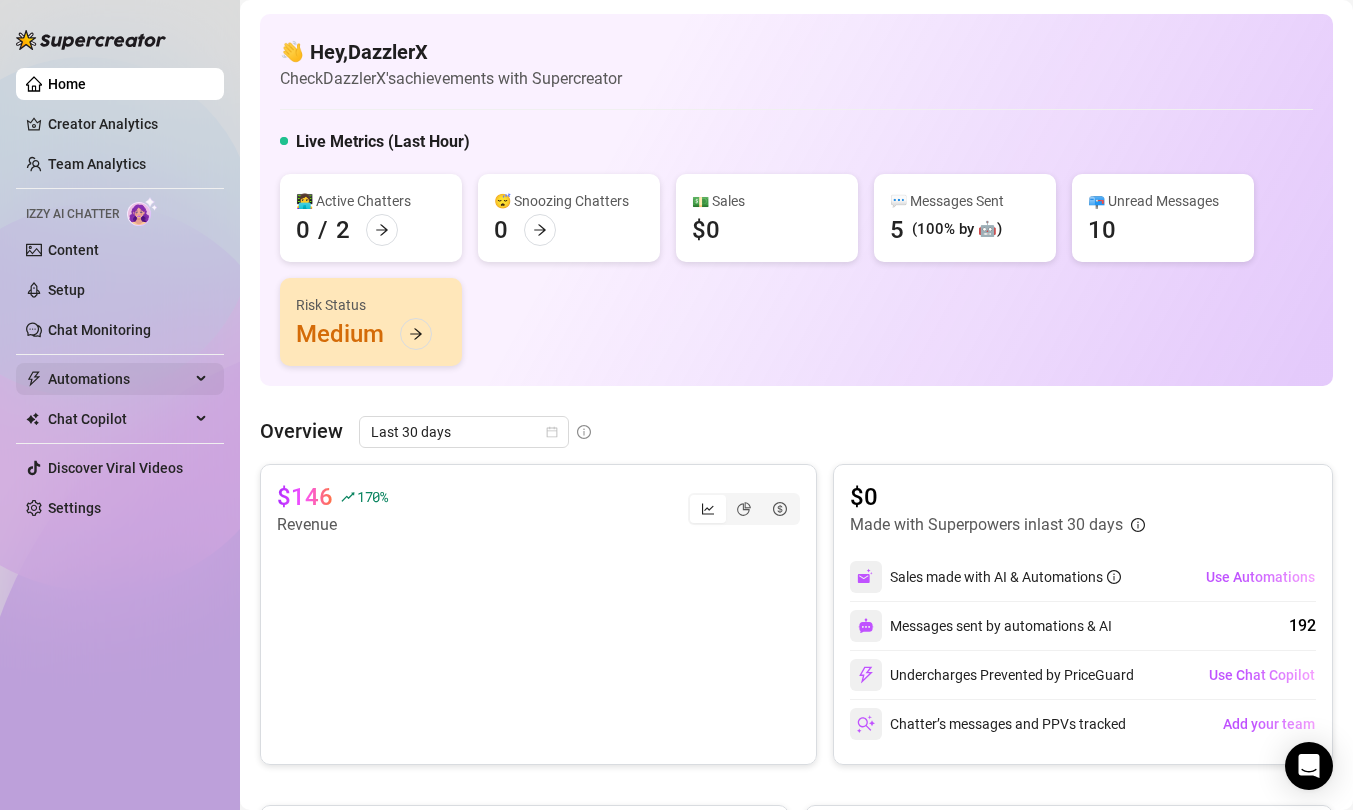 click on "Automations" at bounding box center (119, 379) 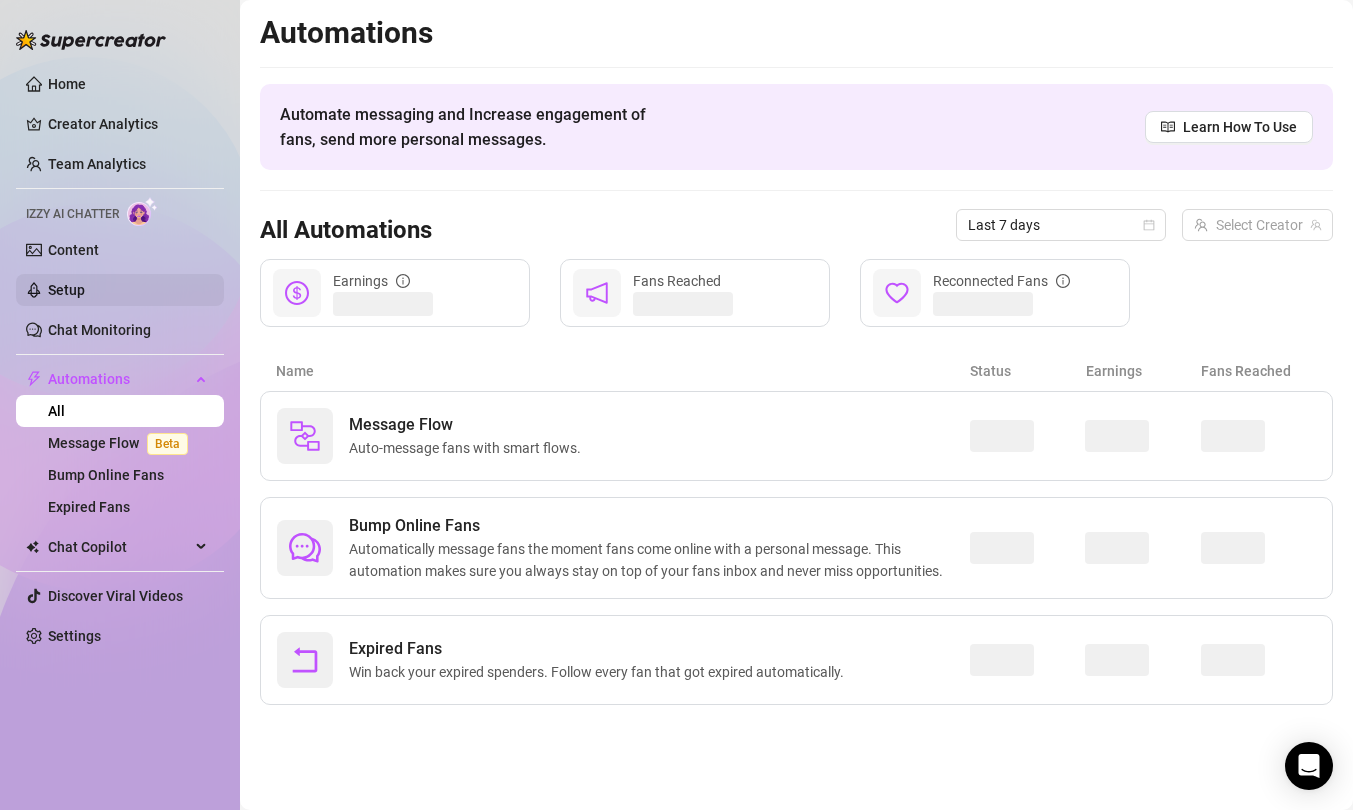 click on "Setup" at bounding box center (66, 290) 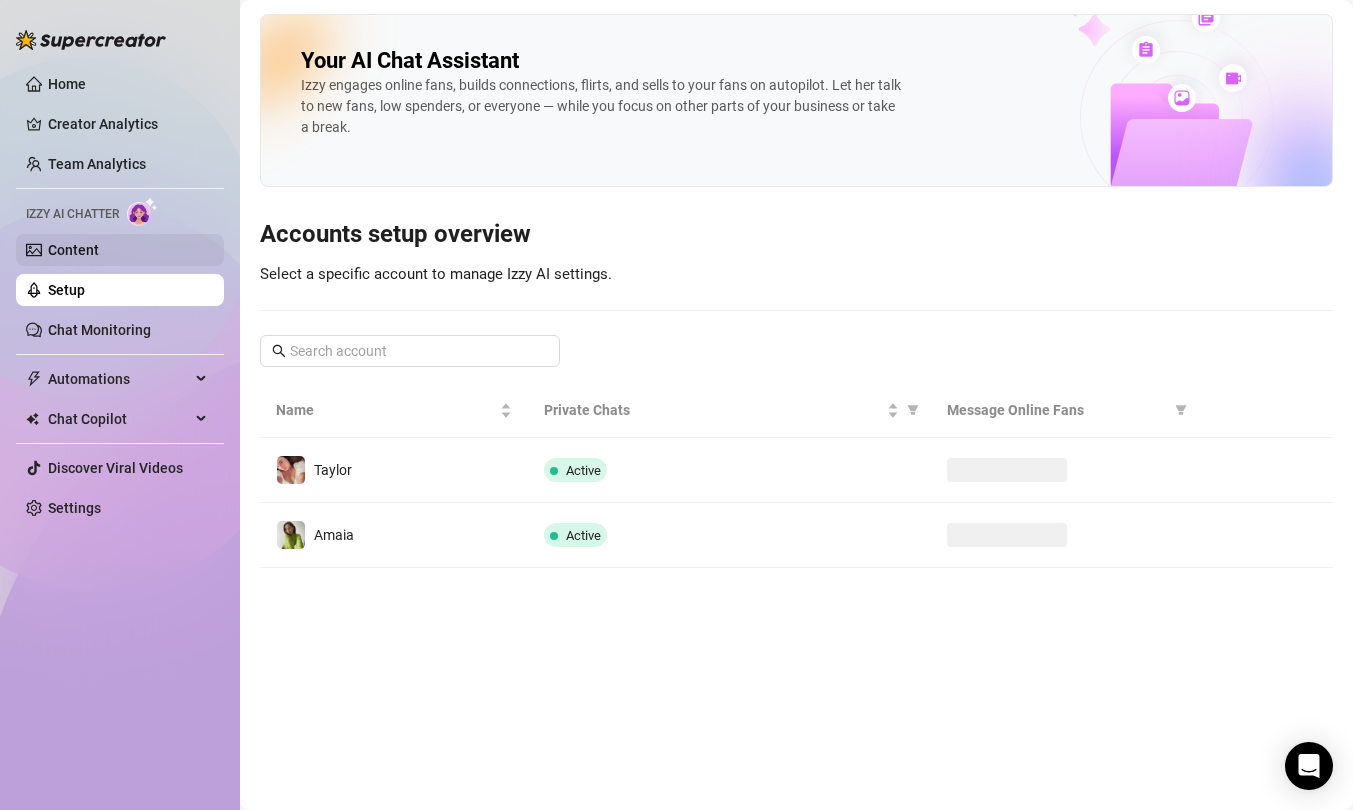 click on "Content" at bounding box center (73, 250) 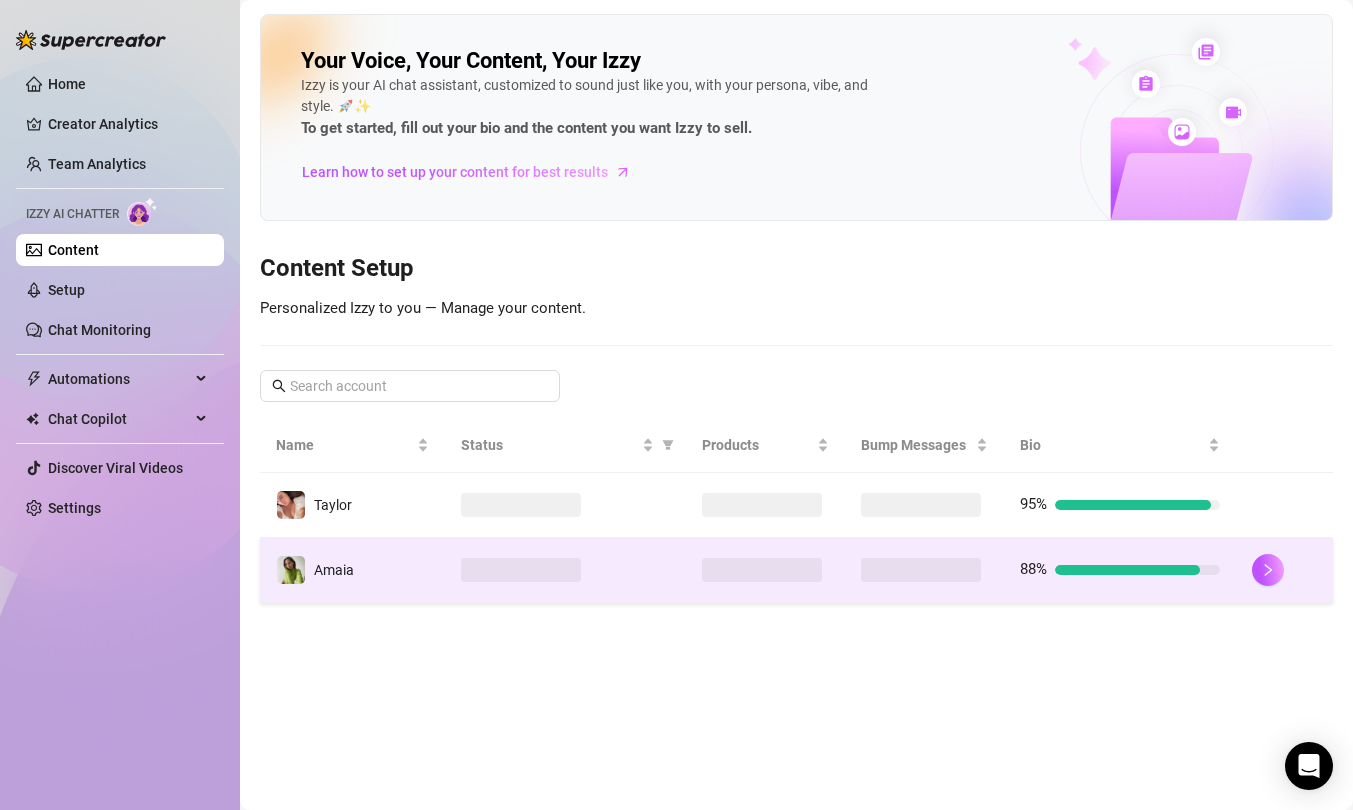 click at bounding box center (1127, 570) 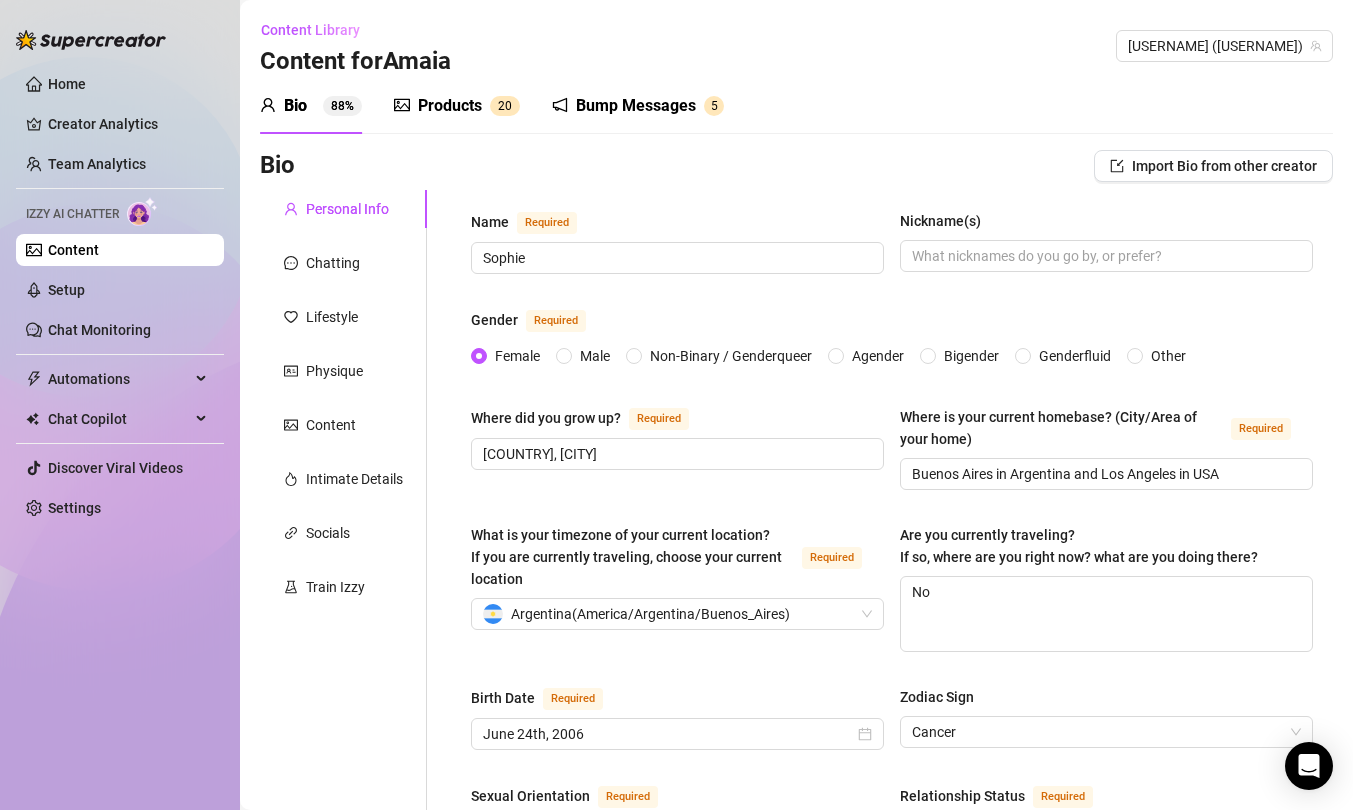 click on "Bump Messages" at bounding box center [636, 106] 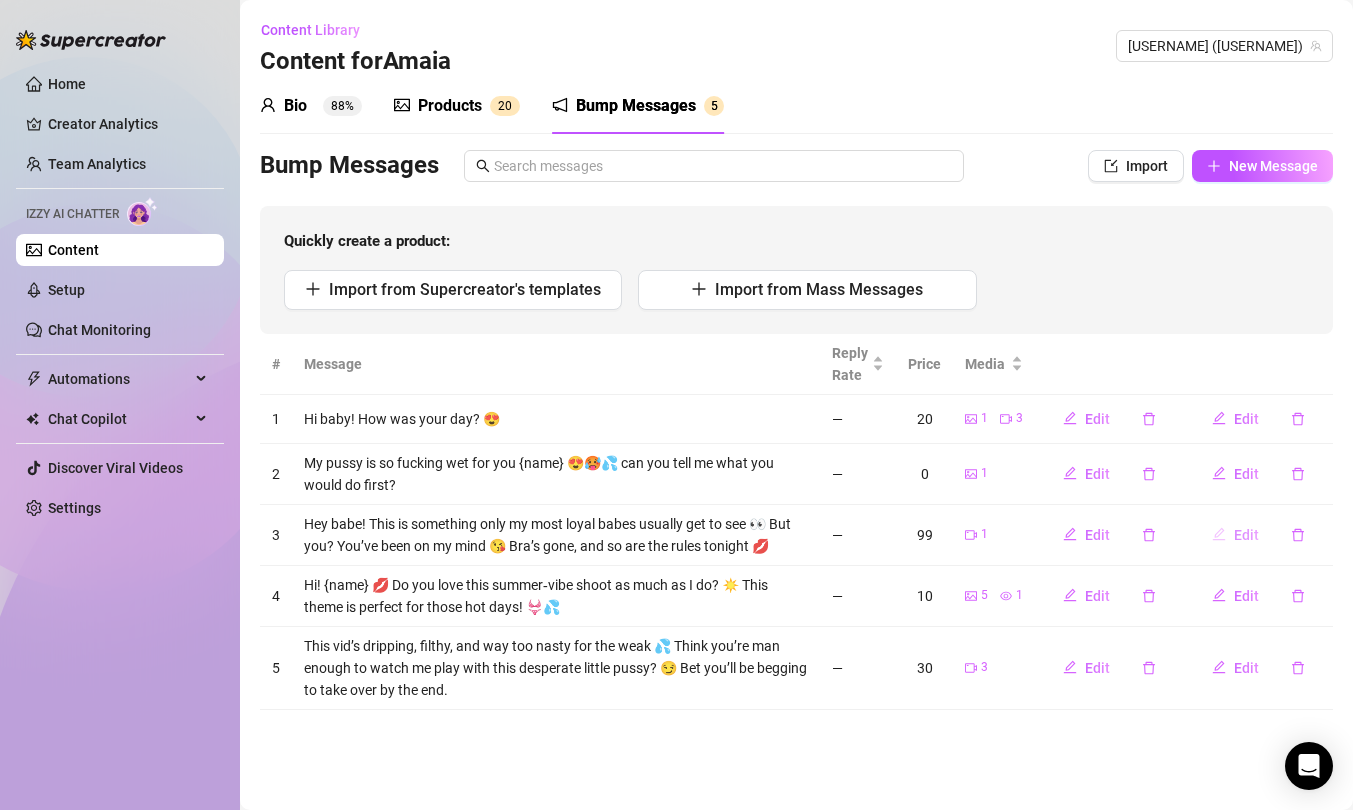 click on "Edit" at bounding box center (1246, 535) 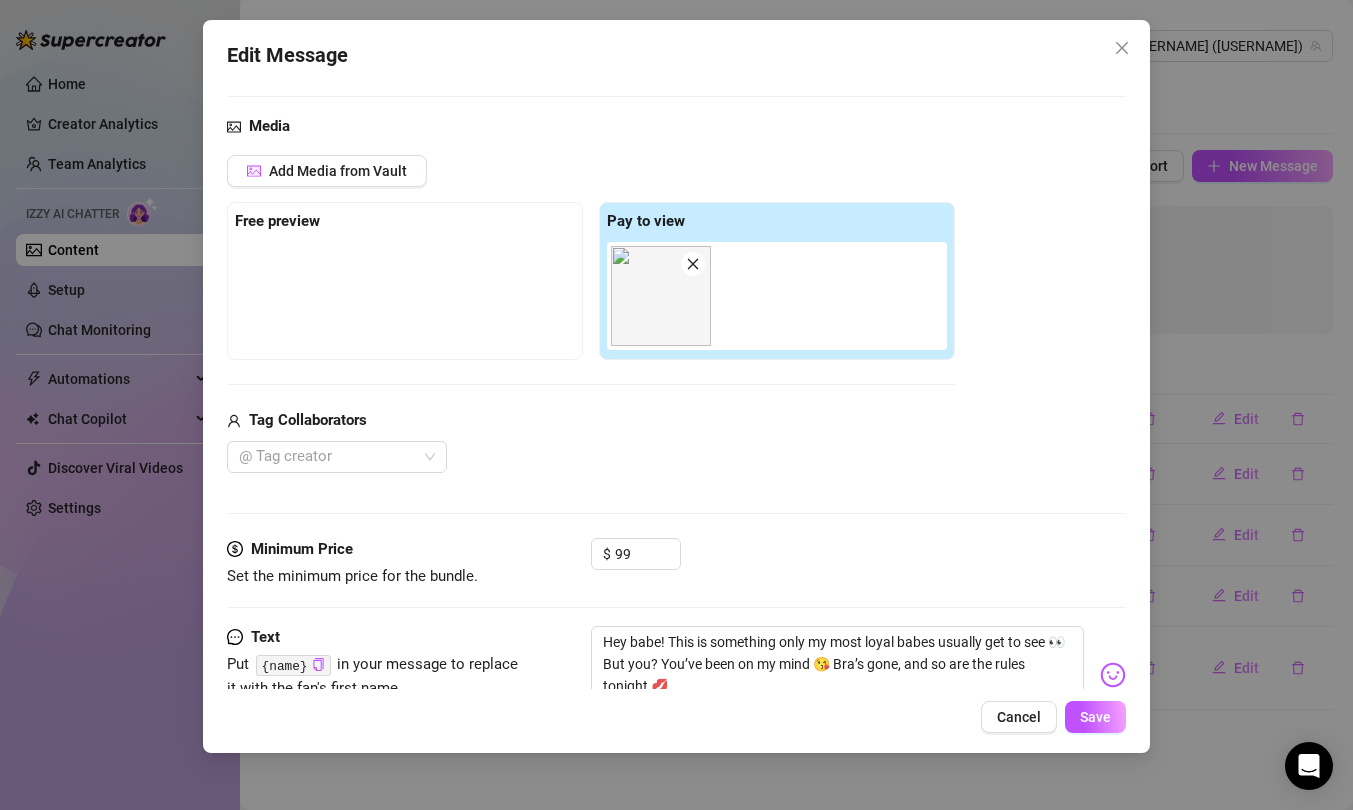 scroll, scrollTop: 171, scrollLeft: 0, axis: vertical 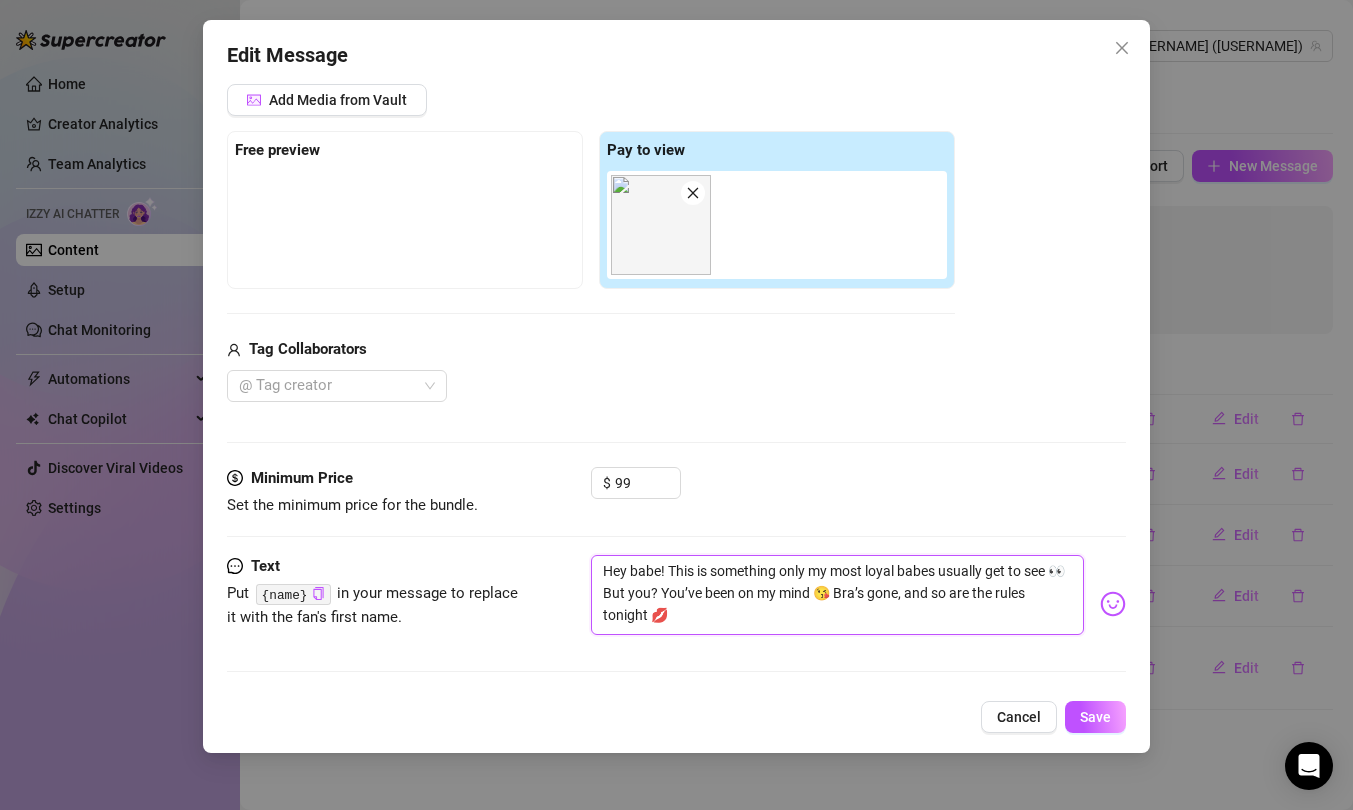 click on "Hey babe! This is something only my most loyal babes usually get to see 👀 But you? You’ve been on my mind 😘 Bra’s gone, and so are the rules tonight 💋" at bounding box center [837, 595] 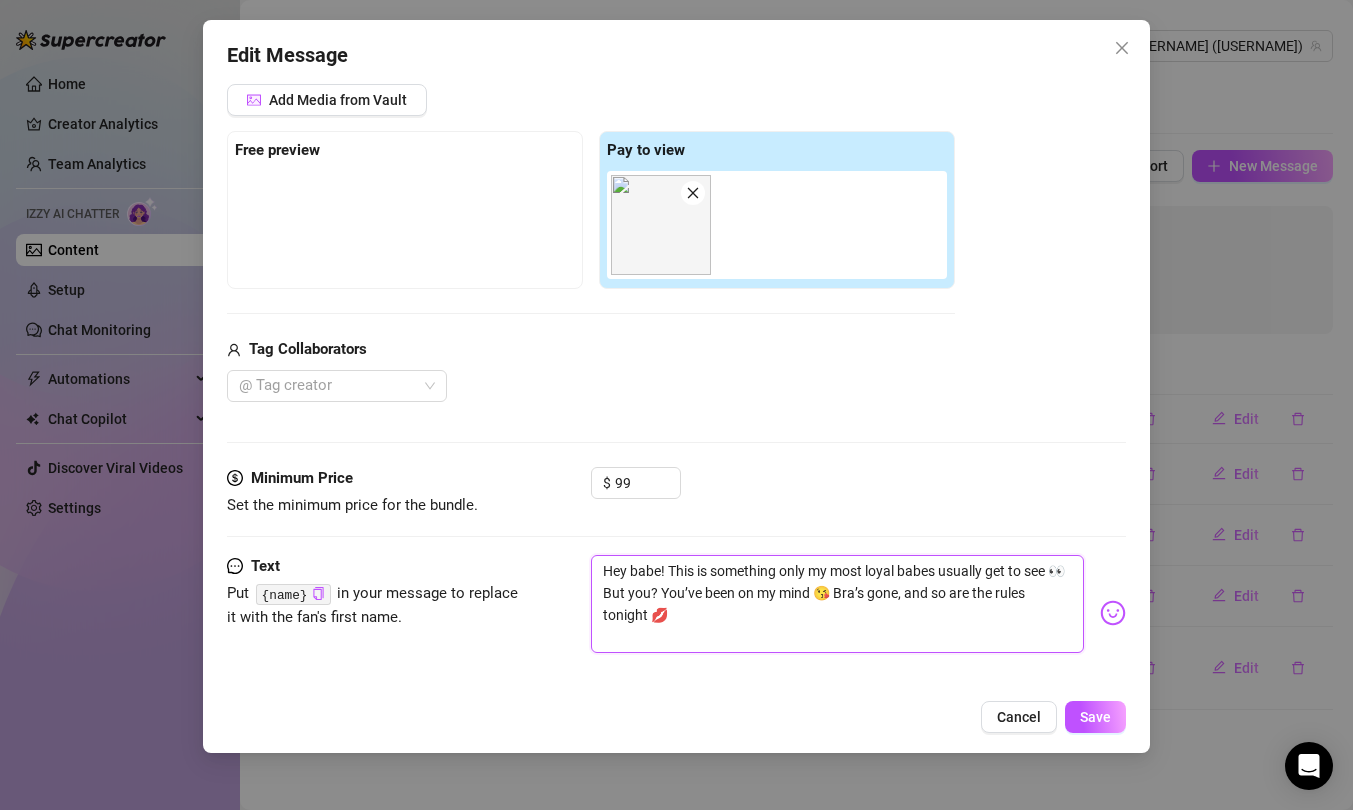 scroll, scrollTop: 0, scrollLeft: 0, axis: both 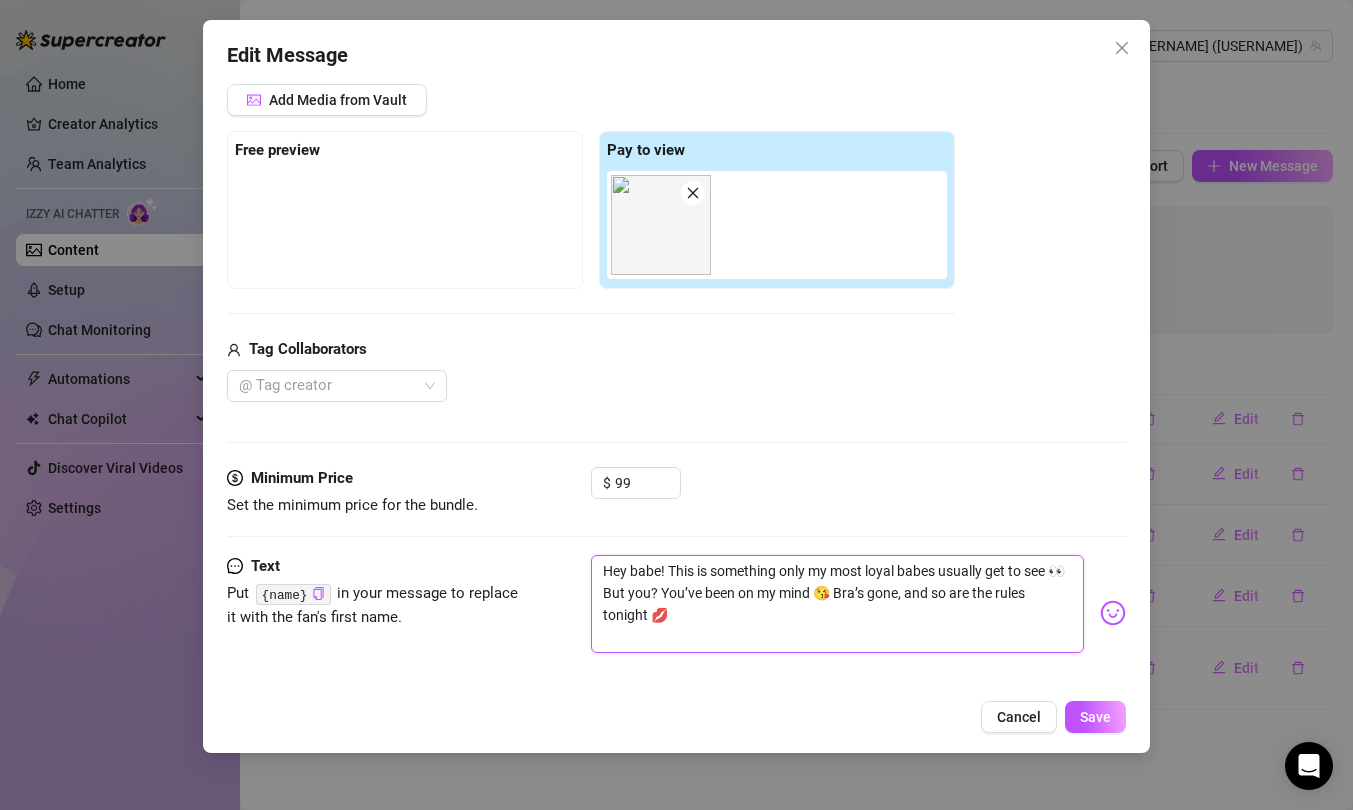 click on "Hey babe! This is something only my most loyal babes usually get to see 👀 But you? You’ve been on my mind 😘 Bra’s gone, and so are the rules tonight 💋" at bounding box center (837, 604) 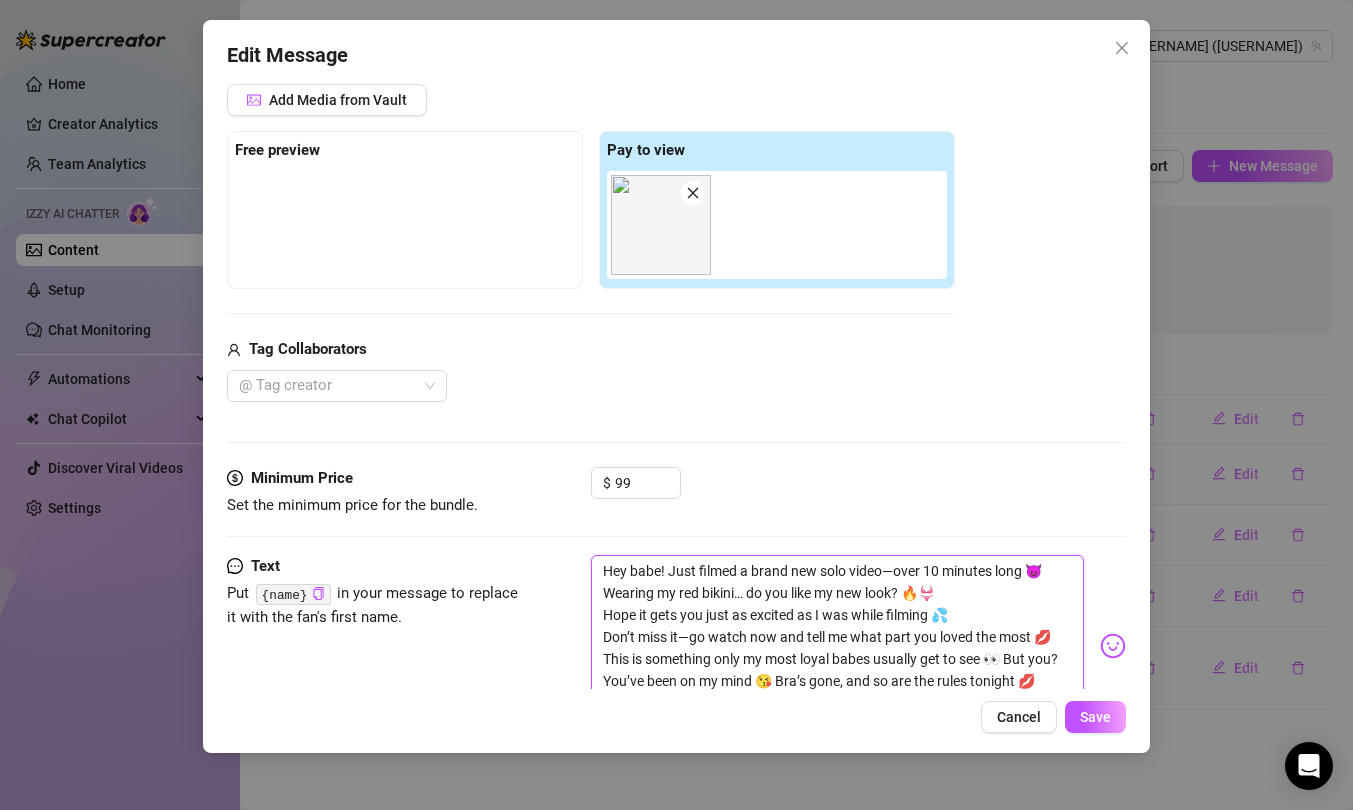 scroll, scrollTop: 0, scrollLeft: 0, axis: both 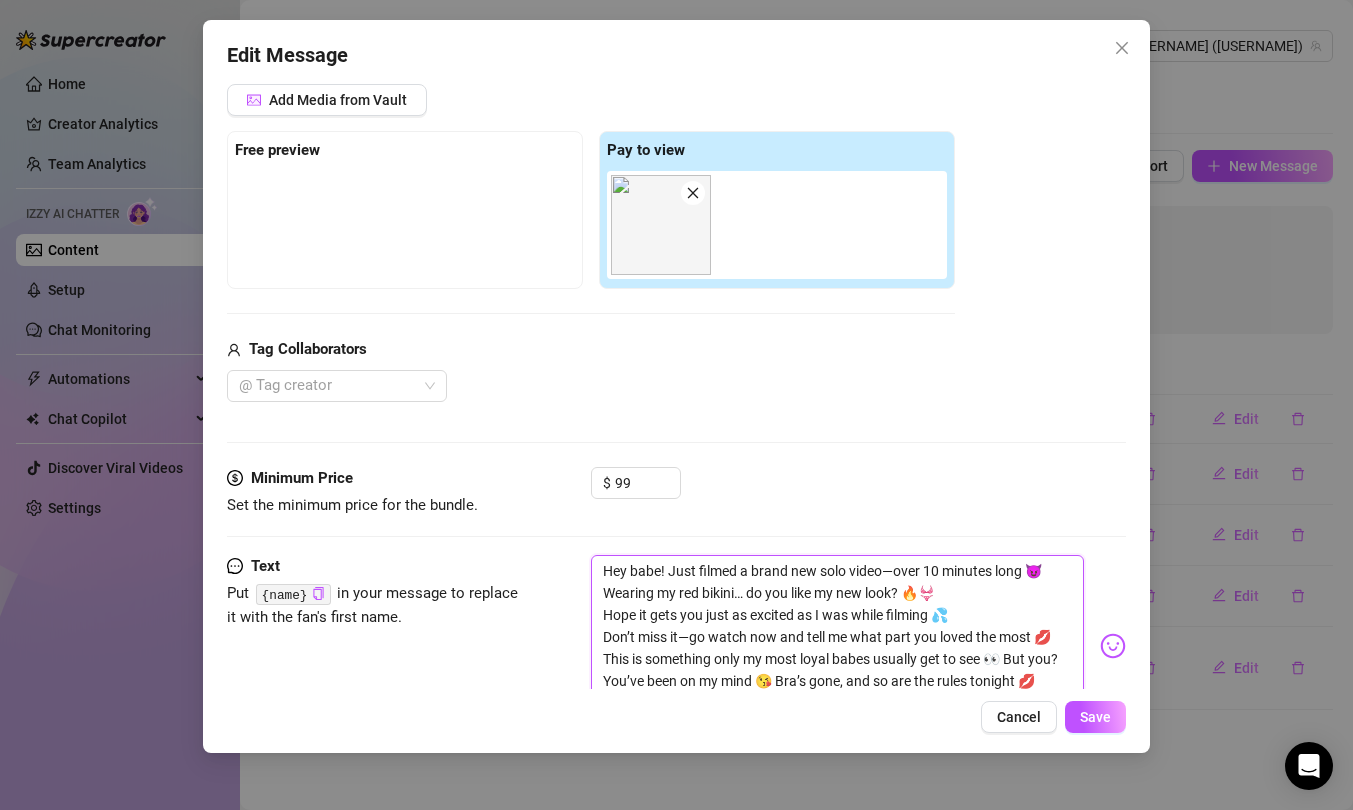 click on "Hey babe! Just filmed a brand new solo video—over 10 minutes long 😈
Wearing my red bikini… do you like my new look? 🔥👙
Hope it gets you just as excited as I was while filming 💦
Don’t miss it—go watch now and tell me what part you loved the most 💋This is something only my most loyal babes usually get to see 👀 But you? You’ve been on my mind 😘 Bra’s gone, and so are the rules tonight 💋" at bounding box center (837, 637) 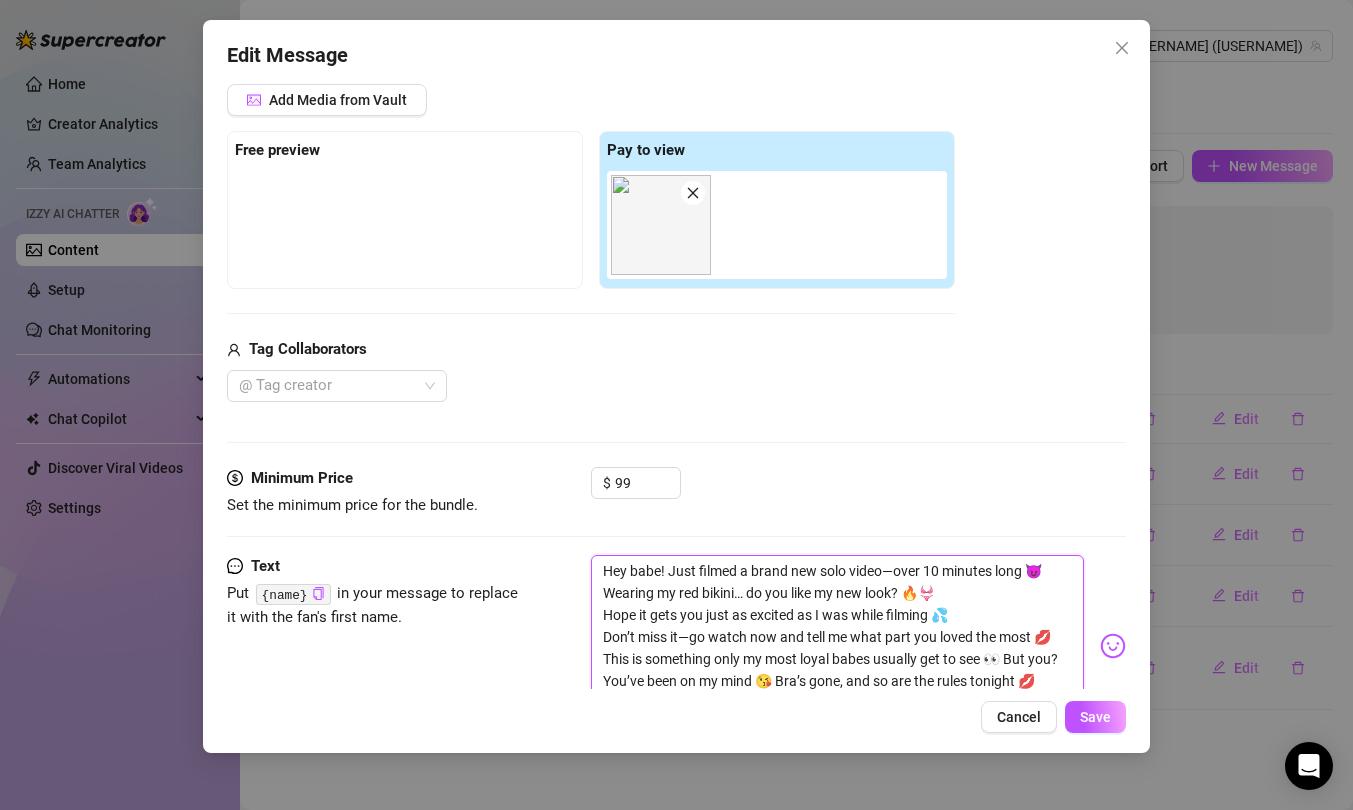 click on "Hey babe! Just filmed a brand new solo video—over 10 minutes long 😈Wearing my red bikini… do you like my new look? 🔥👙
Hope it gets you just as excited as I was while filming 💦
Don’t miss it—go watch now and tell me what part you loved the most 💋This is something only my most loyal babes usually get to see 👀 But you? You’ve been on my mind 😘 Bra’s gone, and so are the rules tonight 💋" at bounding box center (837, 637) 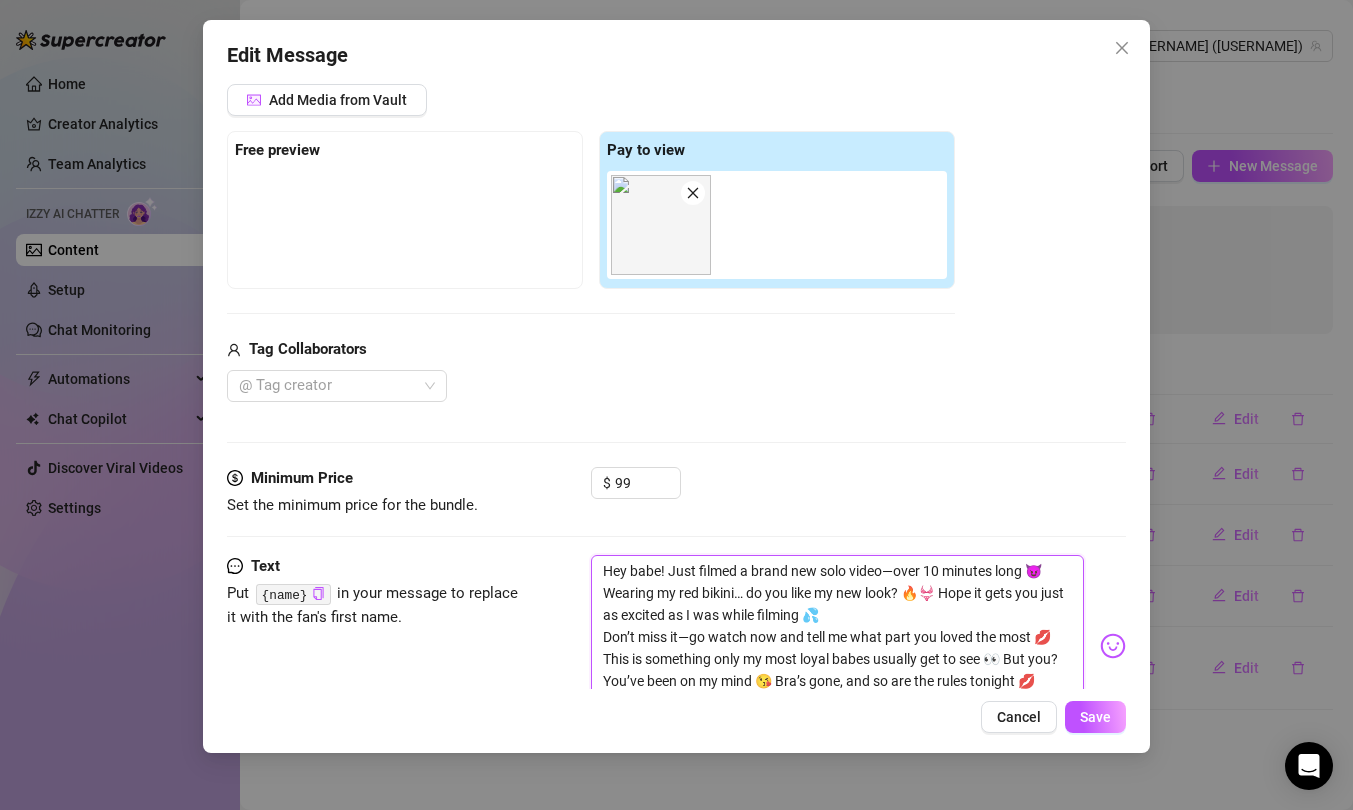 click on "Hey babe! Just filmed a brand new solo video—over 10 minutes long 😈Wearing my red bikini… do you like my new look? 🔥👙 Hope it gets you just as excited as I was while filming 💦
Don’t miss it—go watch now and tell me what part you loved the most 💋This is something only my most loyal babes usually get to see 👀 But you? You’ve been on my mind 😘 Bra’s gone, and so are the rules tonight 💋" at bounding box center [837, 637] 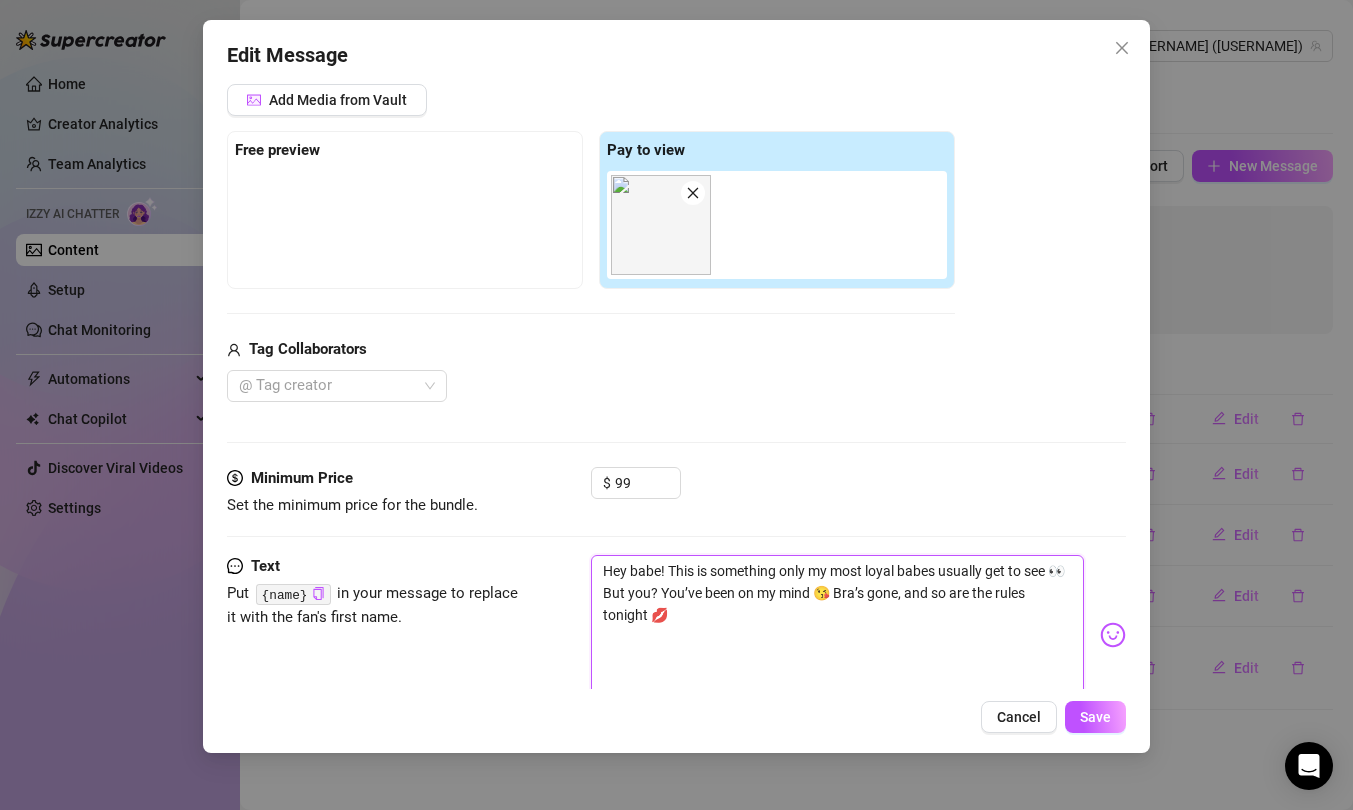 drag, startPoint x: 833, startPoint y: 638, endPoint x: 825, endPoint y: 681, distance: 43.737854 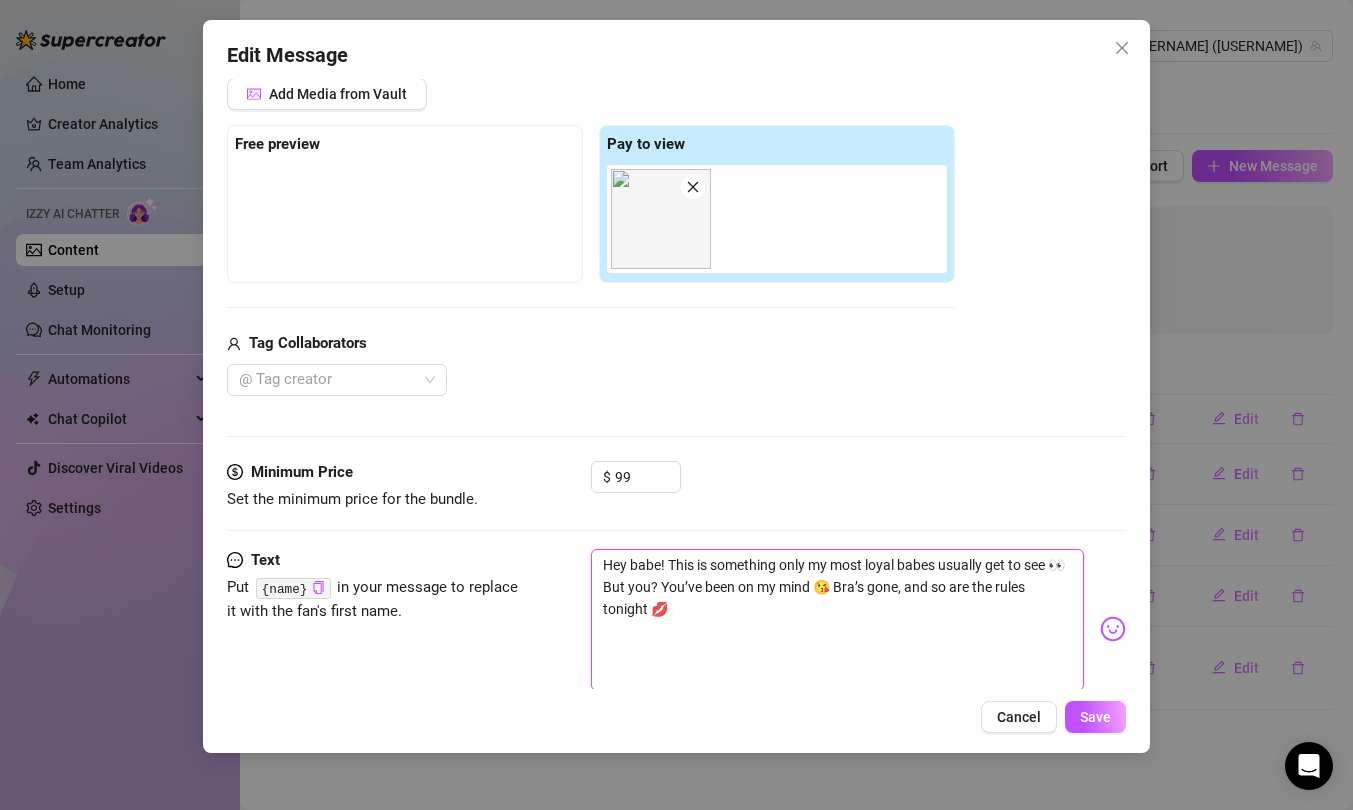 click on "Hey babe! This is something only my most loyal babes usually get to see 👀 But you? You’ve been on my mind 😘 Bra’s gone, and so are the rules tonight 💋" at bounding box center (837, 620) 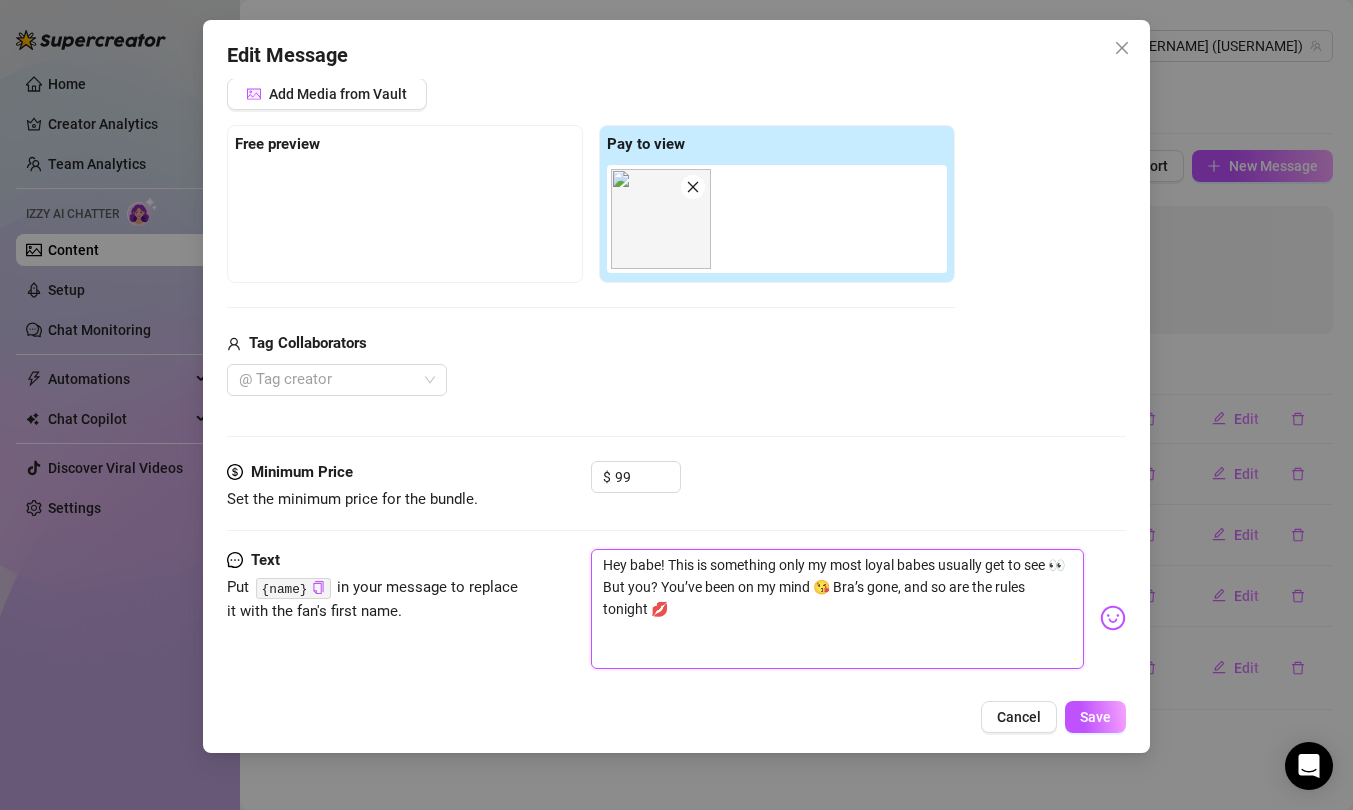 scroll, scrollTop: 211, scrollLeft: 0, axis: vertical 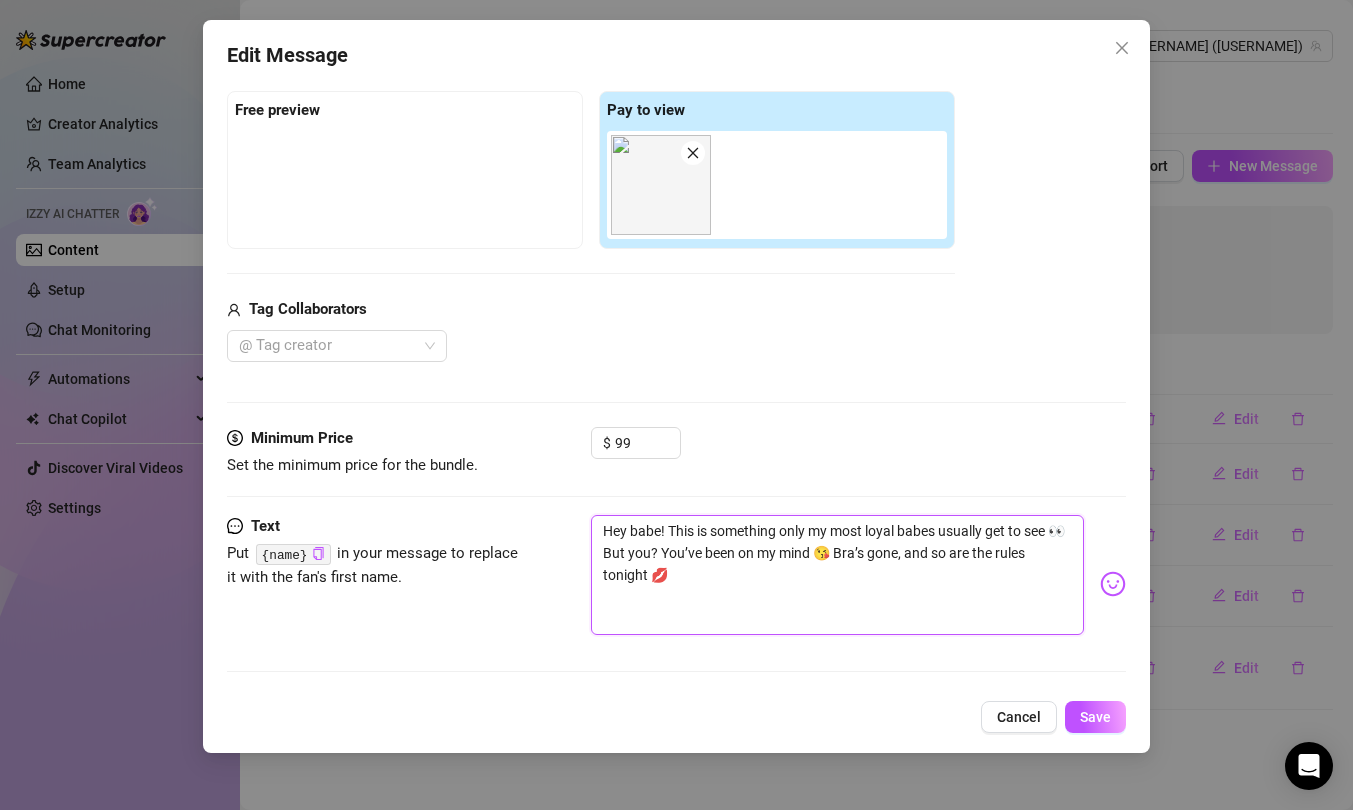 drag, startPoint x: 793, startPoint y: 611, endPoint x: 842, endPoint y: 621, distance: 50.01 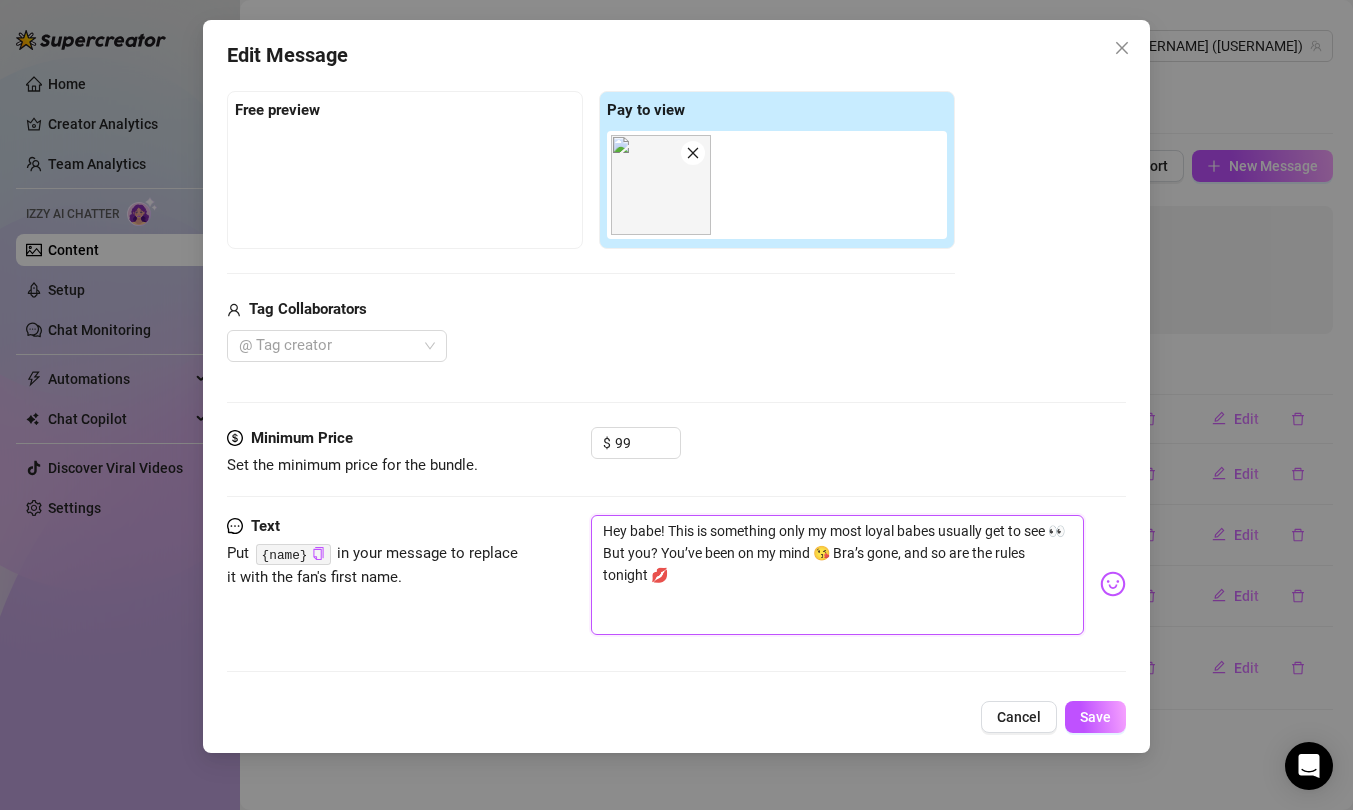 click on "Hey babe! This is something only my most loyal babes usually get to see 👀 But you? You’ve been on my mind 😘 Bra’s gone, and so are the rules tonight 💋" at bounding box center [837, 575] 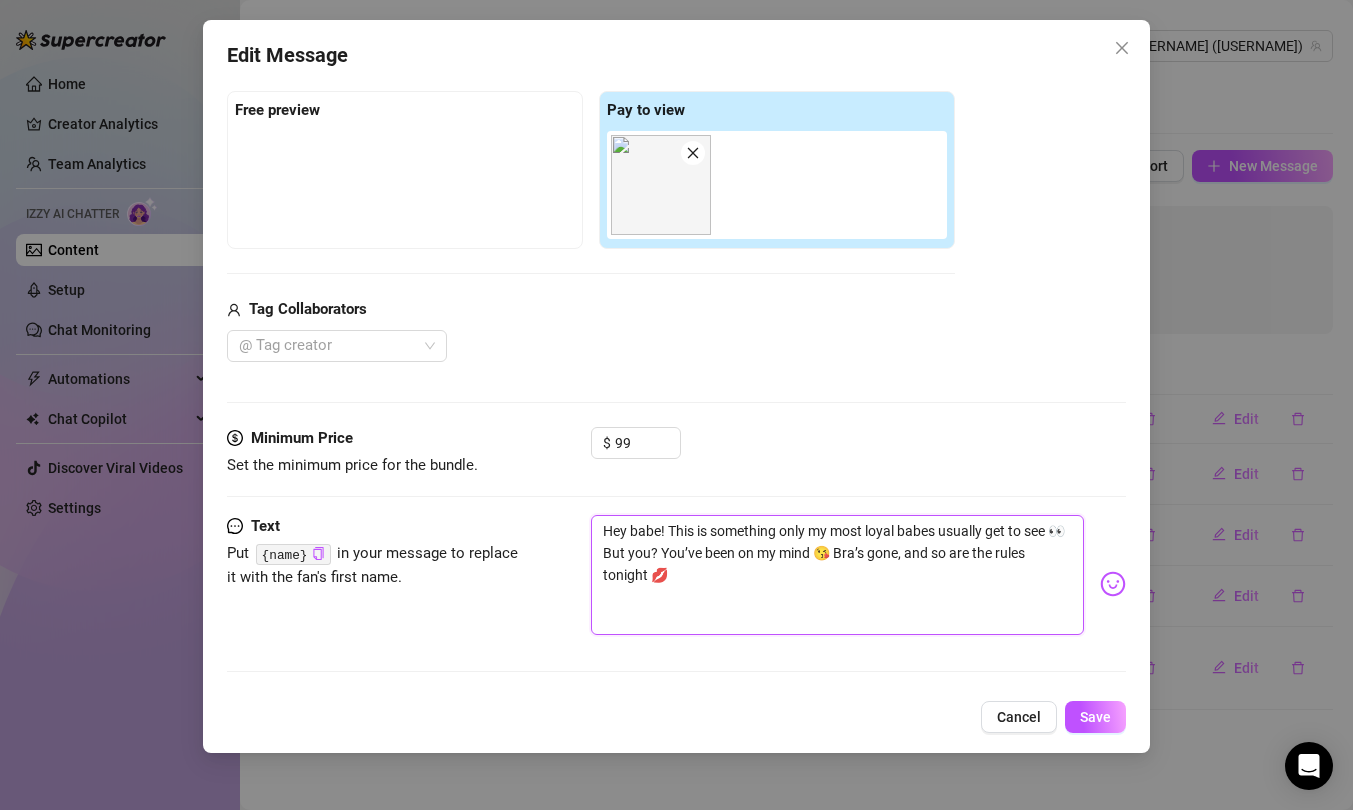 click on "Hey babe! This is something only my most loyal babes usually get to see 👀 But you? You’ve been on my mind 😘 Bra’s gone, and so are the rules tonight 💋" at bounding box center (837, 575) 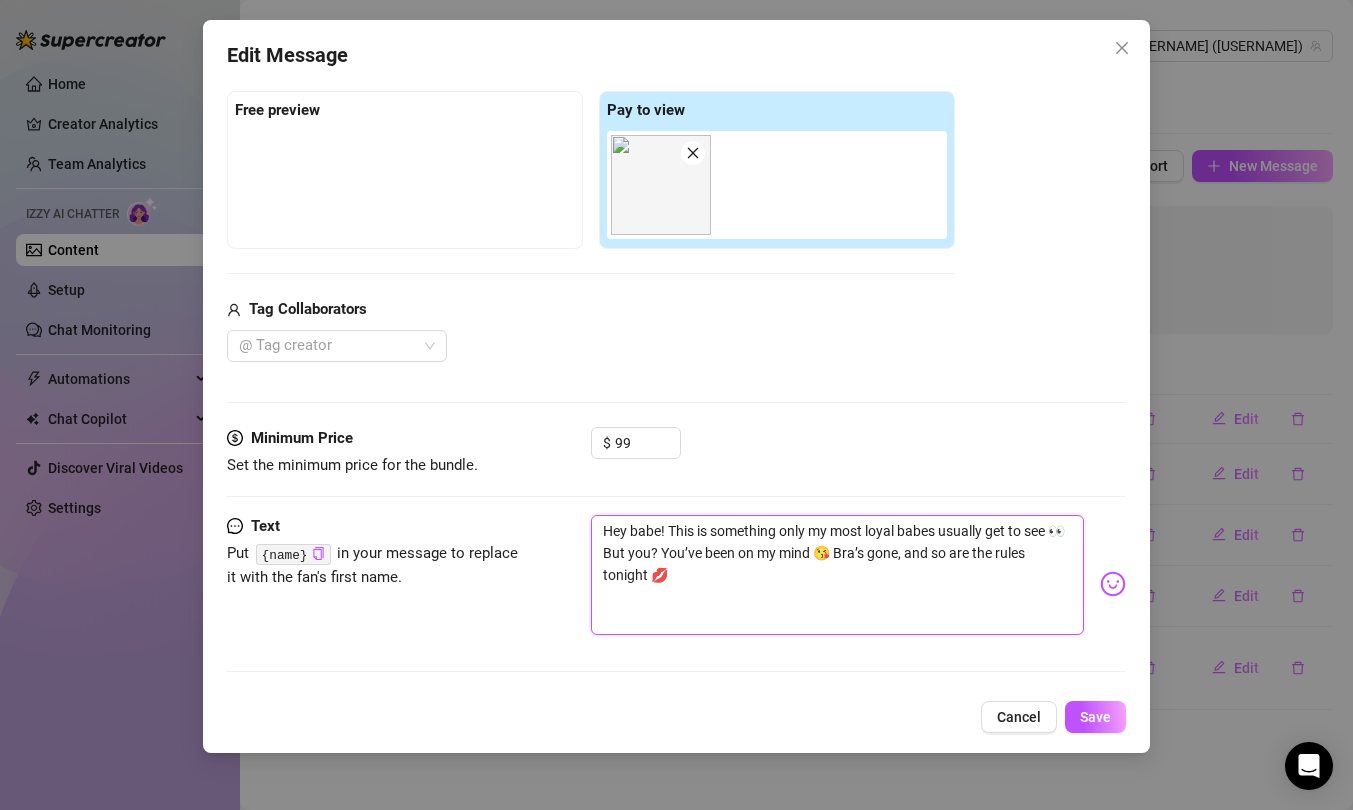 drag, startPoint x: 775, startPoint y: 596, endPoint x: 1000, endPoint y: 592, distance: 225.03555 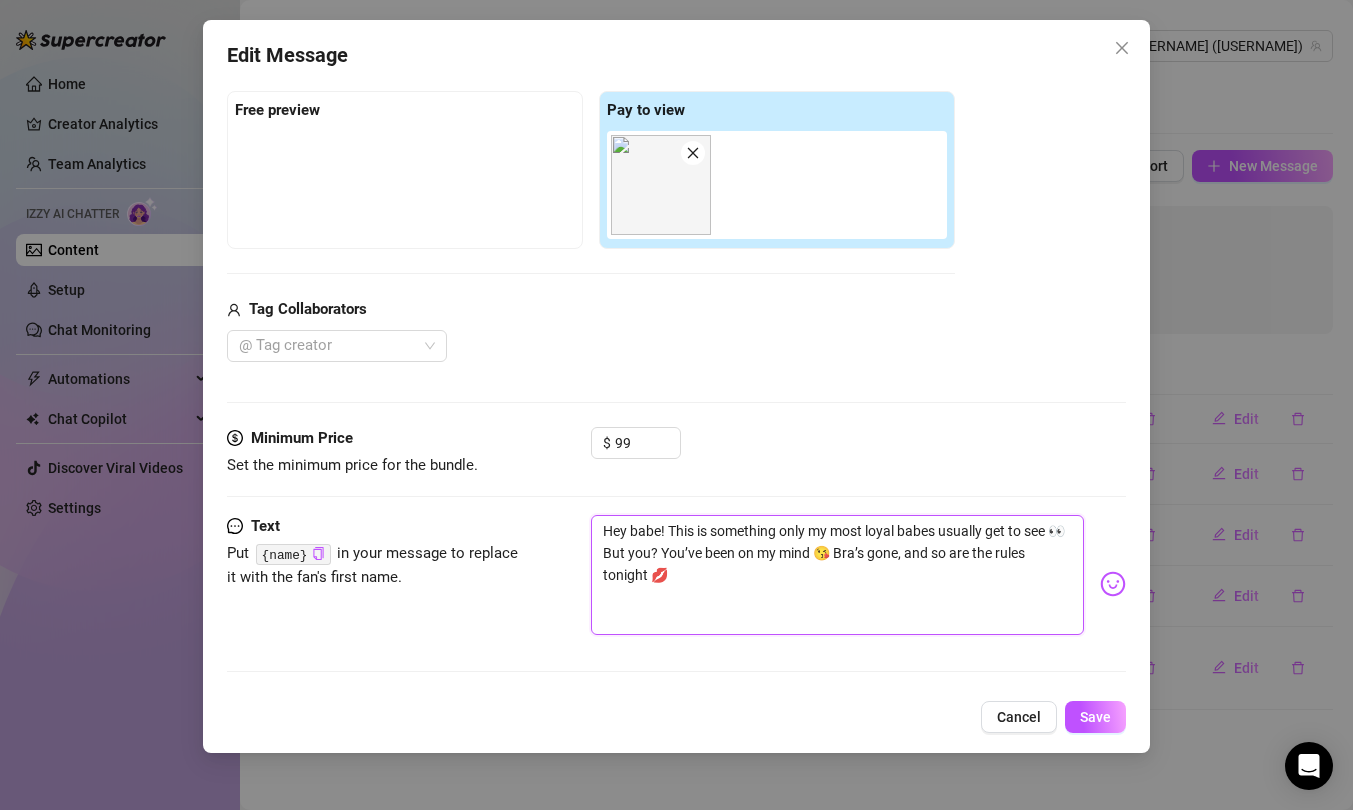 click on "Hey babe! This is something only my most loyal babes usually get to see 👀 But you? You’ve been on my mind 😘 Bra’s gone, and so are the rules tonight 💋" at bounding box center [837, 575] 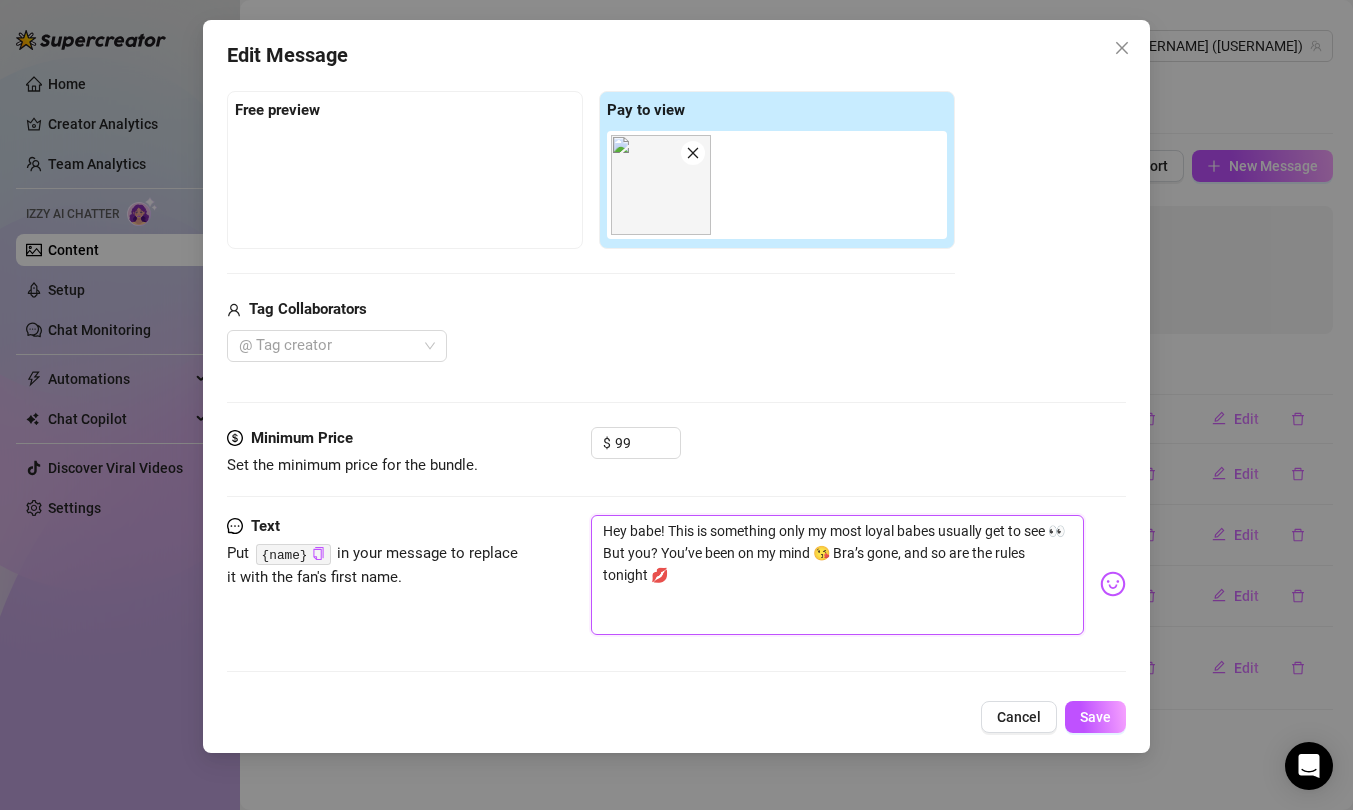 drag, startPoint x: 831, startPoint y: 595, endPoint x: 775, endPoint y: 615, distance: 59.464275 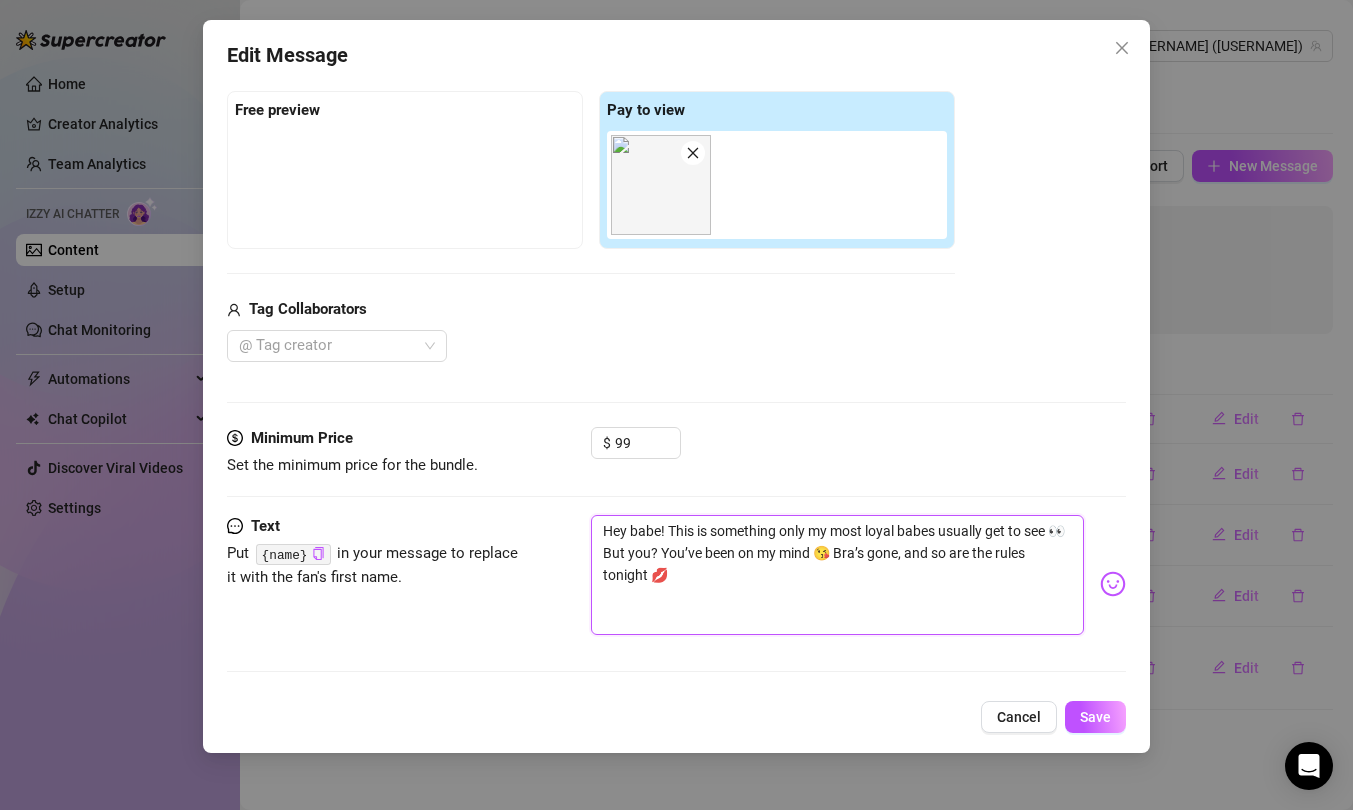 click on "Hey babe! This is something only my most loyal babes usually get to see 👀 But you? You’ve been on my mind 😘 Bra’s gone, and so are the rules tonight 💋" at bounding box center [837, 575] 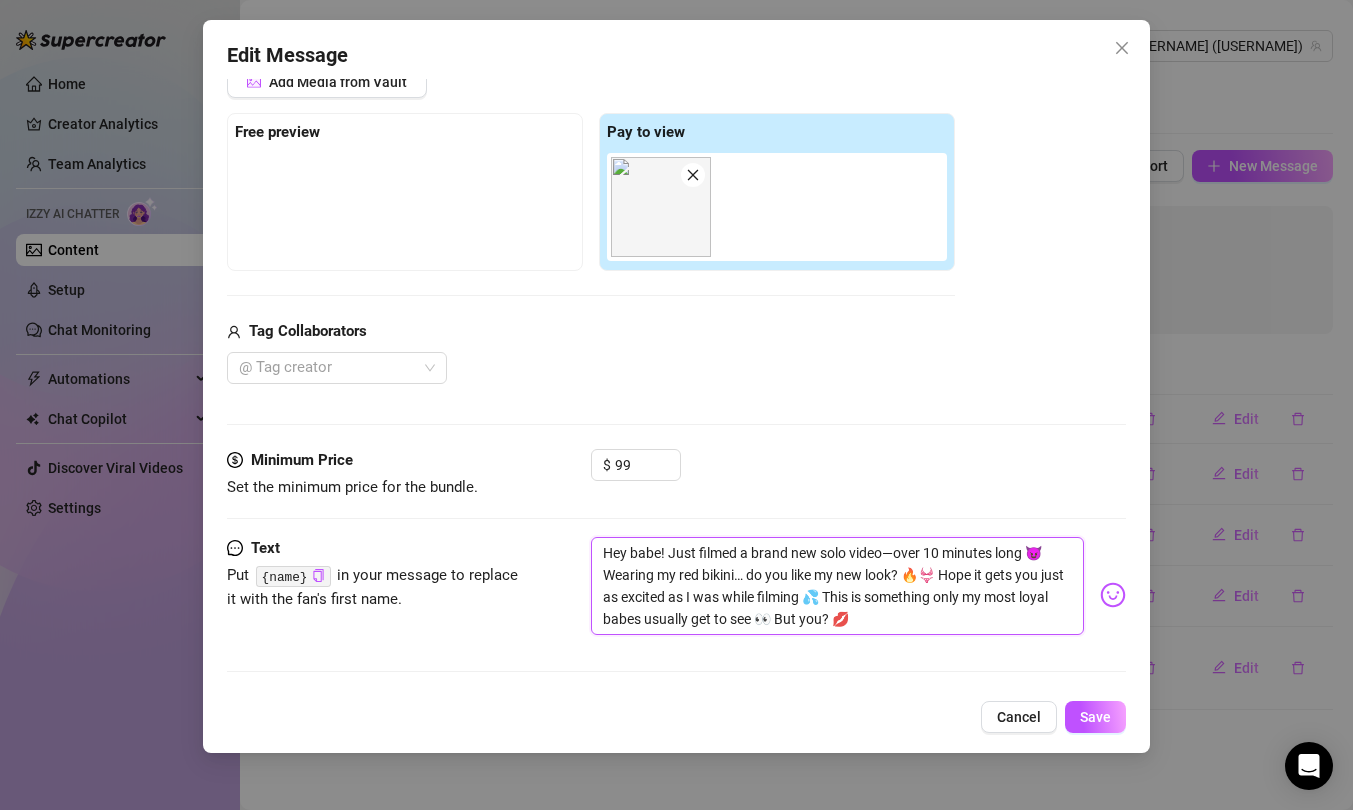 scroll, scrollTop: 189, scrollLeft: 0, axis: vertical 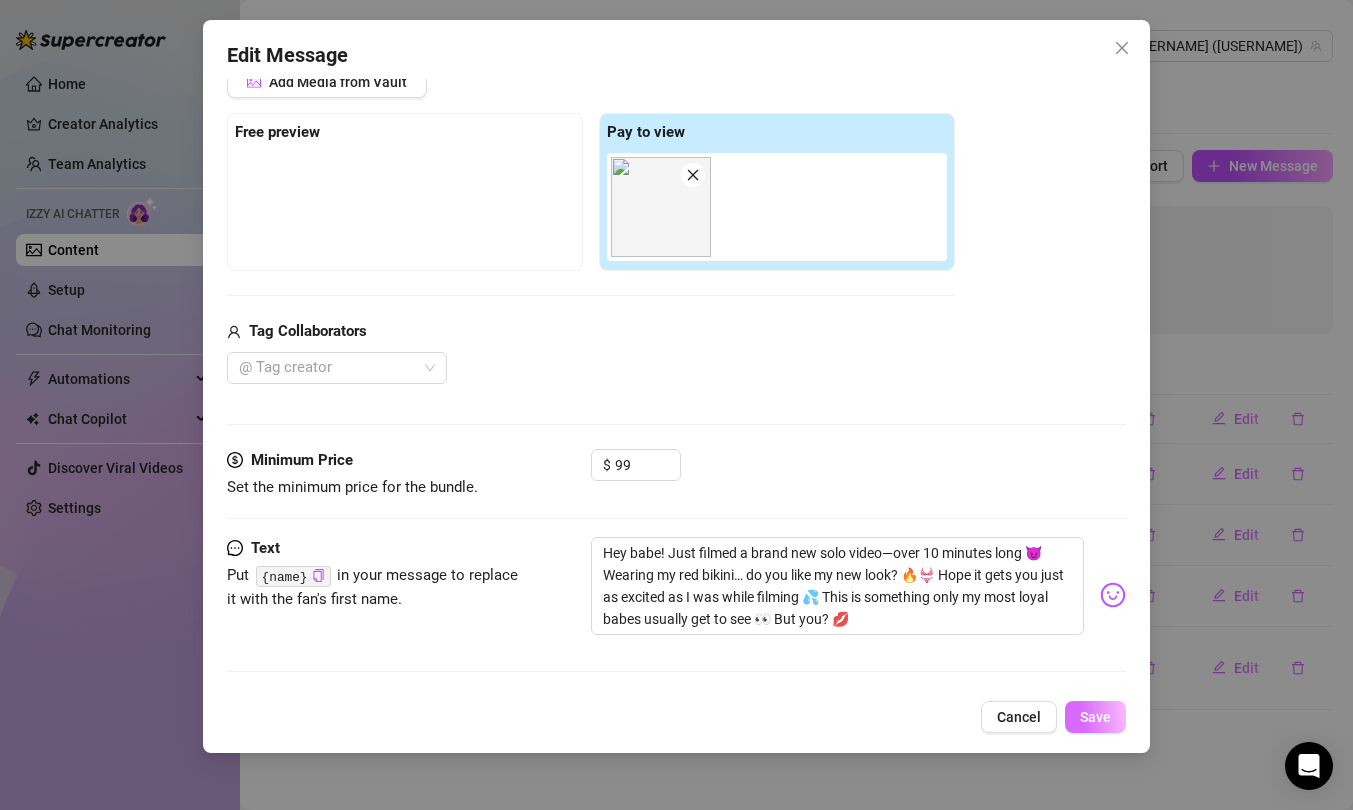 click on "Save" at bounding box center (1095, 717) 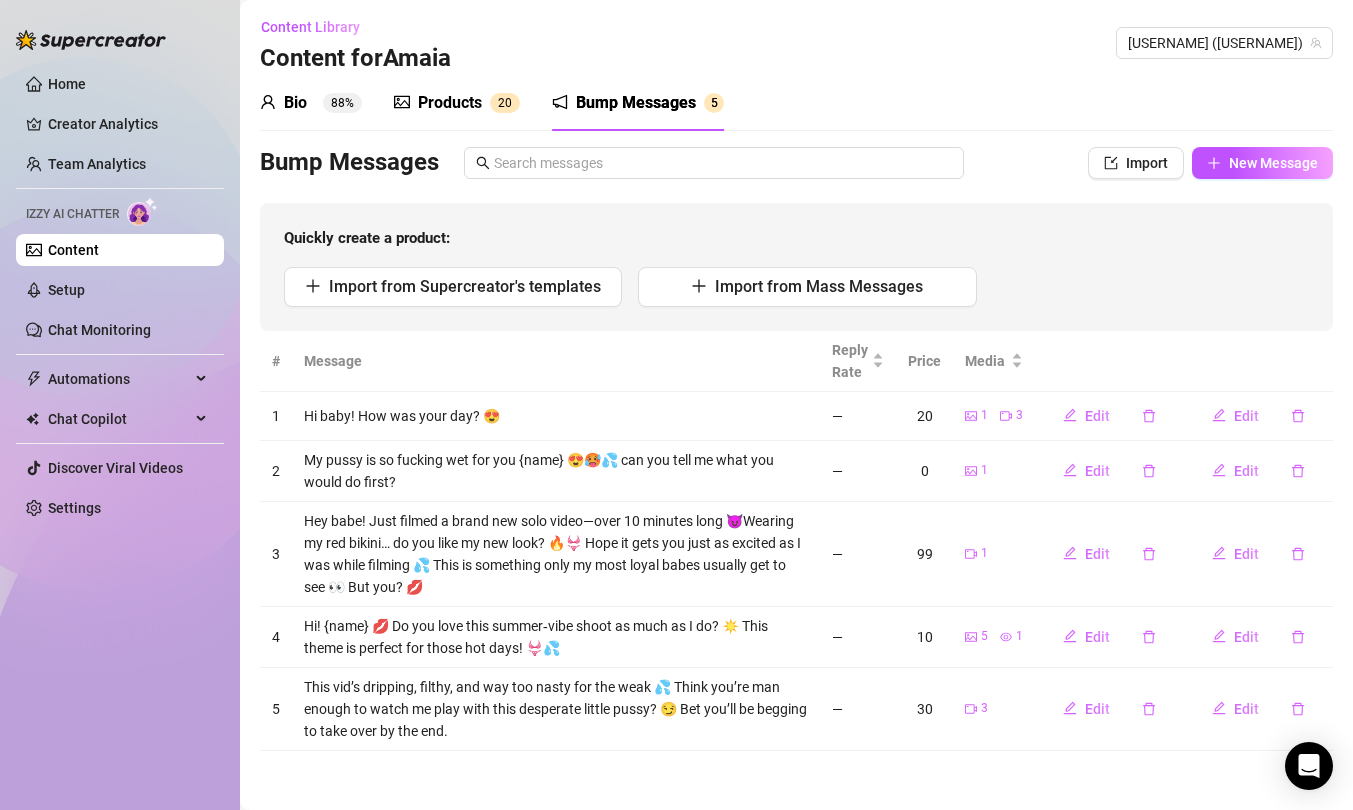scroll, scrollTop: 0, scrollLeft: 0, axis: both 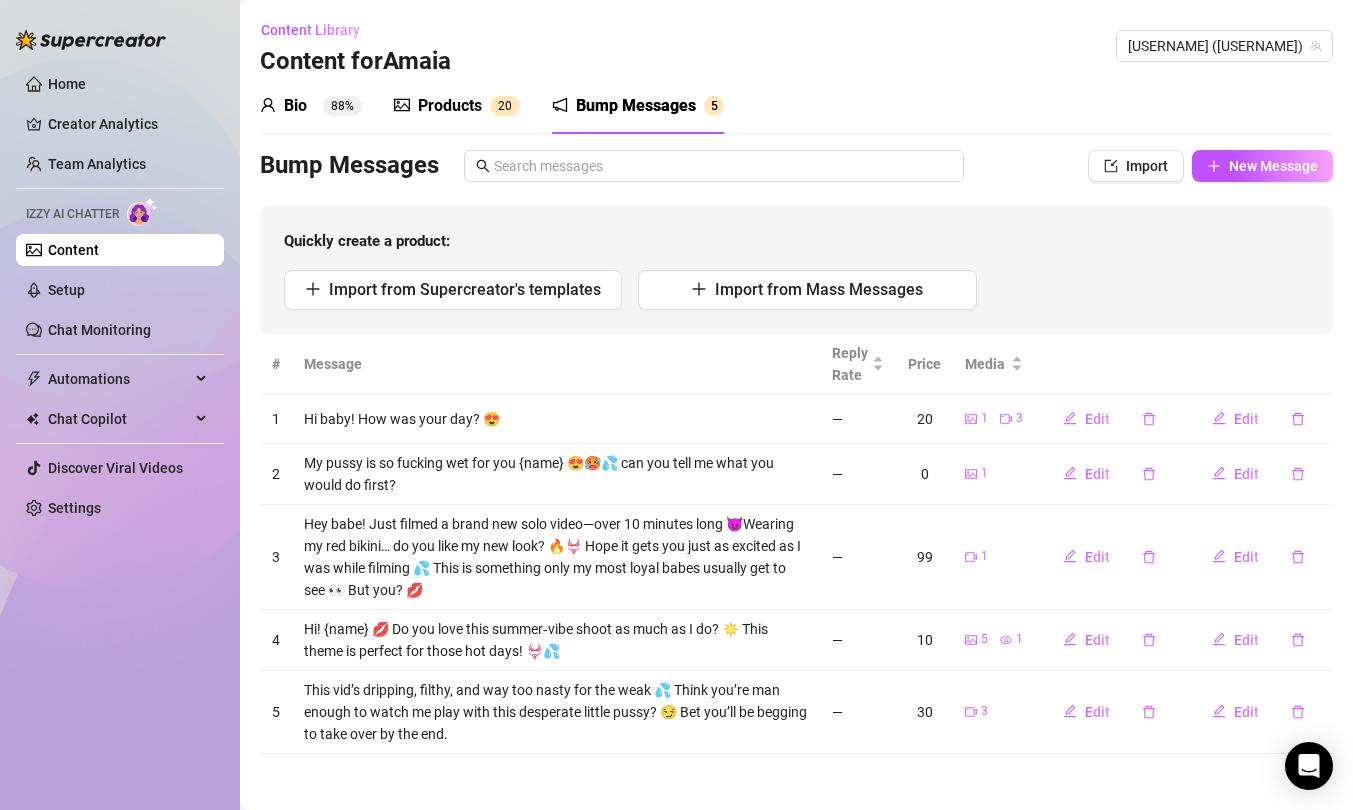 click on "Products 2 0" at bounding box center [457, 106] 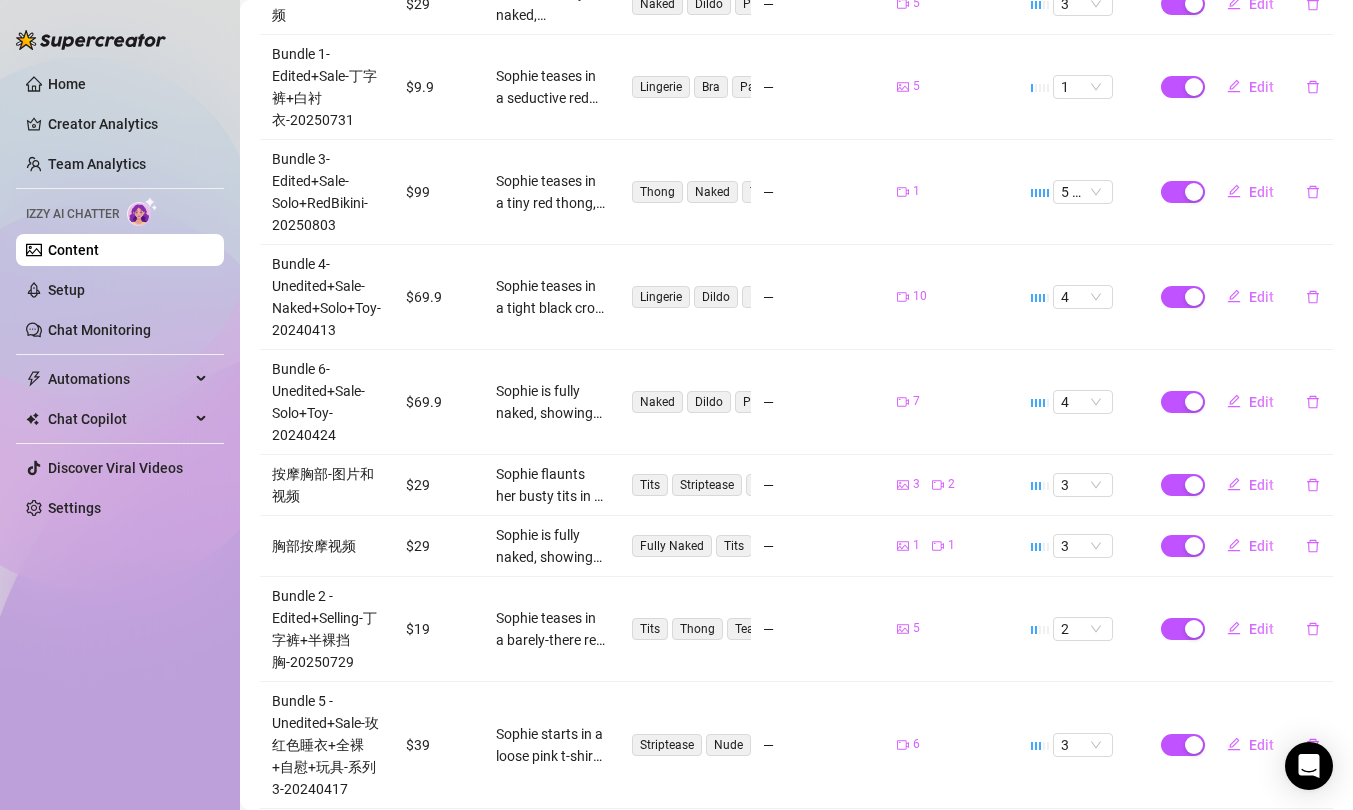 scroll, scrollTop: 696, scrollLeft: 0, axis: vertical 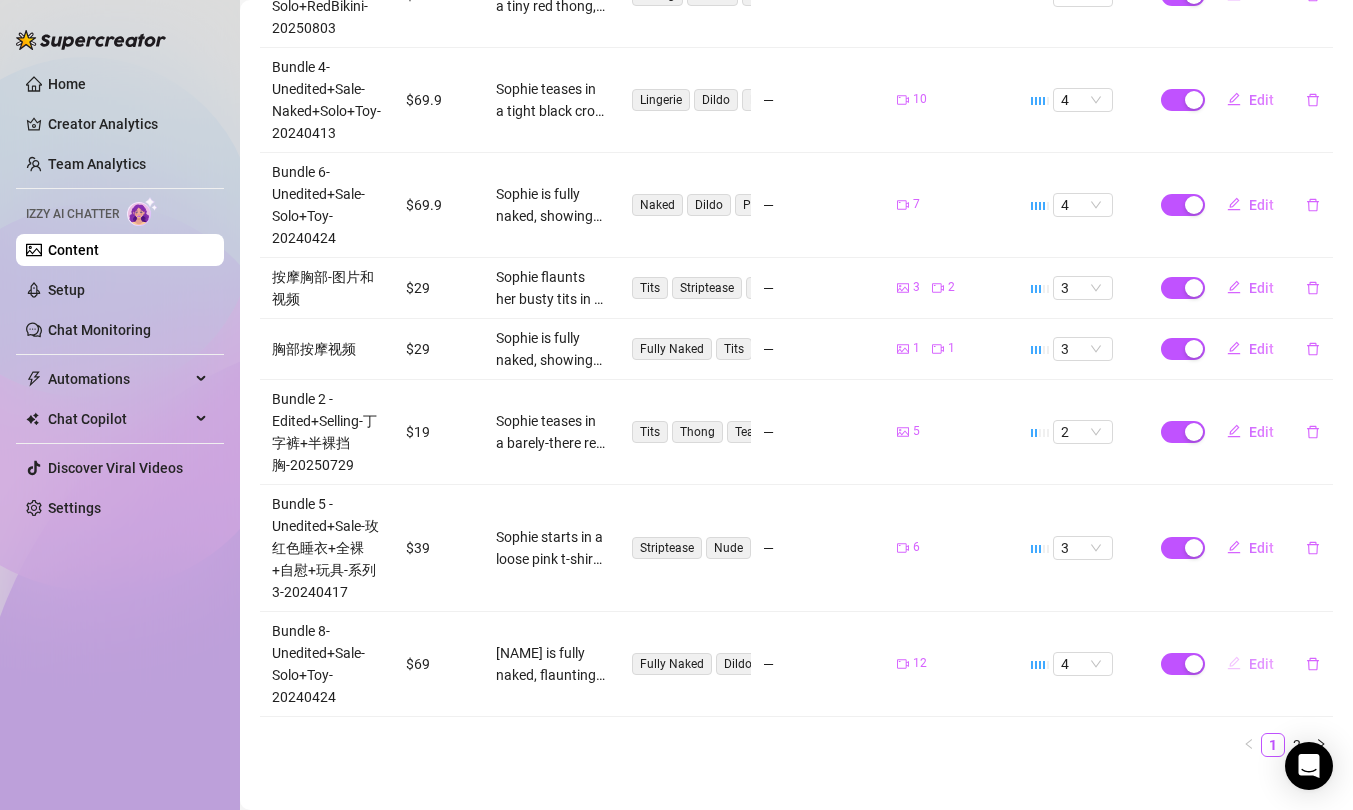 click on "Edit" at bounding box center (1250, 664) 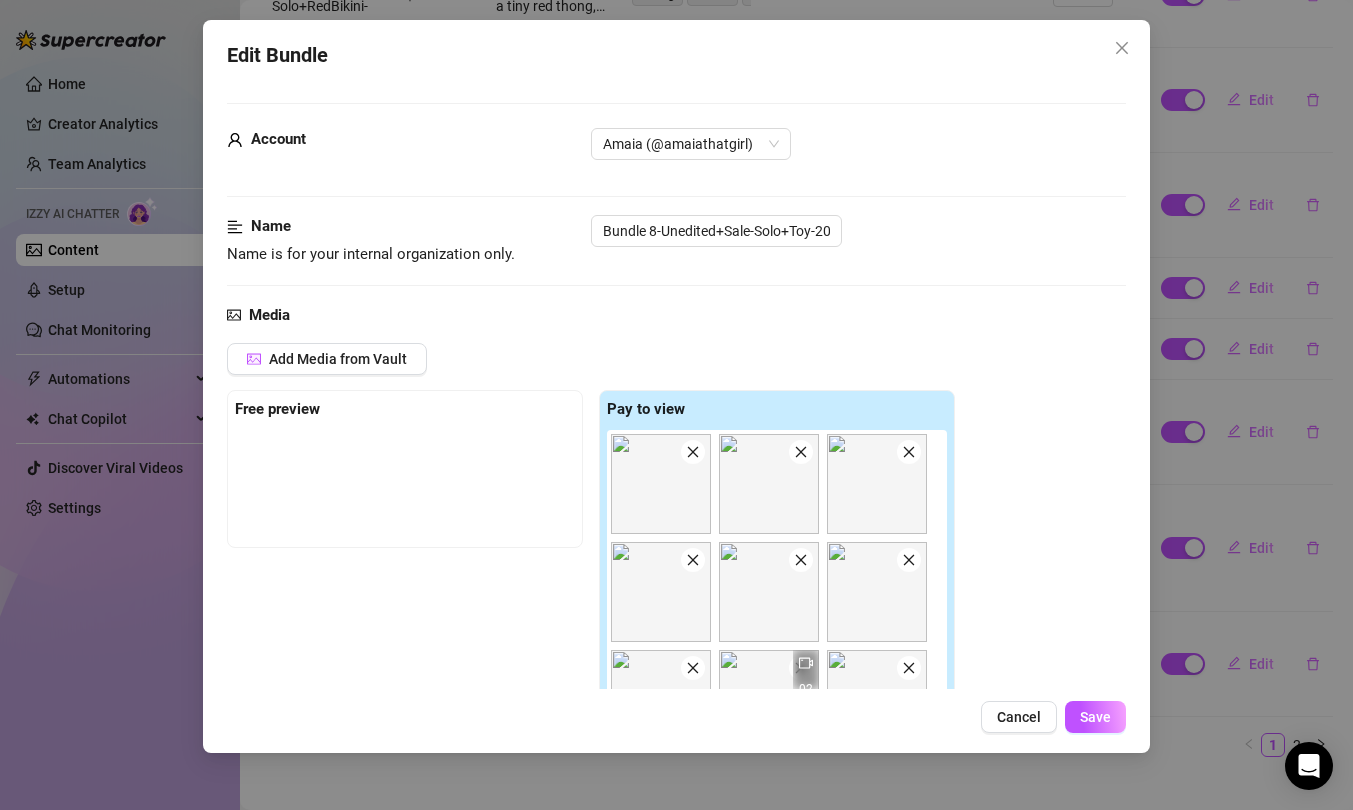 scroll, scrollTop: 159, scrollLeft: 0, axis: vertical 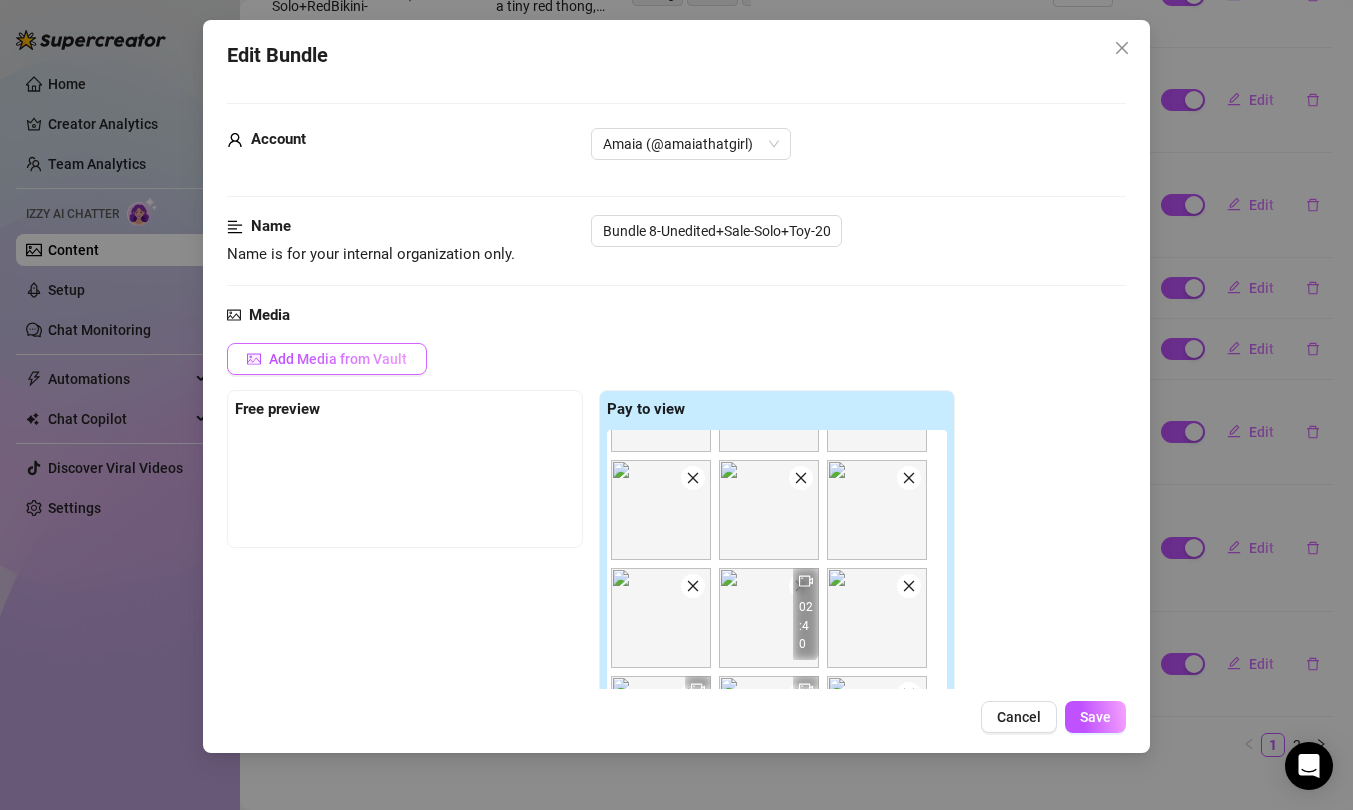 click on "Add Media from Vault" at bounding box center (338, 359) 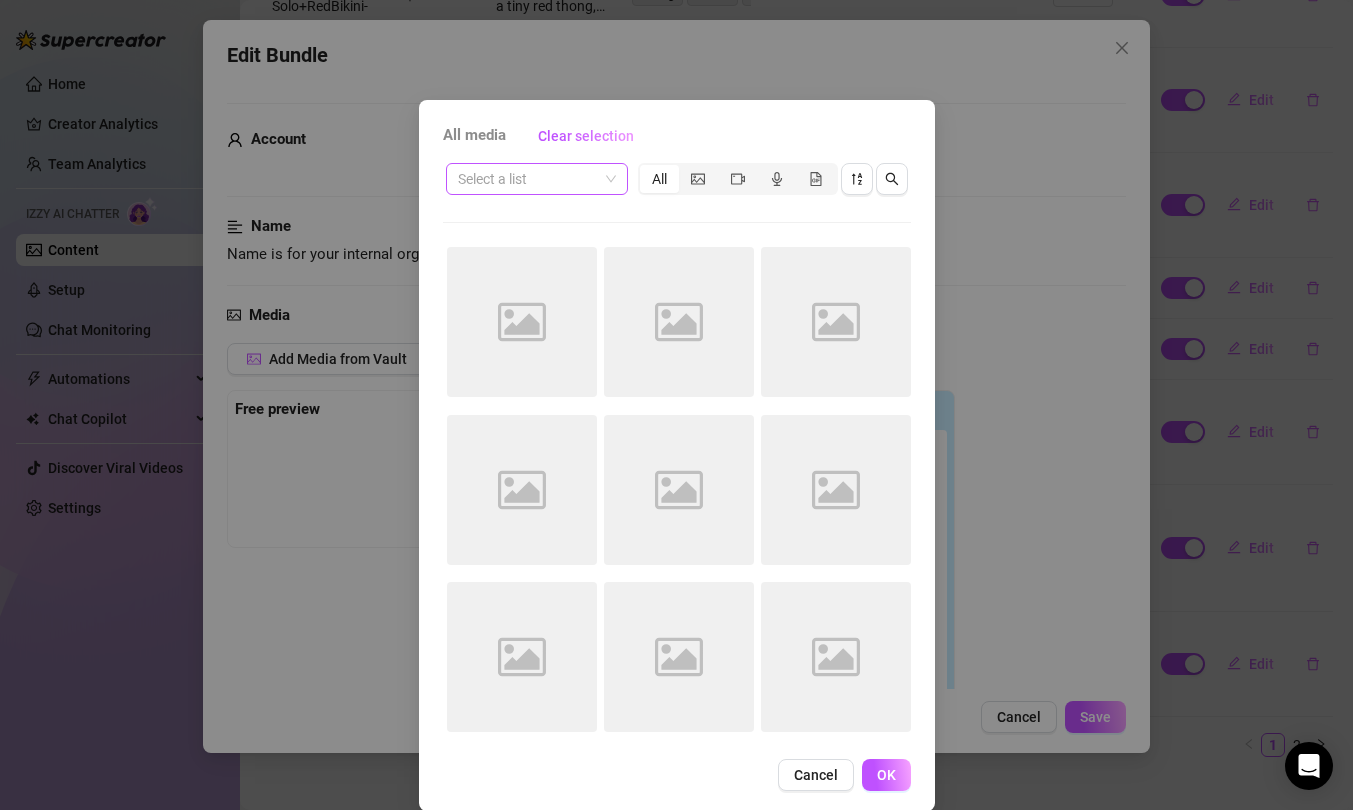 click at bounding box center [528, 179] 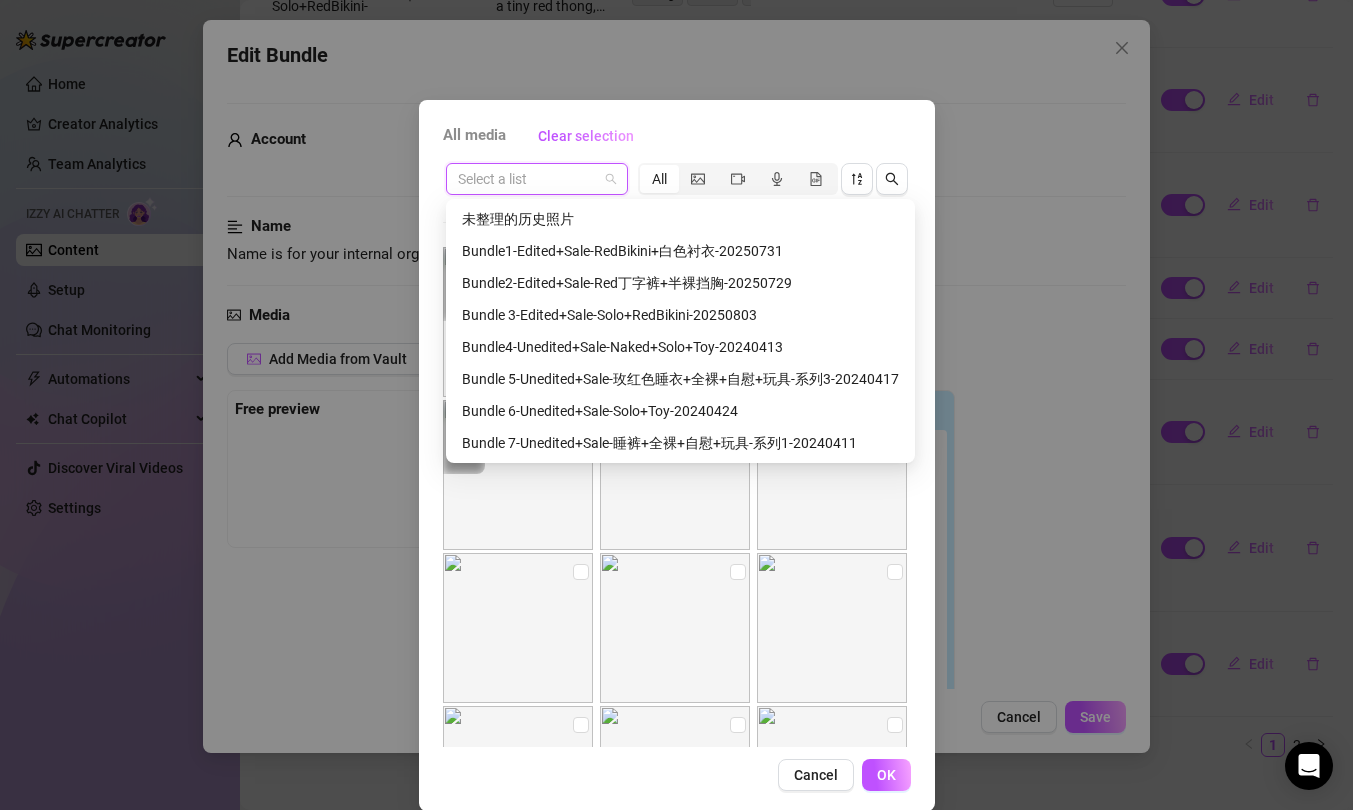 scroll, scrollTop: 147, scrollLeft: 0, axis: vertical 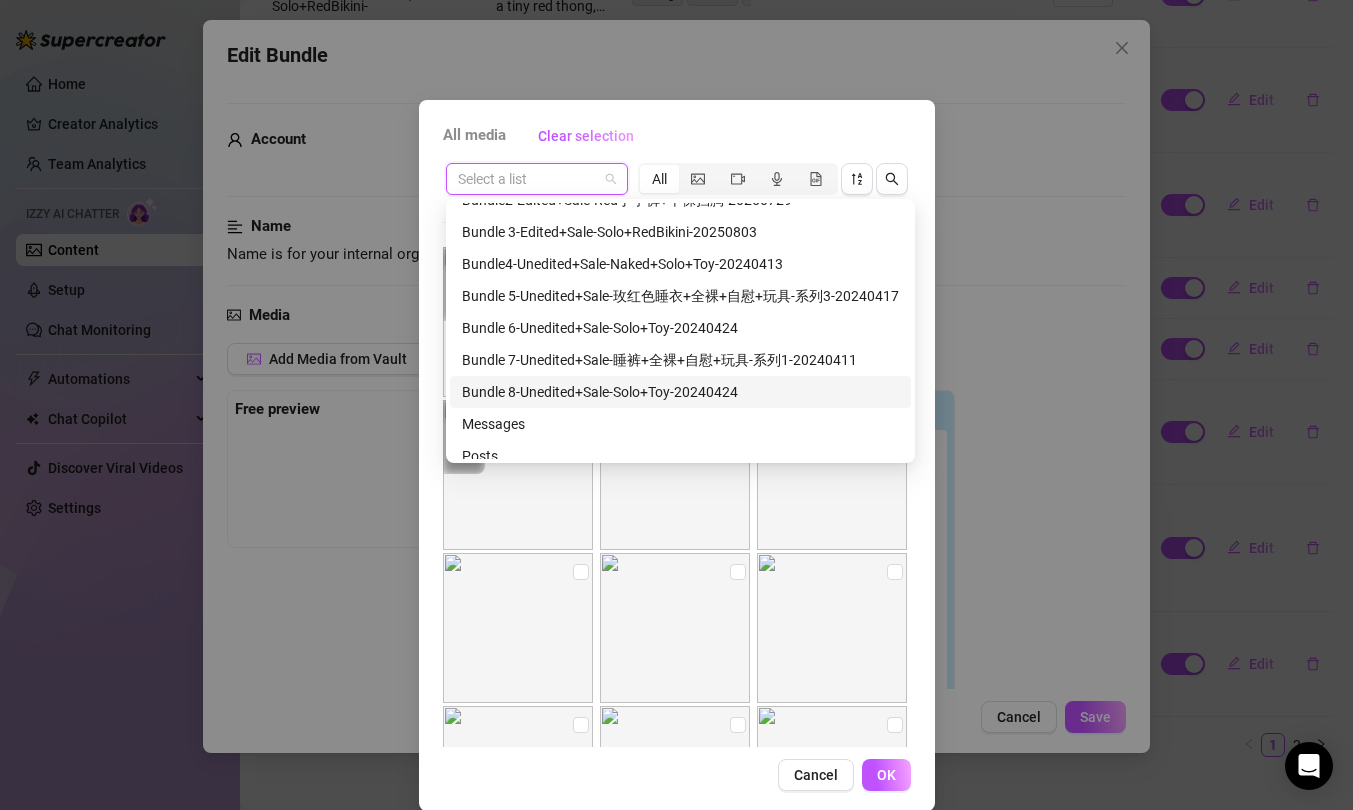 click on "Bundle 8-Unedited+Sale-Solo+Toy-20240424" at bounding box center (680, 392) 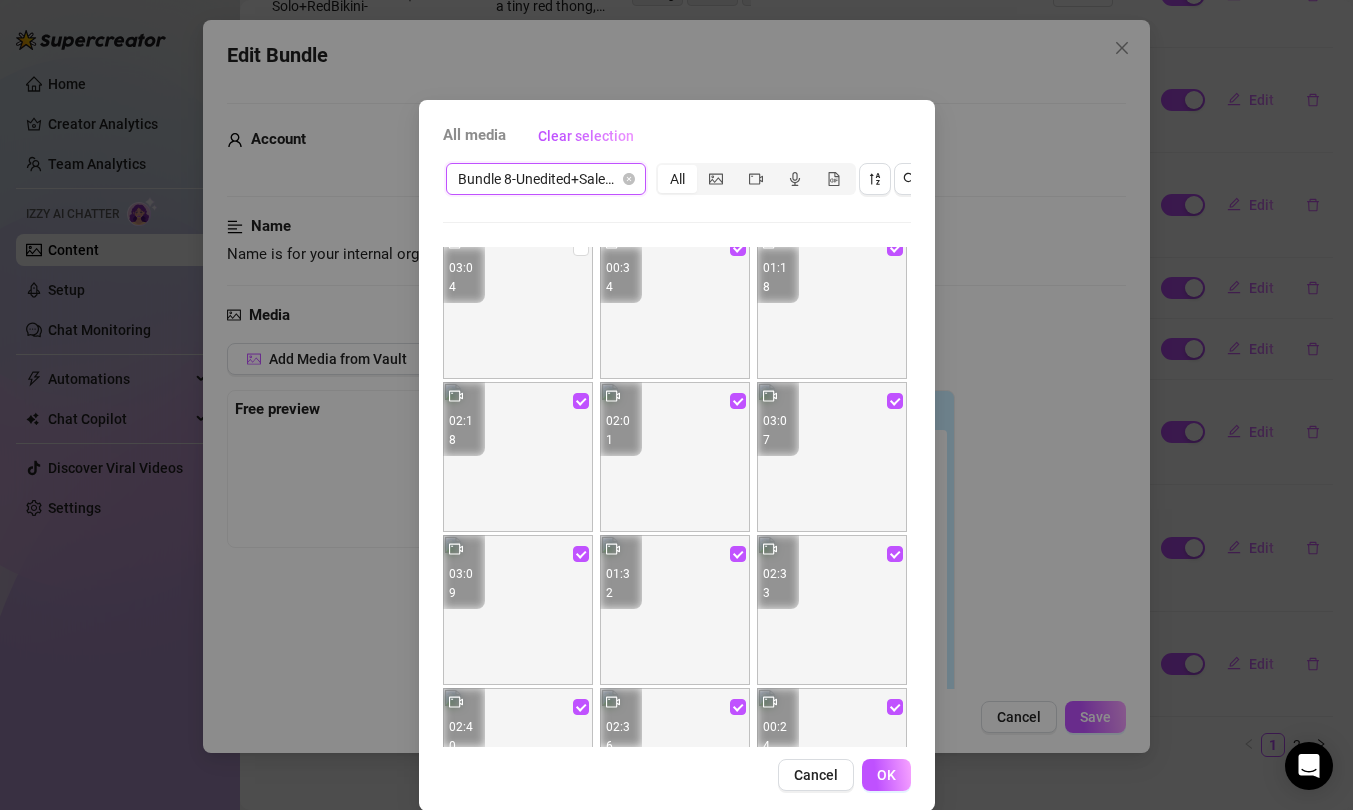 scroll, scrollTop: 0, scrollLeft: 0, axis: both 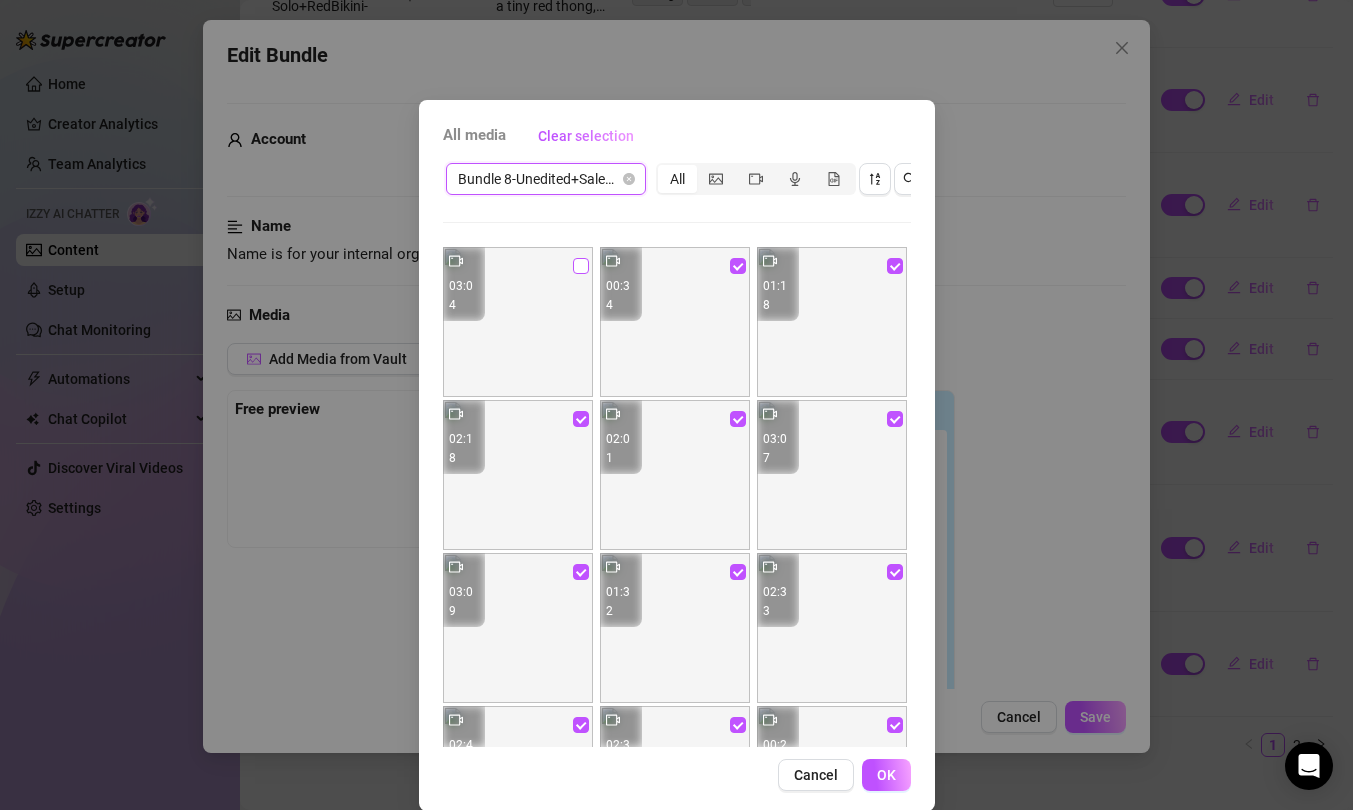 click at bounding box center (581, 266) 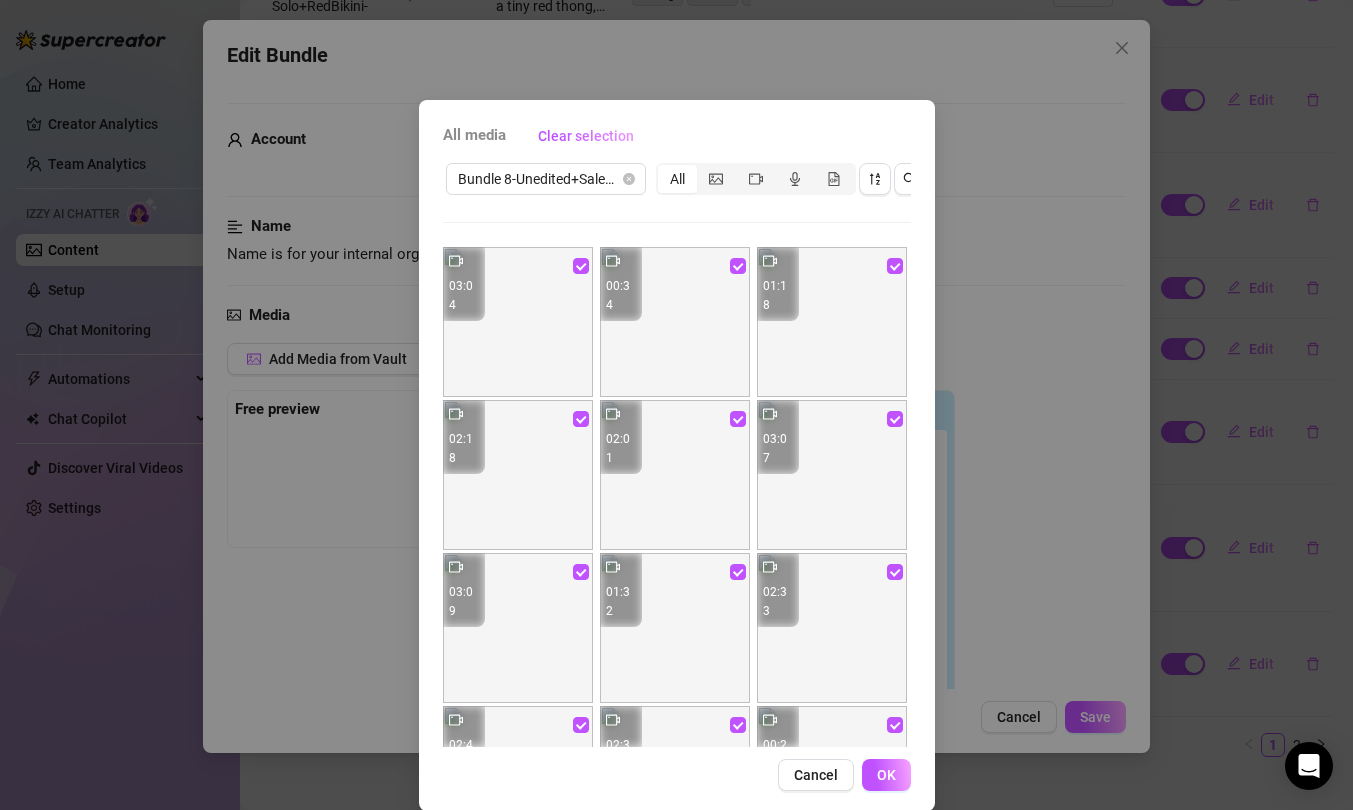 scroll, scrollTop: 295, scrollLeft: 0, axis: vertical 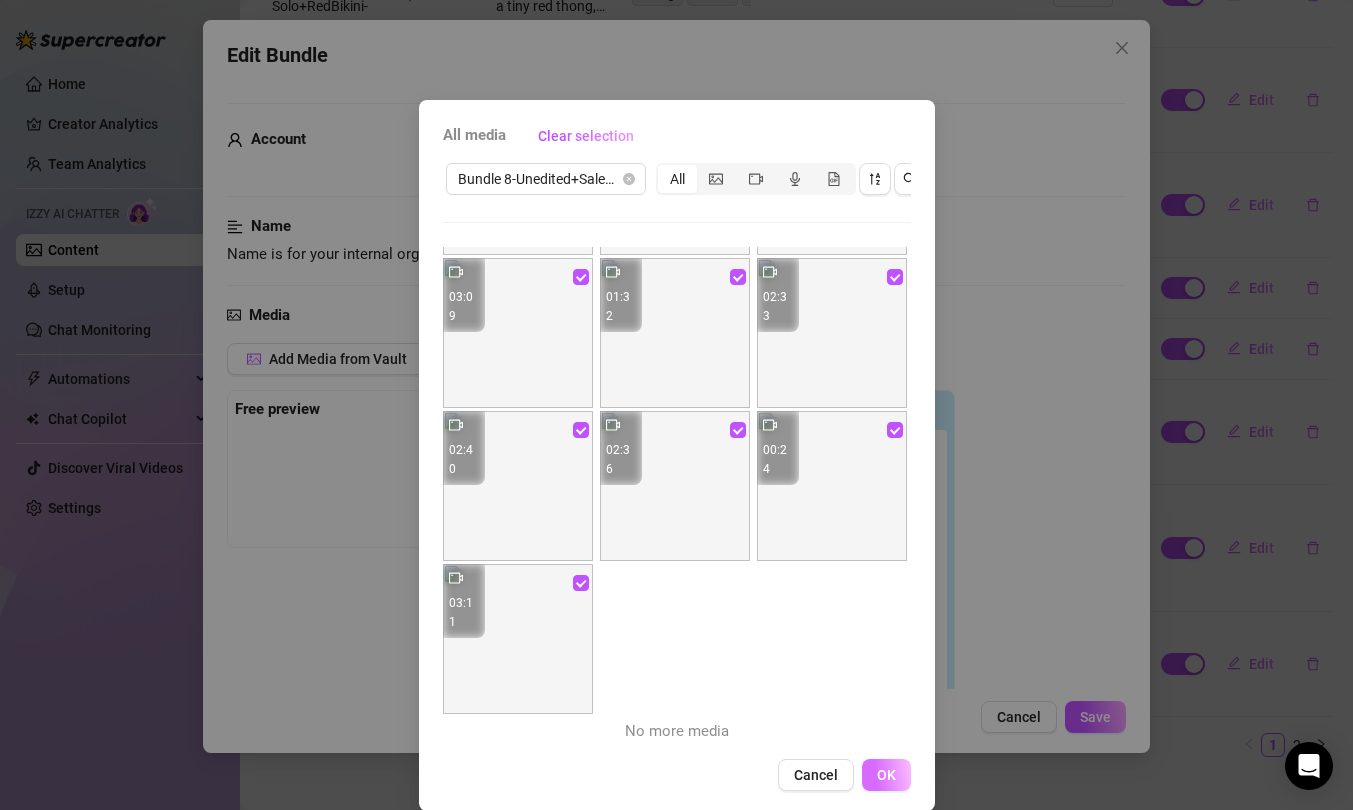 click on "OK" at bounding box center (886, 775) 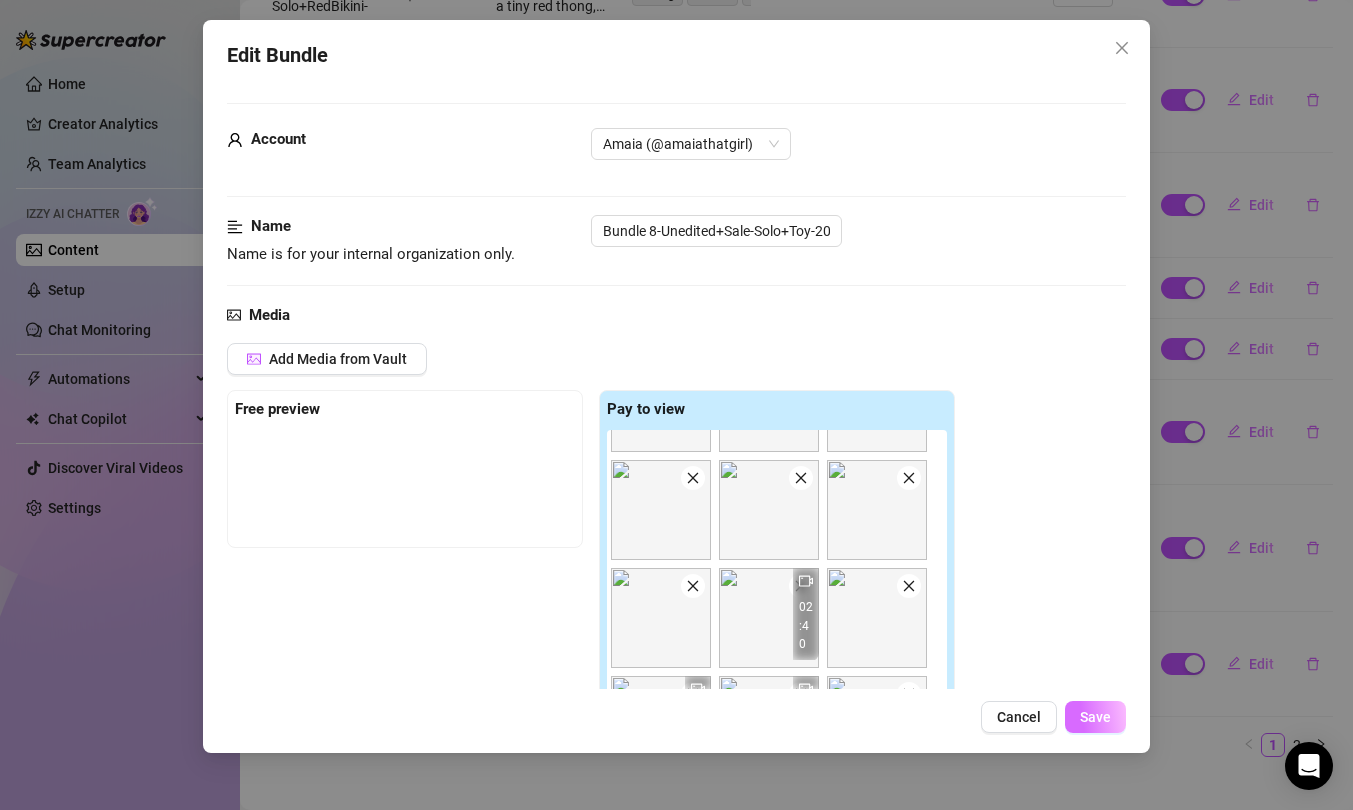 click on "Save" at bounding box center [1095, 717] 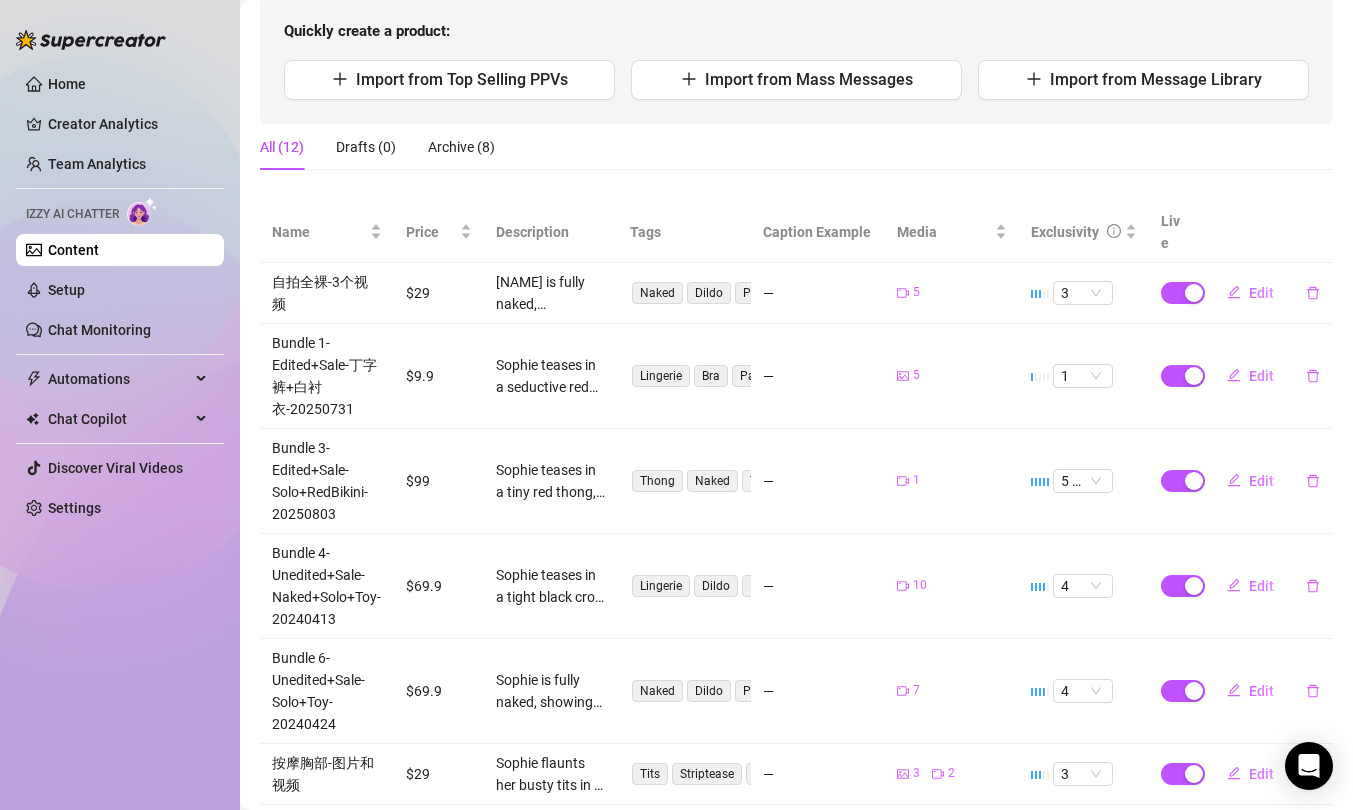 scroll, scrollTop: 696, scrollLeft: 0, axis: vertical 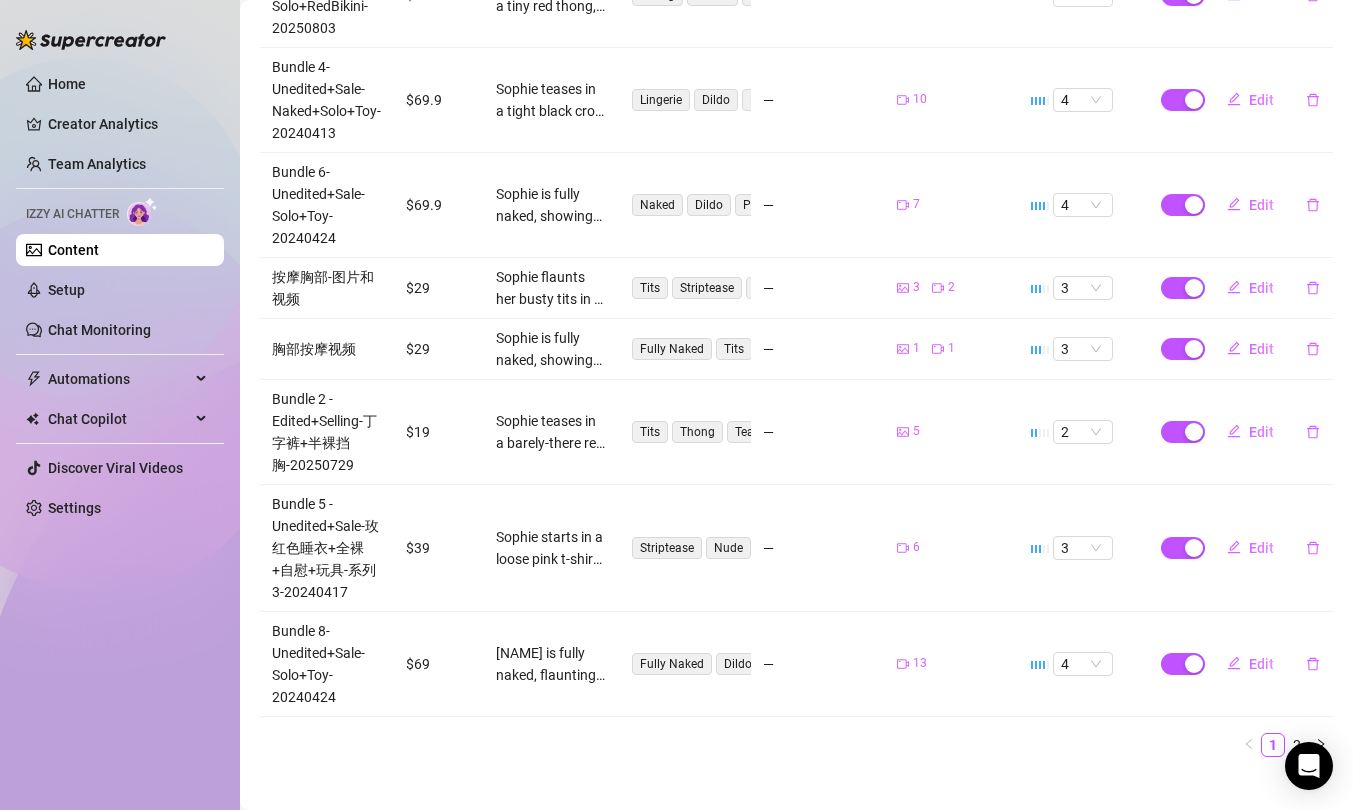 click on "Fully Naked Dildo Ass Tits Pussy" at bounding box center (685, 664) 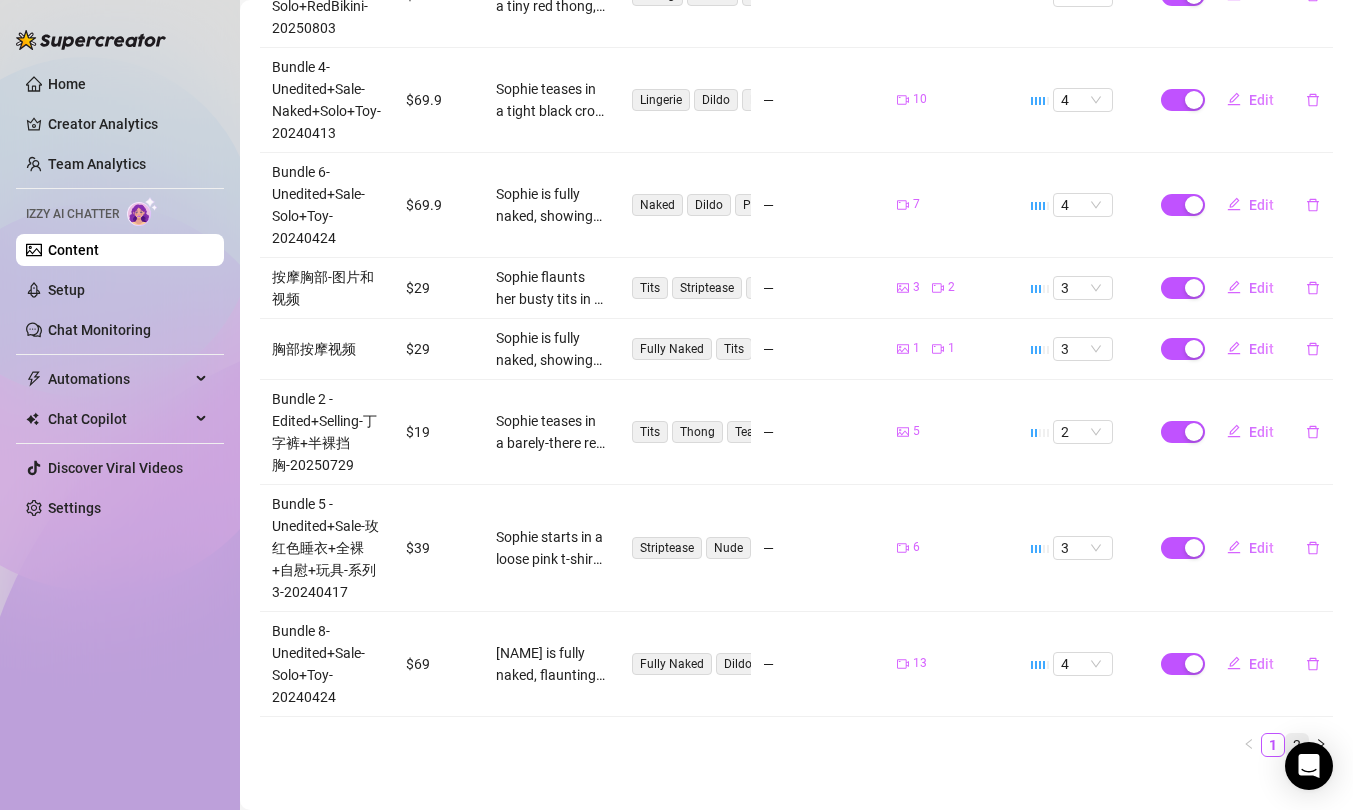 click on "2" at bounding box center (1297, 745) 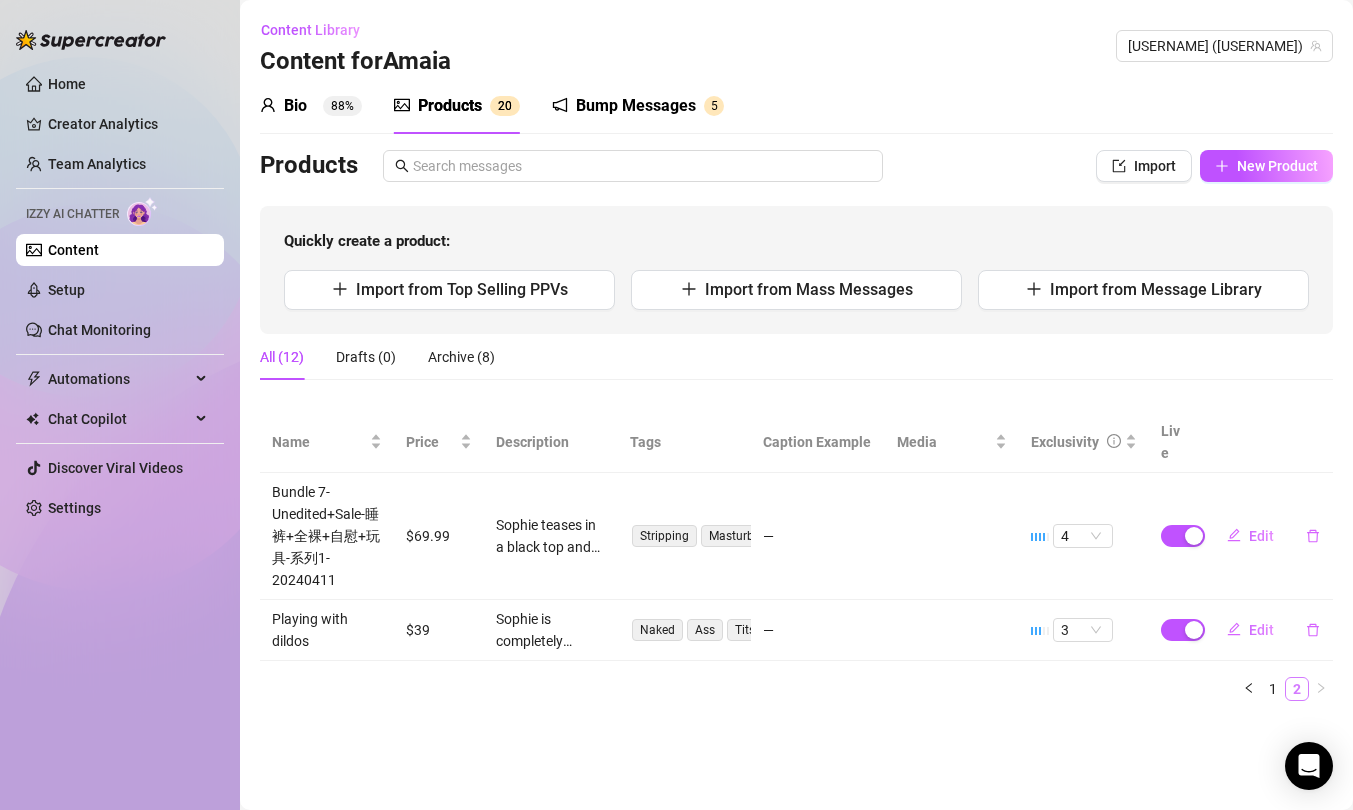 scroll, scrollTop: 0, scrollLeft: 0, axis: both 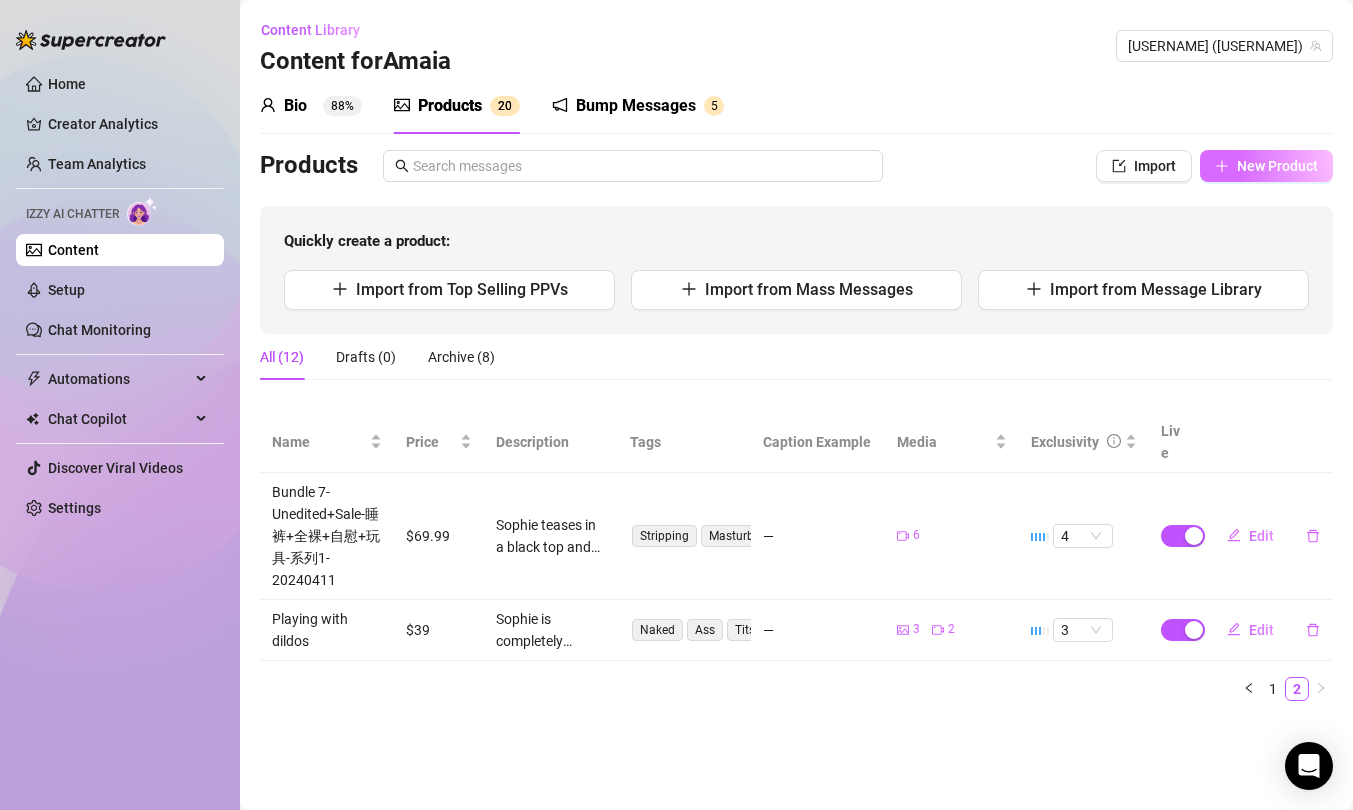 click on "New Product" at bounding box center [1277, 166] 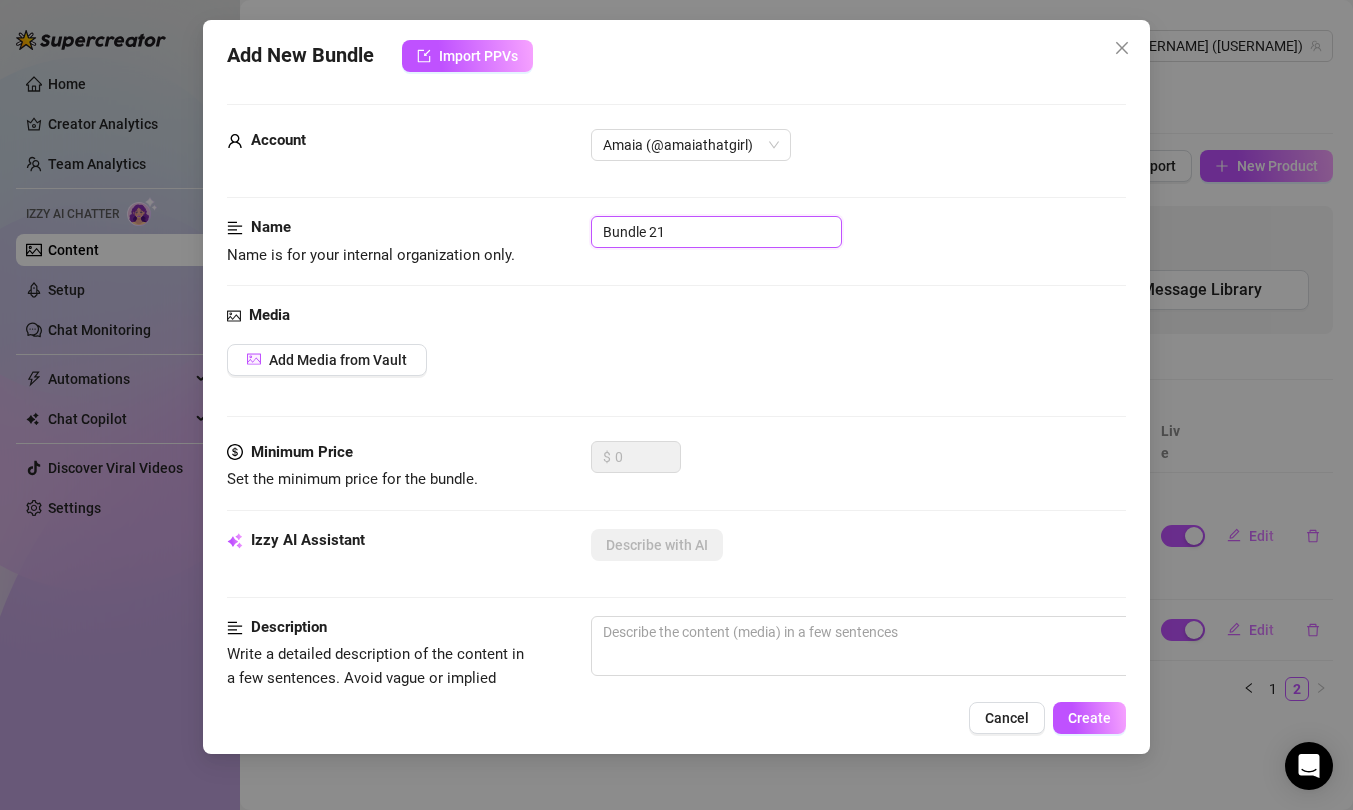 drag, startPoint x: 679, startPoint y: 235, endPoint x: 458, endPoint y: 228, distance: 221.11082 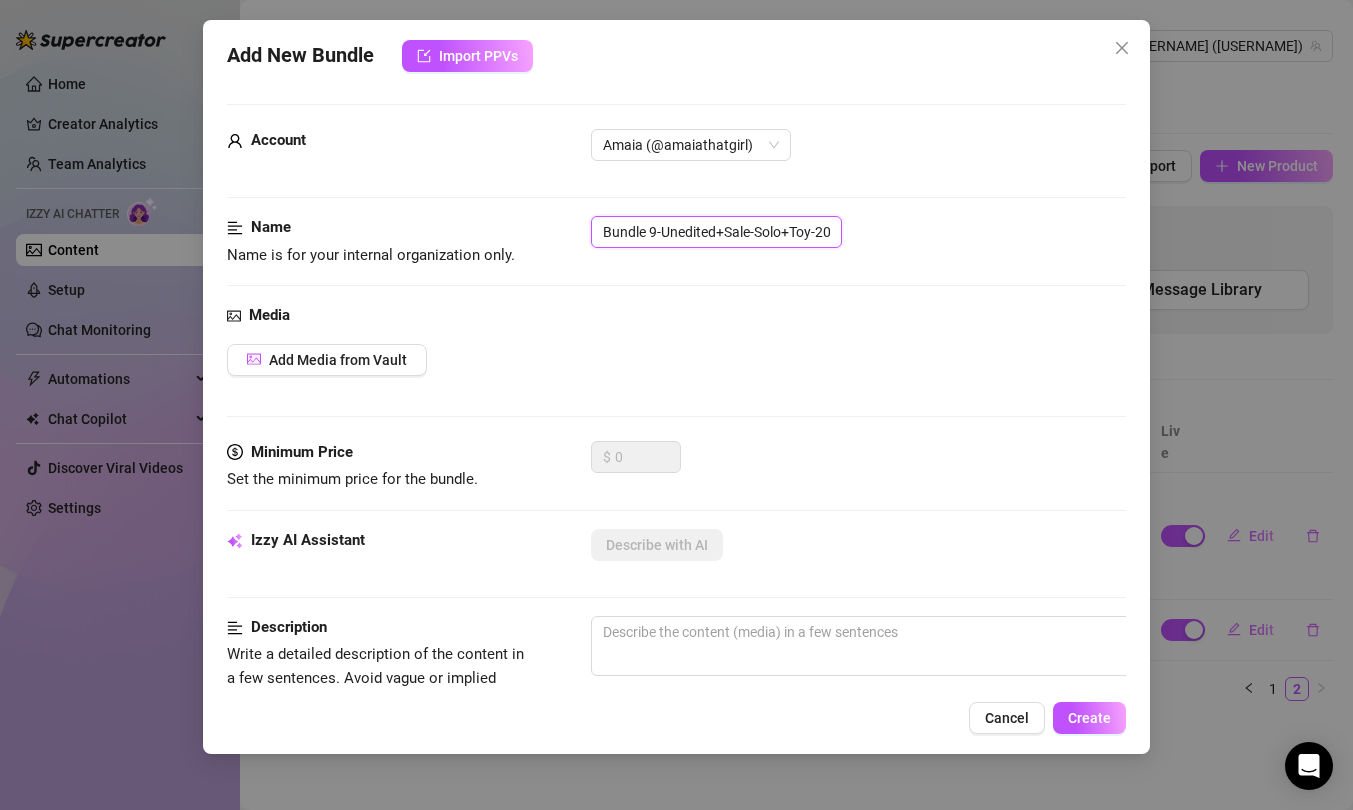 scroll, scrollTop: 0, scrollLeft: 49, axis: horizontal 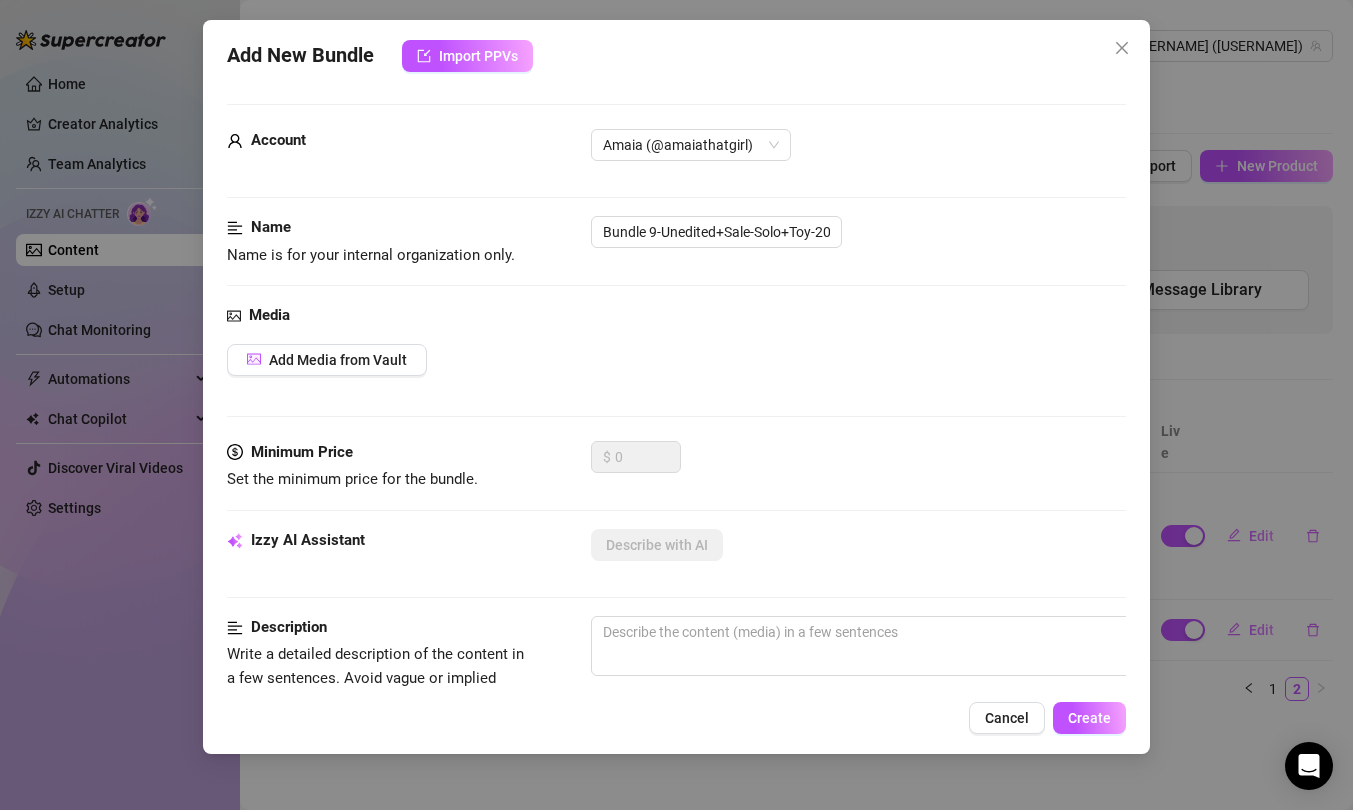 click on "Media Add Media from Vault" at bounding box center [676, 372] 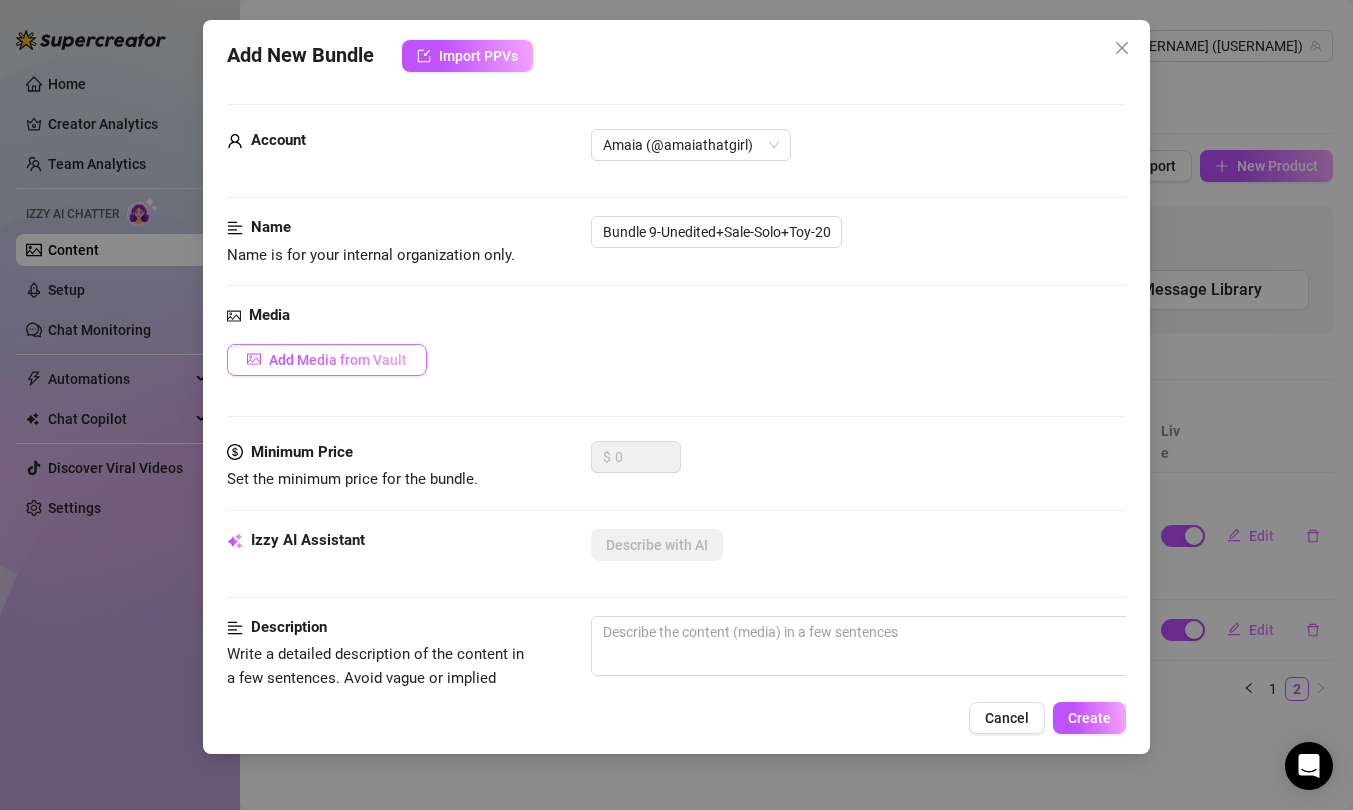 click on "Add Media from Vault" at bounding box center (338, 360) 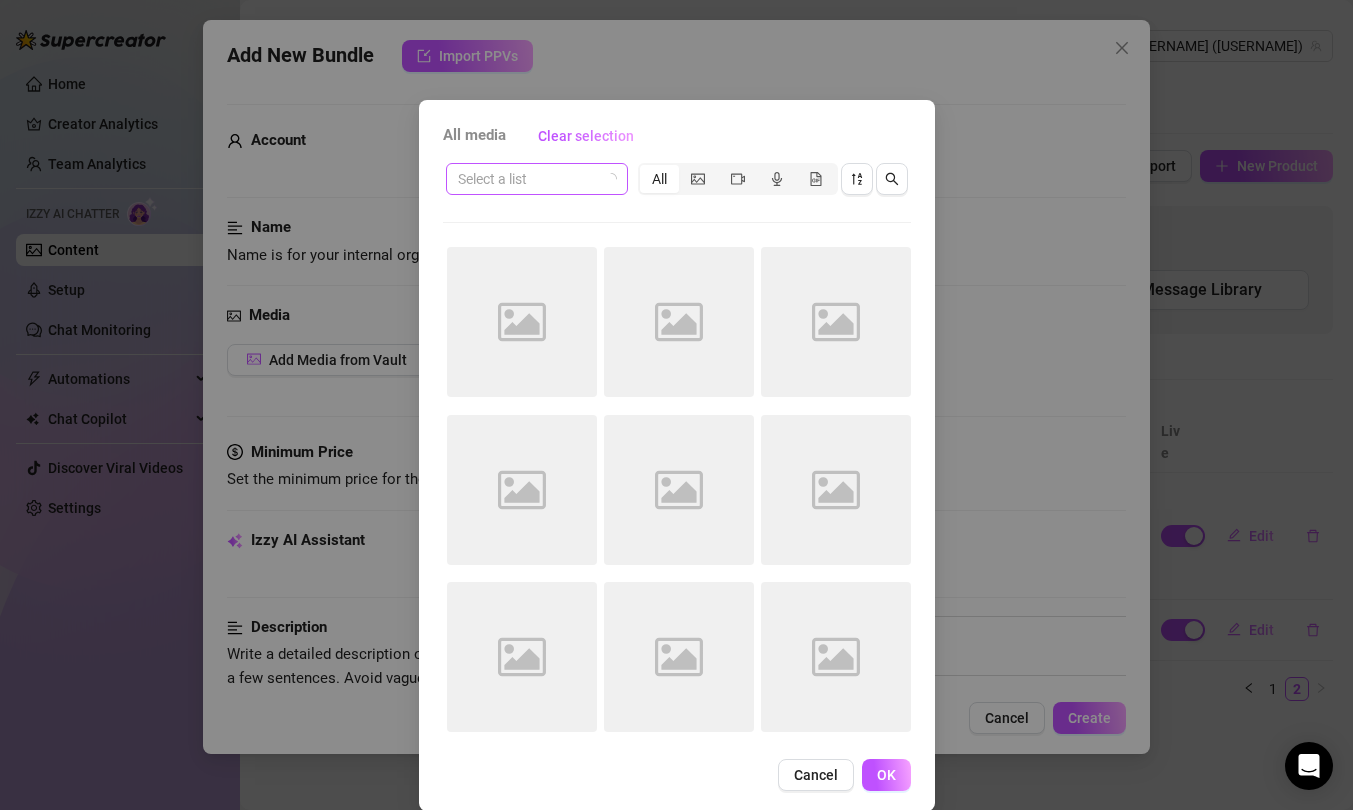 click at bounding box center (528, 179) 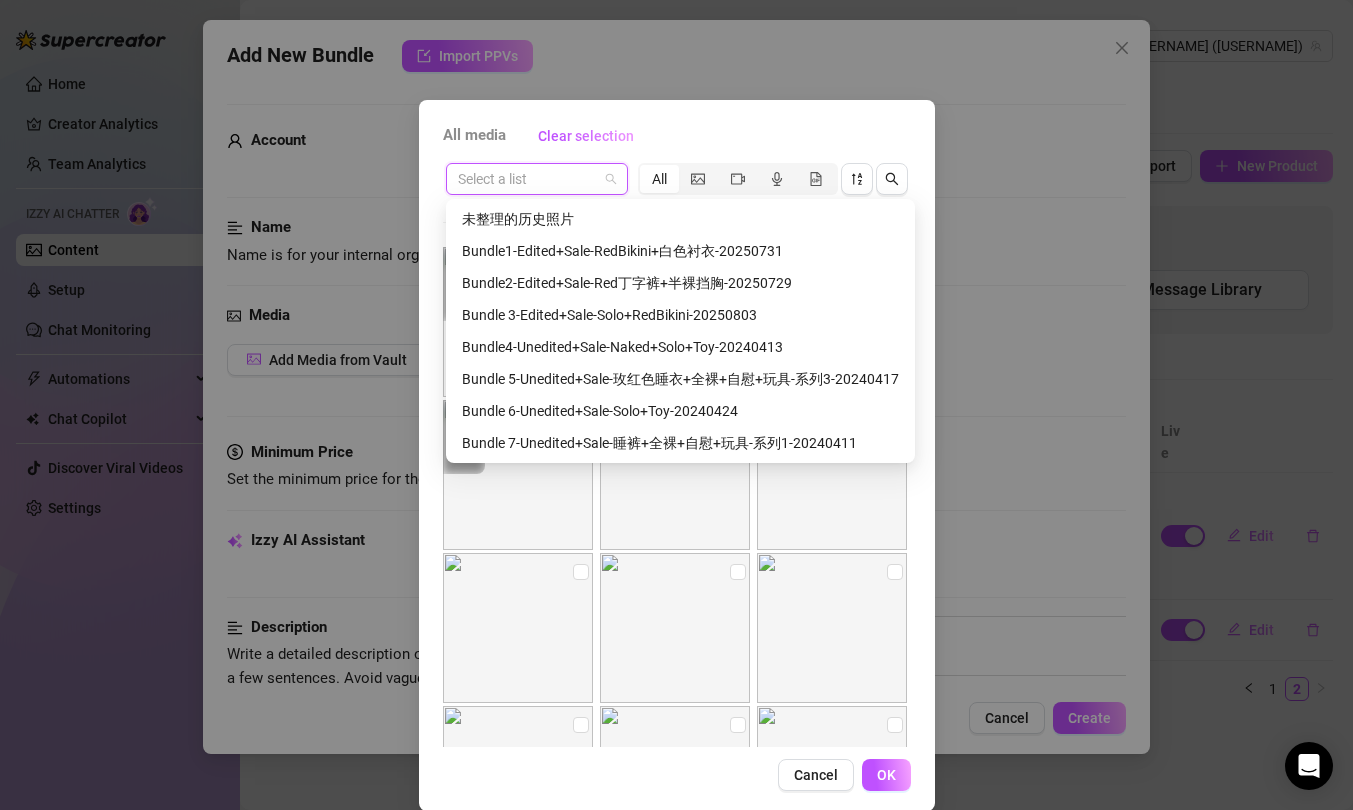scroll, scrollTop: 179, scrollLeft: 0, axis: vertical 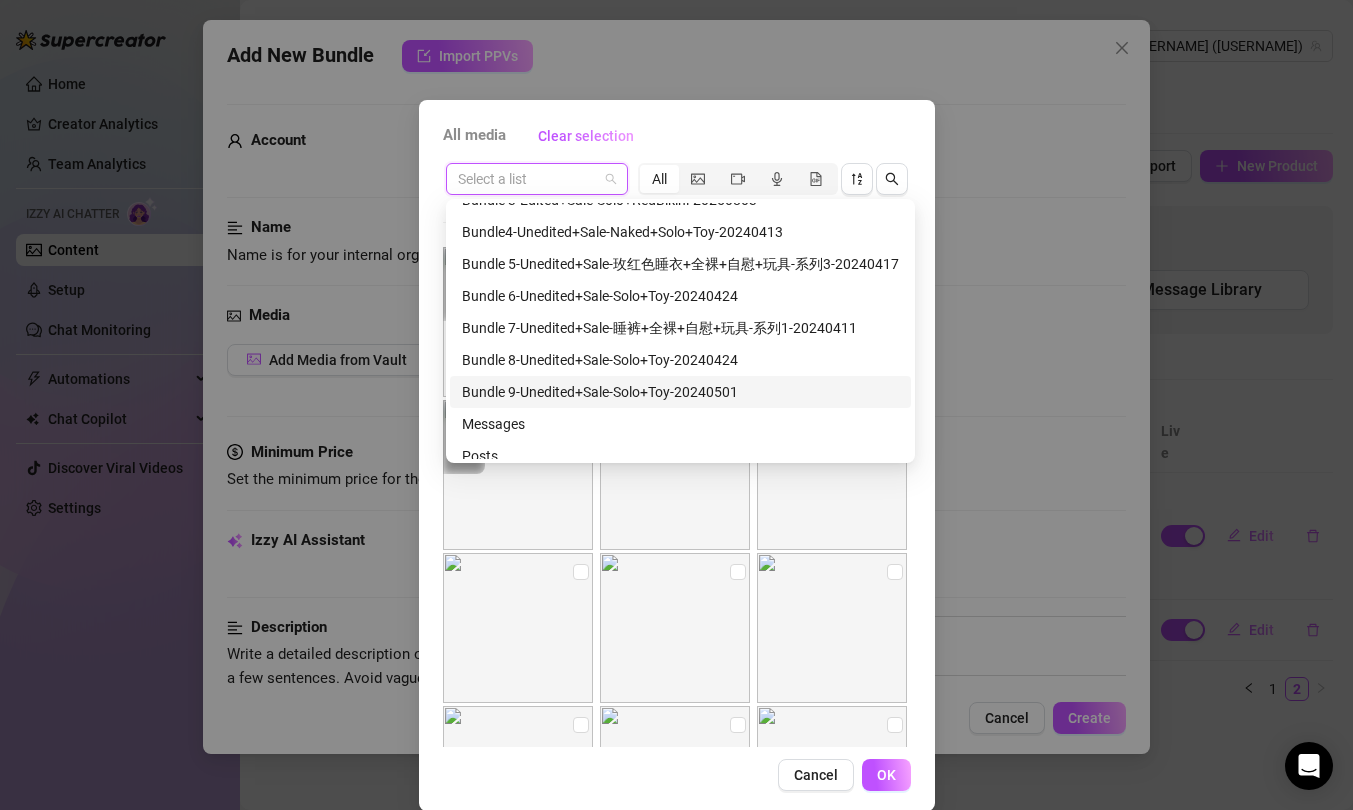 click on "Bundle 9-Unedited+Sale-Solo+Toy-20240501" at bounding box center [680, 392] 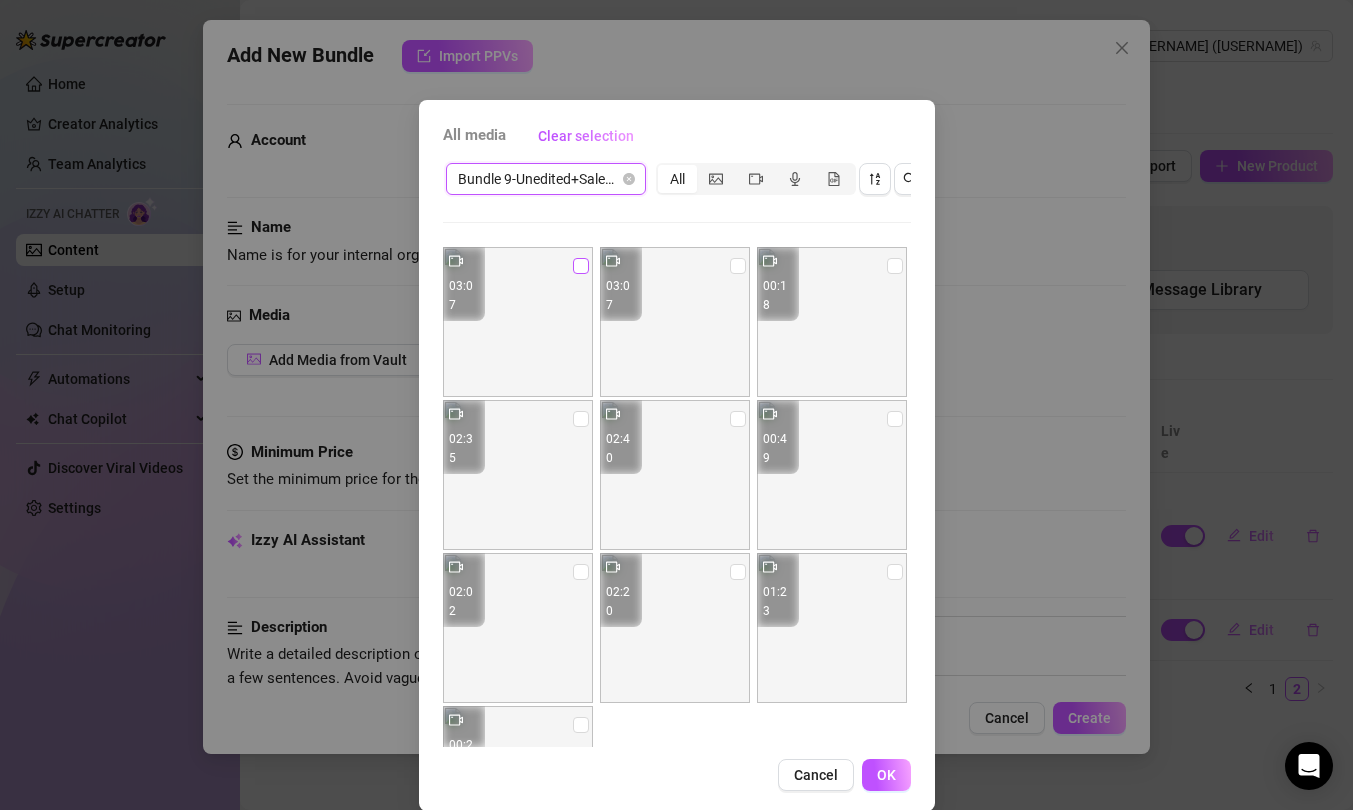 click at bounding box center (581, 266) 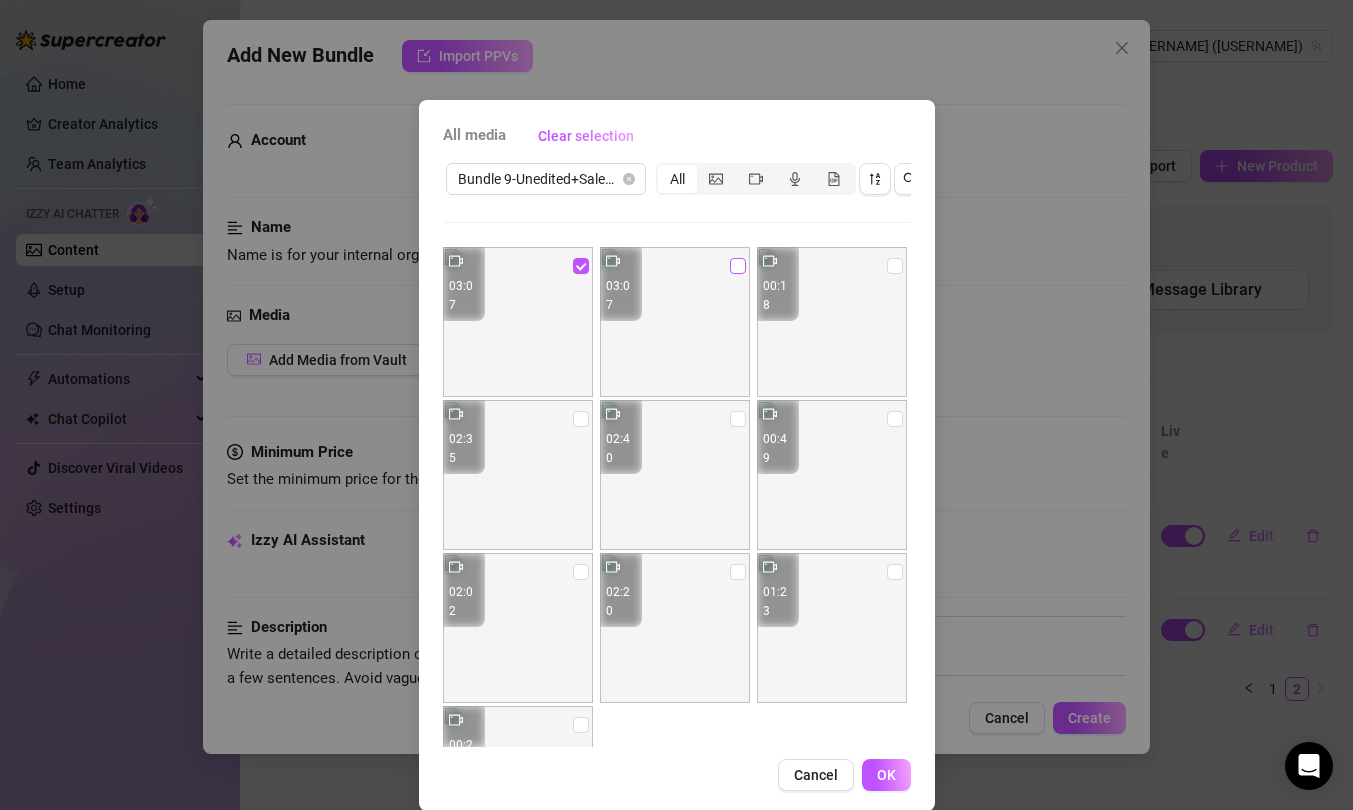 click at bounding box center [738, 266] 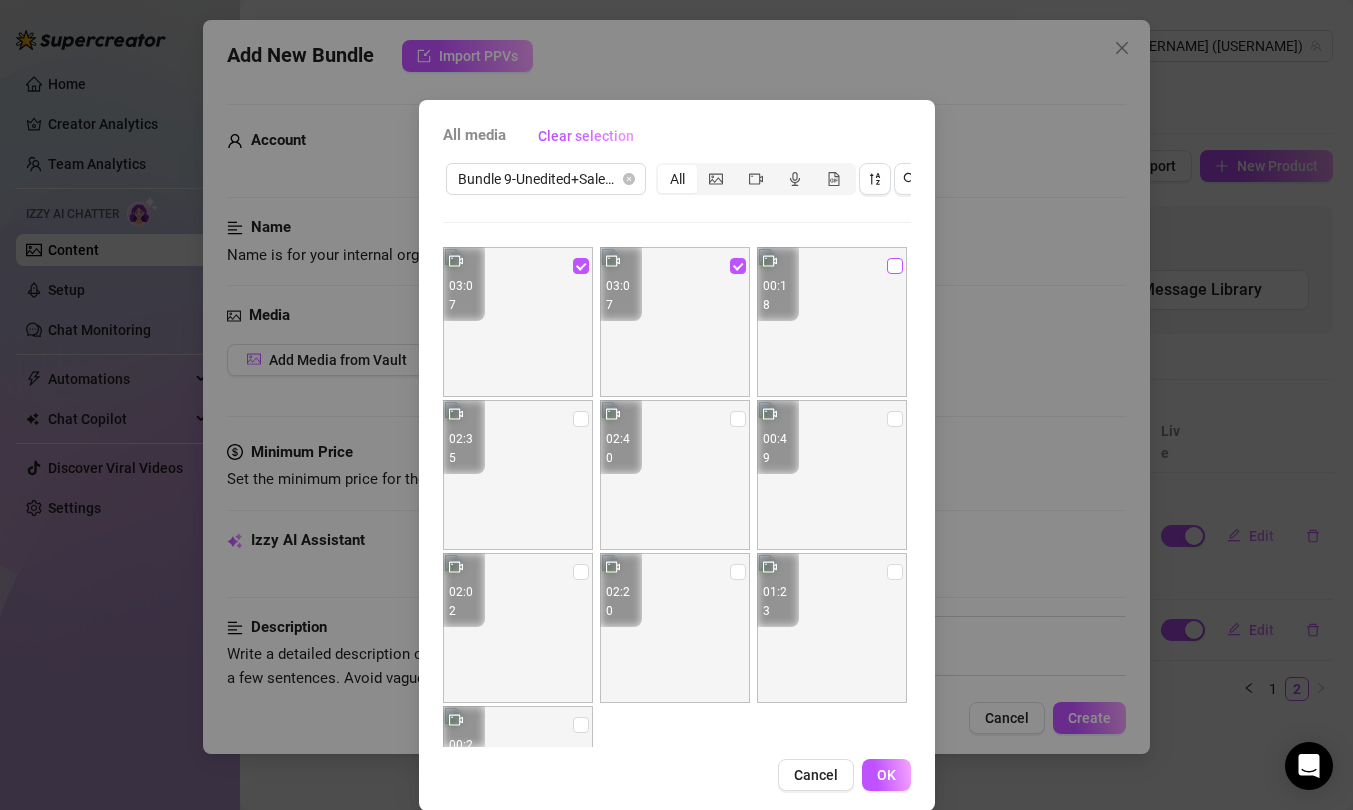 click at bounding box center (895, 266) 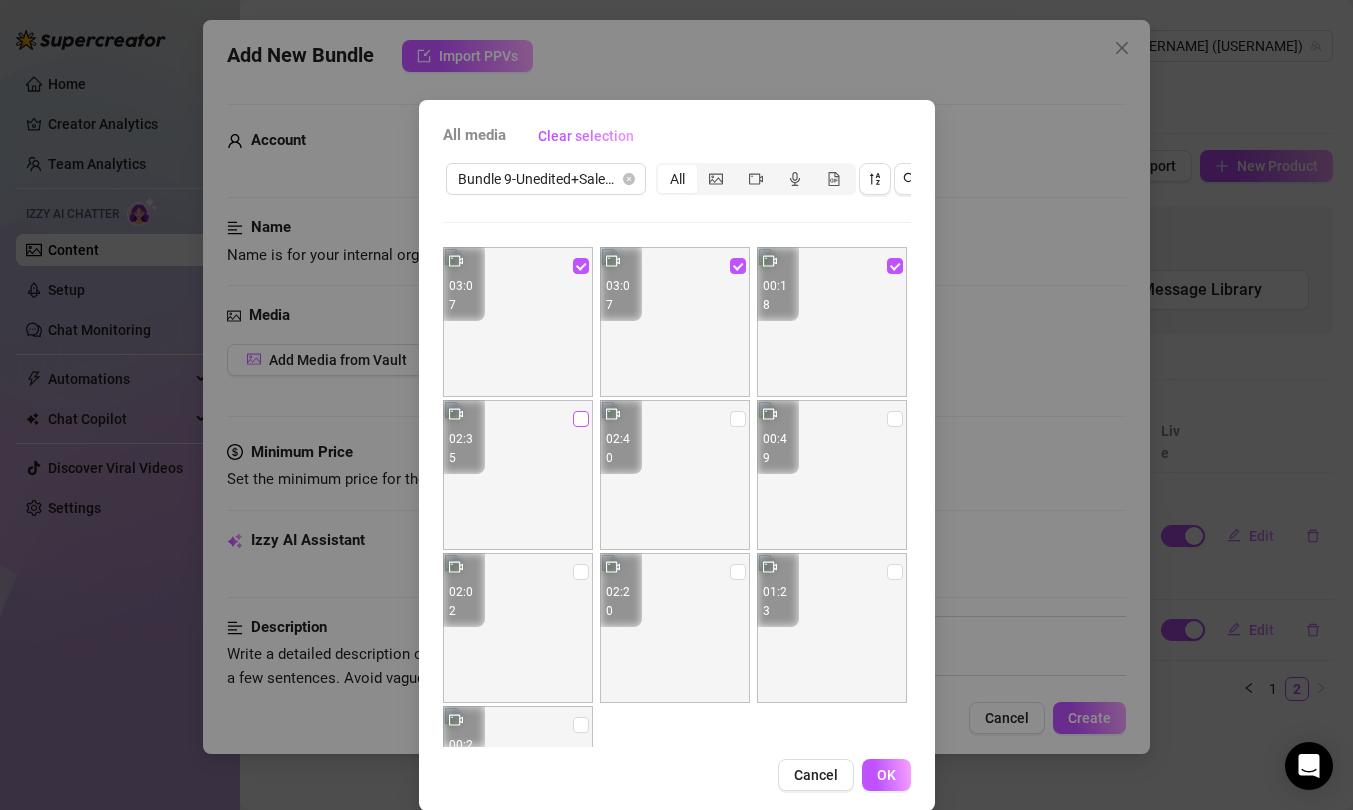 click at bounding box center (581, 419) 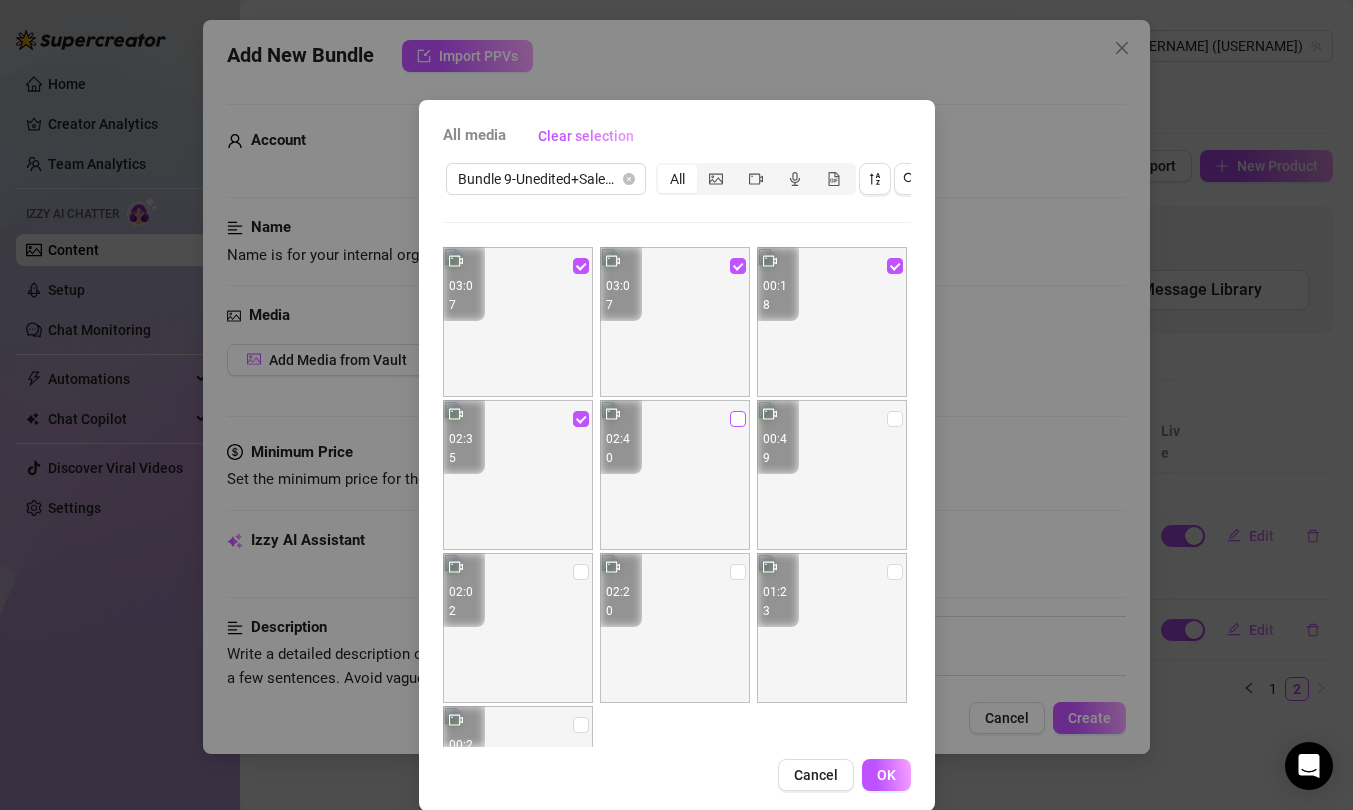 click at bounding box center (738, 419) 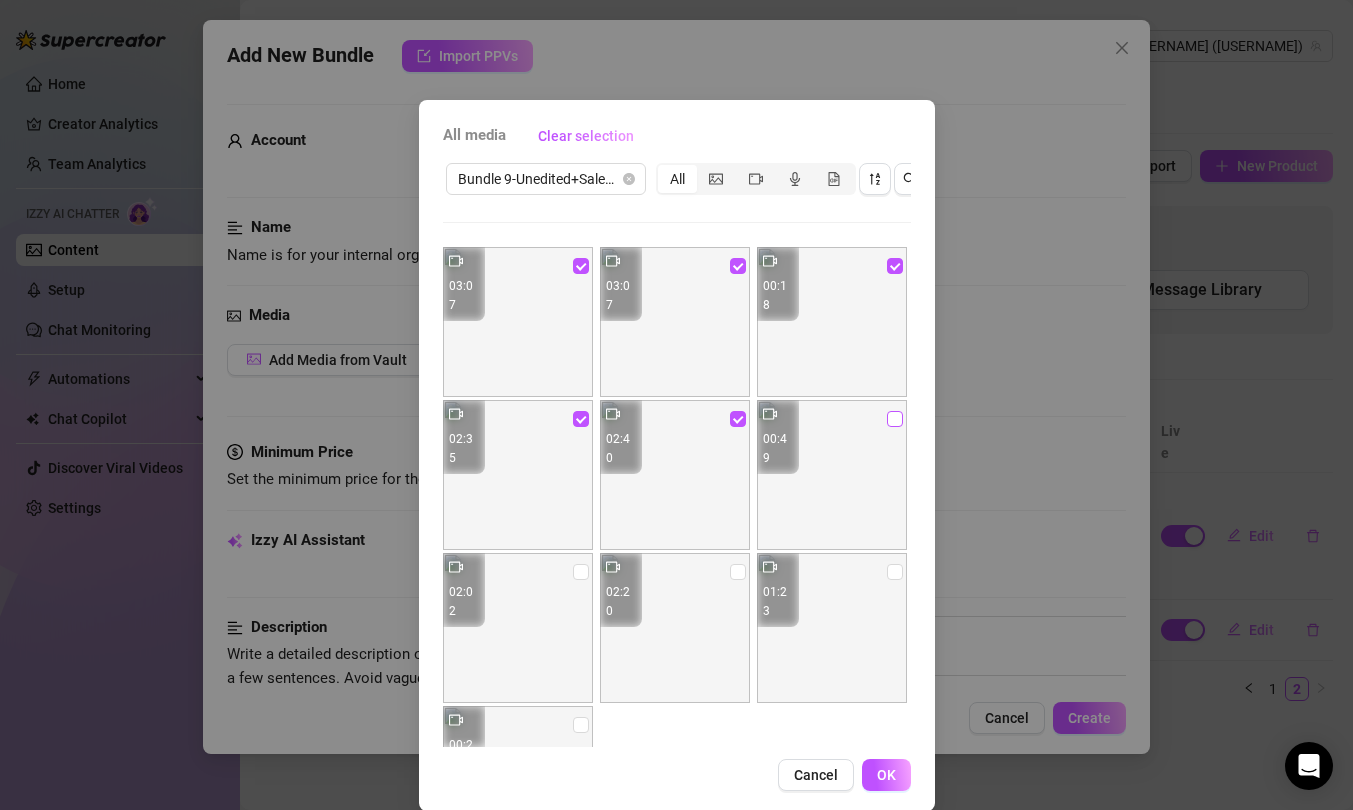 click at bounding box center [895, 419] 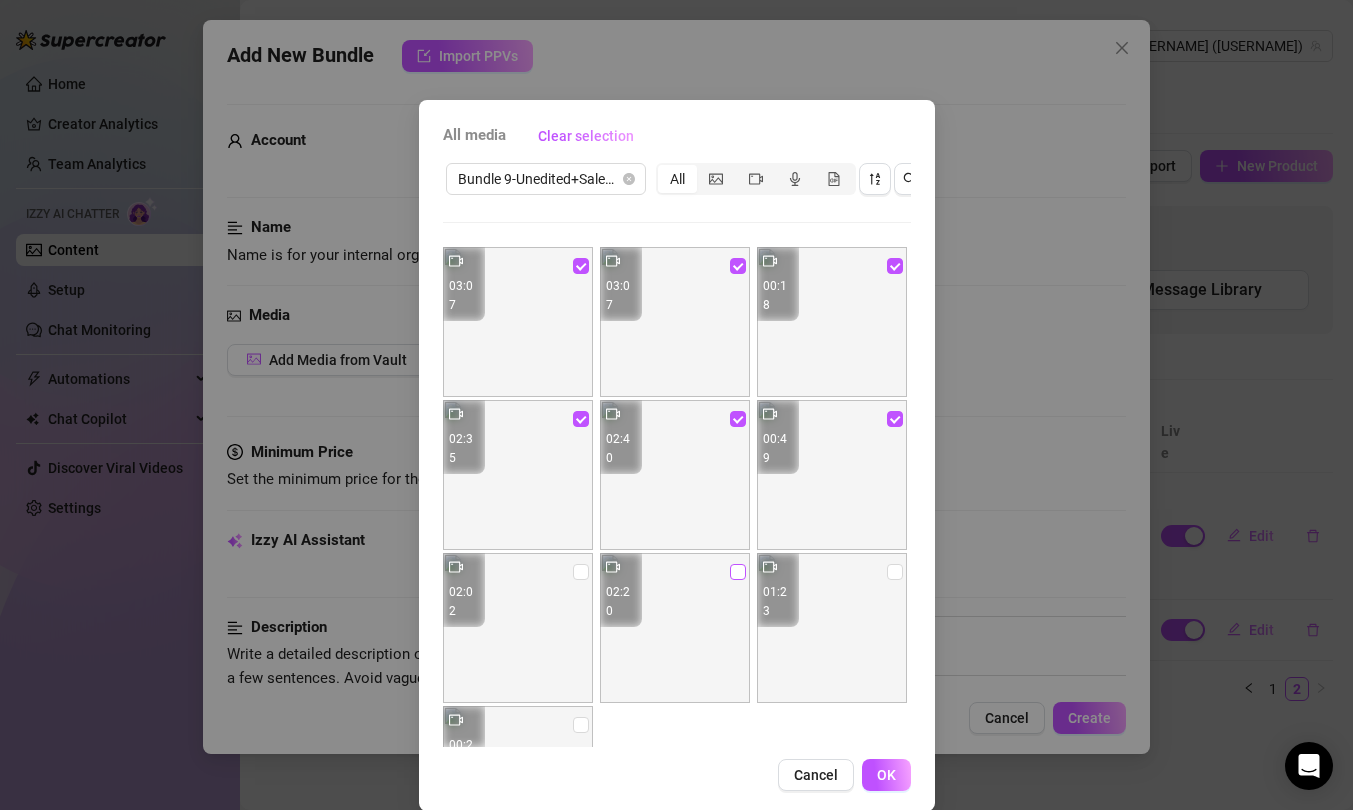 click at bounding box center (738, 572) 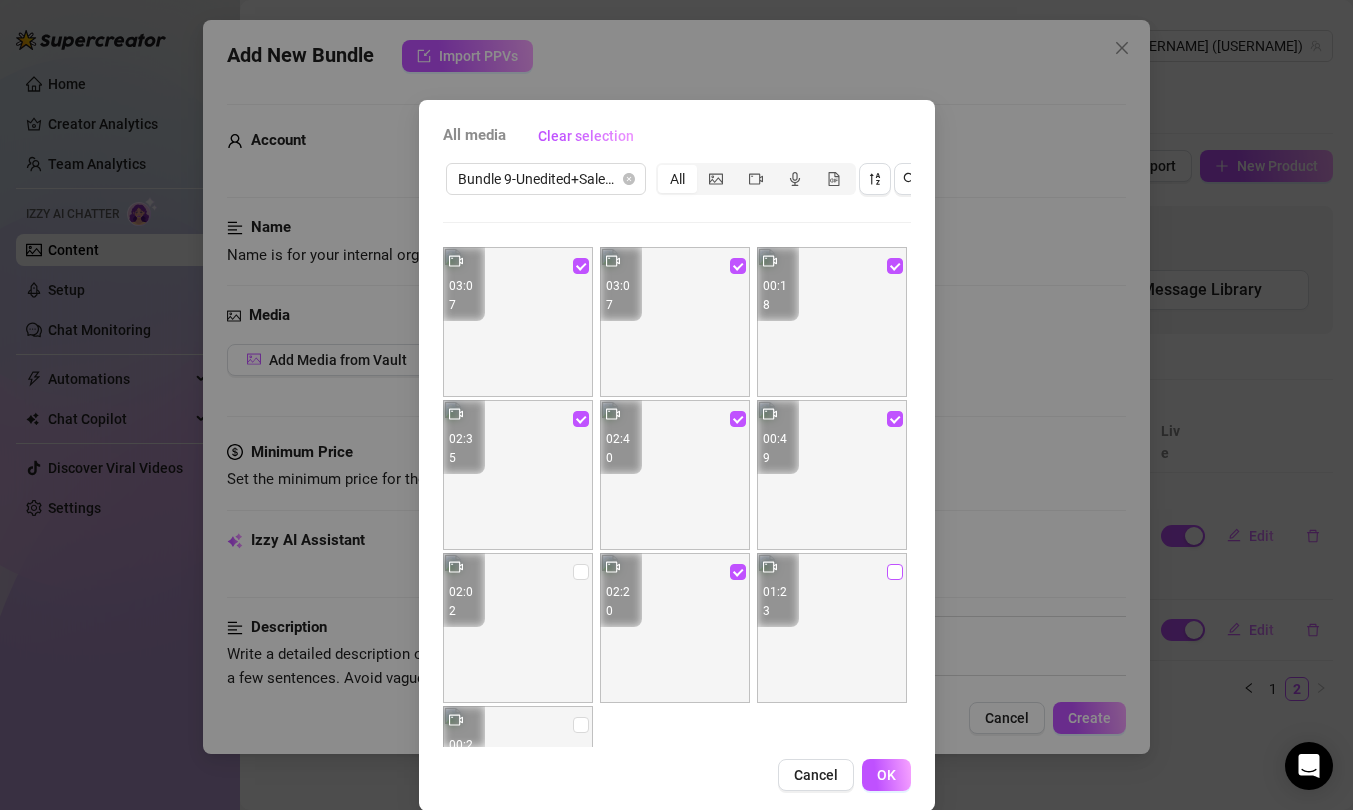 click at bounding box center (895, 572) 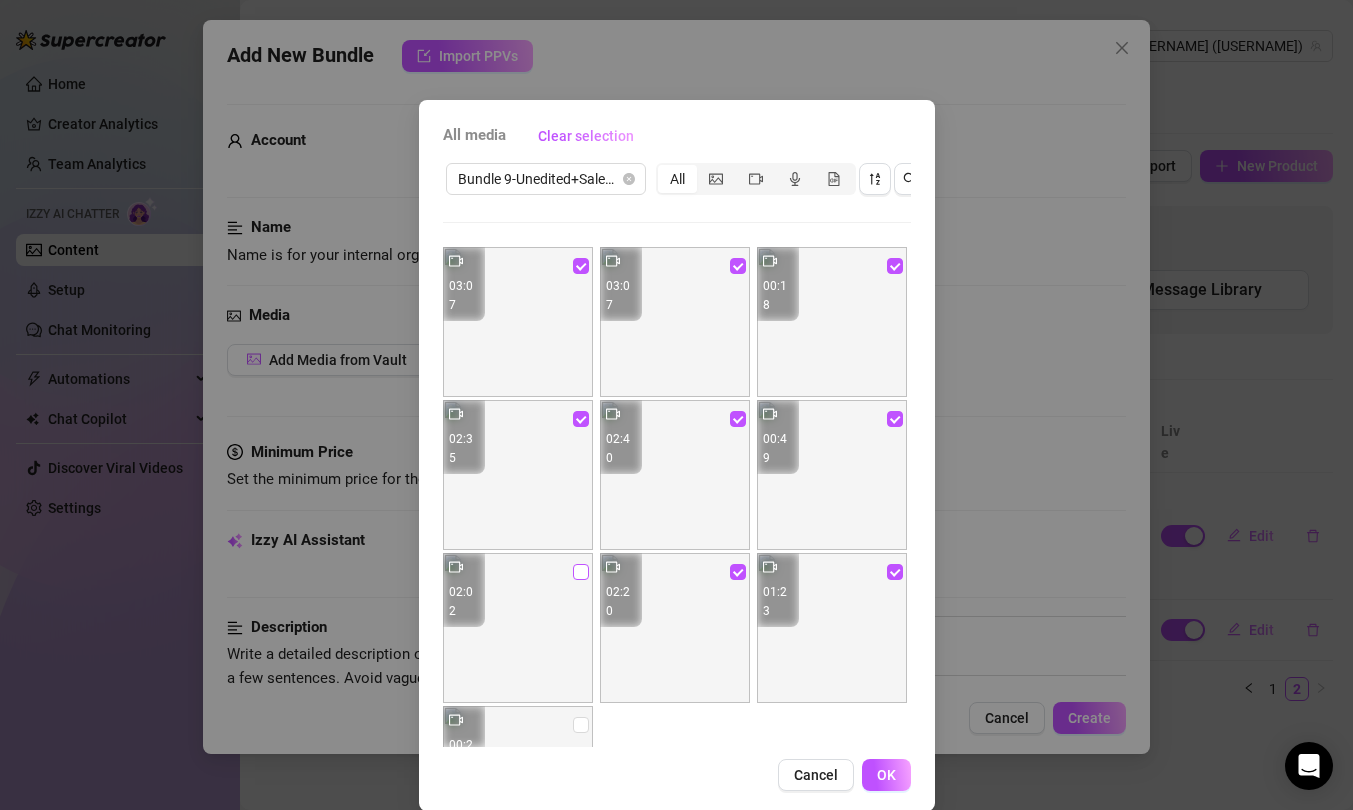 click at bounding box center [581, 572] 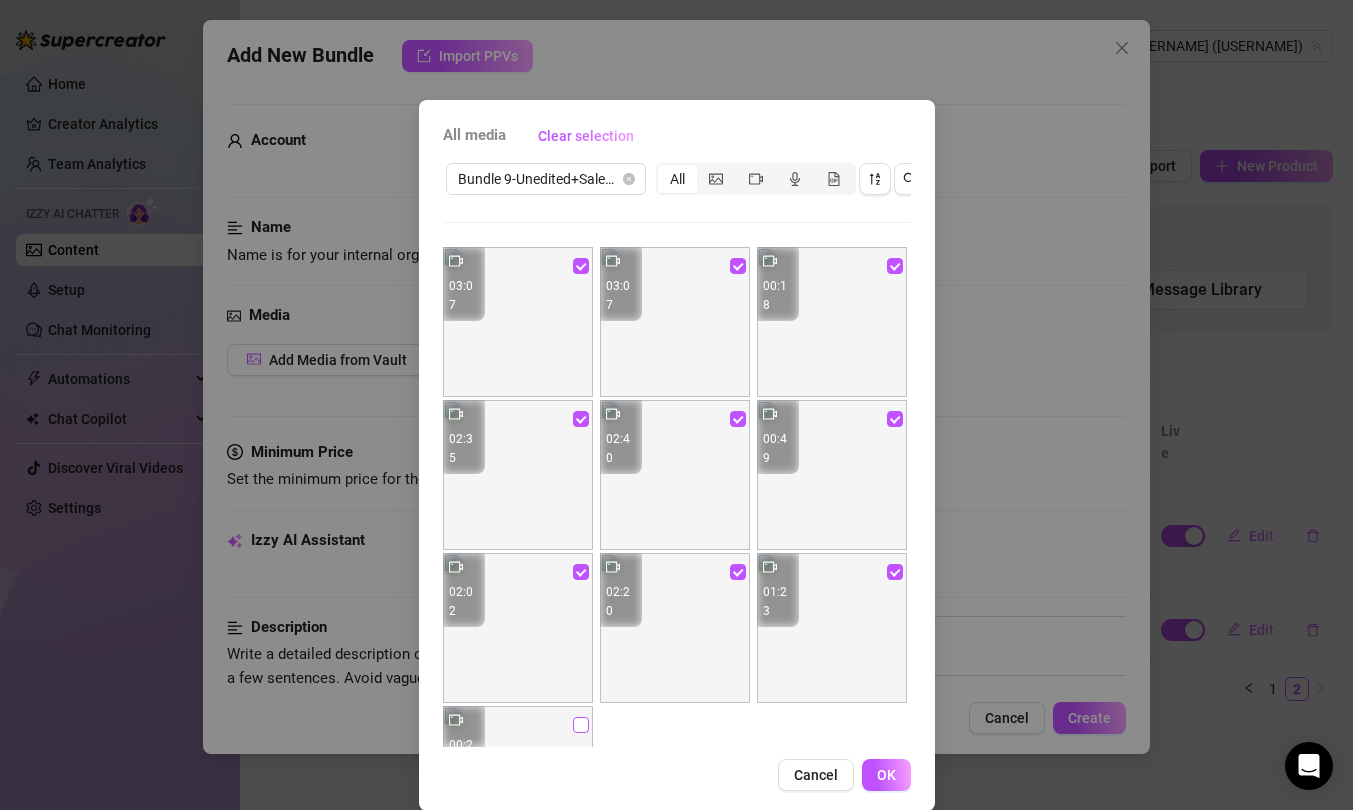 click at bounding box center (581, 725) 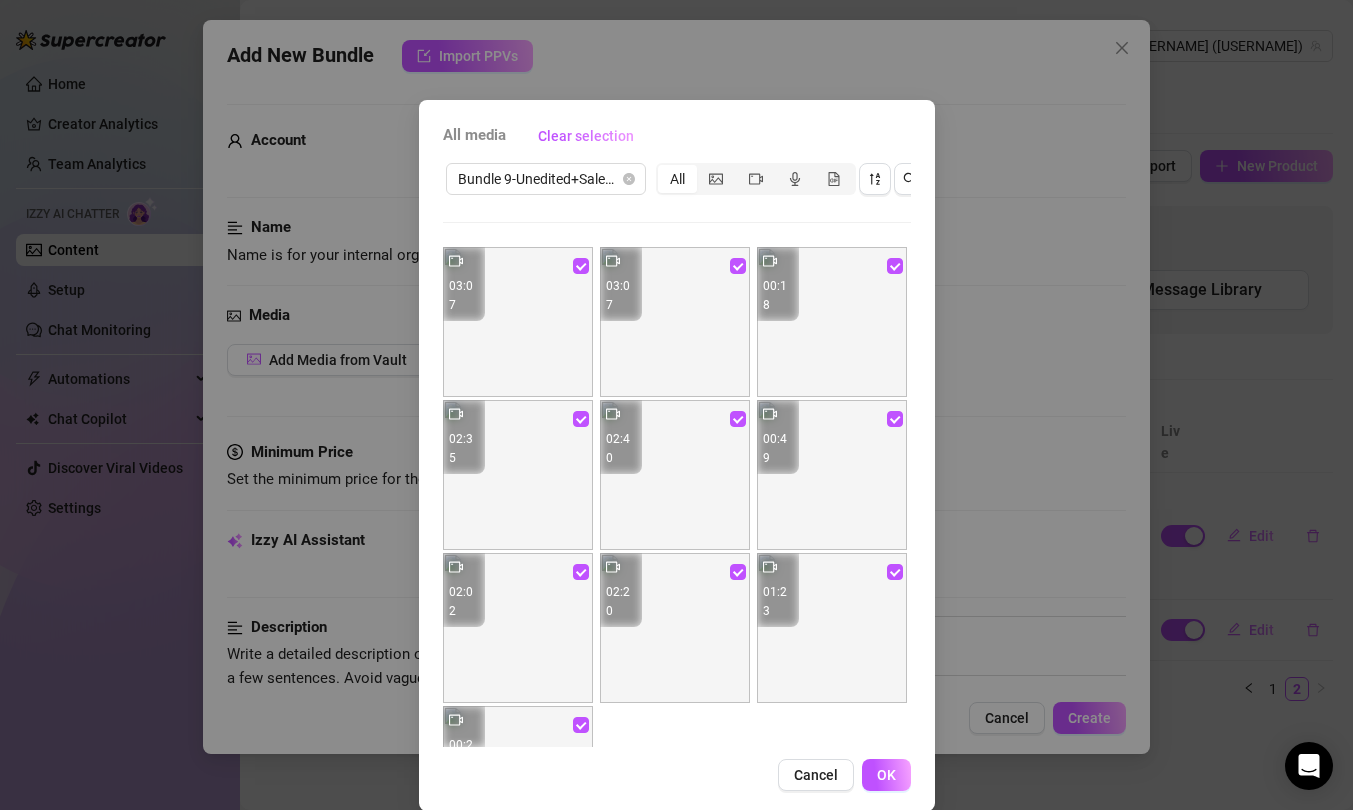 scroll, scrollTop: 142, scrollLeft: 0, axis: vertical 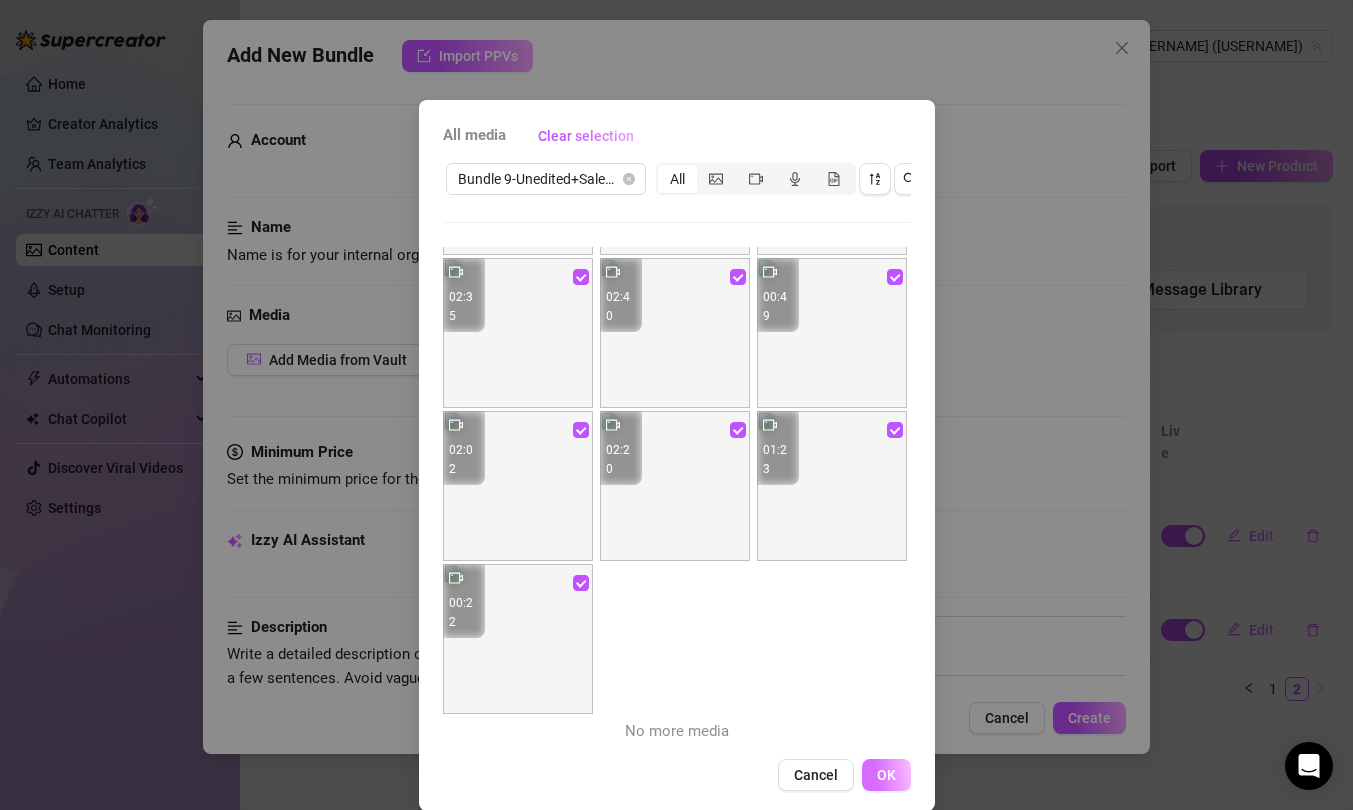 click on "OK" at bounding box center (886, 775) 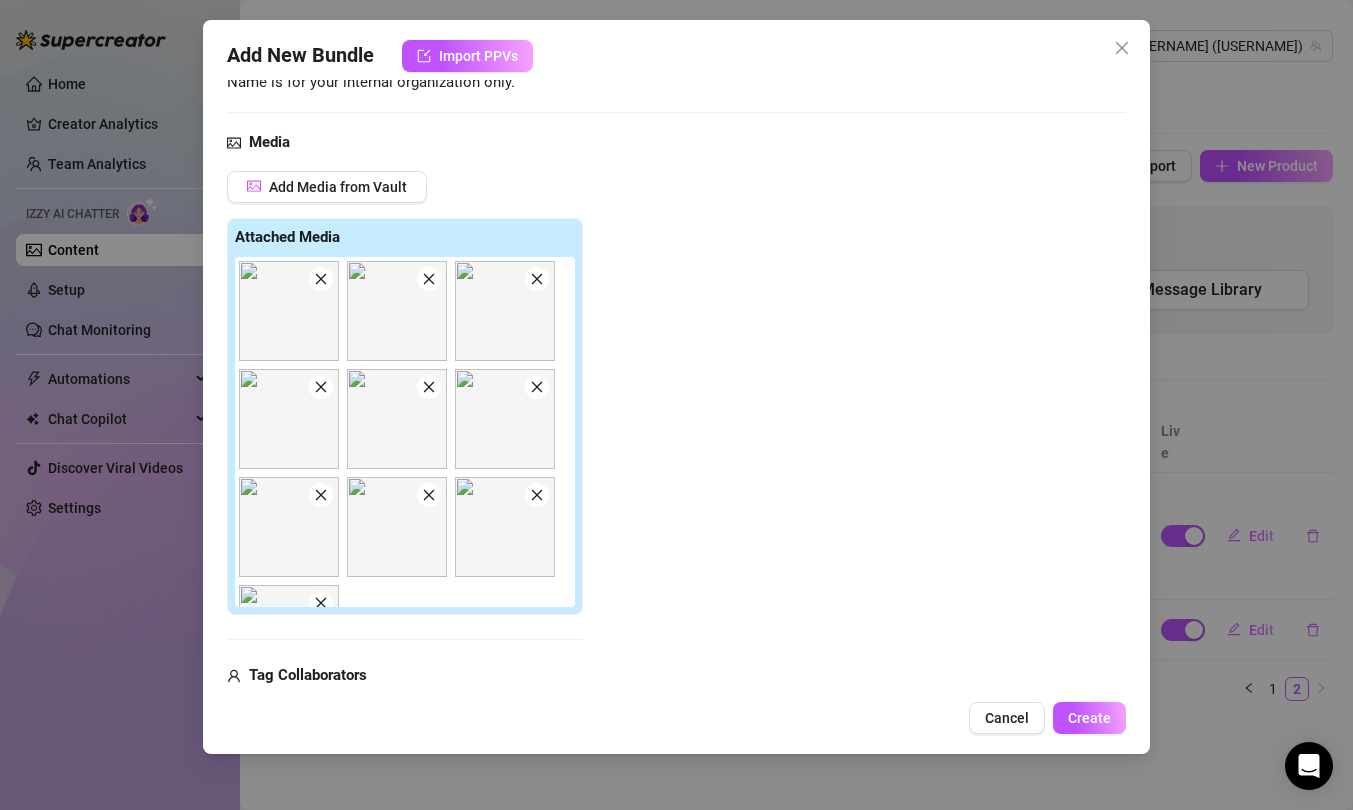 scroll, scrollTop: 600, scrollLeft: 0, axis: vertical 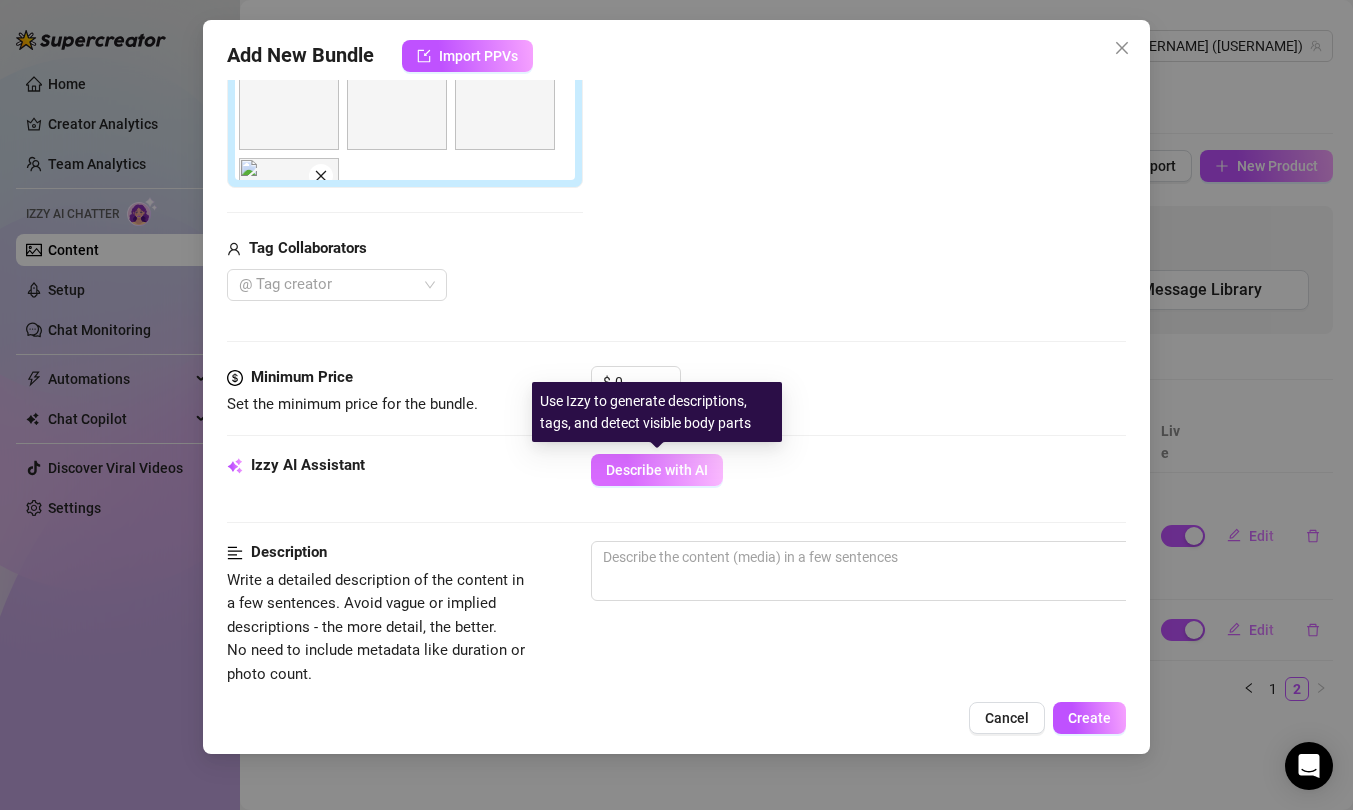 click on "Describe with AI" at bounding box center [657, 470] 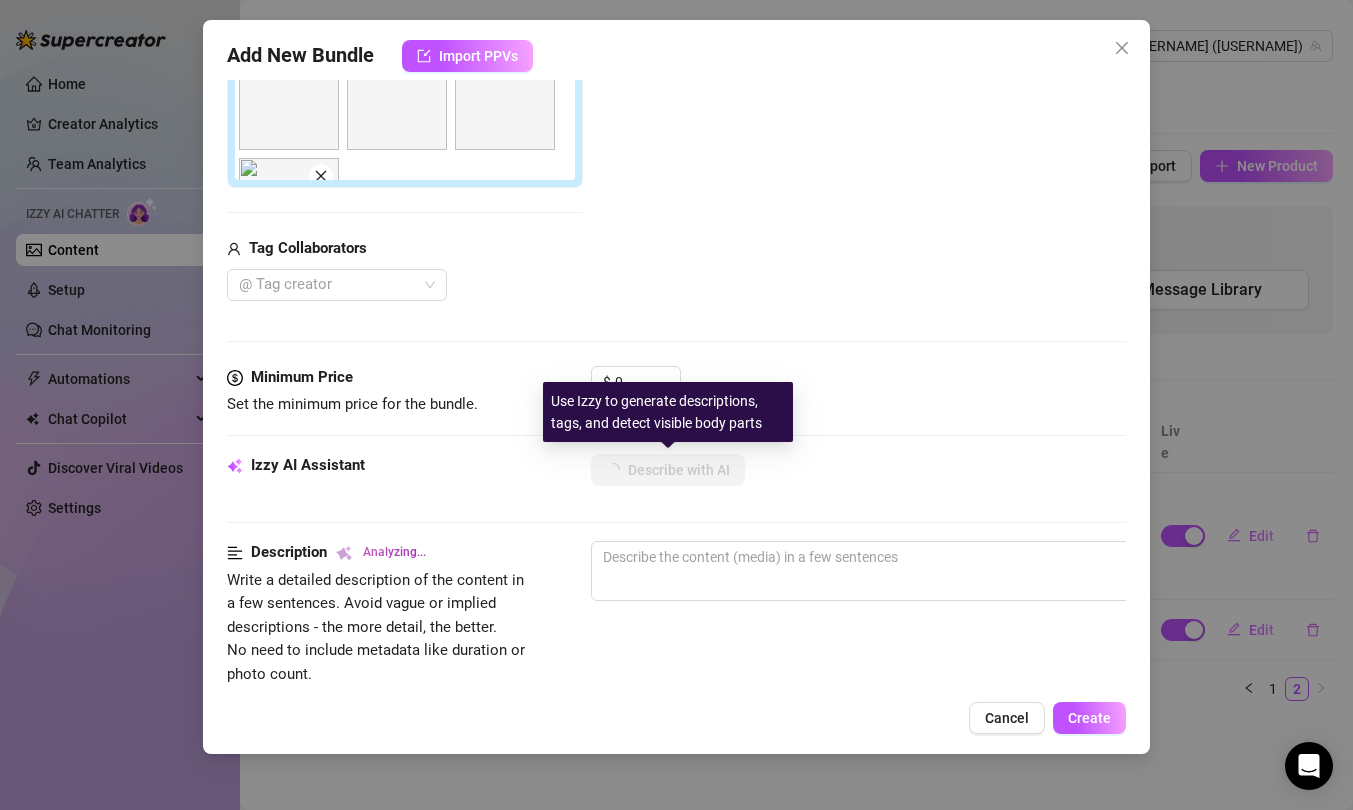 click on "Use Izzy to generate descriptions, tags, and detect visible body parts" at bounding box center (668, 412) 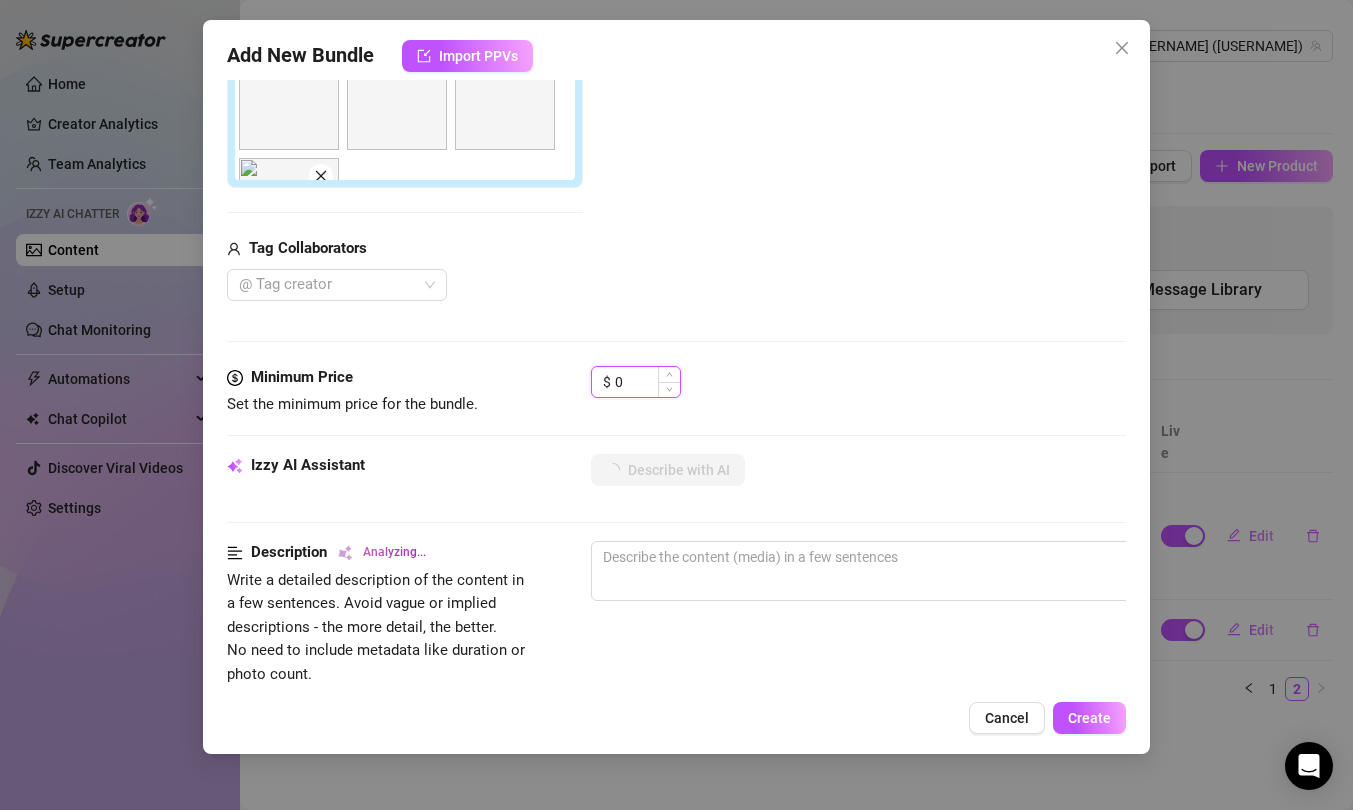 click on "0" at bounding box center (647, 382) 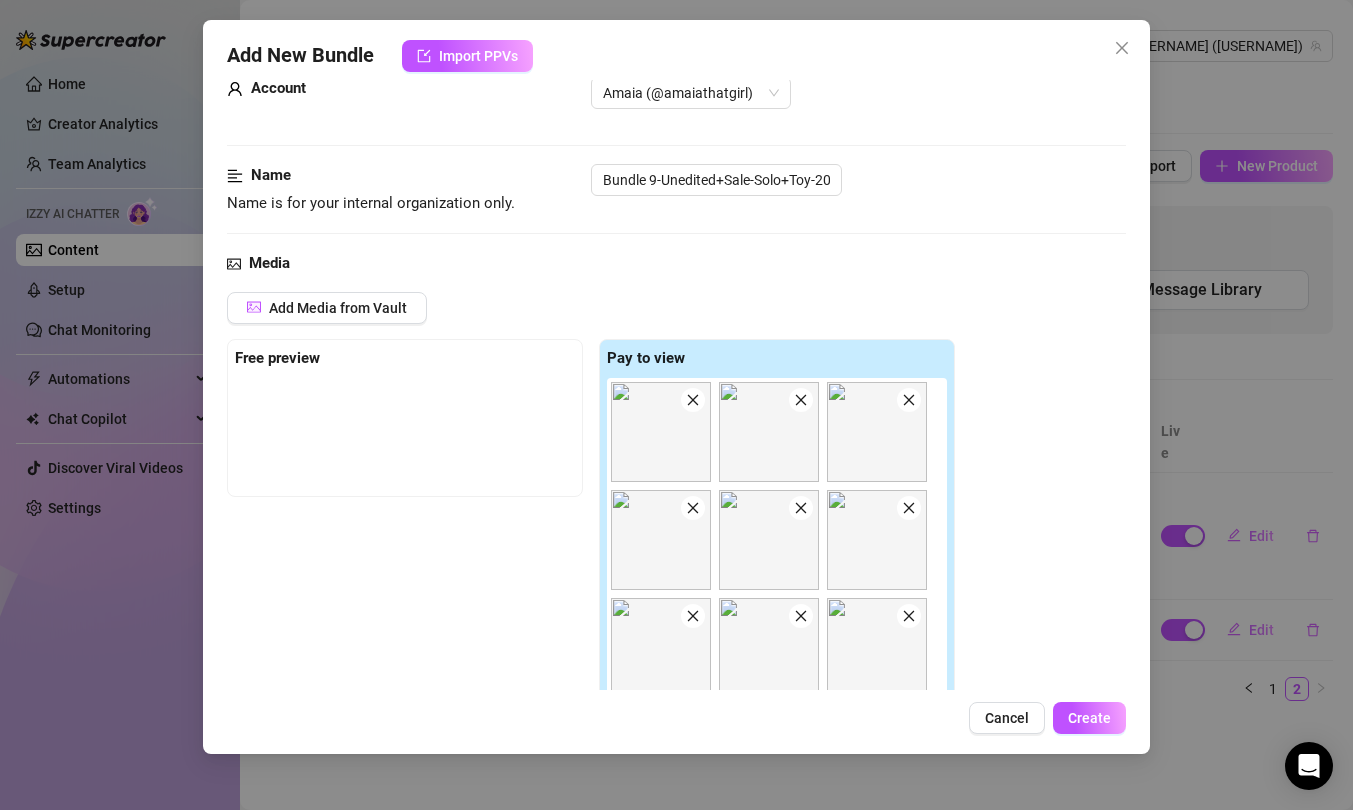 scroll, scrollTop: 306, scrollLeft: 0, axis: vertical 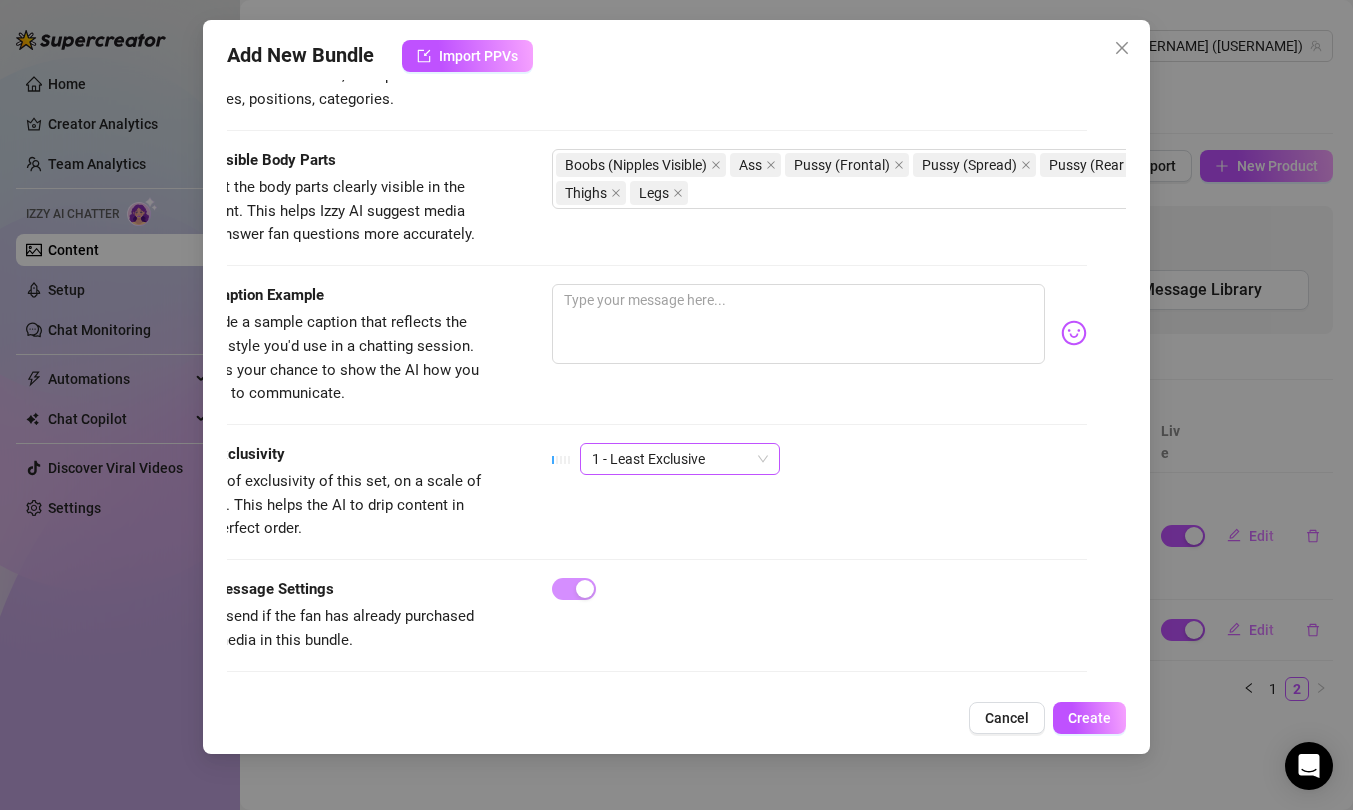 click on "1 - Least Exclusive" at bounding box center [680, 459] 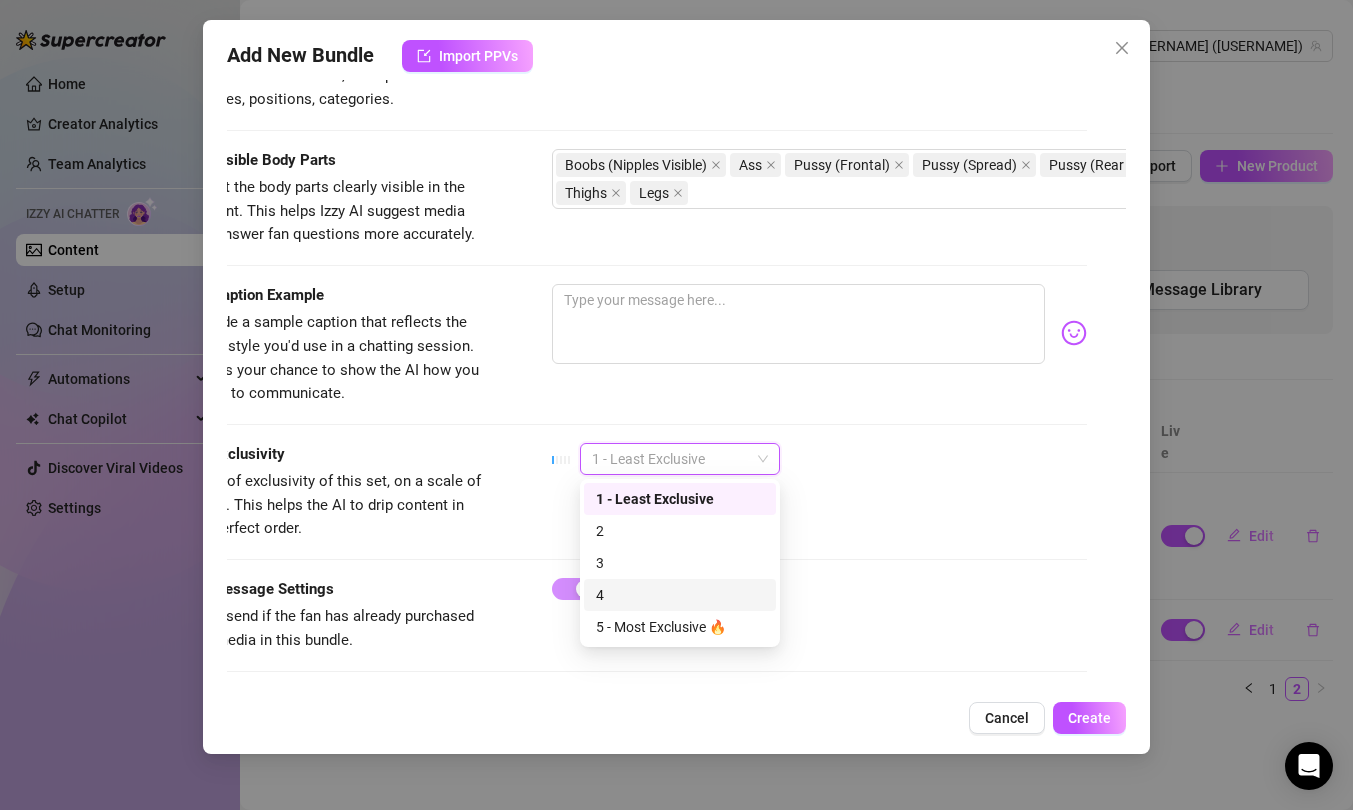 click on "4" at bounding box center (680, 595) 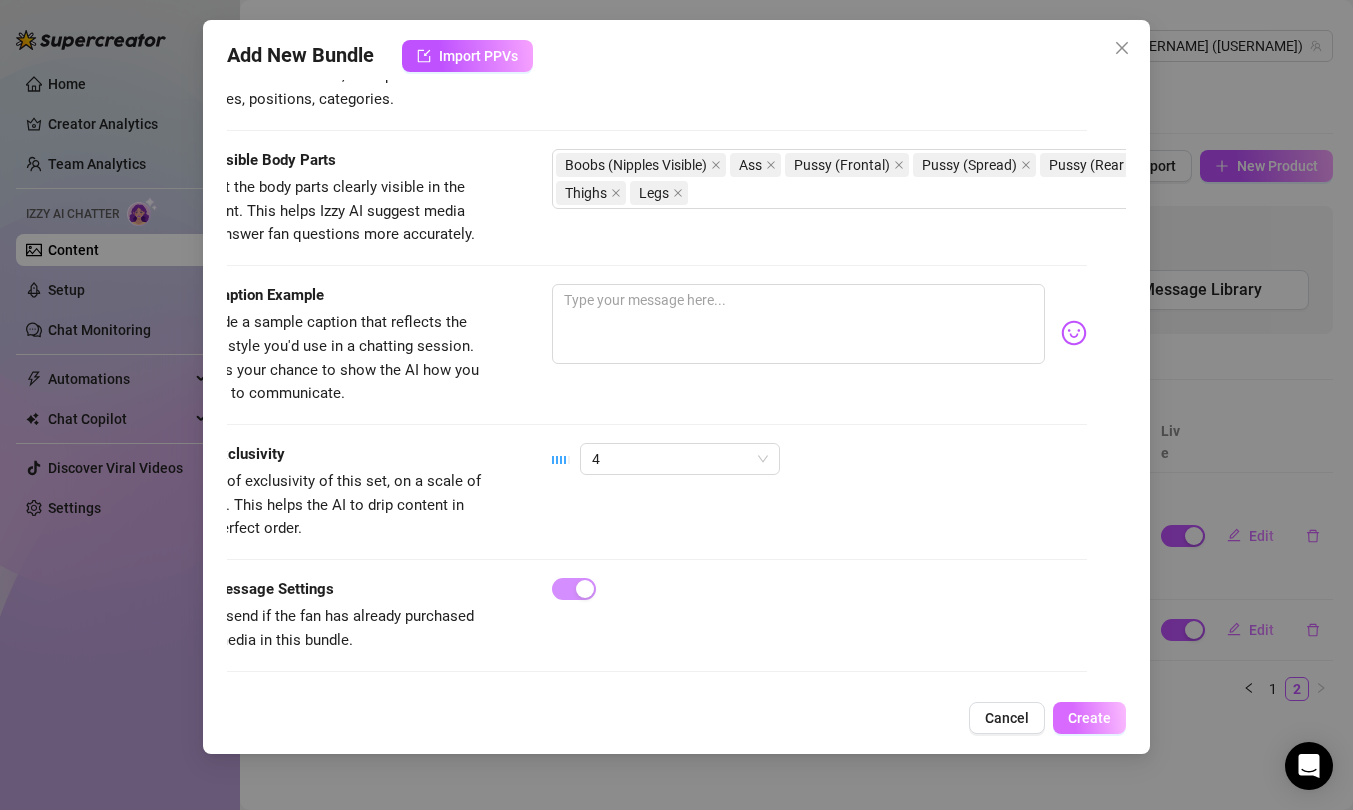 click on "Create" at bounding box center (1089, 718) 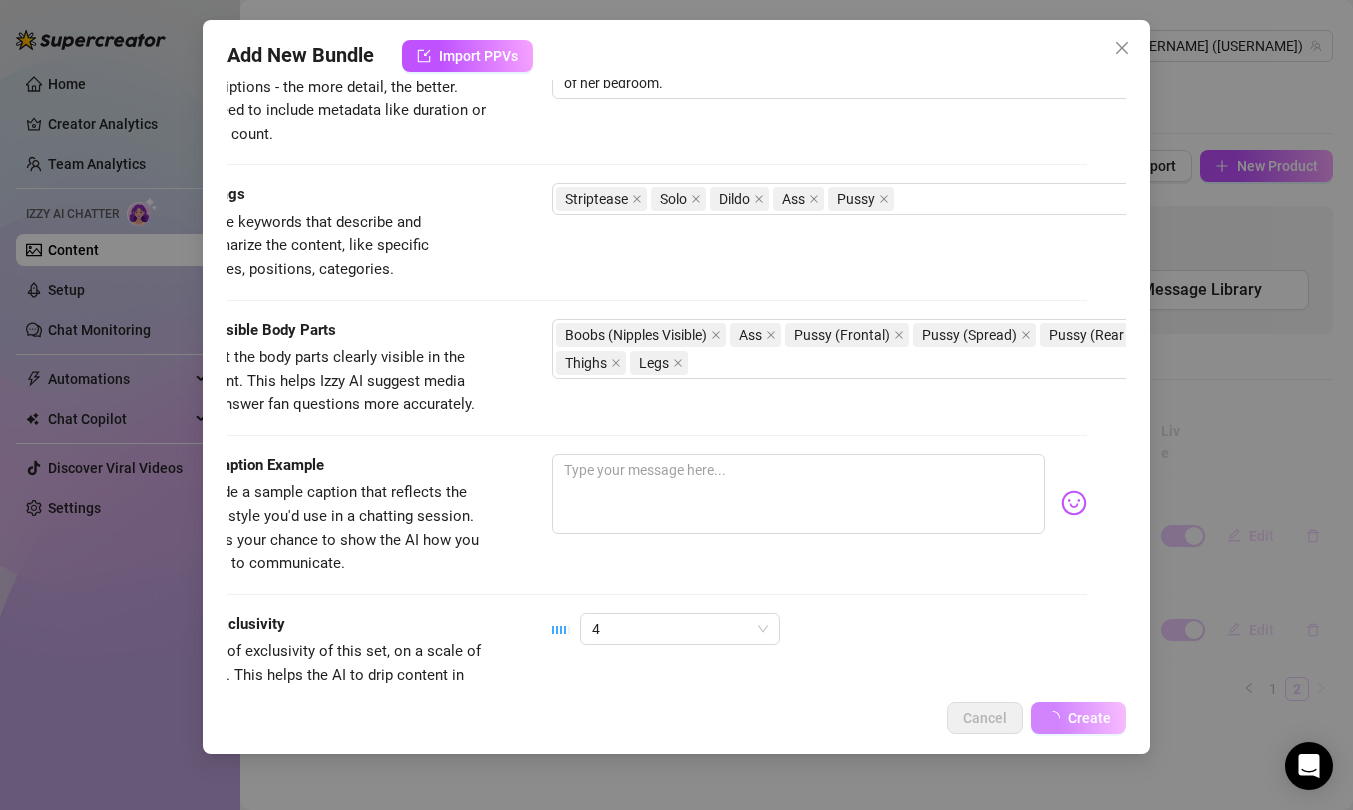 scroll, scrollTop: 1020, scrollLeft: 39, axis: both 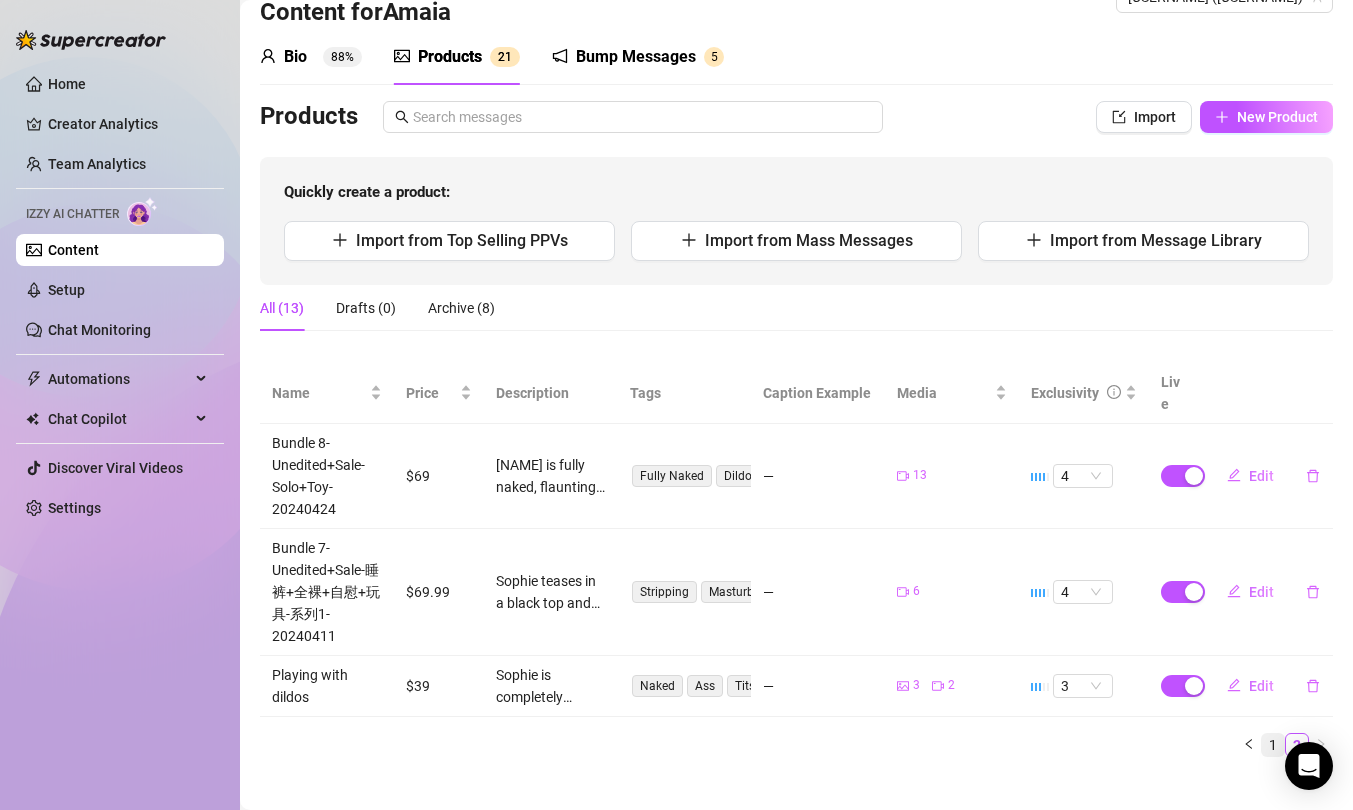 click on "1" at bounding box center [1273, 745] 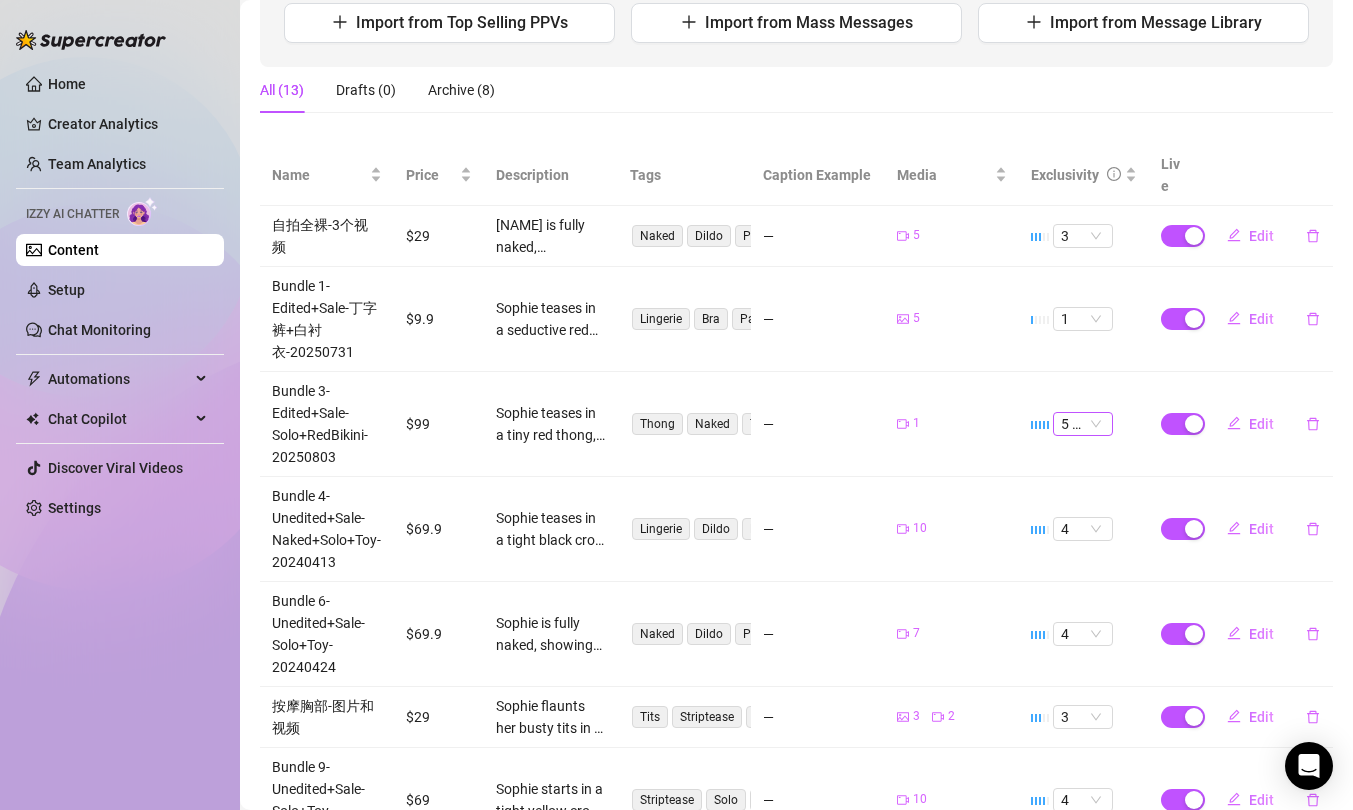 scroll, scrollTop: 552, scrollLeft: 0, axis: vertical 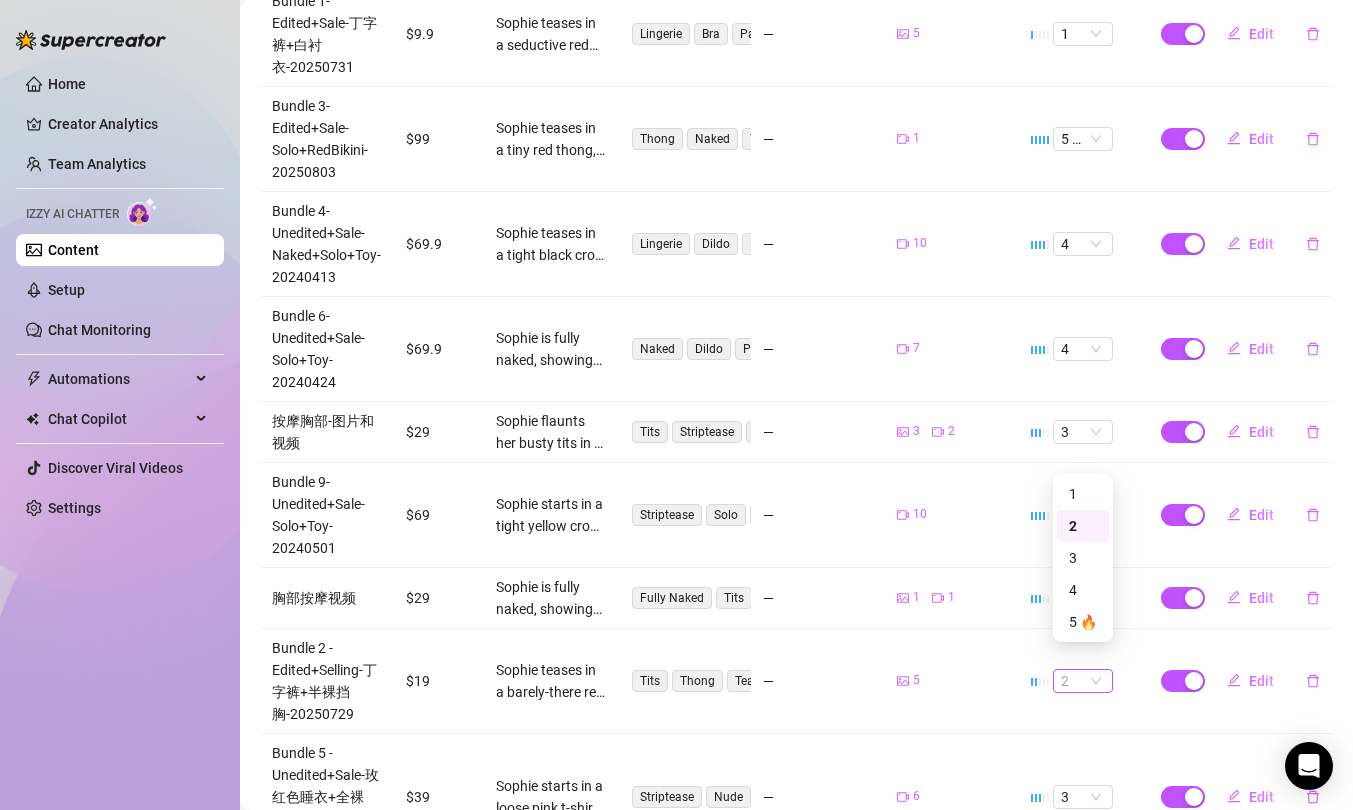 click on "2" at bounding box center [1083, 681] 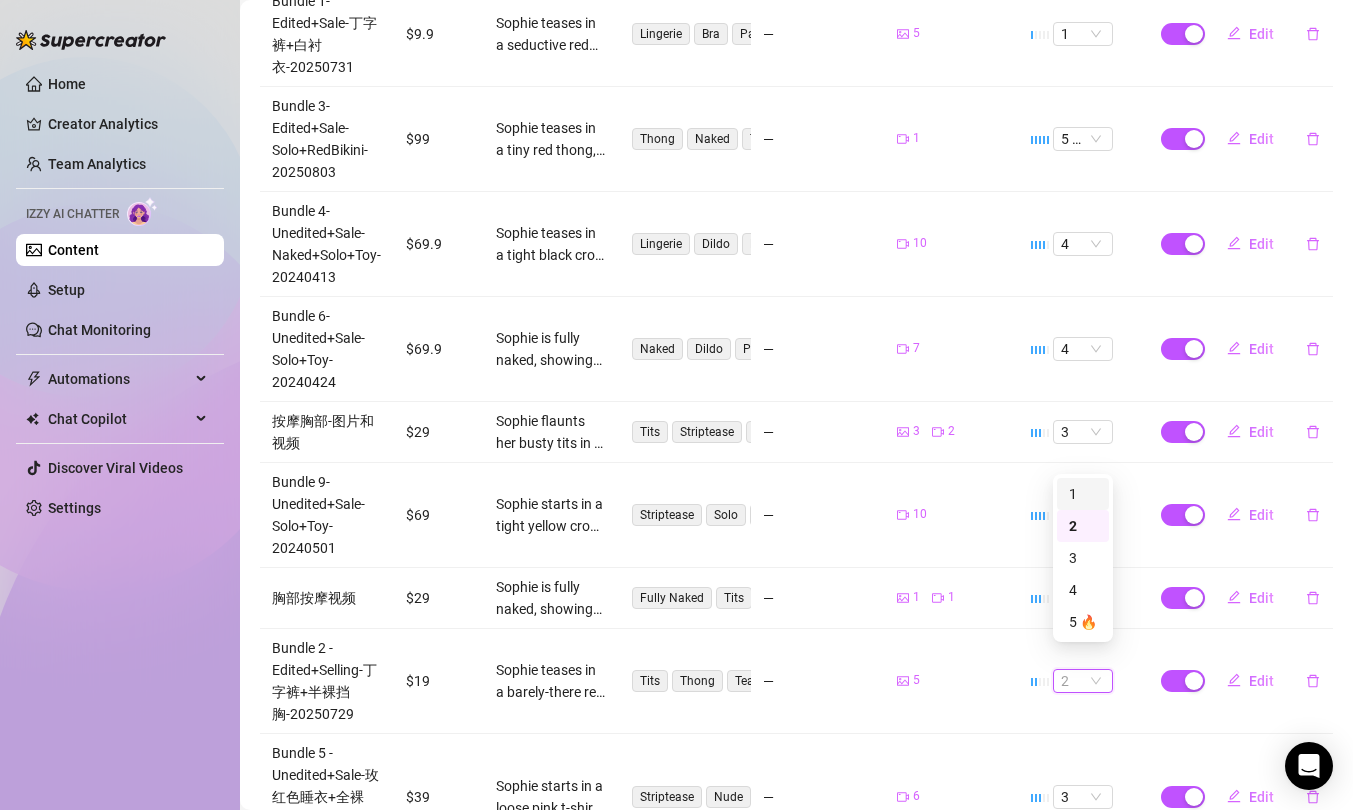 click on "1" at bounding box center (1083, 494) 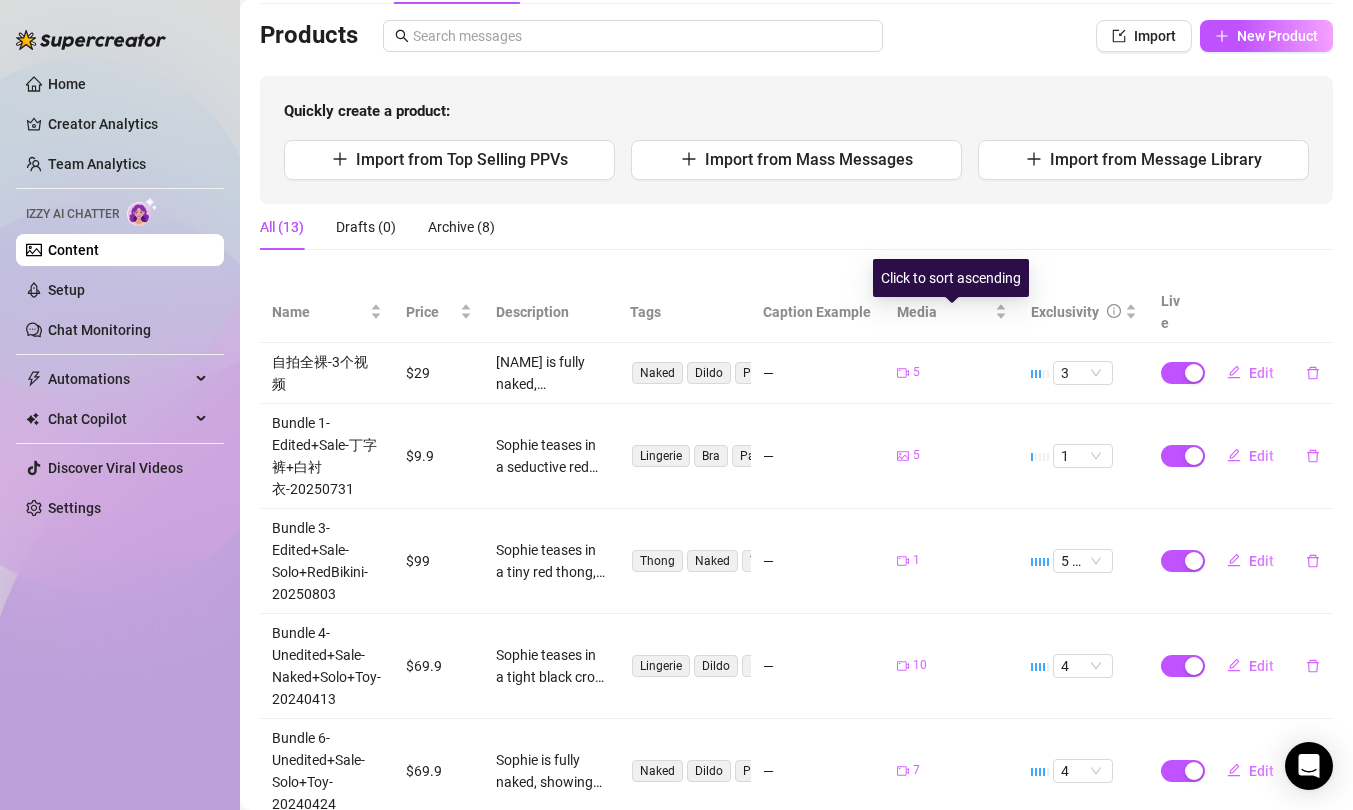 scroll, scrollTop: 393, scrollLeft: 0, axis: vertical 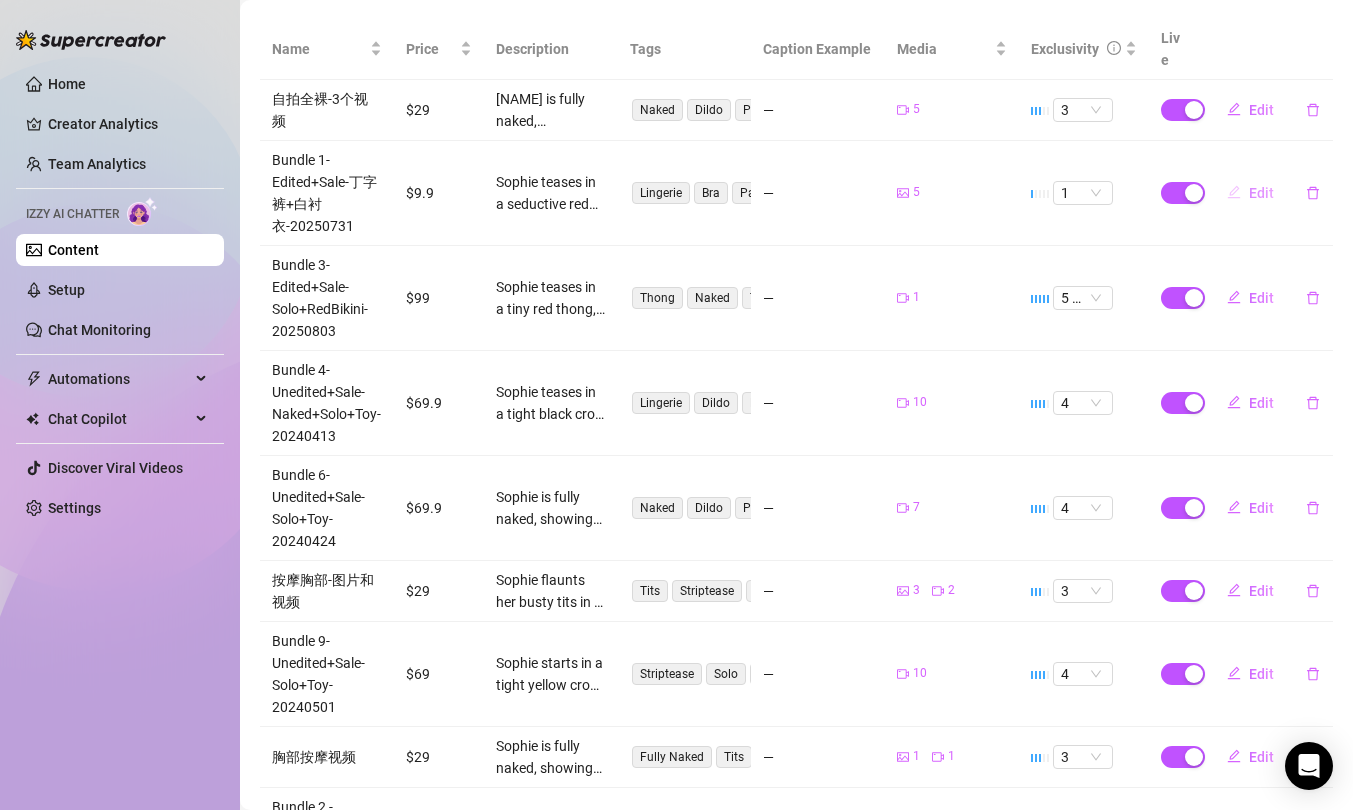 click 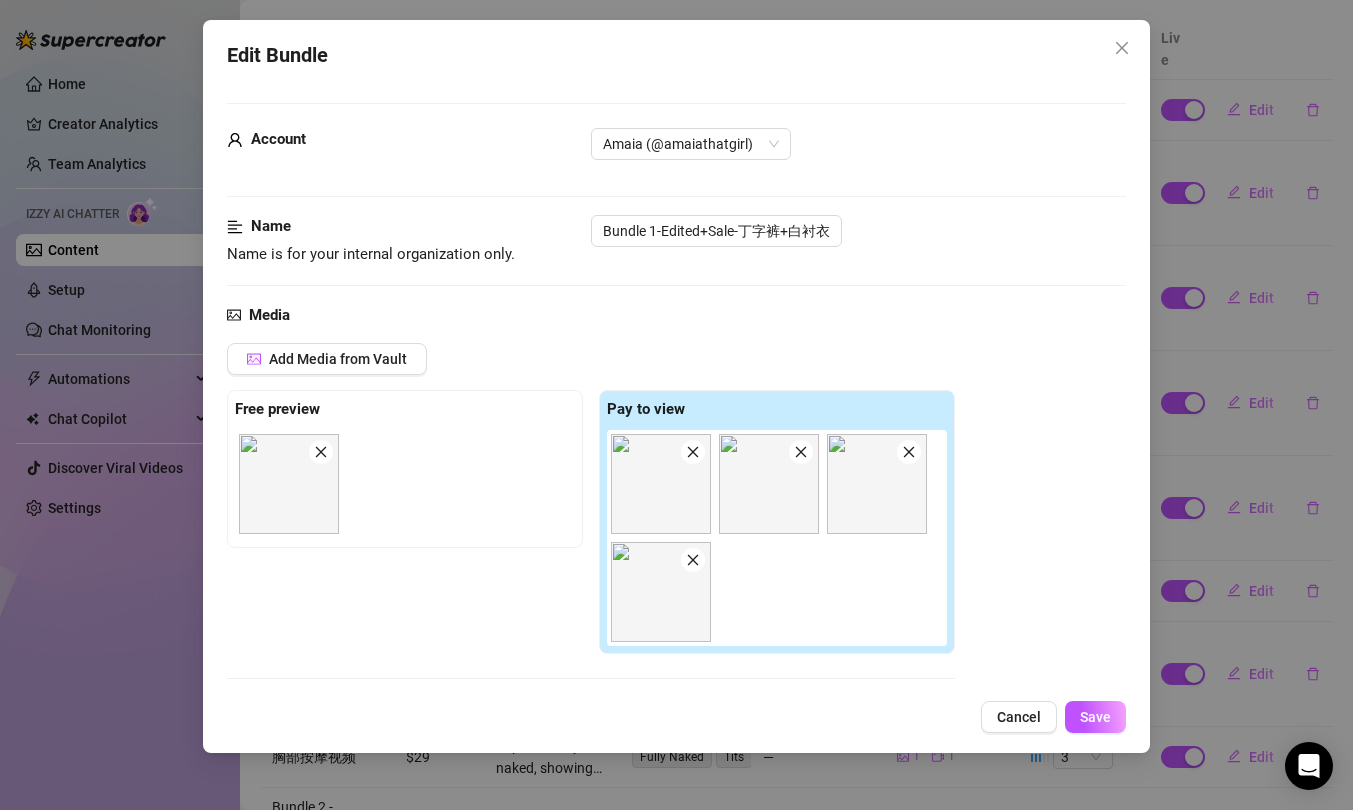 scroll, scrollTop: 565, scrollLeft: 0, axis: vertical 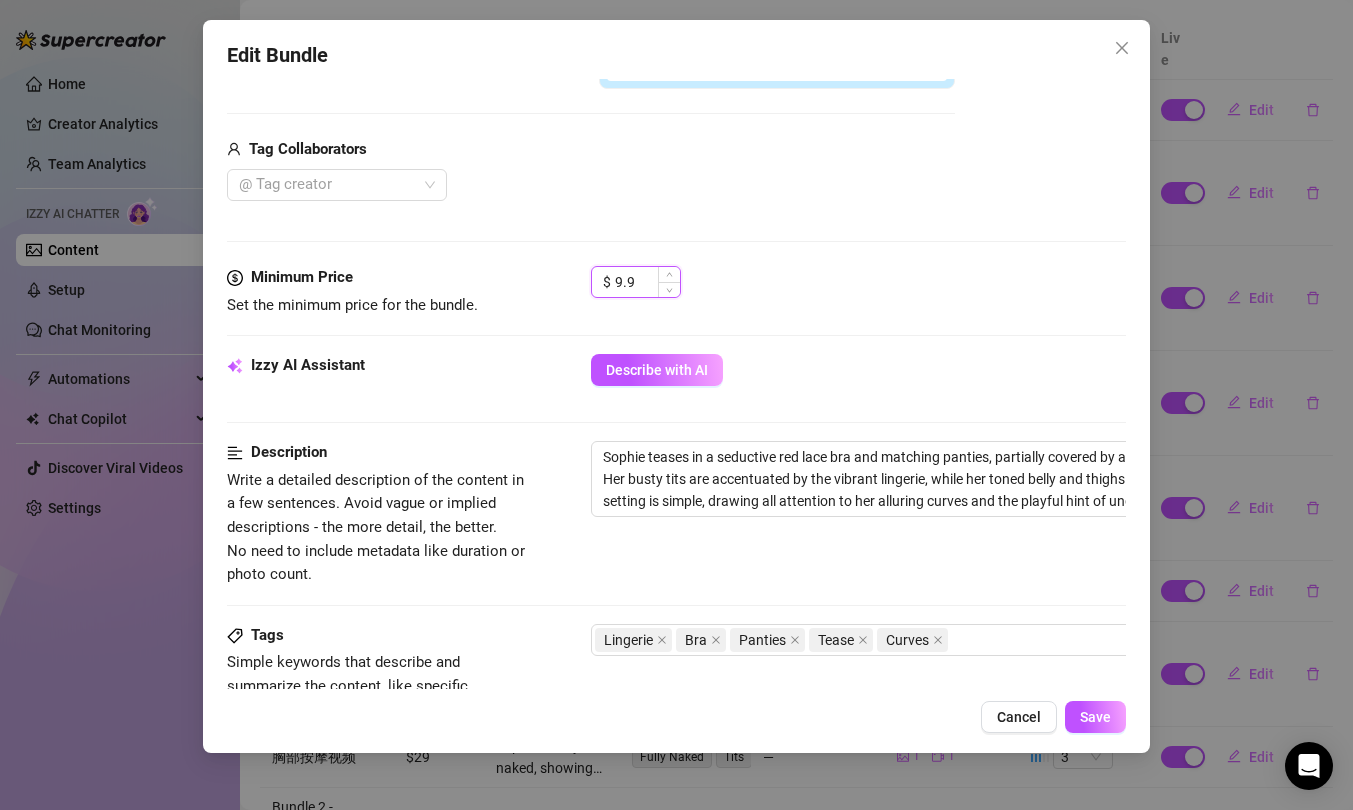 click on "9.9" at bounding box center [647, 282] 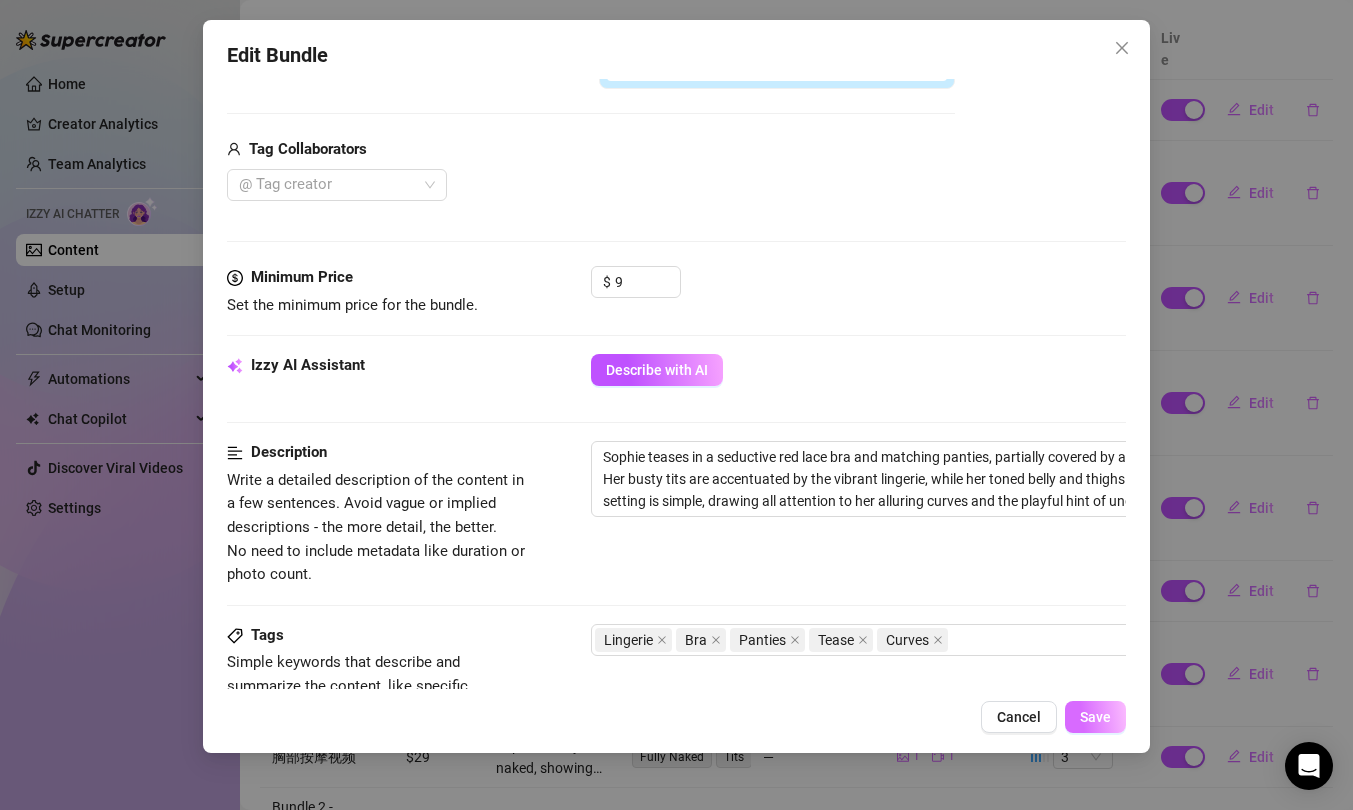 click on "Save" at bounding box center [1095, 717] 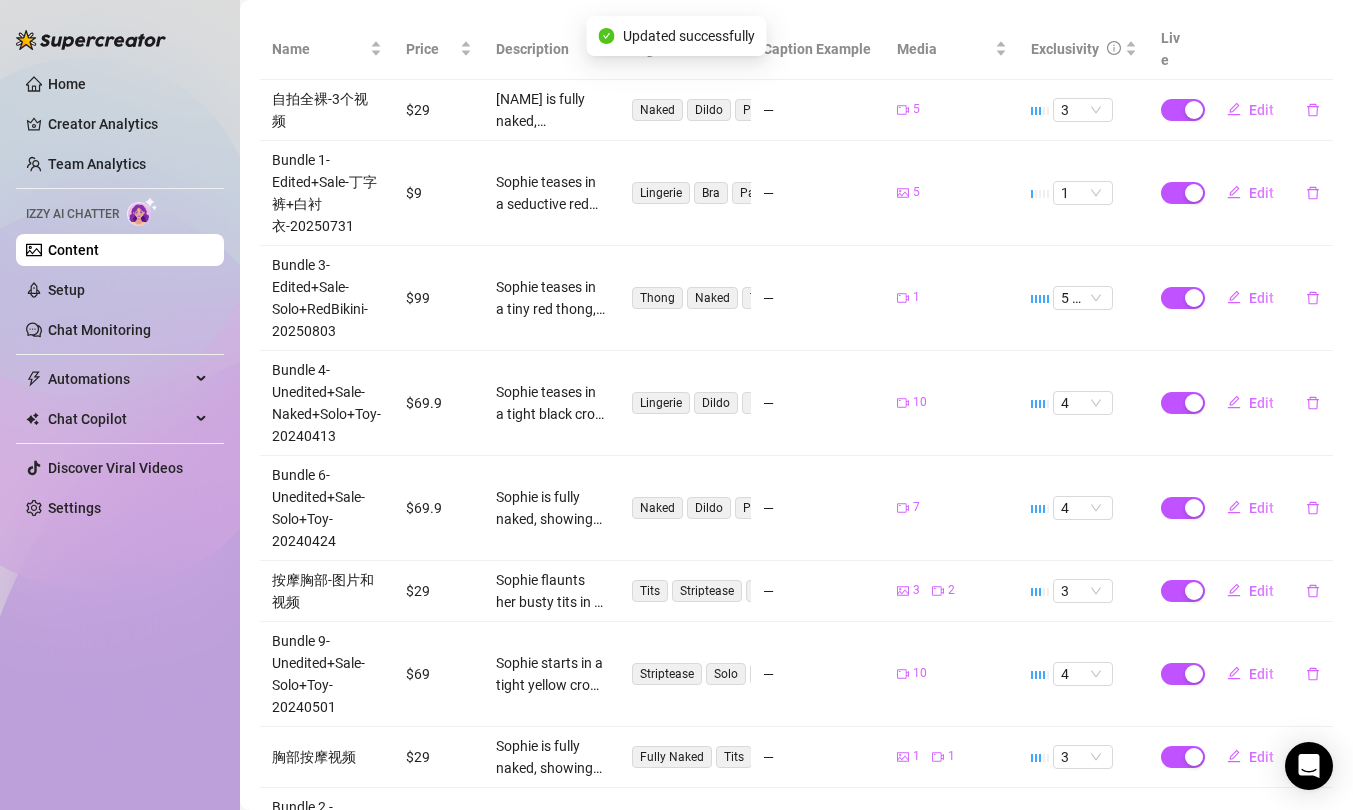 scroll, scrollTop: 617, scrollLeft: 0, axis: vertical 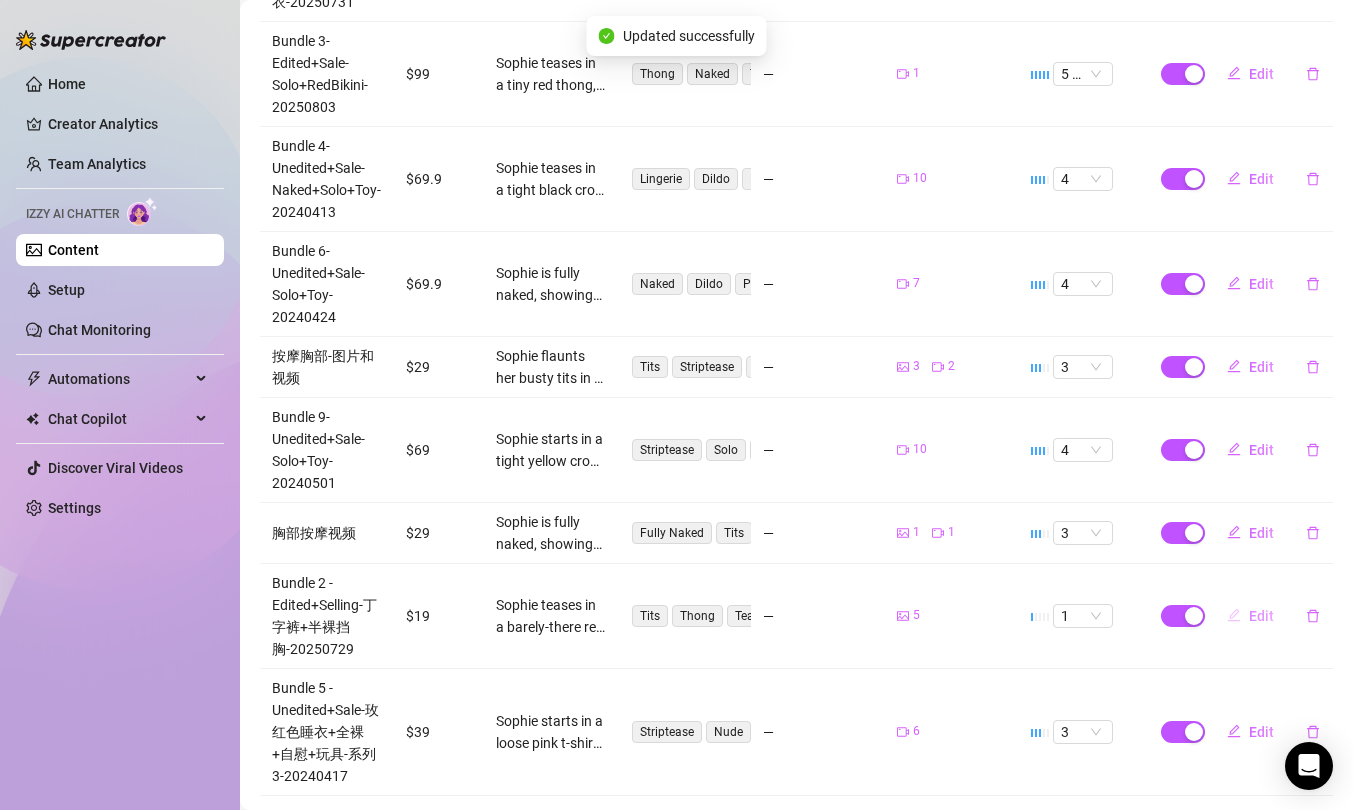 click on "Edit" at bounding box center (1250, 616) 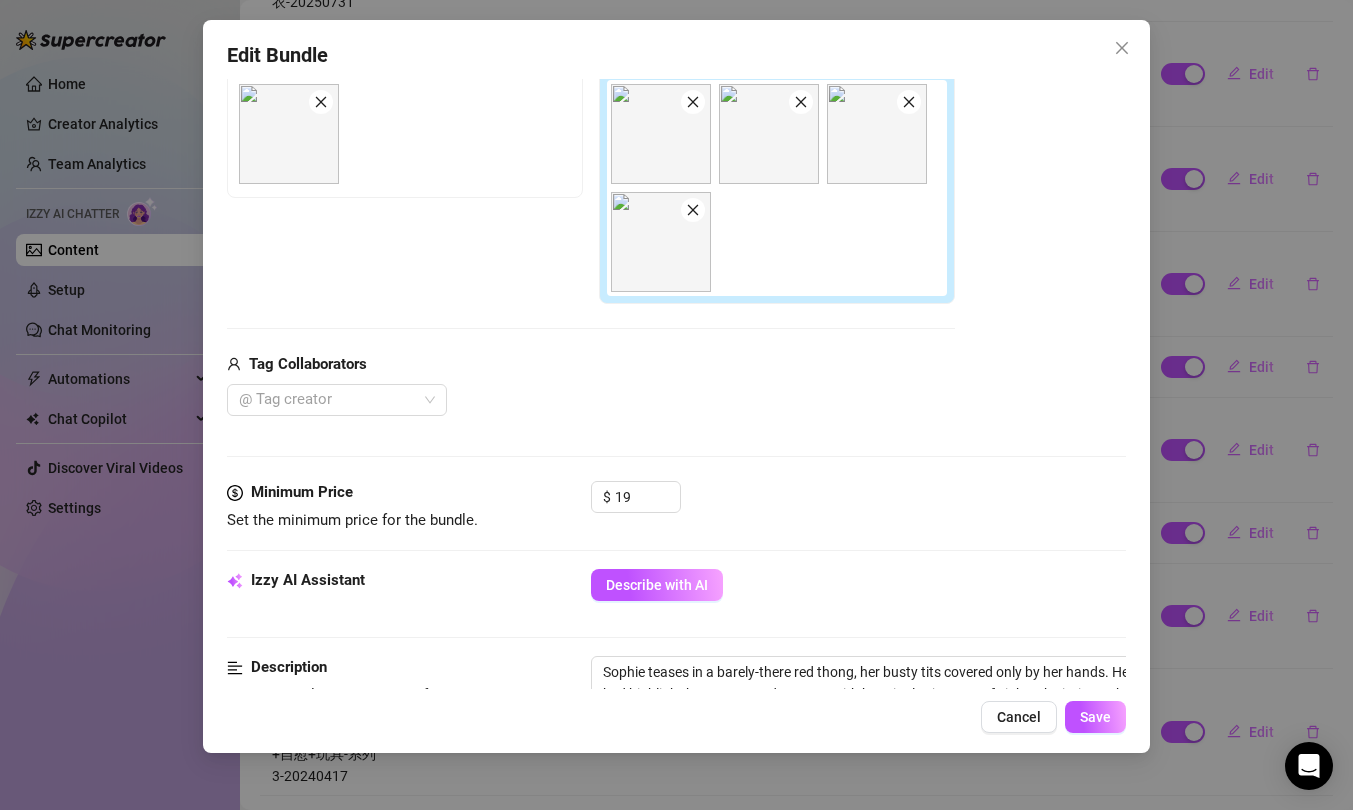 scroll, scrollTop: 477, scrollLeft: 0, axis: vertical 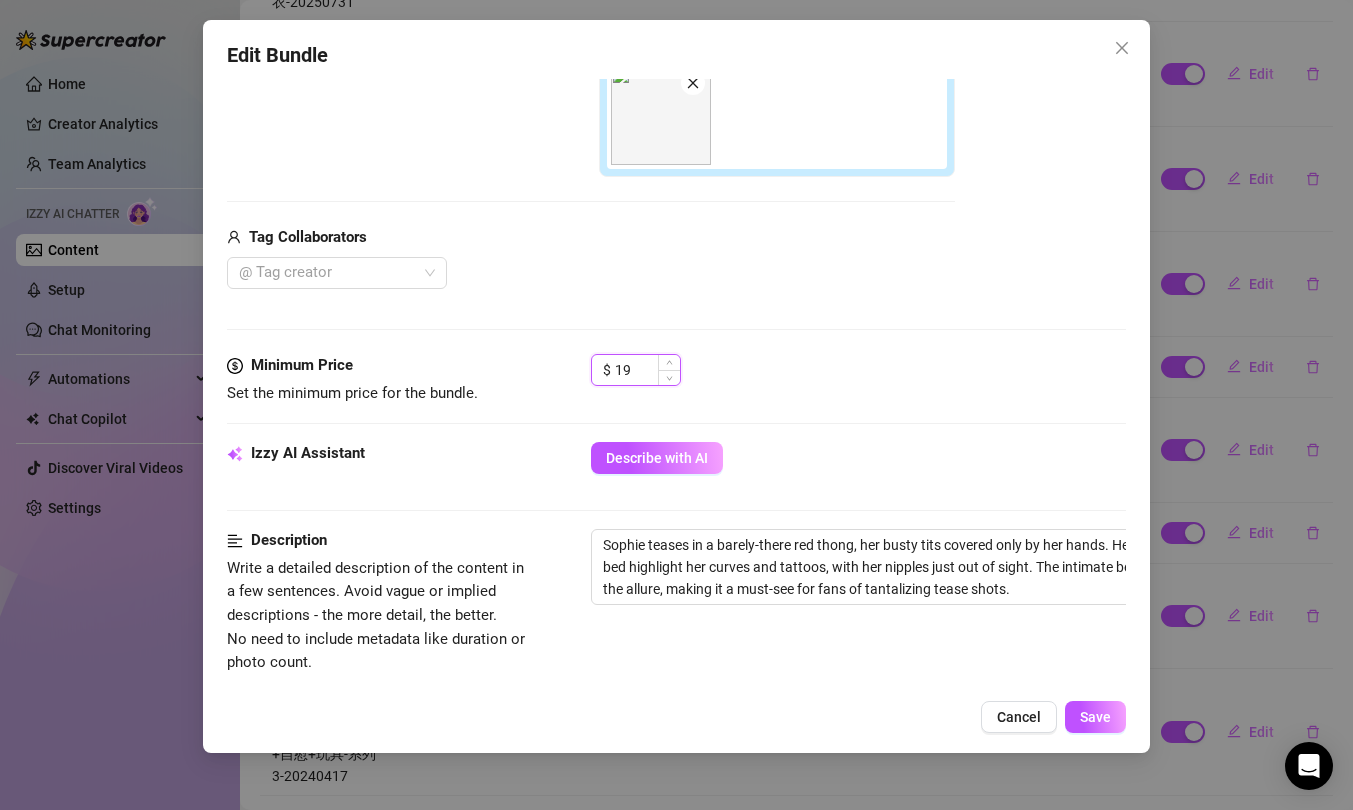 click on "19" at bounding box center (647, 370) 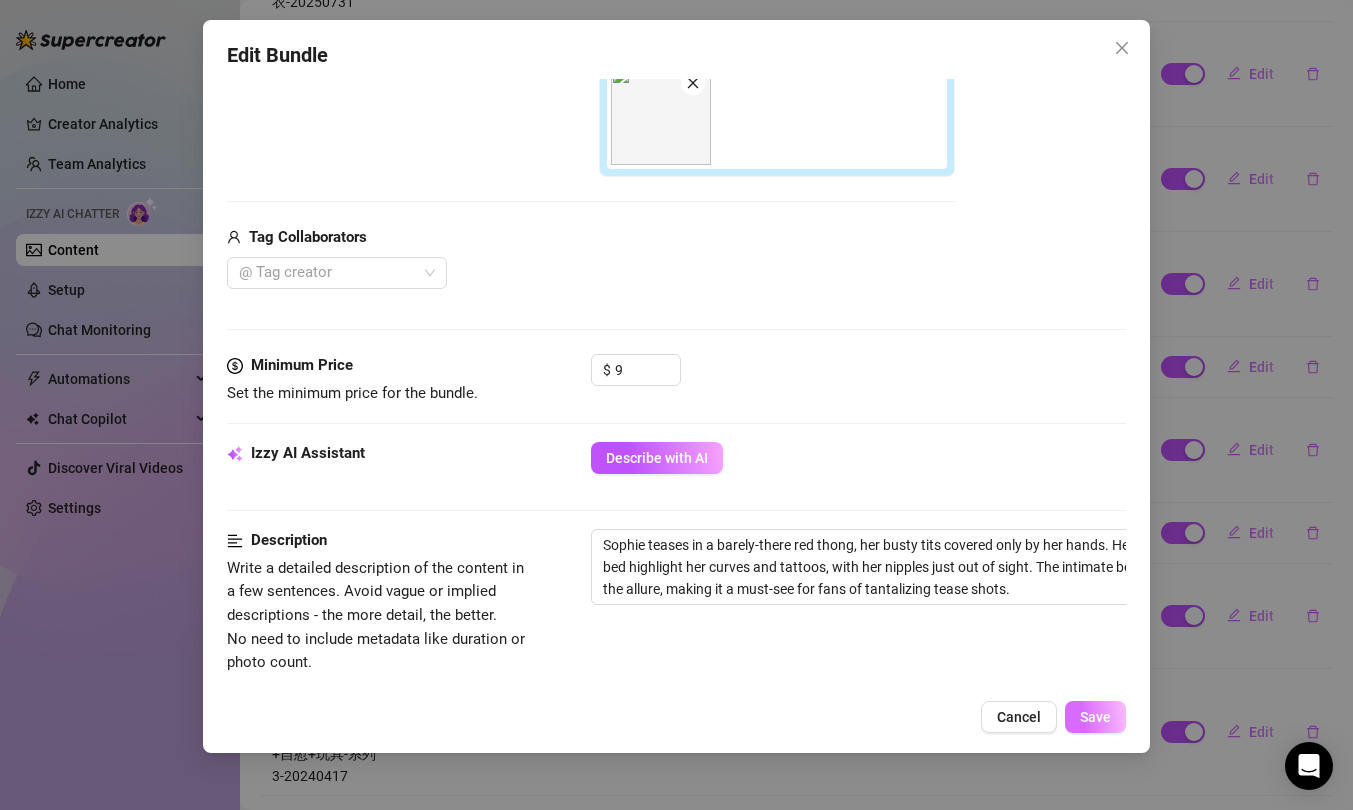 click on "Save" at bounding box center [1095, 717] 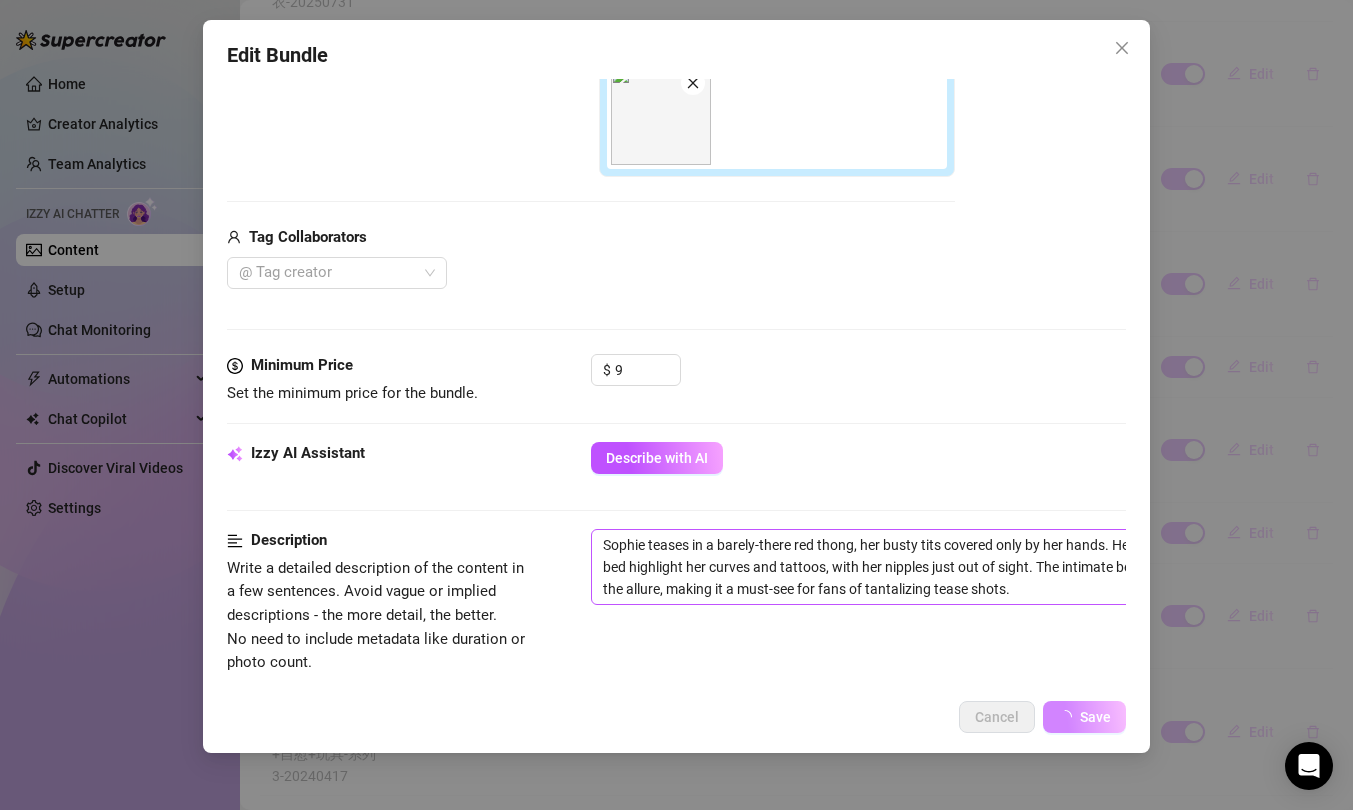 scroll, scrollTop: 0, scrollLeft: 0, axis: both 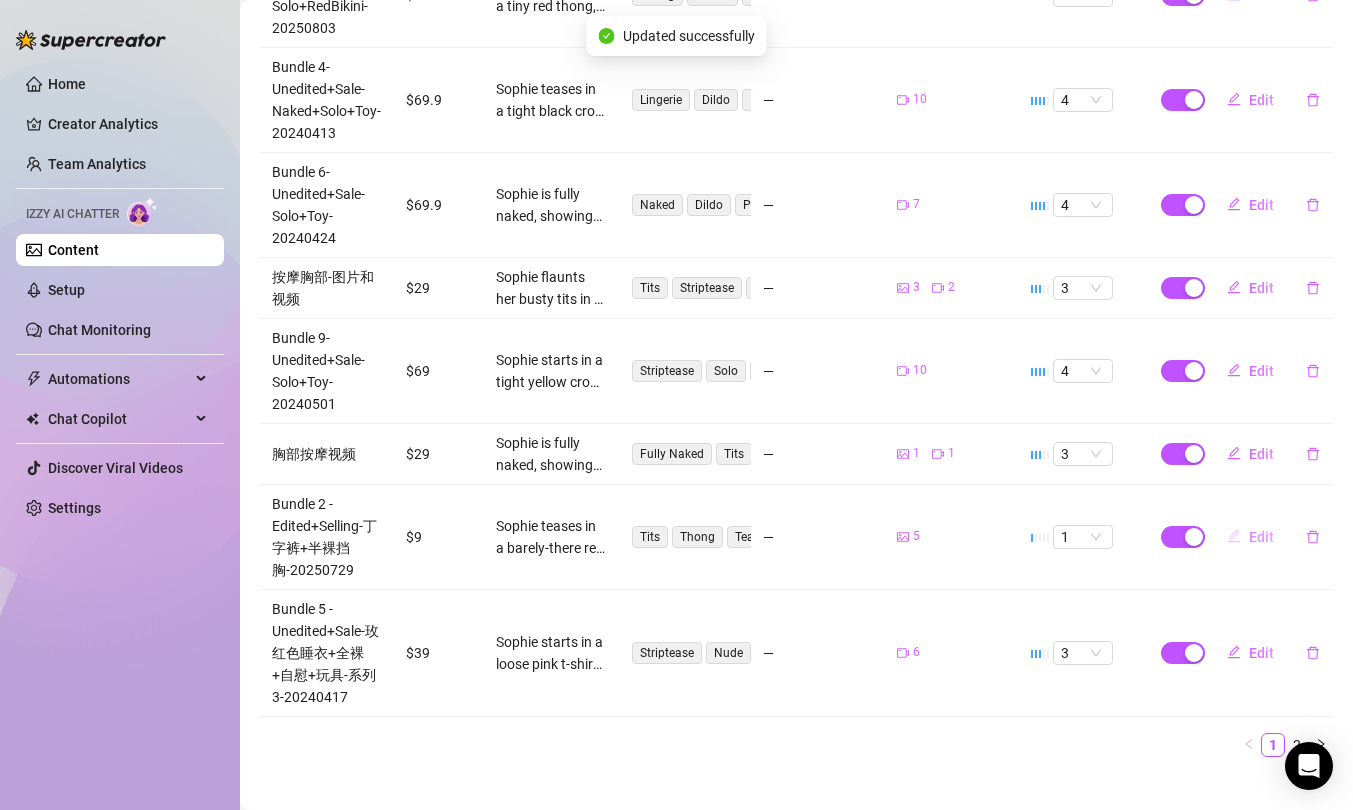 click 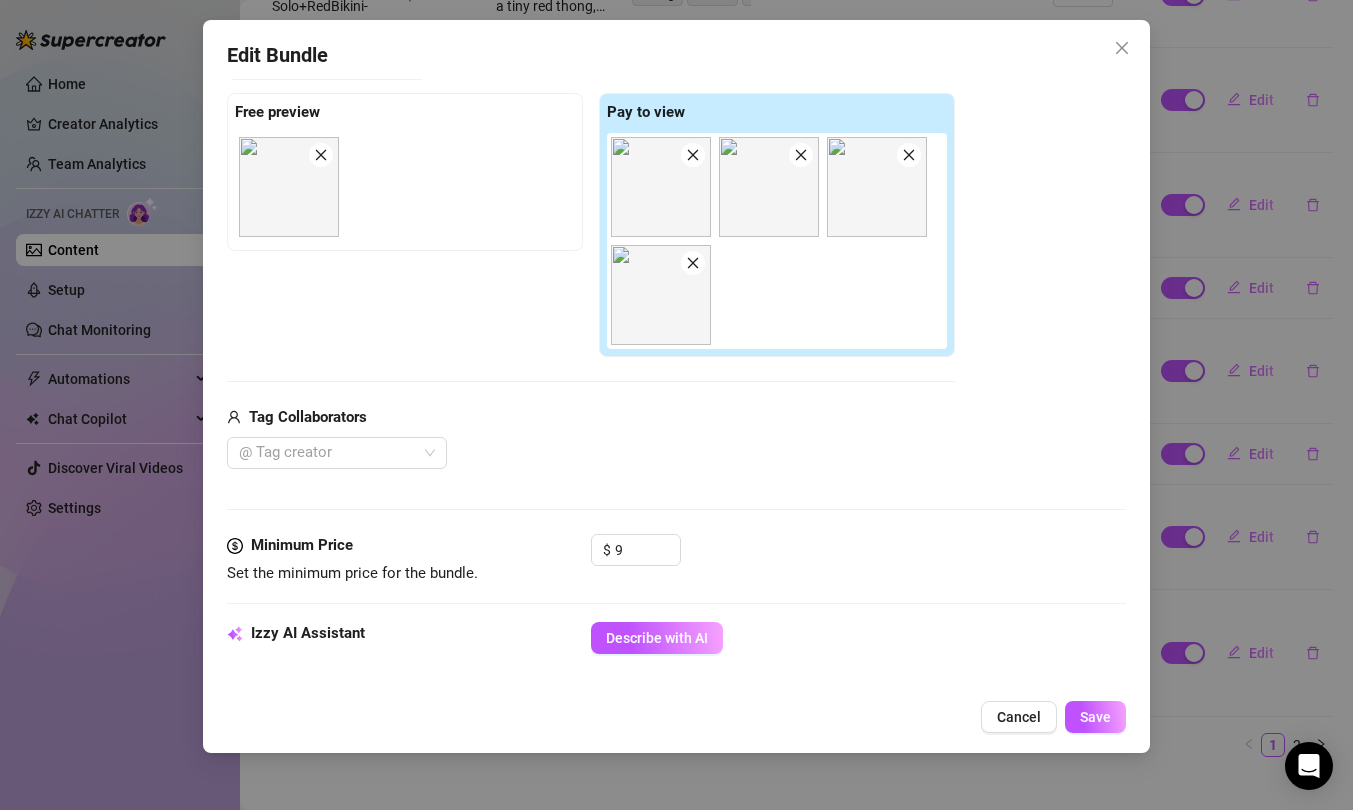 scroll, scrollTop: 465, scrollLeft: 0, axis: vertical 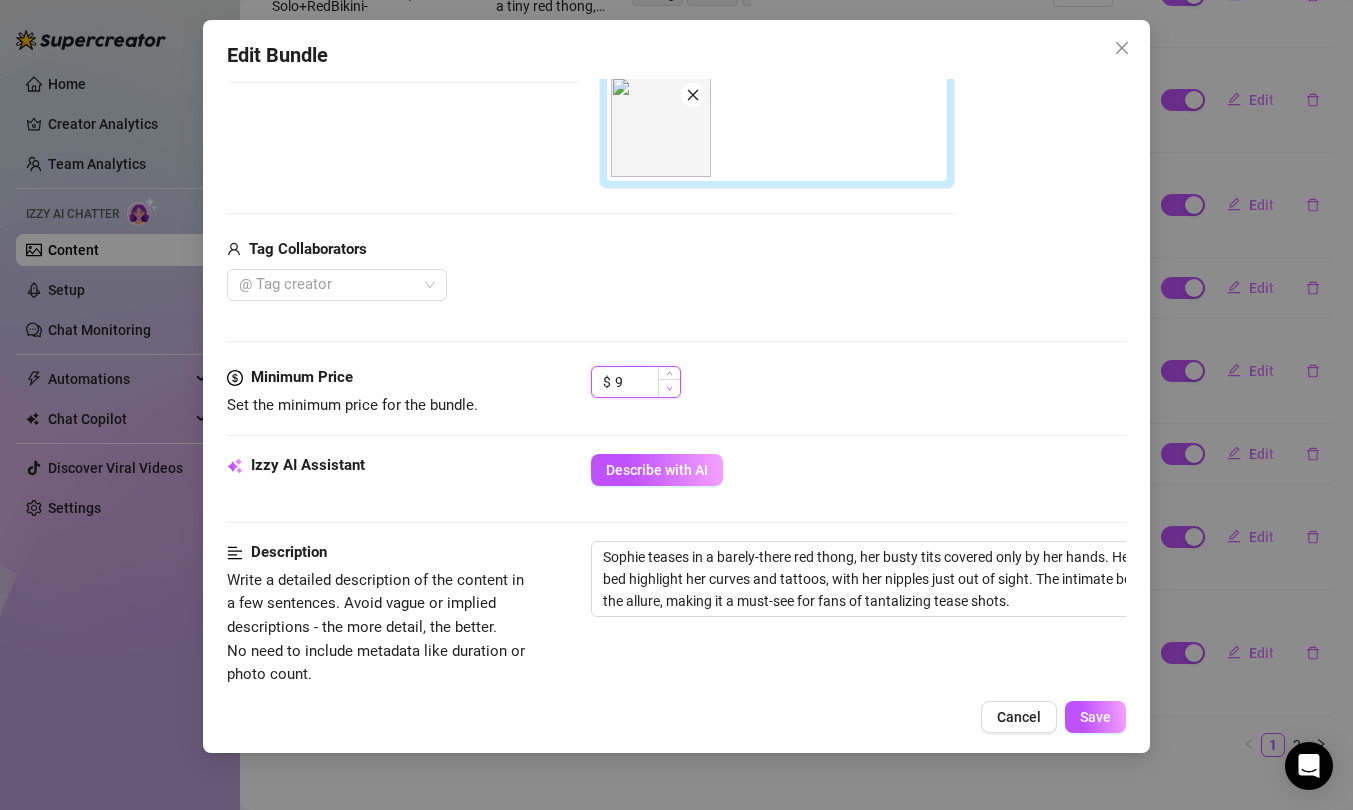 click at bounding box center [669, 388] 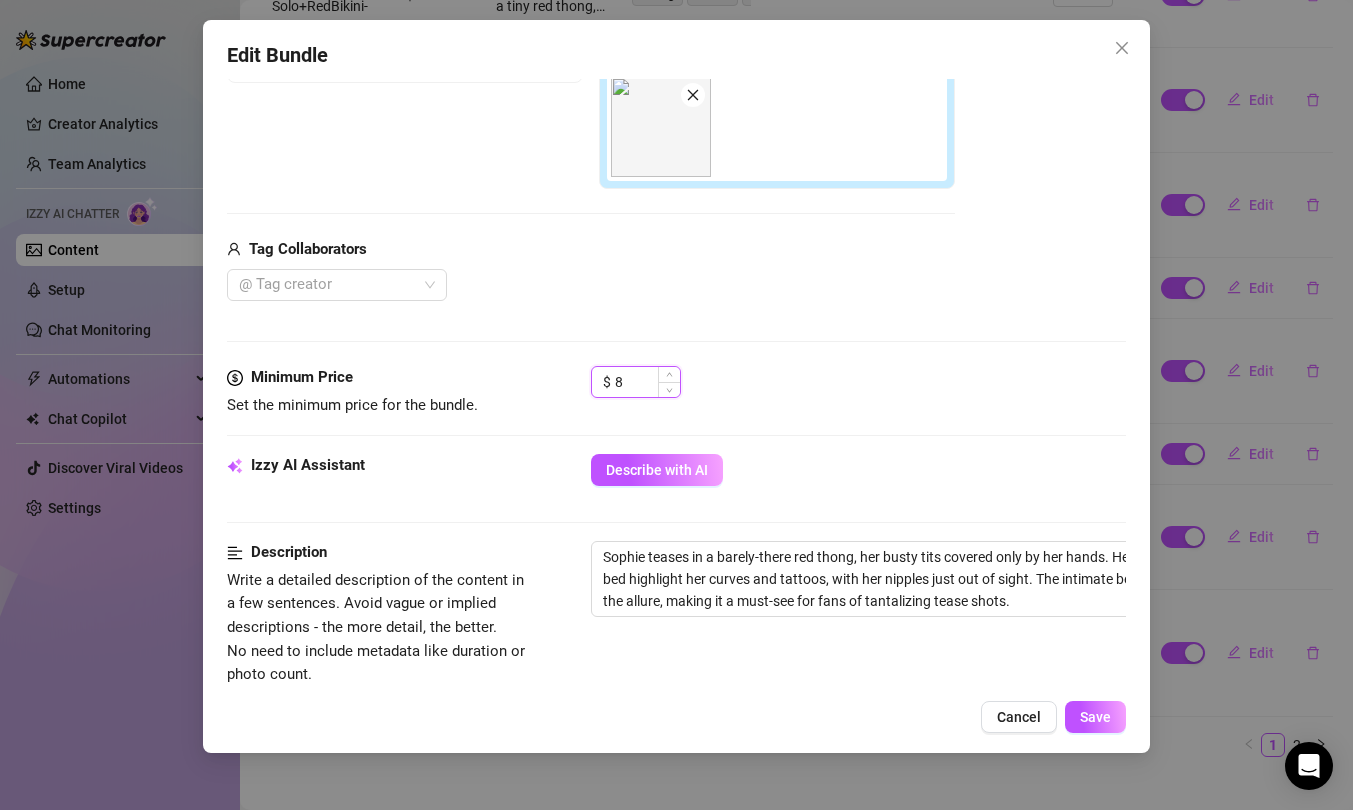 click on "8" at bounding box center (647, 382) 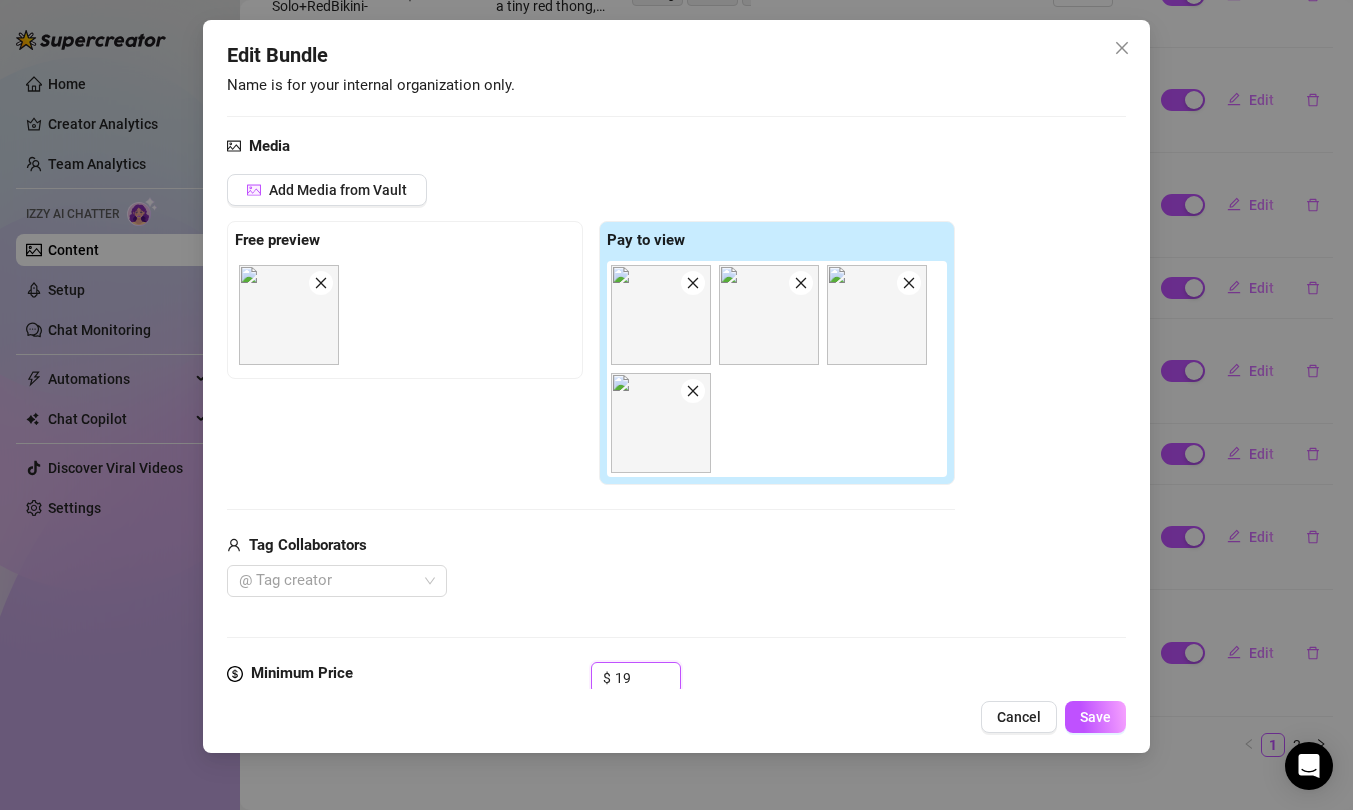 scroll, scrollTop: 1175, scrollLeft: 0, axis: vertical 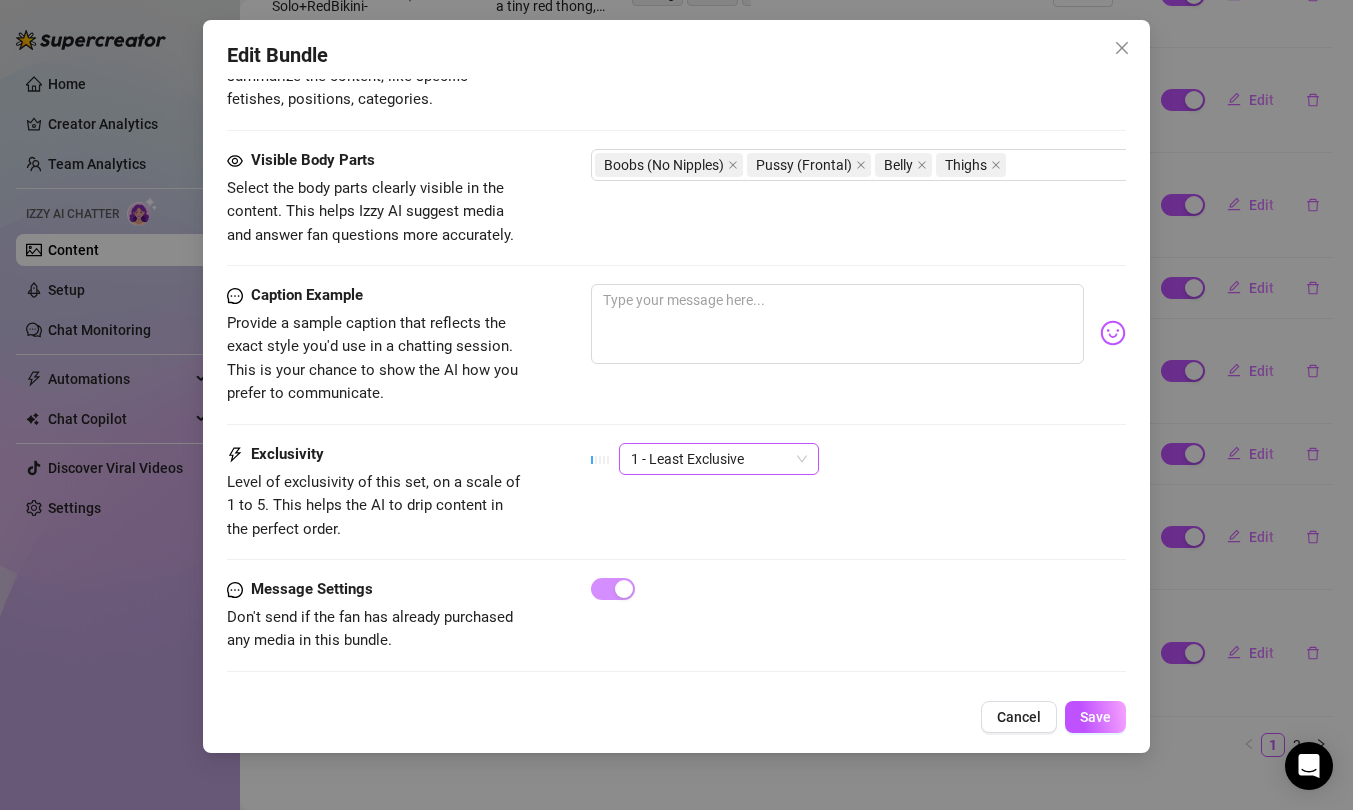 click on "1 - Least Exclusive" at bounding box center (719, 459) 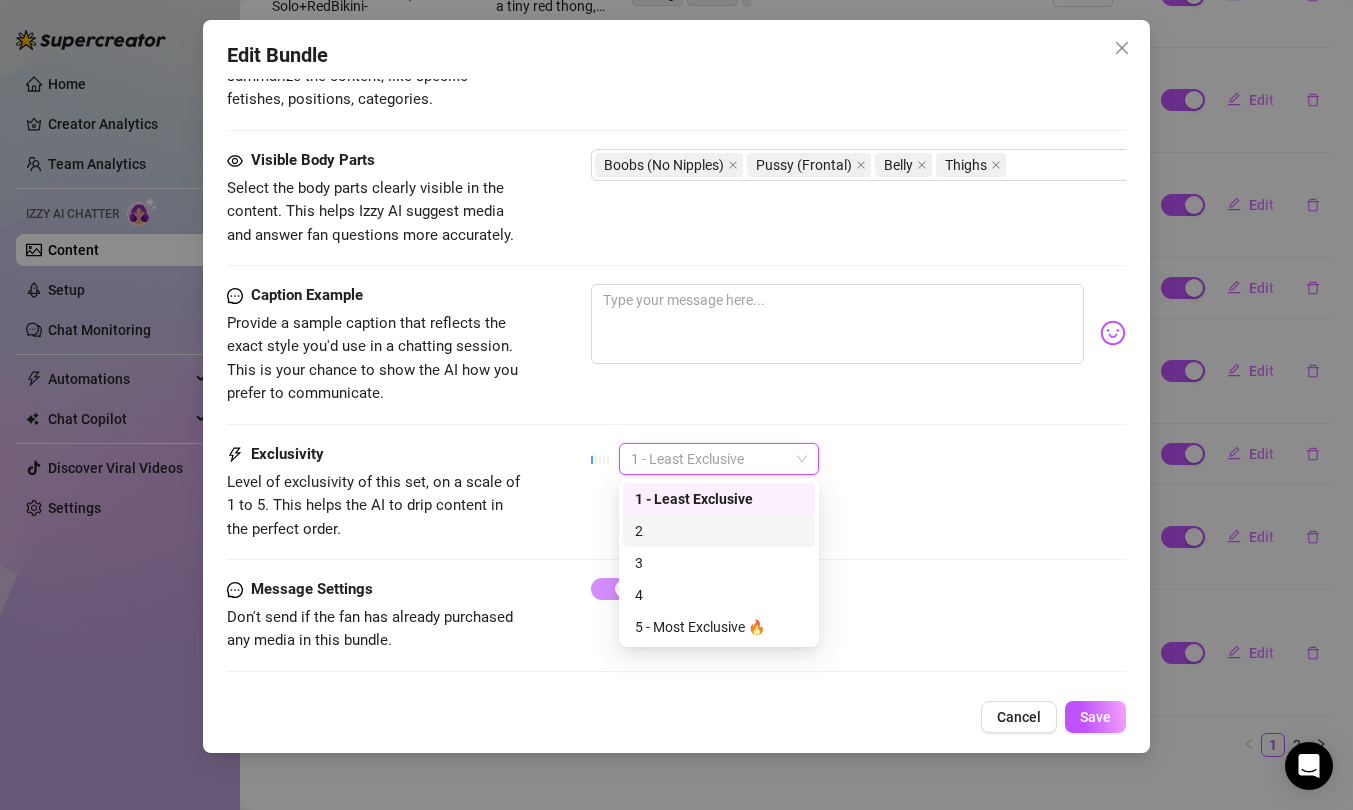 click on "2" at bounding box center (719, 531) 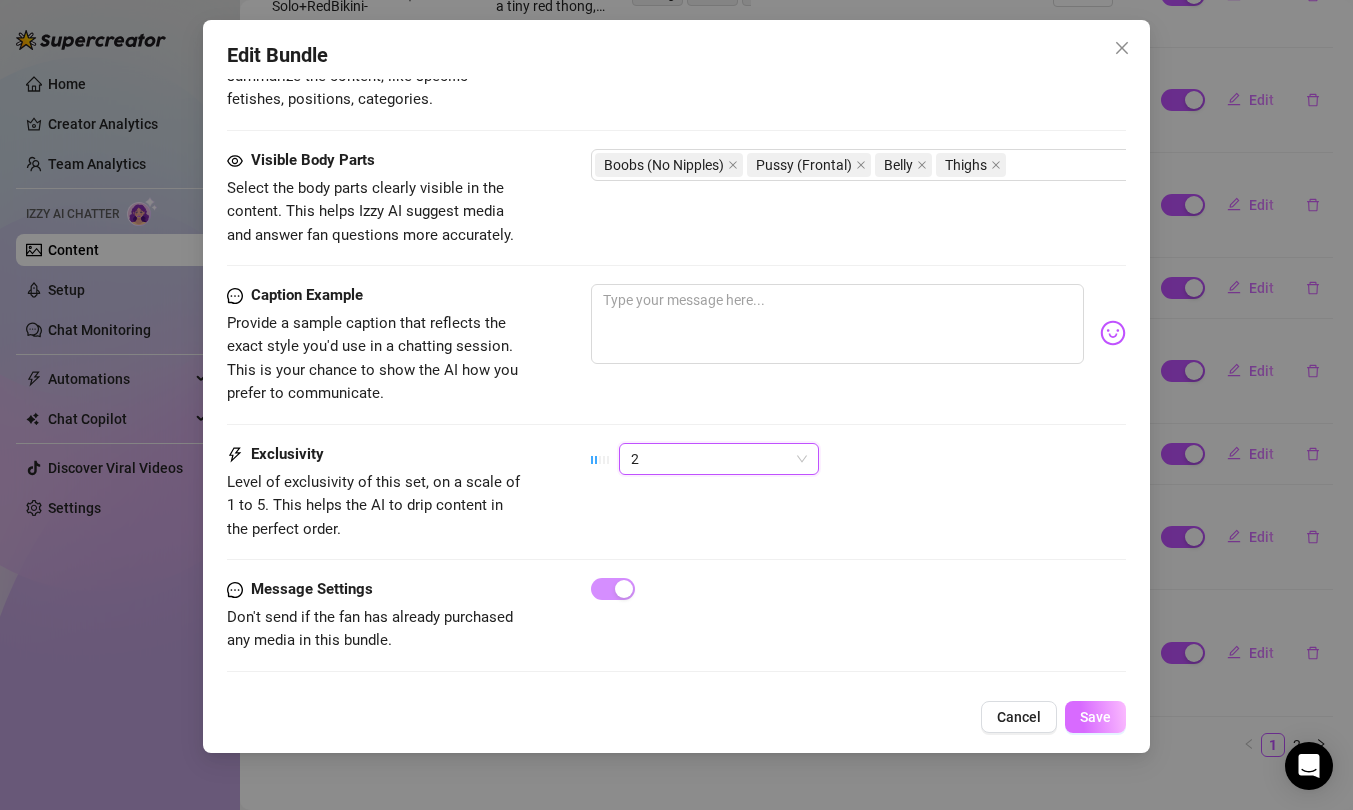 click on "Save" at bounding box center [1095, 717] 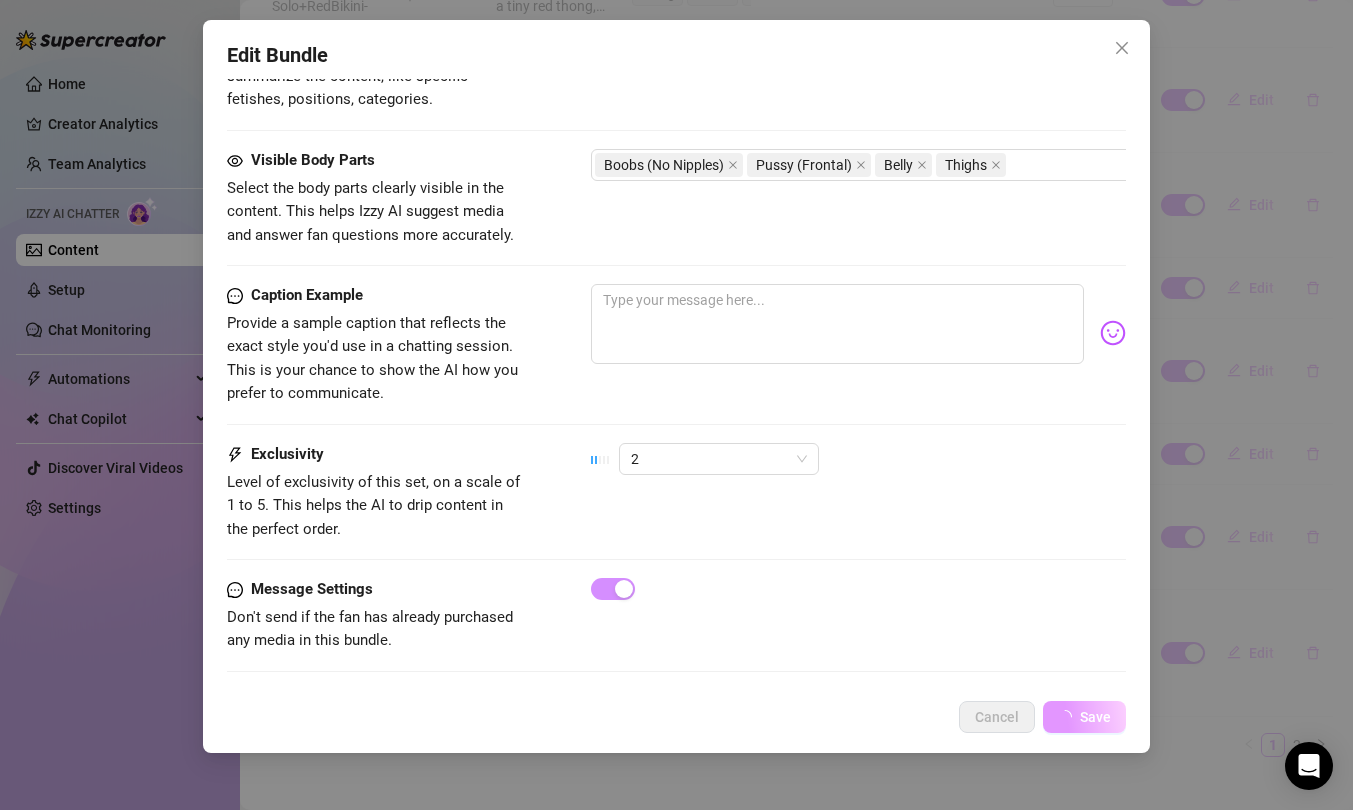 click on "Save" at bounding box center [1095, 717] 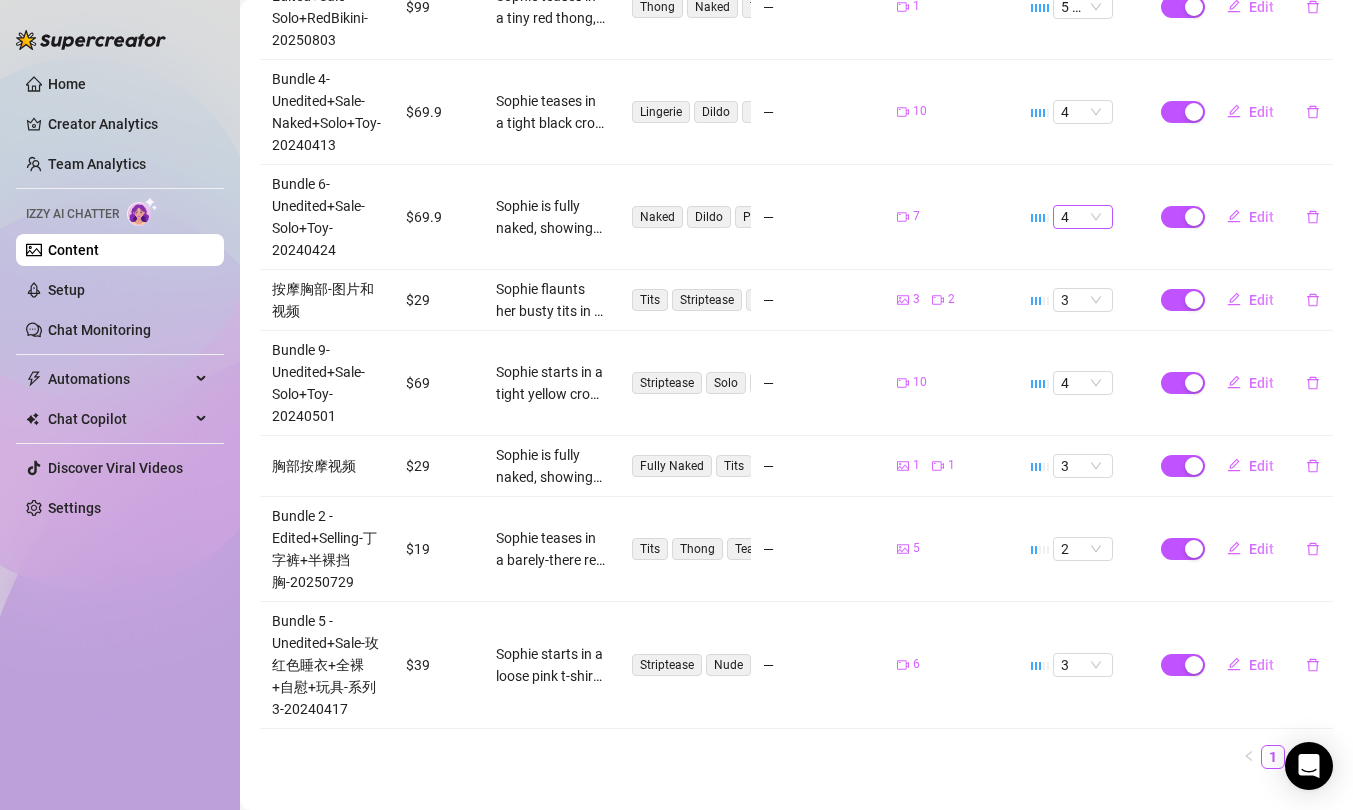 scroll, scrollTop: 696, scrollLeft: 0, axis: vertical 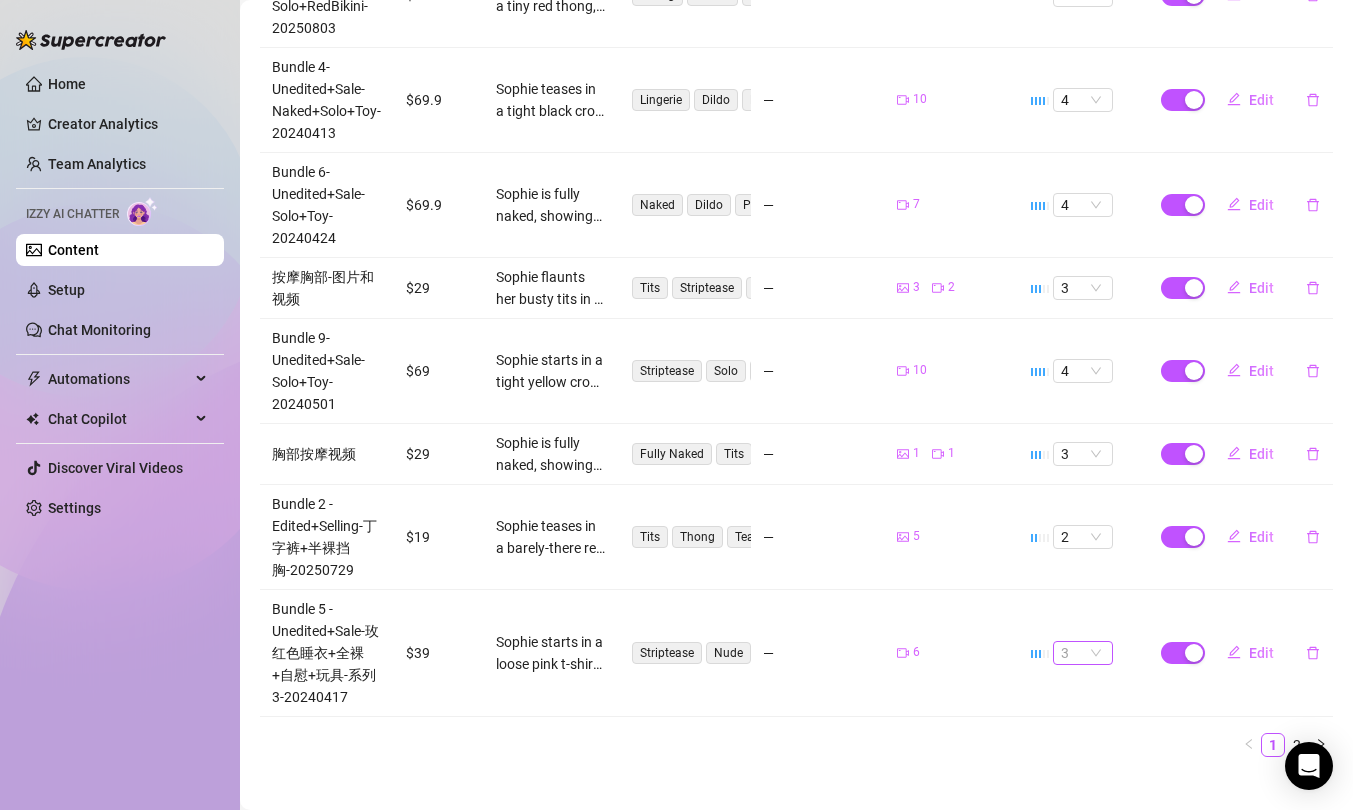 click on "3" at bounding box center (1083, 653) 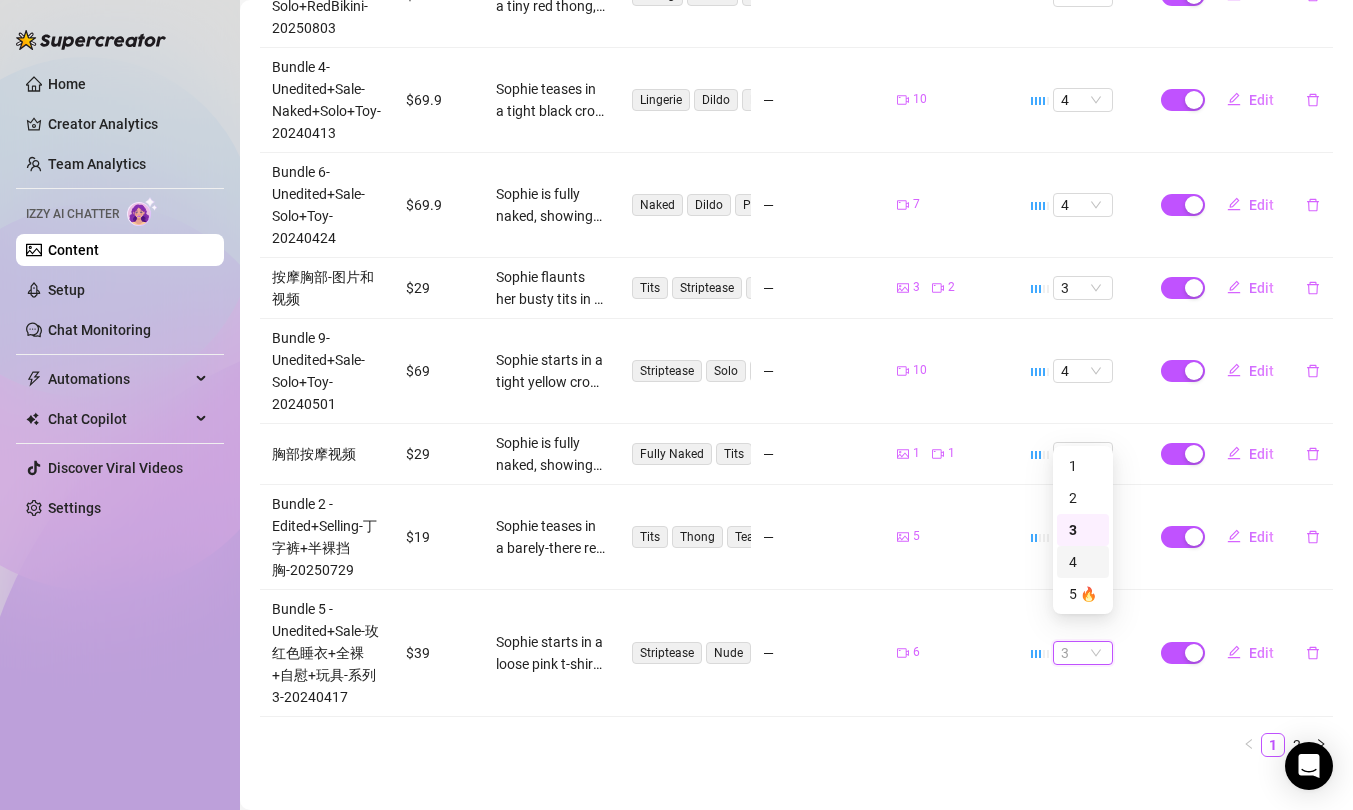 click on "4" at bounding box center (1083, 562) 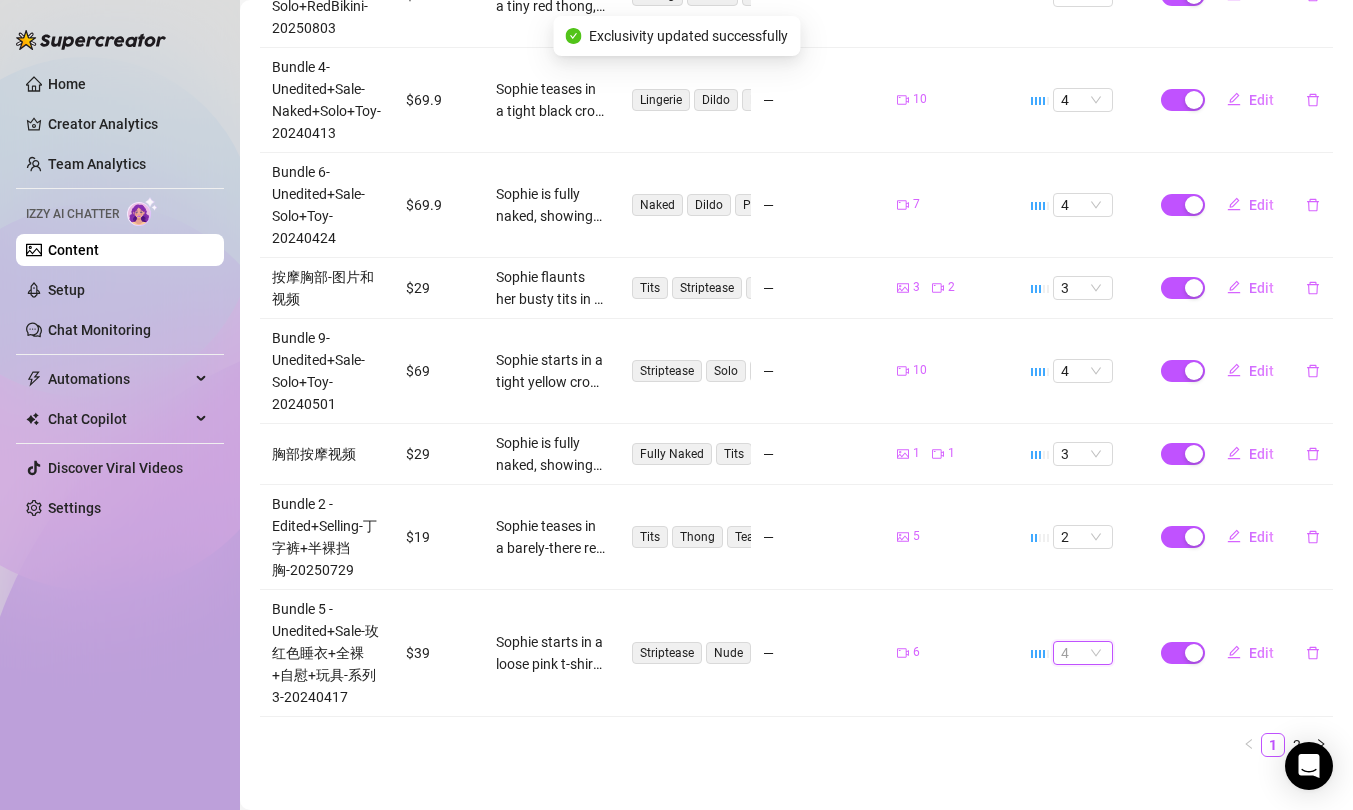 click on "4" at bounding box center [1083, 653] 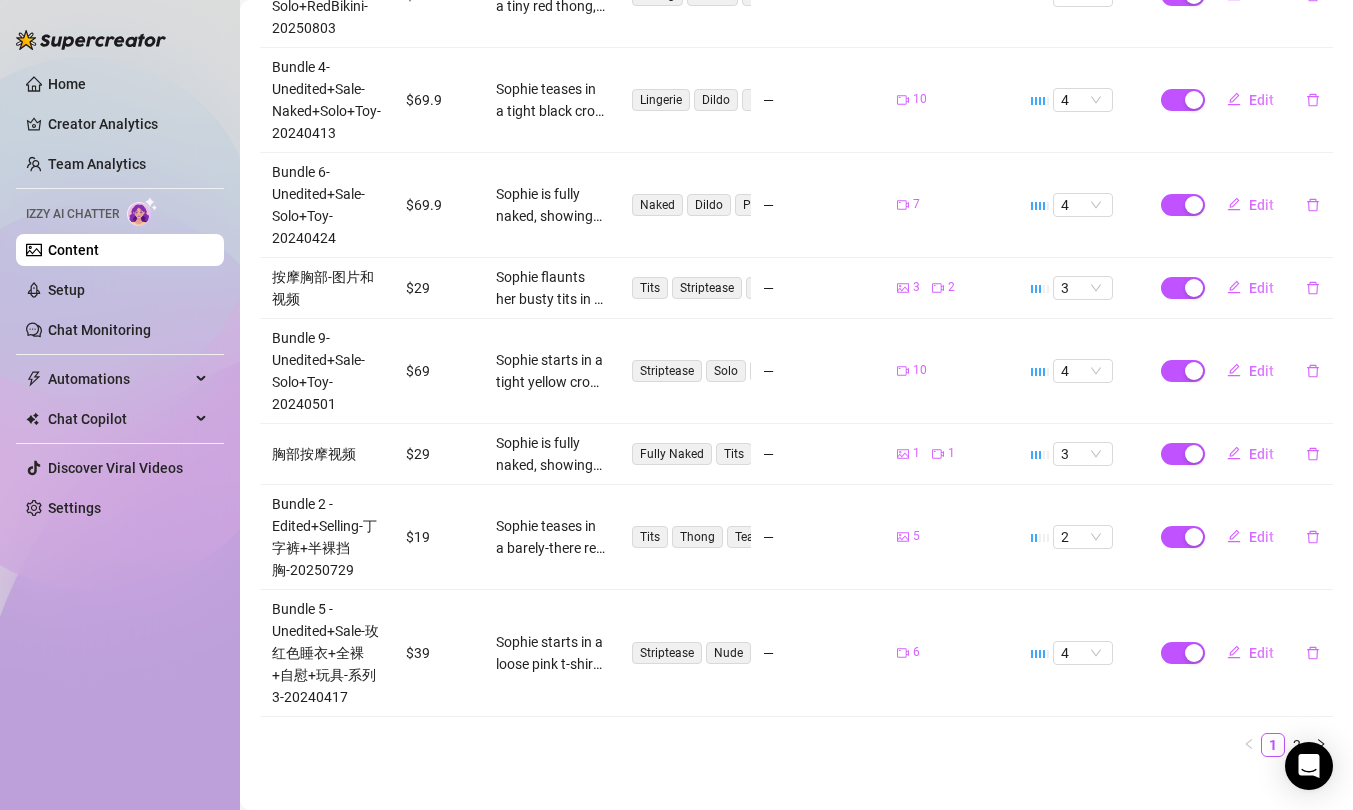 click on "6" at bounding box center (952, 653) 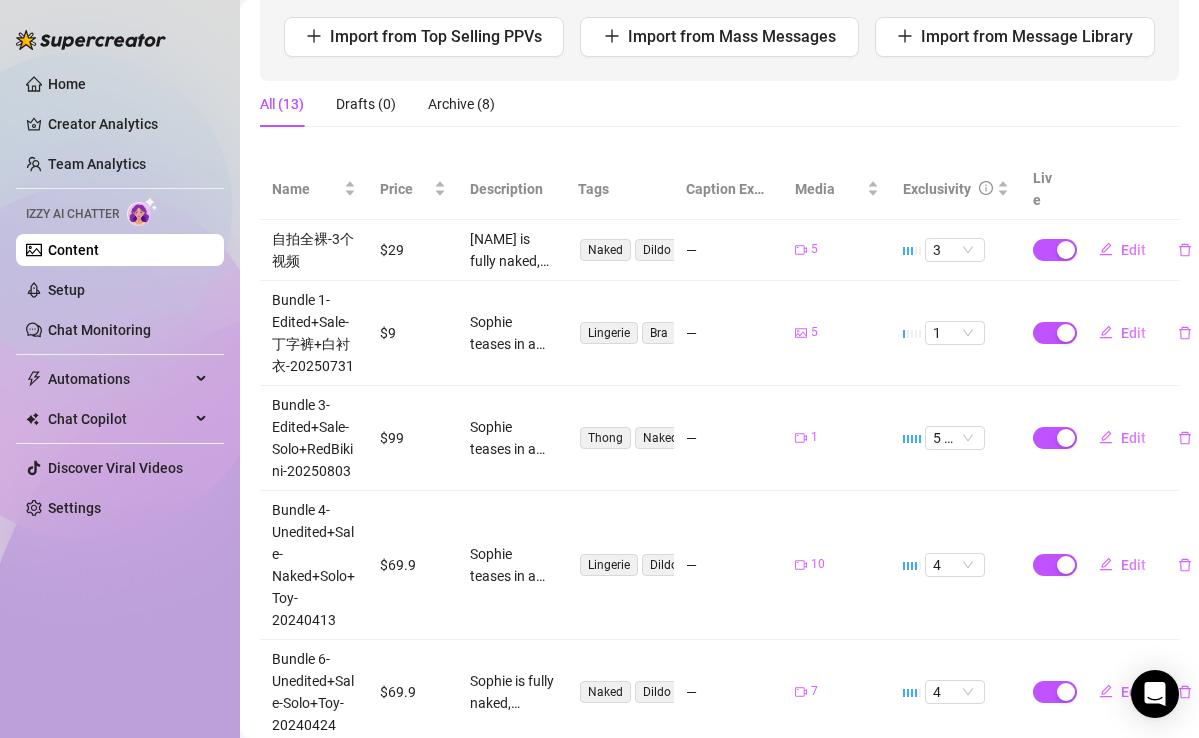 scroll, scrollTop: 318, scrollLeft: 0, axis: vertical 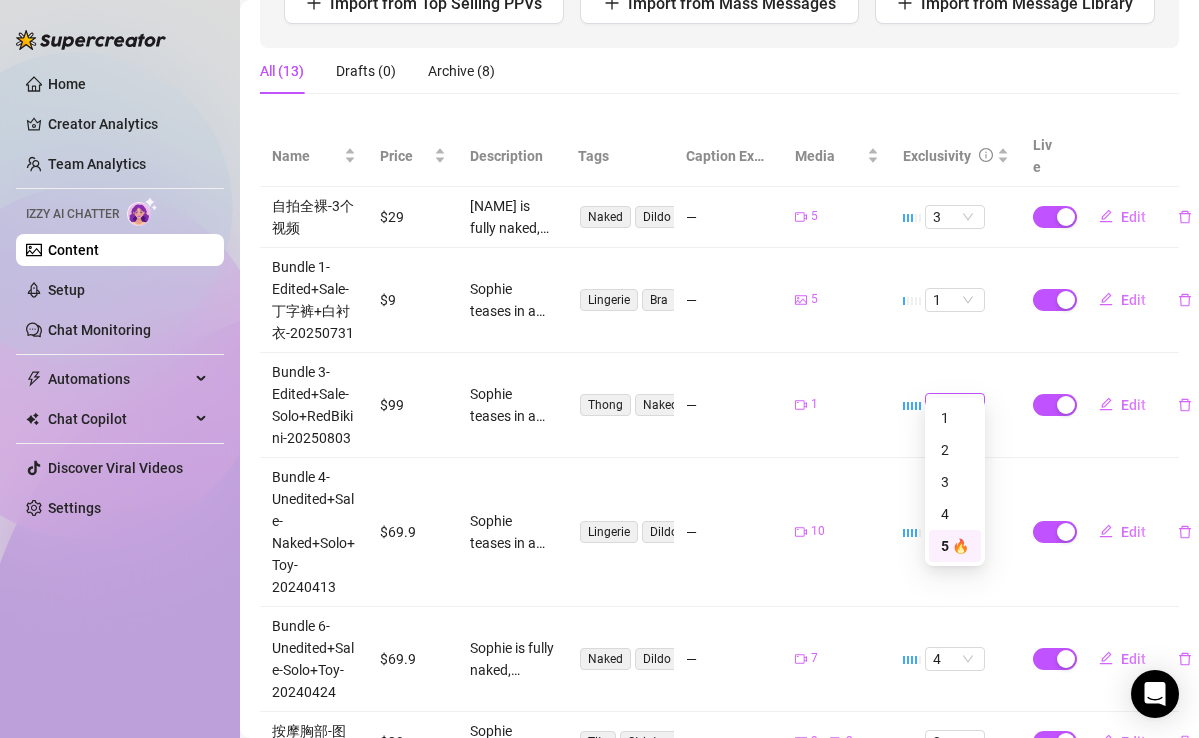 click on "5 🔥" at bounding box center (955, 405) 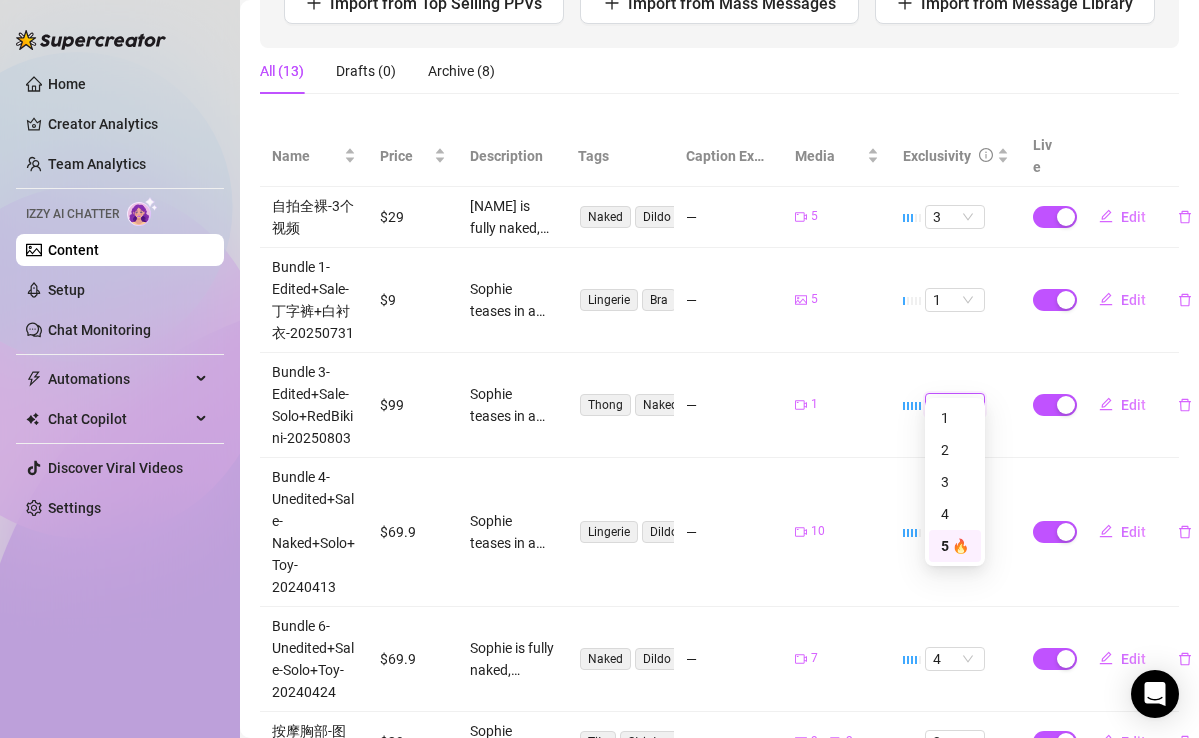 click on "5 🔥" at bounding box center [955, 546] 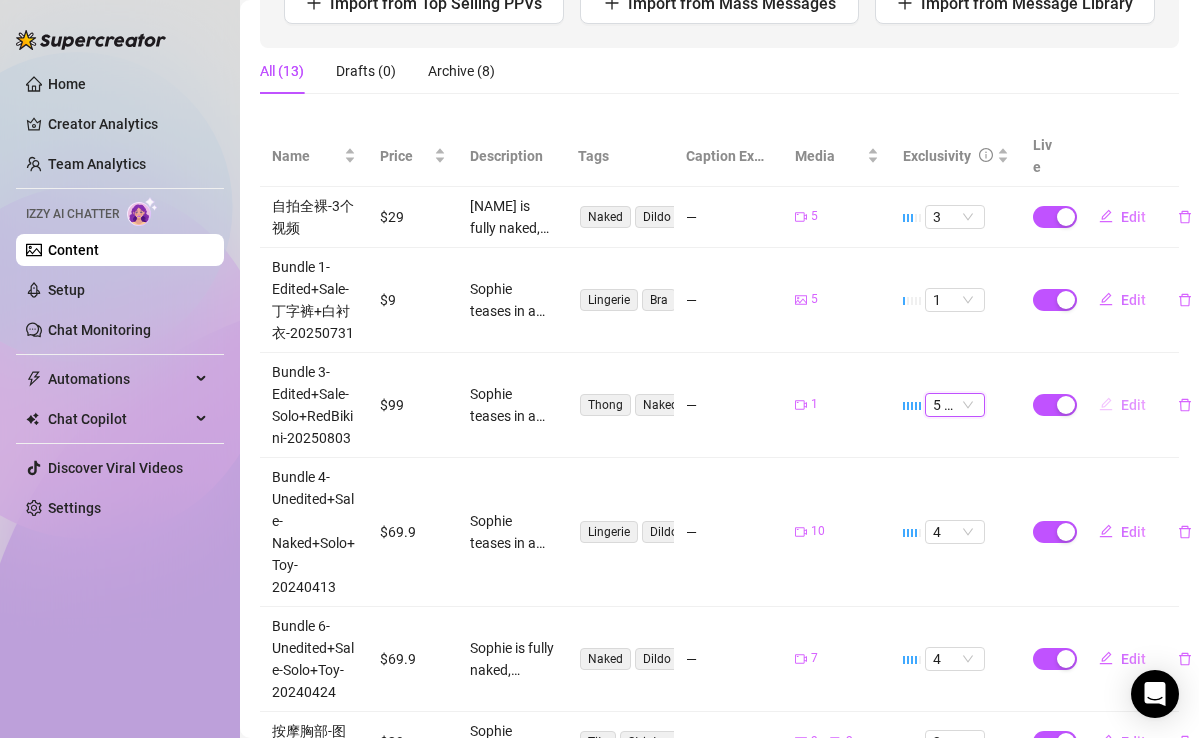 click on "Edit" at bounding box center (1122, 405) 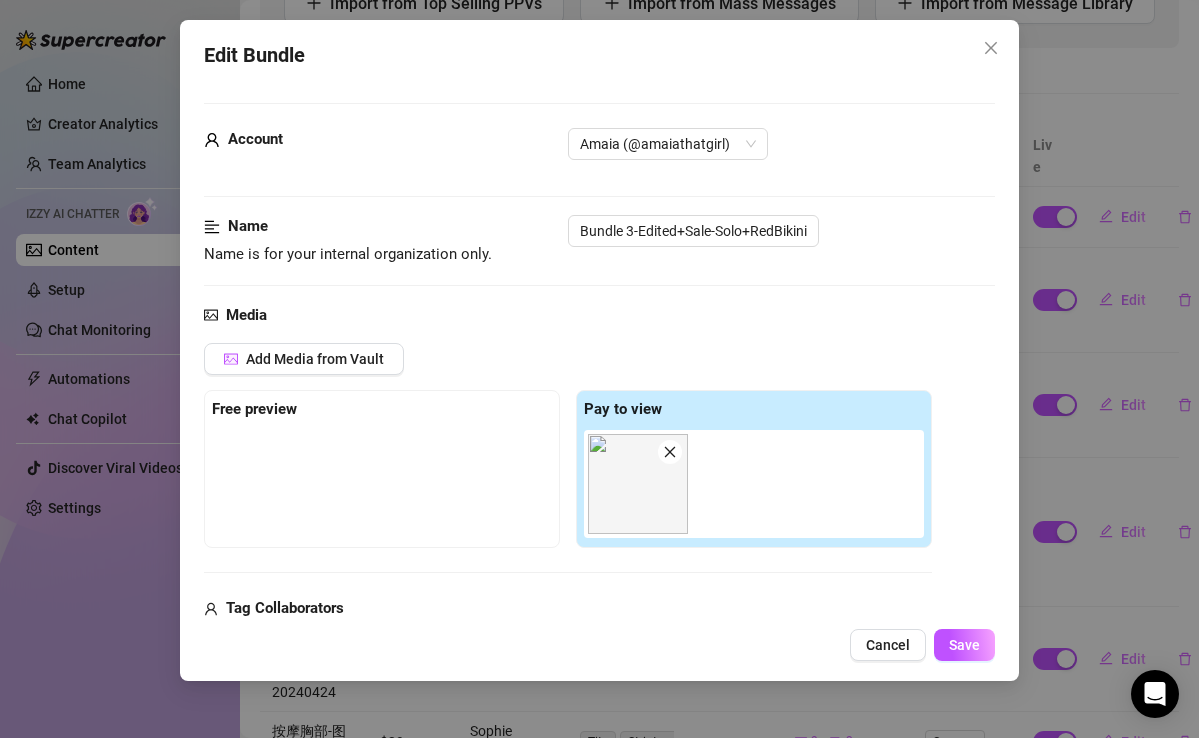 scroll, scrollTop: 415, scrollLeft: 0, axis: vertical 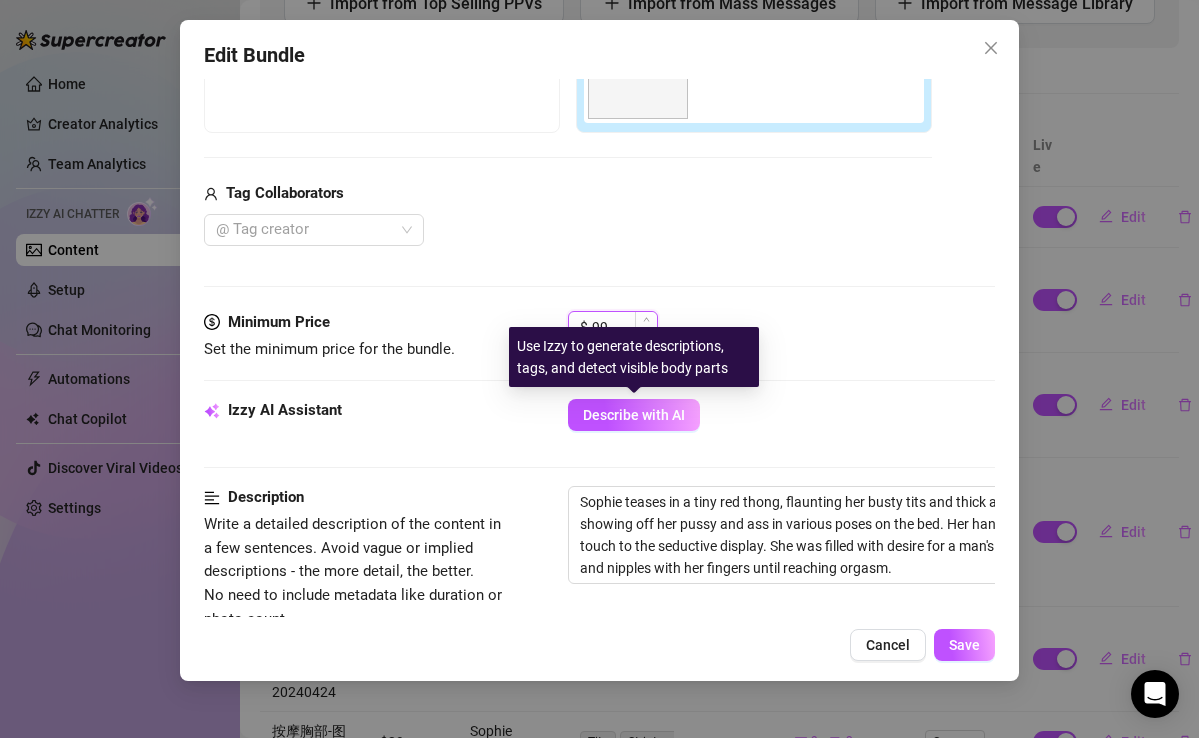 click on "99" at bounding box center (624, 327) 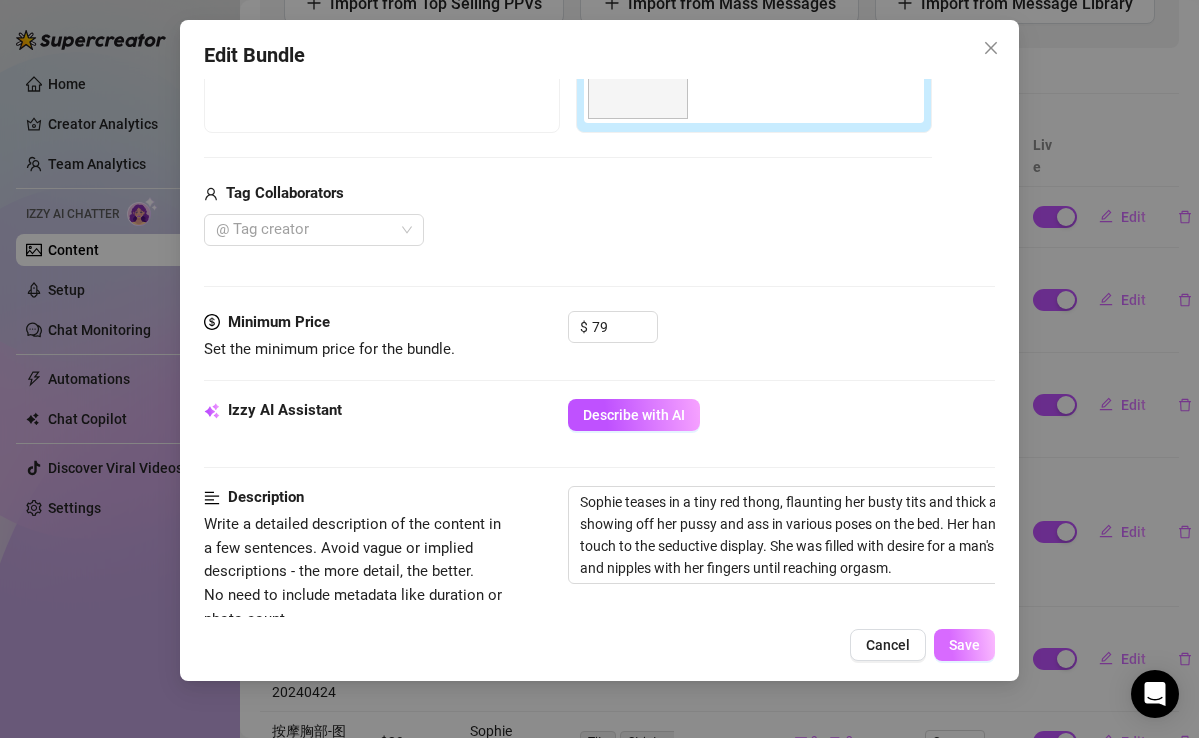 click on "Save" at bounding box center (964, 645) 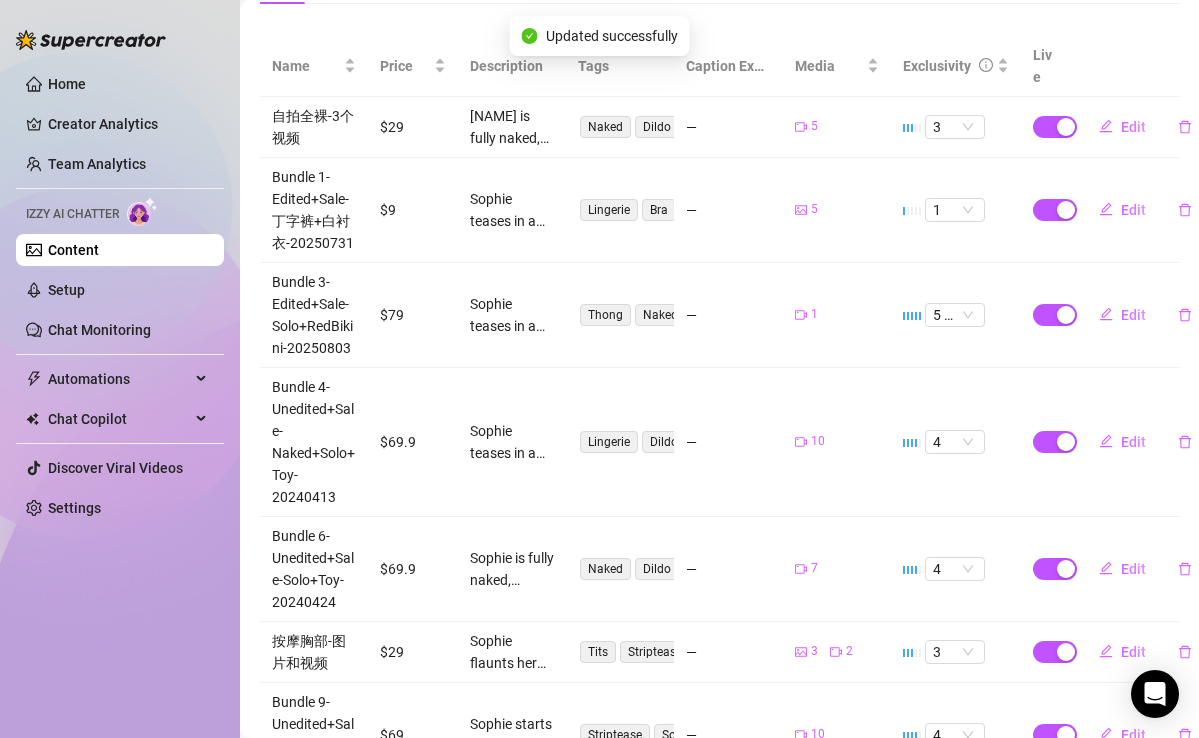 scroll, scrollTop: 411, scrollLeft: 0, axis: vertical 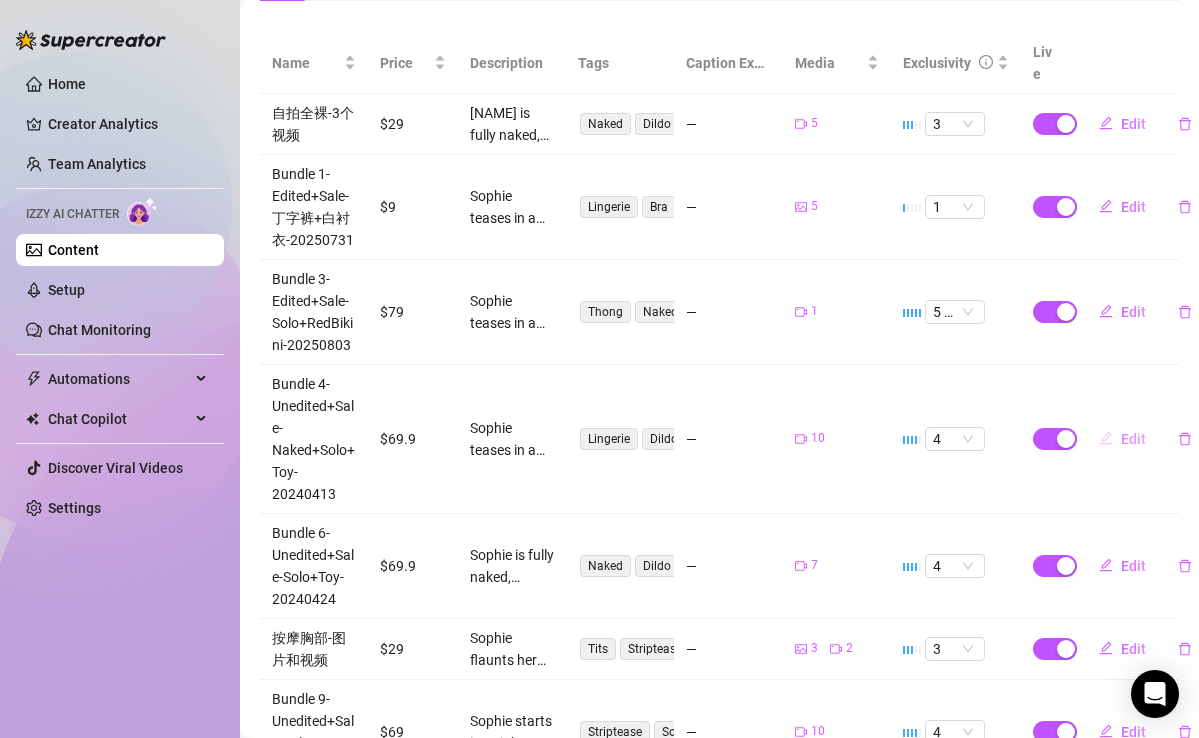click 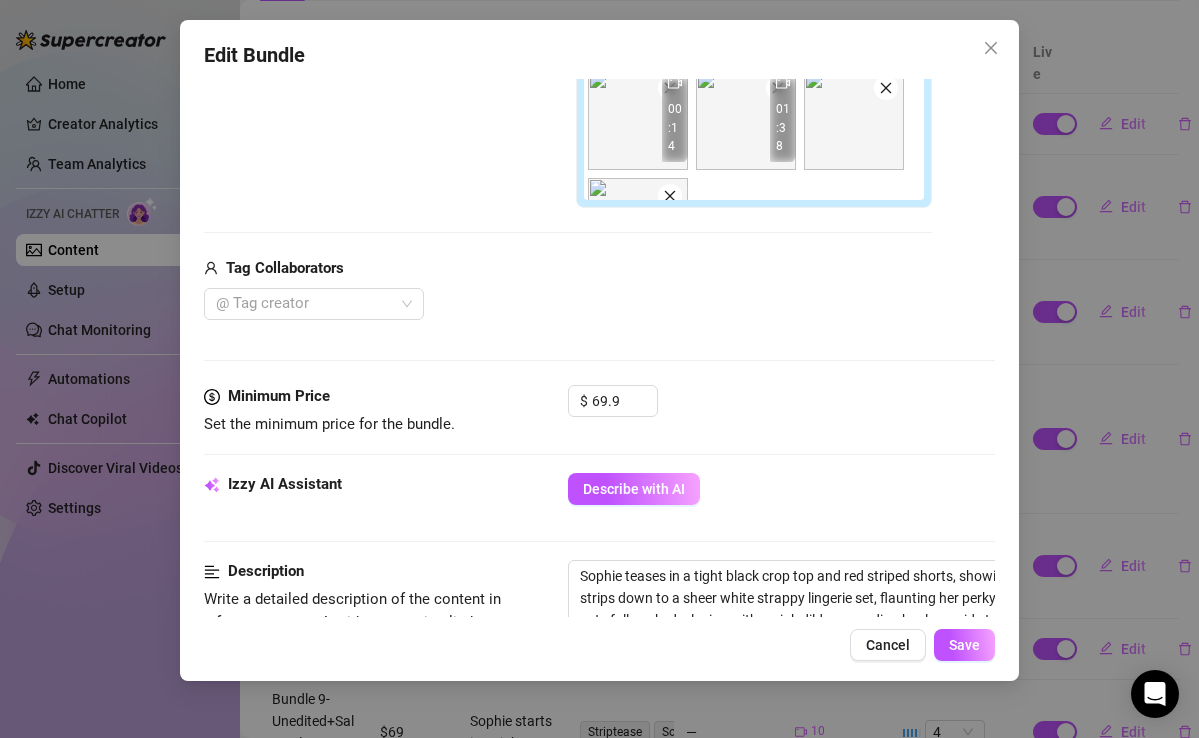 scroll, scrollTop: 715, scrollLeft: 0, axis: vertical 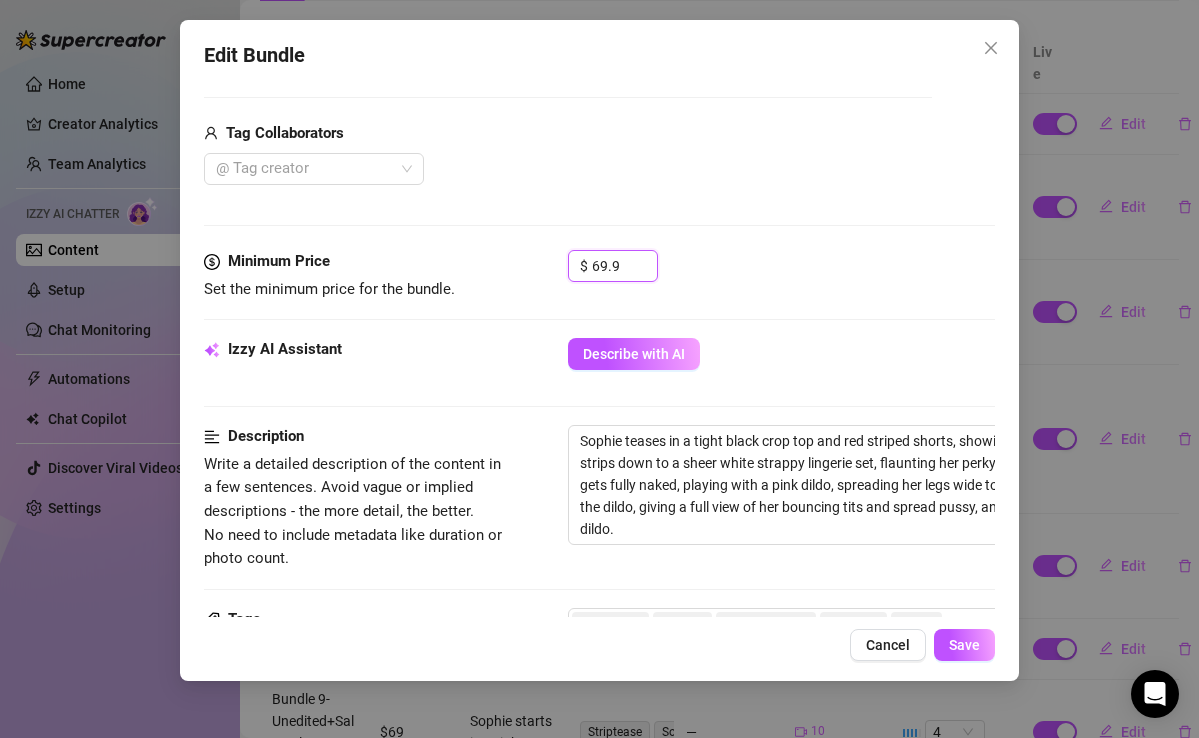 drag, startPoint x: 621, startPoint y: 272, endPoint x: 544, endPoint y: 253, distance: 79.30952 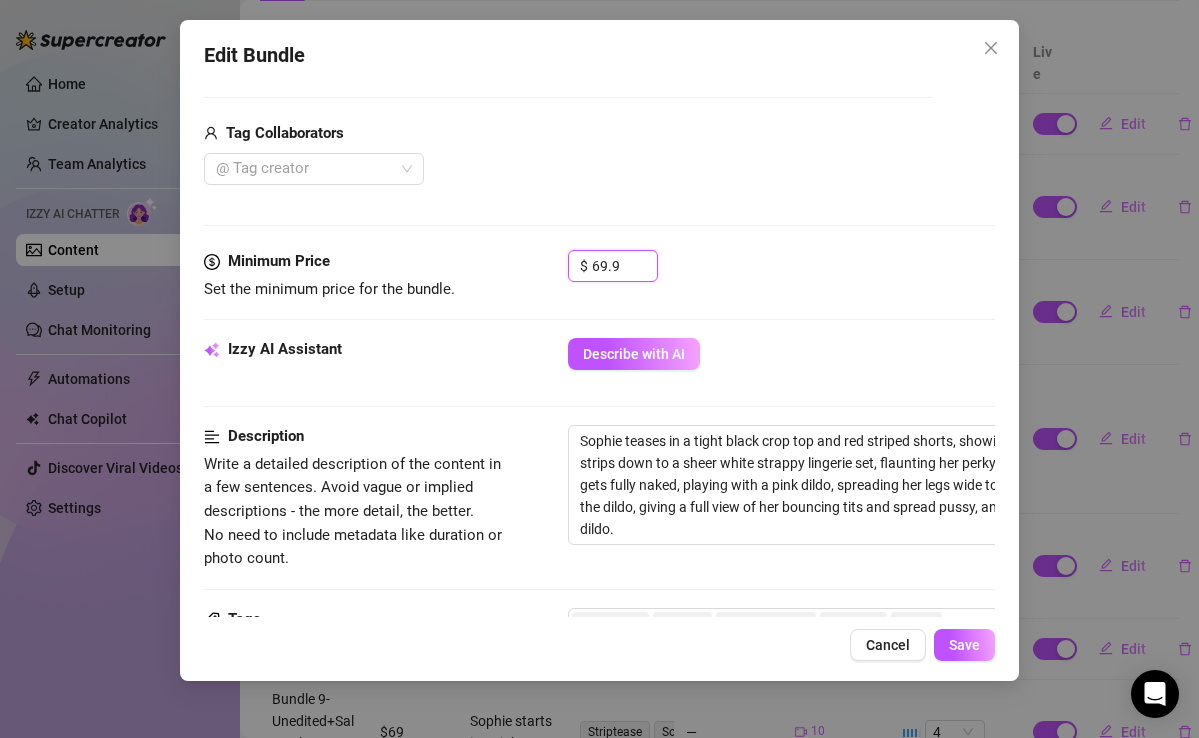 click on "Minimum Price Set the minimum price for the bundle. $ 69.9" at bounding box center [599, 275] 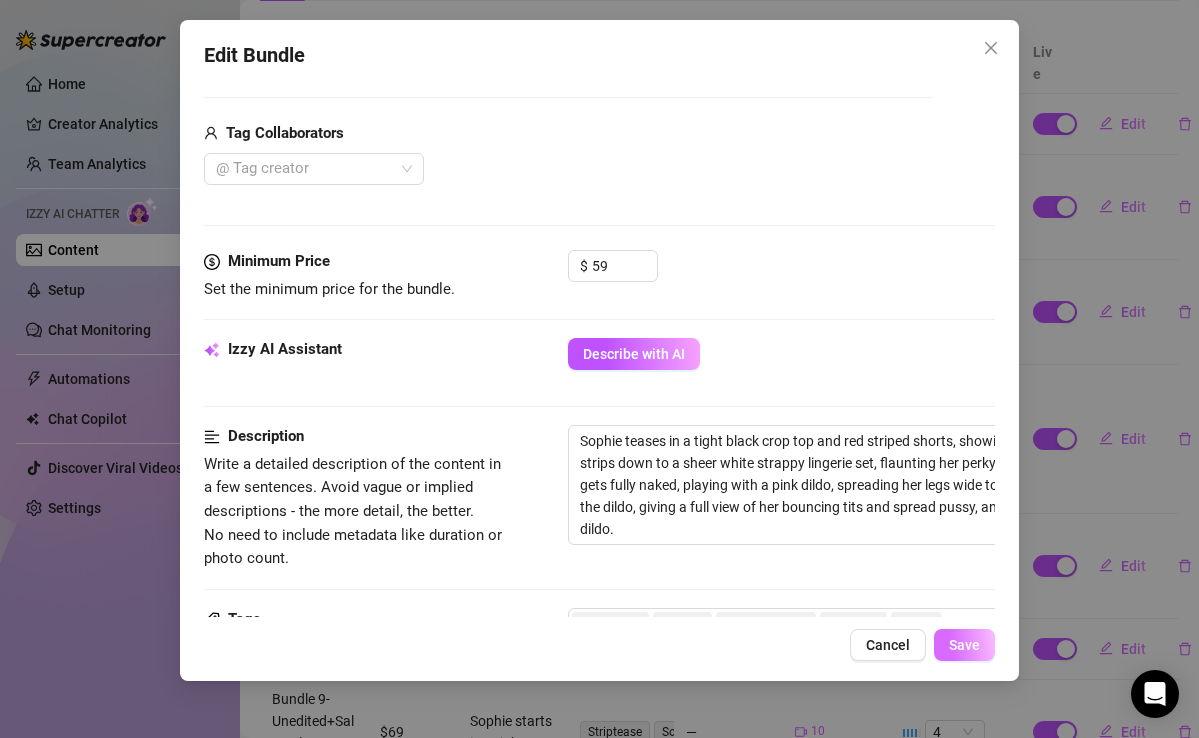 click on "Save" at bounding box center (964, 645) 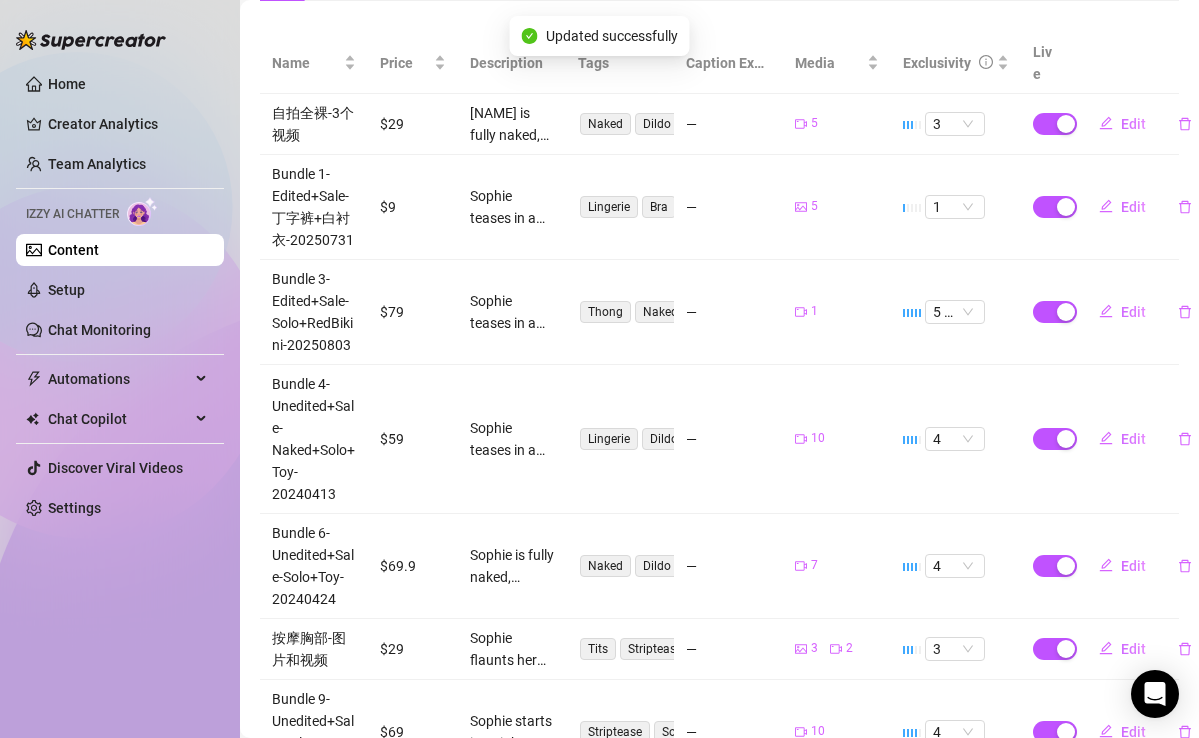 scroll, scrollTop: 516, scrollLeft: 0, axis: vertical 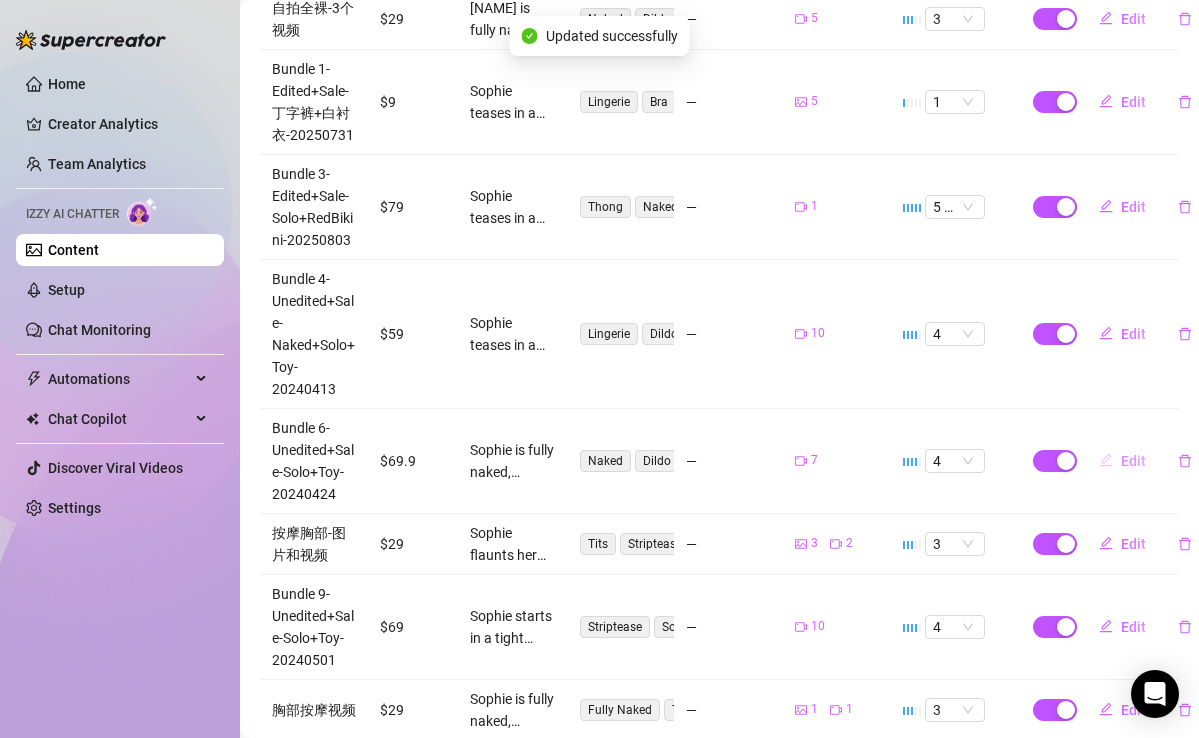 click on "Edit" at bounding box center (1122, 461) 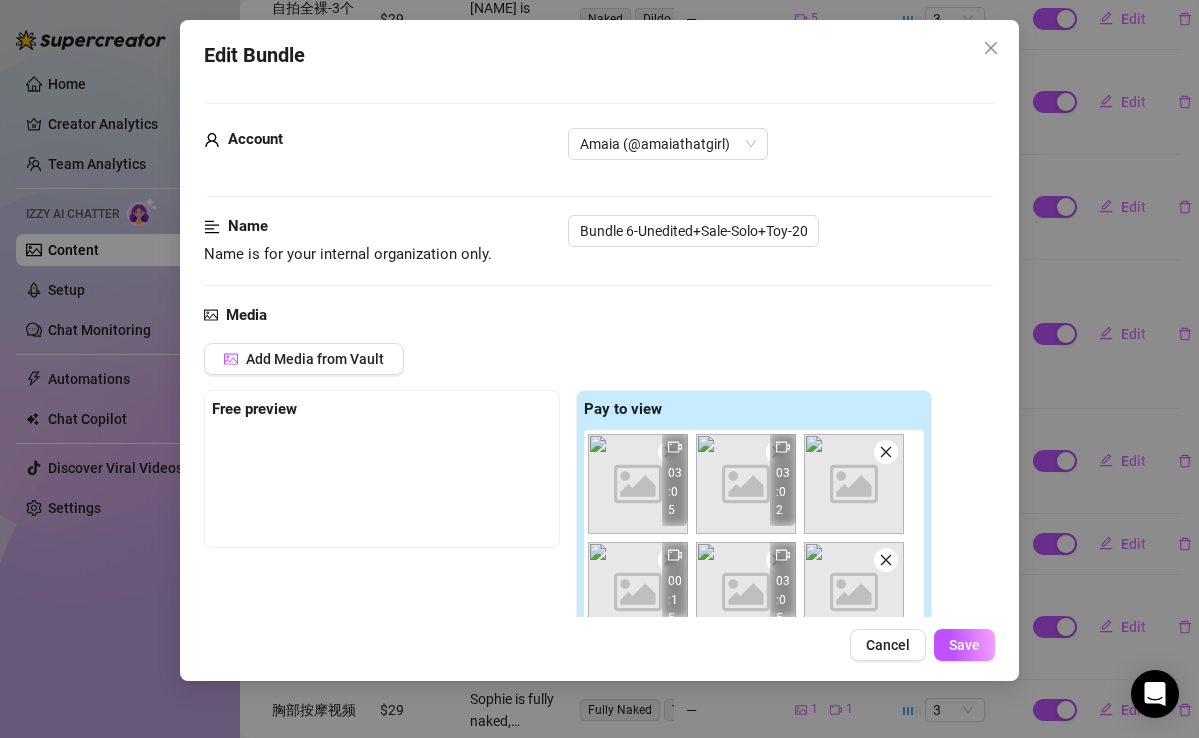 scroll, scrollTop: 581, scrollLeft: 0, axis: vertical 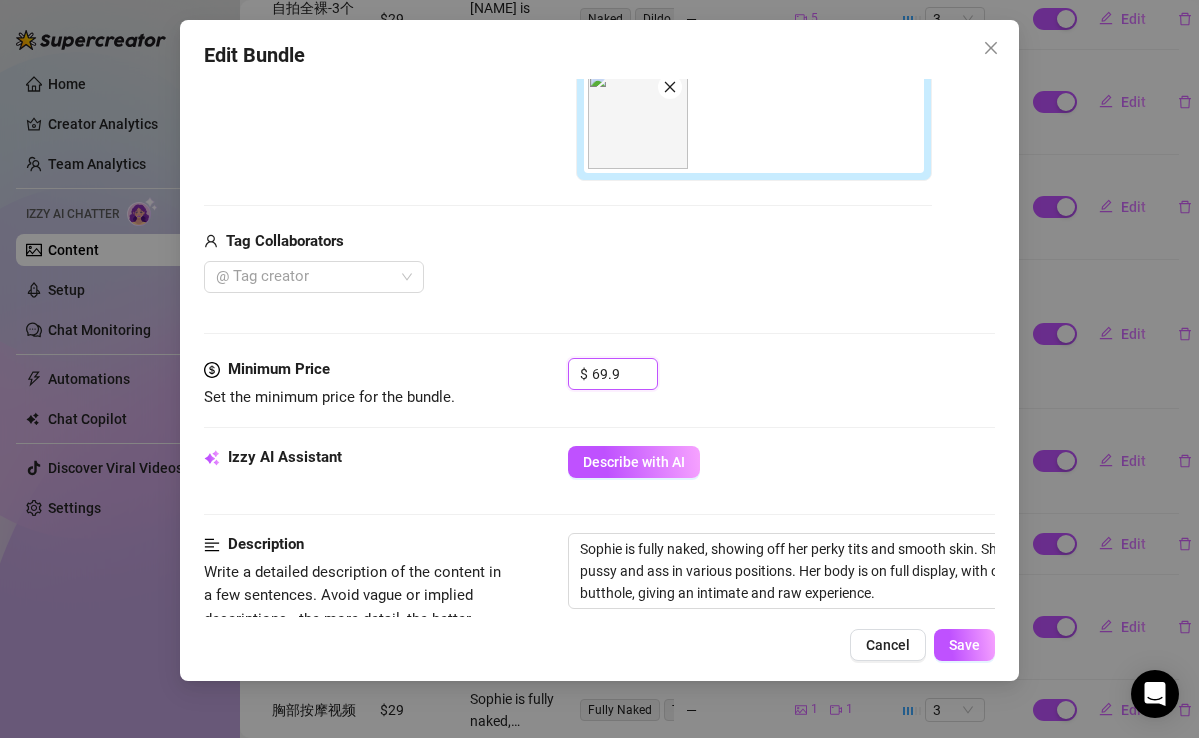 drag, startPoint x: 622, startPoint y: 375, endPoint x: 540, endPoint y: 353, distance: 84.89994 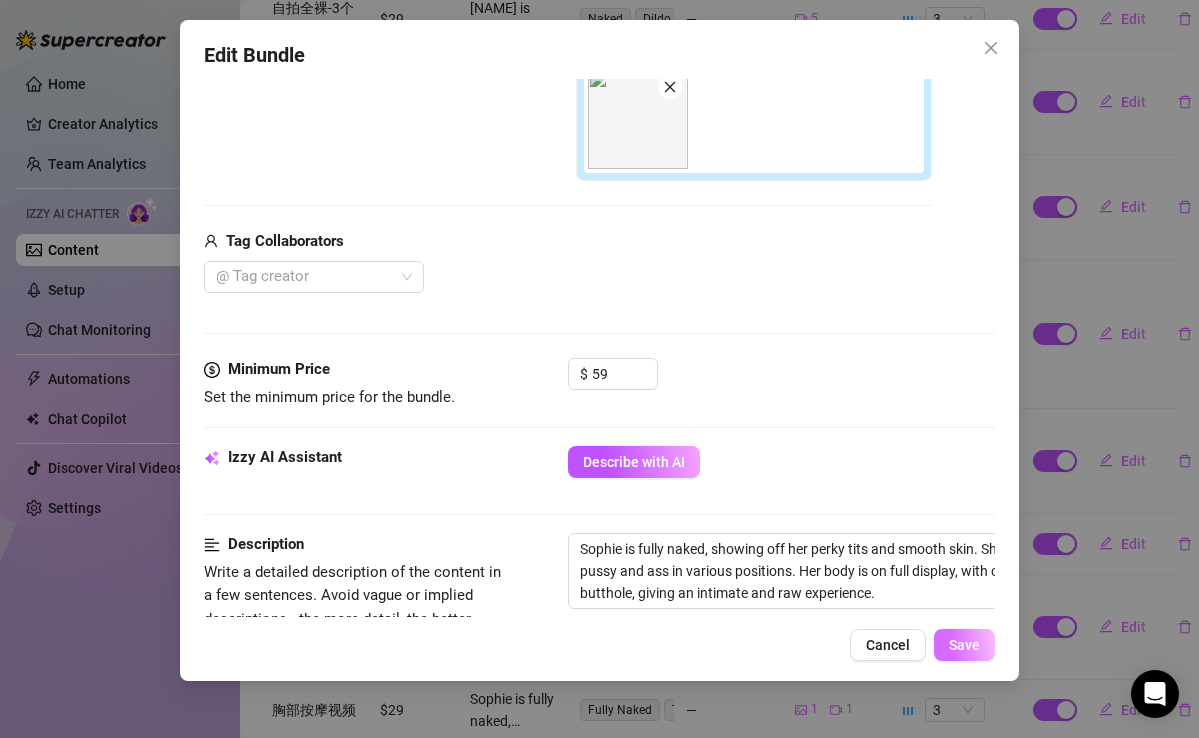 click on "Save" at bounding box center (964, 645) 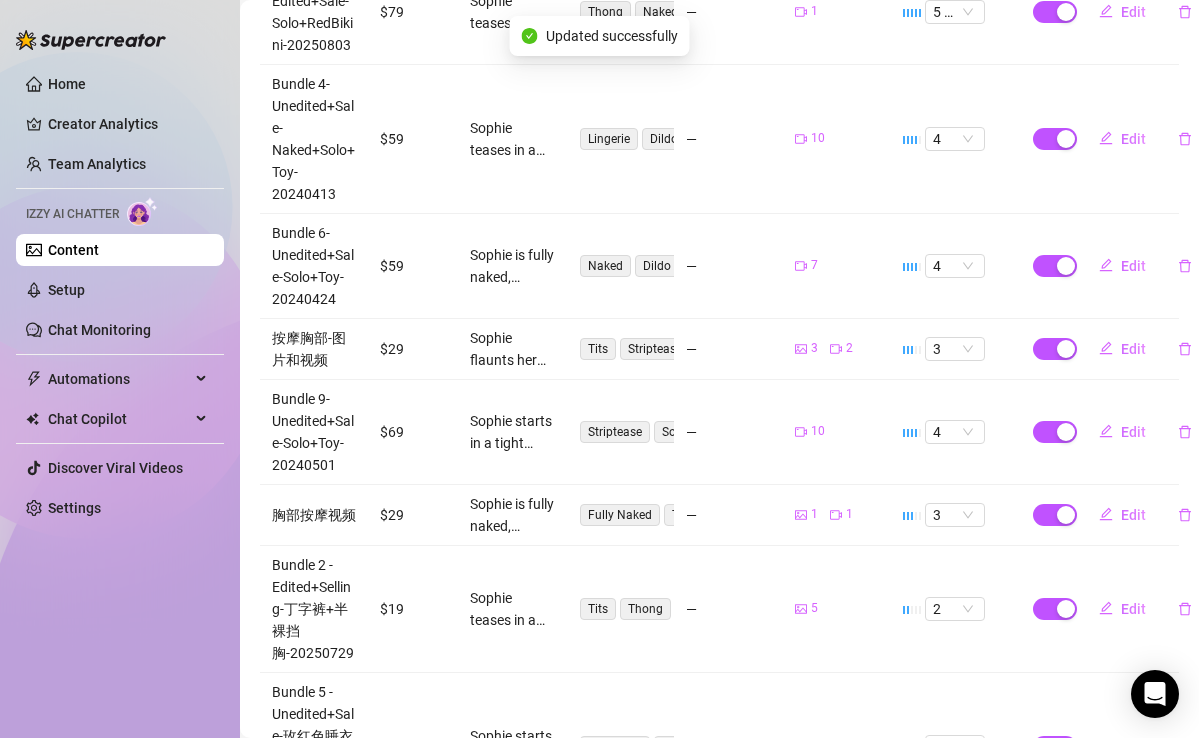 scroll, scrollTop: 728, scrollLeft: 0, axis: vertical 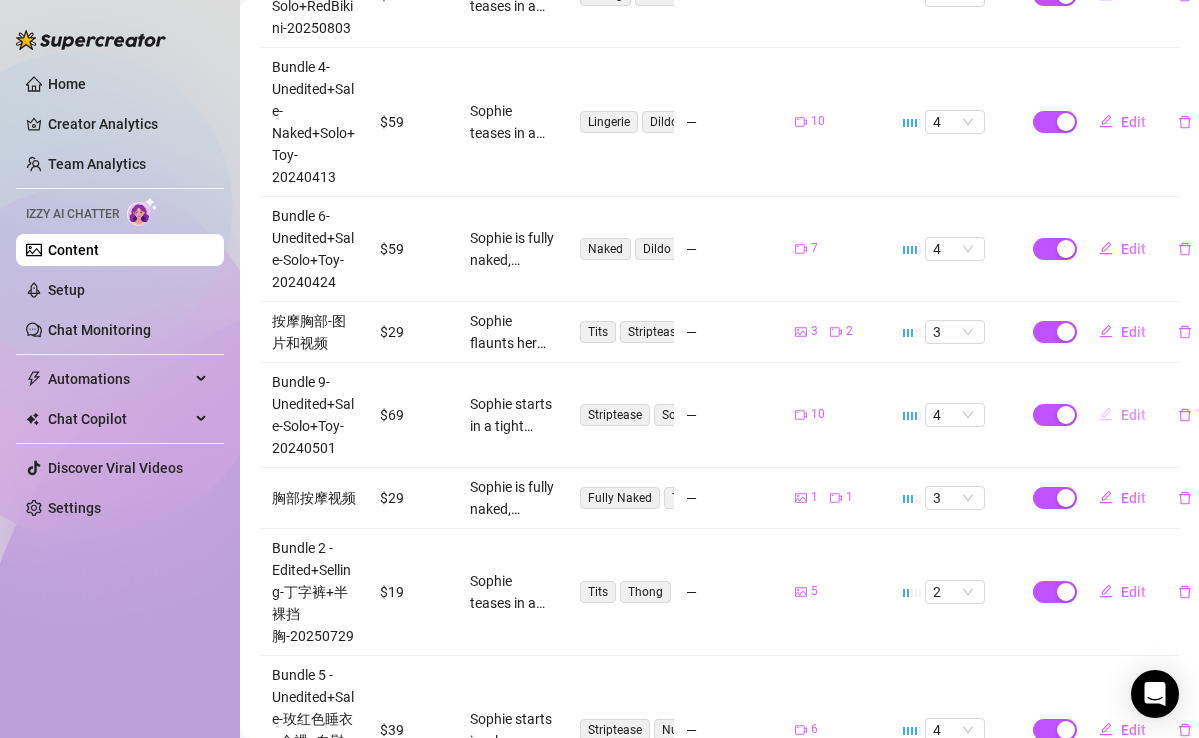 click on "Edit" at bounding box center (1133, 415) 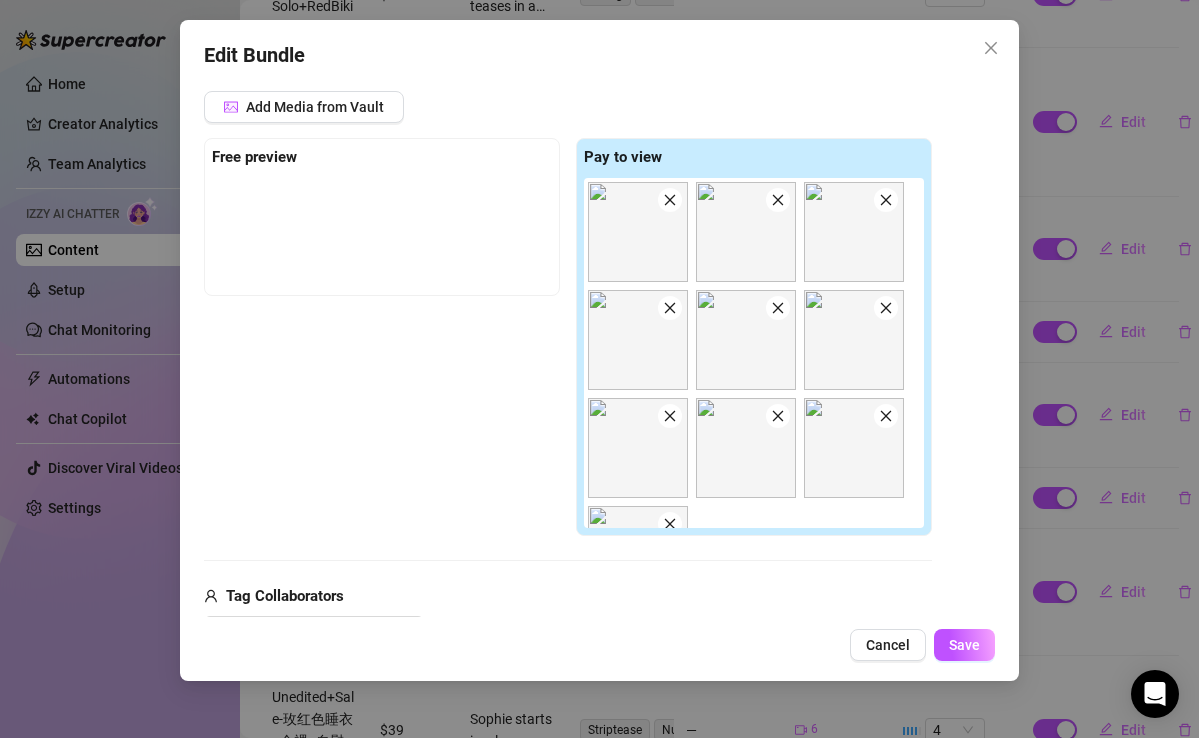scroll, scrollTop: 458, scrollLeft: 0, axis: vertical 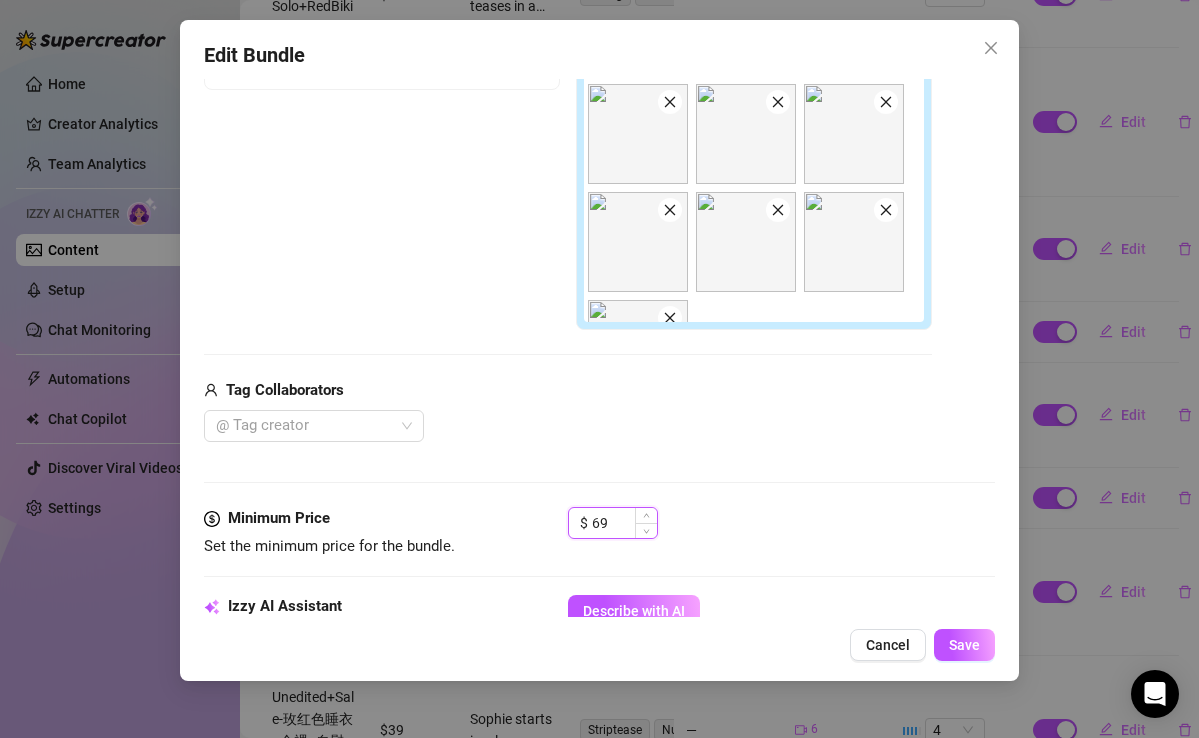 drag, startPoint x: 609, startPoint y: 518, endPoint x: 576, endPoint y: 518, distance: 33 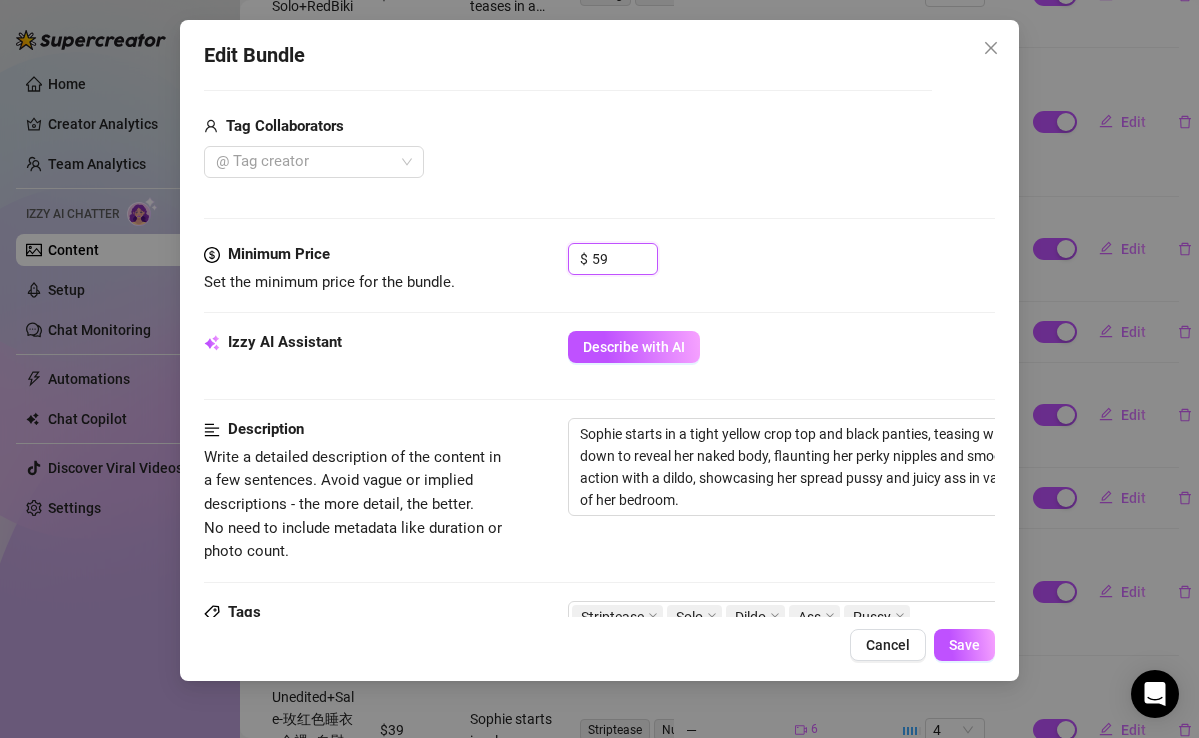 scroll, scrollTop: 990, scrollLeft: 0, axis: vertical 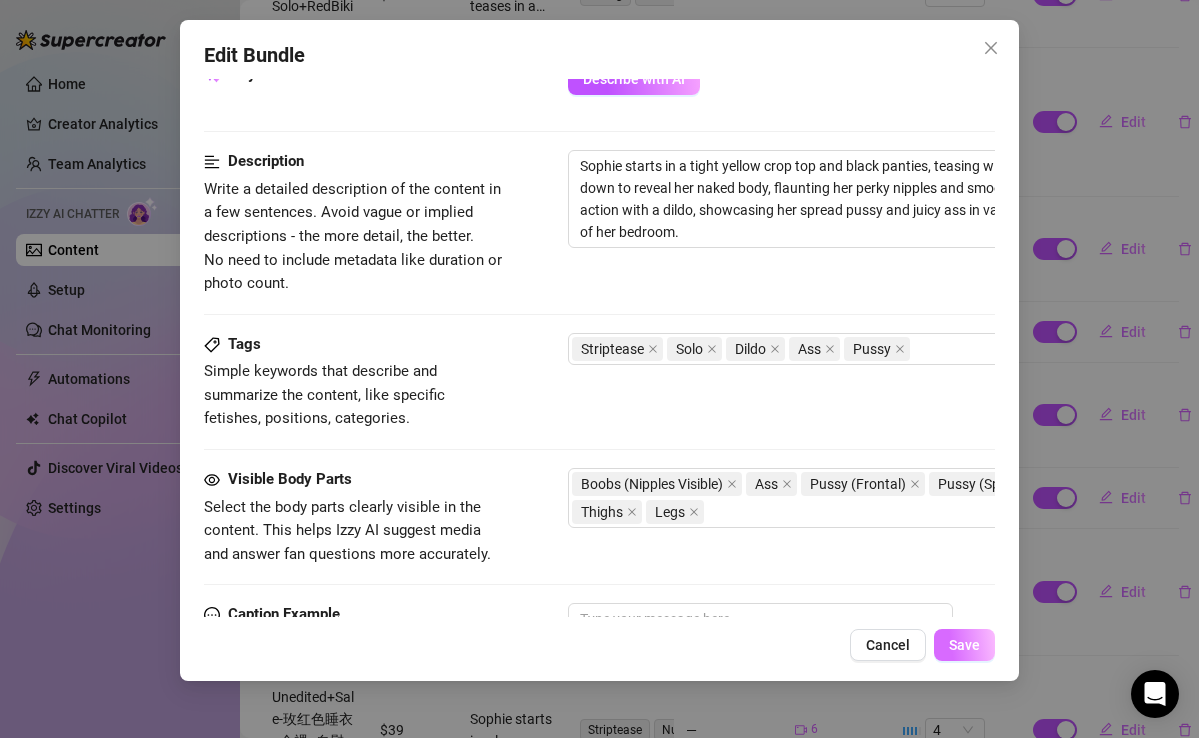 click on "Save" at bounding box center [964, 645] 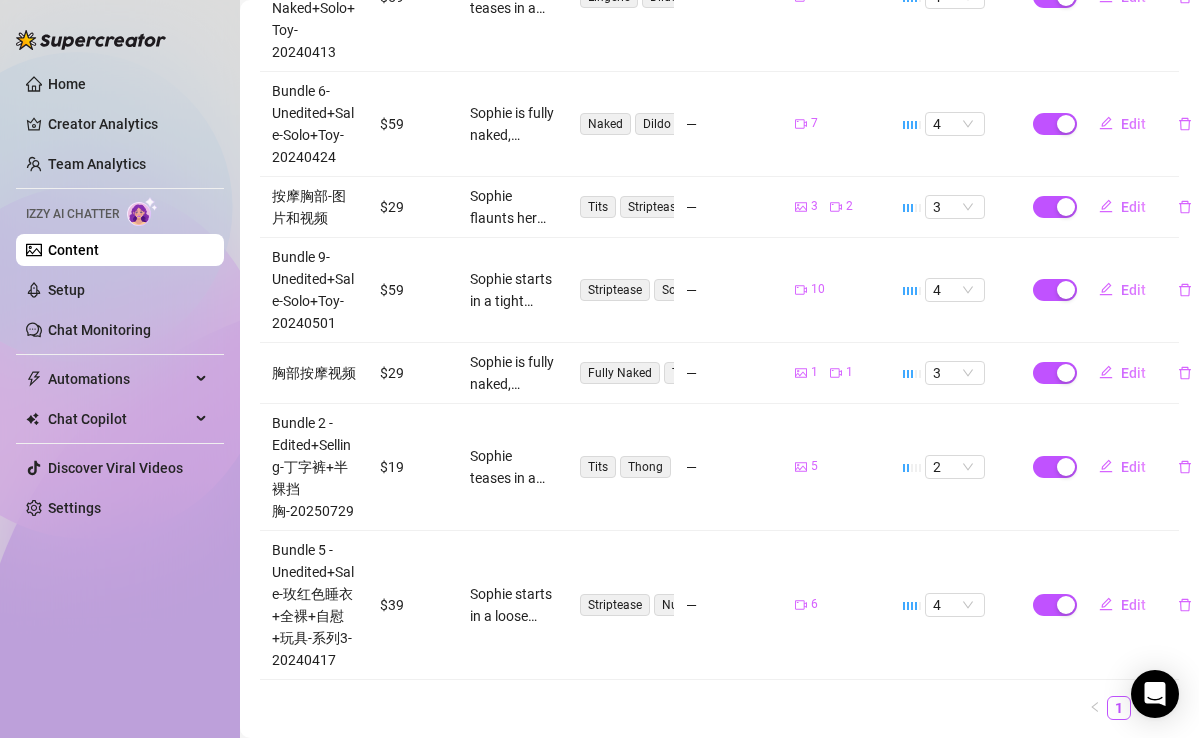 scroll, scrollTop: 888, scrollLeft: 0, axis: vertical 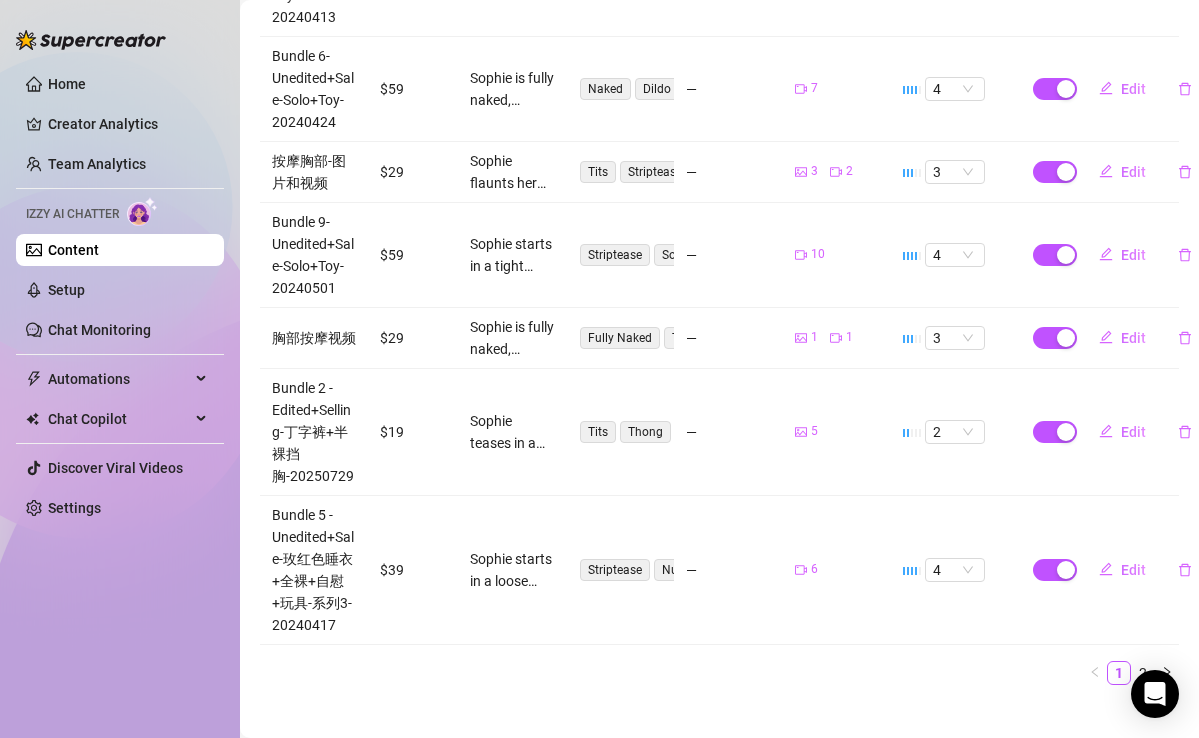 drag, startPoint x: 1129, startPoint y: 543, endPoint x: 1088, endPoint y: 439, distance: 111.78998 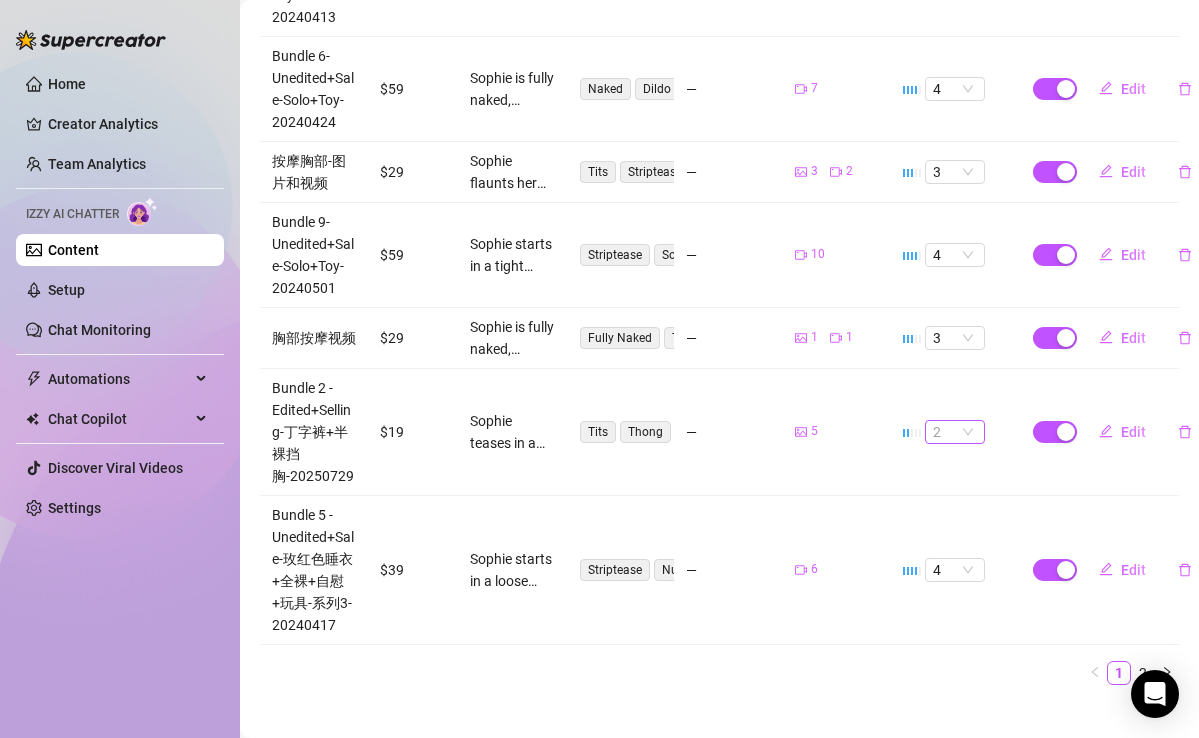 click on "2" at bounding box center [955, 432] 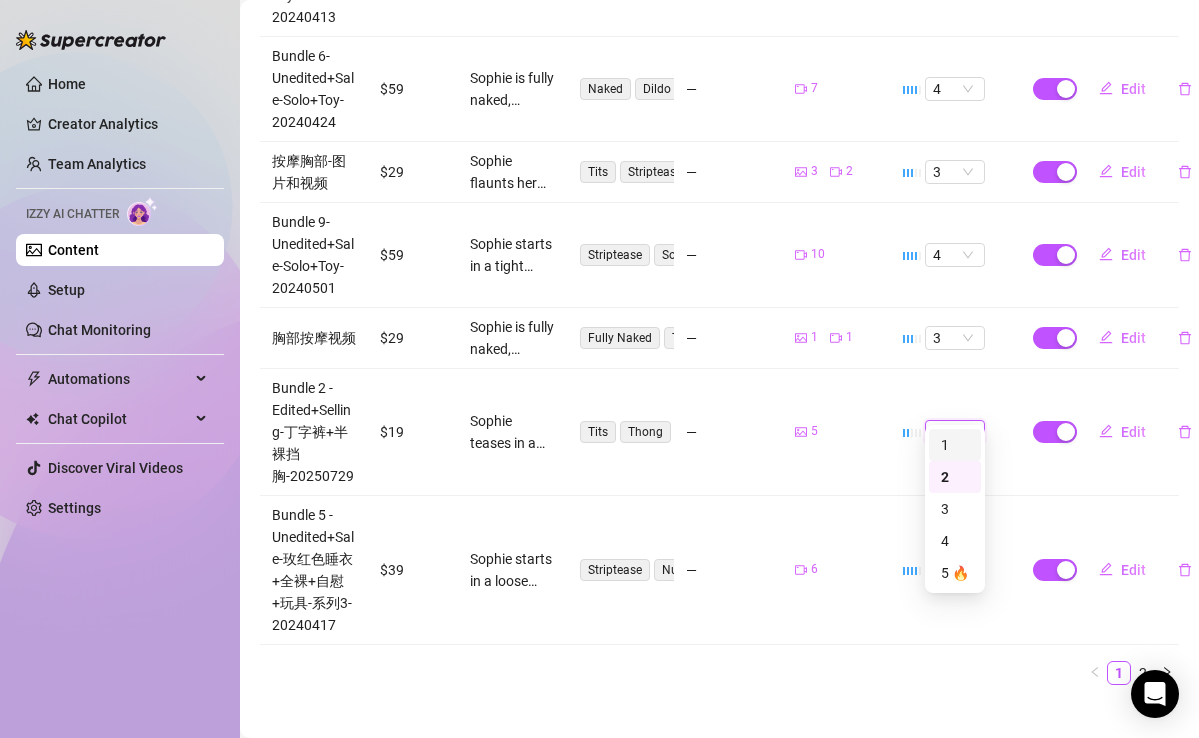 click on "1" at bounding box center [955, 445] 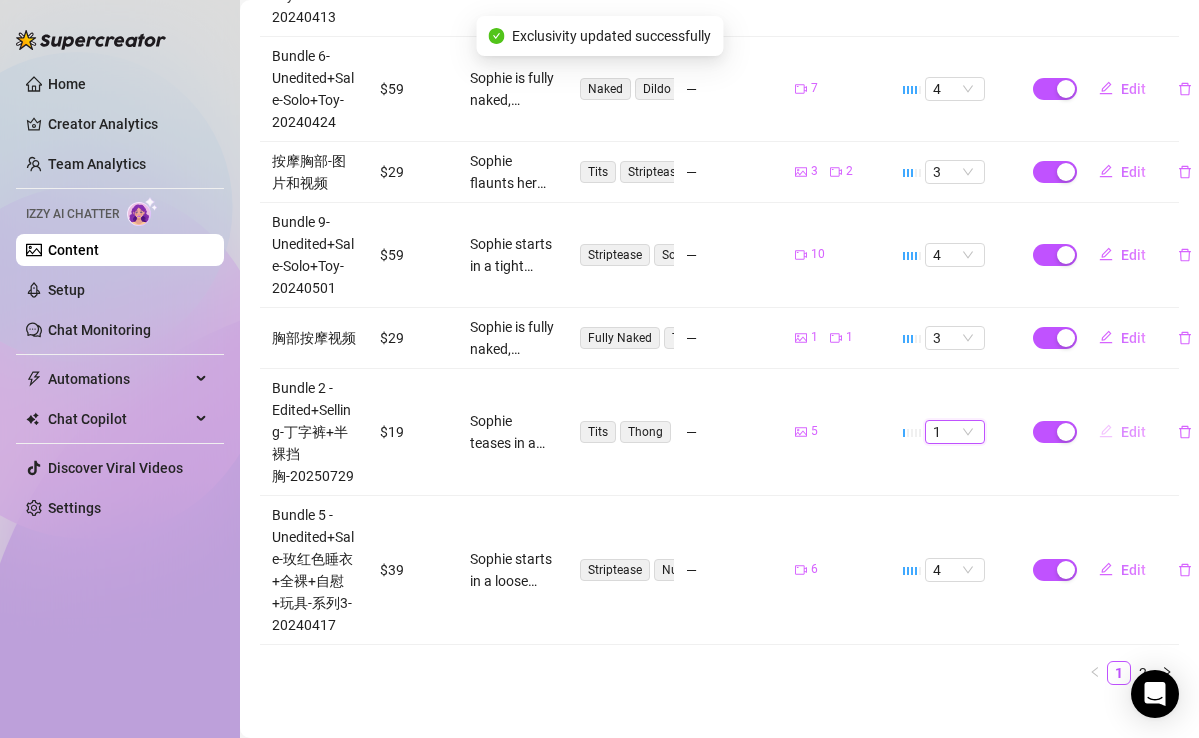 click on "Edit" at bounding box center [1133, 432] 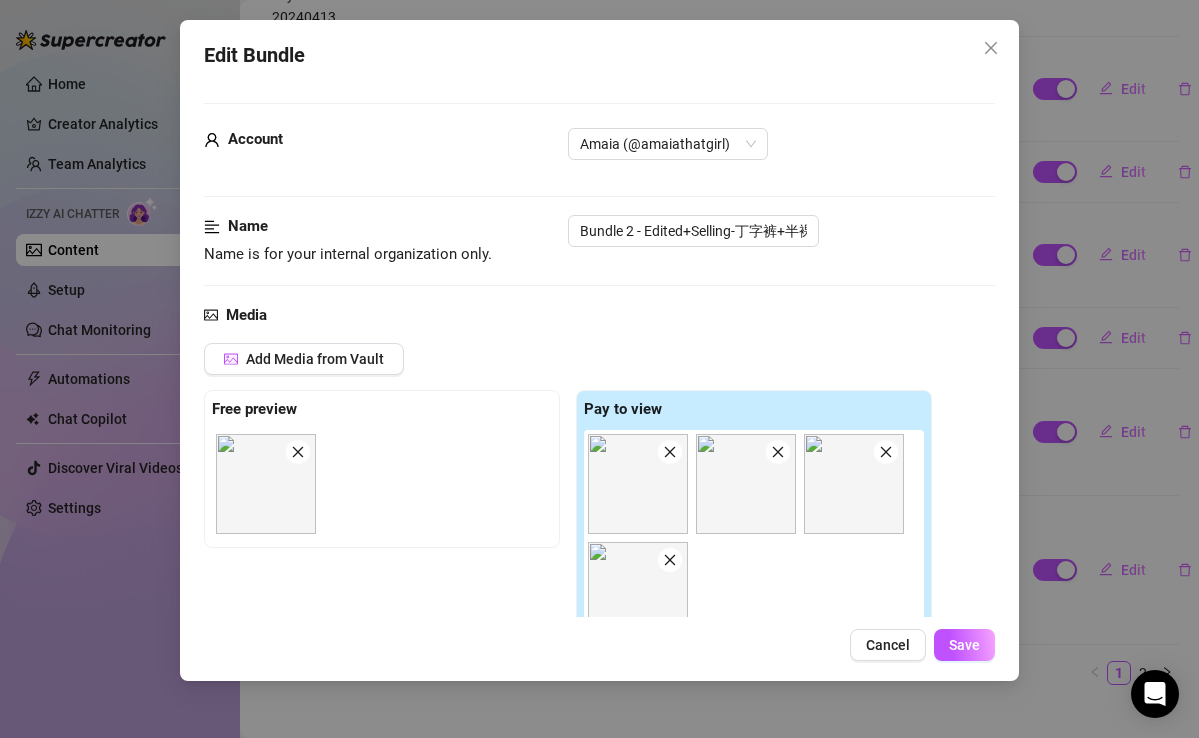 scroll, scrollTop: 549, scrollLeft: 0, axis: vertical 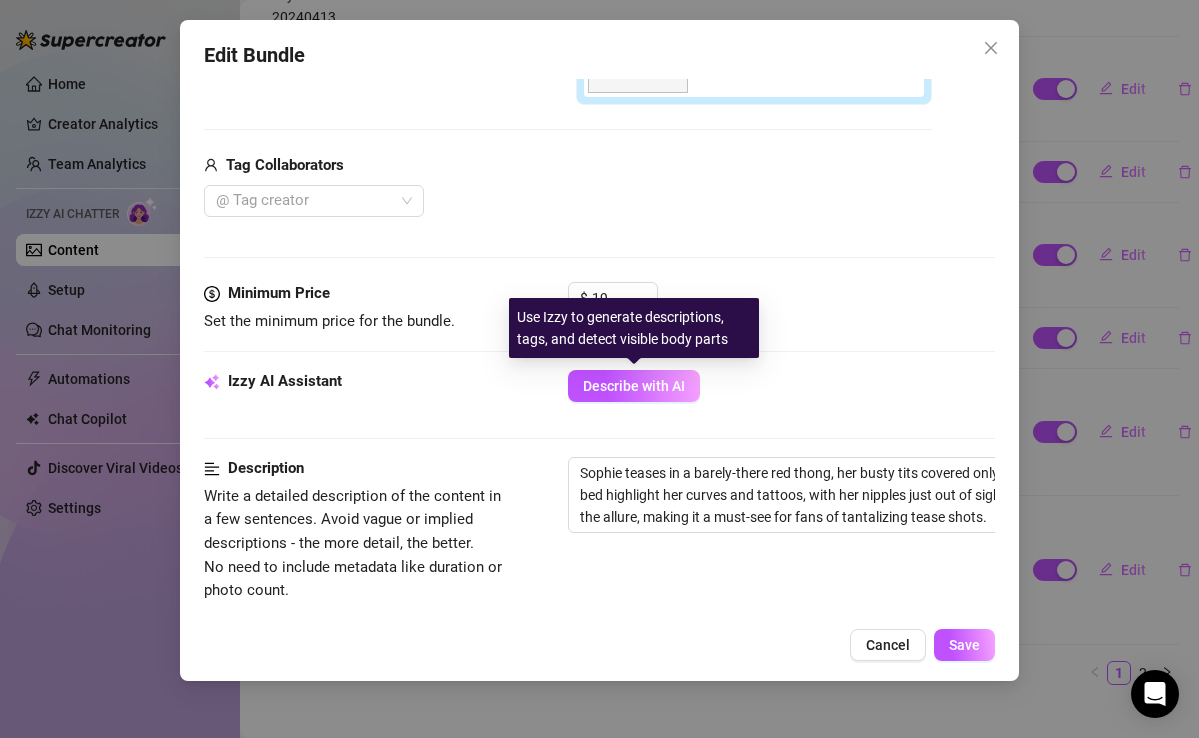 click on "Use Izzy to generate descriptions, tags, and detect visible body parts" at bounding box center [634, 328] 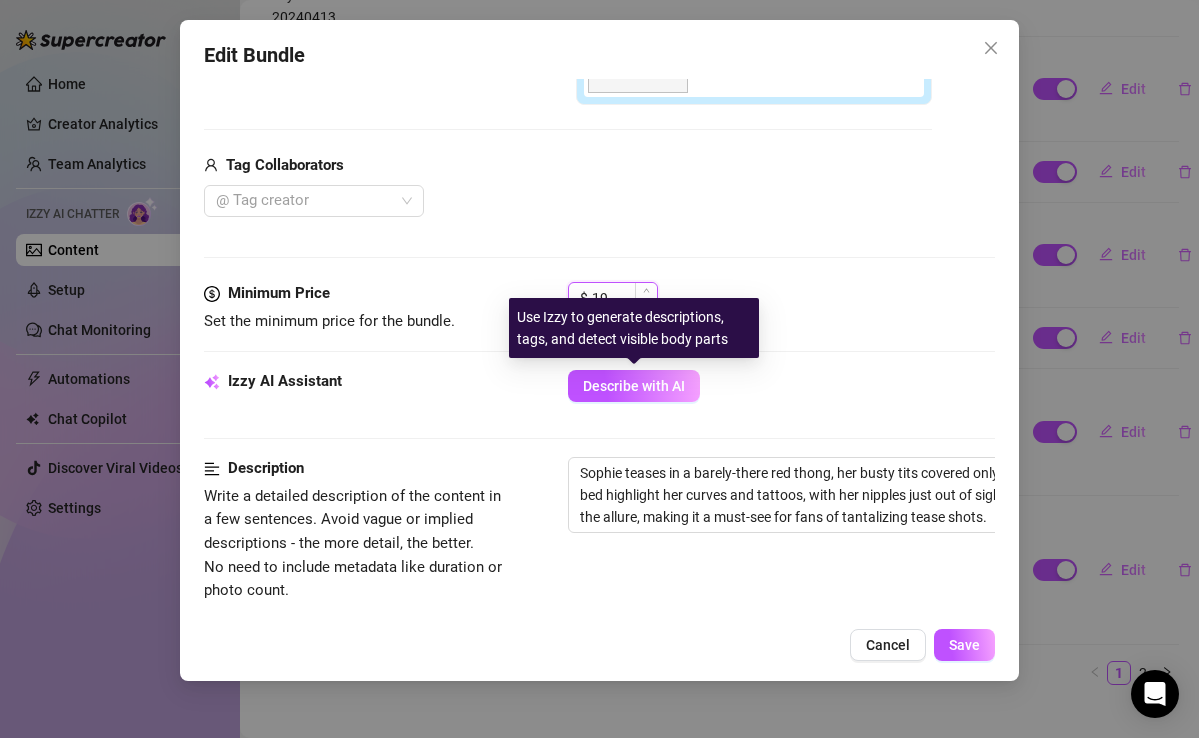 click on "19" at bounding box center (624, 298) 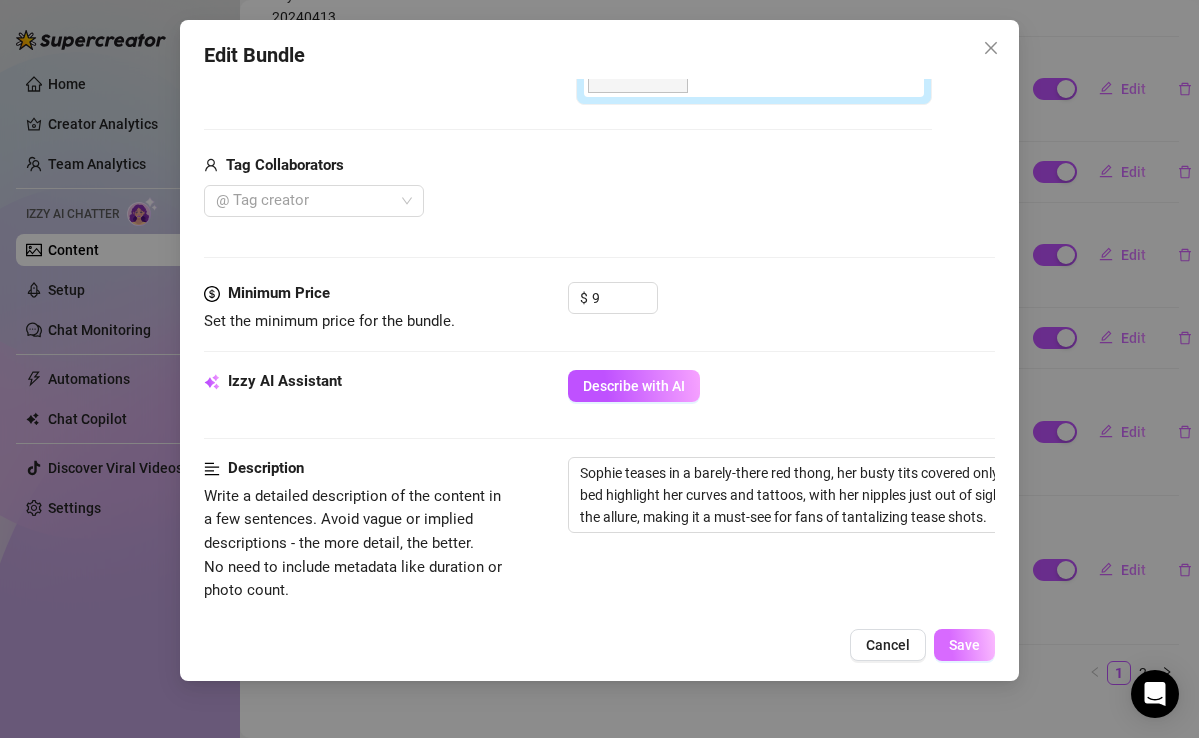 click on "Save" at bounding box center [964, 645] 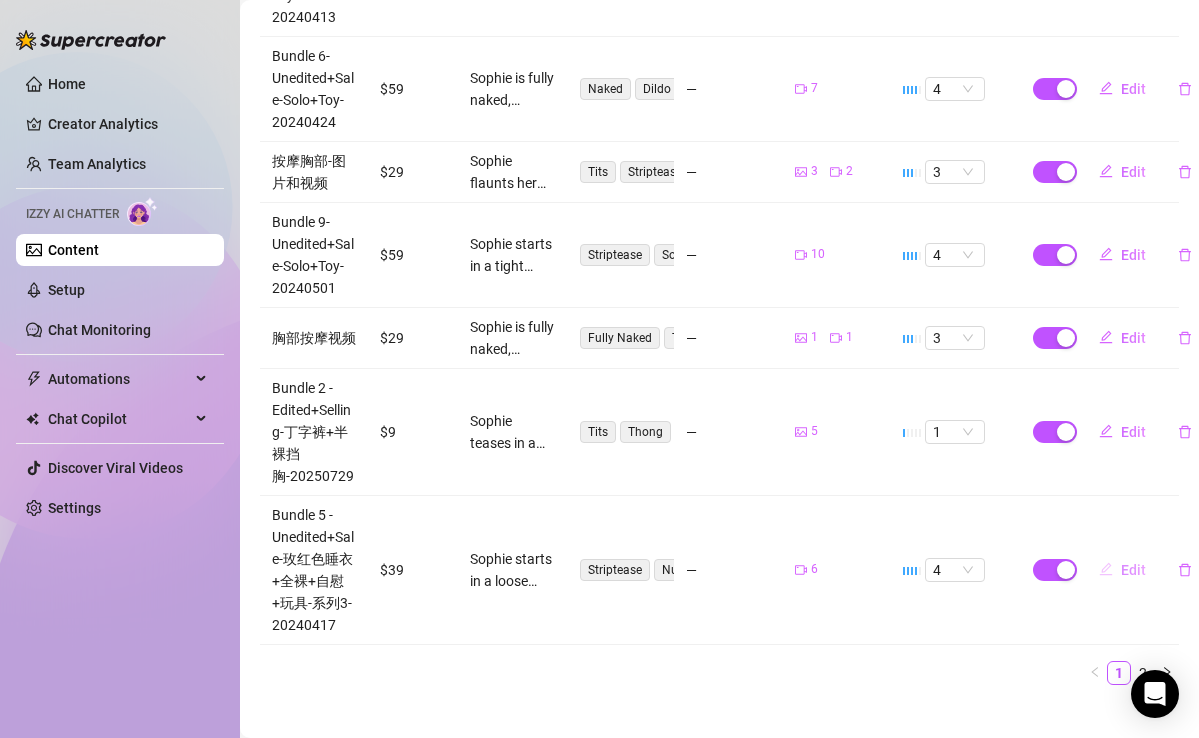 click on "Edit" at bounding box center [1133, 570] 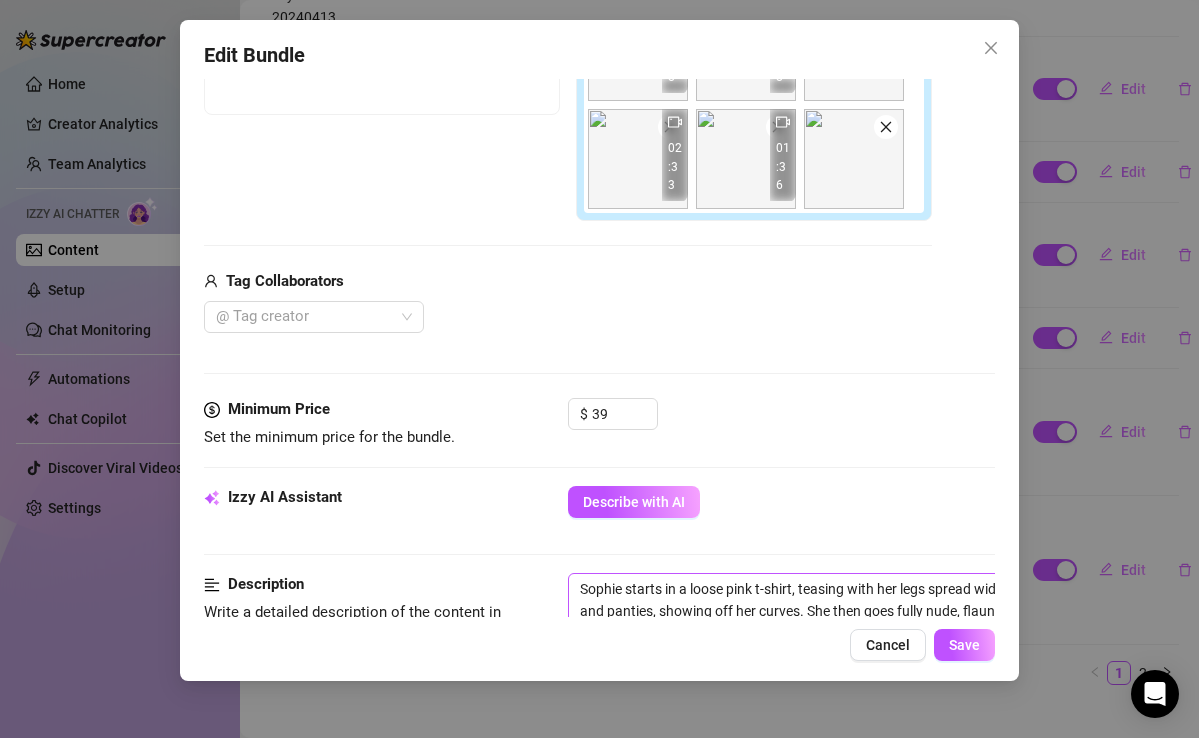 scroll, scrollTop: 553, scrollLeft: 0, axis: vertical 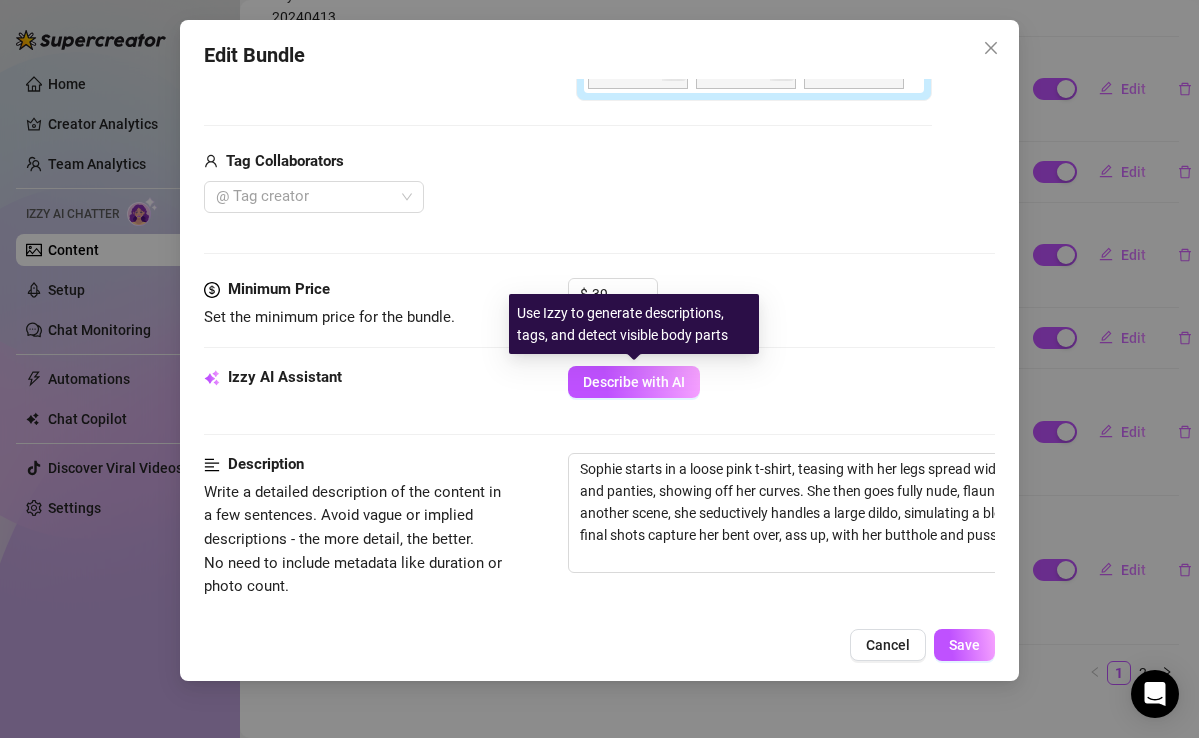 click on "Use Izzy to generate descriptions, tags, and detect visible body parts" at bounding box center (634, 324) 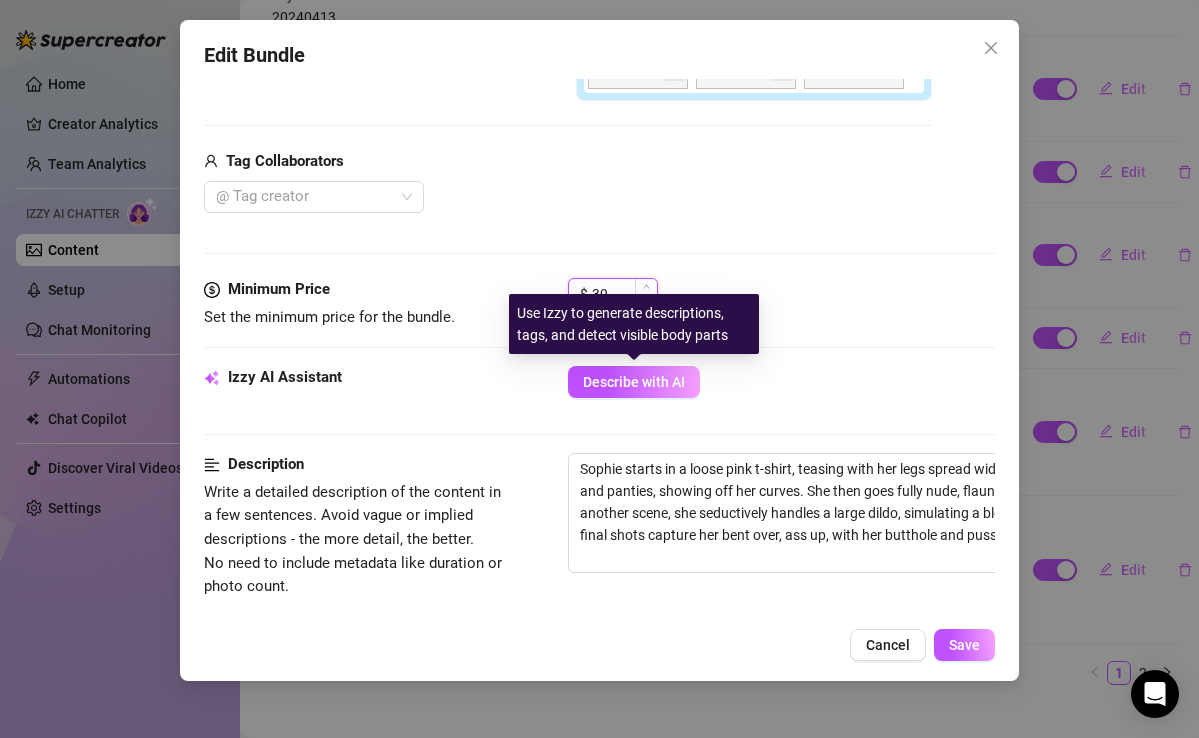 click on "39" at bounding box center (624, 294) 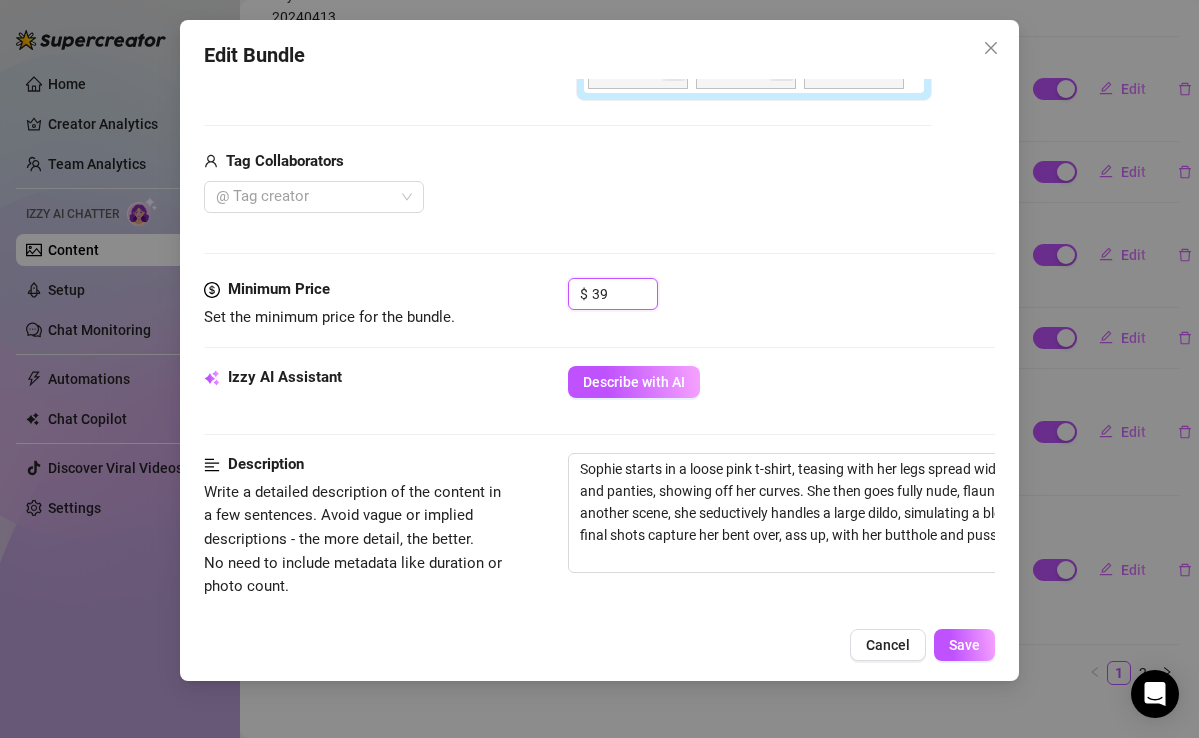 drag, startPoint x: 611, startPoint y: 288, endPoint x: 563, endPoint y: 284, distance: 48.166378 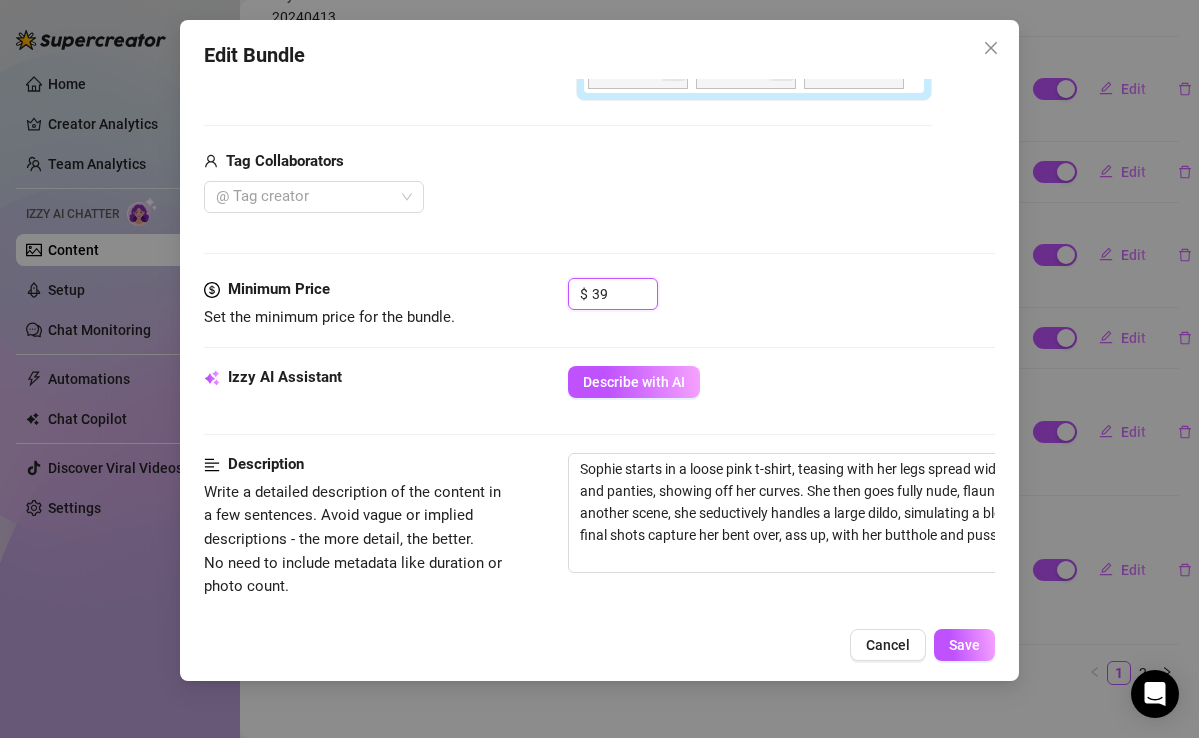 click on "Minimum Price Set the minimum price for the bundle. $ 39" at bounding box center (599, 303) 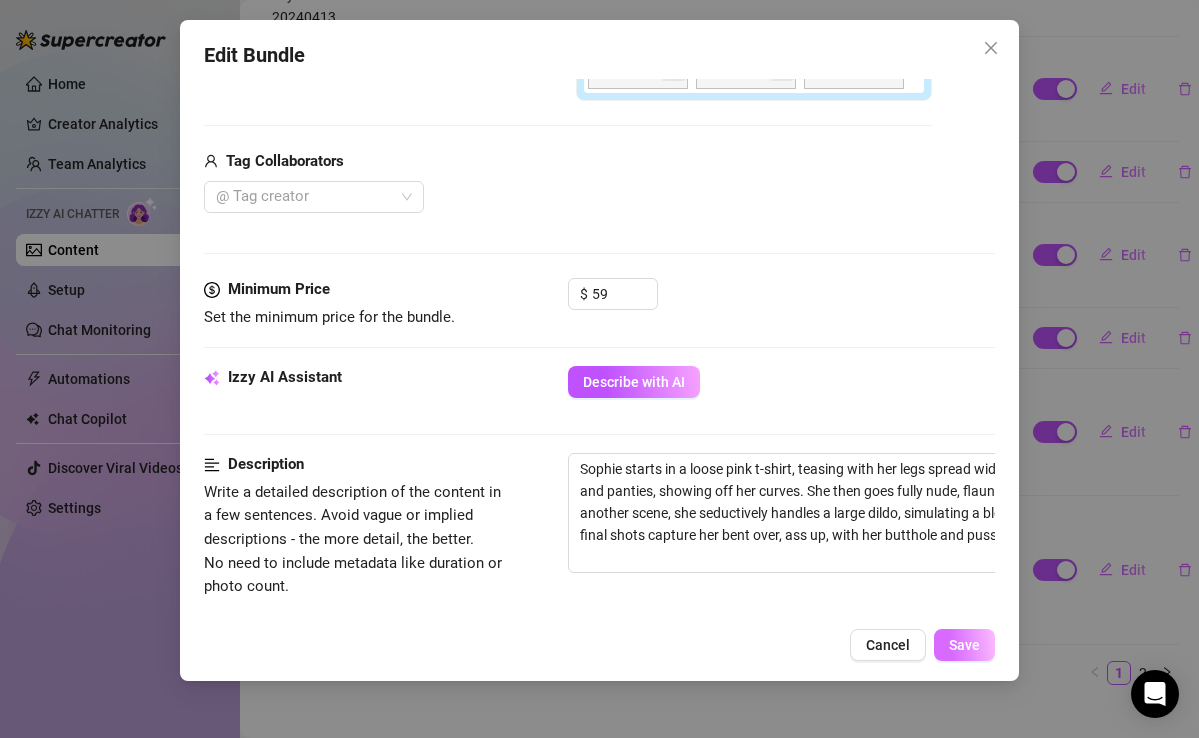 click on "Save" at bounding box center [964, 645] 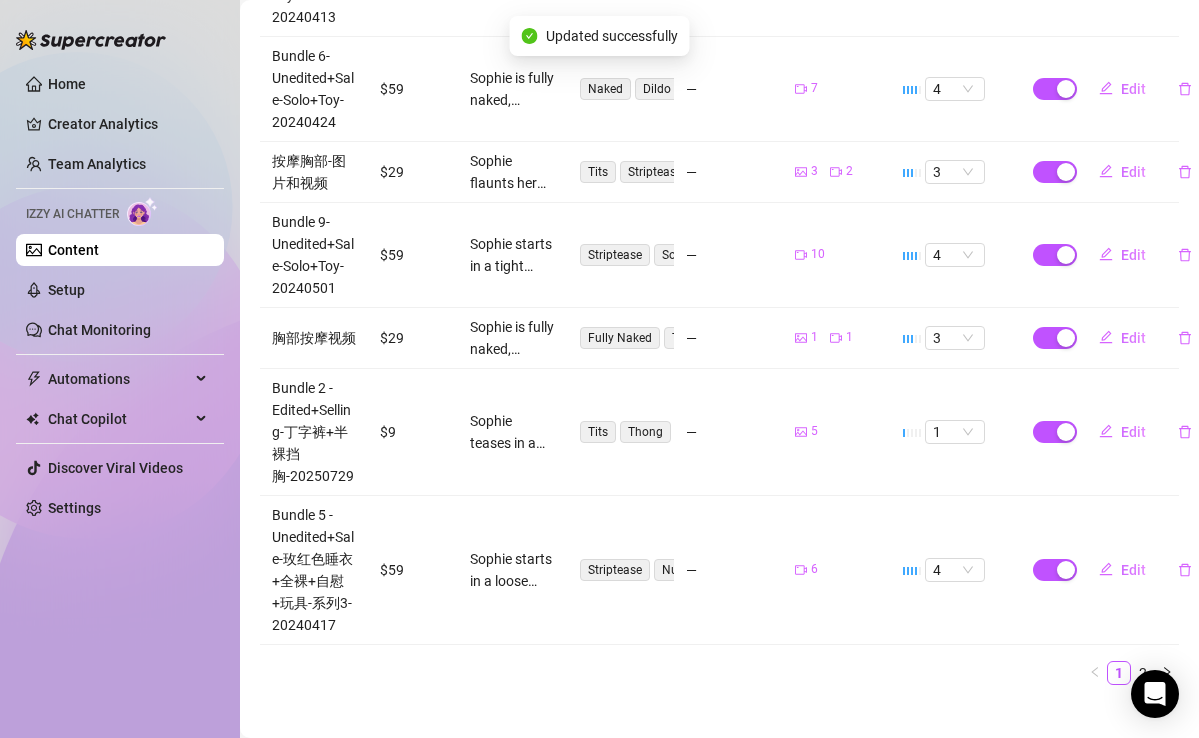 click on "Name Price Description Tags Caption Example Media Exclusivity Live 自拍全裸-3个视频 $29 Sophie is fully naked, showcasing her busty tits and spread pussy in a series of intimate videos. She uses a flesh-colored dildo to pleasure herself, with close-ups of her pussy and ass as she bends over and spreads her cheeks. Her nipples are visible, and she teases with playful expressions while fingering herself and riding the dildo in various positions on a bed. Naked Dildo Pussy Ass Masturbation — 5 3 Edit Bundle 1-Edited+Sale-丁字裤+白衬衣-20250731 $9 Sophie teases in a seductive red lace bra and matching panties, partially covered by an oversized white shirt. Her busty tits are accentuated by the vibrant lingerie, while her toned belly and thighs are on full display. The setting is simple, drawing all attention to her alluring curves and the playful hint of undressing. Lingerie Bra Panties Tease Curves — 5 1 Edit Bundle 3-Edited+Sale-Solo+RedBikini-20250803 $79 Thong Naked Tits Ass Pussy Orgasm —" at bounding box center [719, 120] 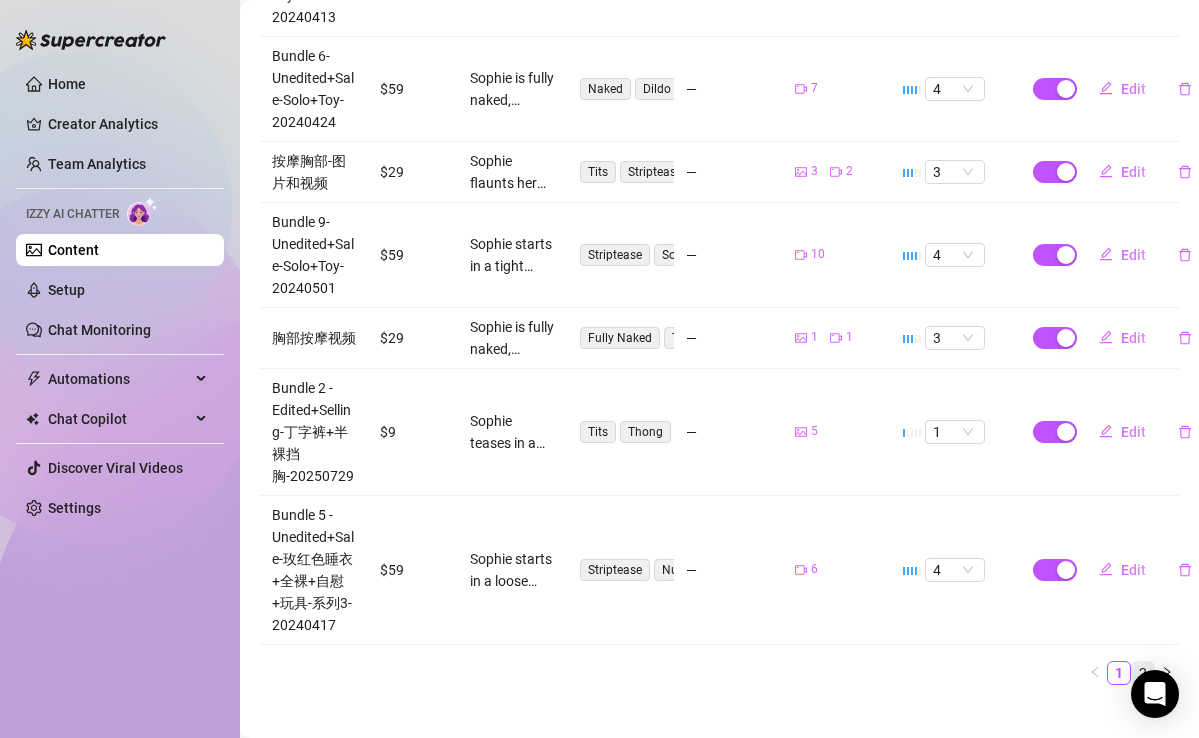 click on "2" at bounding box center (1143, 673) 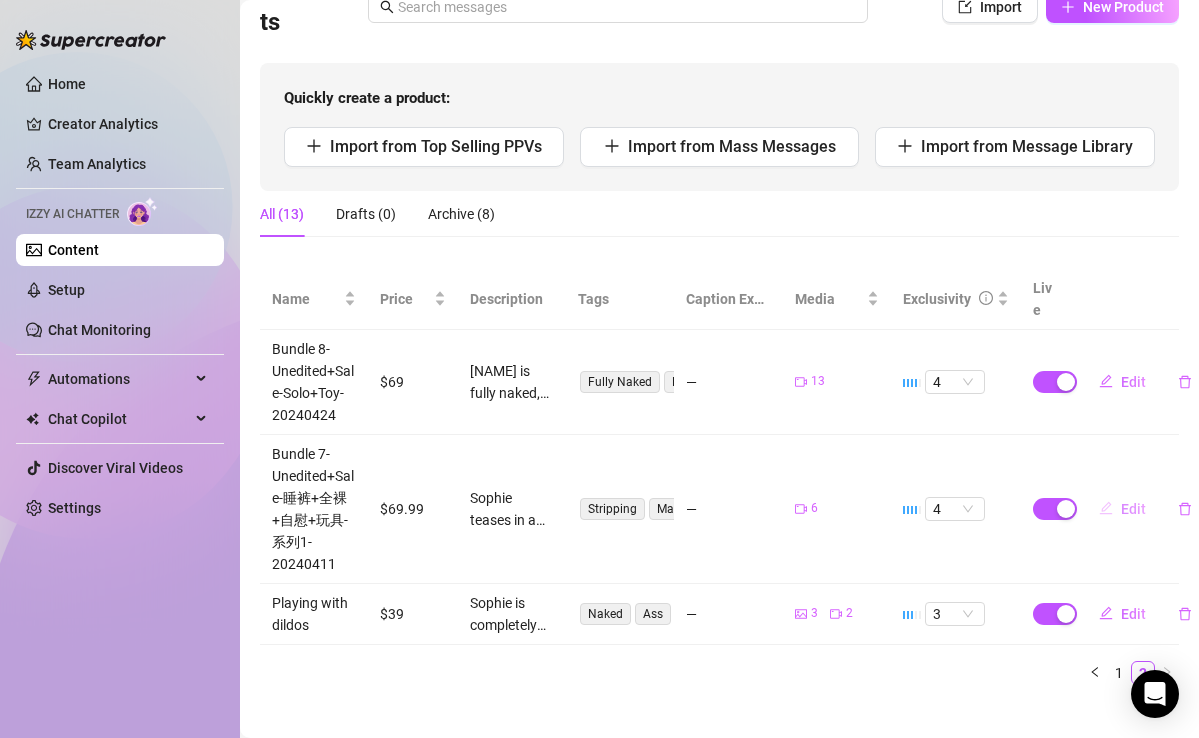 click on "Edit" at bounding box center [1133, 509] 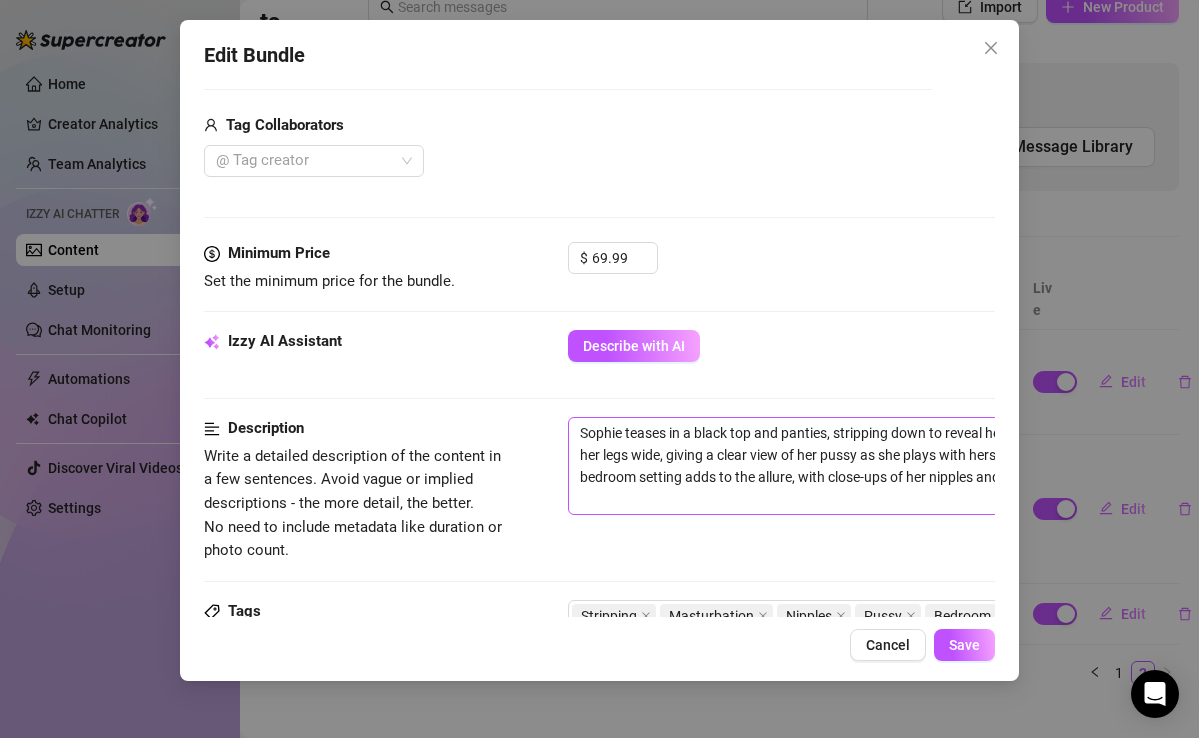 scroll, scrollTop: 538, scrollLeft: 0, axis: vertical 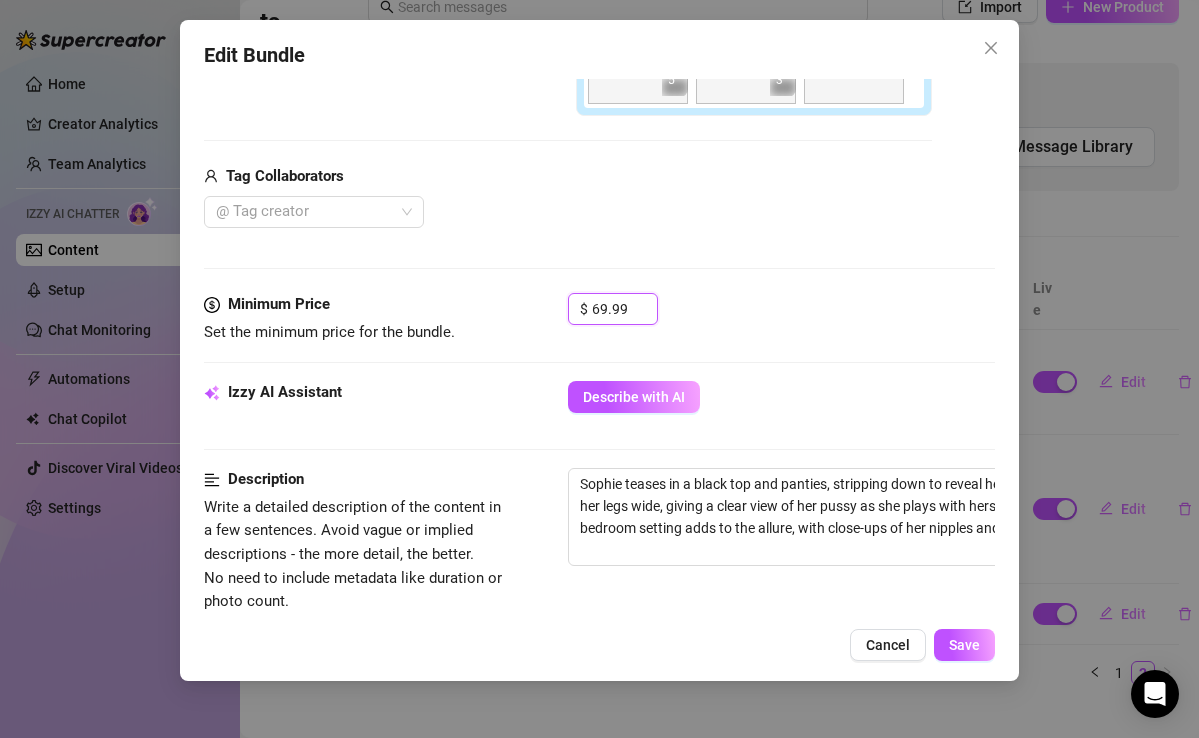 drag, startPoint x: 626, startPoint y: 306, endPoint x: 559, endPoint y: 293, distance: 68.24954 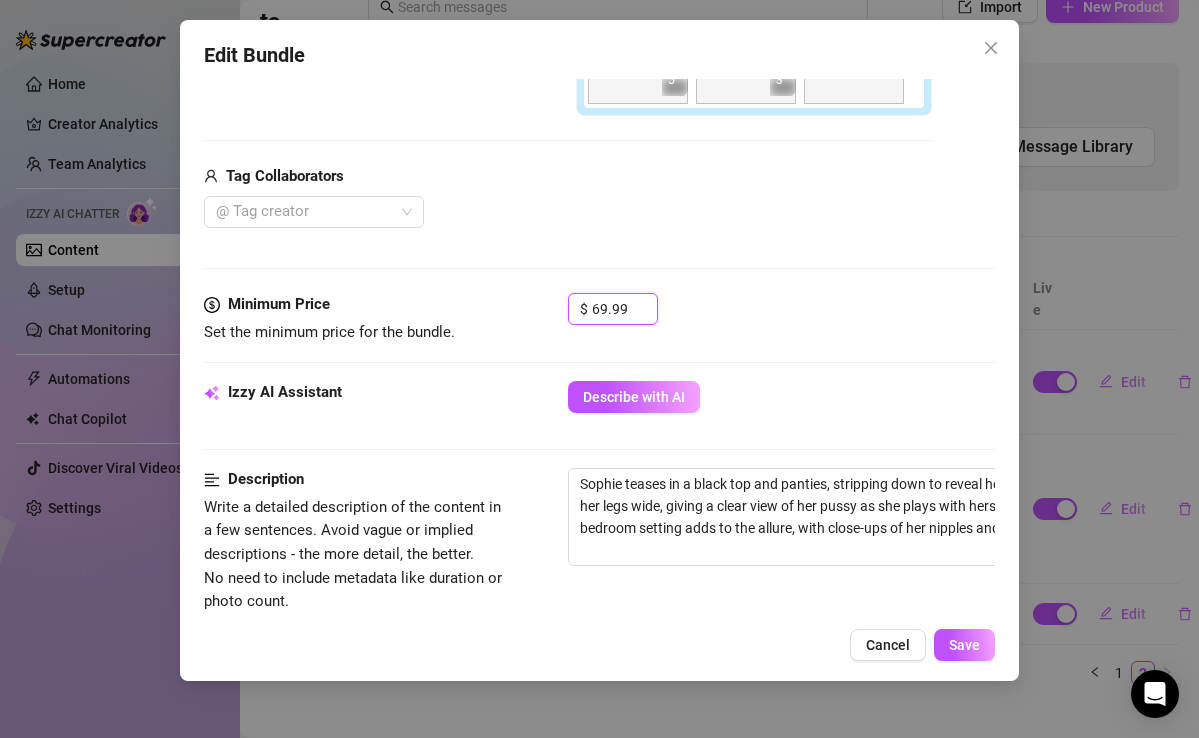 click on "Minimum Price Set the minimum price for the bundle. $ 69.99" at bounding box center (599, 318) 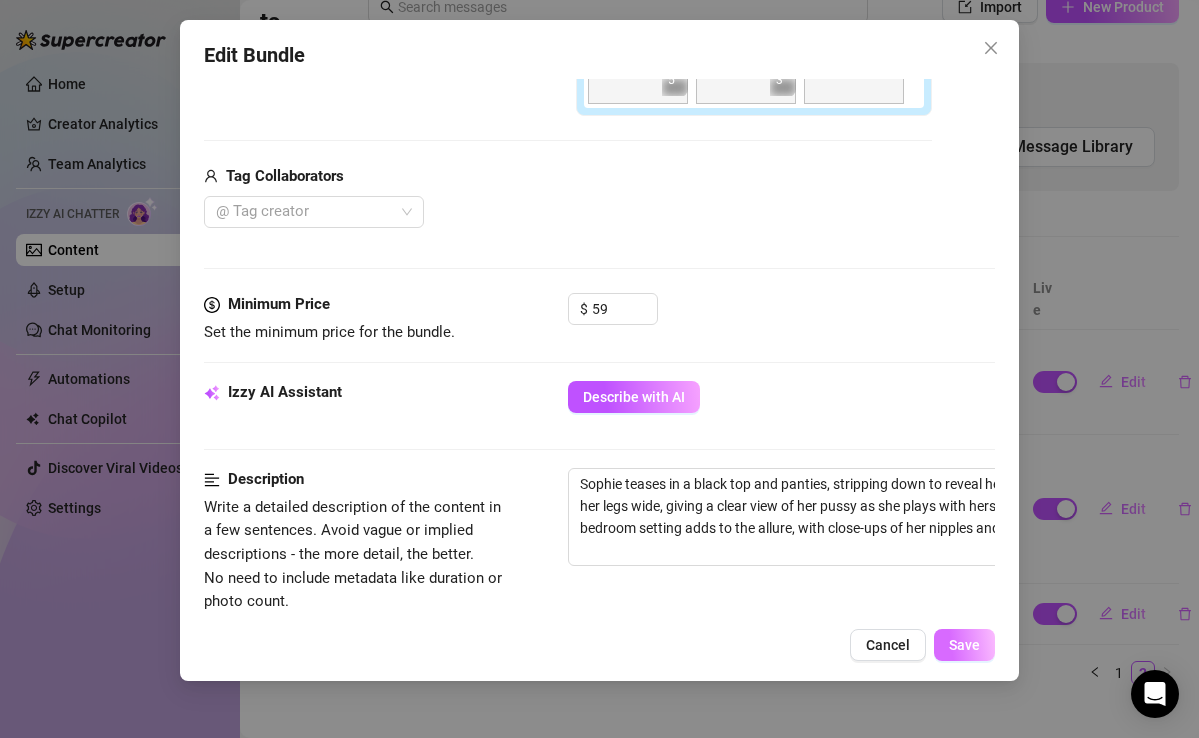 click on "Save" at bounding box center [964, 645] 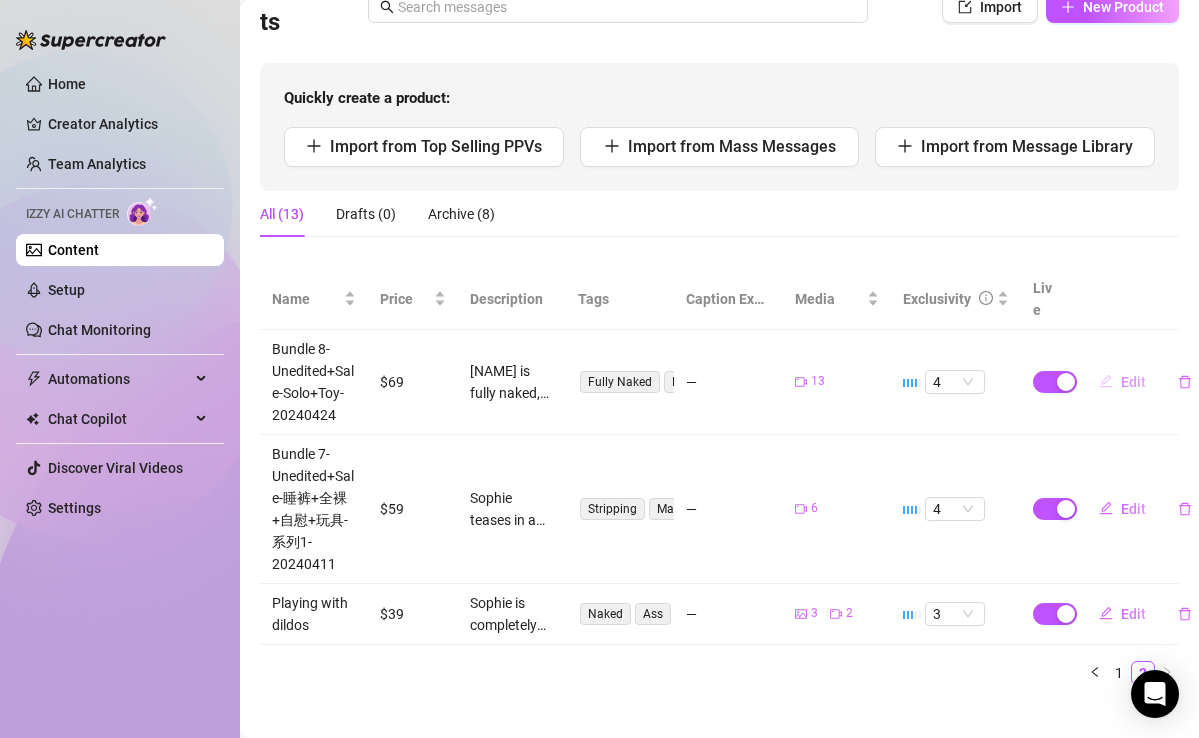 click on "Edit" at bounding box center [1122, 382] 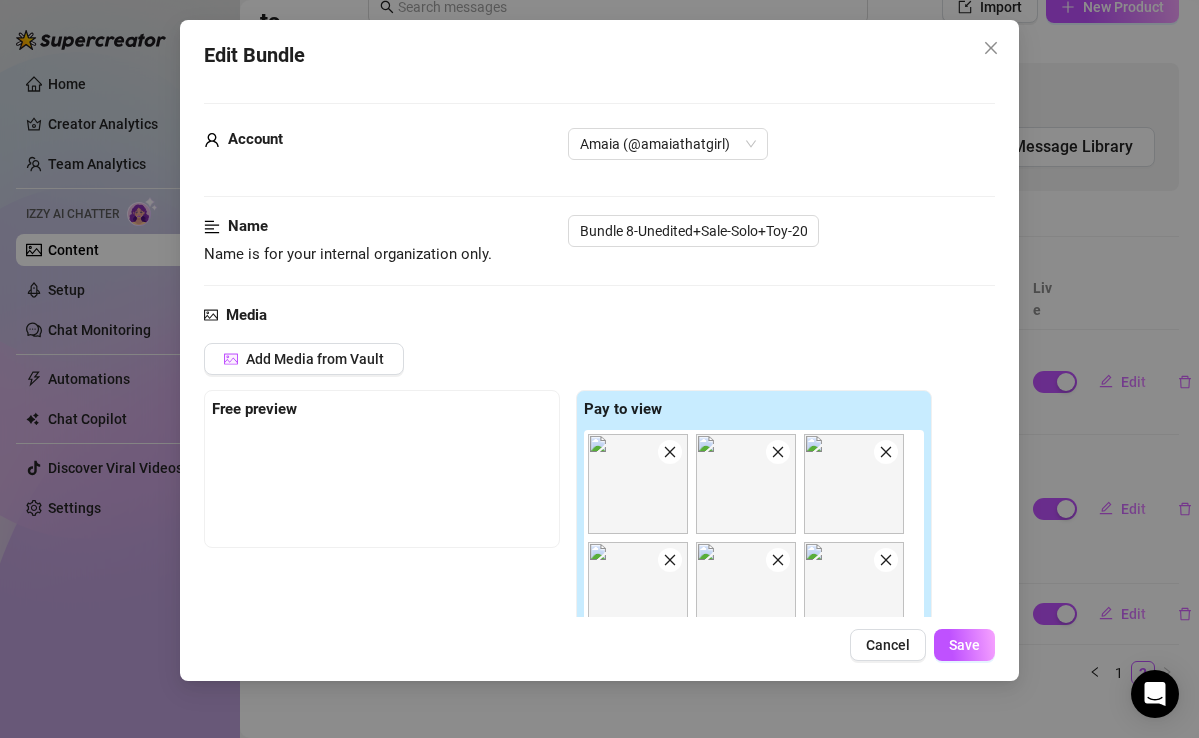 scroll, scrollTop: 689, scrollLeft: 0, axis: vertical 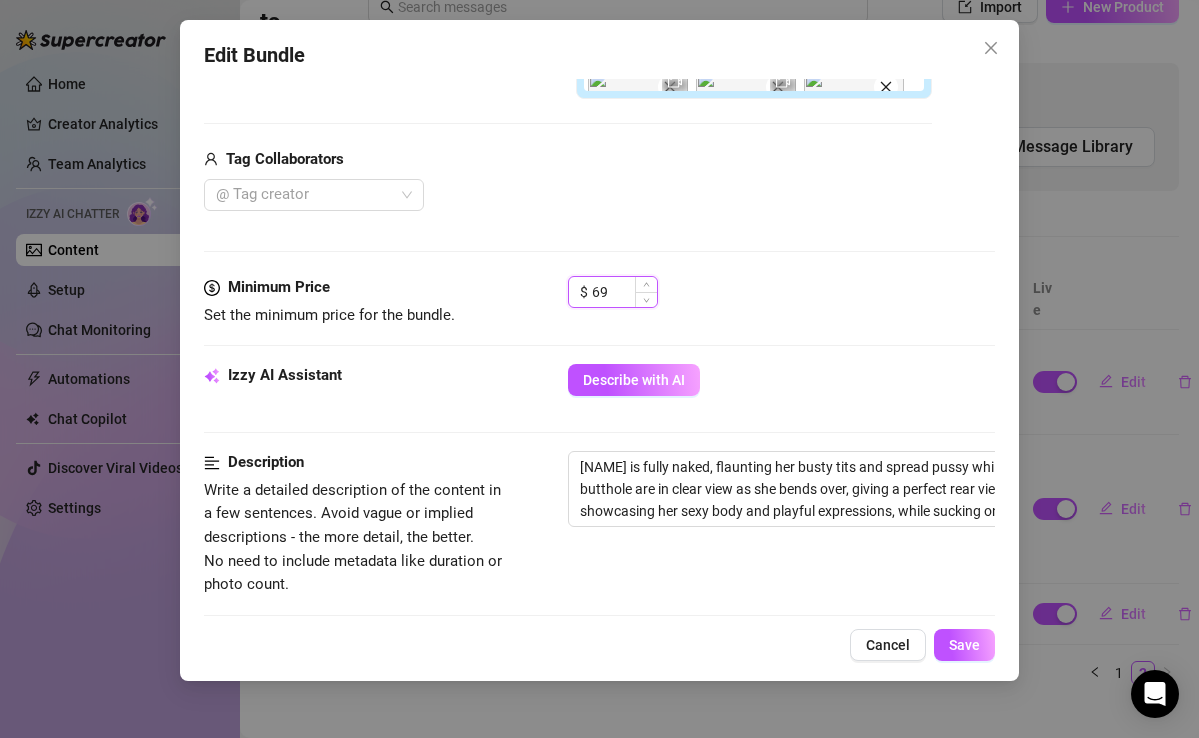 drag, startPoint x: 607, startPoint y: 289, endPoint x: 594, endPoint y: 289, distance: 13 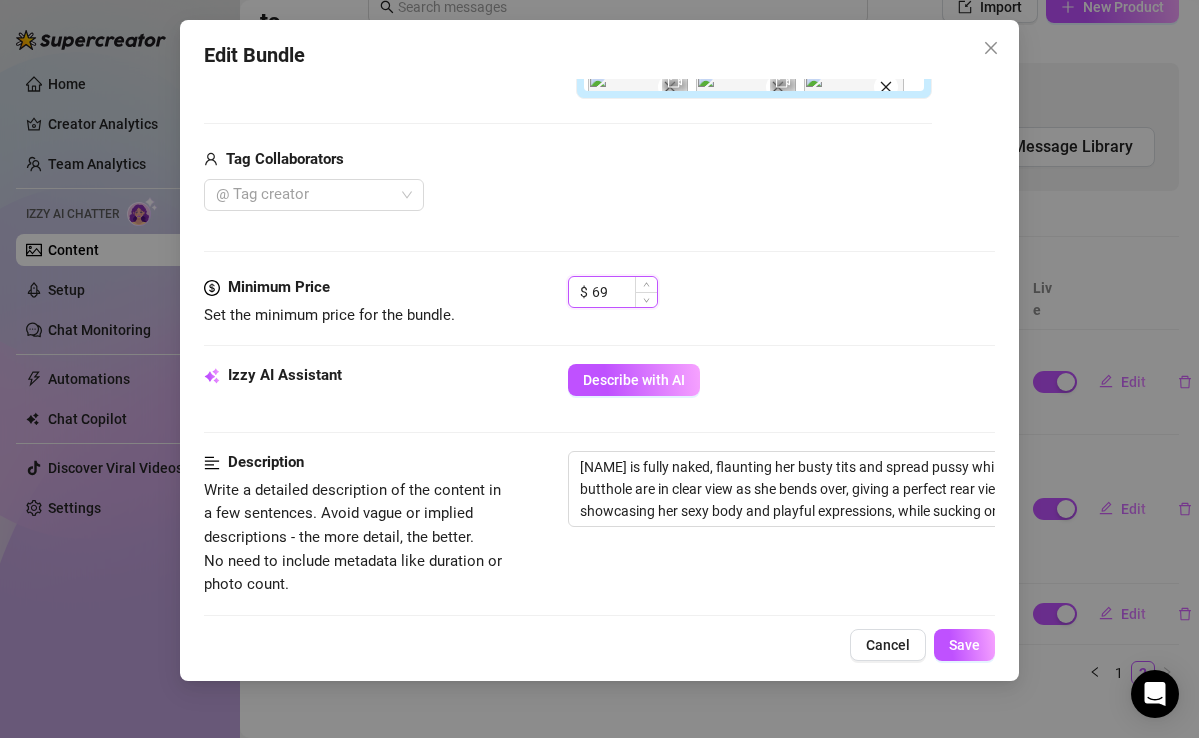 click on "69" at bounding box center [624, 292] 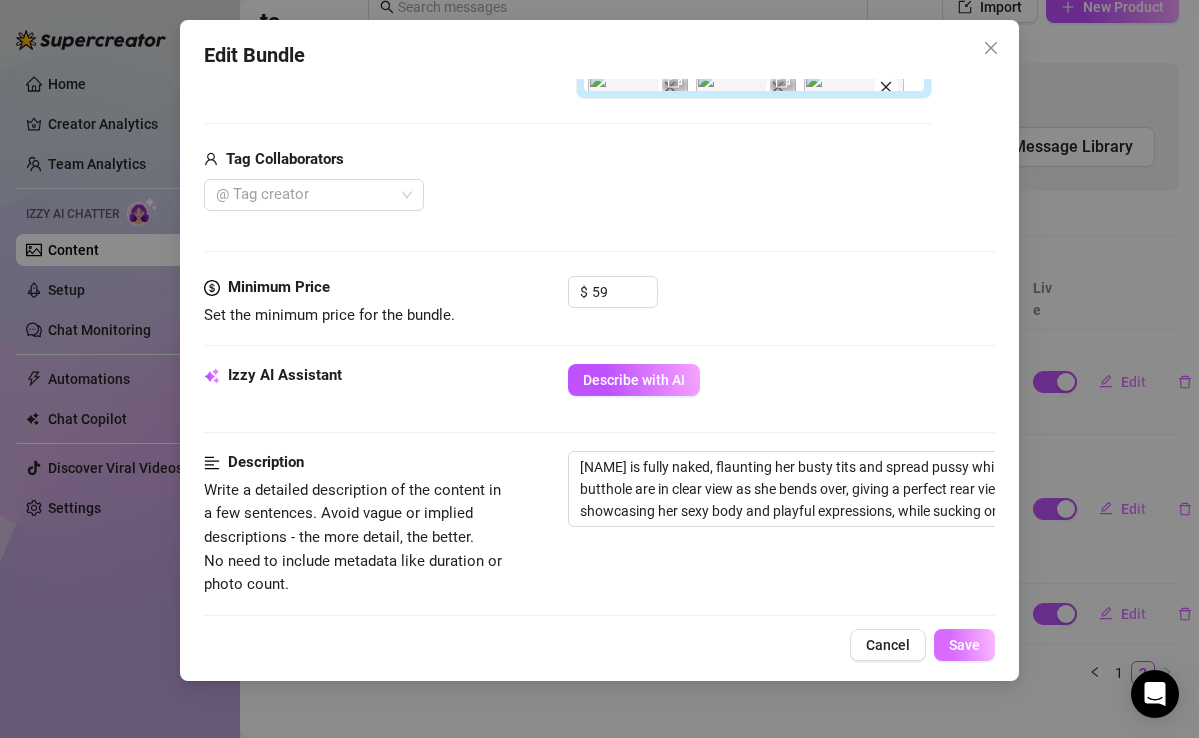 click on "Save" at bounding box center (964, 645) 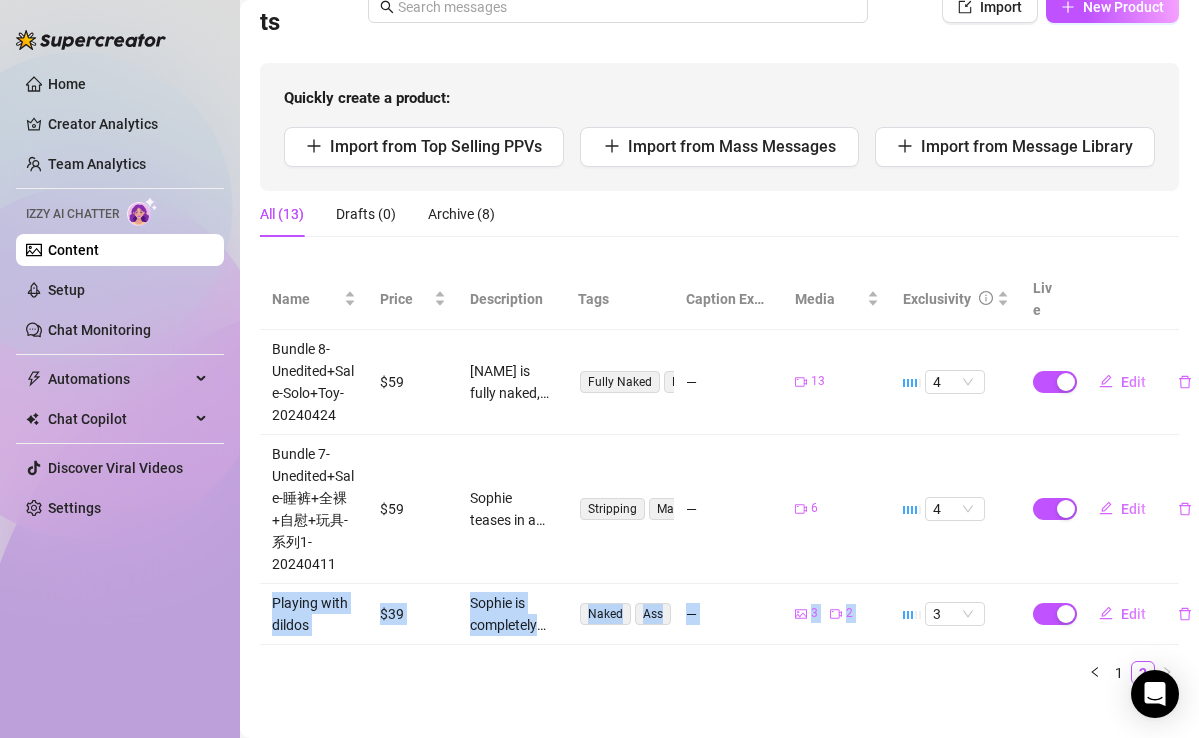 drag, startPoint x: 1024, startPoint y: 552, endPoint x: 926, endPoint y: 657, distance: 143.62799 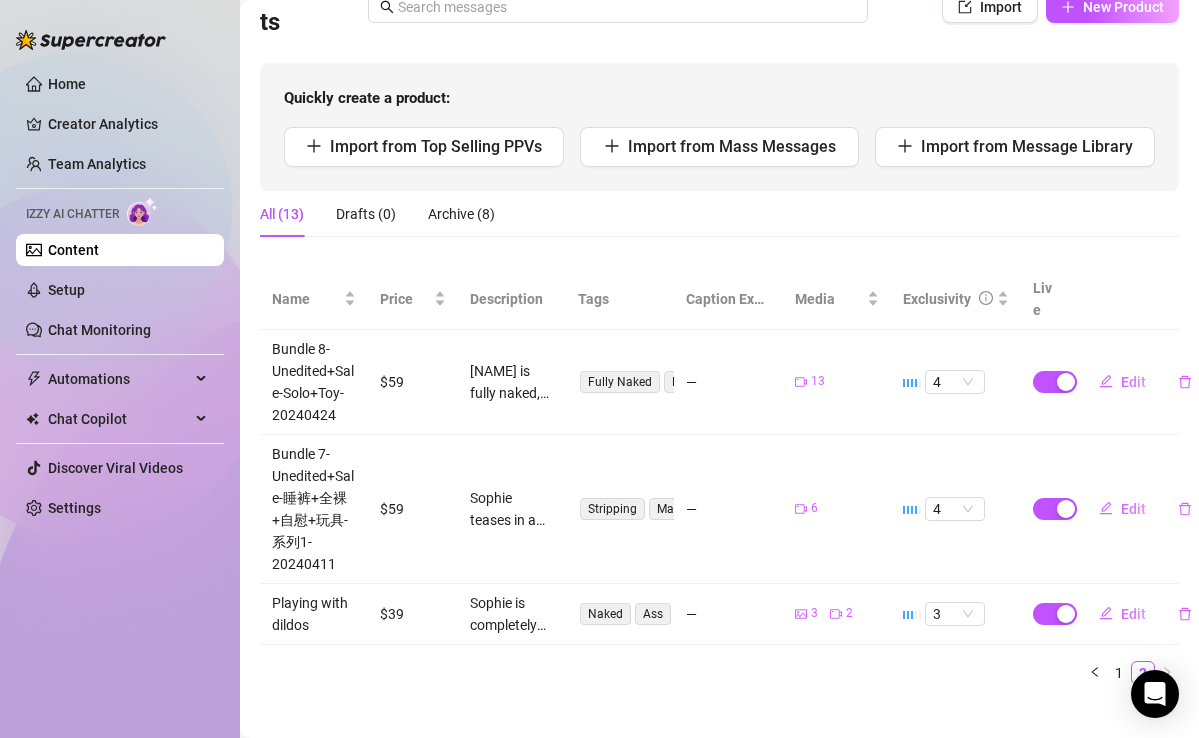 drag, startPoint x: 924, startPoint y: 660, endPoint x: 945, endPoint y: 520, distance: 141.56624 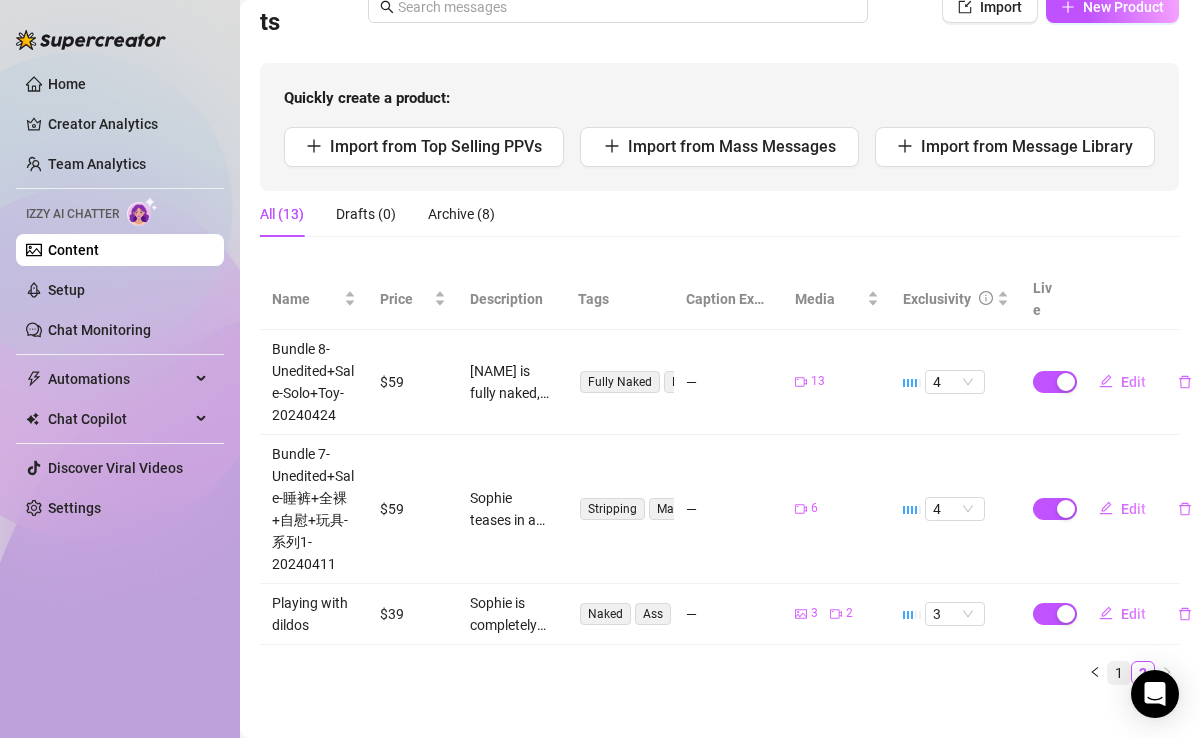 click on "1" at bounding box center (1119, 673) 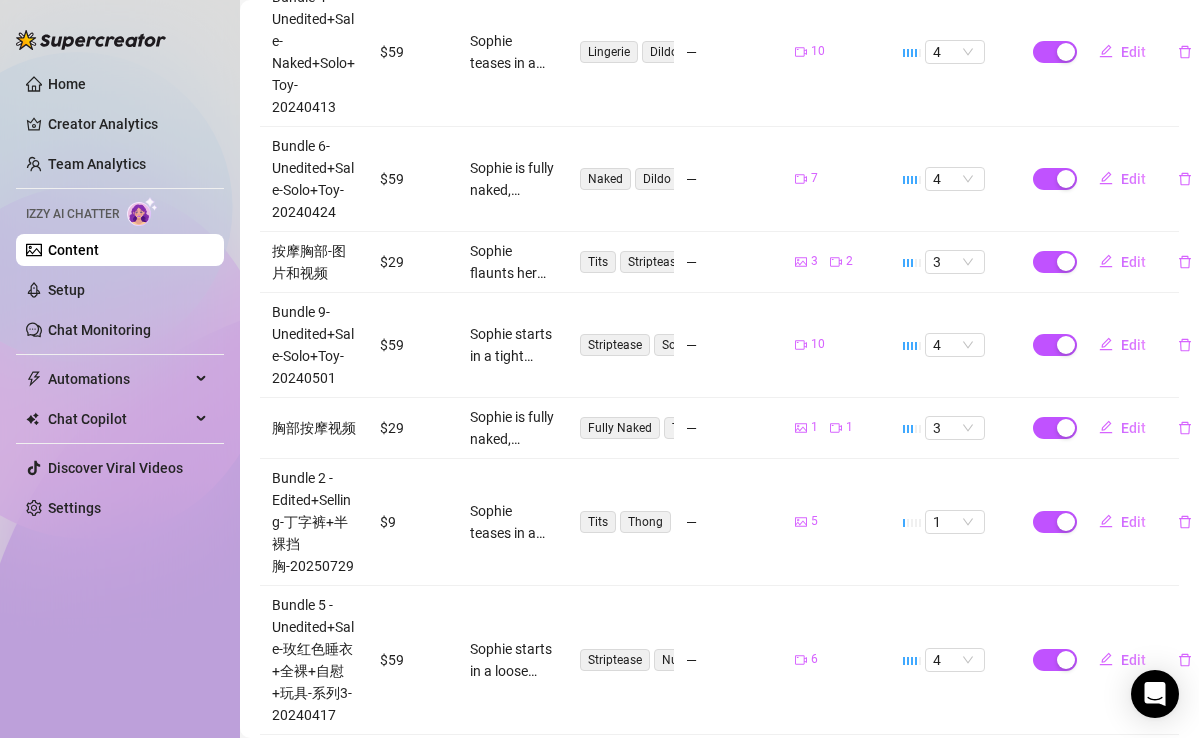 scroll, scrollTop: 799, scrollLeft: 0, axis: vertical 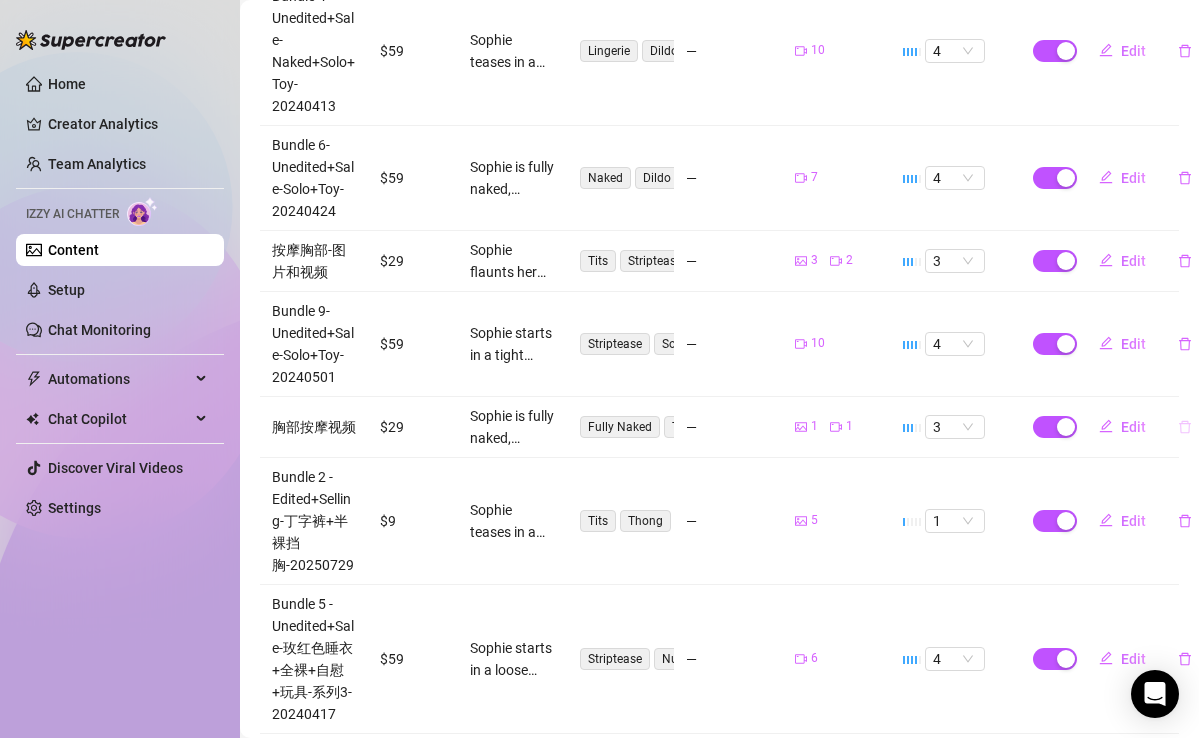 click 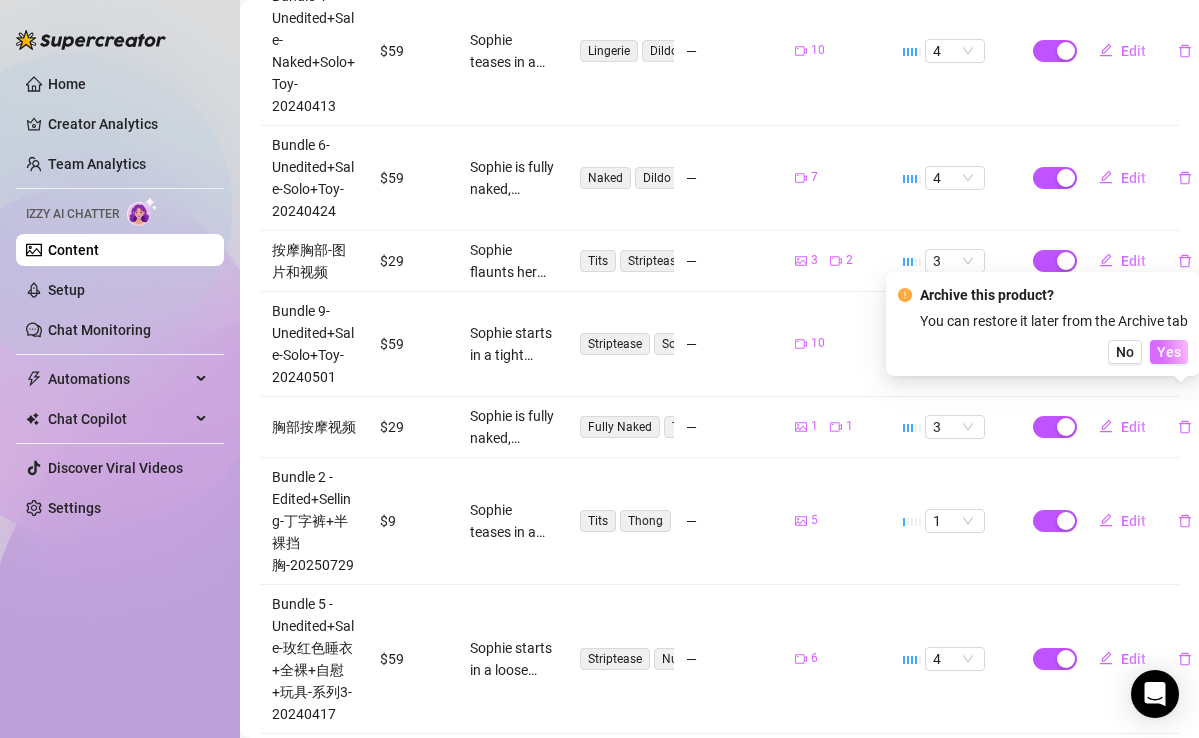 click on "Yes" at bounding box center [1169, 352] 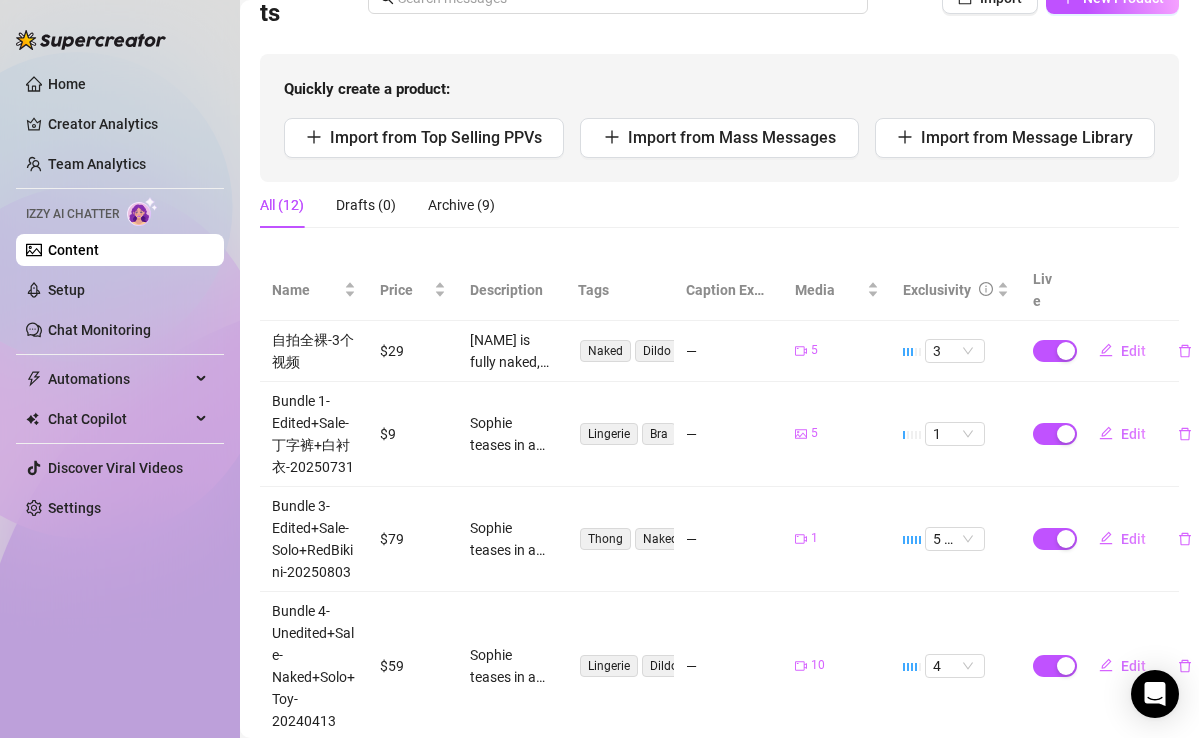 scroll, scrollTop: 191, scrollLeft: 0, axis: vertical 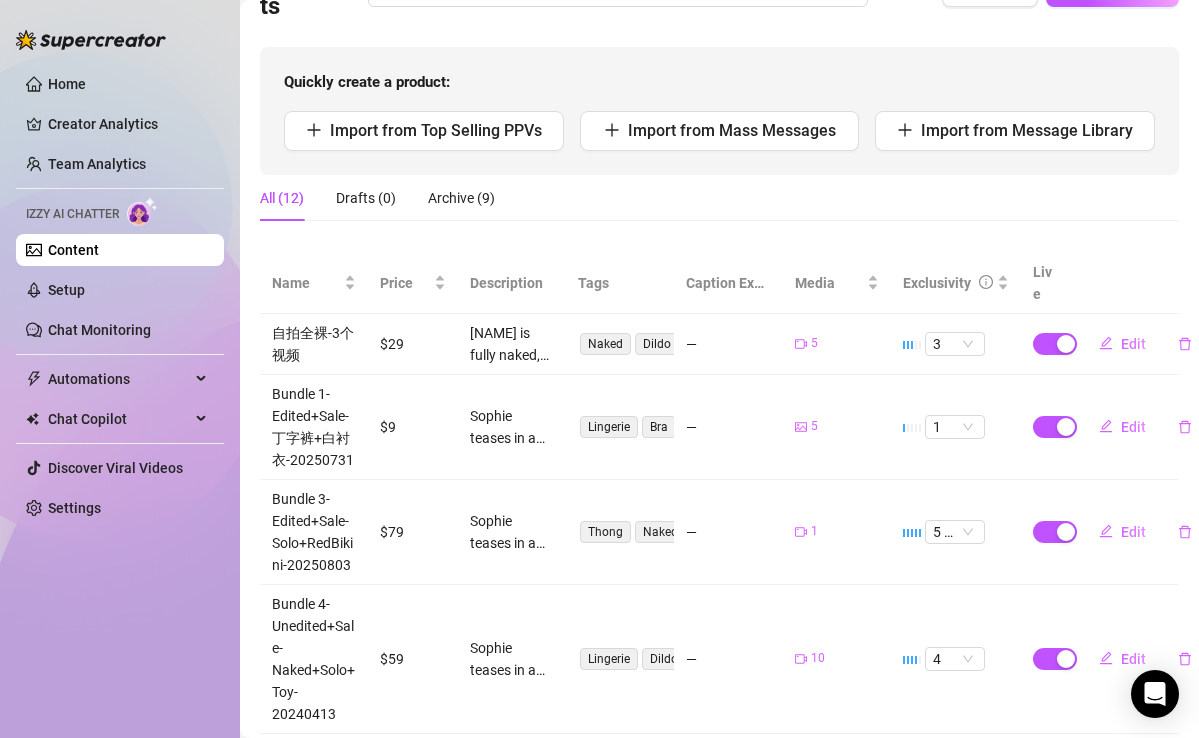 click on "—" at bounding box center [728, 427] 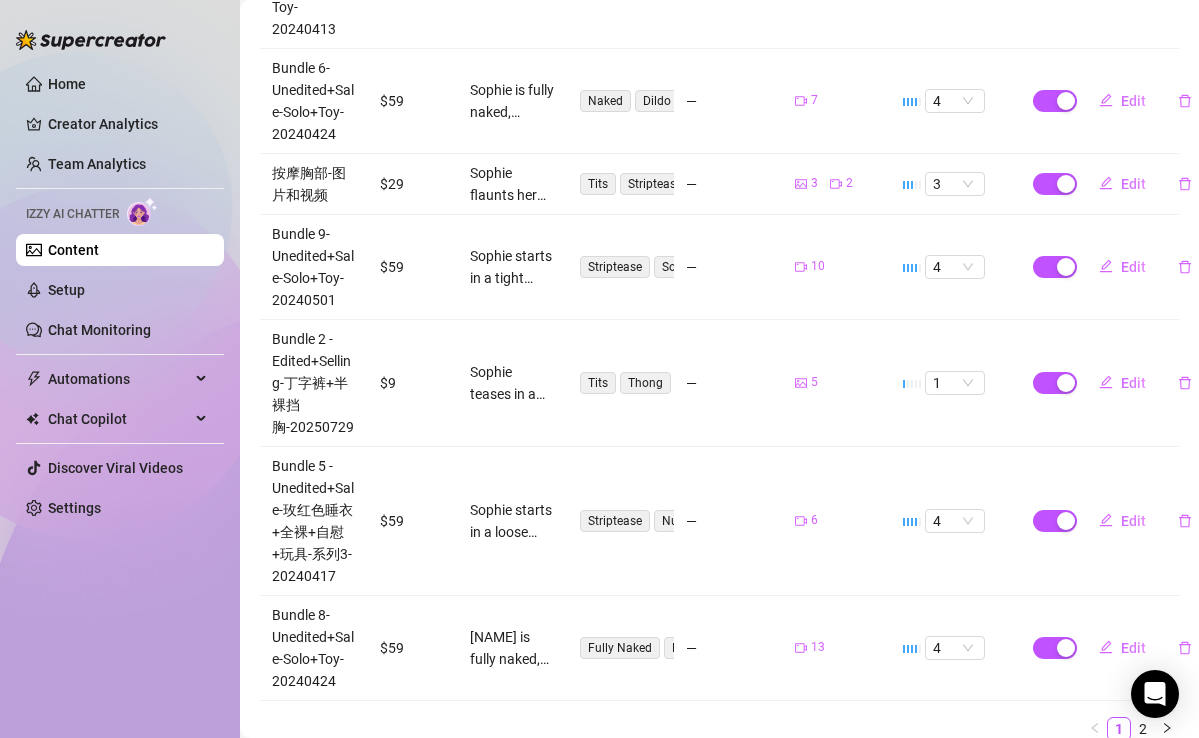 scroll, scrollTop: 932, scrollLeft: 0, axis: vertical 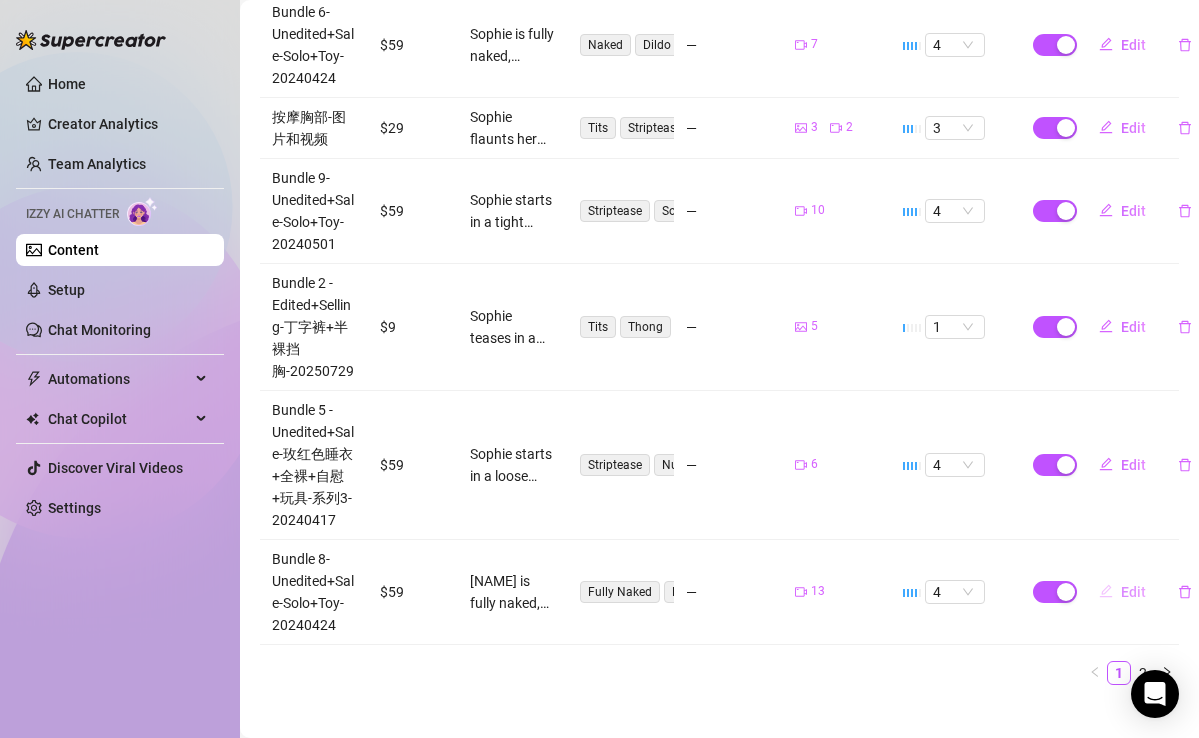 click on "Edit" at bounding box center [1133, 592] 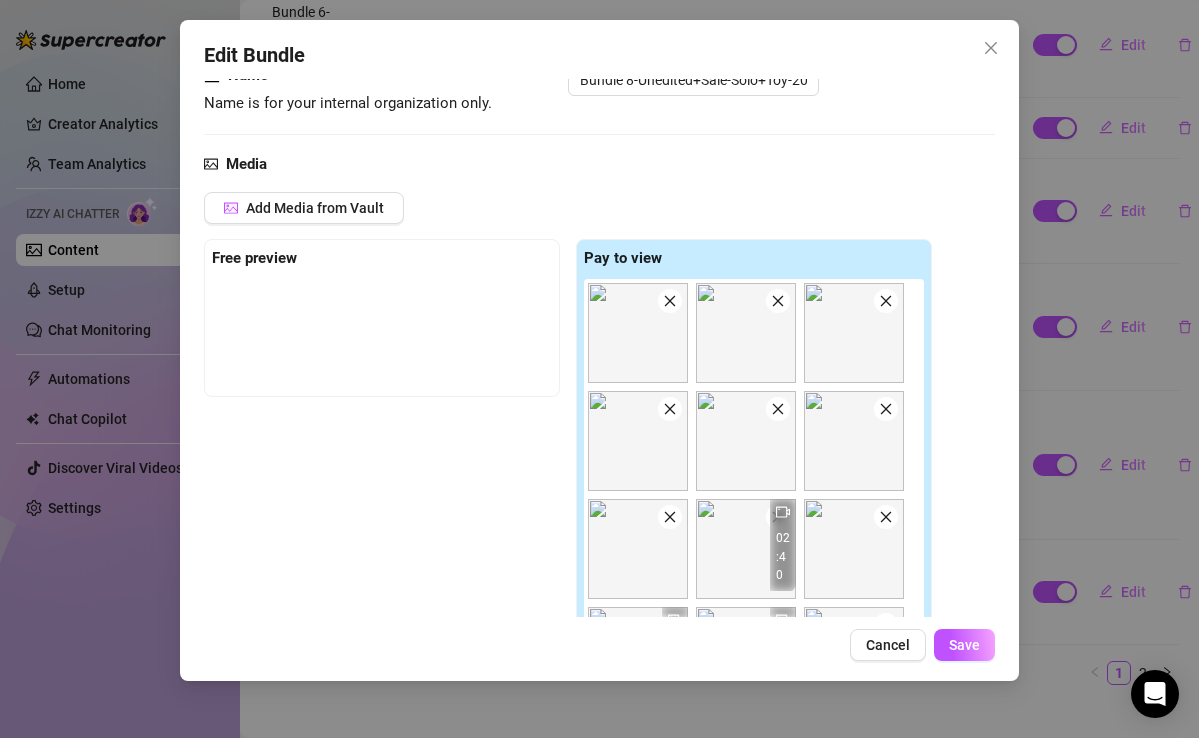 scroll, scrollTop: 0, scrollLeft: 0, axis: both 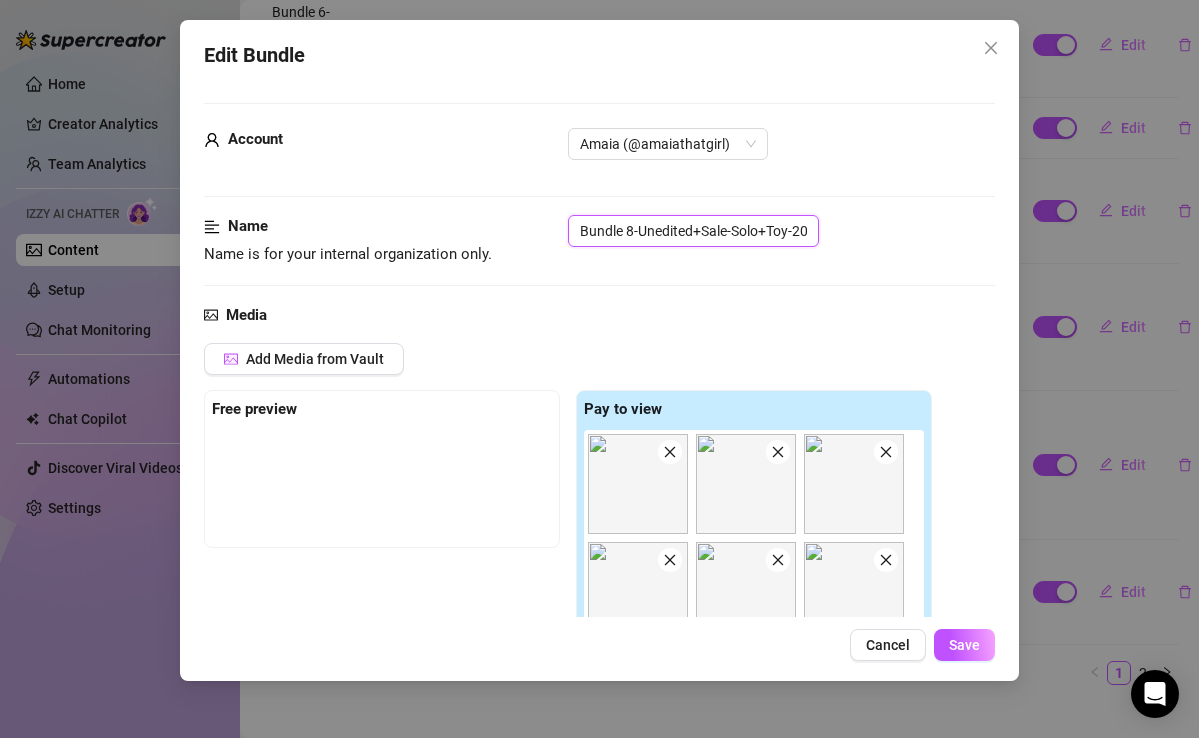 click on "Bundle 8-Unedited+Sale-Solo+Toy-20240424" at bounding box center [693, 231] 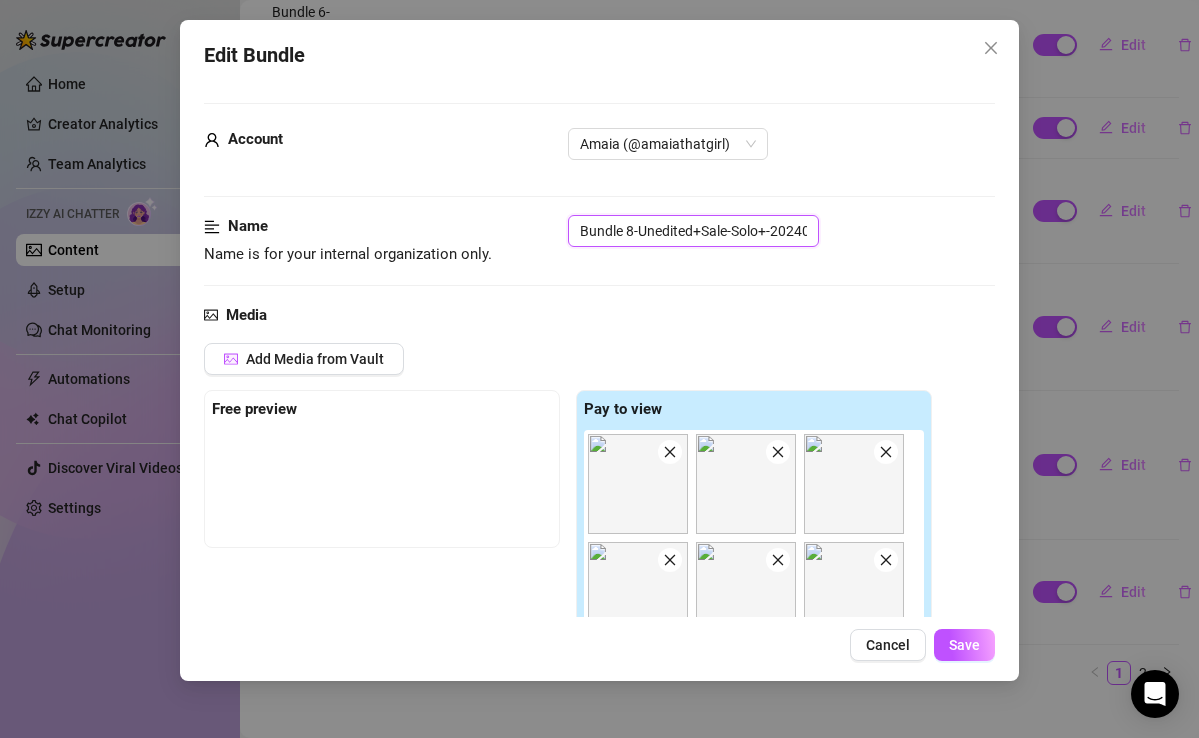 paste on "Dildo" 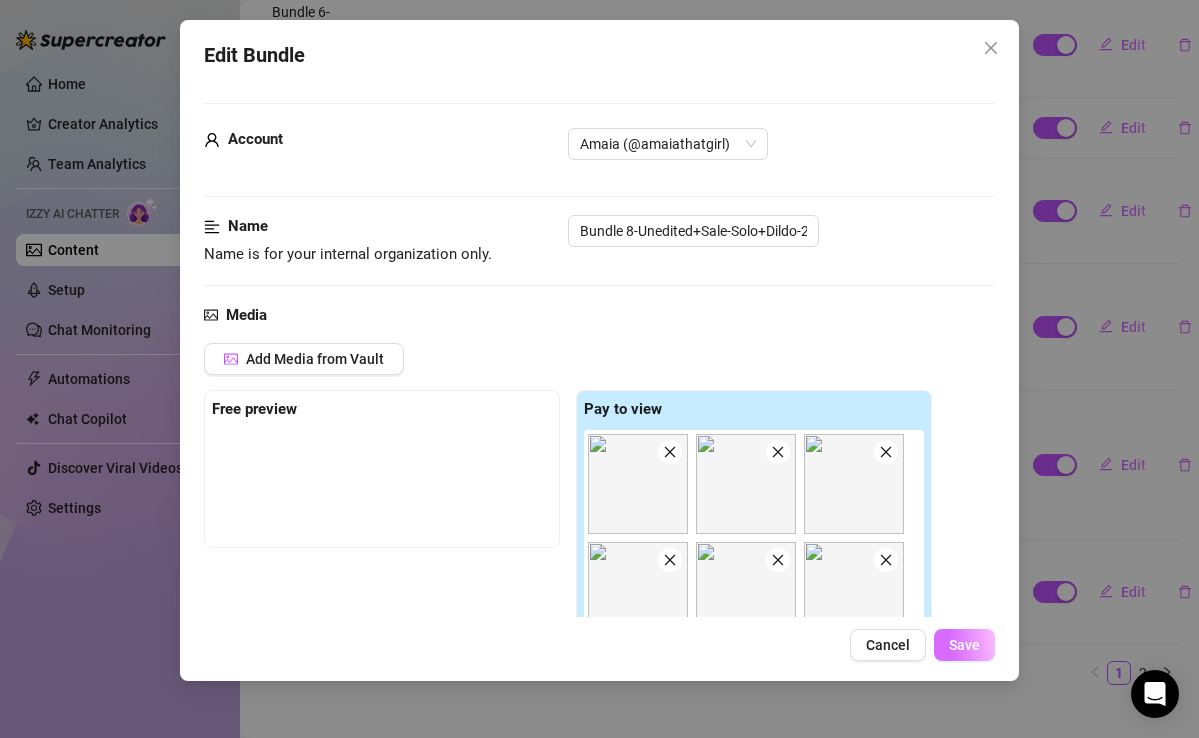 click on "Save" at bounding box center [964, 645] 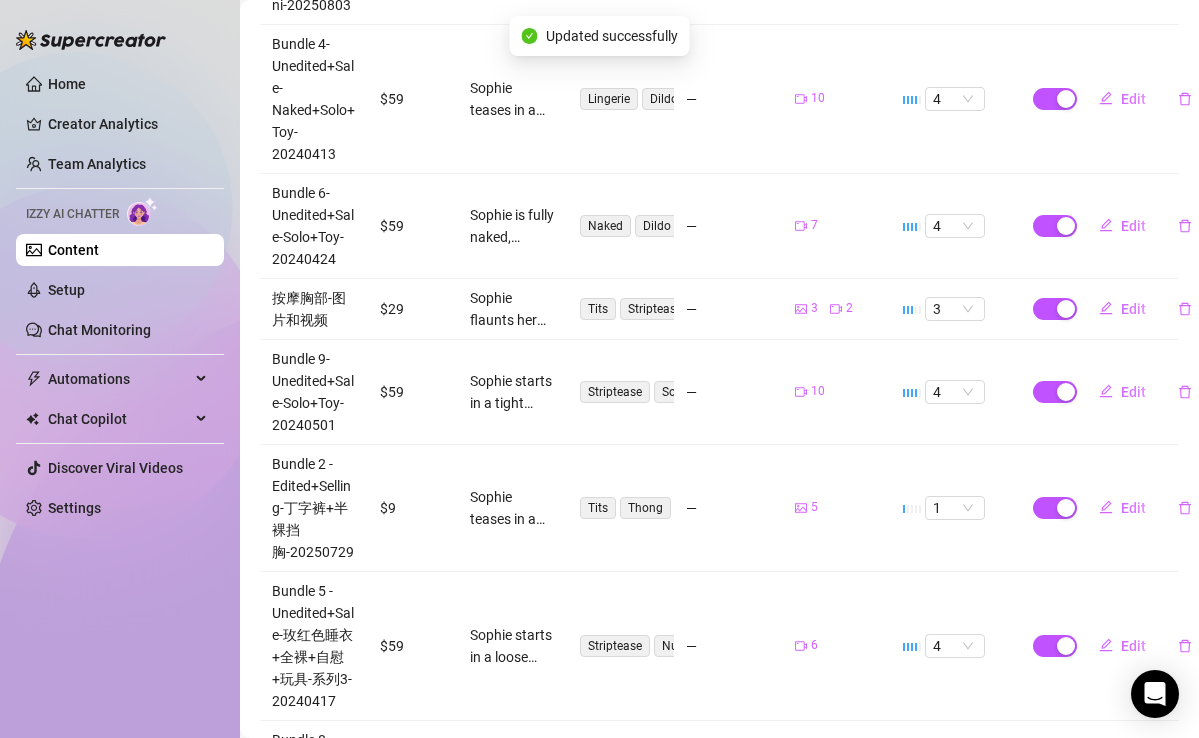 scroll, scrollTop: 747, scrollLeft: 0, axis: vertical 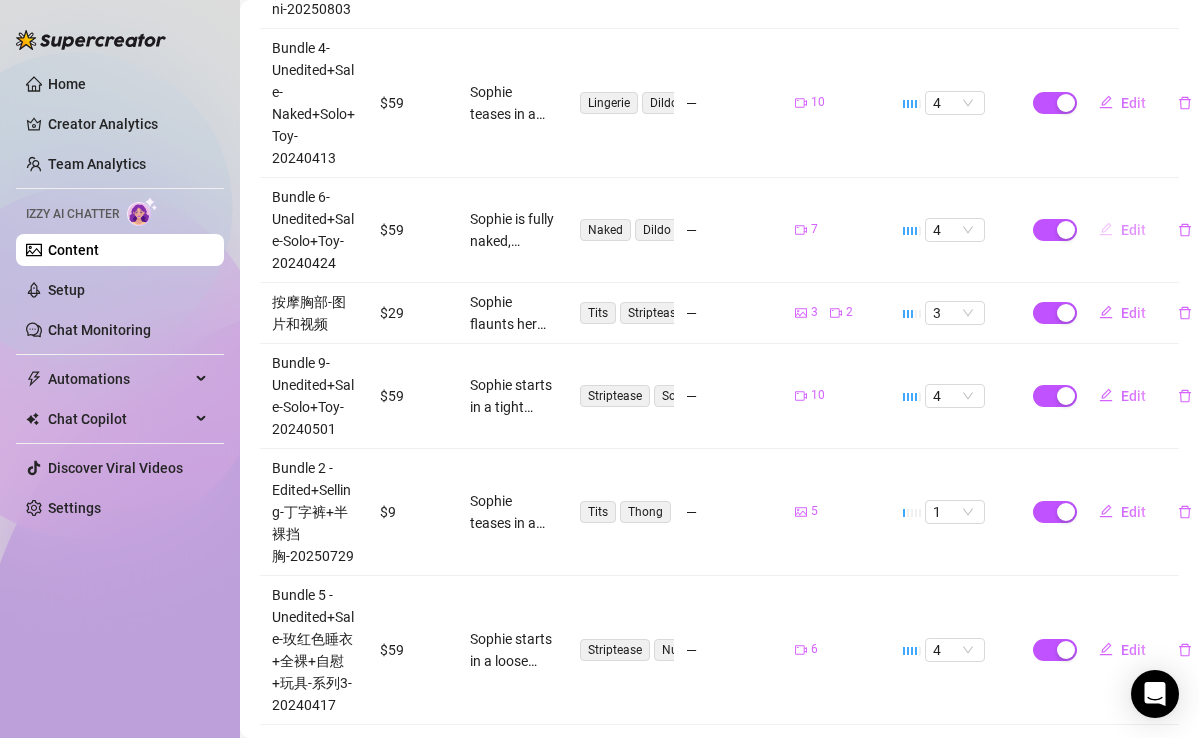 click on "Edit" at bounding box center (1133, 230) 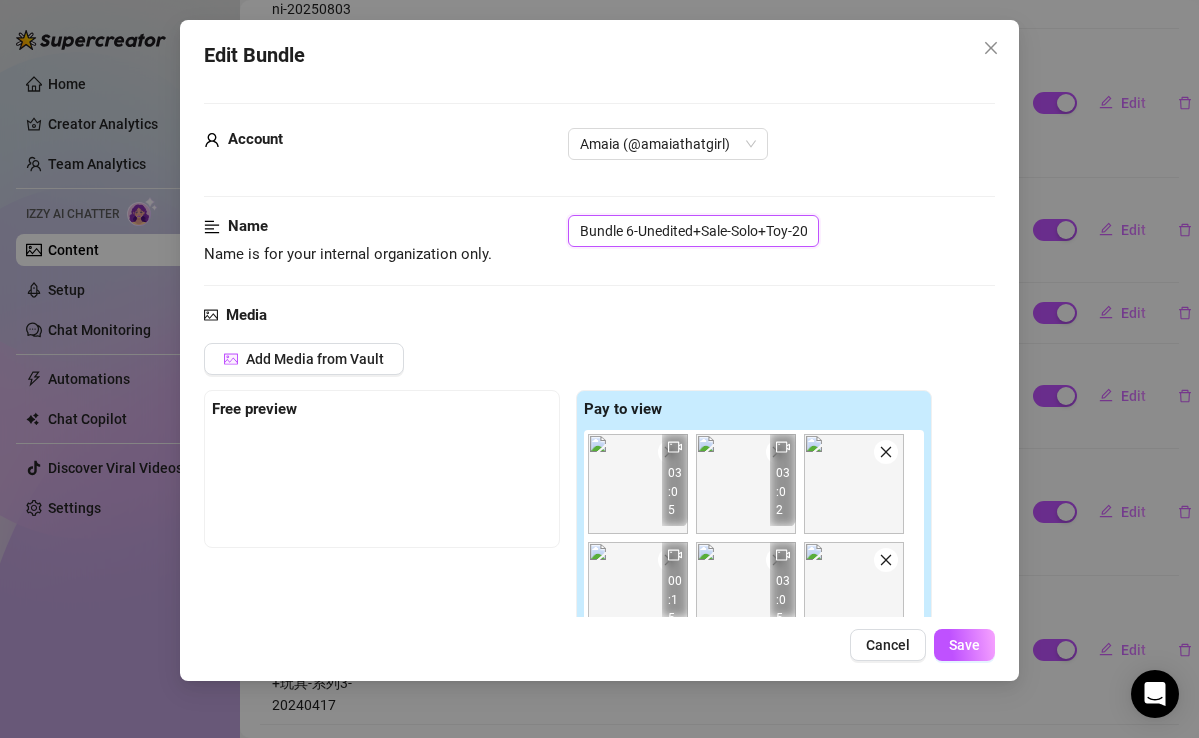 click on "Bundle 6-Unedited+Sale-Solo+Toy-20240424" at bounding box center (693, 231) 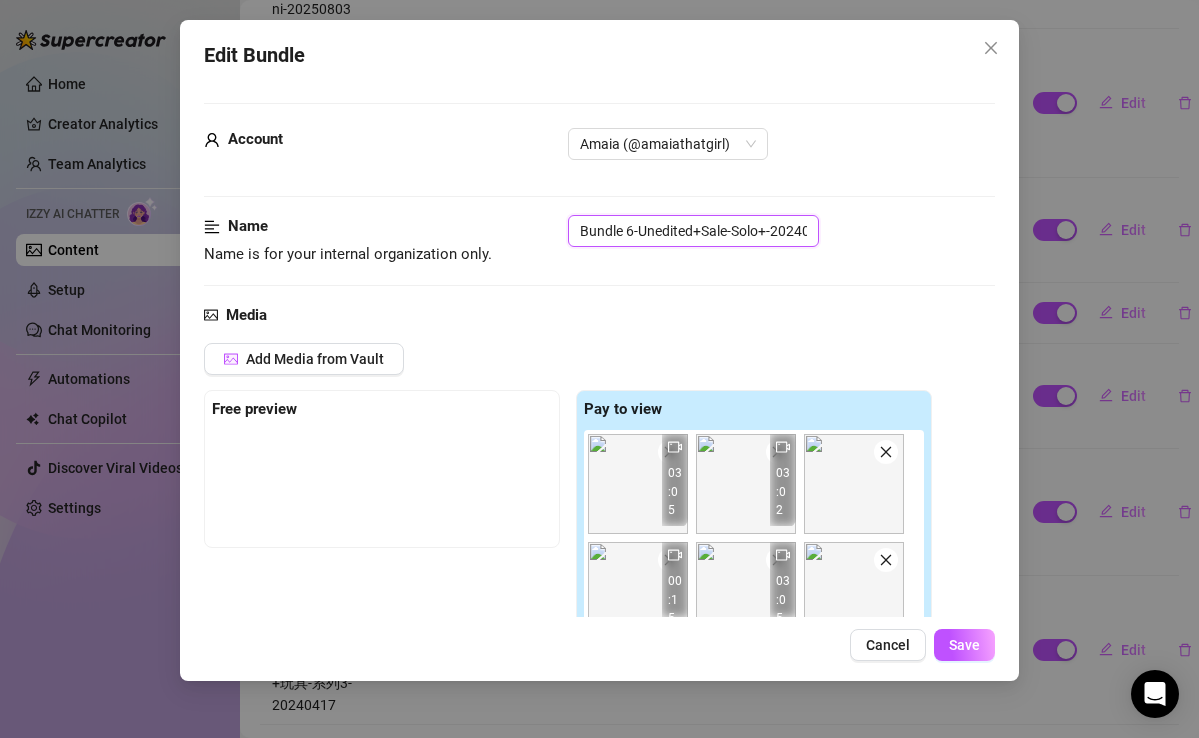 paste on "Dildo" 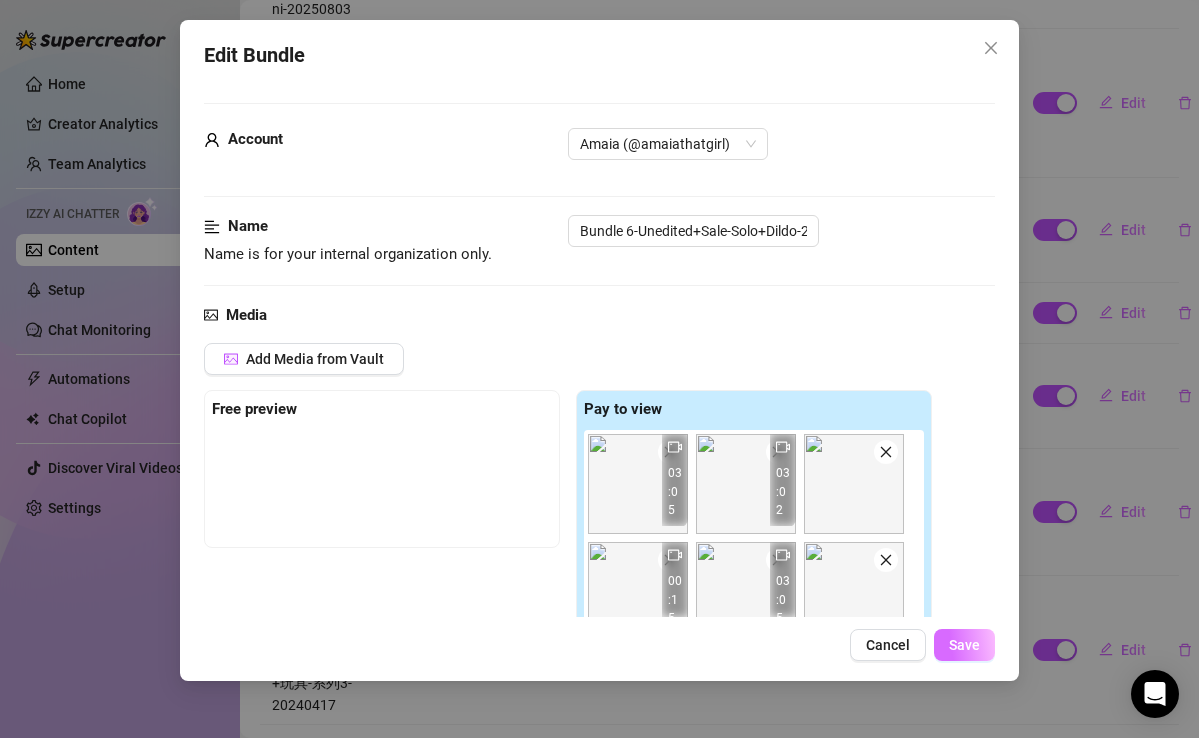 click on "Save" at bounding box center [964, 645] 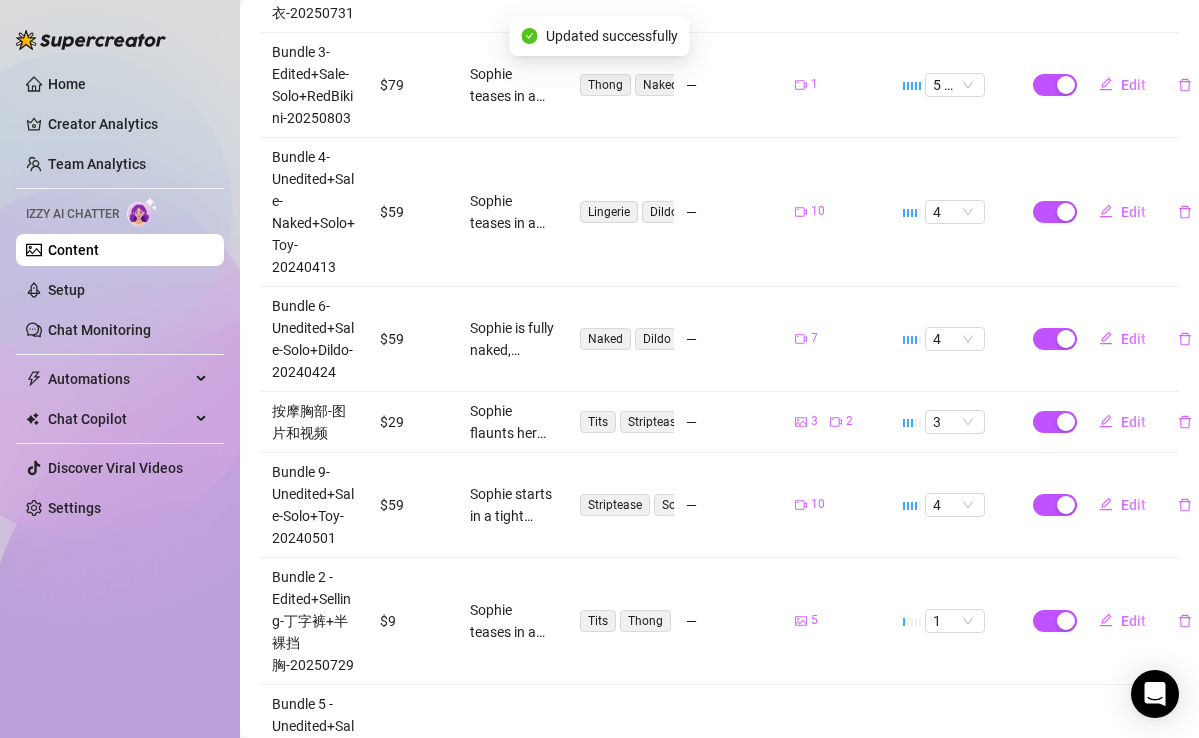 scroll, scrollTop: 635, scrollLeft: 0, axis: vertical 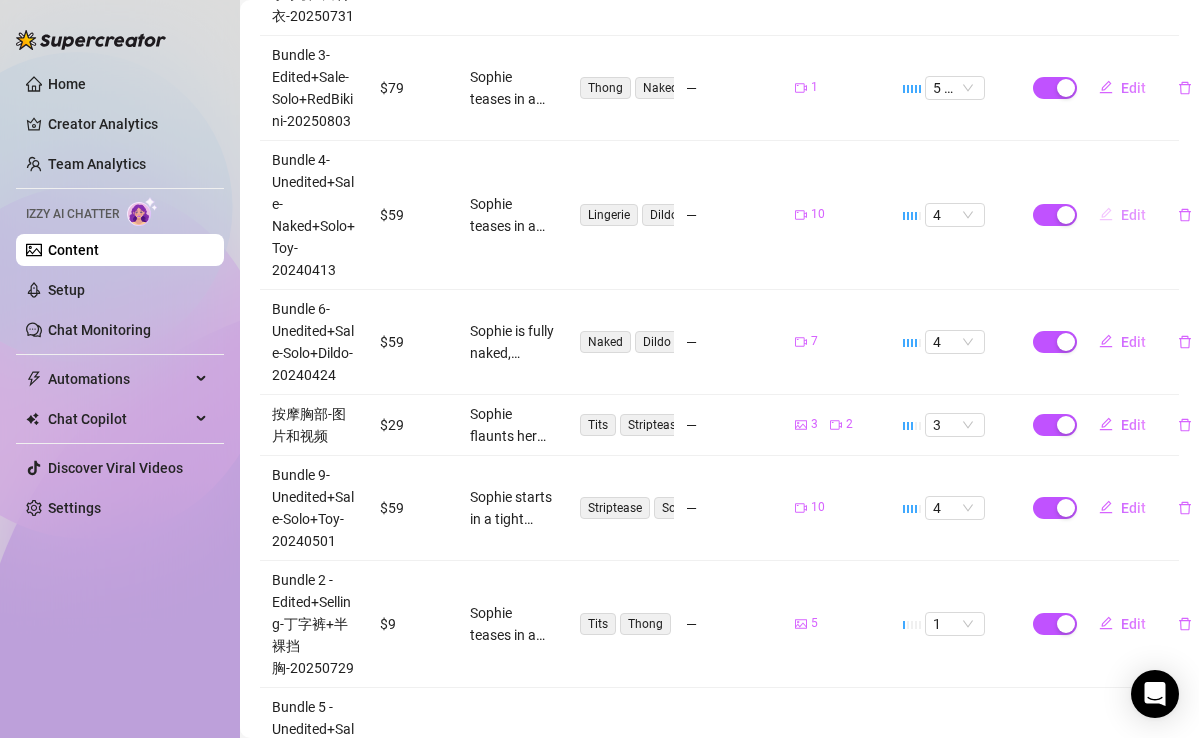 click on "Edit" at bounding box center [1133, 215] 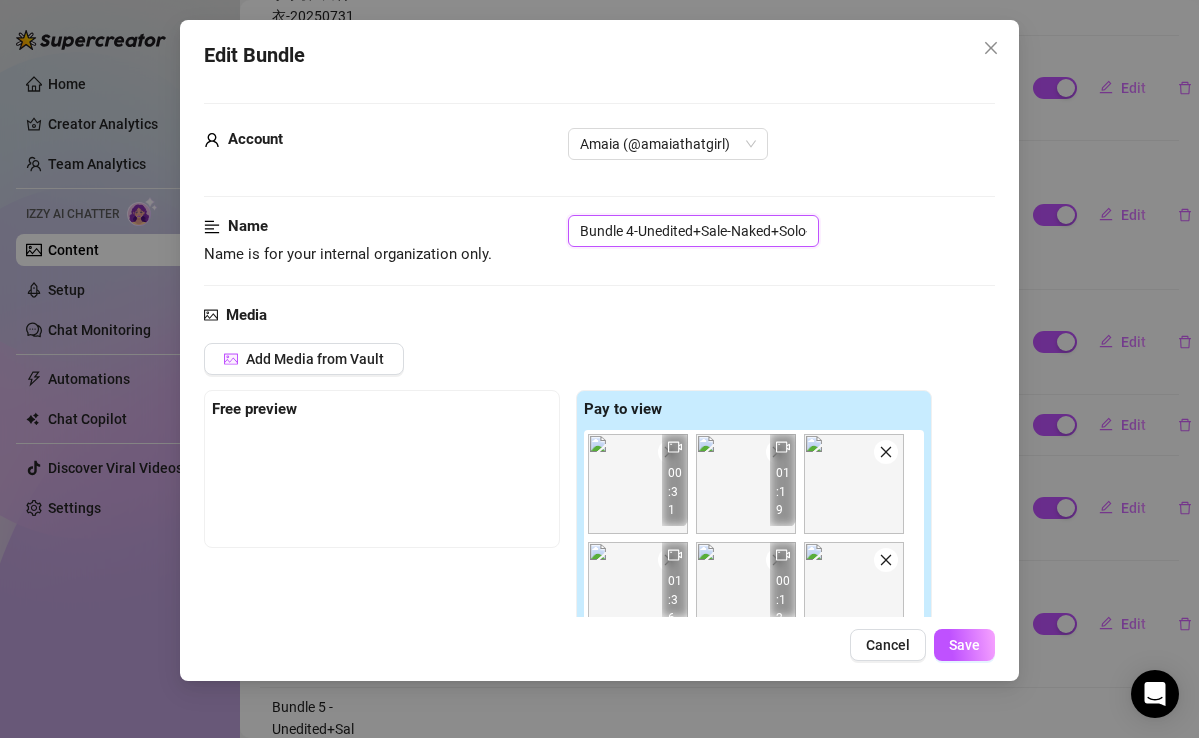 click on "Bundle 4-Unedited+Sale-Naked+Solo+Toy-20240413" at bounding box center (693, 231) 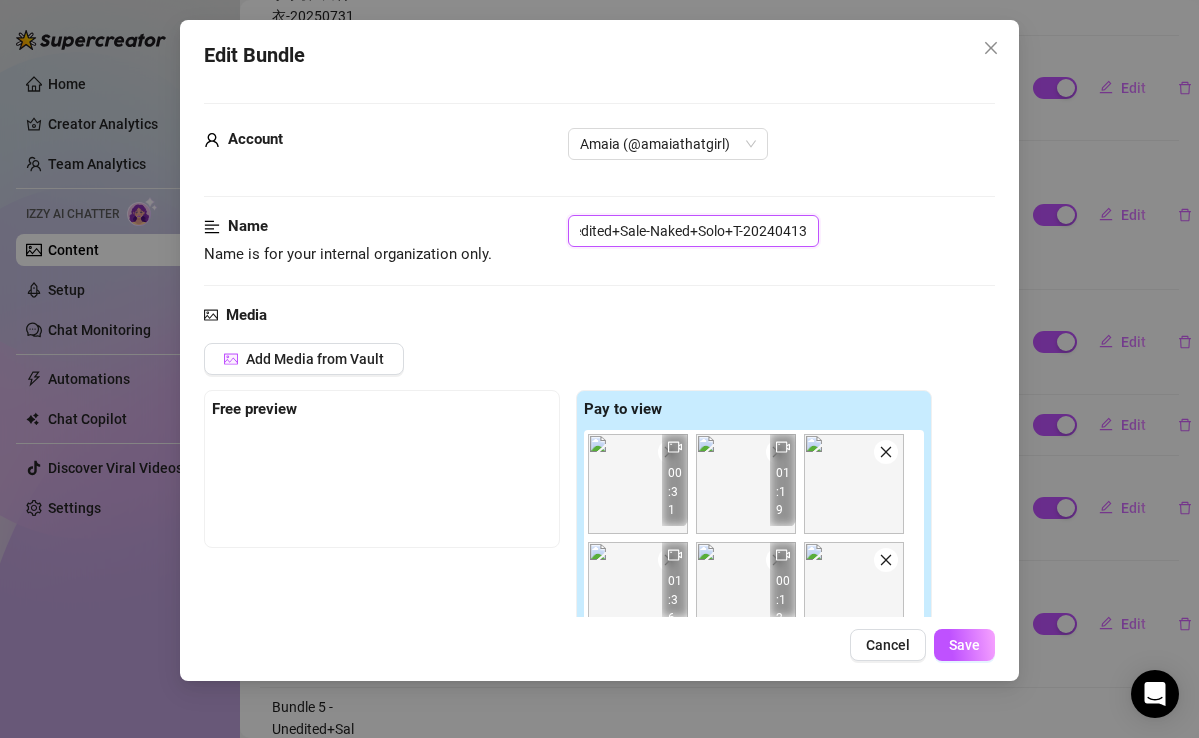scroll, scrollTop: 0, scrollLeft: 82, axis: horizontal 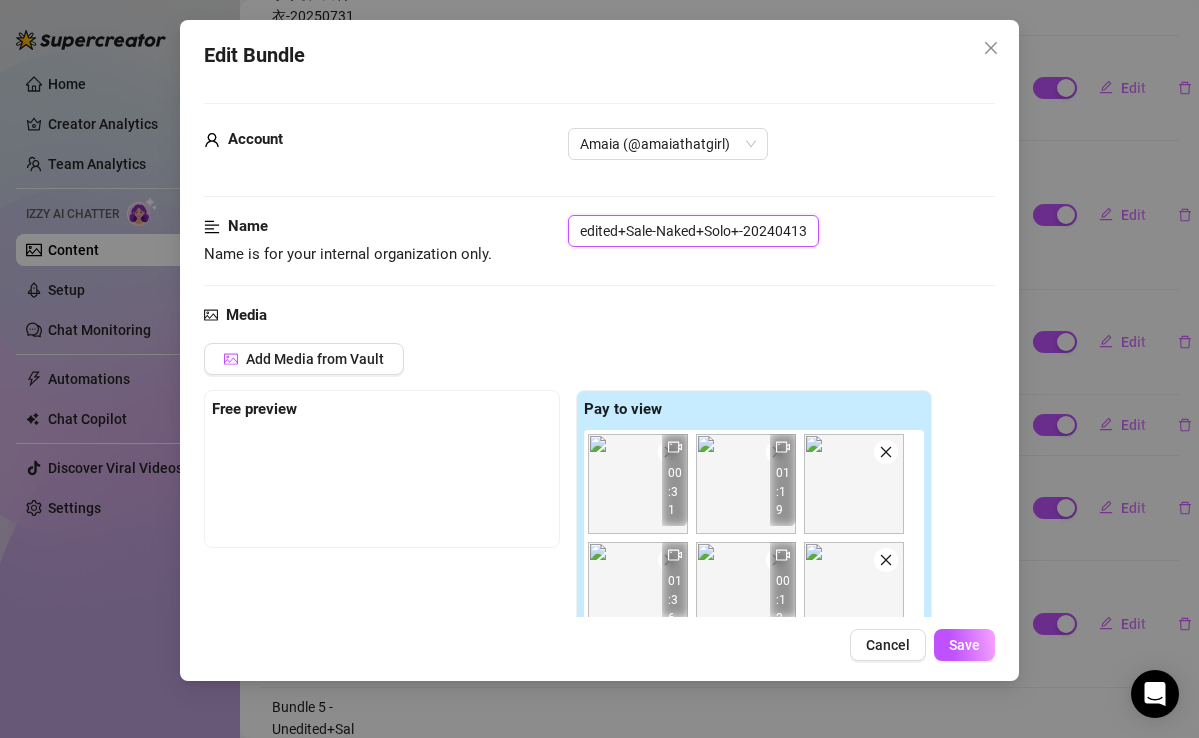 paste on "Dildo" 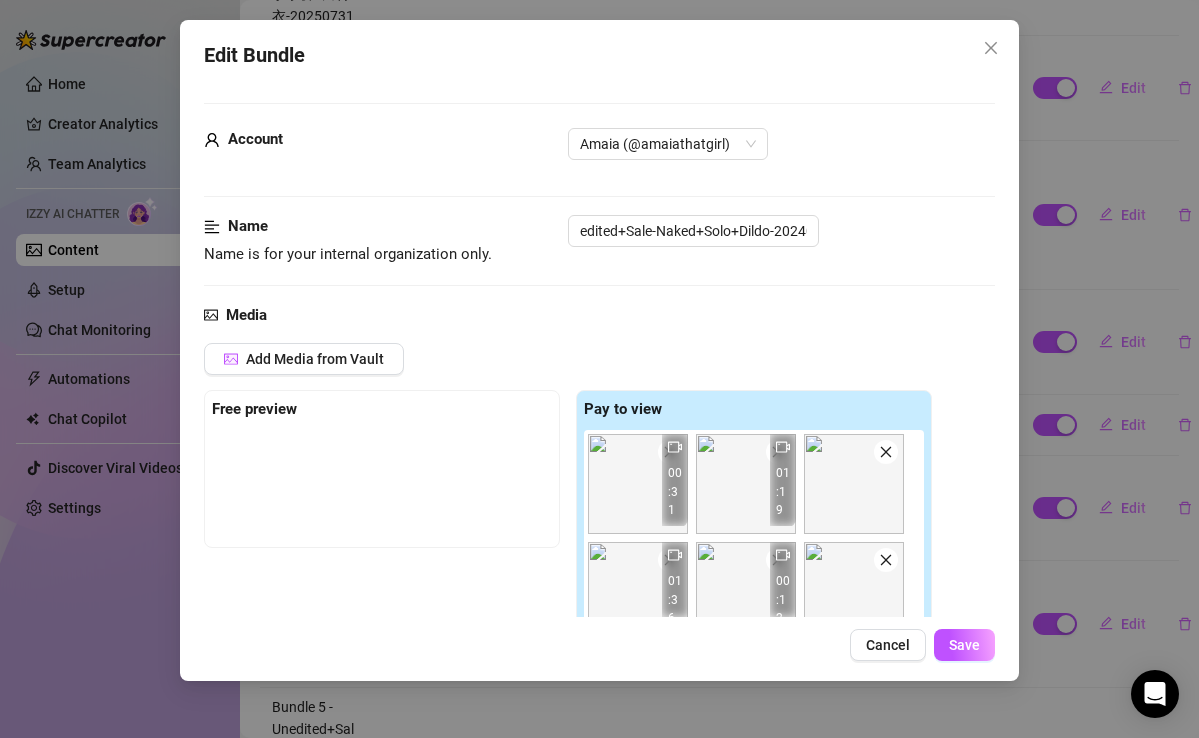 click on "Edit Bundle Account [NAME] (@[NAME][NAME]) Name Name is for your internal organization only. Bundle 4-Unedited+Sale-Naked+Solo+Dildo-20240413 Media Add Media from Vault Free preview Pay to view 00:23 00:31 01:19 01:06 01:36 00:12 01:10 00:14 01:38 01:30 Tag Collaborators   @ Tag creator Minimum Price Set the minimum price for the bundle. $ 59 Izzy AI Assistant Describe with AI Description Write a detailed description of the content in a few sentences. Avoid vague or implied descriptions - the more detail, the better.  No need to include metadata like duration or photo count. Tags Simple keywords that describe and summarize the content, like specific fetishes, positions, categories. Lingerie Dildo Fully Naked Riding Tits   Visible Body Parts Select the body parts clearly visible in the content. This helps Izzy AI suggest media and answer fan questions more accurately. Boobs (Nipples Visible) Pussy (Spread) Ass Butthole Belly Legs Thighs   Caption Example Exclusivity 4 Message Settings Cancel Save" at bounding box center [599, 350] 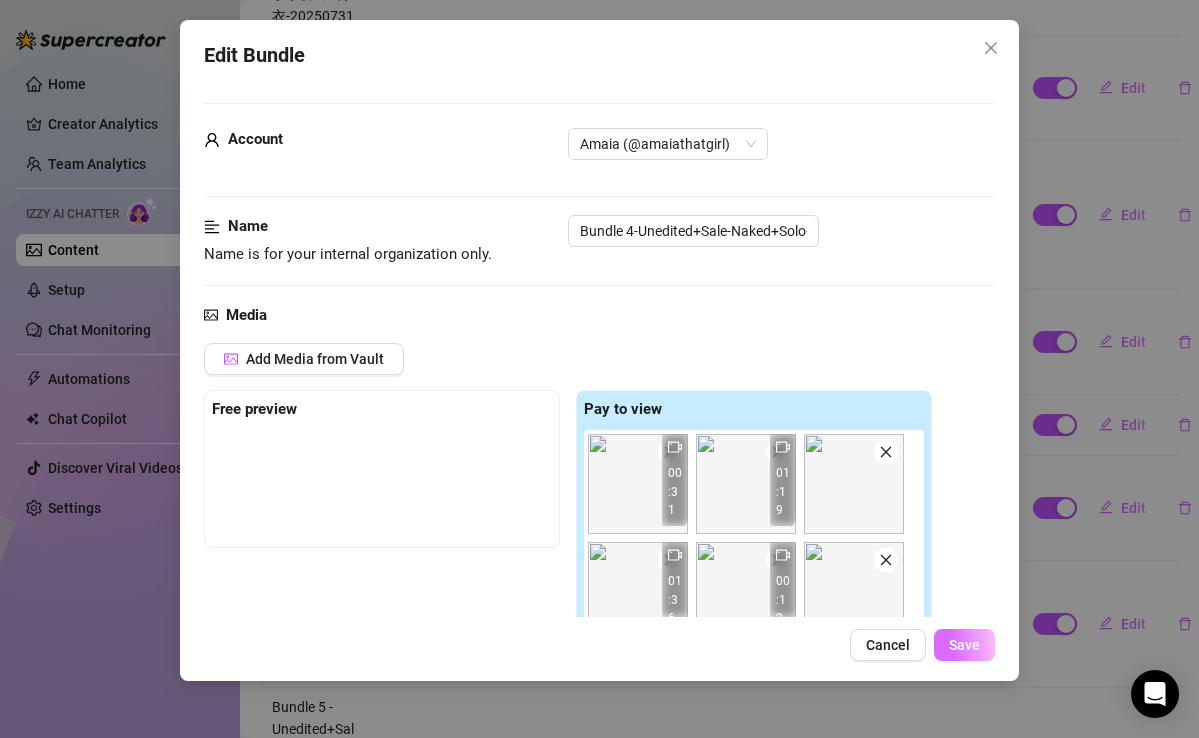 click on "Save" at bounding box center [964, 645] 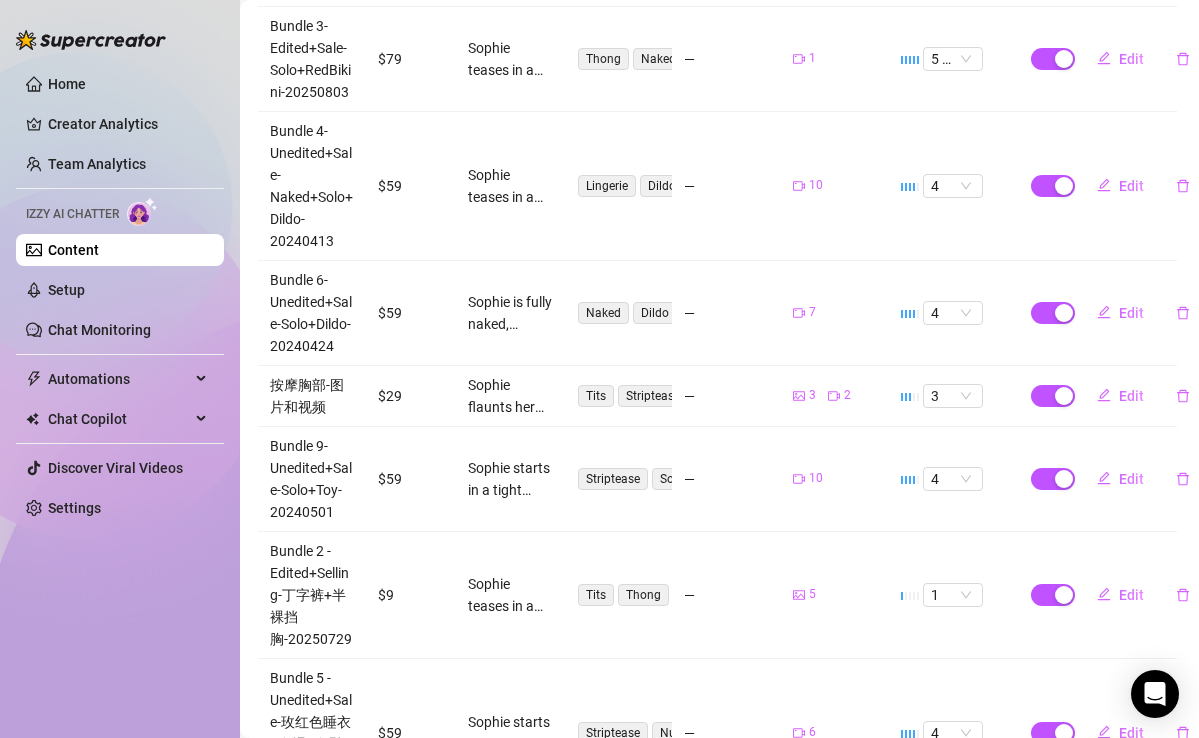 scroll, scrollTop: 666, scrollLeft: 2, axis: both 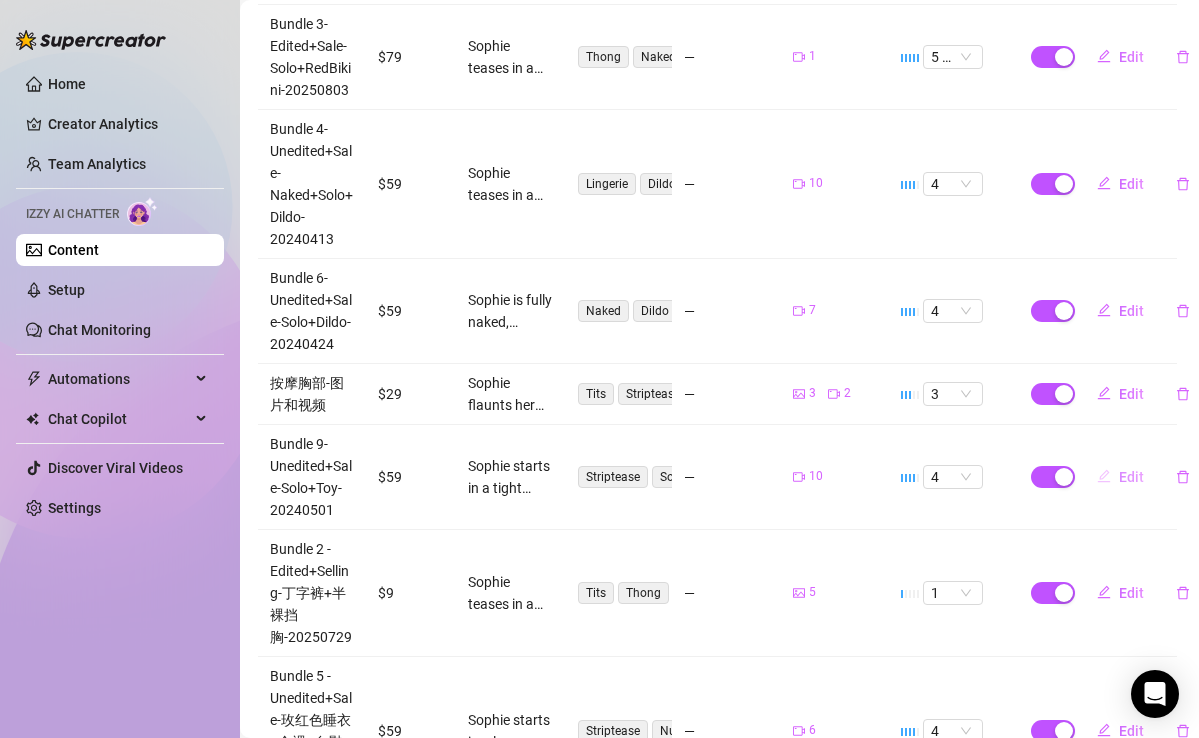 click on "Edit" at bounding box center (1131, 477) 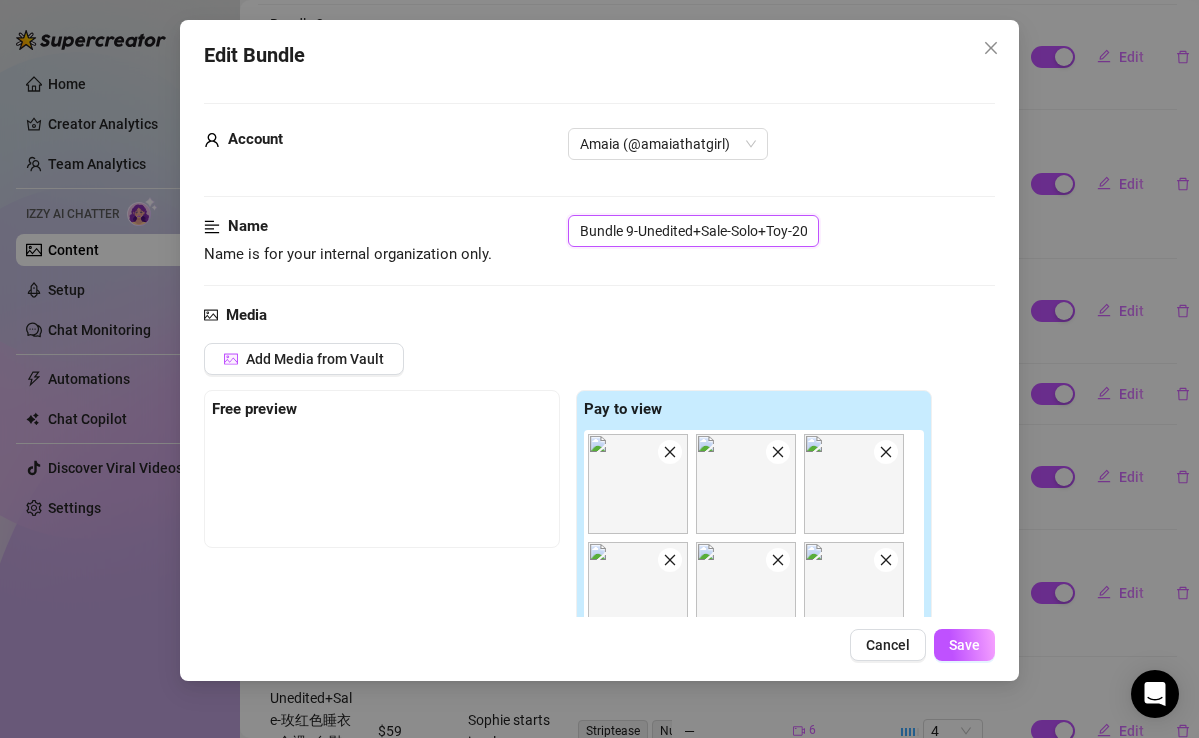 click on "Bundle 9-Unedited+Sale-Solo+Toy-20240501" at bounding box center (693, 231) 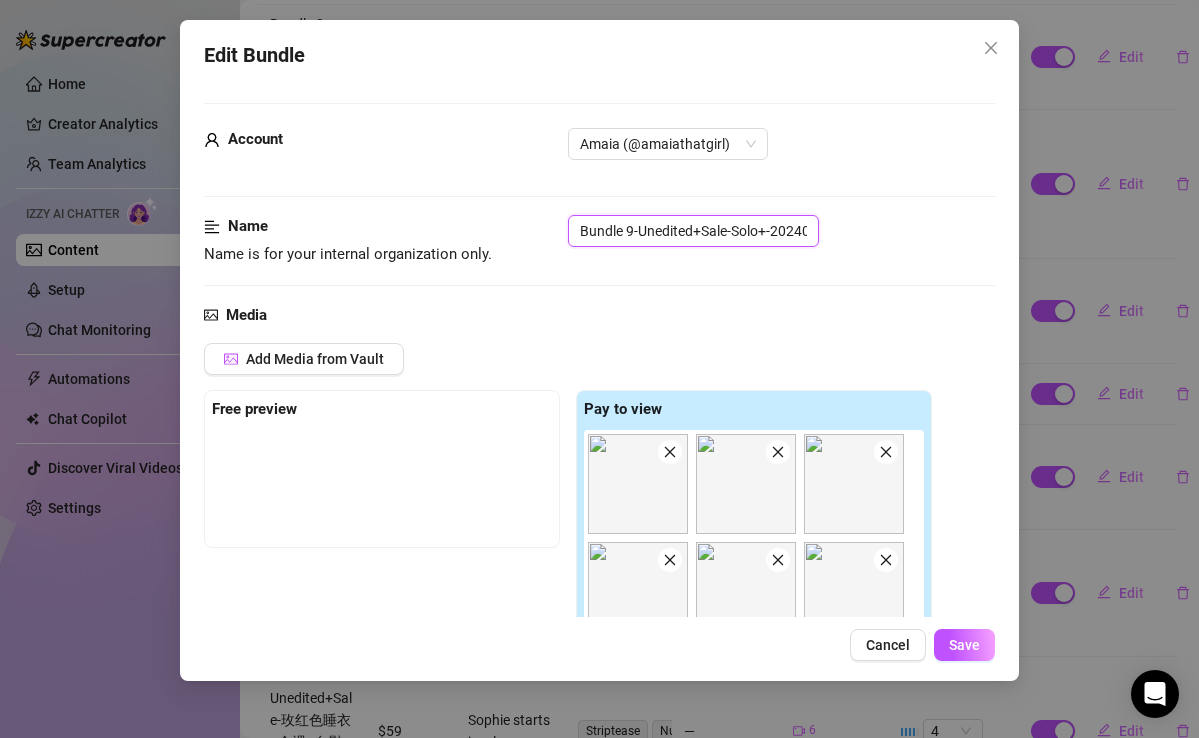 paste on "Dildo" 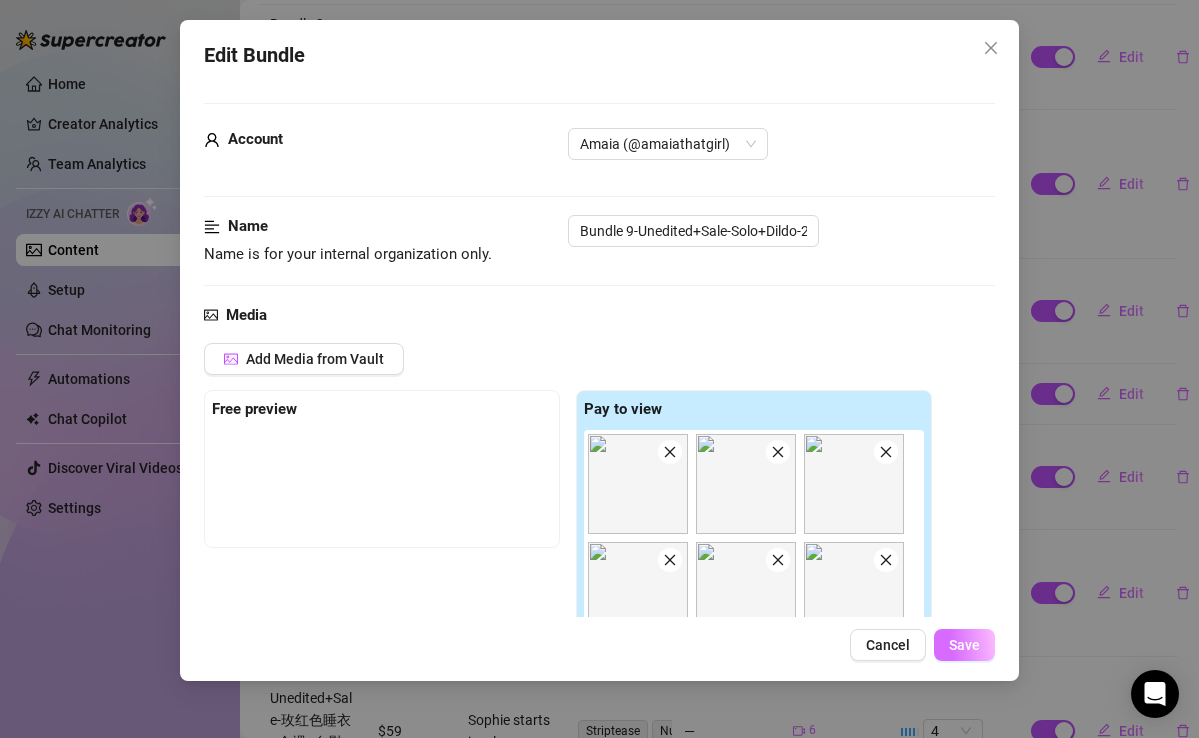 click on "Save" at bounding box center (964, 645) 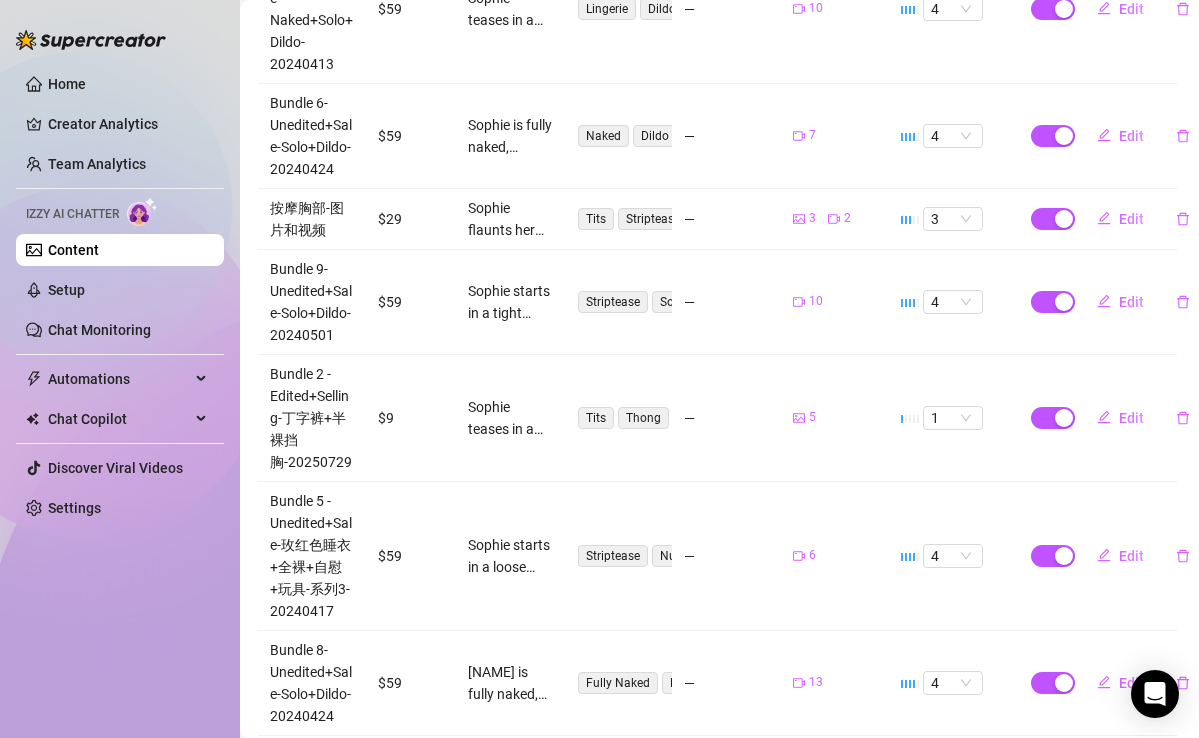 scroll, scrollTop: 854, scrollLeft: 2, axis: both 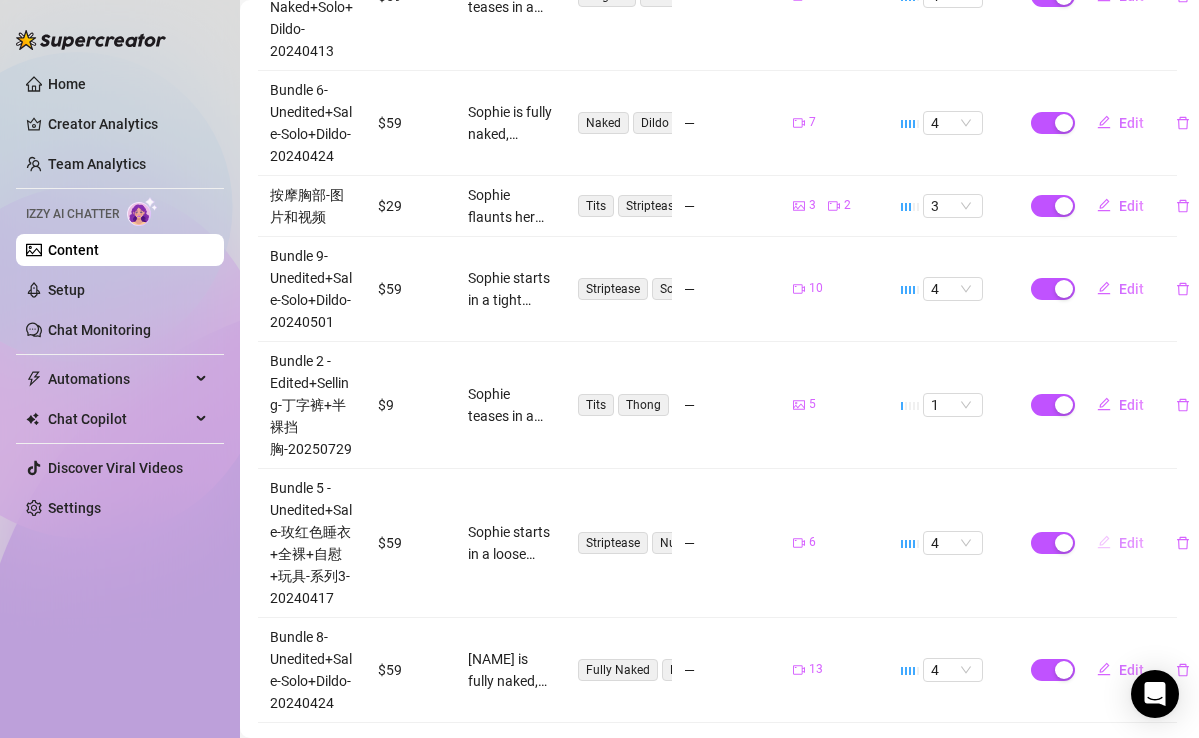 click on "Edit" at bounding box center [1131, 543] 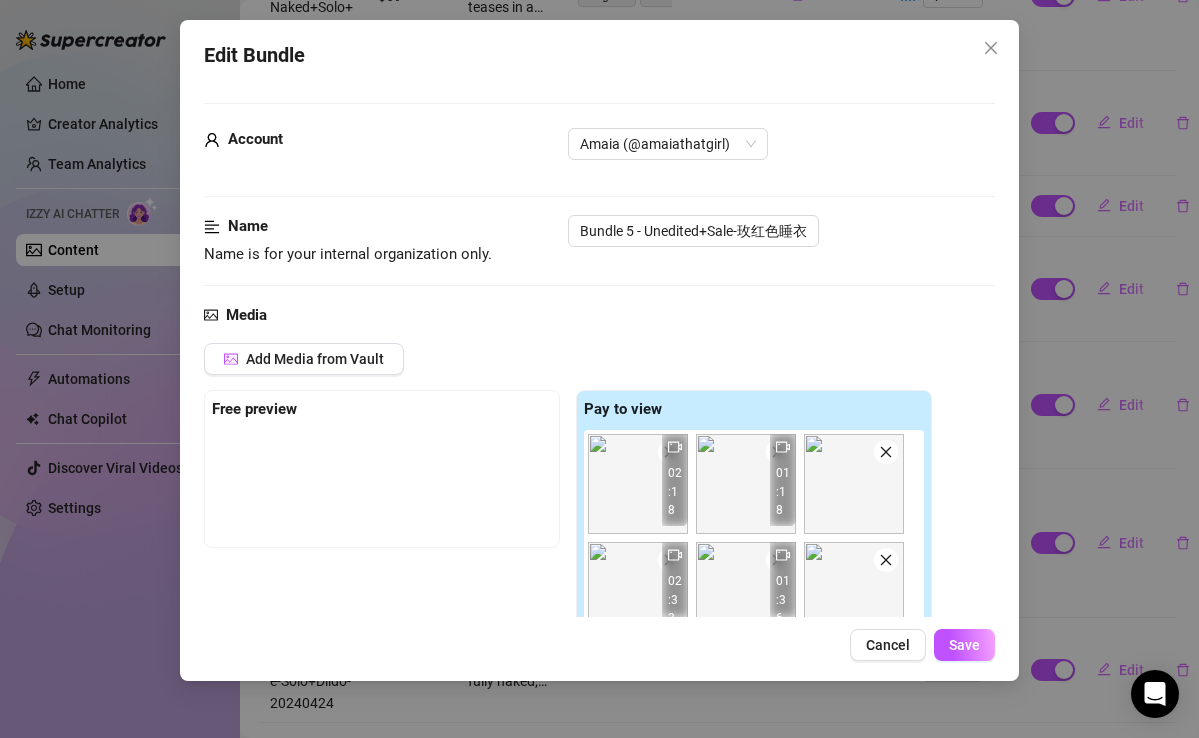 scroll, scrollTop: 28, scrollLeft: 0, axis: vertical 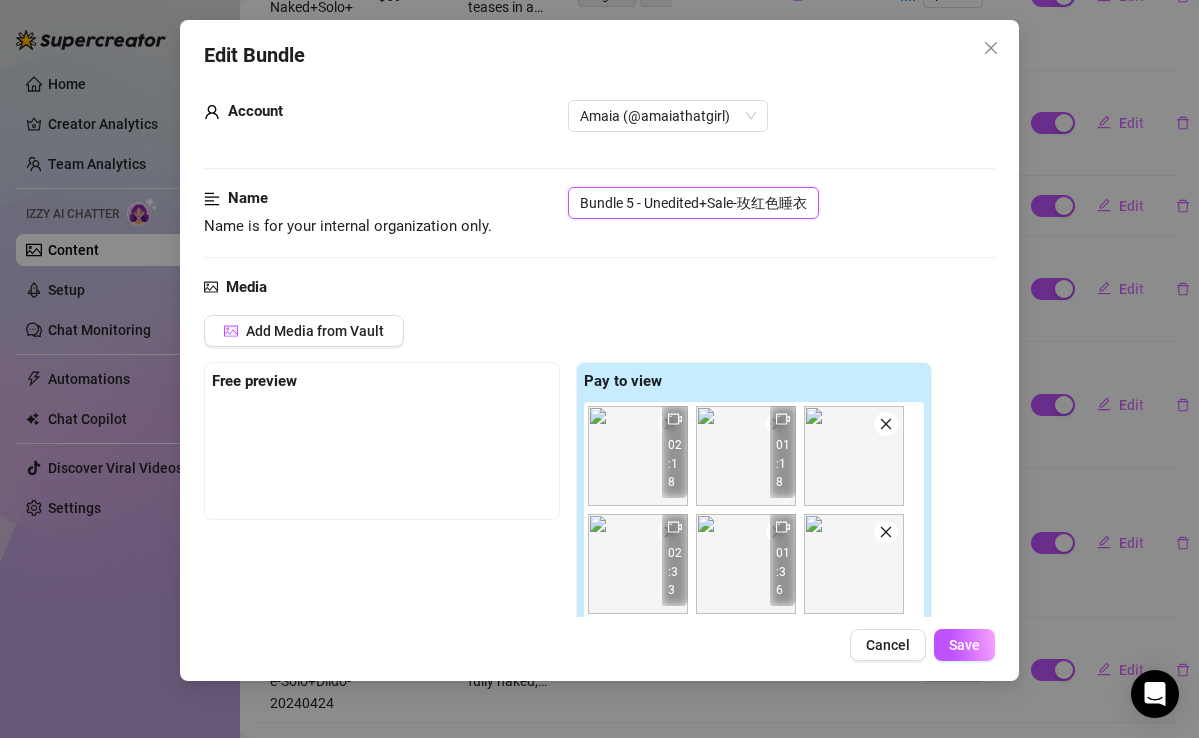 click on "Bundle 5 - Unedited+Sale-玫红色睡衣+全裸+自慰+玩具-系列3-20240417" at bounding box center (693, 203) 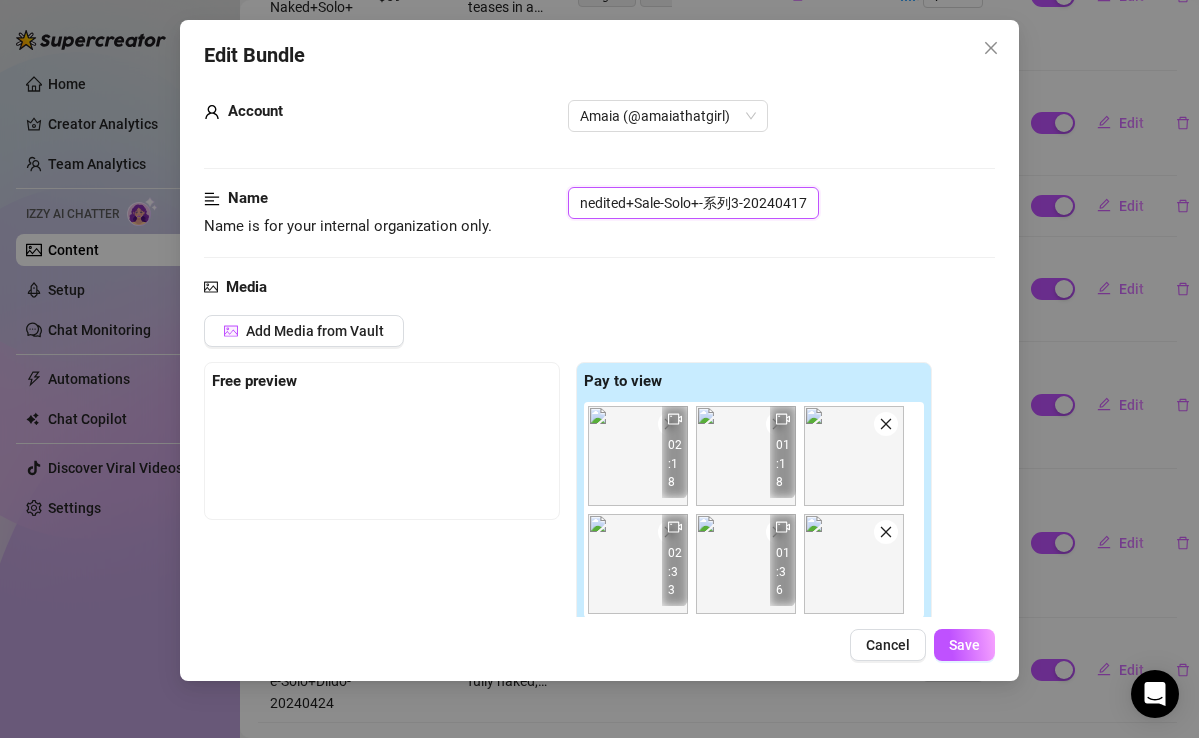 scroll, scrollTop: 0, scrollLeft: 74, axis: horizontal 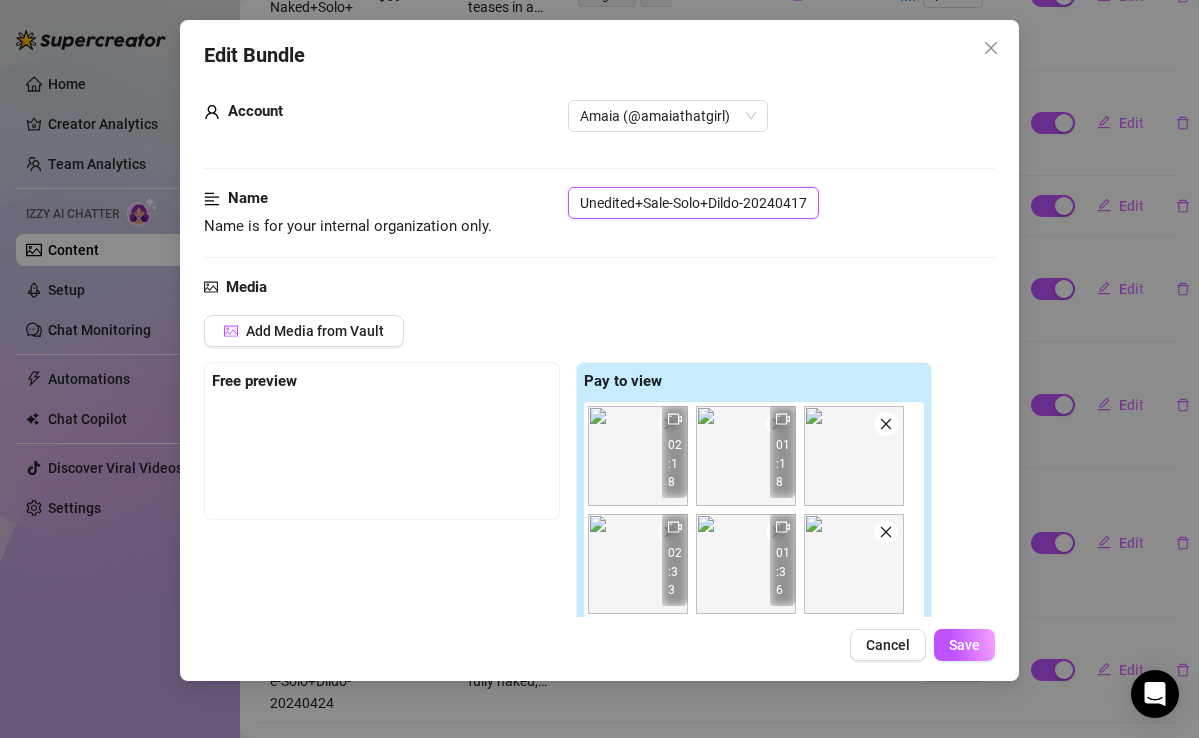 click on "Bundle 5 - Unedited+Sale-Solo+Dildo-20240417" at bounding box center (693, 203) 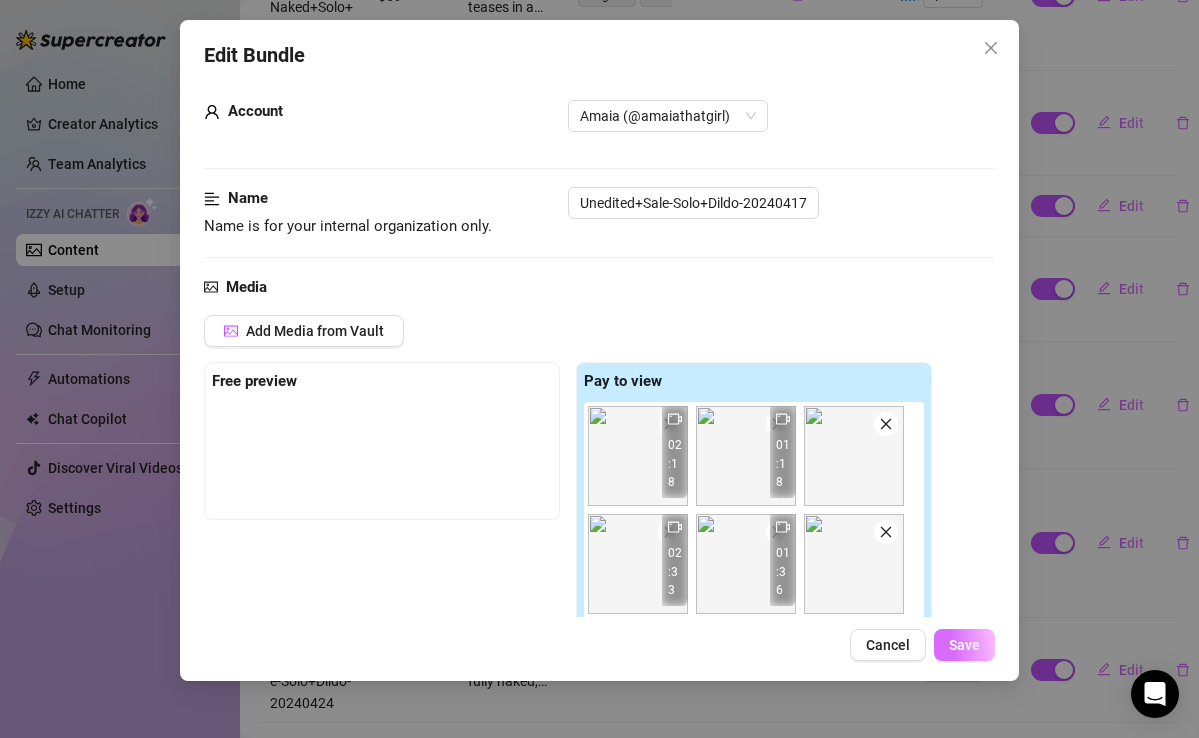 click on "Save" at bounding box center (964, 645) 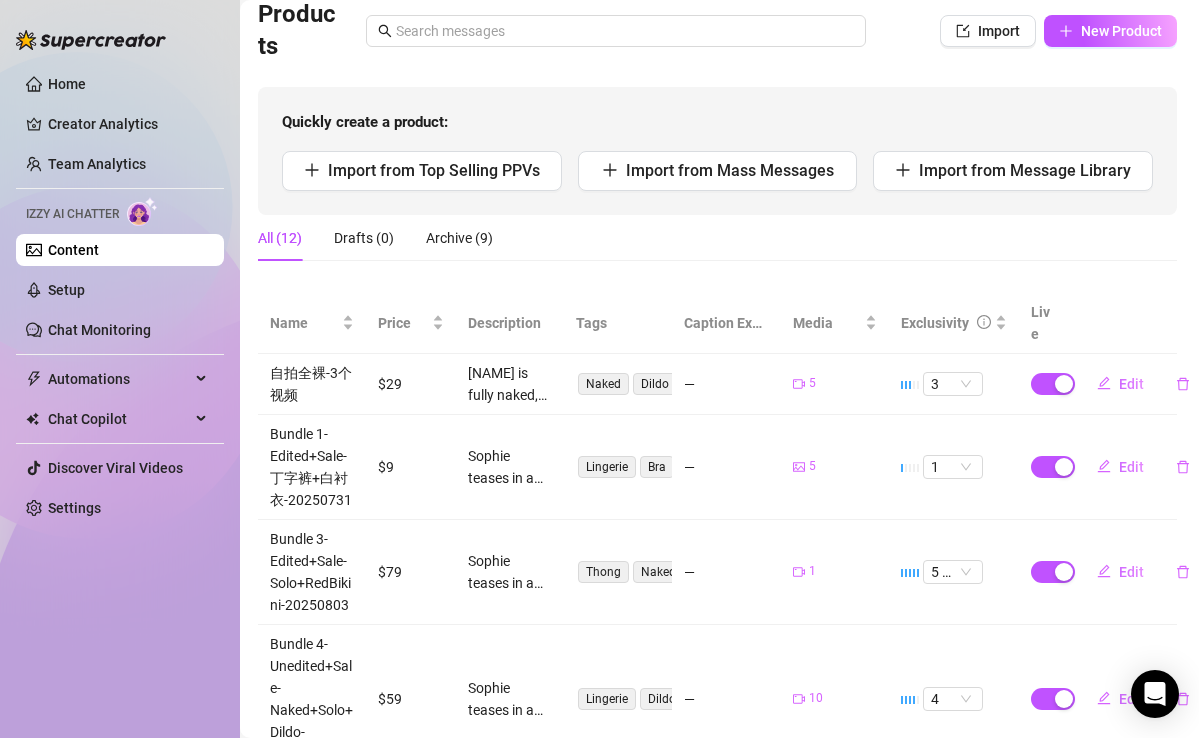 scroll, scrollTop: 888, scrollLeft: 2, axis: both 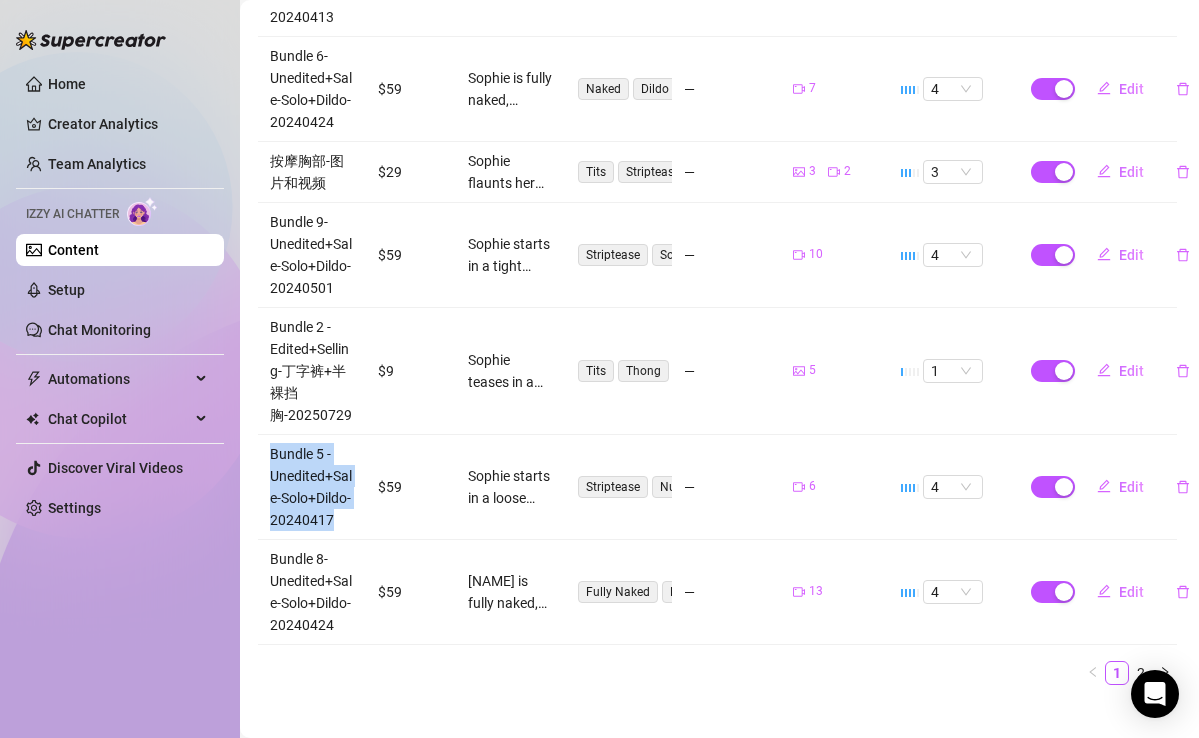 drag, startPoint x: 340, startPoint y: 496, endPoint x: 261, endPoint y: 425, distance: 106.21676 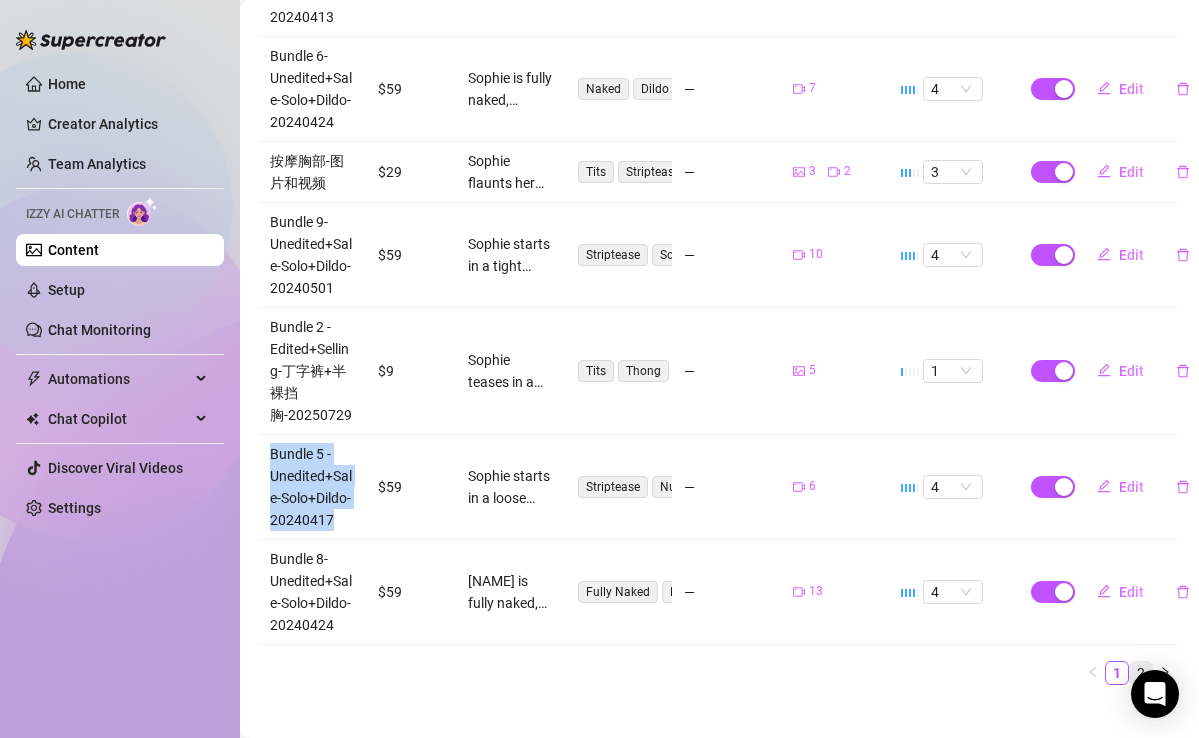 click on "2" at bounding box center [1141, 673] 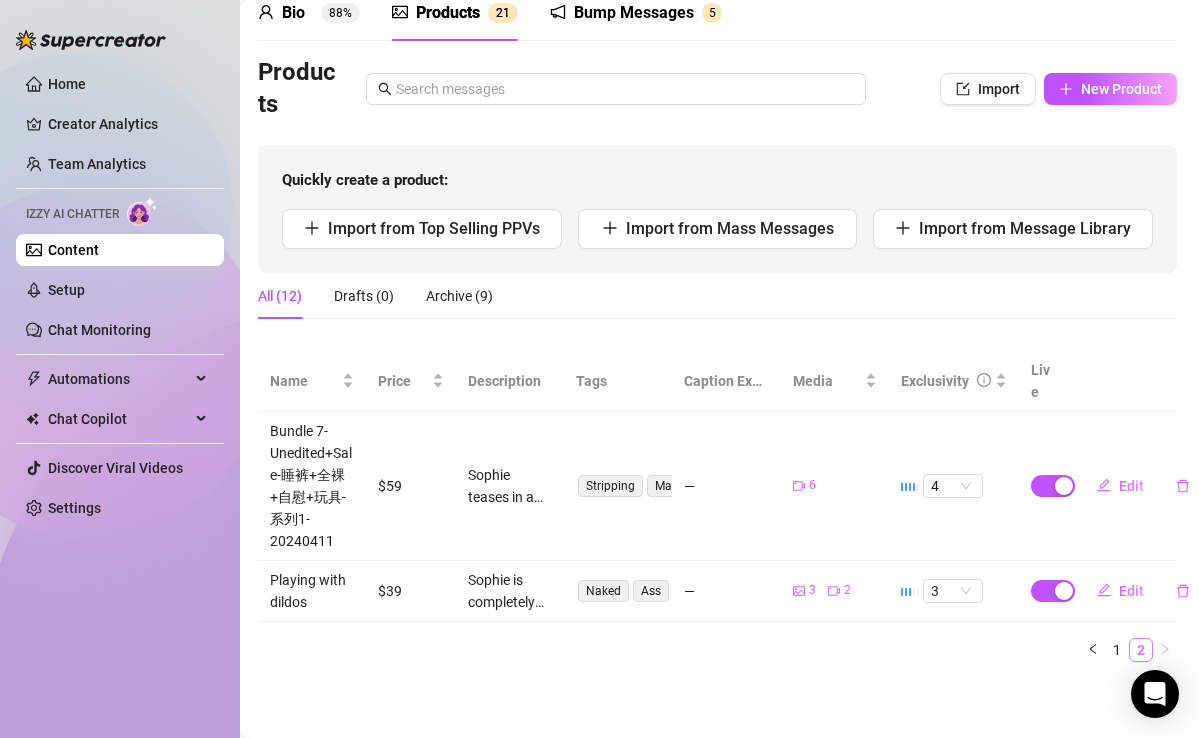 scroll, scrollTop: 70, scrollLeft: 2, axis: both 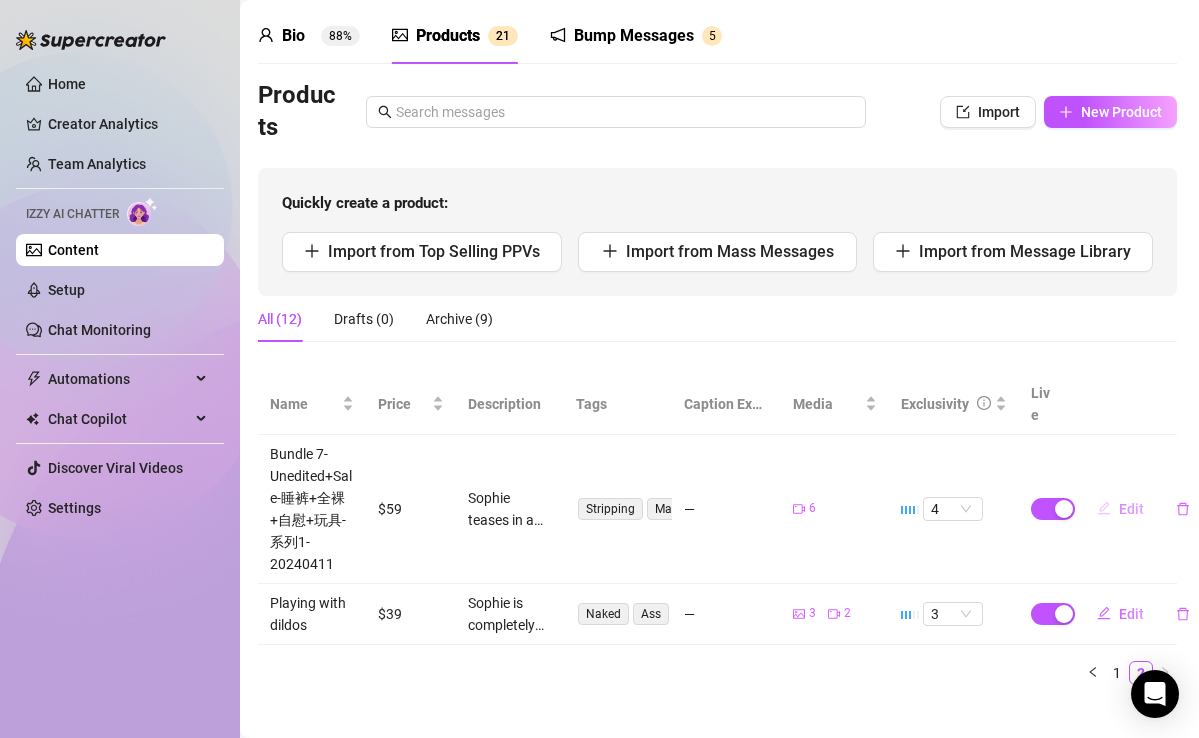 click on "Edit" at bounding box center (1131, 509) 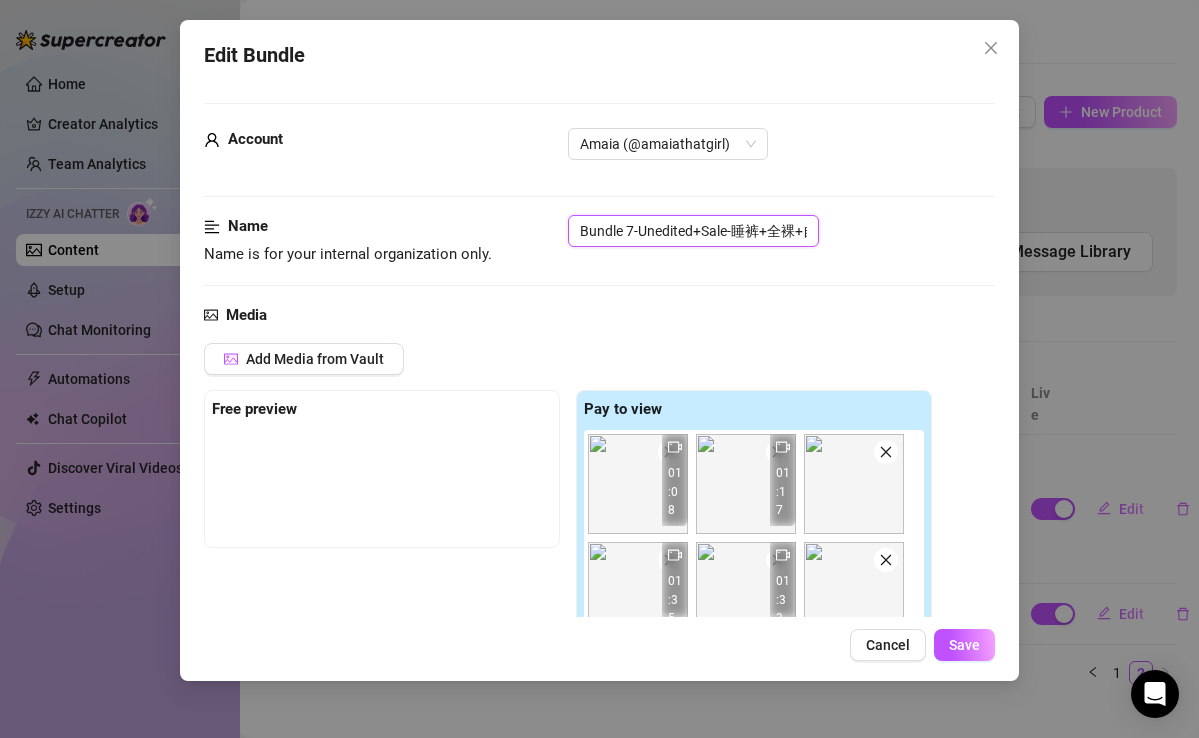 click on "Bundle 7-Unedited+Sale-睡裤+全裸+自慰+玩具-系列1-20240411" at bounding box center (693, 231) 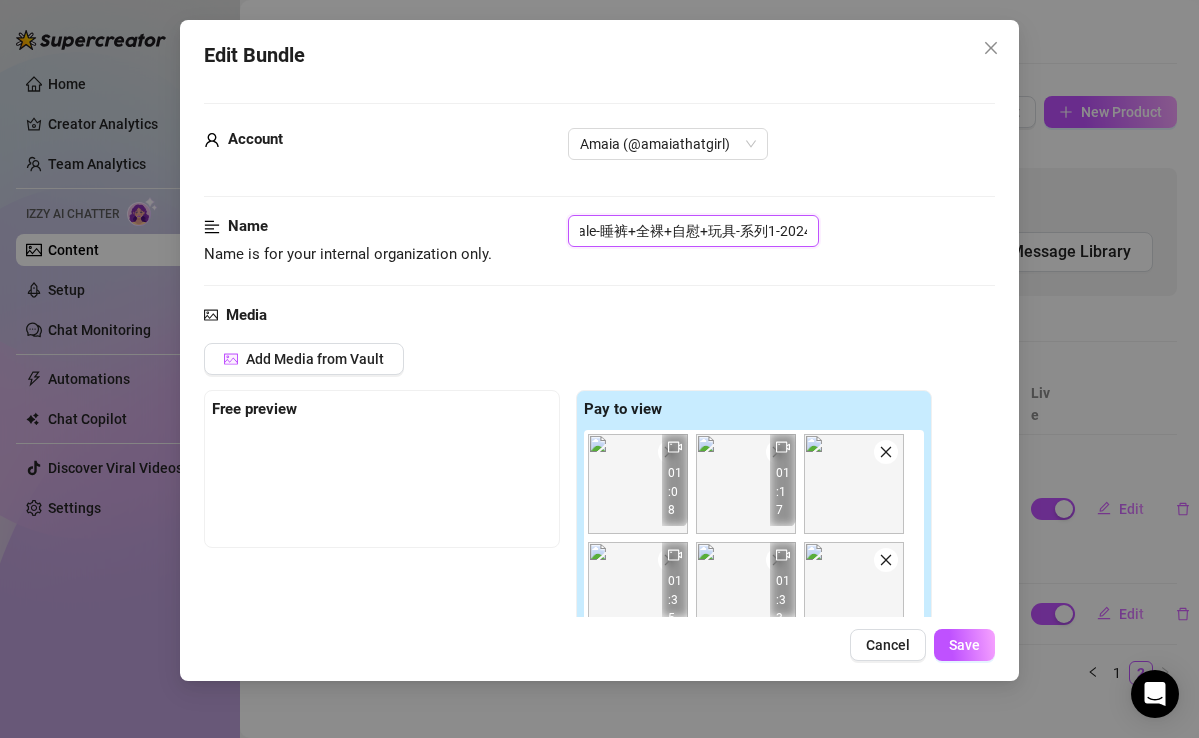 click on "Bundle 7-Unedited+Sale-睡裤+全裸+自慰+玩具-系列1-20240411" at bounding box center (693, 231) 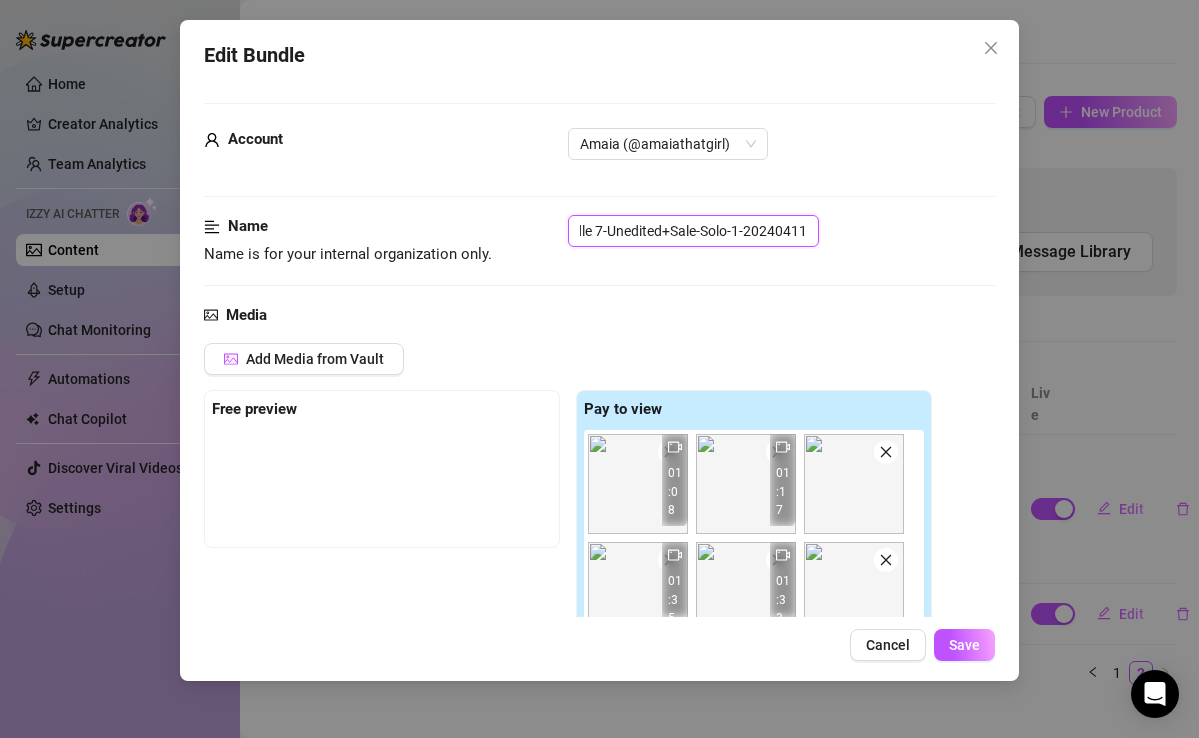 scroll, scrollTop: 0, scrollLeft: 31, axis: horizontal 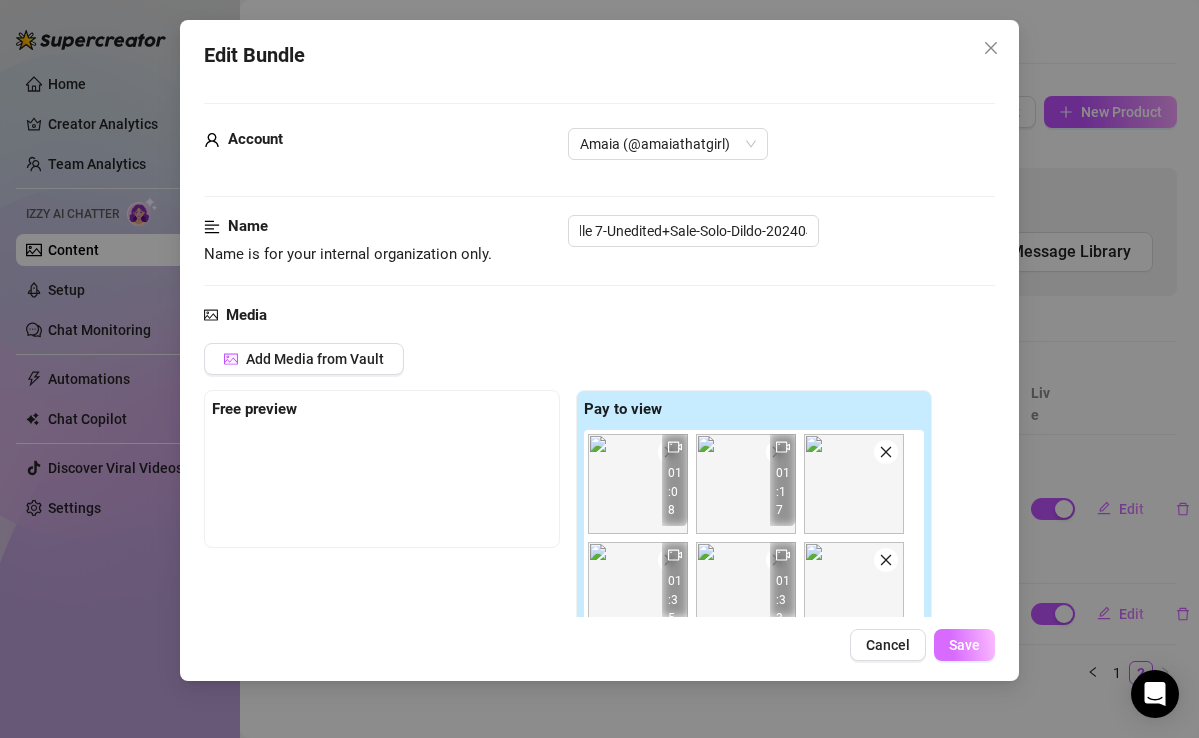 click on "Save" at bounding box center [964, 645] 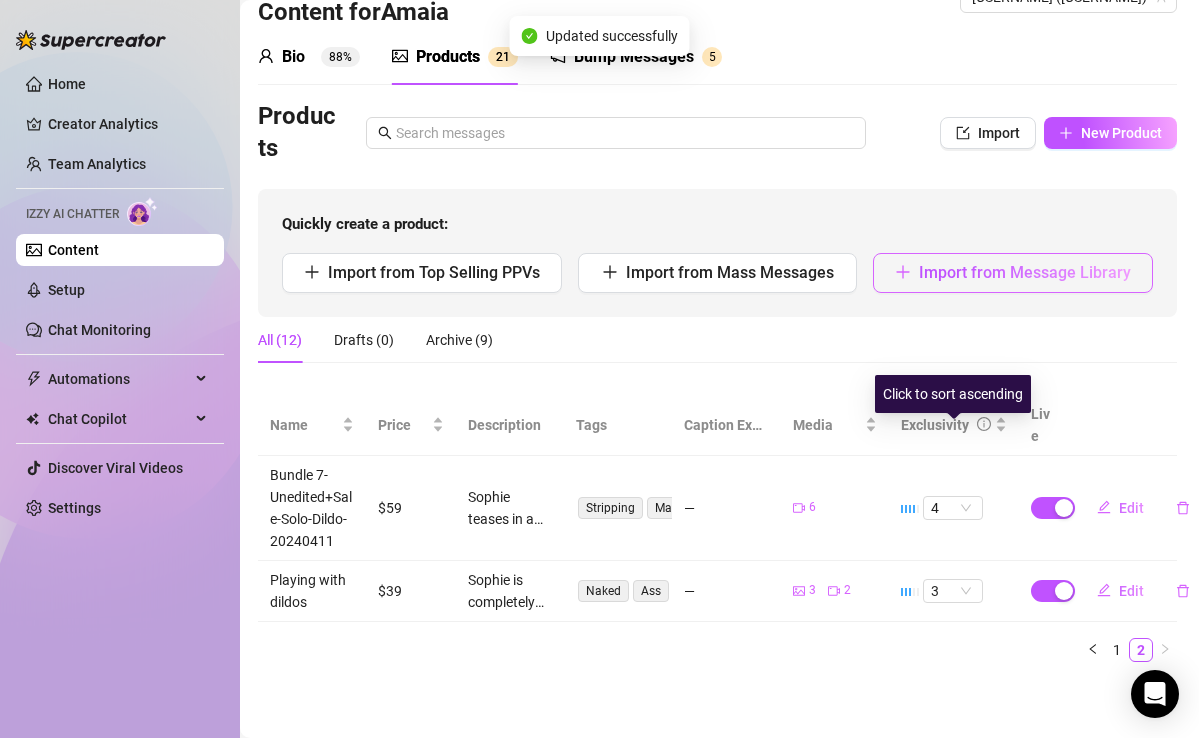 scroll, scrollTop: 26, scrollLeft: 2, axis: both 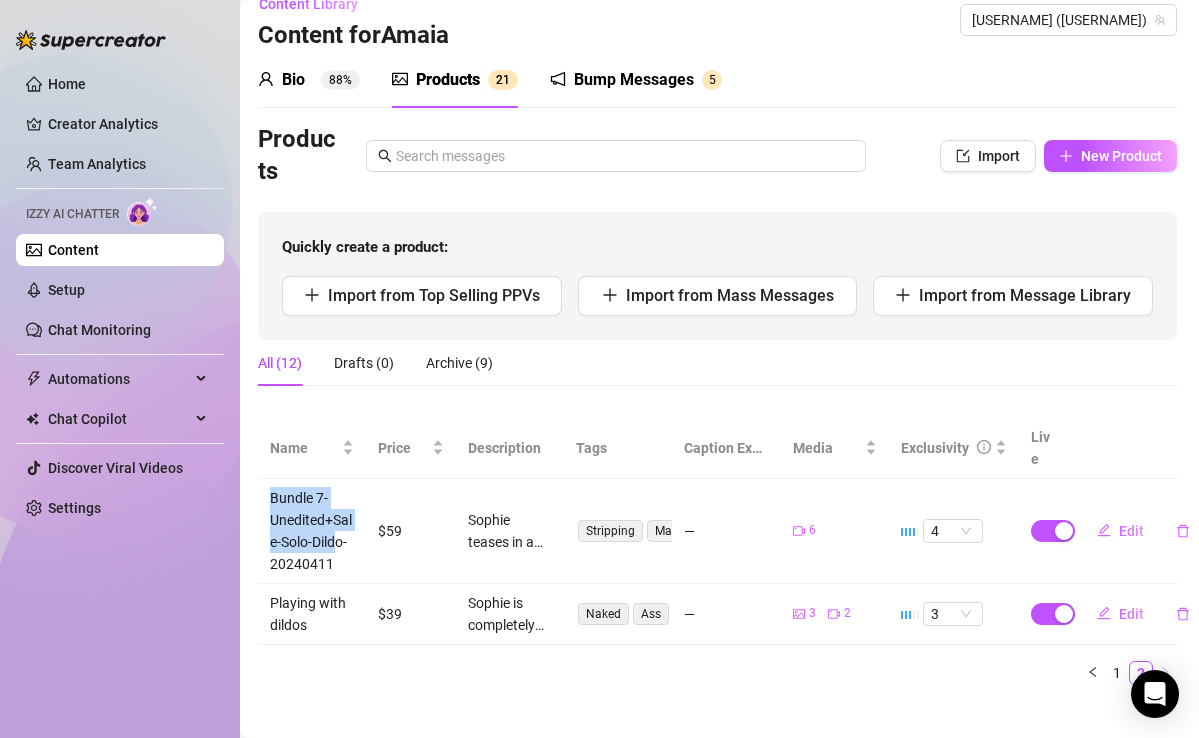 drag, startPoint x: 336, startPoint y: 529, endPoint x: 264, endPoint y: 472, distance: 91.83137 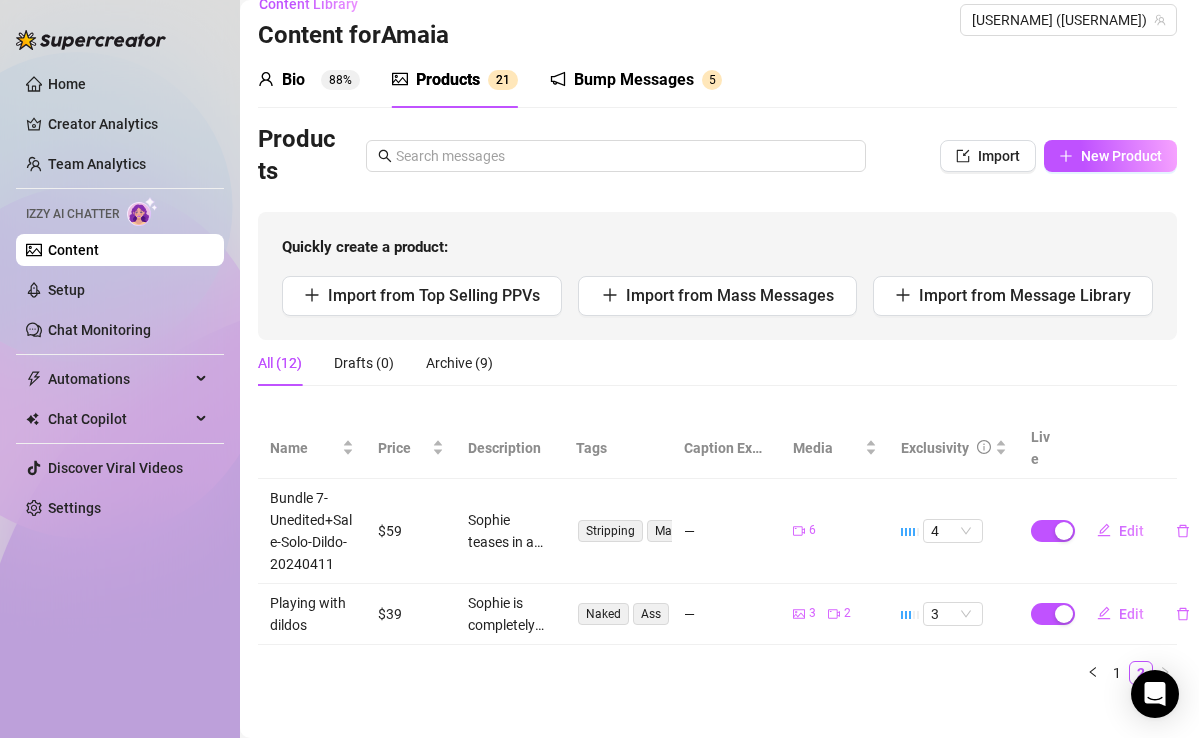click on "Bundle 7-Unedited+Sale-Solo-Dildo-20240411" at bounding box center [312, 531] 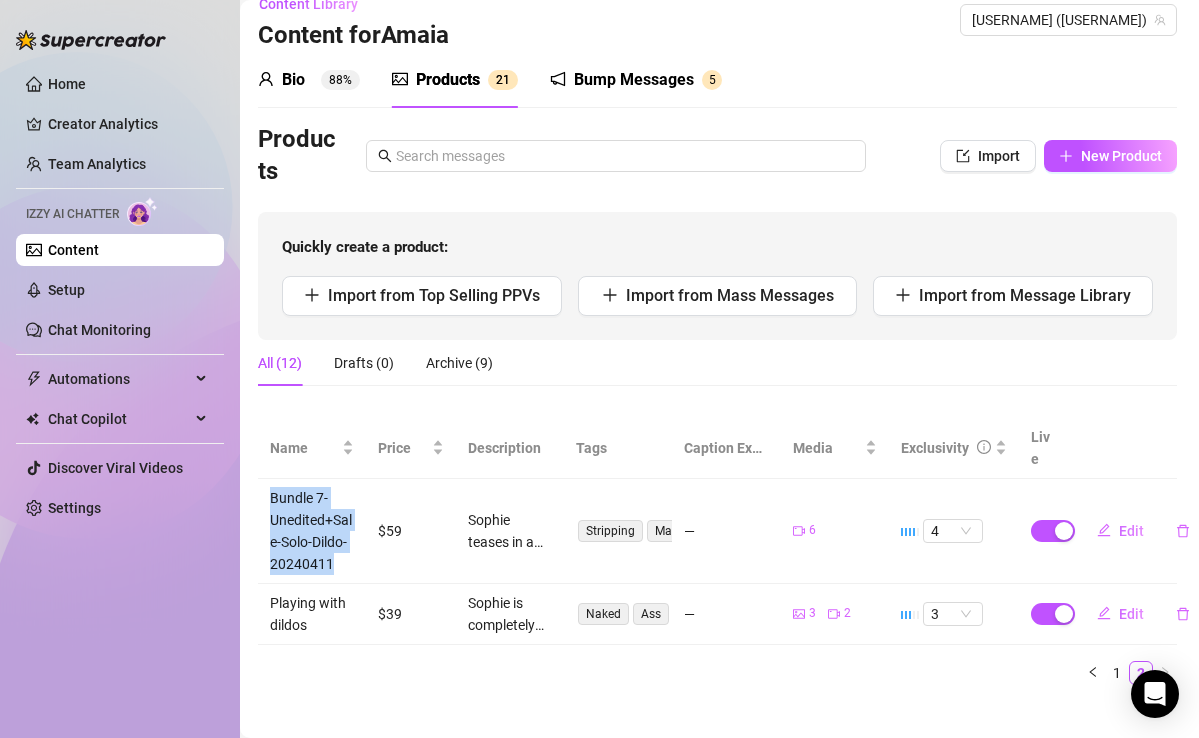 drag, startPoint x: 334, startPoint y: 544, endPoint x: 270, endPoint y: 477, distance: 92.65527 